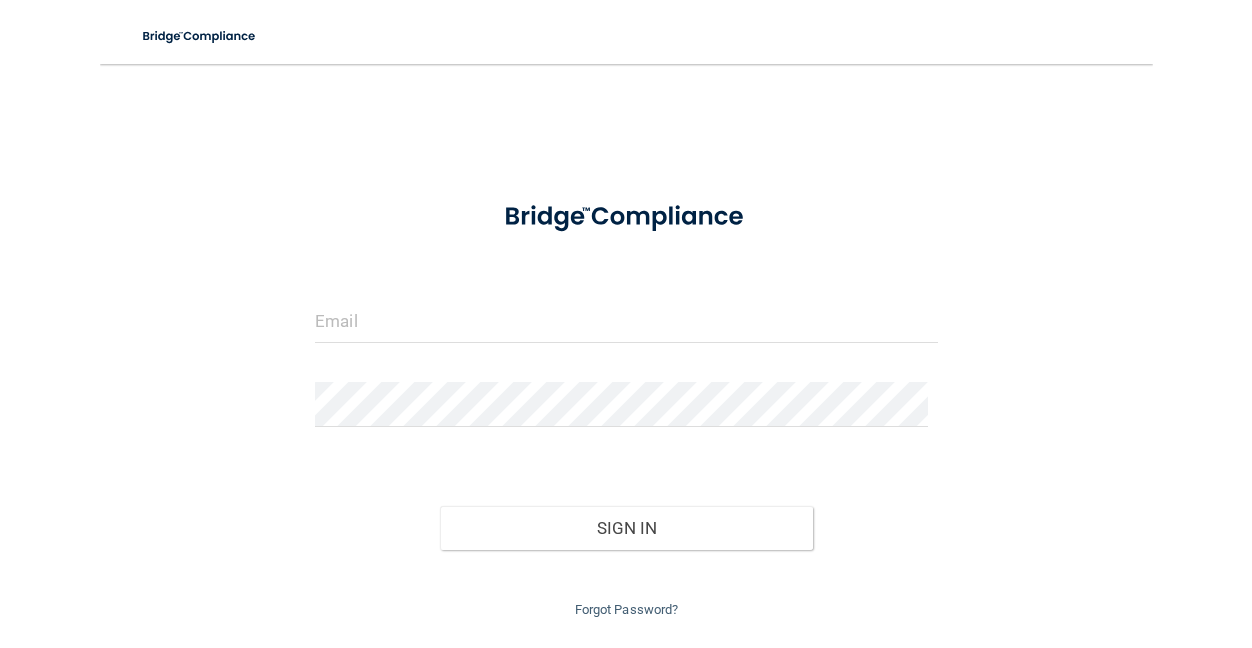 scroll, scrollTop: 0, scrollLeft: 0, axis: both 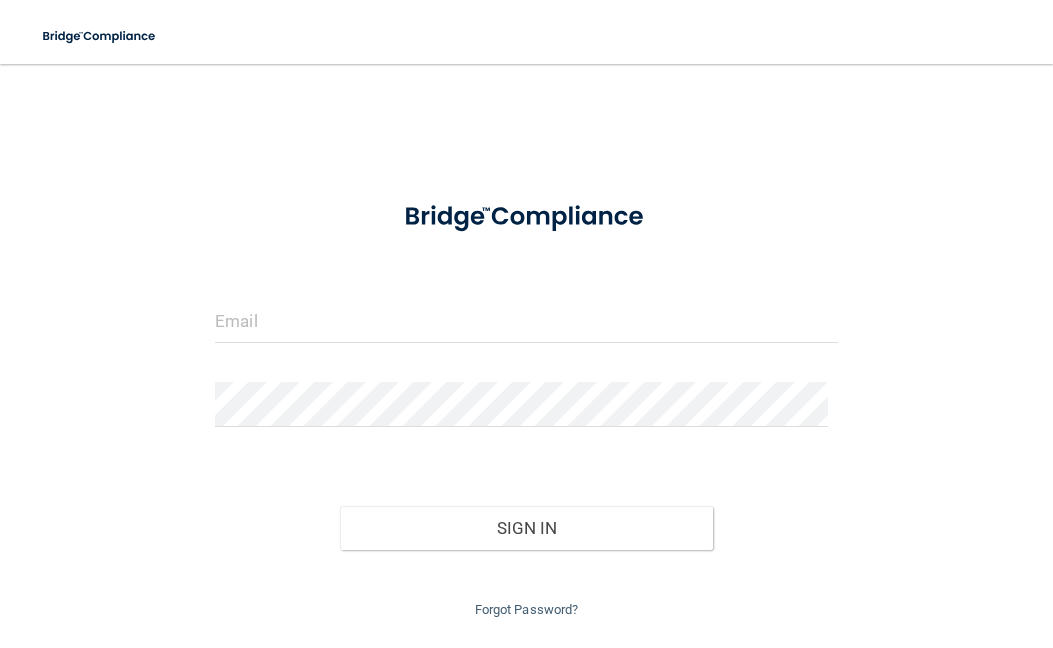 click on "Invalid email/password.     You don't have permission to access that page.       Sign In            Forgot Password?" at bounding box center (526, 403) 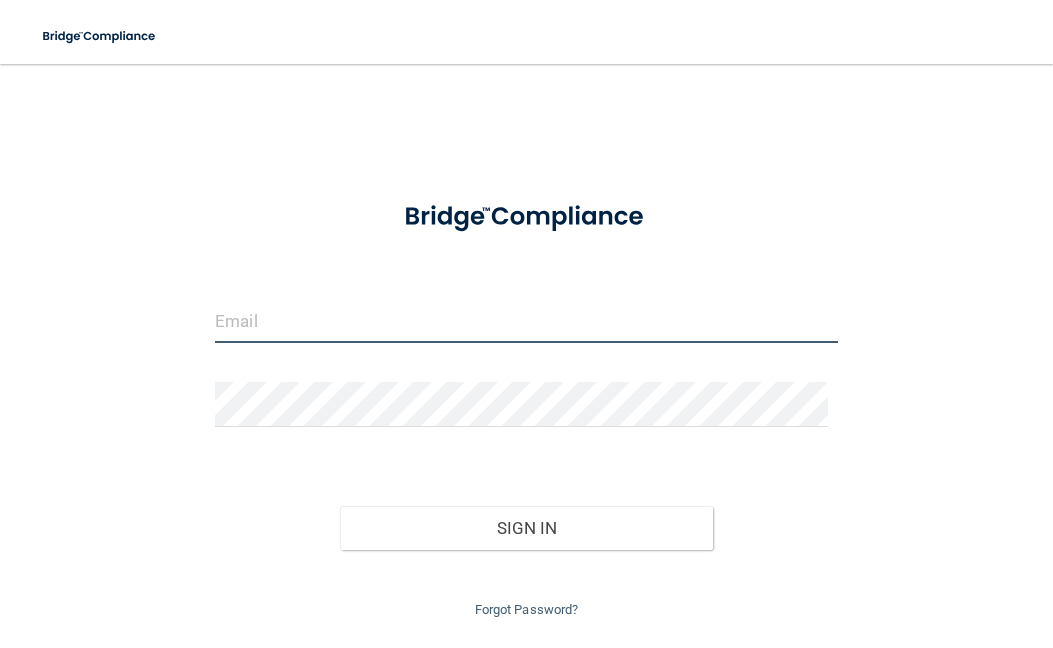 drag, startPoint x: 285, startPoint y: 317, endPoint x: 179, endPoint y: 298, distance: 107.68937 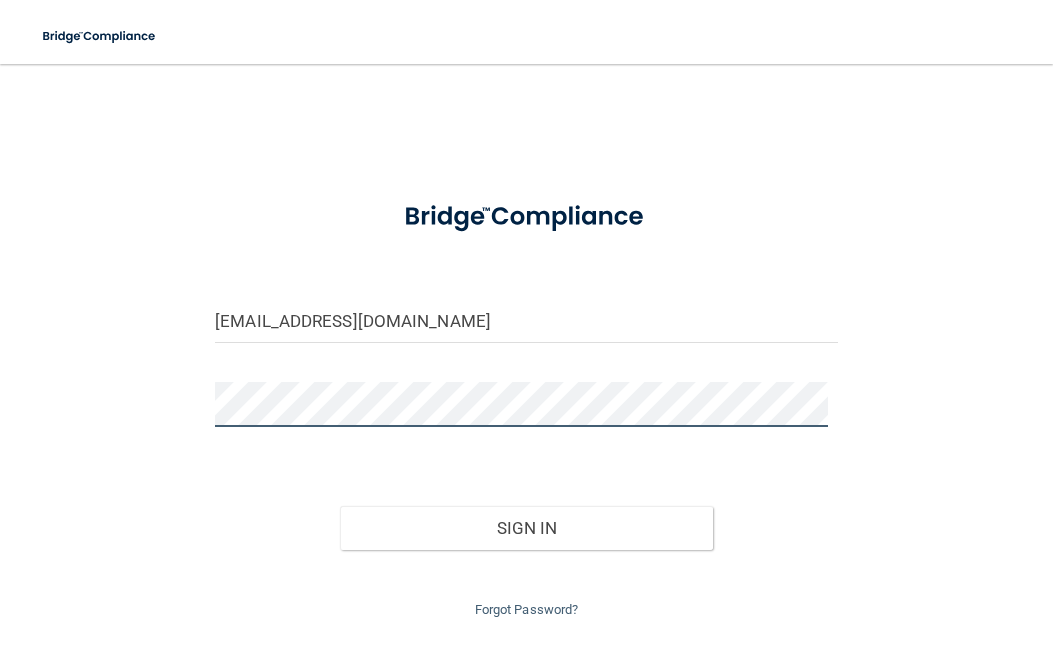 click on "Sign In" at bounding box center [527, 528] 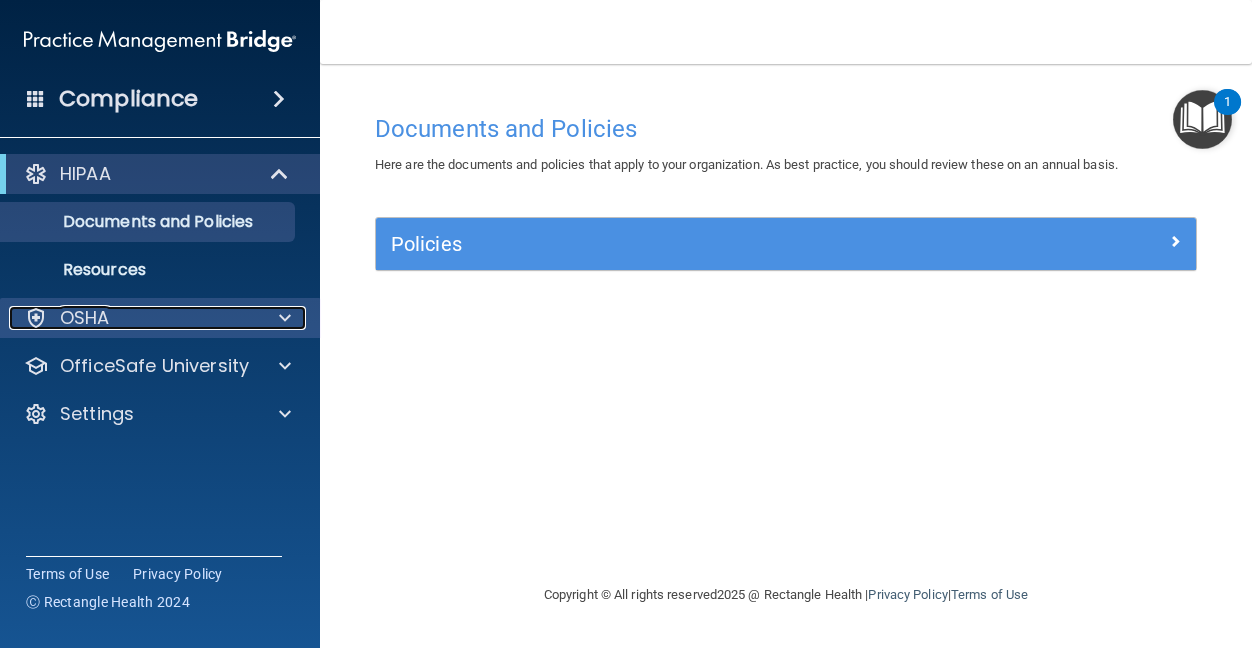 click at bounding box center [285, 318] 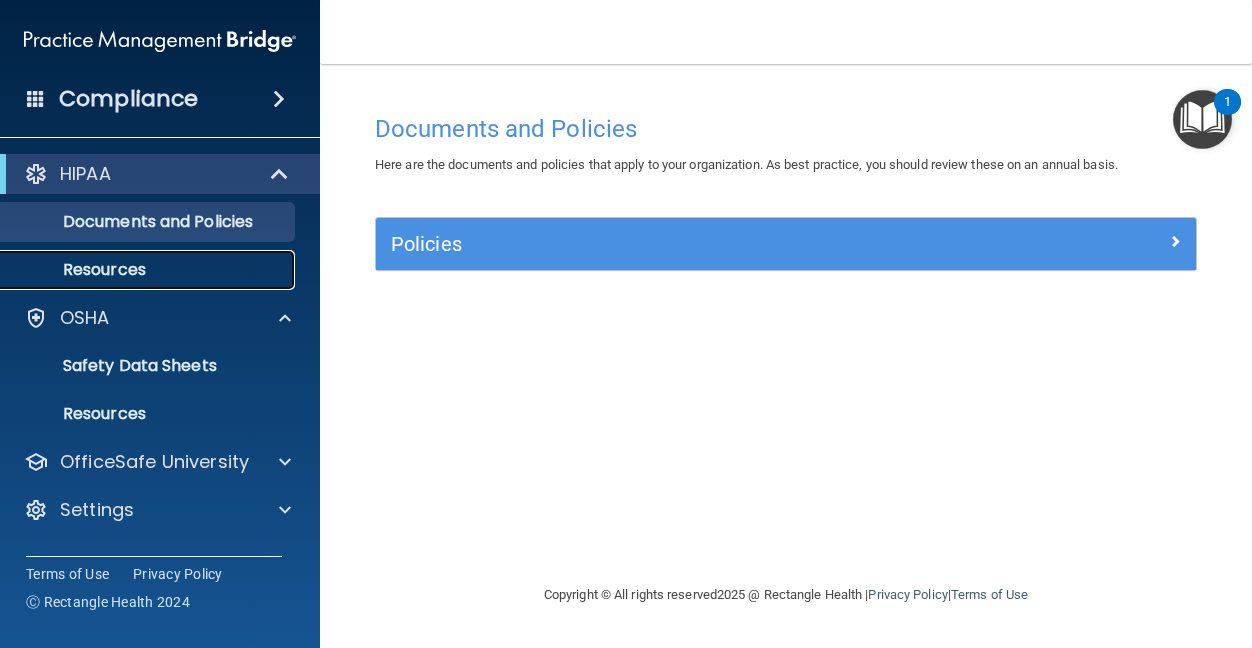 click on "Resources" at bounding box center [149, 270] 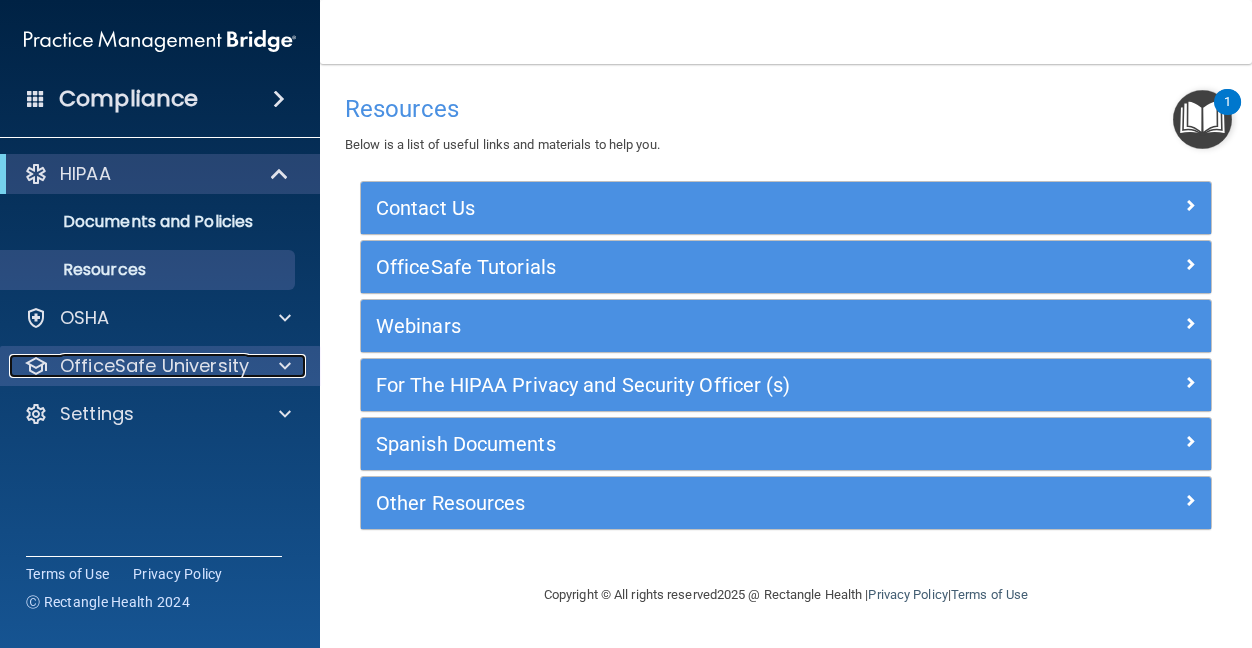 click at bounding box center [285, 366] 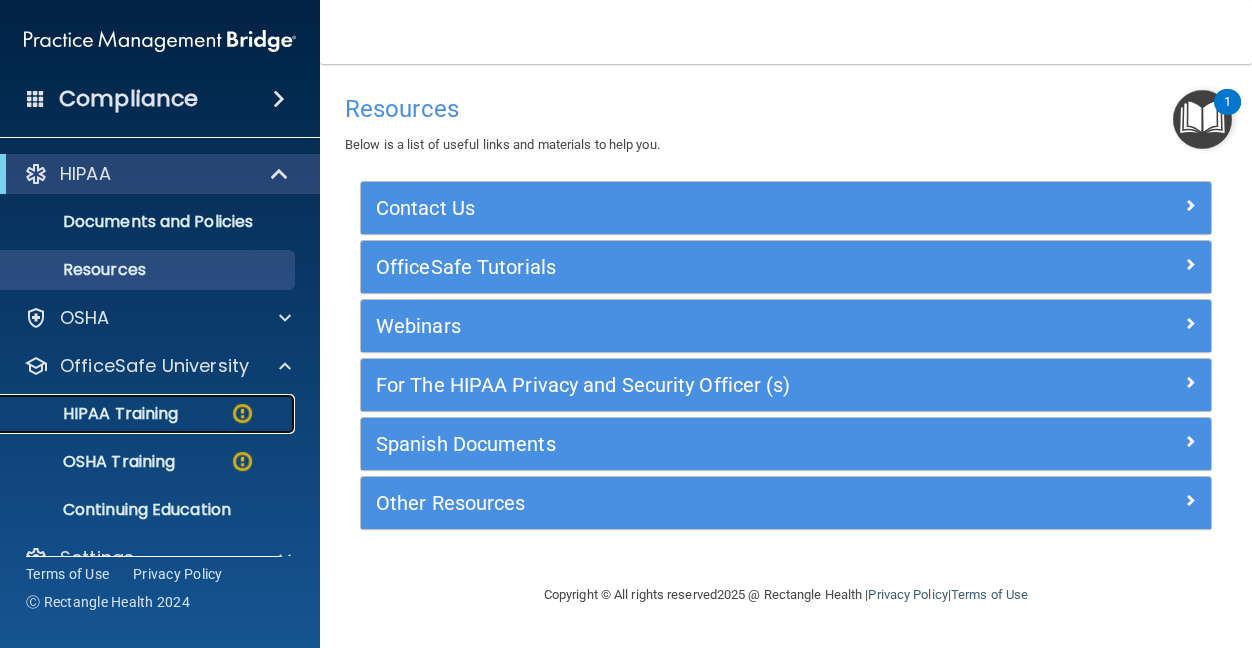 click on "HIPAA Training" at bounding box center (95, 414) 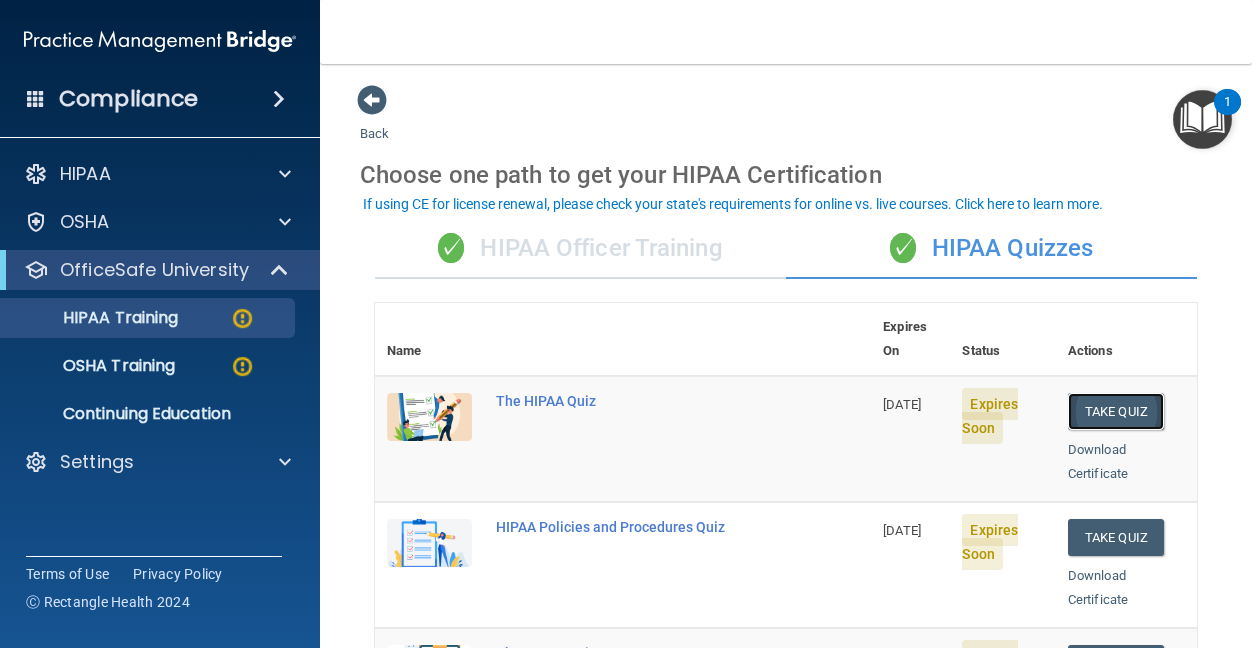click on "Take Quiz" at bounding box center (1116, 411) 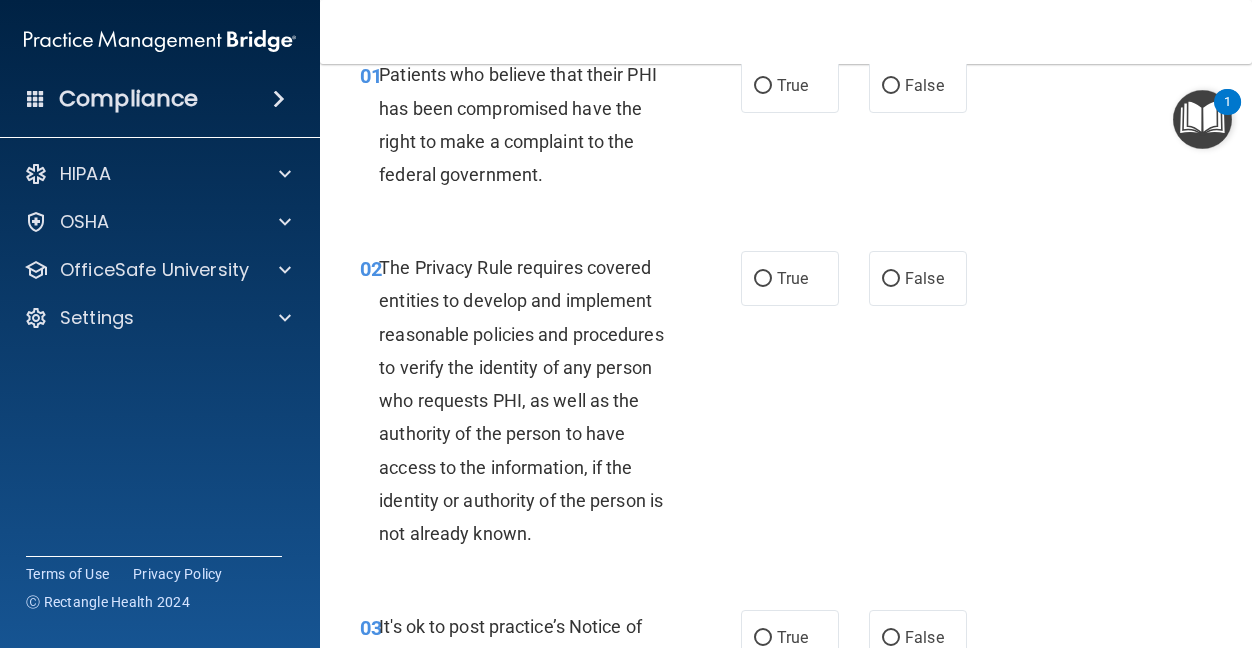 scroll, scrollTop: 0, scrollLeft: 0, axis: both 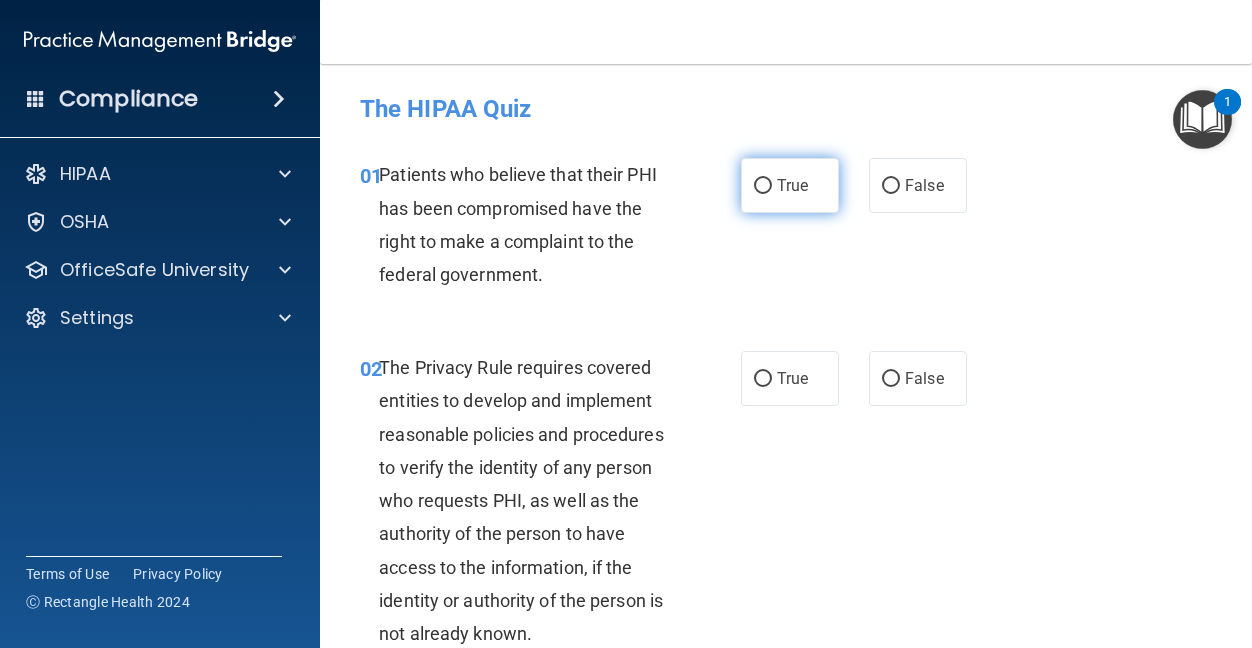 click on "True" at bounding box center [763, 186] 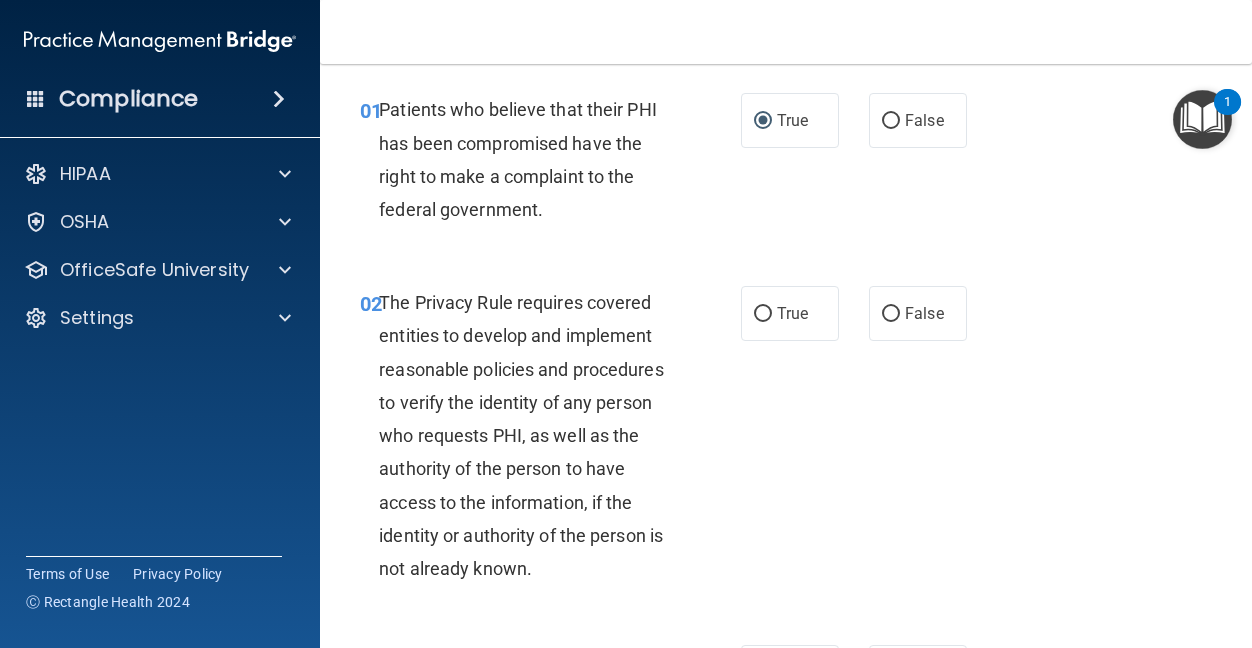 scroll, scrollTop: 100, scrollLeft: 0, axis: vertical 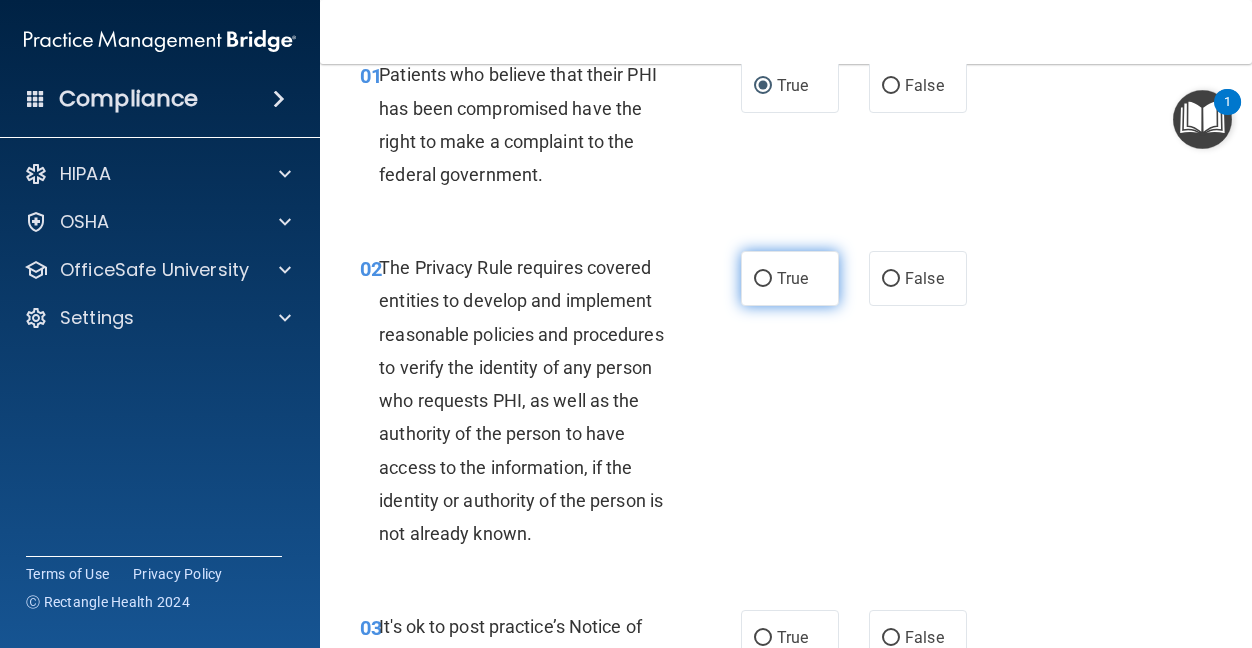 click on "True" at bounding box center [763, 279] 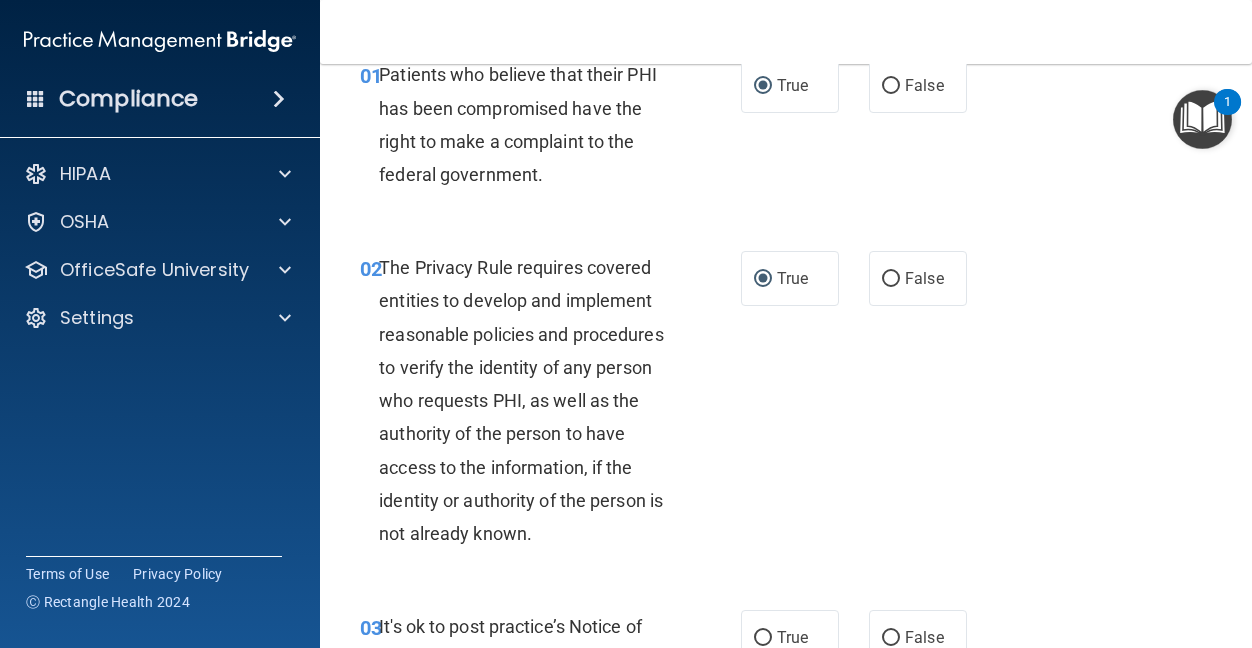 scroll, scrollTop: 400, scrollLeft: 0, axis: vertical 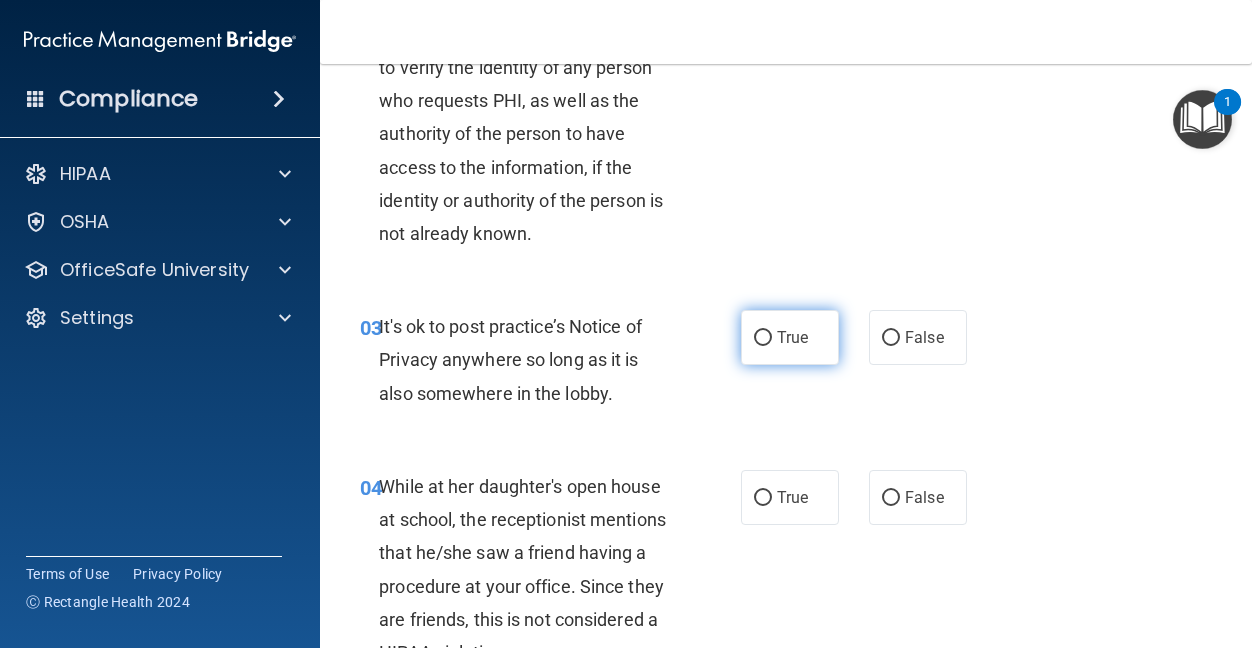 click on "True" at bounding box center (790, 337) 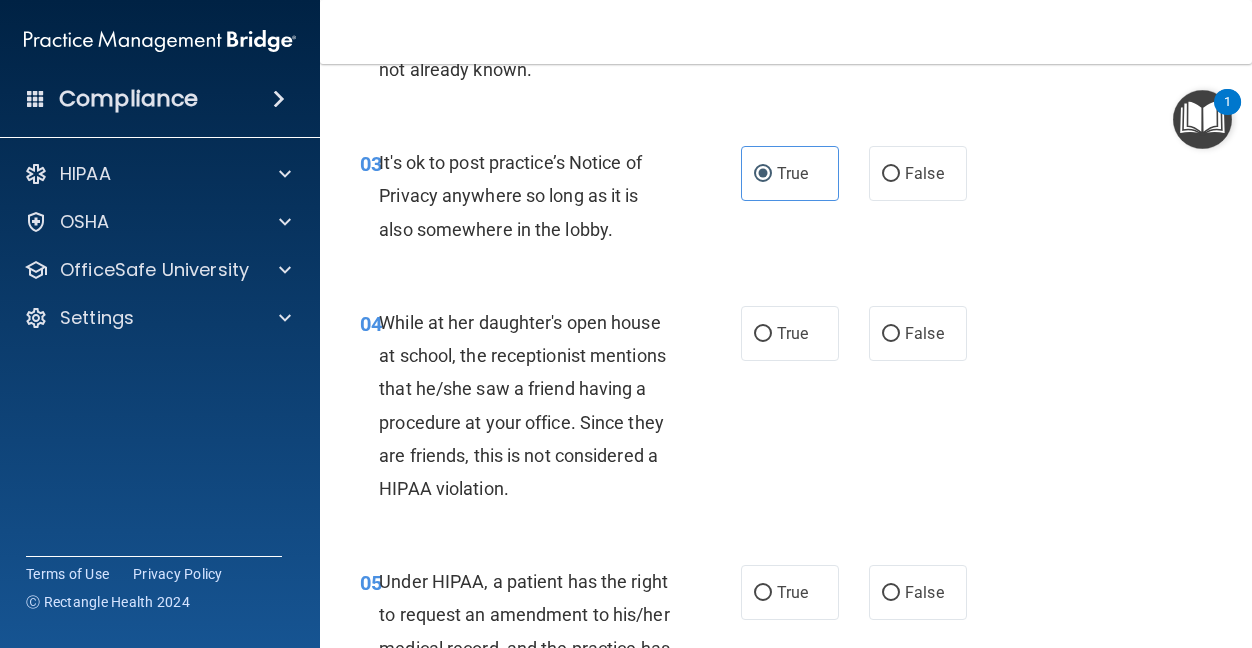 scroll, scrollTop: 600, scrollLeft: 0, axis: vertical 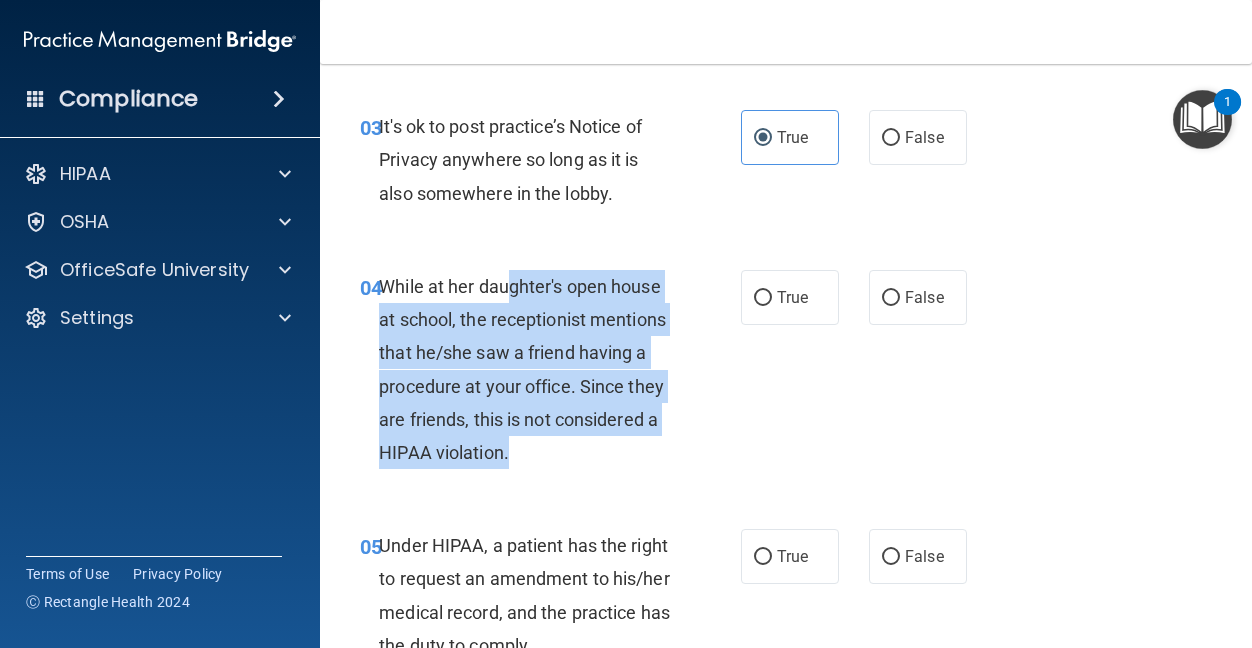 drag, startPoint x: 507, startPoint y: 290, endPoint x: 707, endPoint y: 460, distance: 262.4881 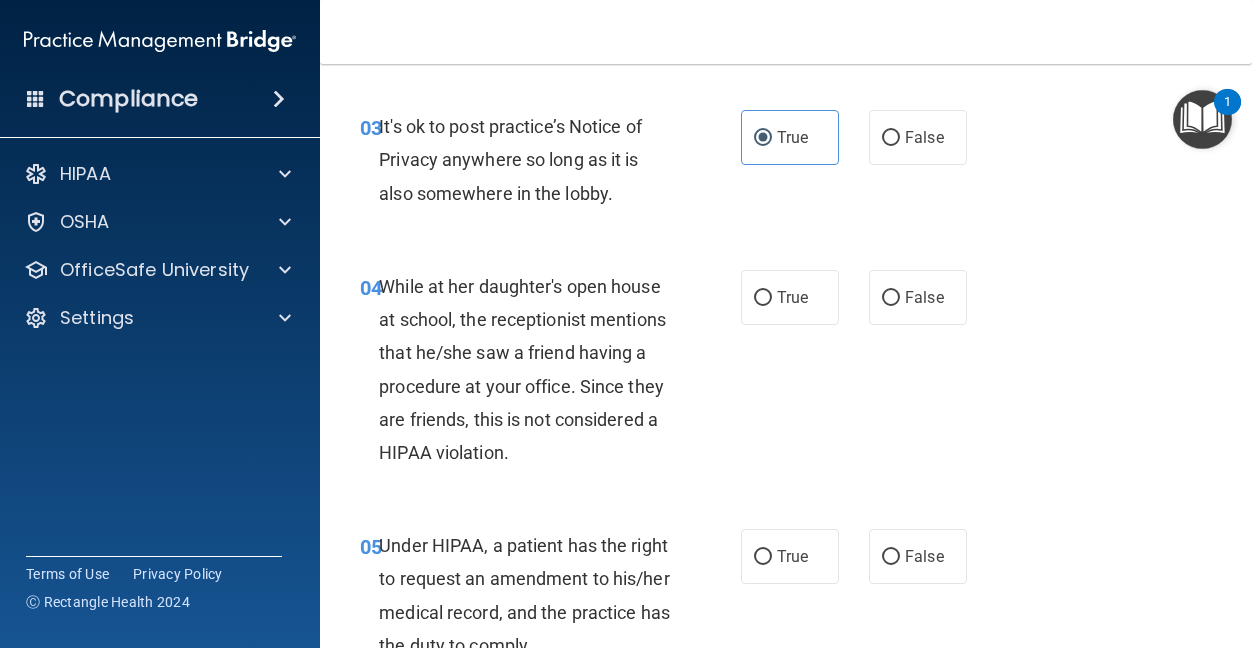 drag, startPoint x: 707, startPoint y: 460, endPoint x: 700, endPoint y: 485, distance: 25.96151 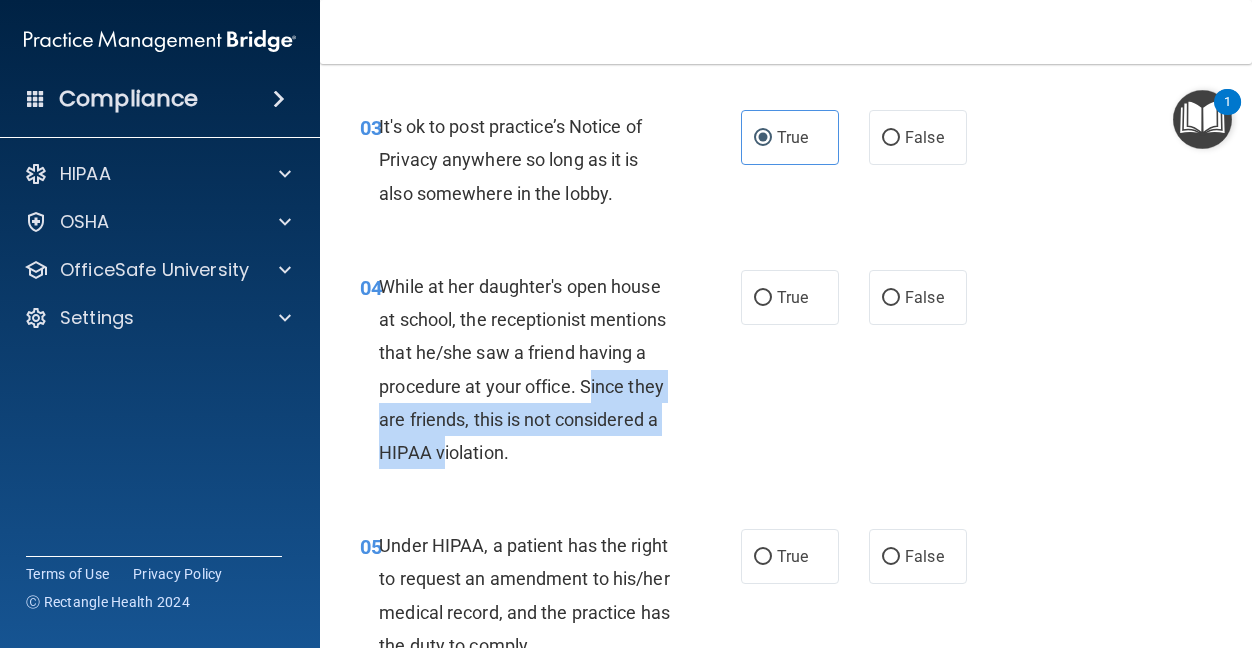 drag, startPoint x: 390, startPoint y: 418, endPoint x: 551, endPoint y: 455, distance: 165.19685 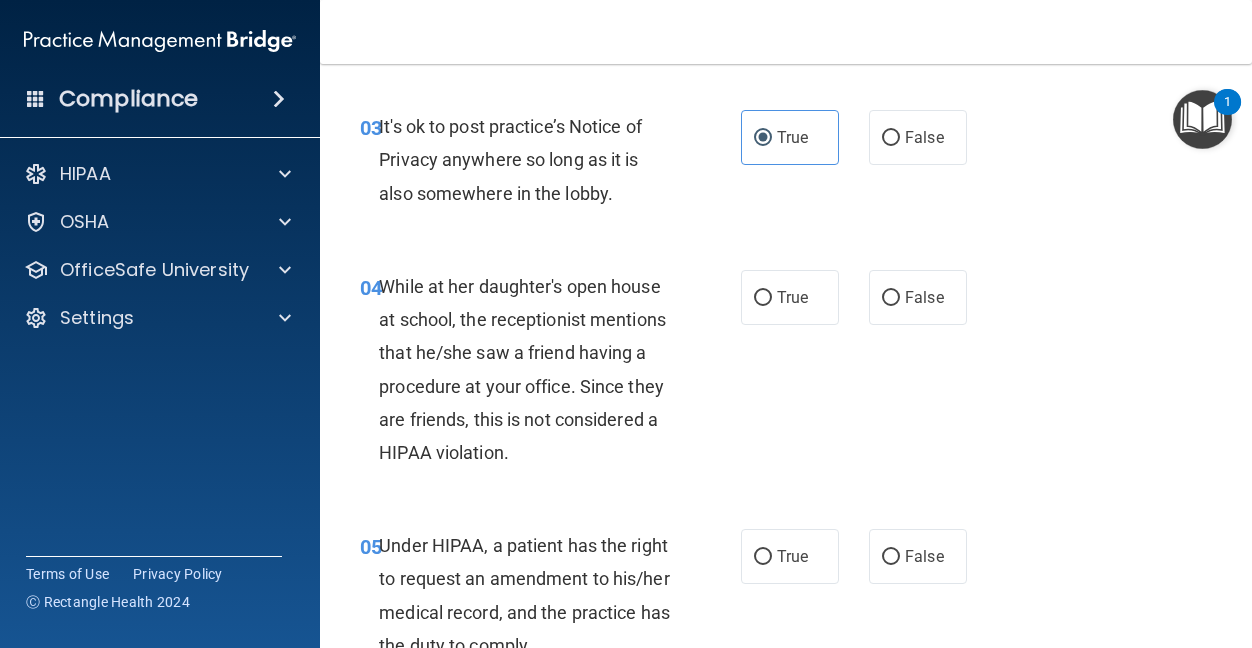 drag, startPoint x: 551, startPoint y: 455, endPoint x: 562, endPoint y: 477, distance: 24.596748 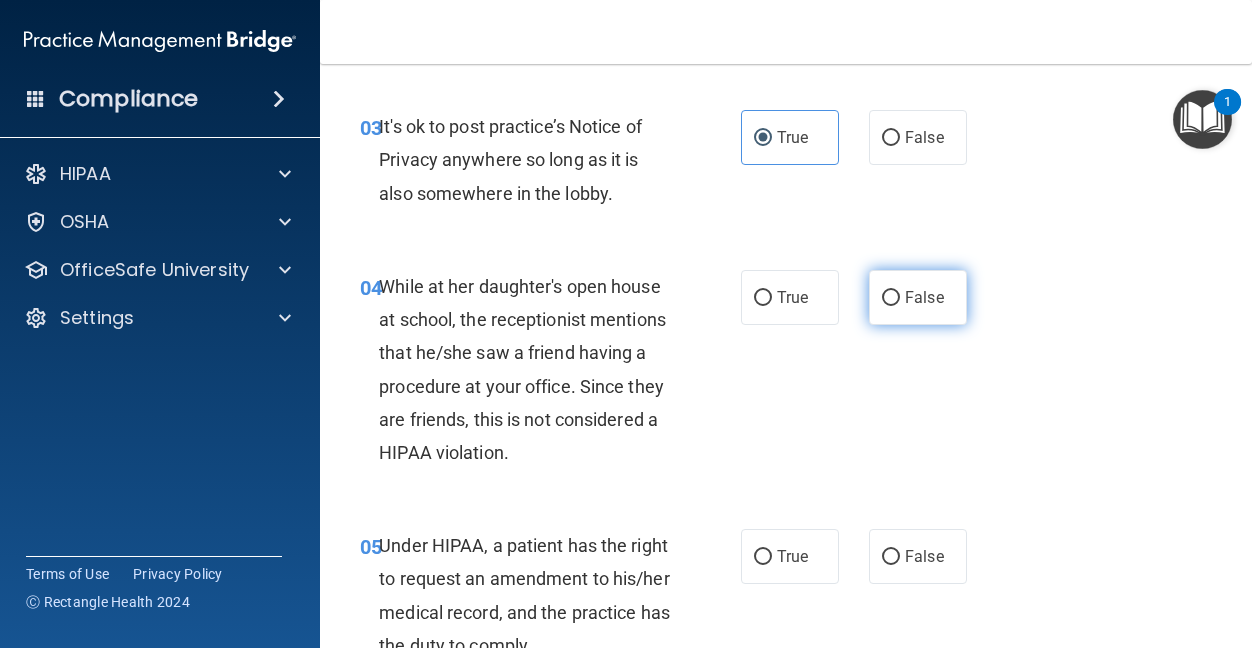 click on "False" at bounding box center [891, 298] 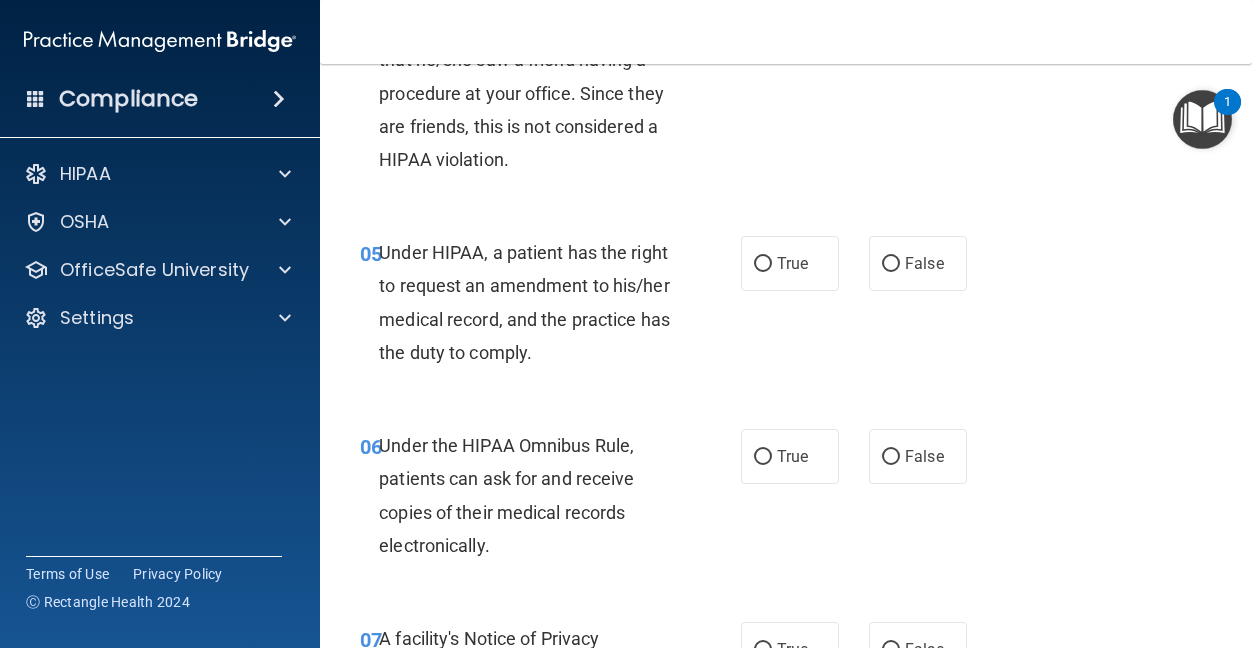 scroll, scrollTop: 900, scrollLeft: 0, axis: vertical 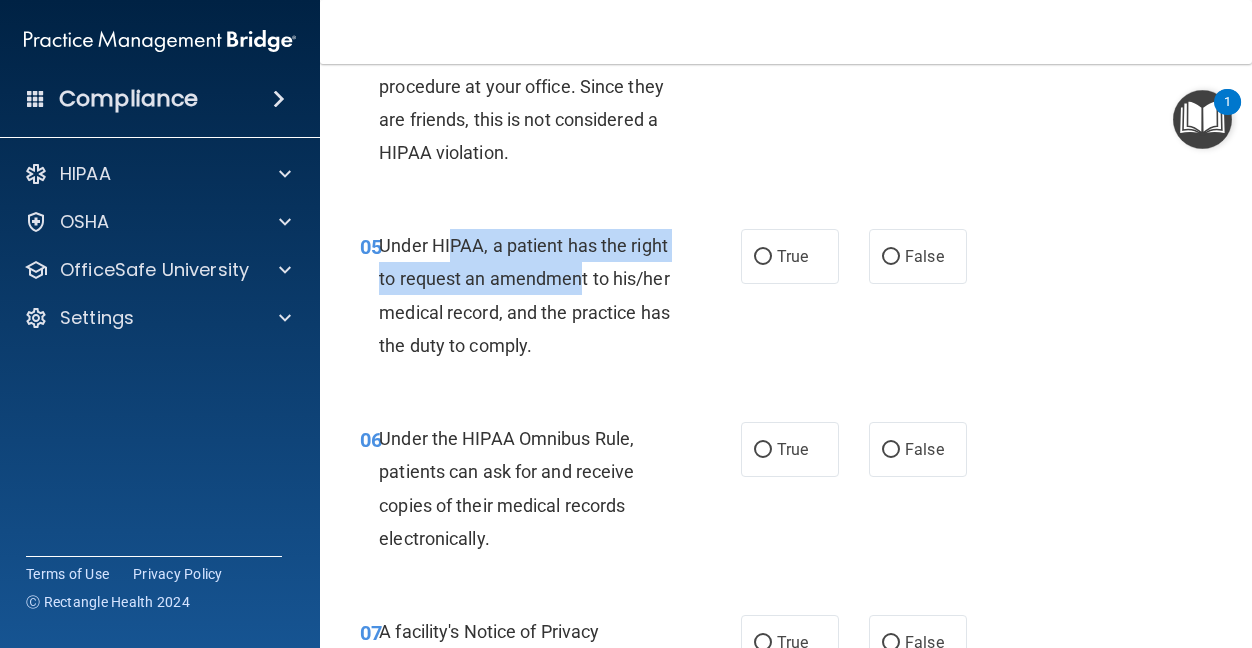 drag, startPoint x: 454, startPoint y: 238, endPoint x: 622, endPoint y: 289, distance: 175.5705 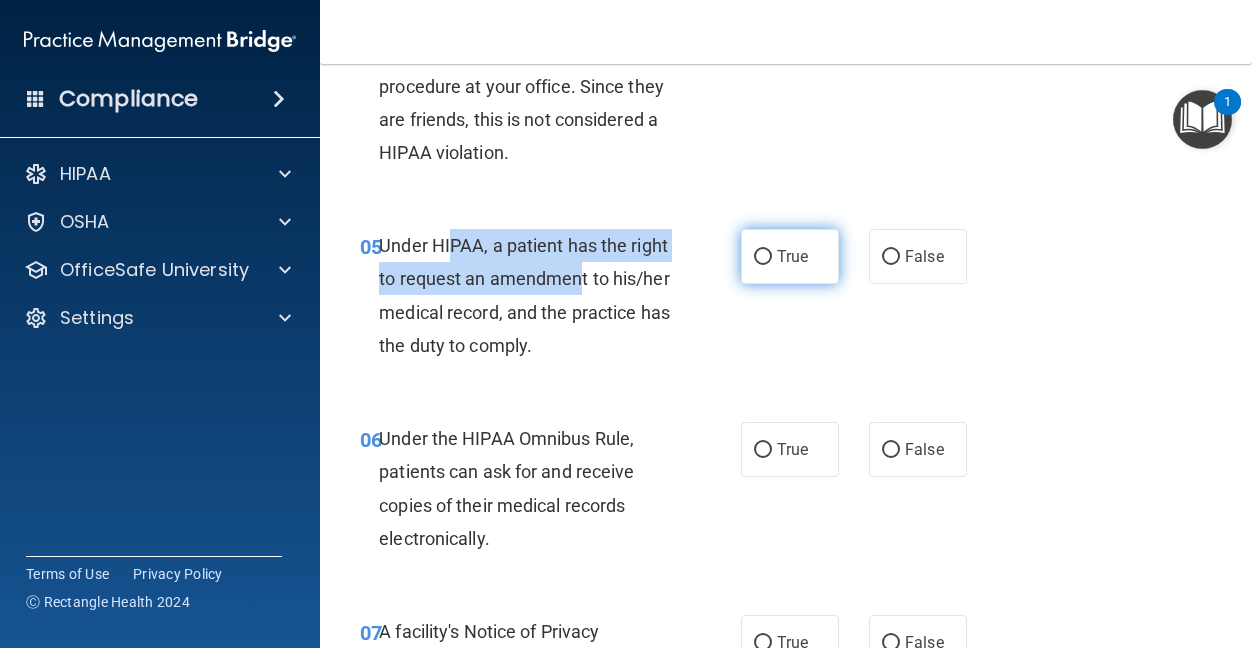click on "True" at bounding box center [763, 257] 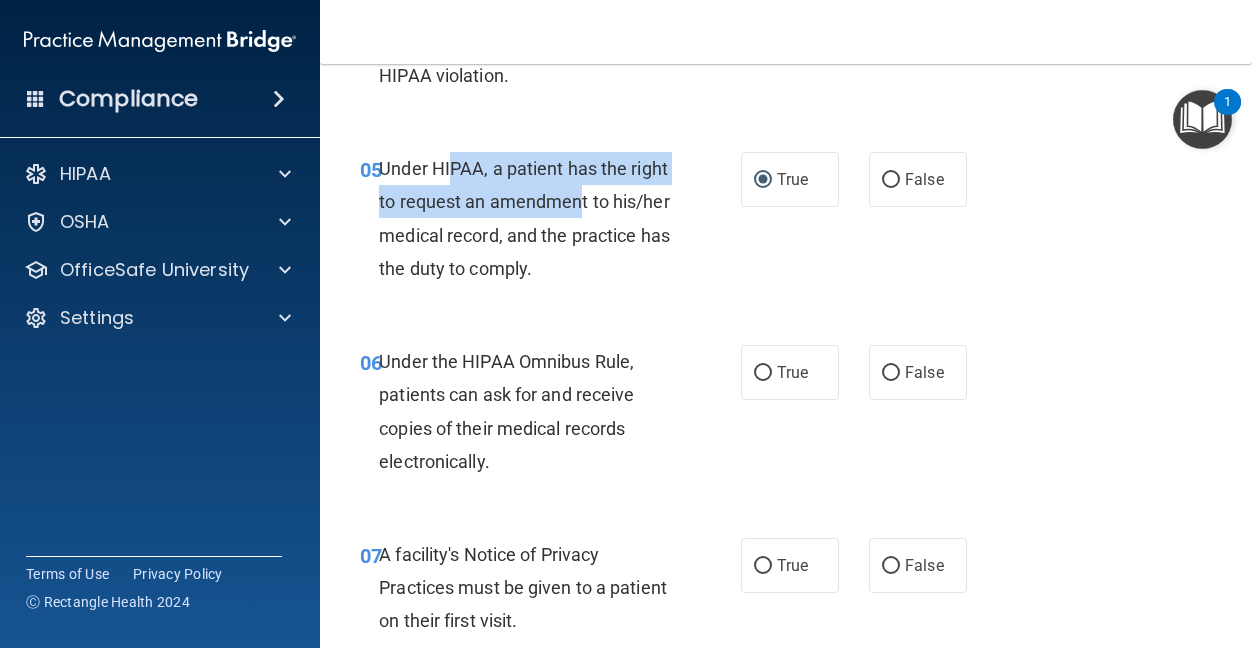 scroll, scrollTop: 1100, scrollLeft: 0, axis: vertical 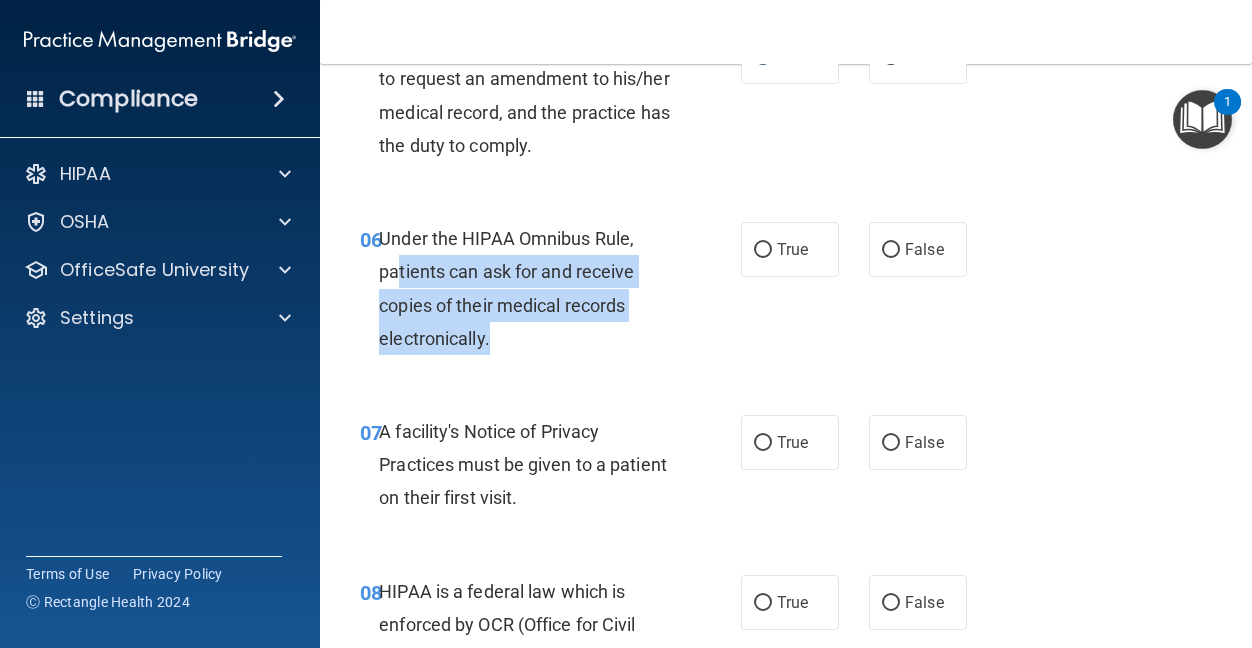 drag, startPoint x: 399, startPoint y: 278, endPoint x: 594, endPoint y: 358, distance: 210.77238 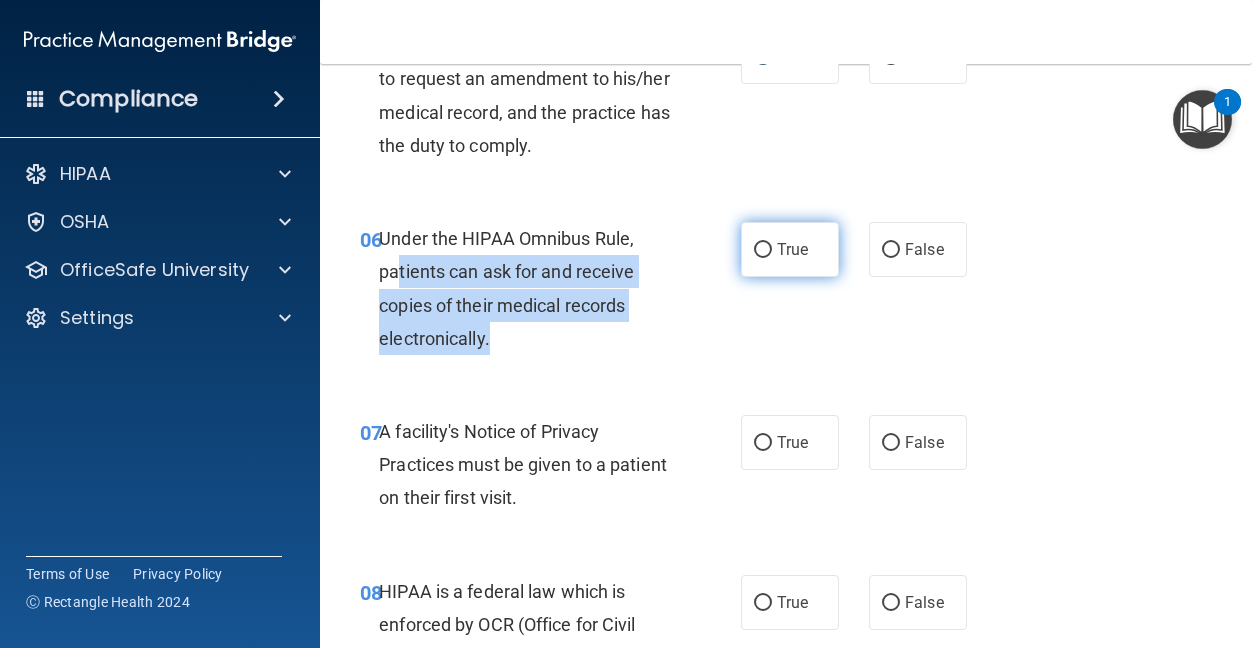 drag, startPoint x: 594, startPoint y: 358, endPoint x: 755, endPoint y: 253, distance: 192.21342 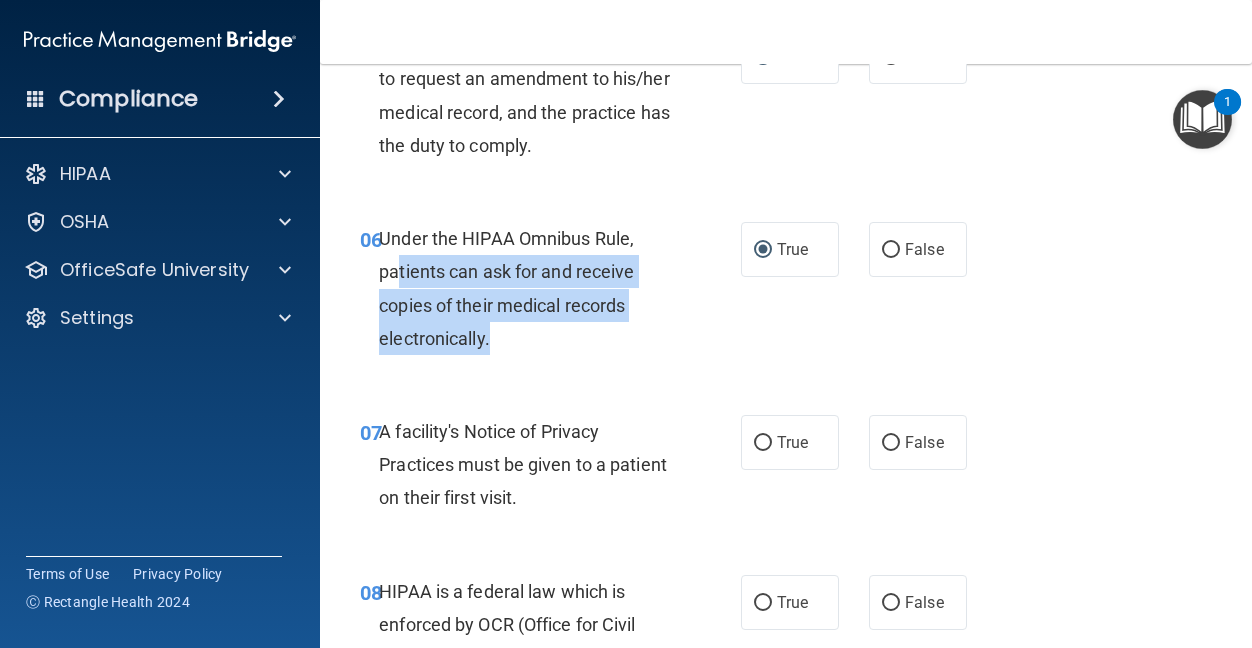 scroll, scrollTop: 1200, scrollLeft: 0, axis: vertical 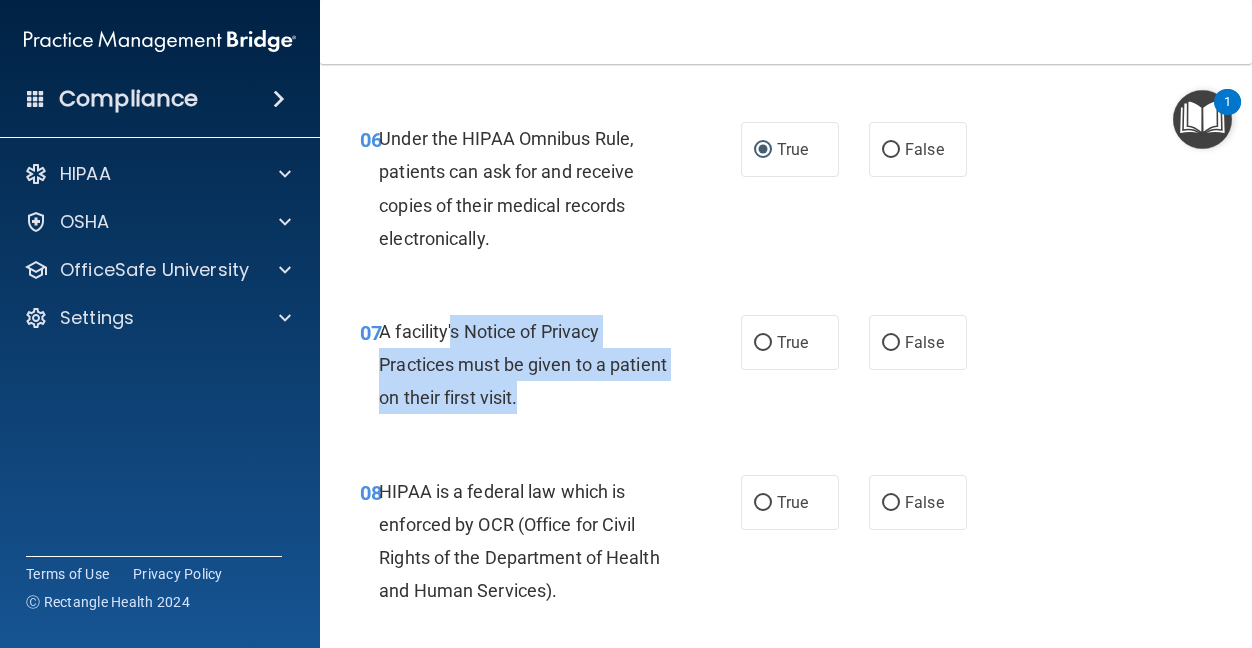 drag, startPoint x: 454, startPoint y: 319, endPoint x: 590, endPoint y: 414, distance: 165.89455 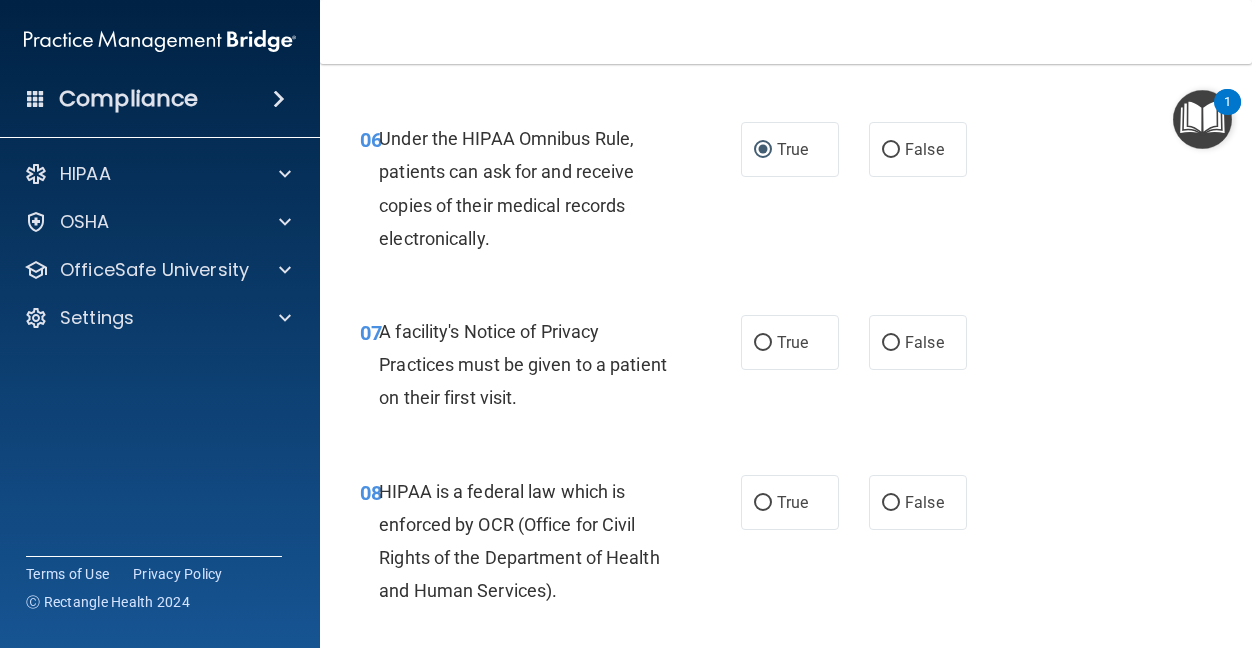 drag, startPoint x: 590, startPoint y: 414, endPoint x: 662, endPoint y: 449, distance: 80.05623 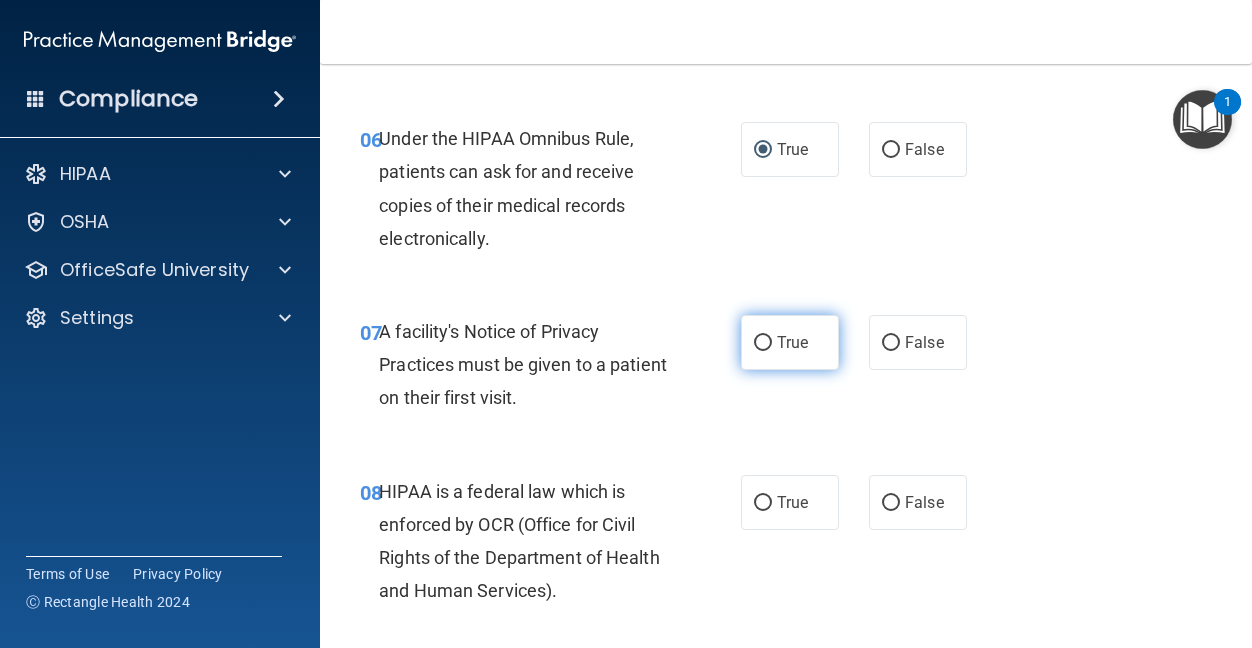 click on "True" at bounding box center (790, 342) 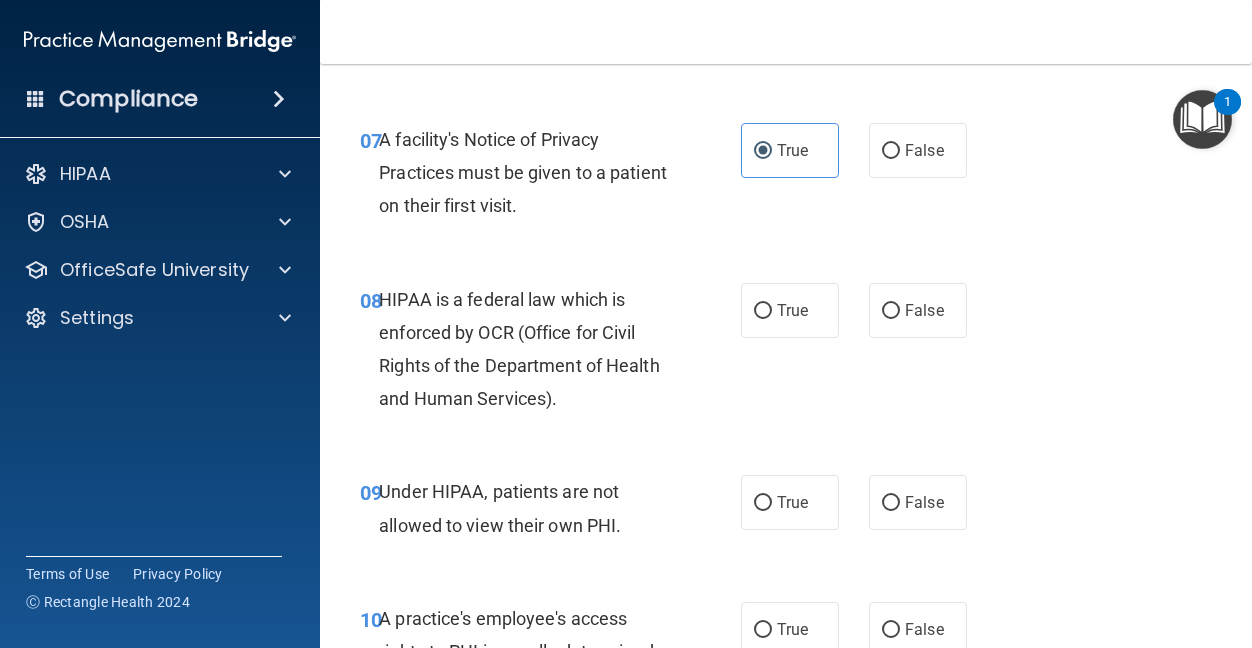 scroll, scrollTop: 1400, scrollLeft: 0, axis: vertical 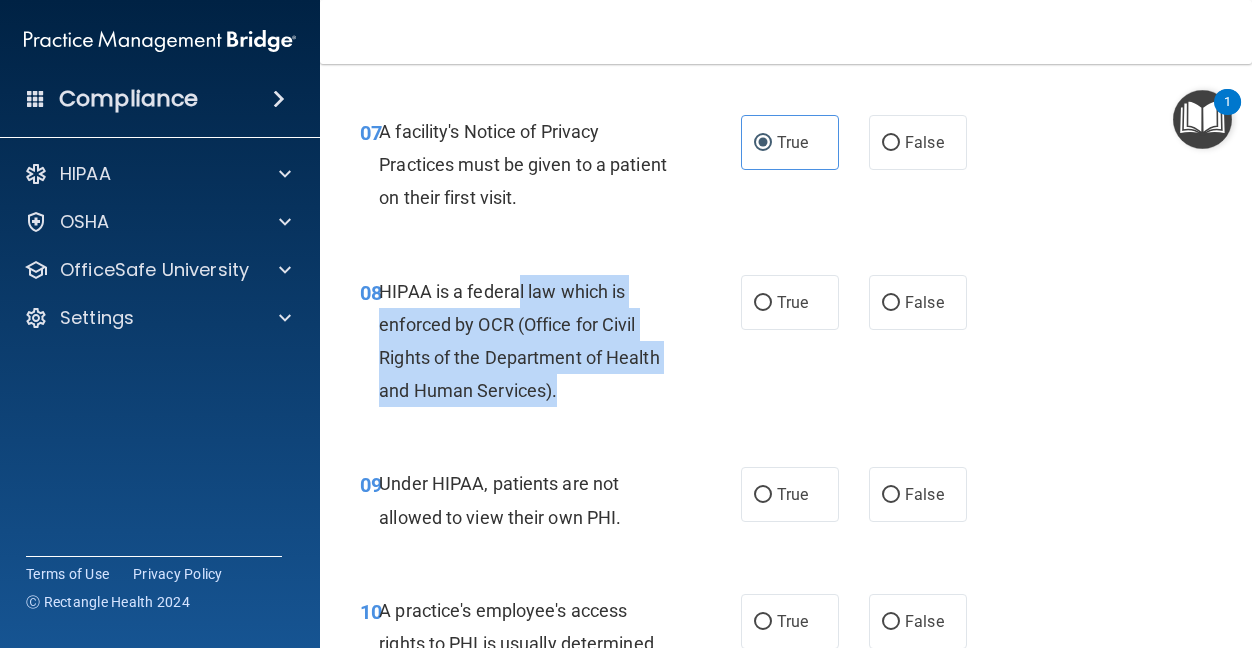 drag, startPoint x: 519, startPoint y: 296, endPoint x: 630, endPoint y: 401, distance: 152.79398 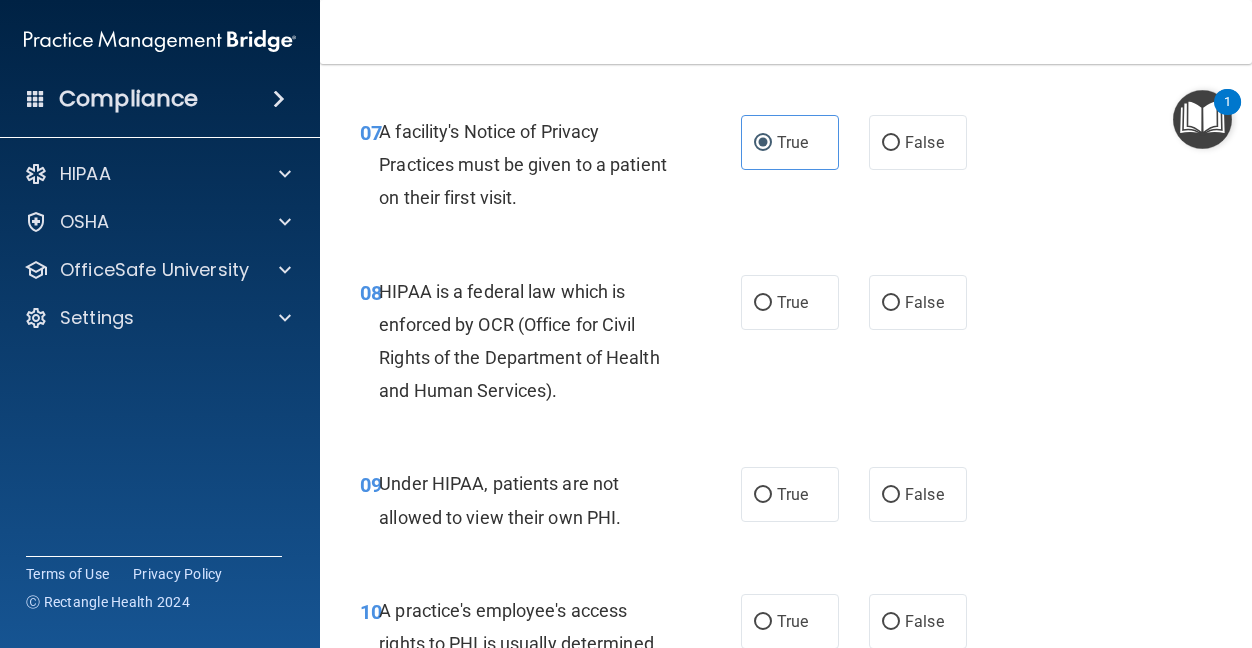 drag, startPoint x: 630, startPoint y: 401, endPoint x: 632, endPoint y: 420, distance: 19.104973 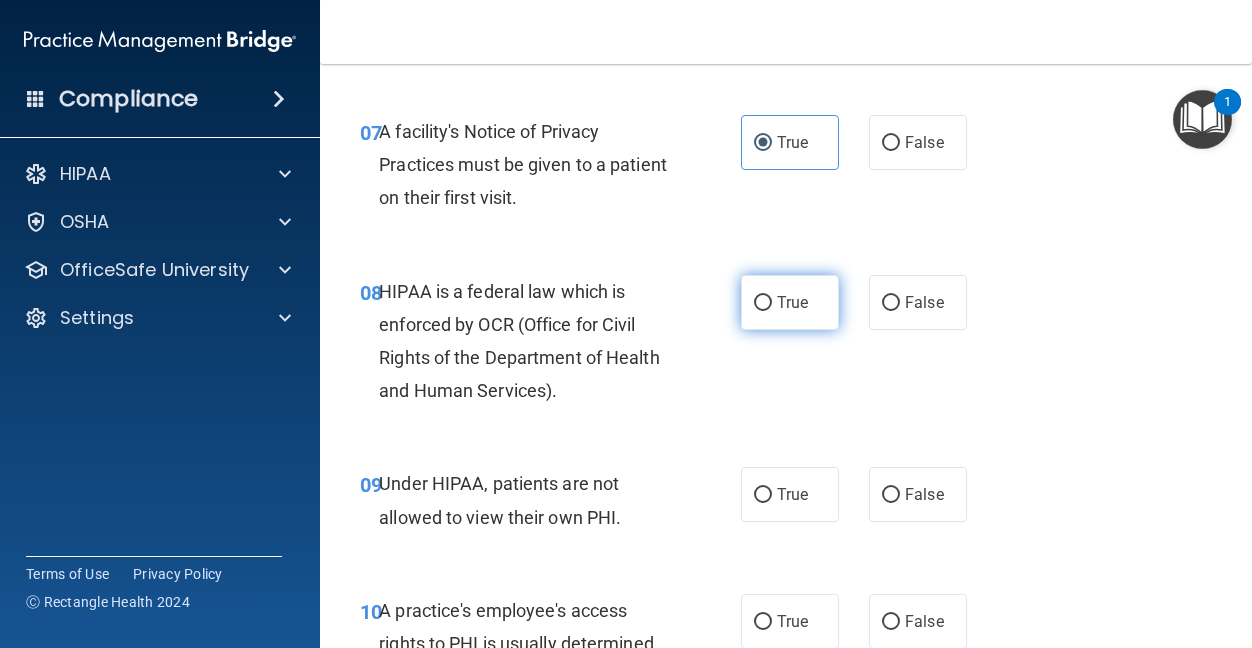 click on "True" at bounding box center [790, 302] 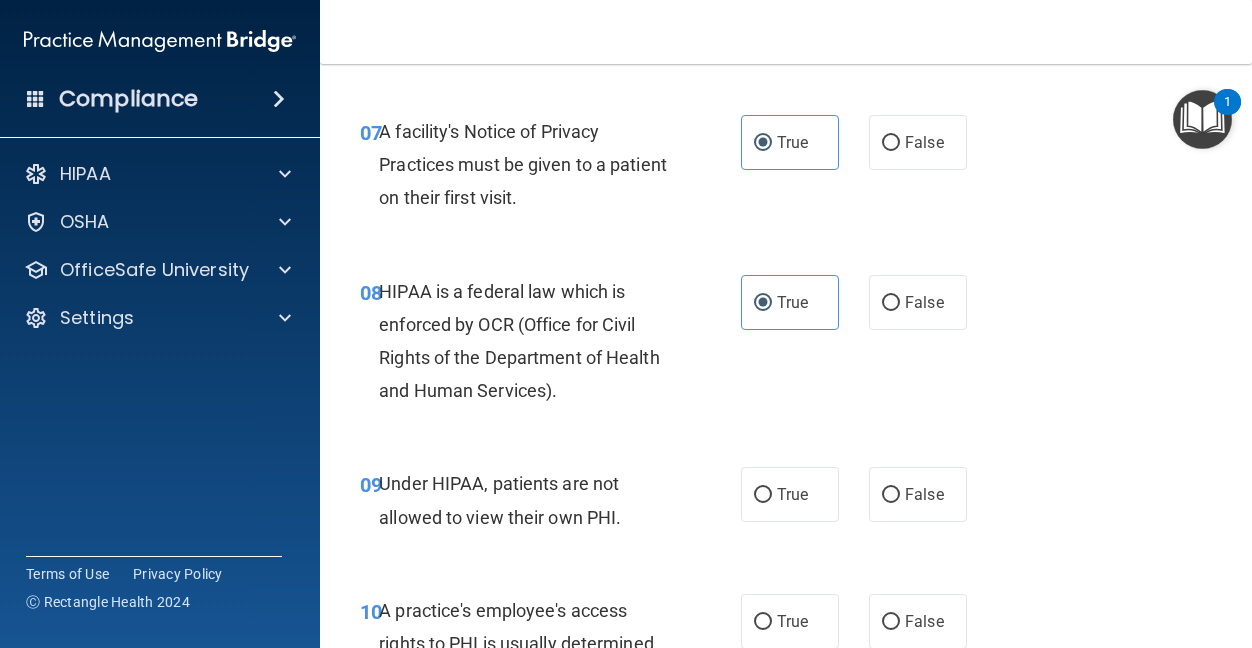 scroll, scrollTop: 1600, scrollLeft: 0, axis: vertical 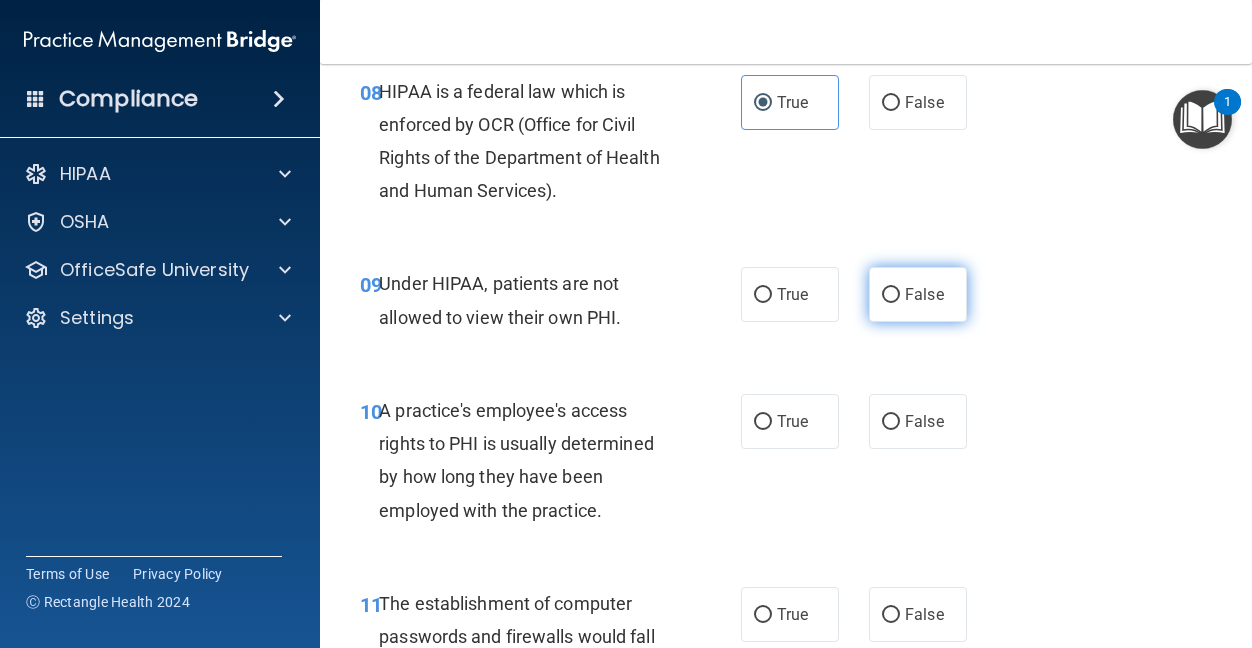 click on "False" at bounding box center [918, 294] 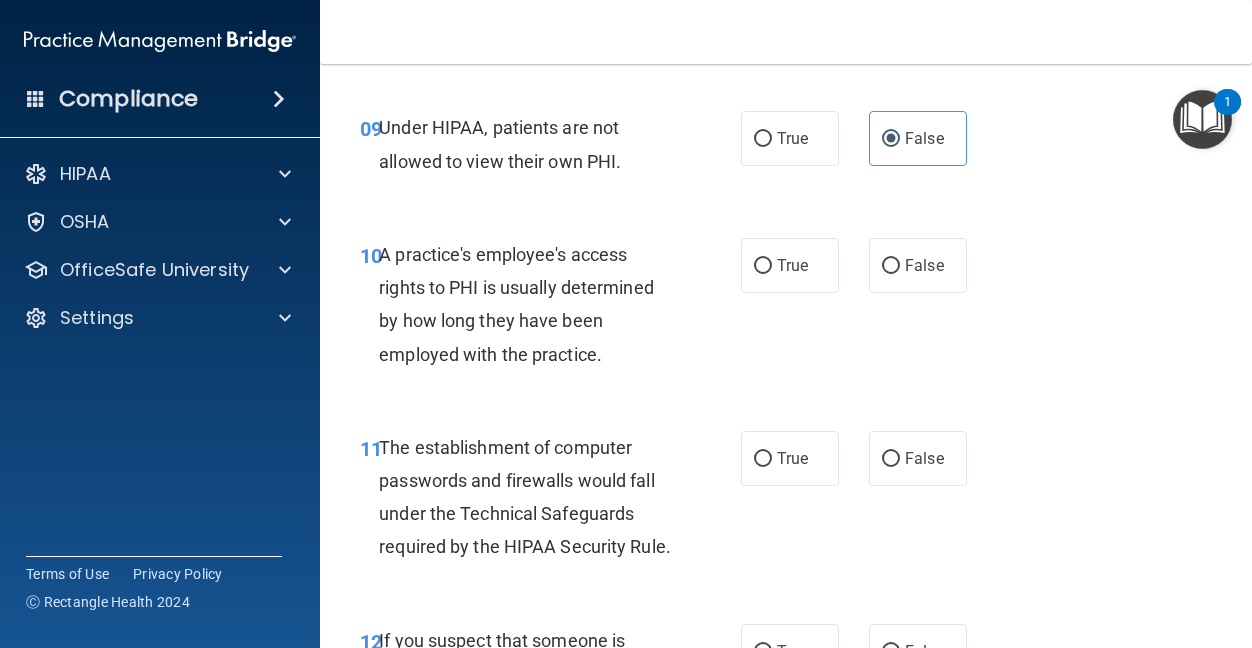 scroll, scrollTop: 1800, scrollLeft: 0, axis: vertical 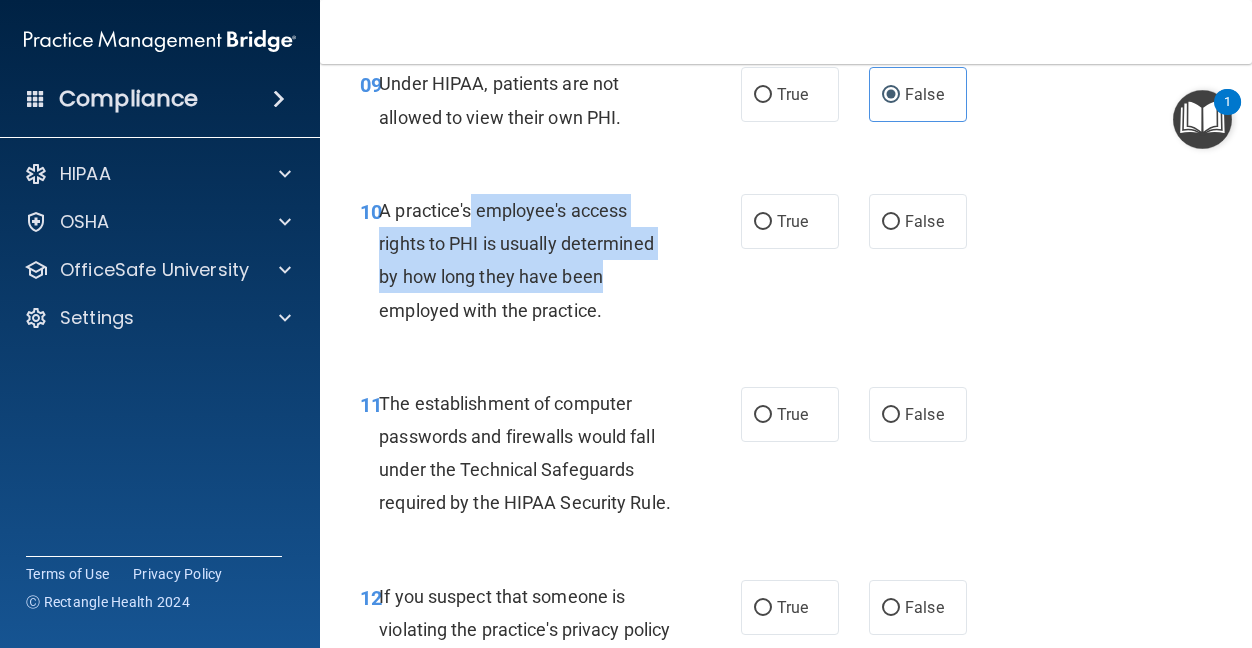 drag, startPoint x: 474, startPoint y: 210, endPoint x: 628, endPoint y: 296, distance: 176.38594 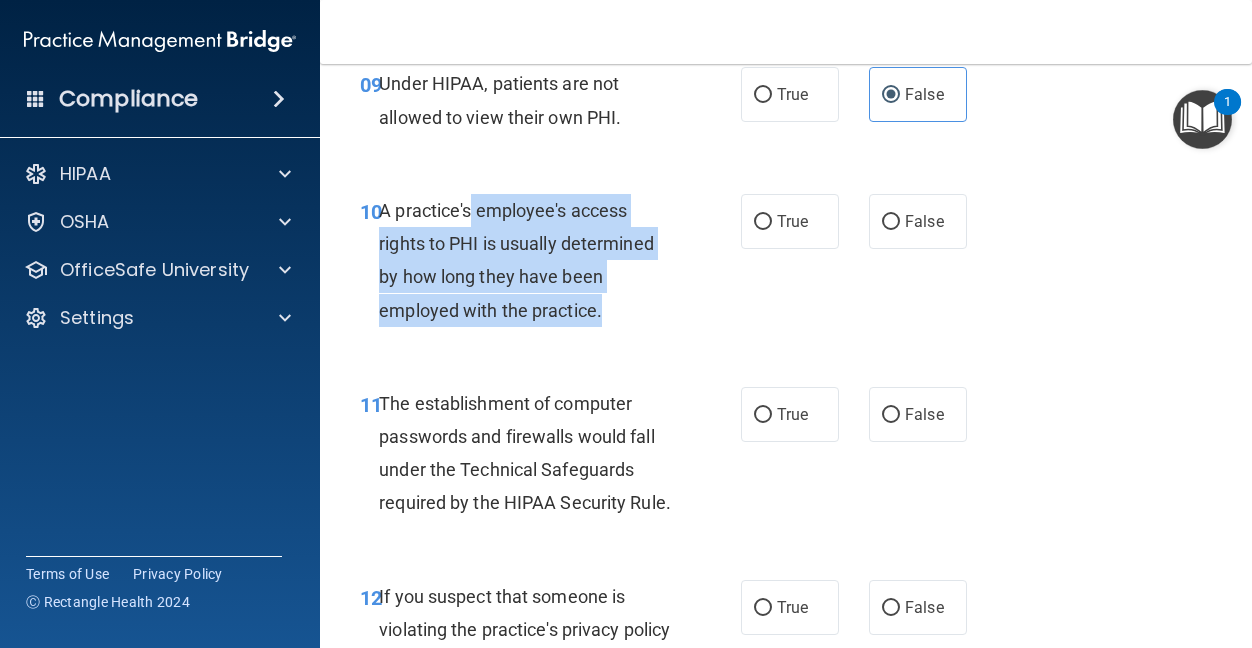 drag, startPoint x: 628, startPoint y: 296, endPoint x: 641, endPoint y: 322, distance: 29.068884 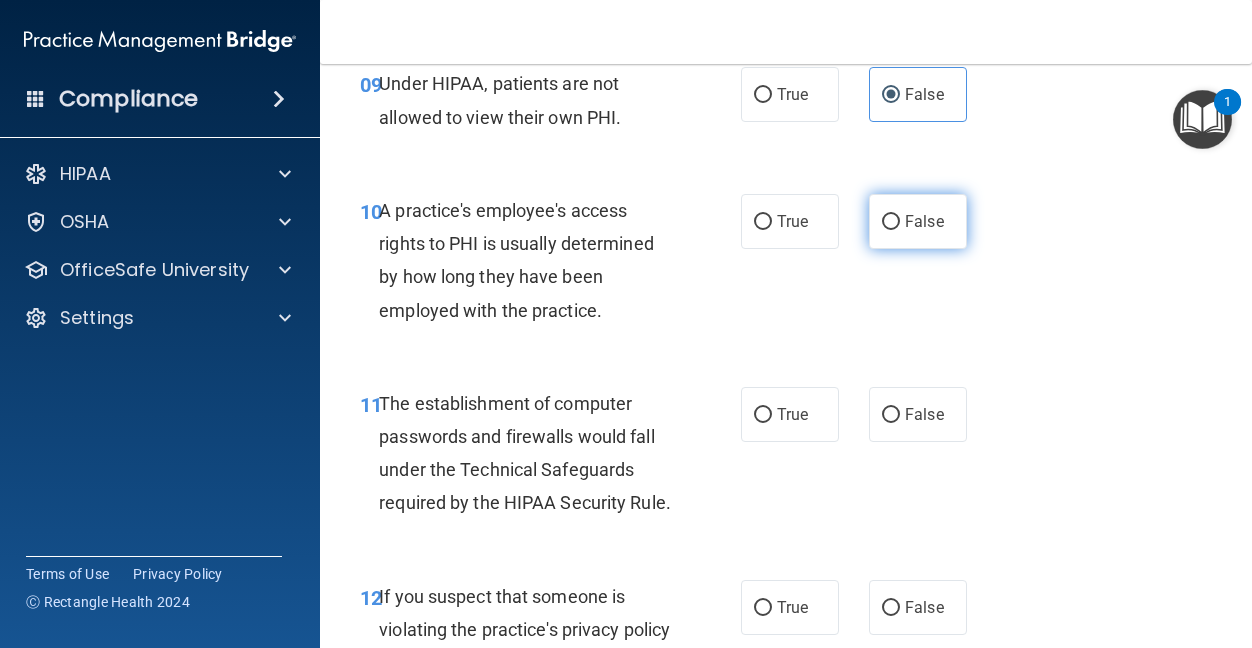 click on "False" at bounding box center [924, 221] 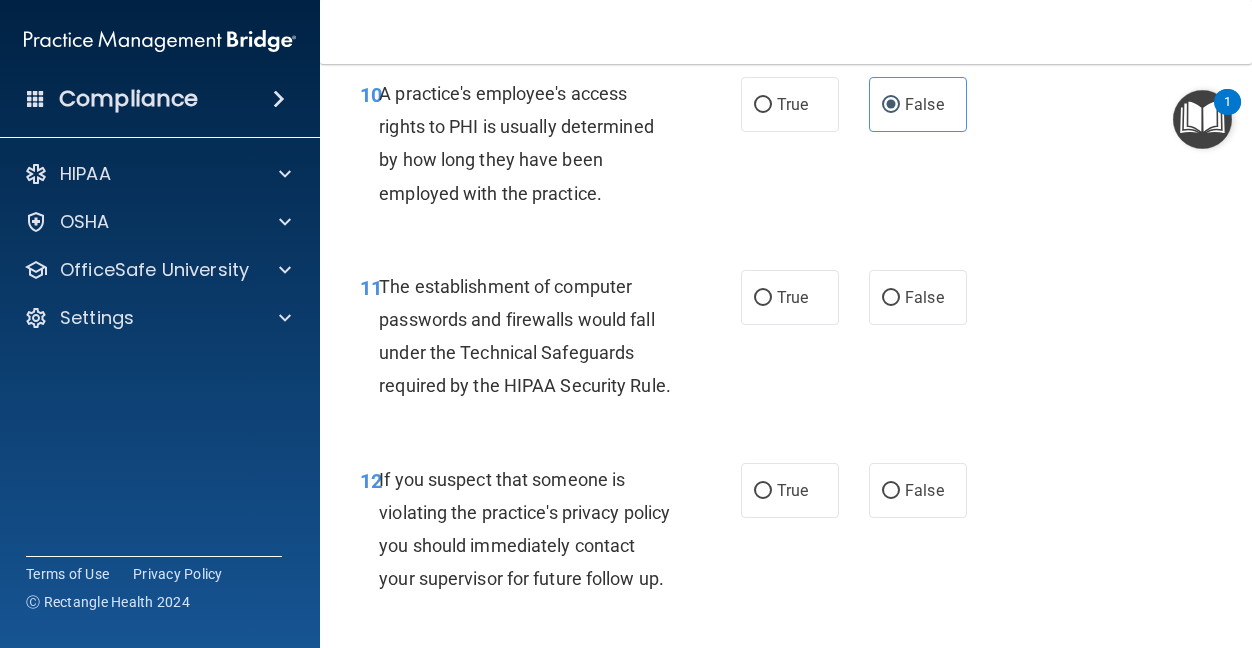 scroll, scrollTop: 2100, scrollLeft: 0, axis: vertical 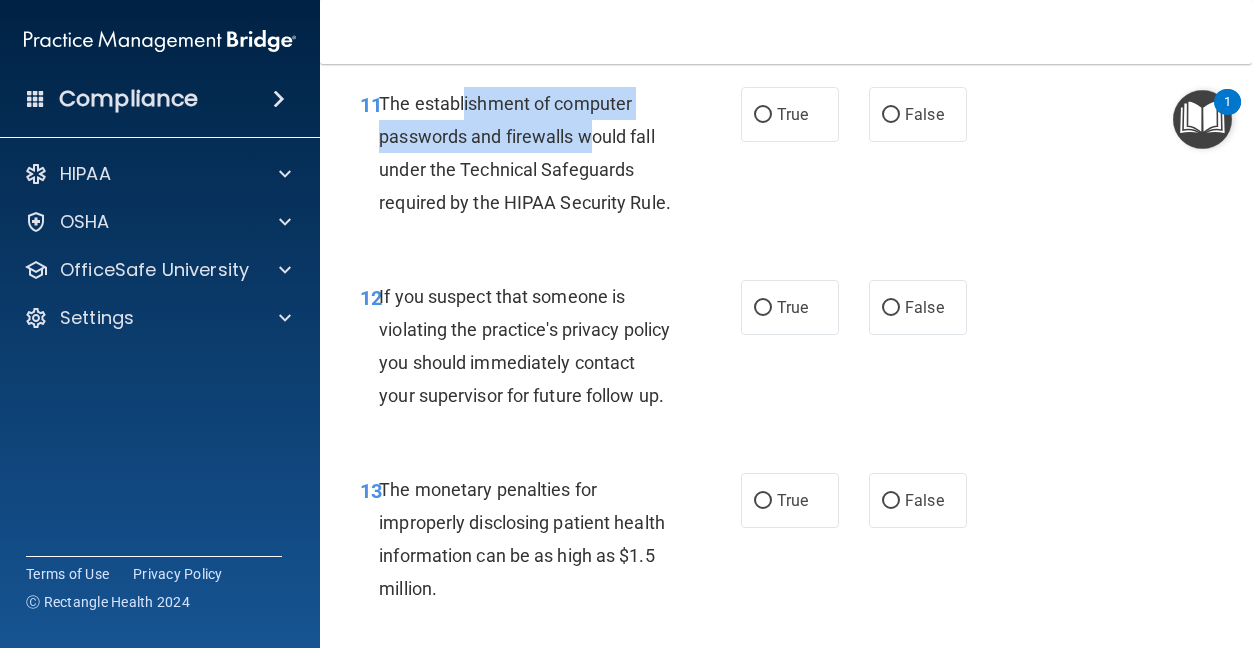 drag, startPoint x: 464, startPoint y: 102, endPoint x: 587, endPoint y: 125, distance: 125.13193 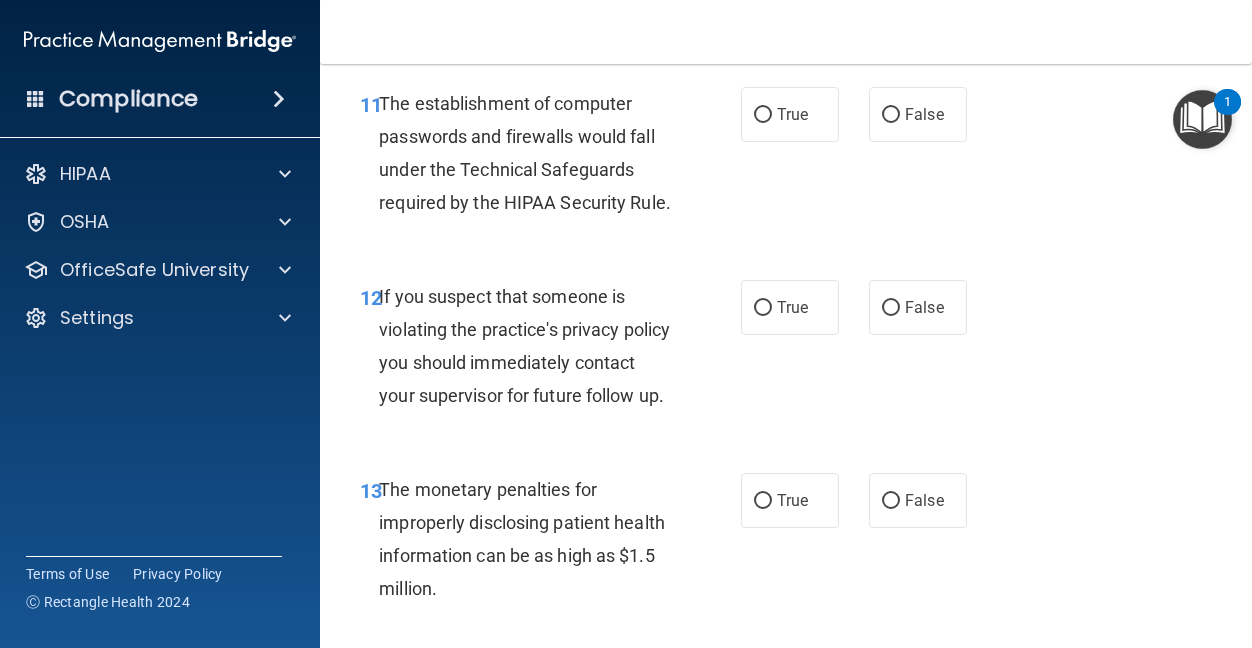 drag, startPoint x: 587, startPoint y: 125, endPoint x: 671, endPoint y: 254, distance: 153.9383 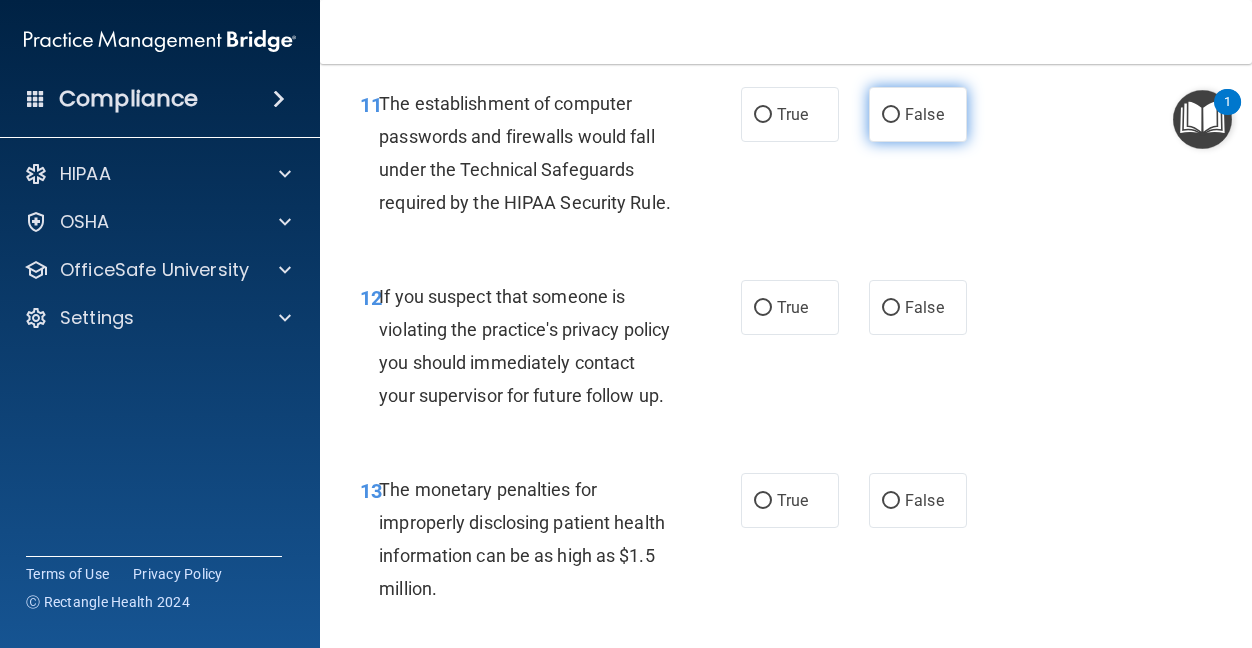 click on "False" at bounding box center [924, 114] 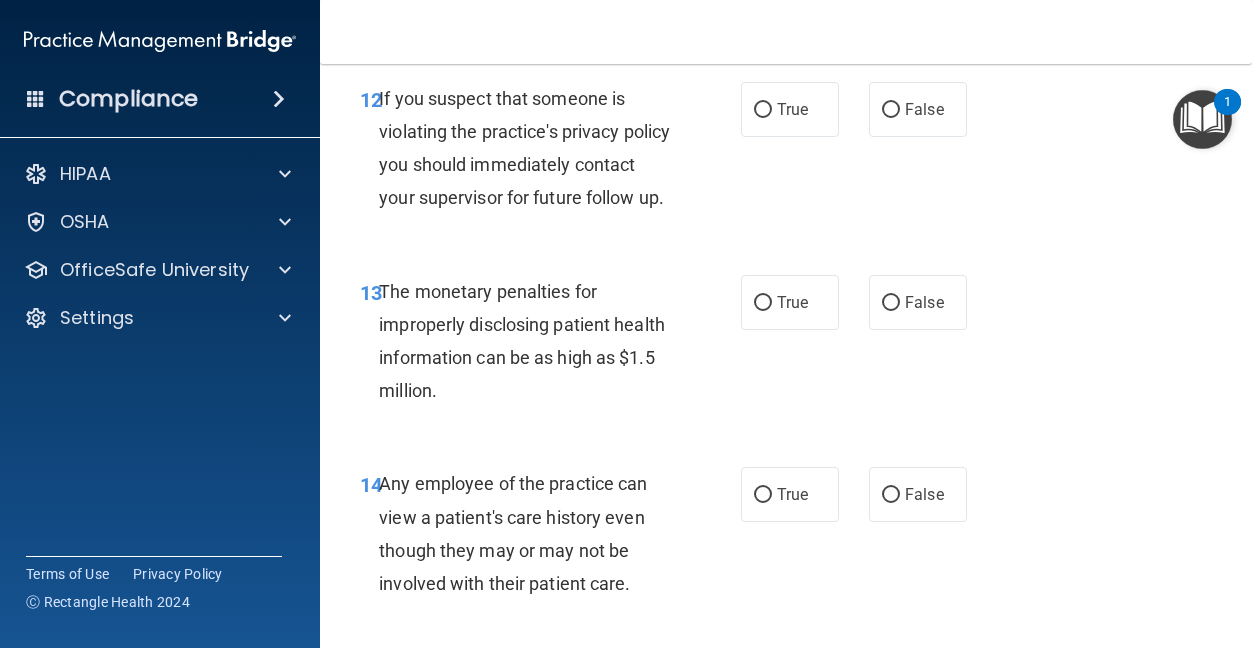 scroll, scrollTop: 2300, scrollLeft: 0, axis: vertical 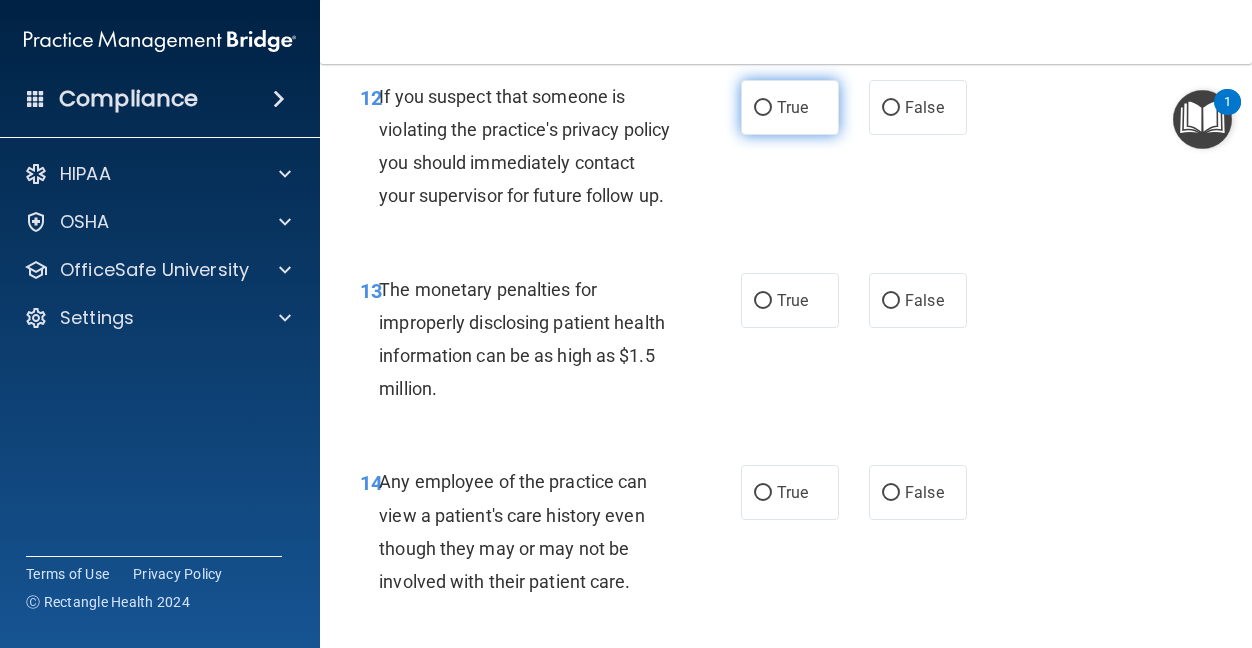 click on "True" at bounding box center (763, 108) 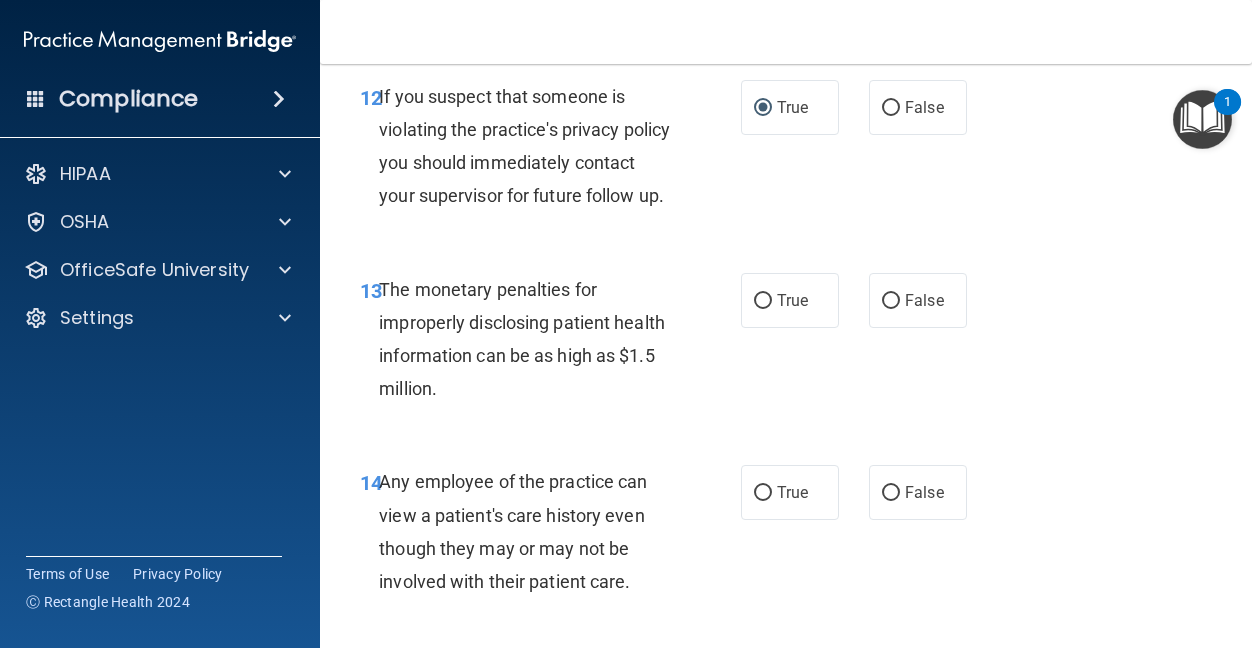 scroll, scrollTop: 2400, scrollLeft: 0, axis: vertical 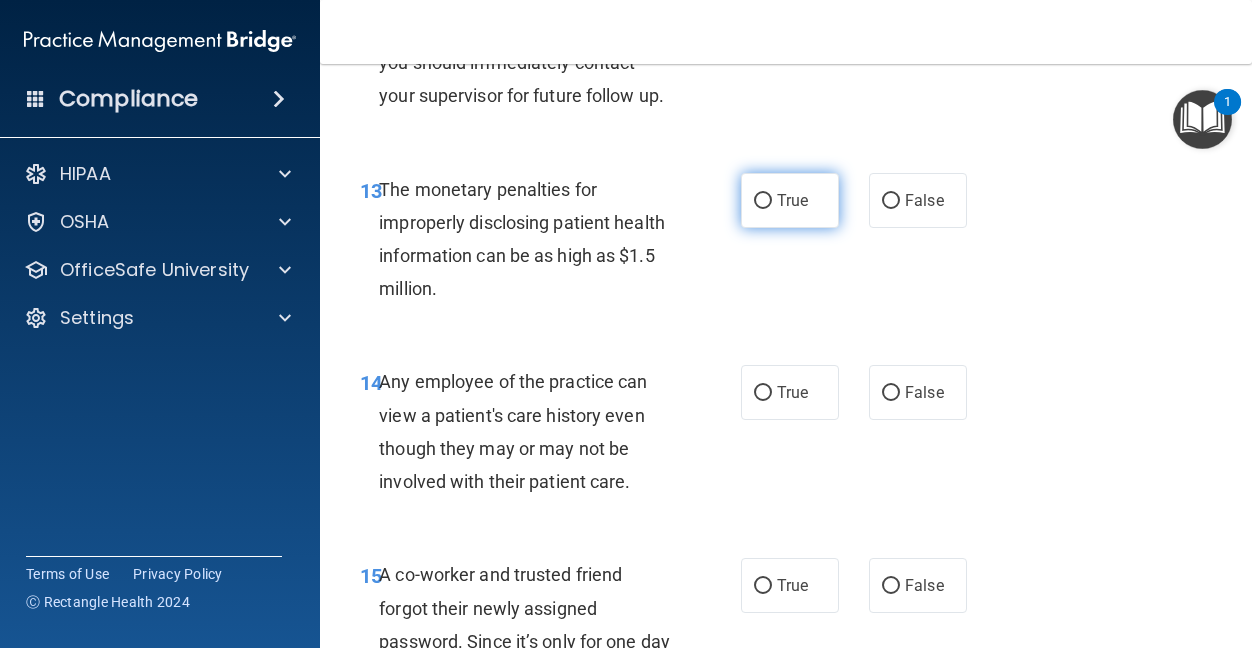 click on "True" at bounding box center [790, 200] 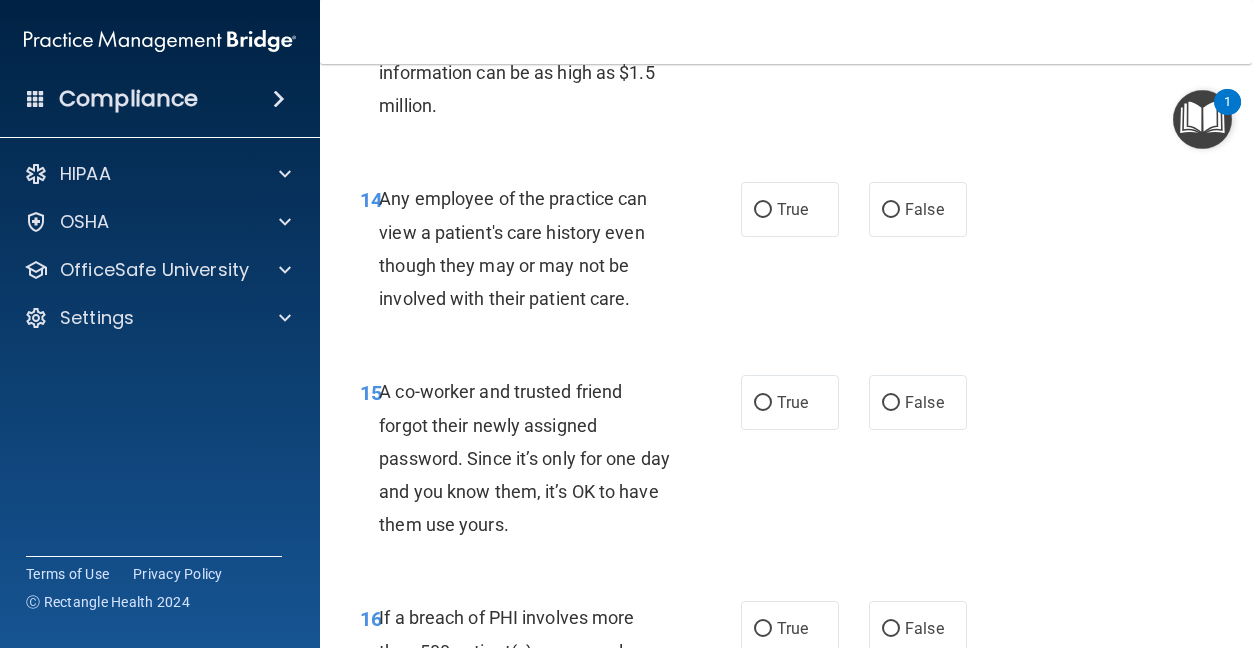 scroll, scrollTop: 2600, scrollLeft: 0, axis: vertical 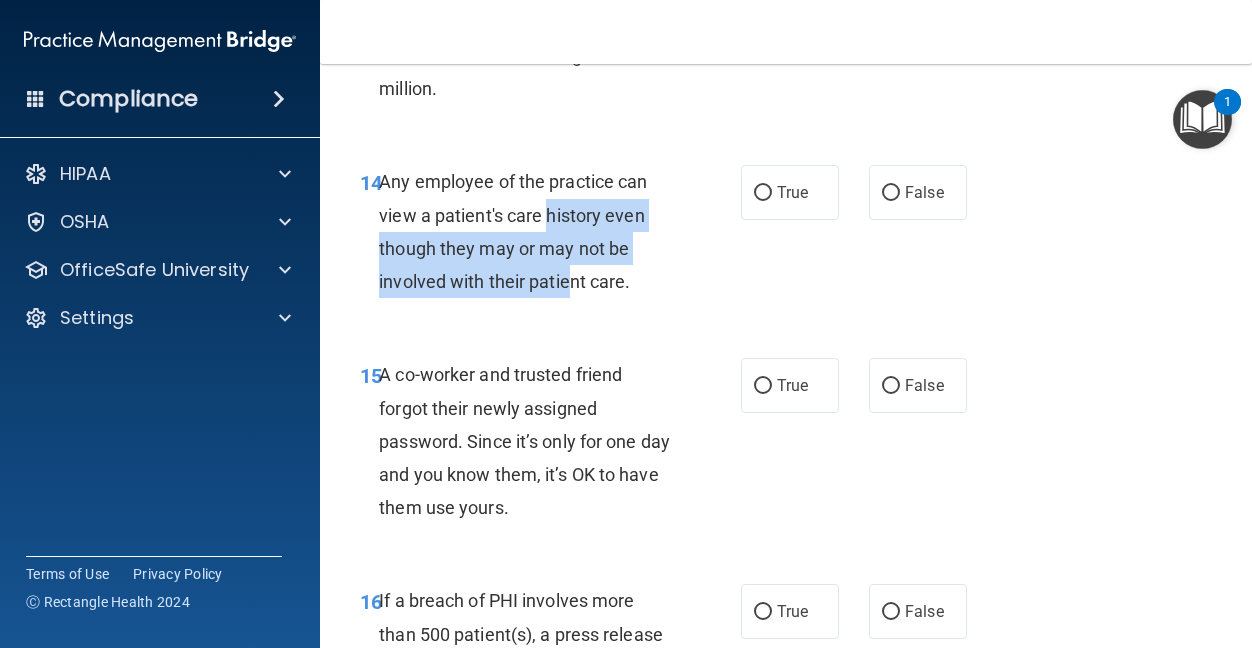 drag, startPoint x: 555, startPoint y: 266, endPoint x: 569, endPoint y: 367, distance: 101.96568 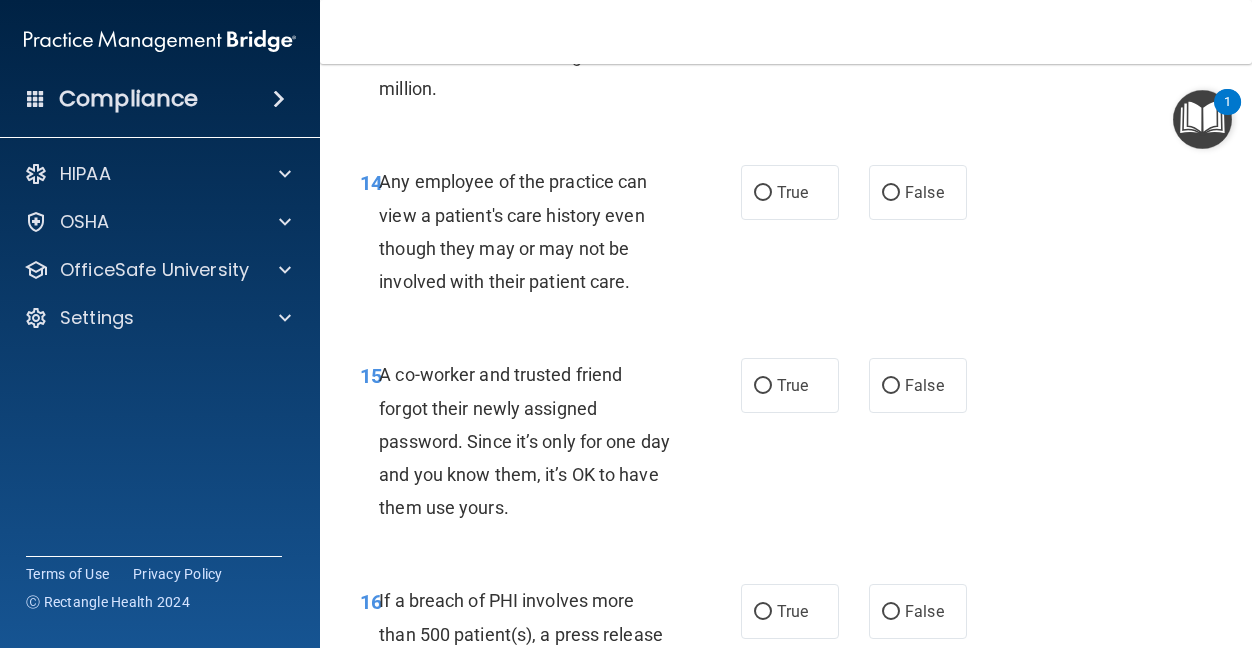 drag, startPoint x: 569, startPoint y: 367, endPoint x: 716, endPoint y: 373, distance: 147.12239 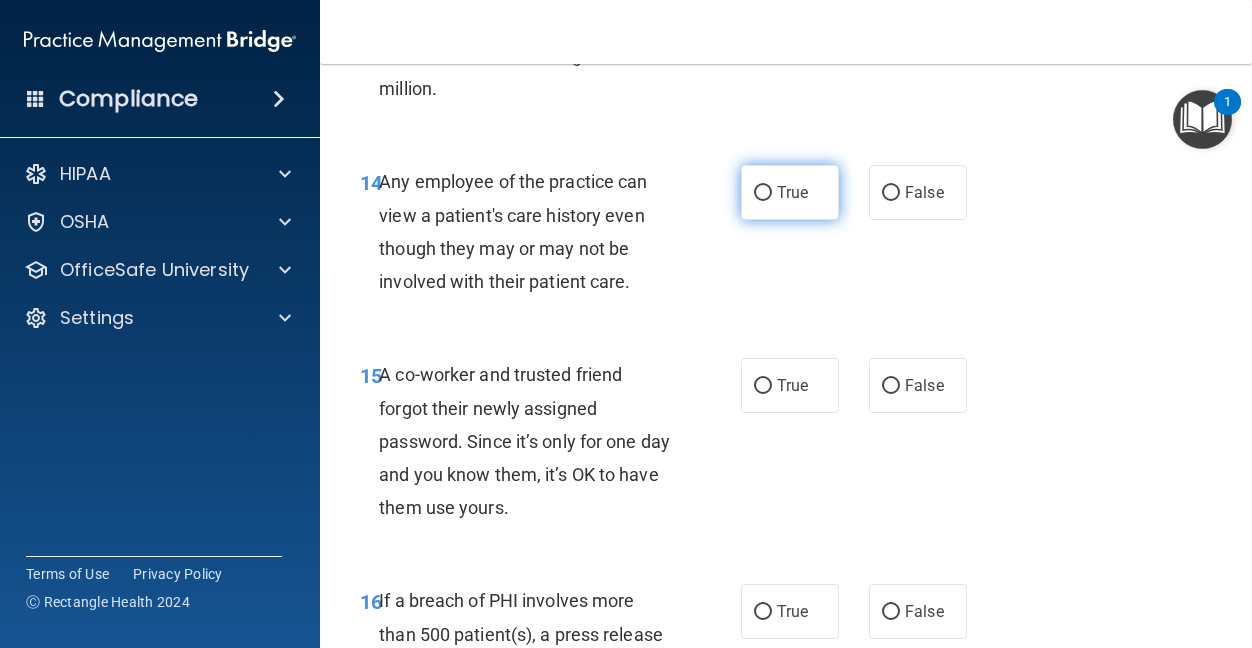 click on "True" at bounding box center [792, 192] 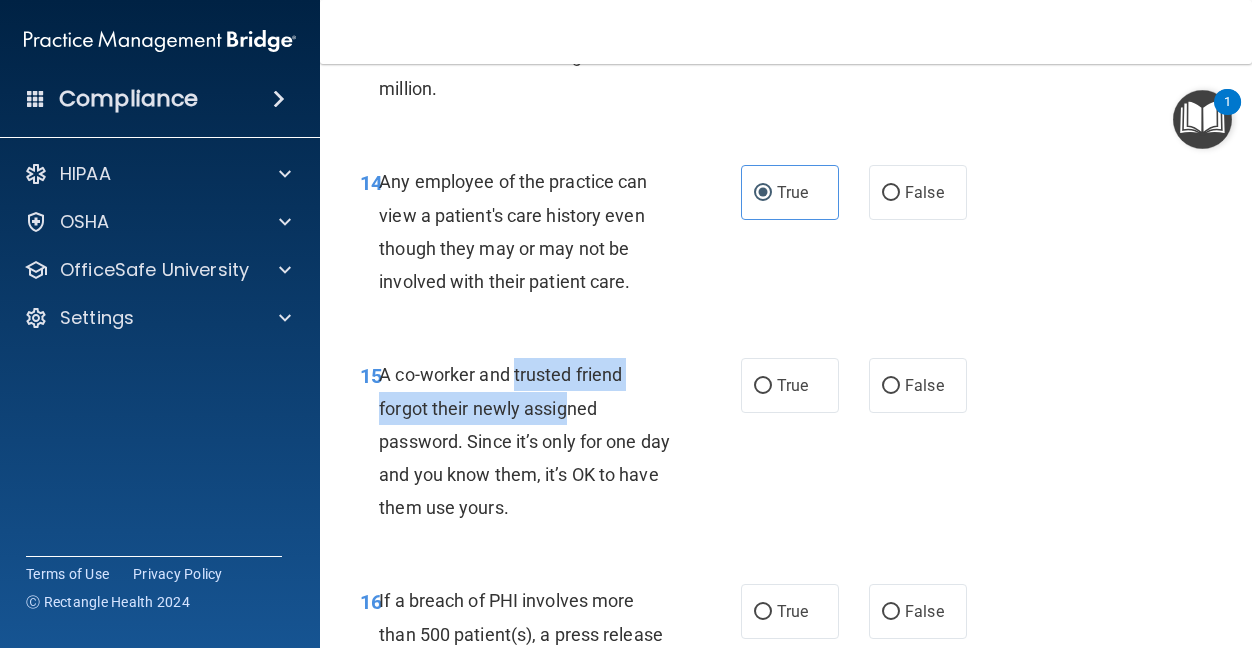 drag, startPoint x: 515, startPoint y: 439, endPoint x: 564, endPoint y: 470, distance: 57.982758 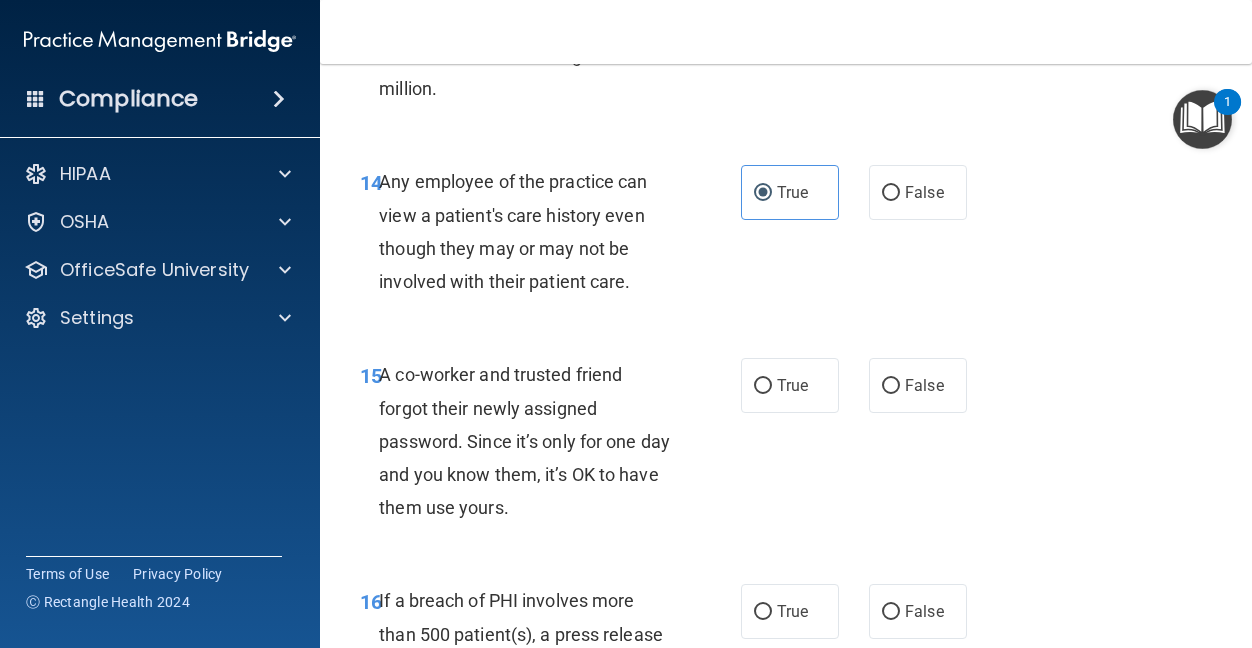 drag, startPoint x: 564, startPoint y: 470, endPoint x: 578, endPoint y: 533, distance: 64.53681 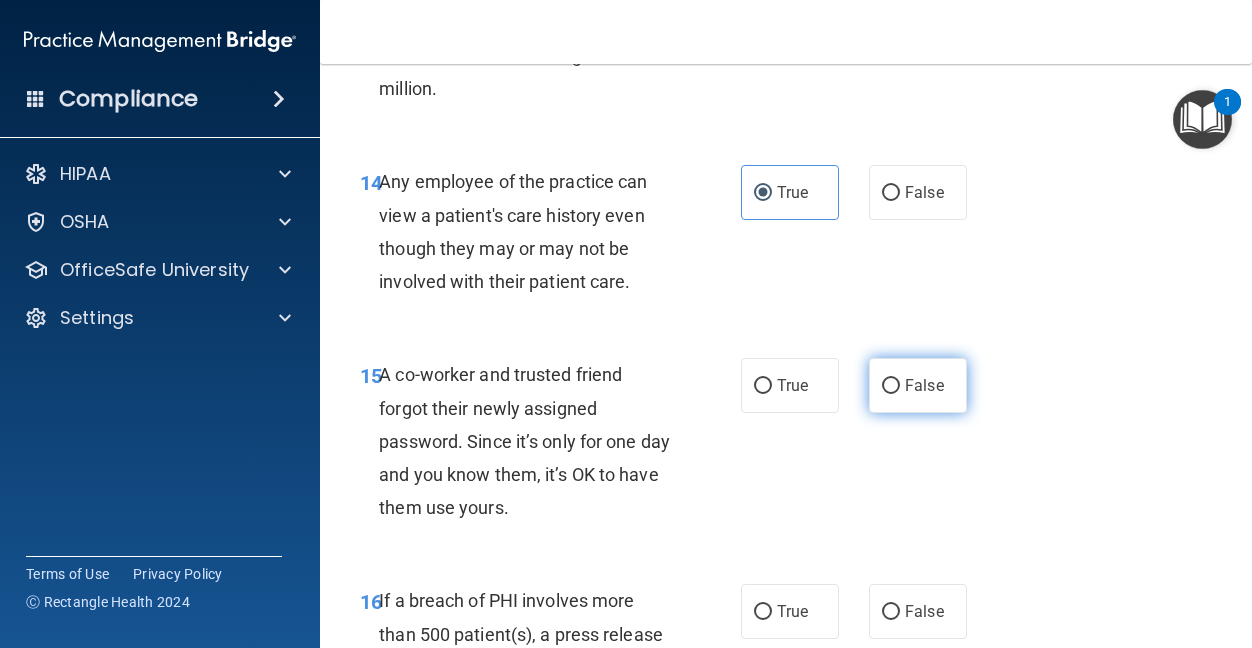 click on "False" at bounding box center (924, 385) 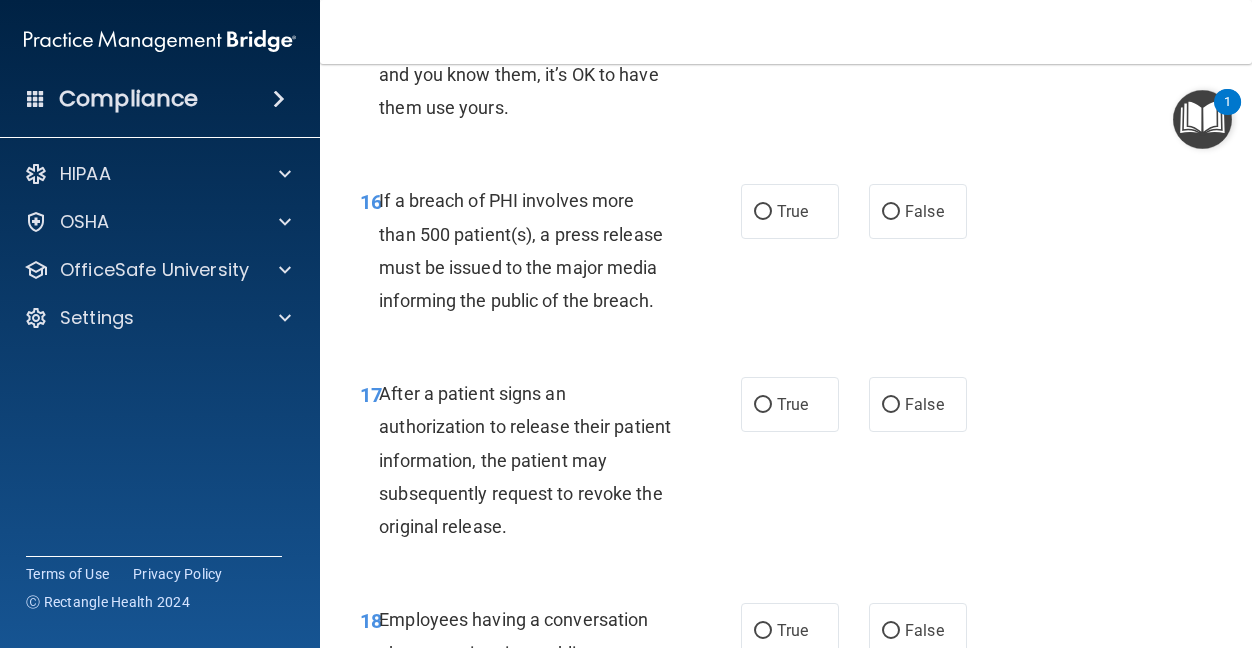 scroll, scrollTop: 2900, scrollLeft: 0, axis: vertical 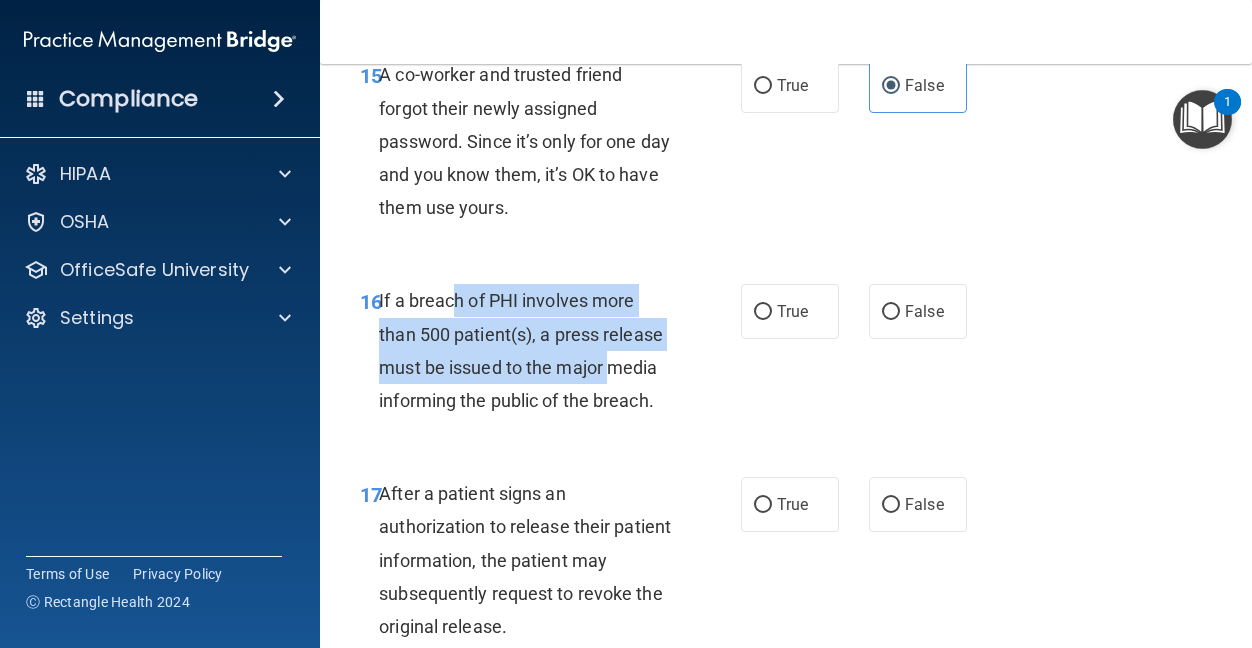 drag, startPoint x: 452, startPoint y: 374, endPoint x: 619, endPoint y: 467, distance: 191.14915 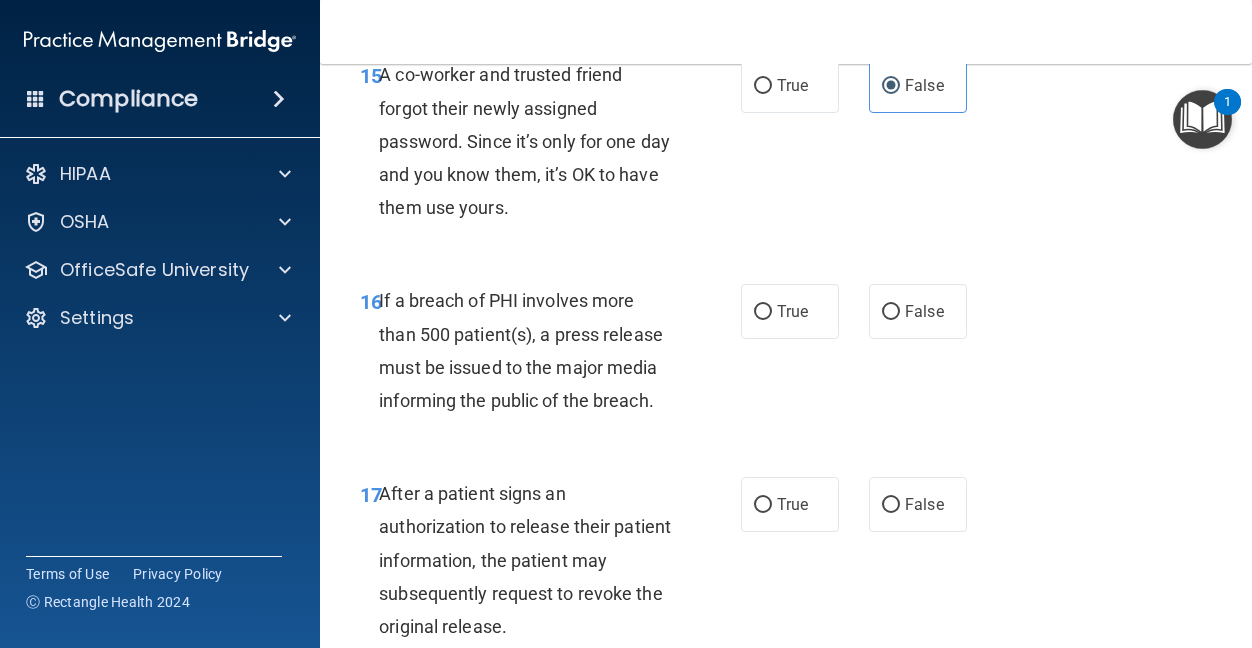 drag, startPoint x: 619, startPoint y: 467, endPoint x: 717, endPoint y: 463, distance: 98.0816 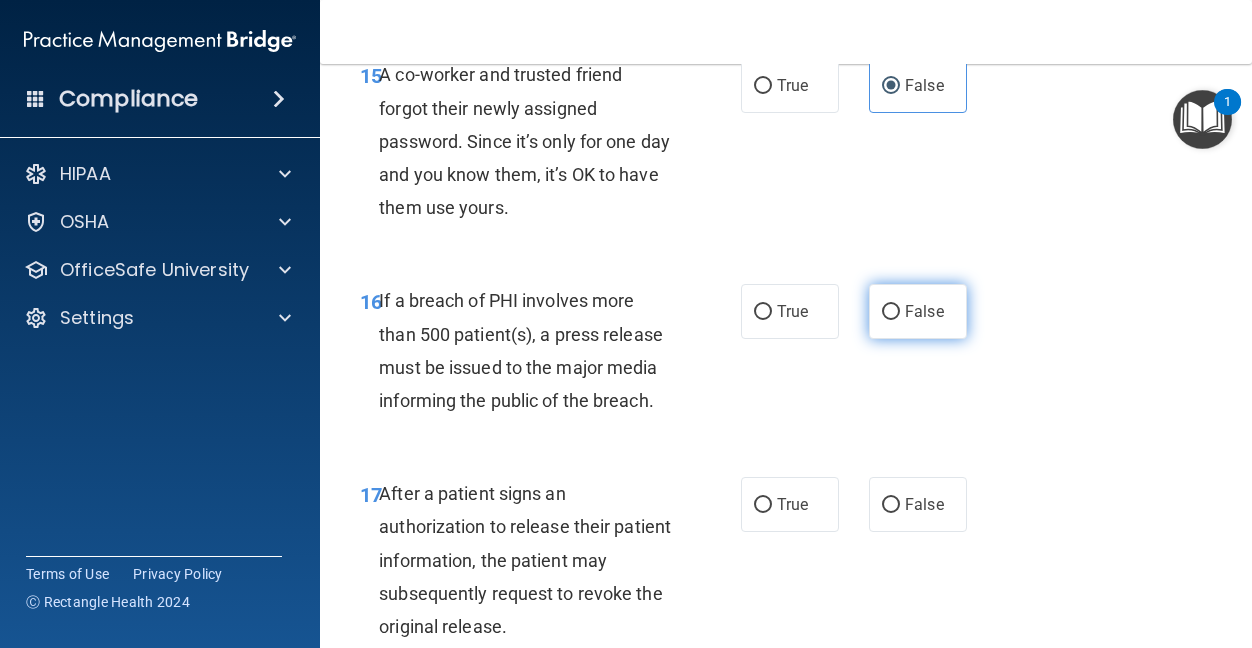 click on "False" at bounding box center (918, 311) 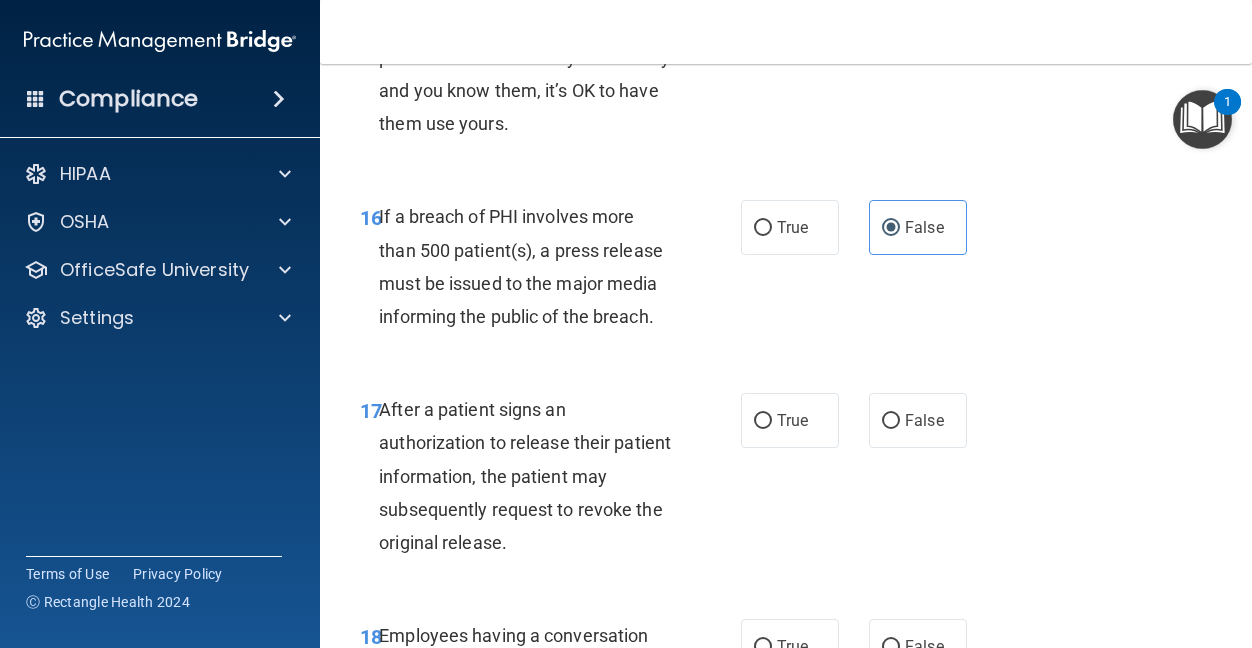 scroll, scrollTop: 3100, scrollLeft: 0, axis: vertical 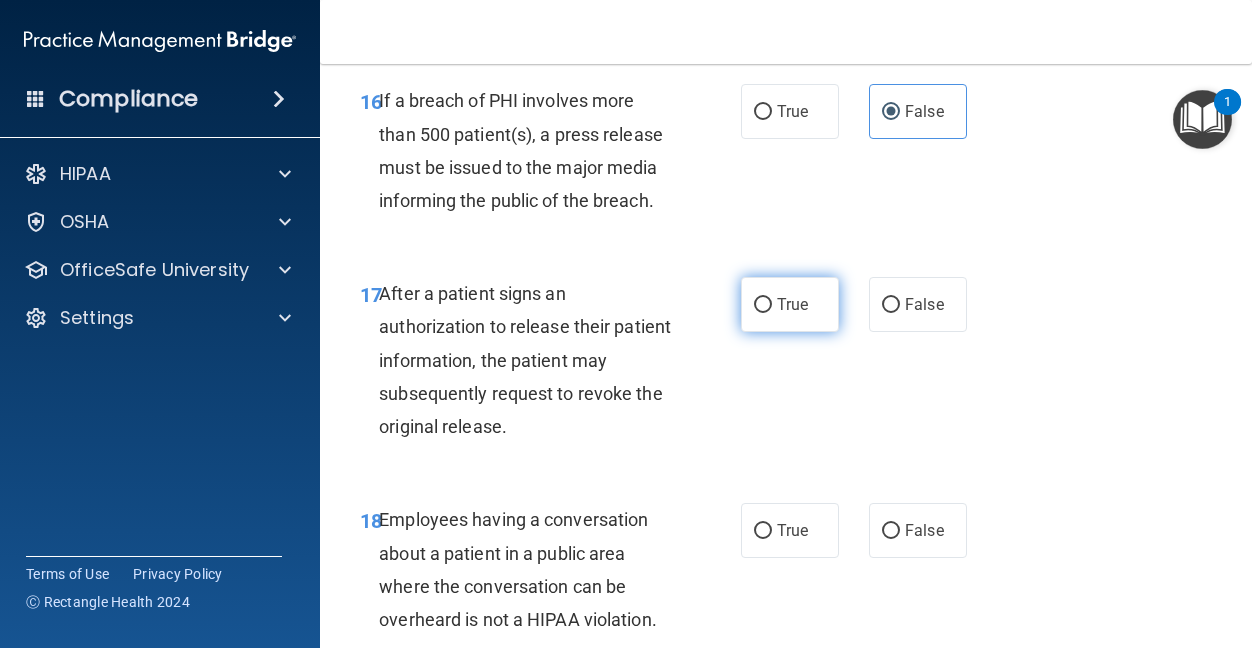 click on "True" at bounding box center [792, 304] 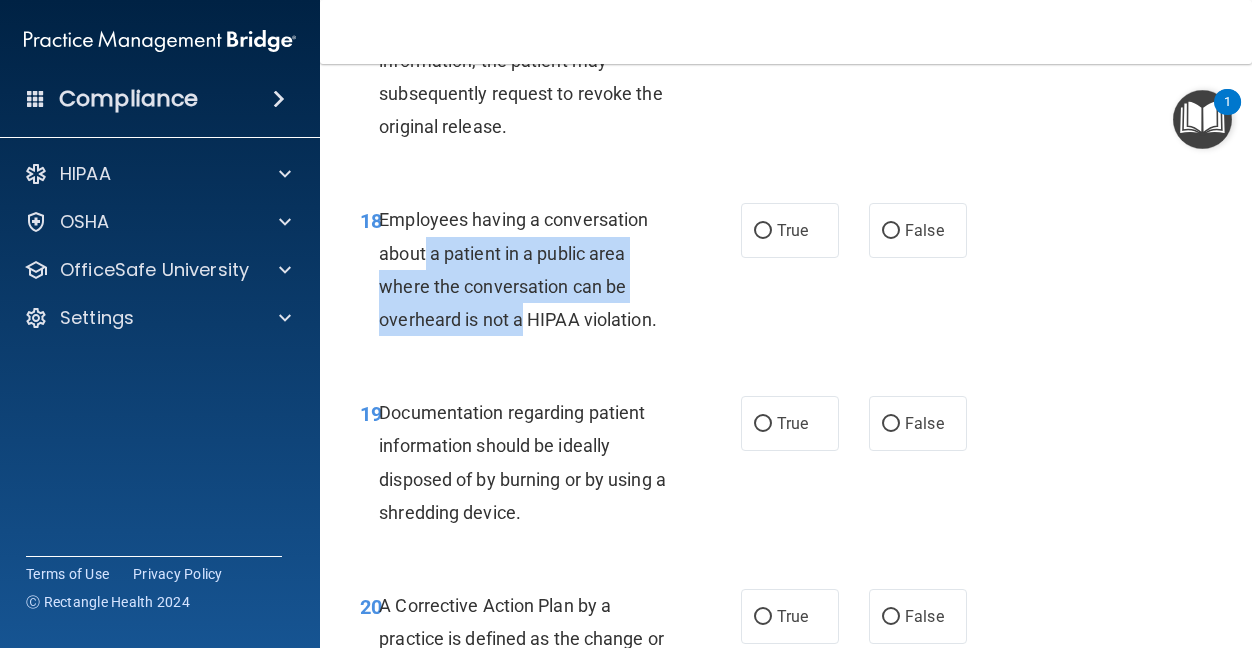 drag, startPoint x: 427, startPoint y: 323, endPoint x: 526, endPoint y: 404, distance: 127.91403 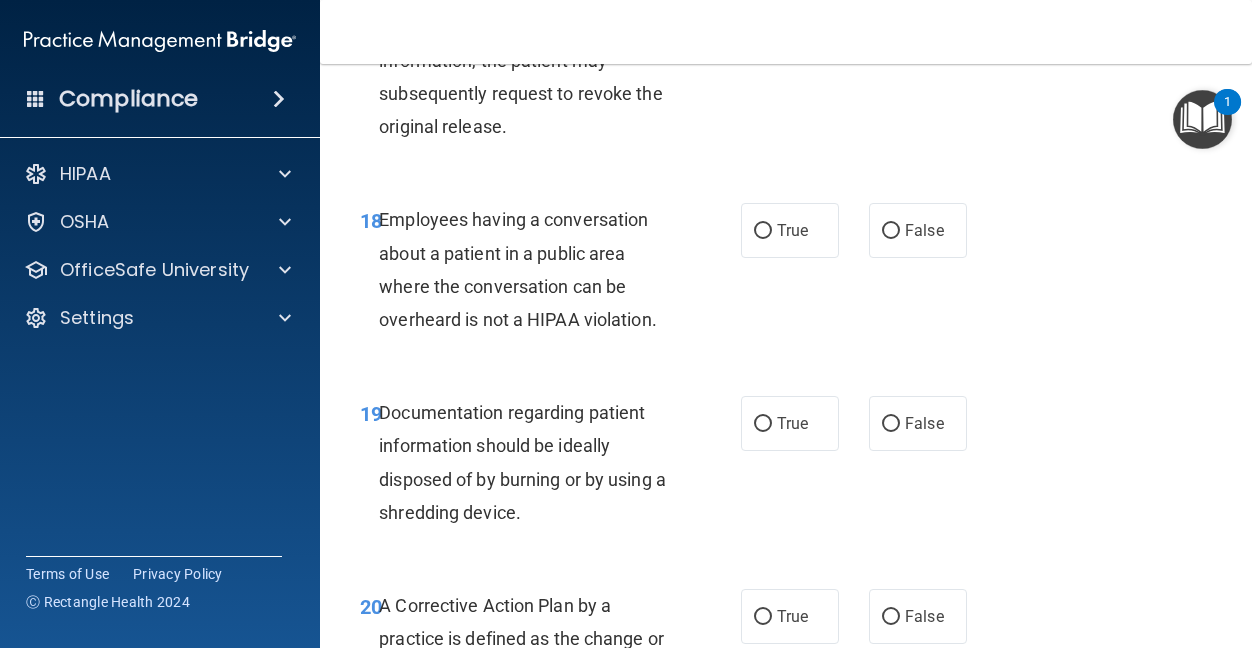 drag, startPoint x: 526, startPoint y: 404, endPoint x: 592, endPoint y: 431, distance: 71.30919 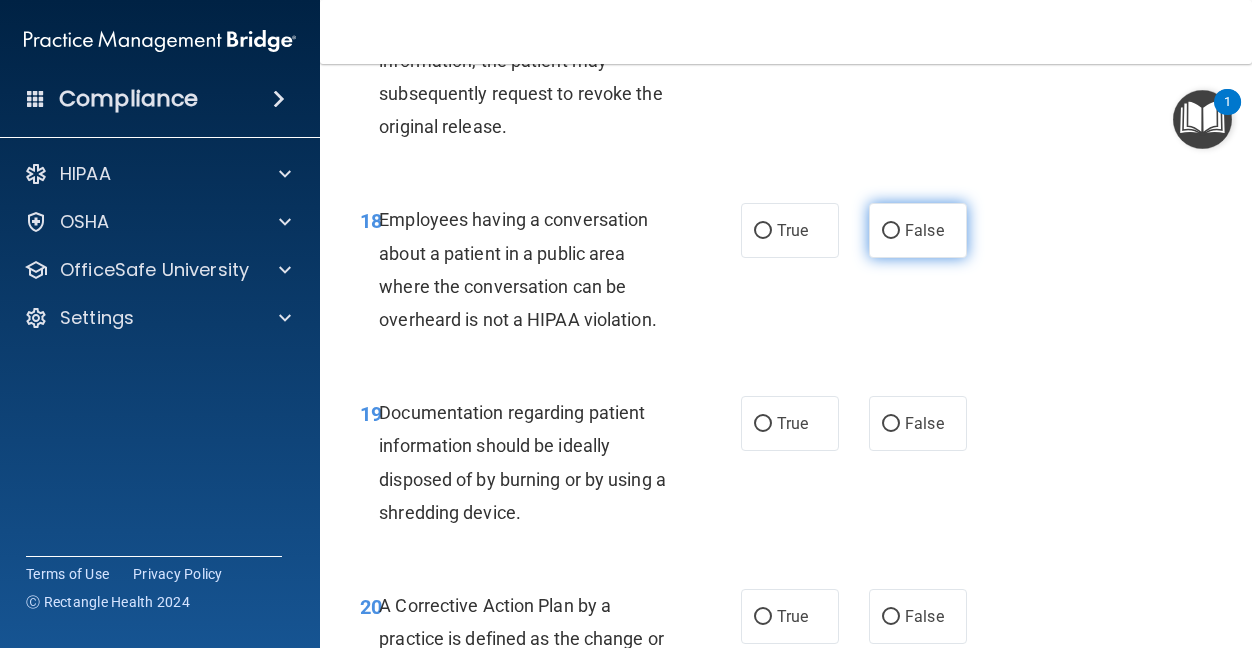 click on "False" at bounding box center [891, 231] 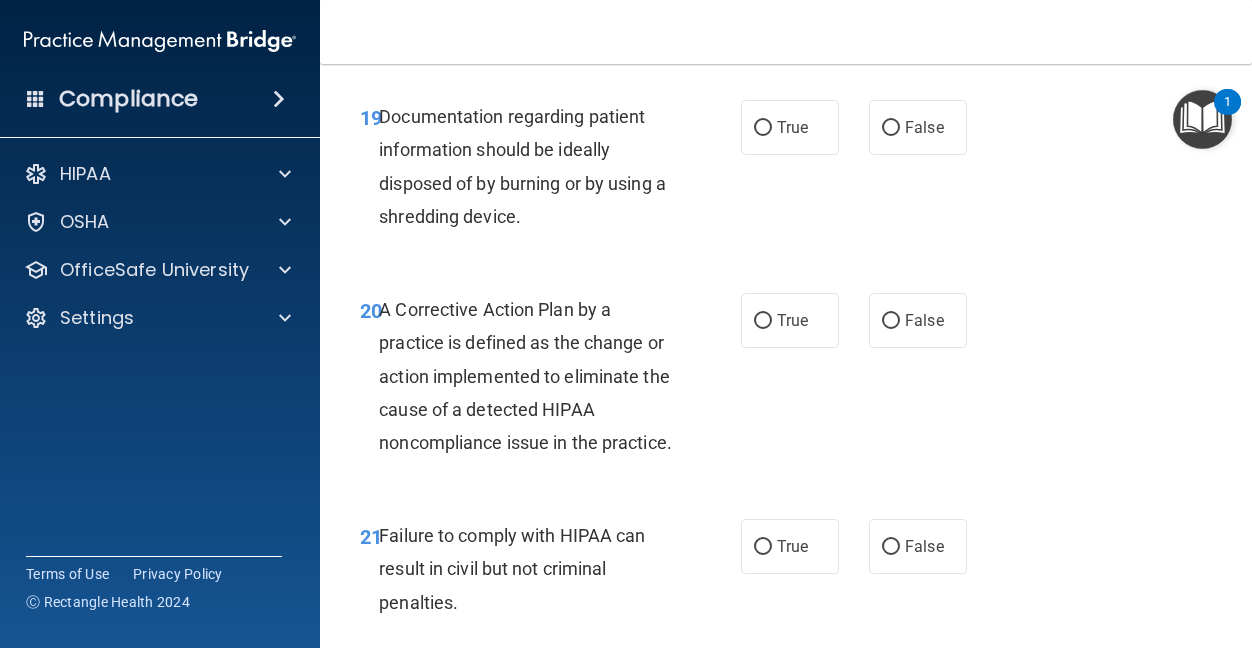 scroll, scrollTop: 3700, scrollLeft: 0, axis: vertical 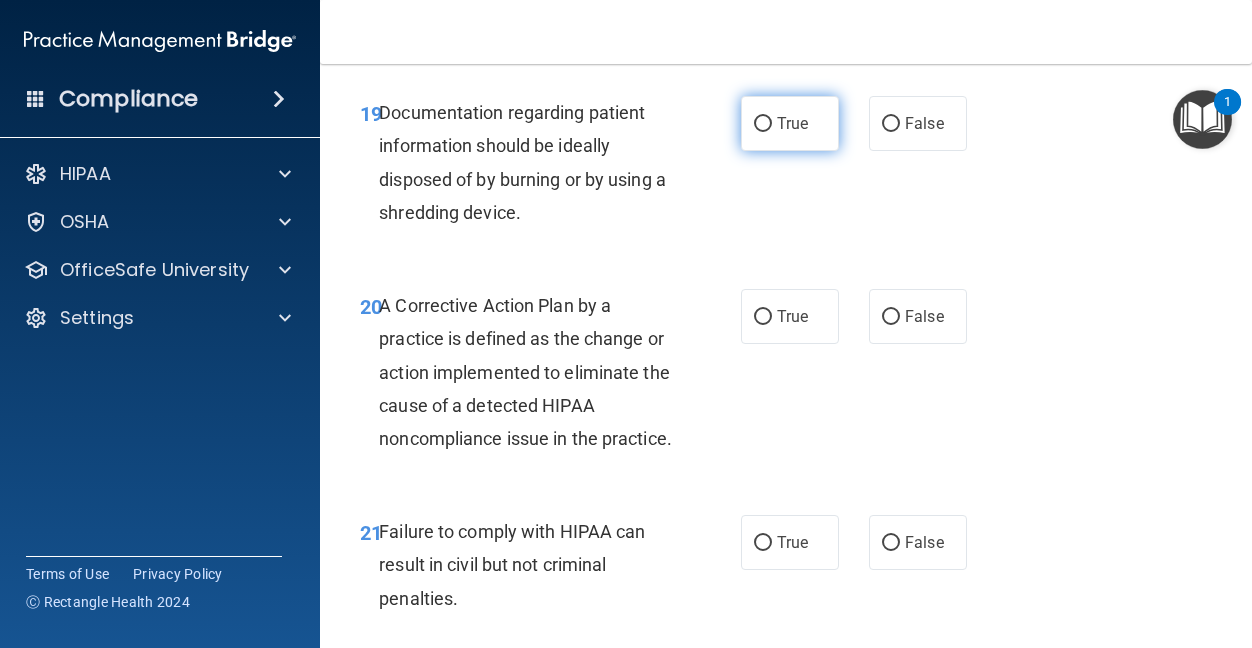 click on "True" at bounding box center [792, 123] 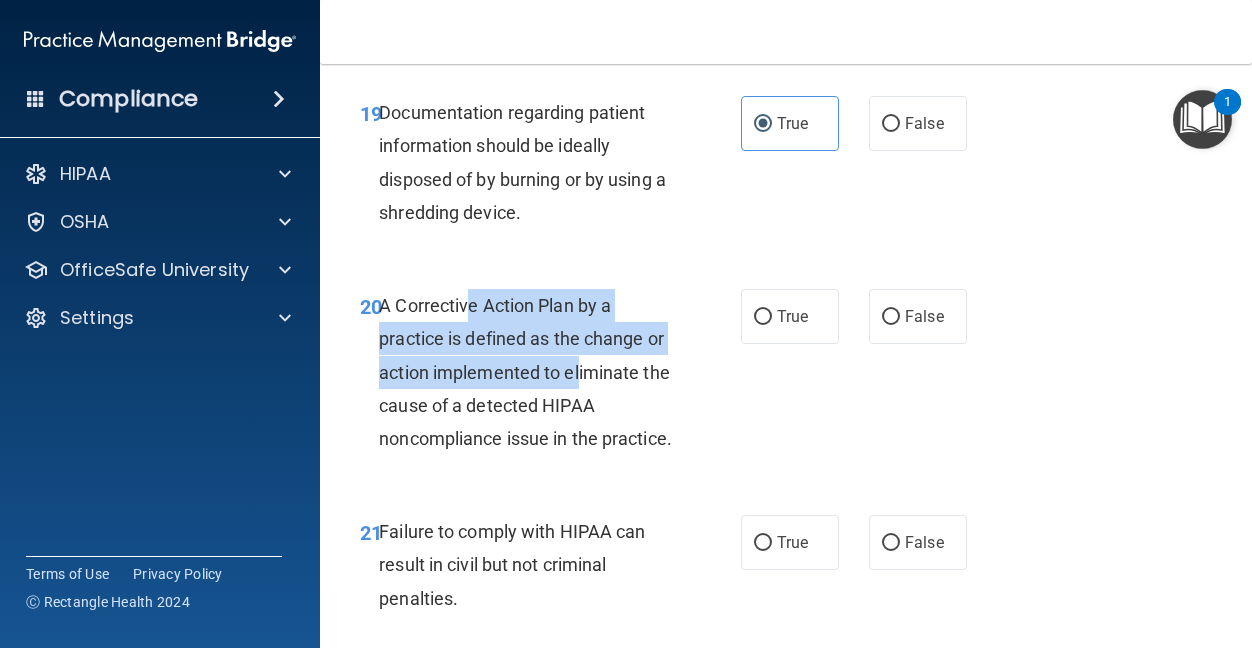 drag, startPoint x: 471, startPoint y: 373, endPoint x: 603, endPoint y: 423, distance: 141.1524 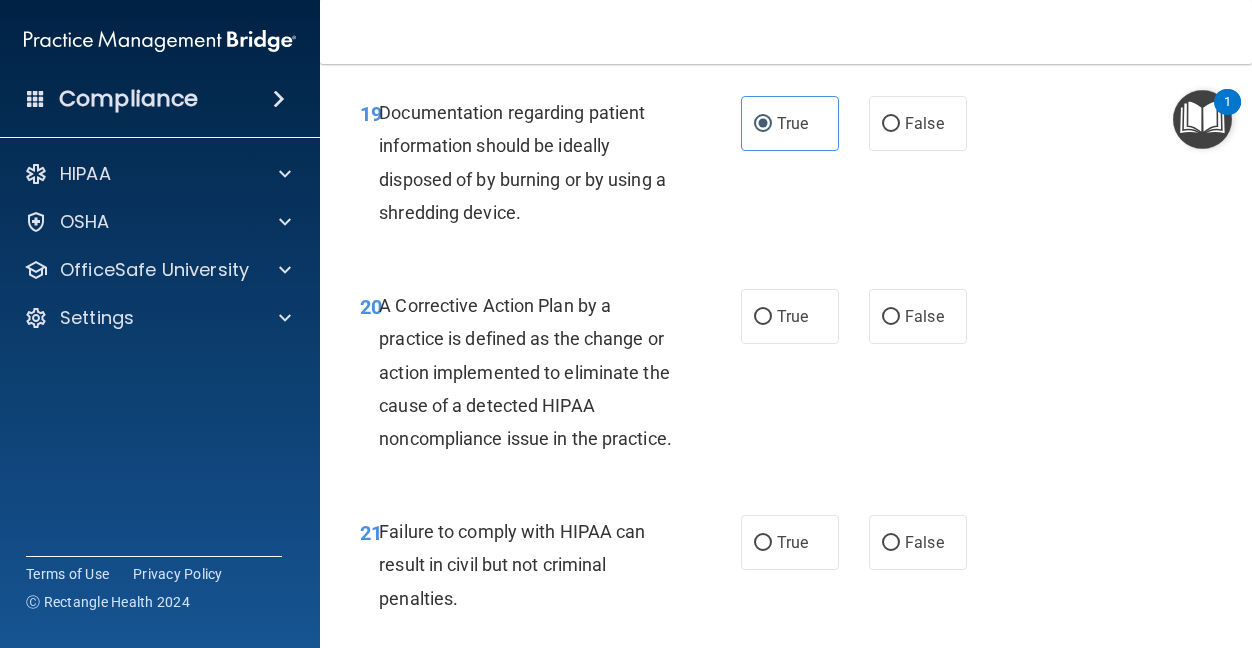 drag, startPoint x: 603, startPoint y: 423, endPoint x: 696, endPoint y: 515, distance: 130.81667 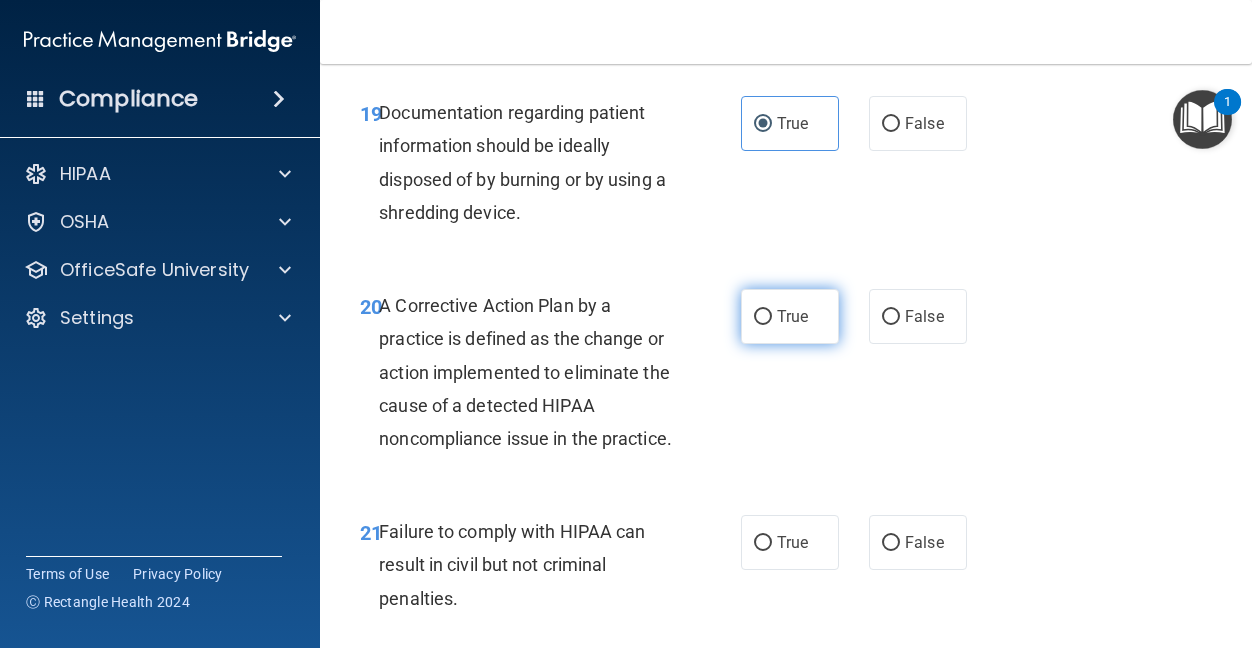 click on "True" at bounding box center [792, 316] 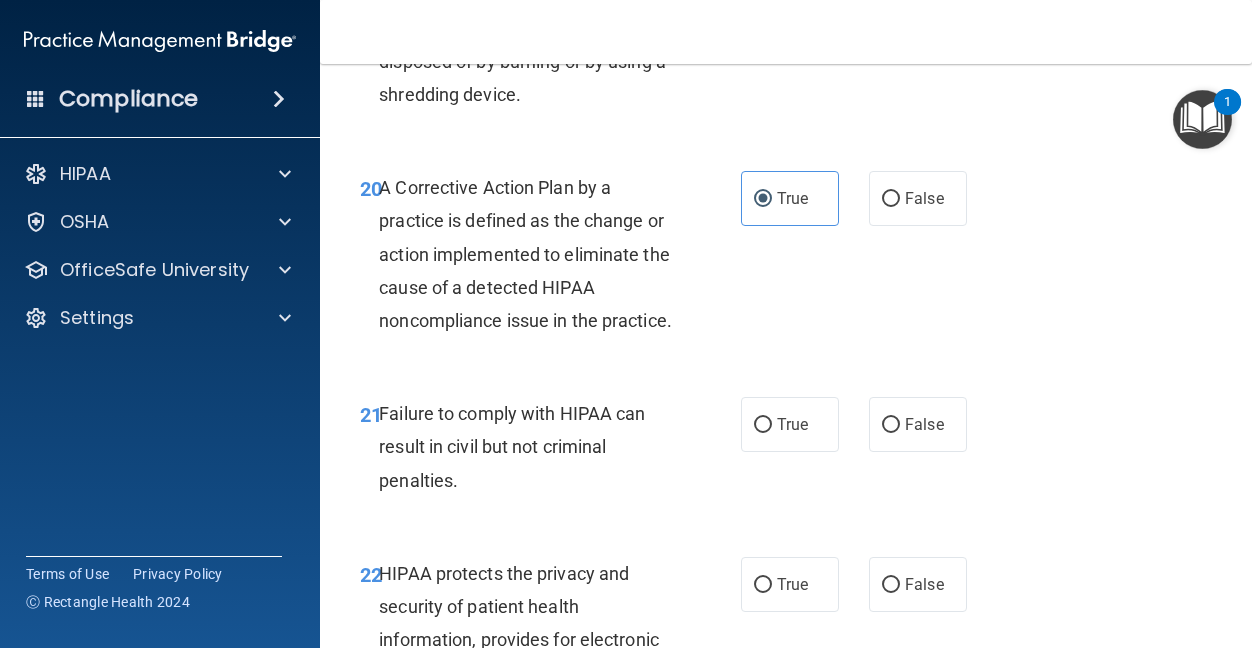 scroll, scrollTop: 4000, scrollLeft: 0, axis: vertical 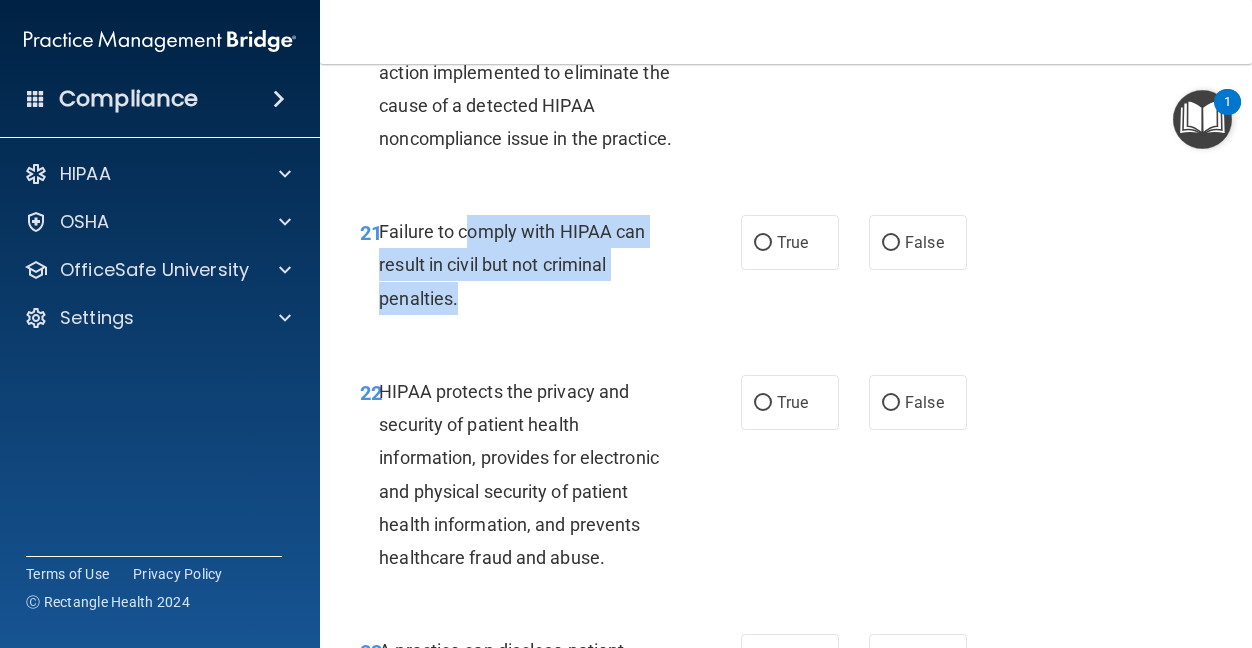 drag, startPoint x: 469, startPoint y: 329, endPoint x: 624, endPoint y: 412, distance: 175.82378 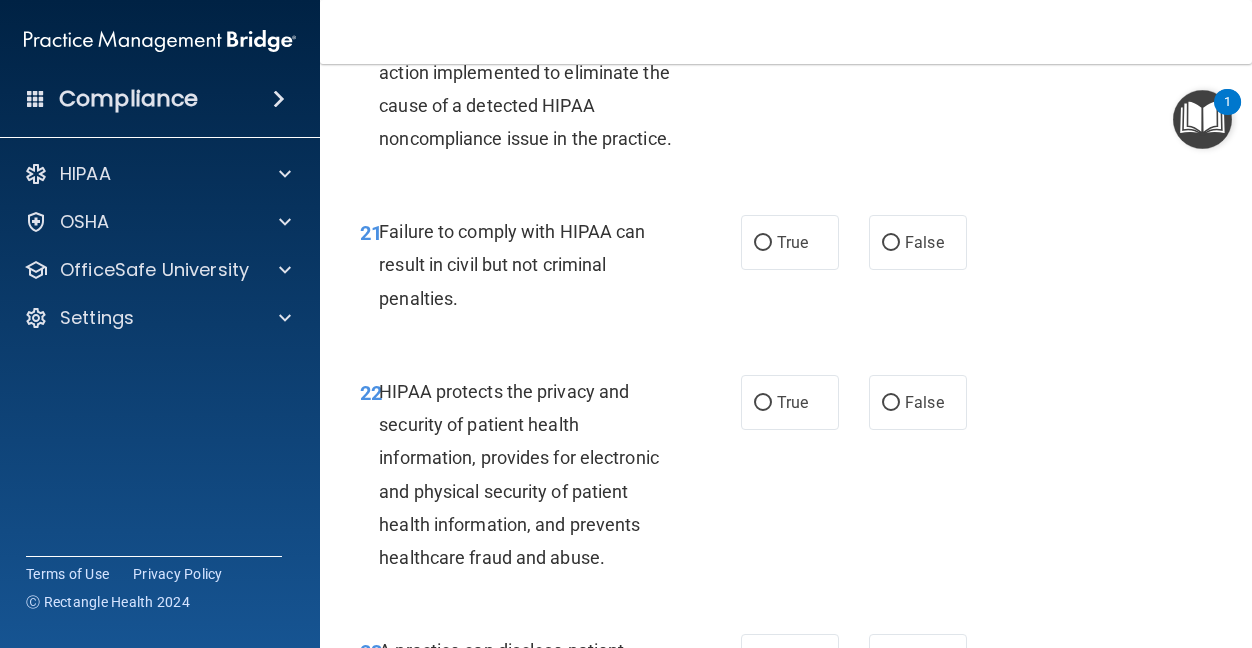 drag, startPoint x: 624, startPoint y: 412, endPoint x: 643, endPoint y: 444, distance: 37.215588 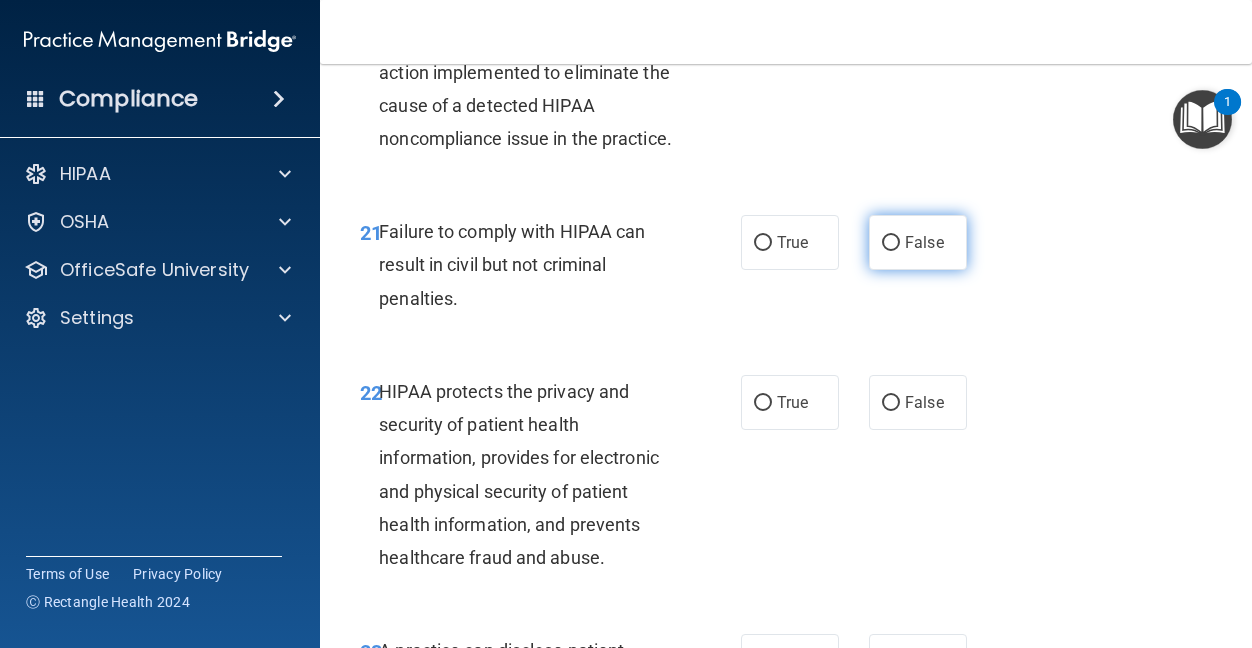 click on "False" at bounding box center (918, 242) 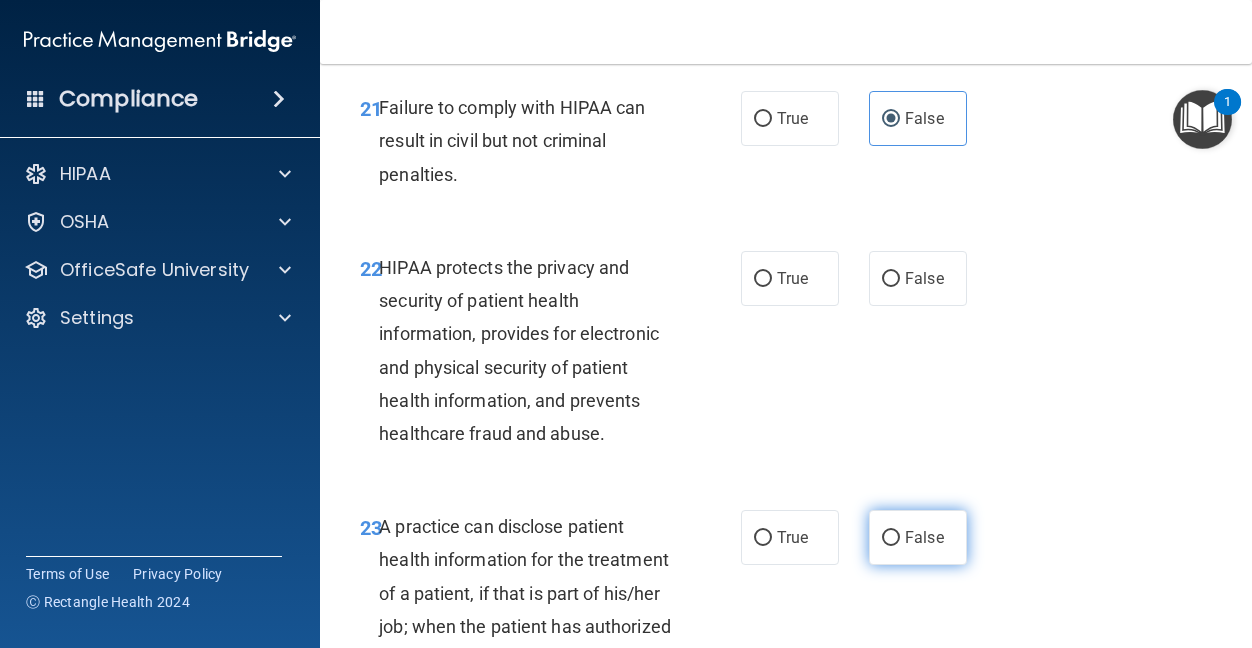 scroll, scrollTop: 4400, scrollLeft: 0, axis: vertical 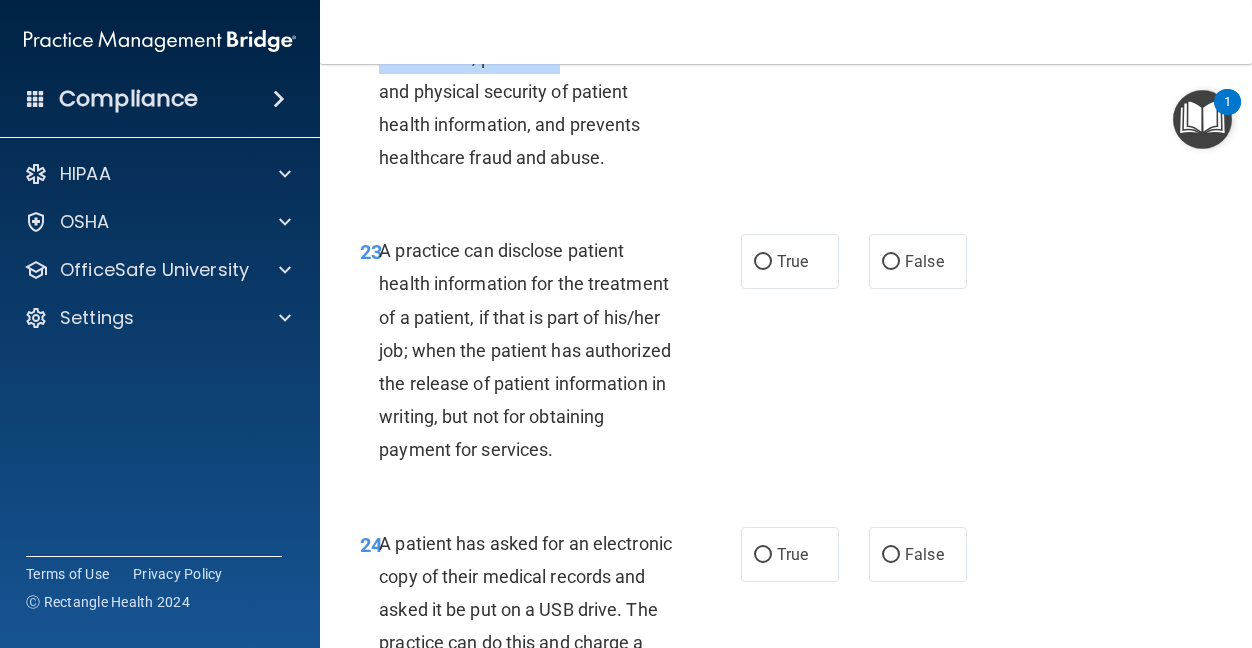 drag, startPoint x: 455, startPoint y: 96, endPoint x: 558, endPoint y: 160, distance: 121.264175 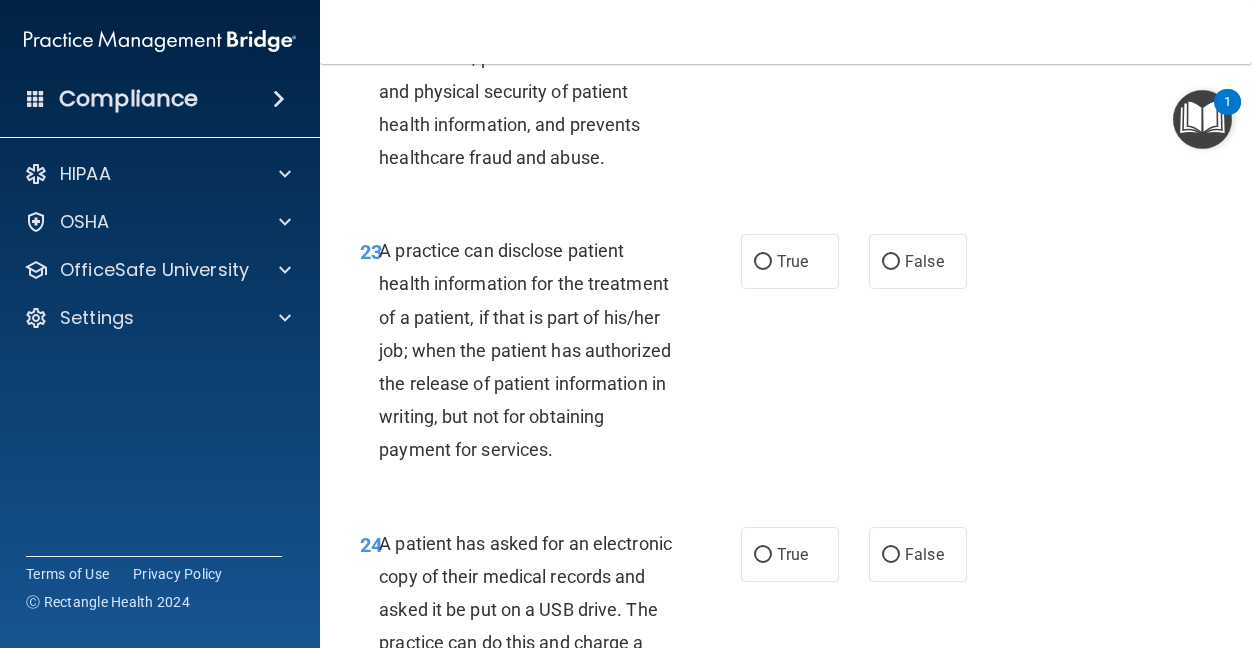 click on "True" at bounding box center (792, 2) 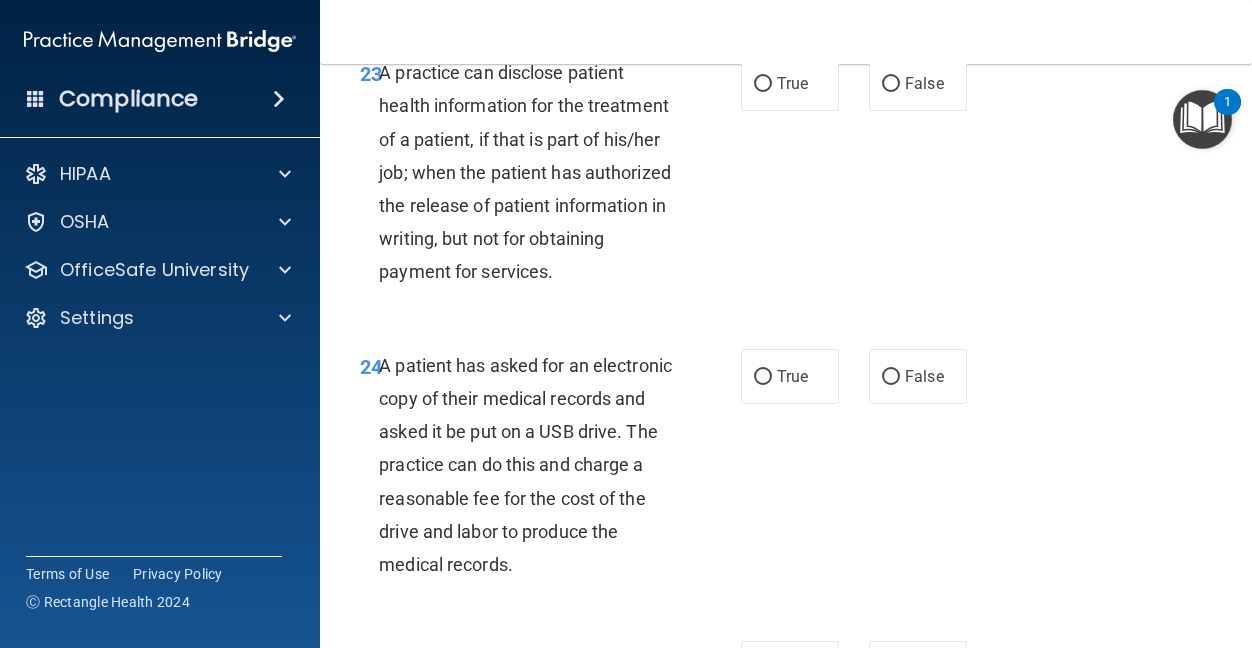scroll, scrollTop: 4600, scrollLeft: 0, axis: vertical 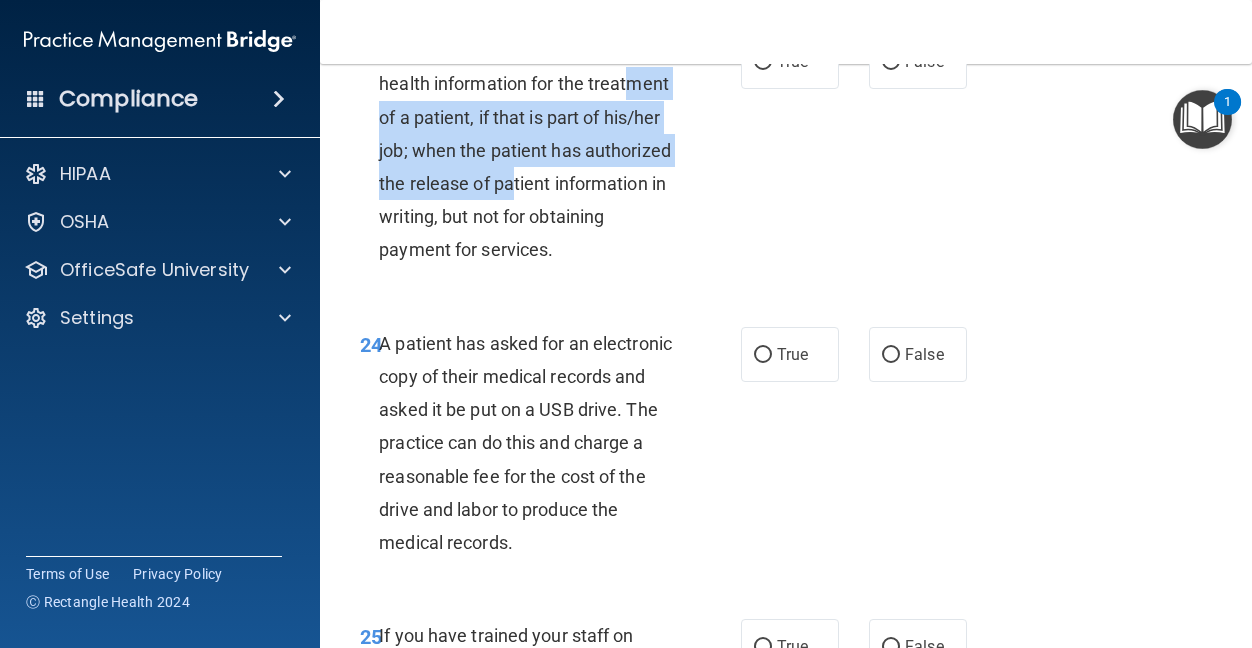 drag, startPoint x: 421, startPoint y: 209, endPoint x: 604, endPoint y: 293, distance: 201.3579 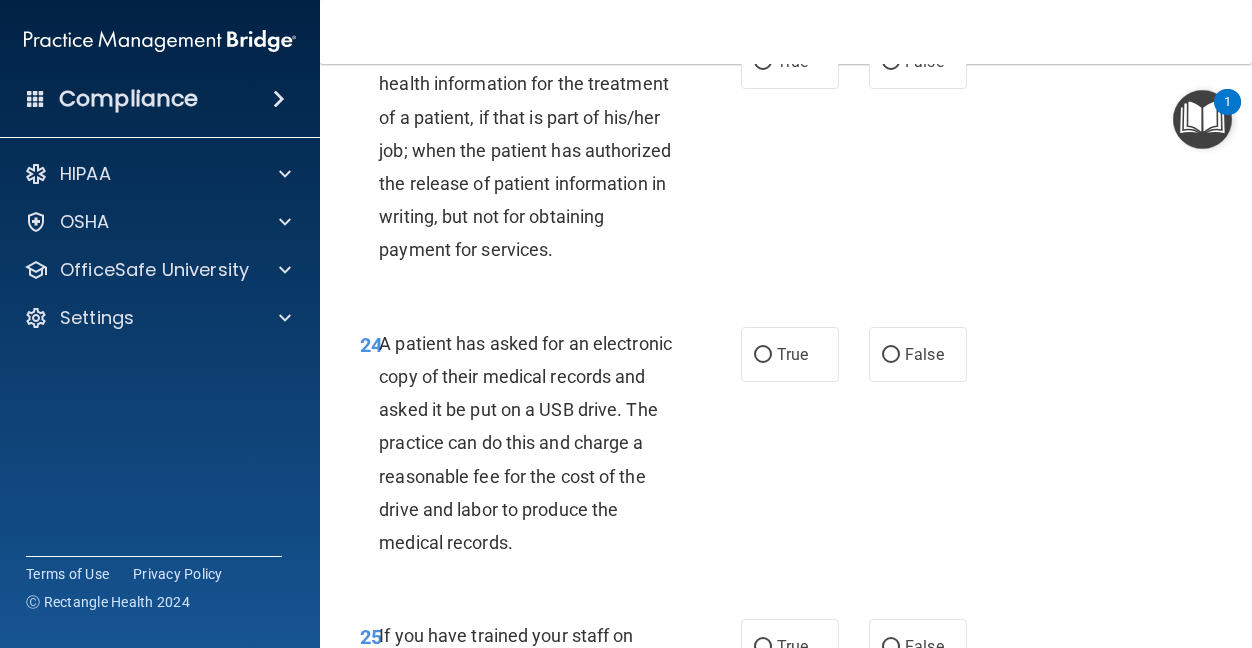 click on "23       A practice can disclose patient health information for the treatment of a patient, if that is part of his/her job; when the patient has authorized the release of patient information in writing, but not for obtaining payment for services.                 True           False" at bounding box center (786, 155) 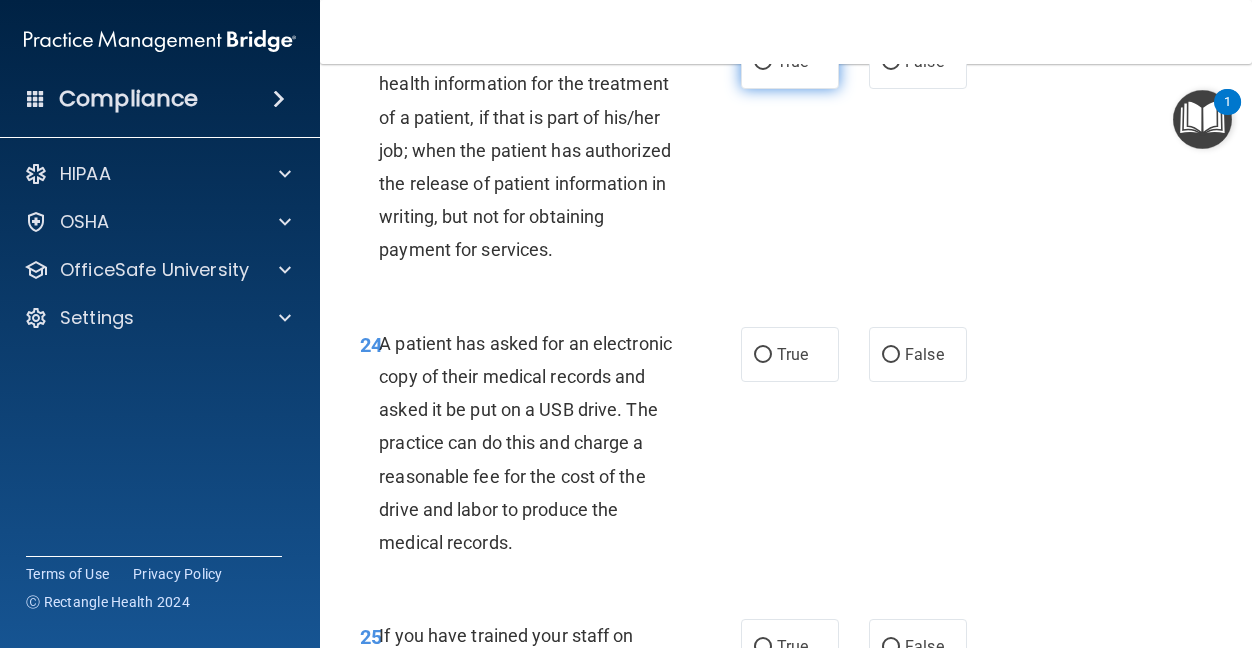 click on "True" at bounding box center (763, 62) 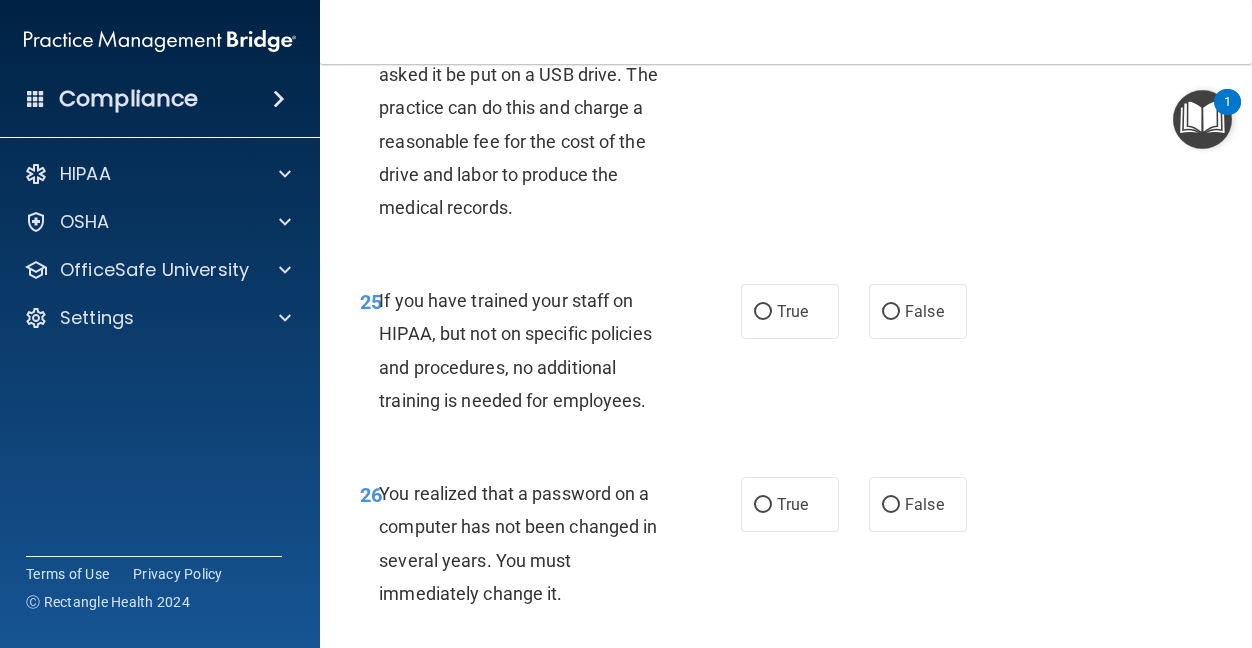scroll, scrollTop: 4900, scrollLeft: 0, axis: vertical 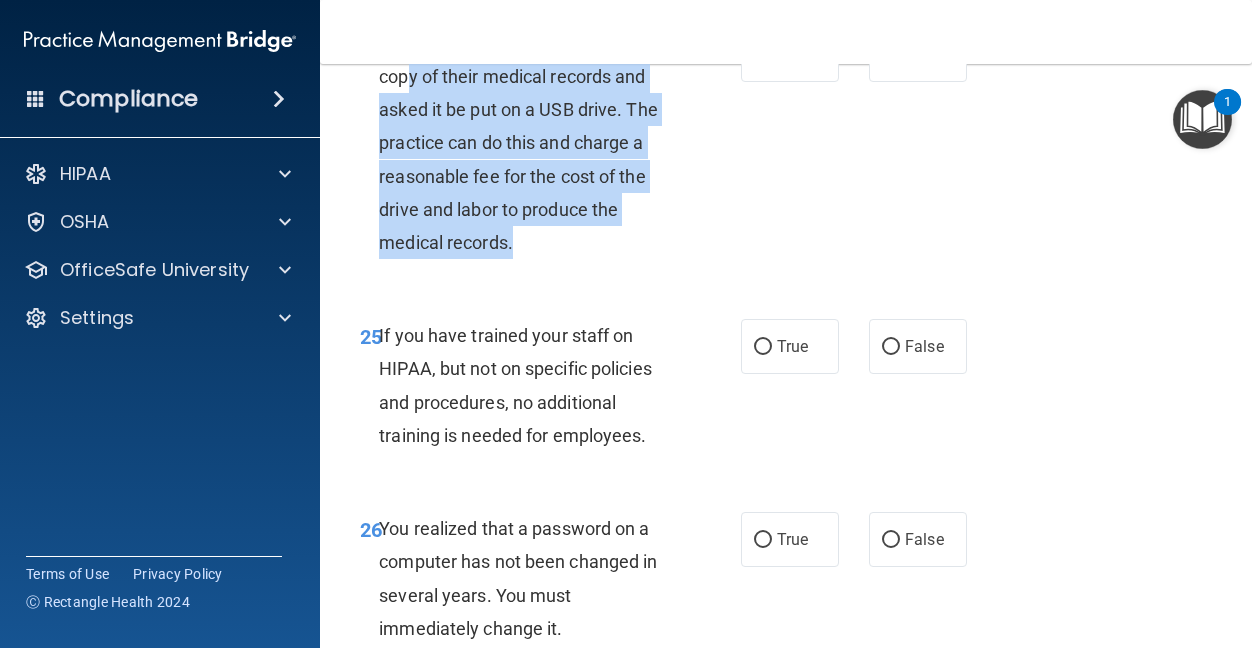 drag, startPoint x: 513, startPoint y: 175, endPoint x: 661, endPoint y: 333, distance: 216.49019 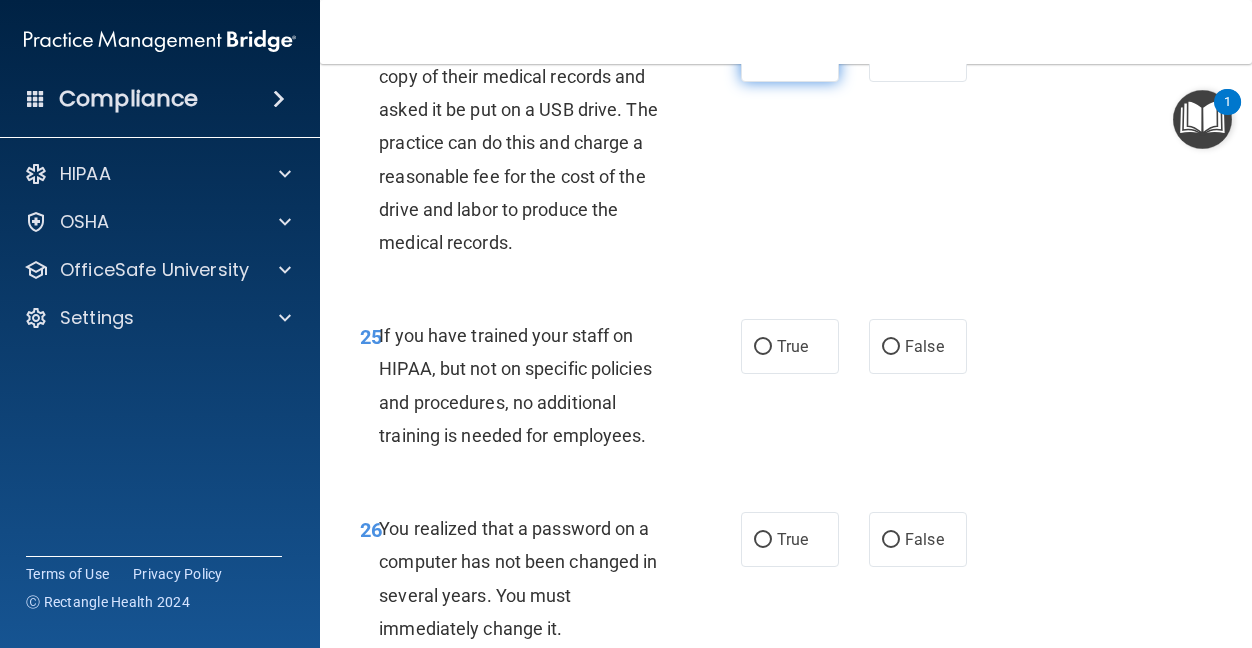 drag, startPoint x: 661, startPoint y: 333, endPoint x: 762, endPoint y: 145, distance: 213.41275 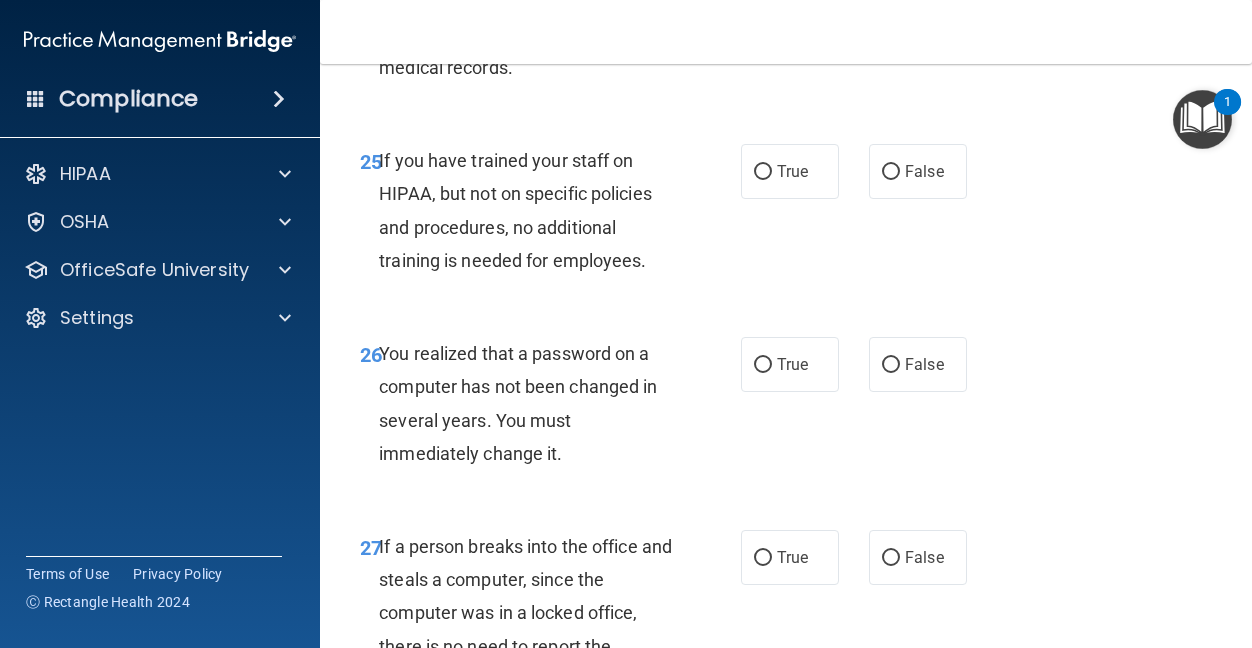 scroll, scrollTop: 5100, scrollLeft: 0, axis: vertical 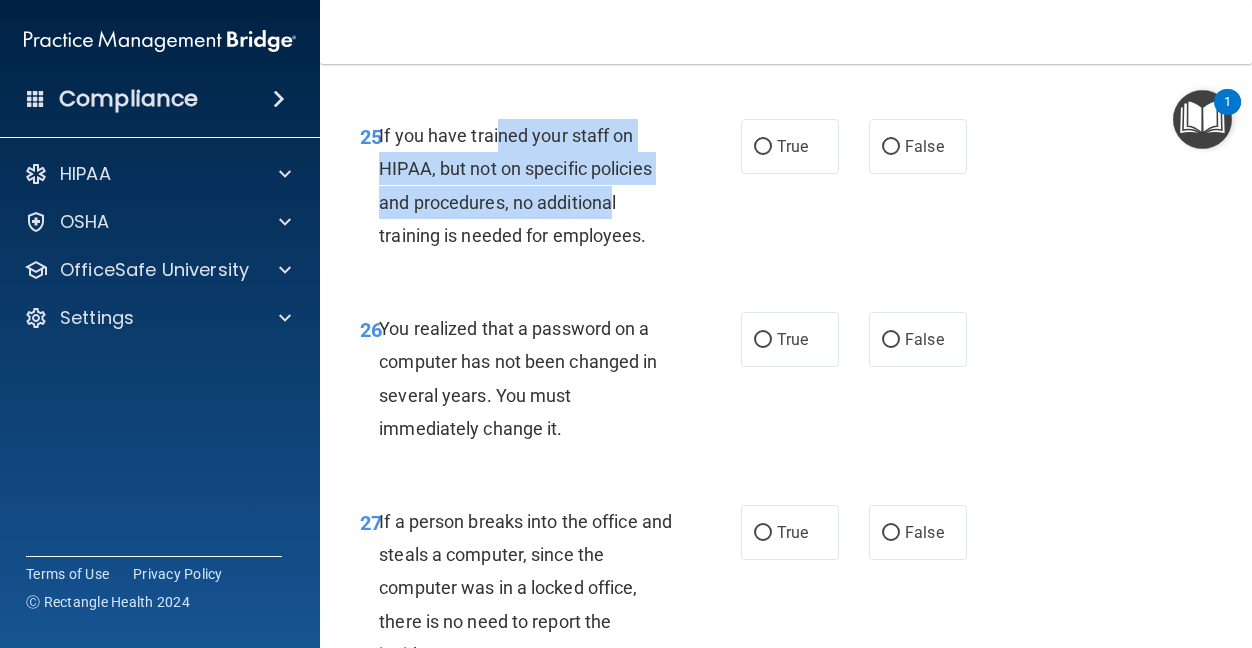 drag, startPoint x: 496, startPoint y: 237, endPoint x: 613, endPoint y: 307, distance: 136.34148 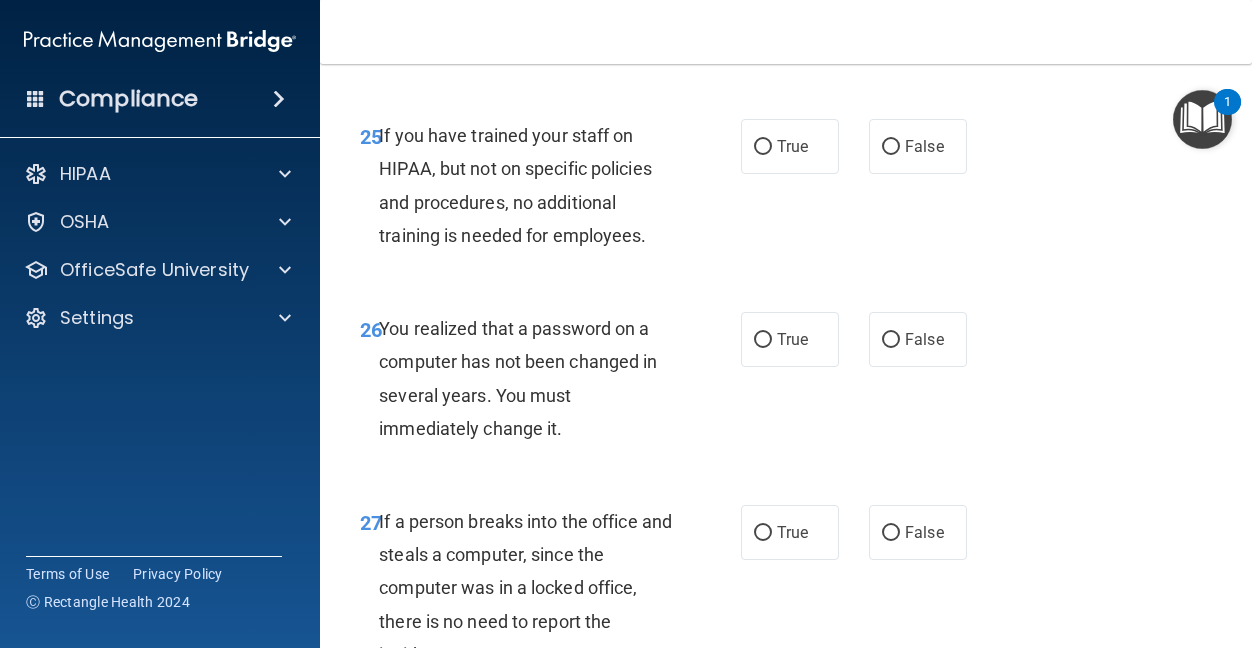 drag, startPoint x: 613, startPoint y: 307, endPoint x: 709, endPoint y: 367, distance: 113.20777 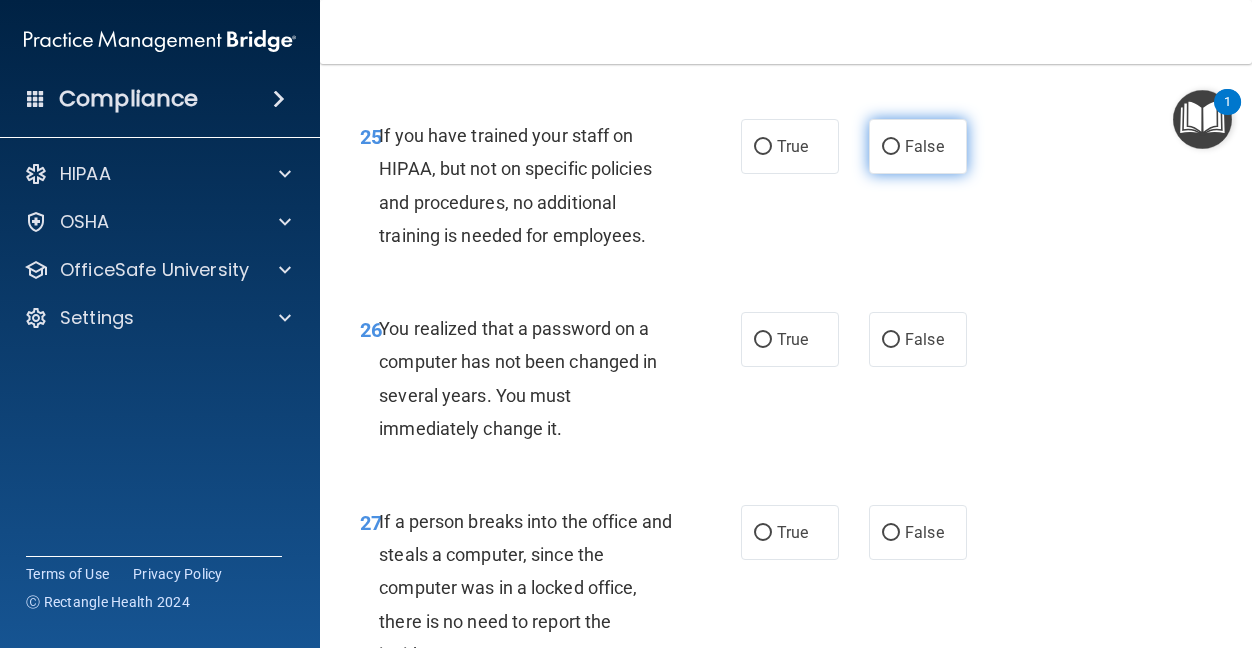 click on "False" at bounding box center (918, 146) 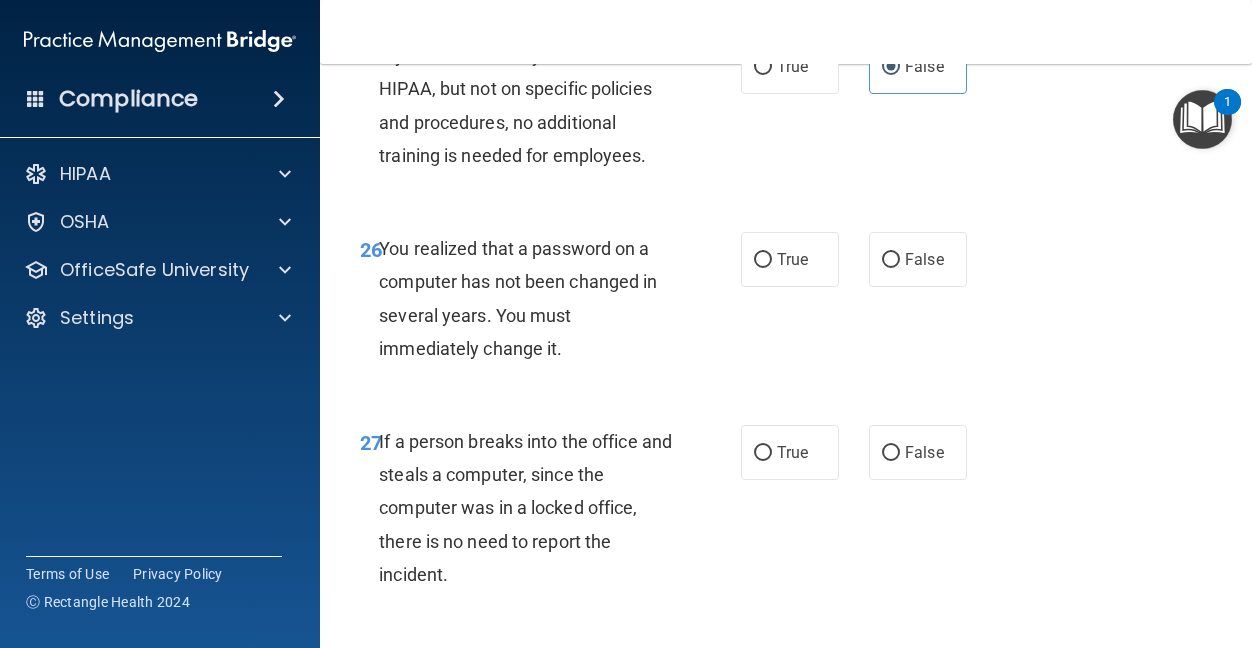 scroll, scrollTop: 5300, scrollLeft: 0, axis: vertical 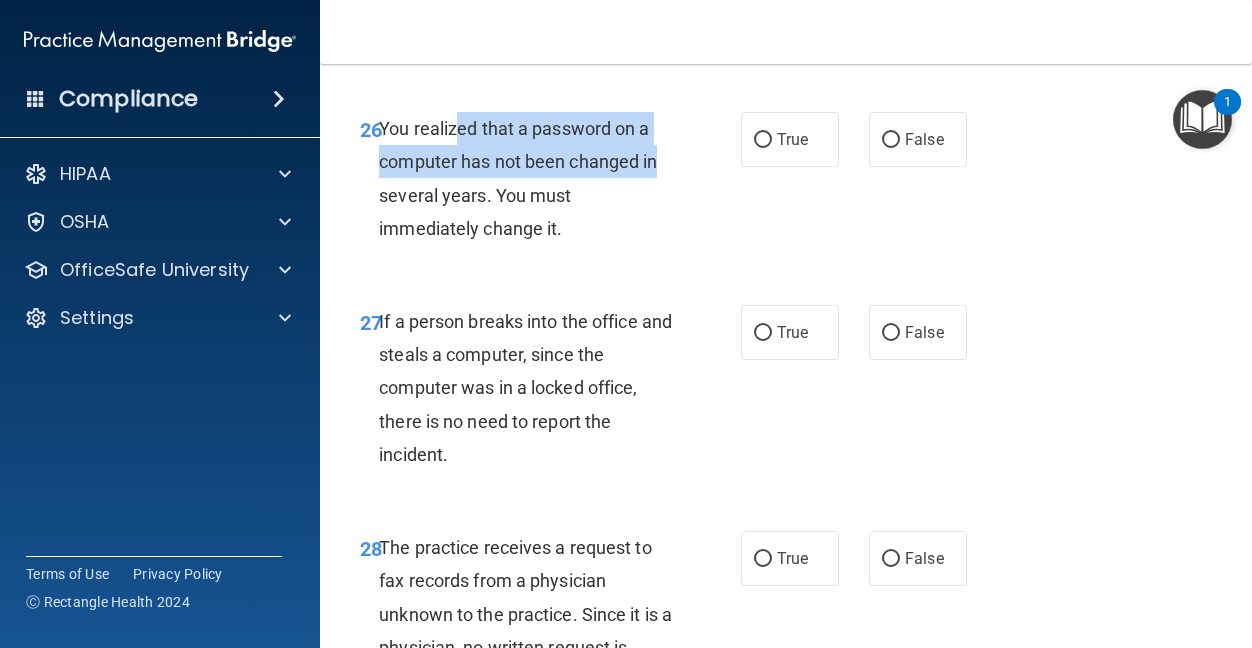 drag, startPoint x: 457, startPoint y: 225, endPoint x: 672, endPoint y: 301, distance: 228.03728 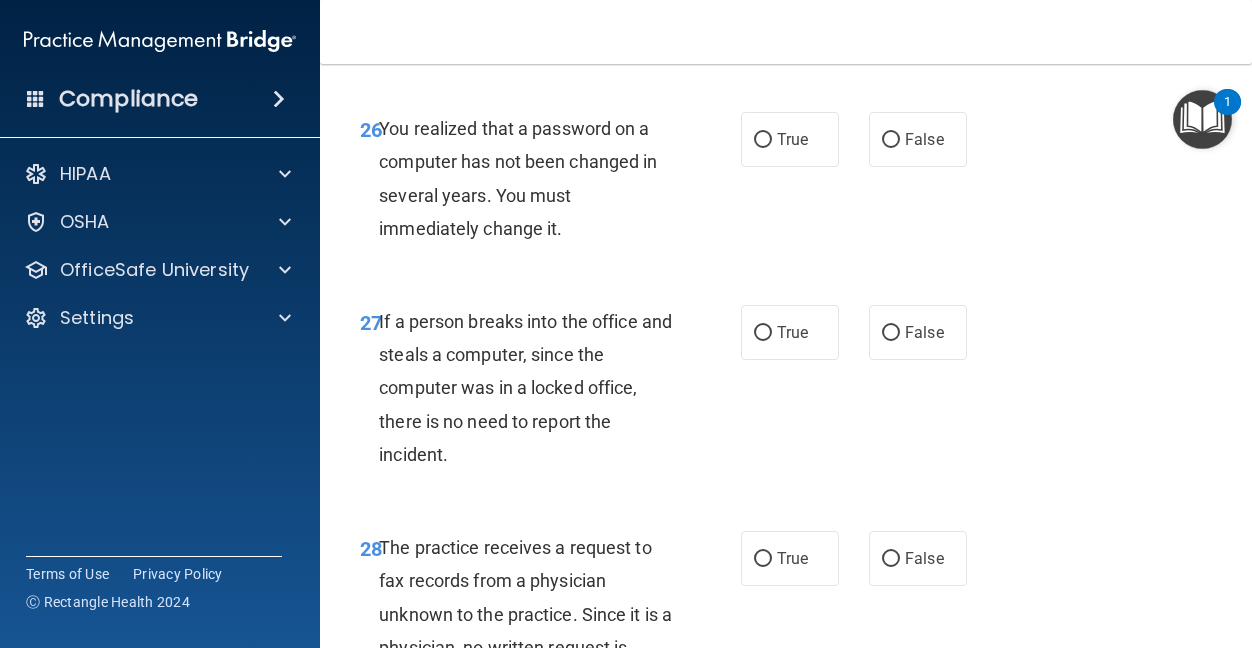 drag, startPoint x: 672, startPoint y: 301, endPoint x: 679, endPoint y: 360, distance: 59.413803 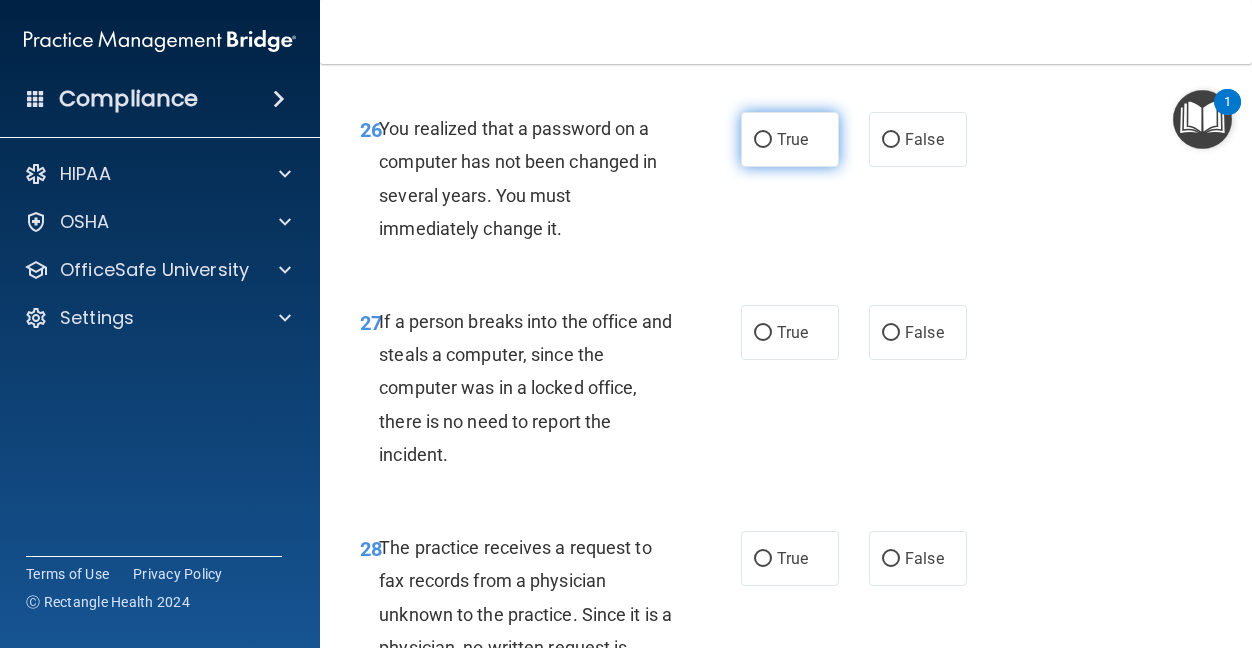 click on "True" at bounding box center (792, 139) 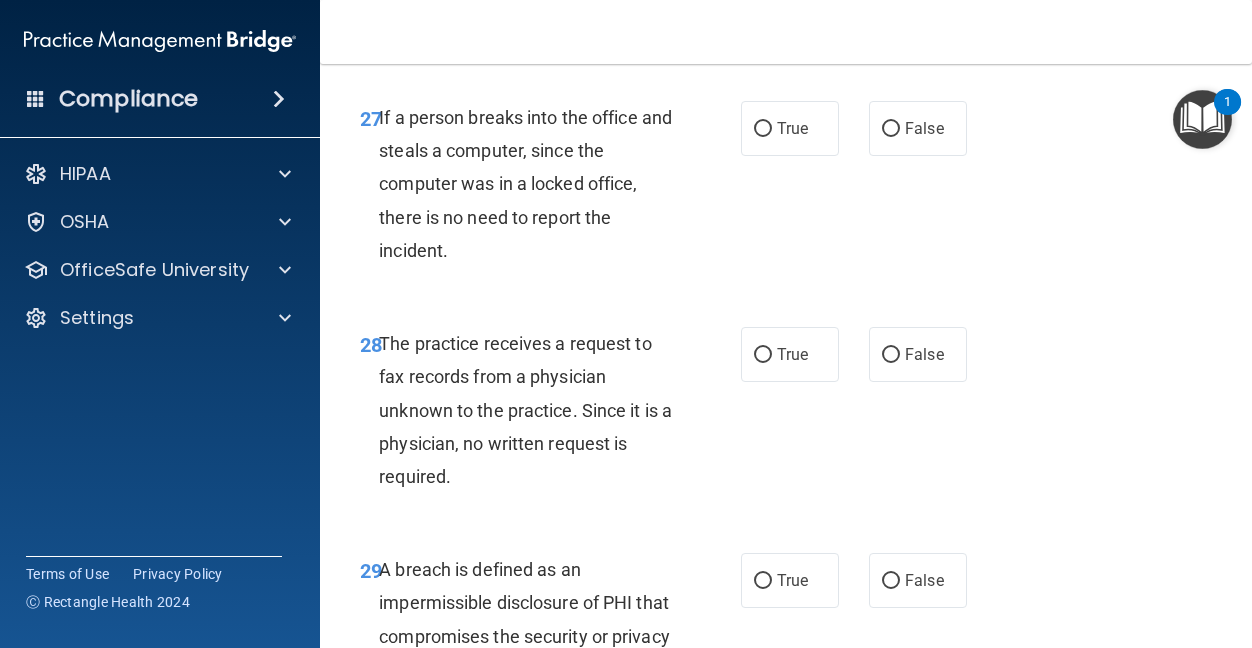 scroll, scrollTop: 5500, scrollLeft: 0, axis: vertical 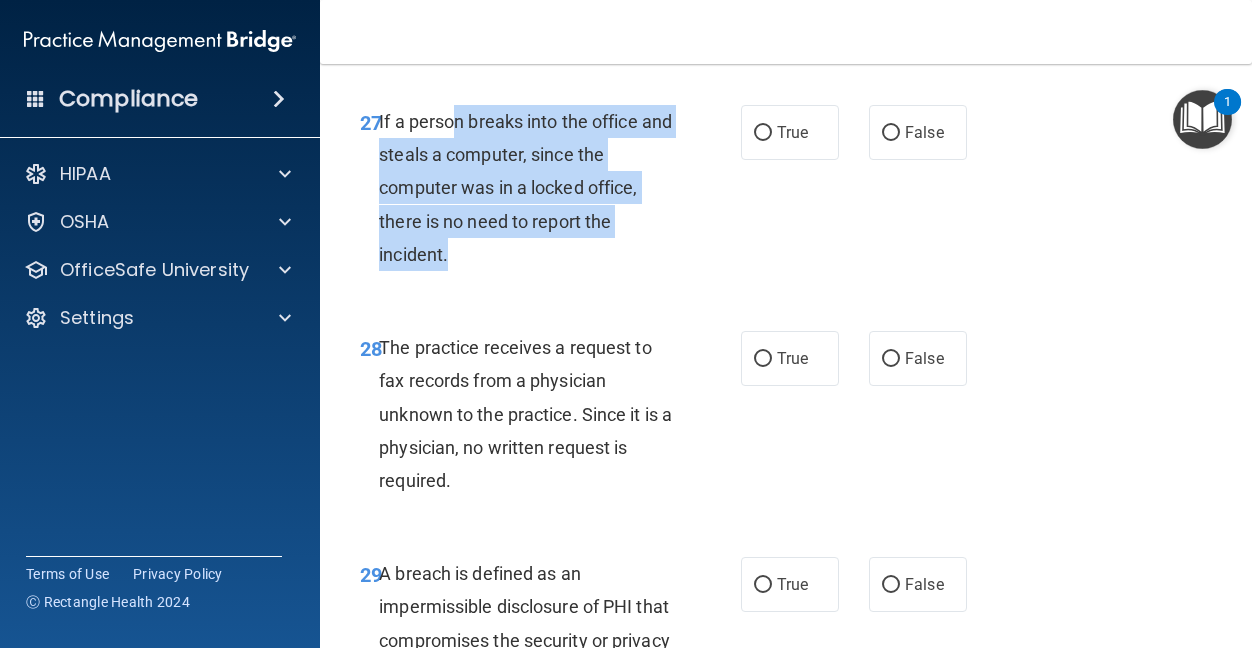 drag, startPoint x: 453, startPoint y: 219, endPoint x: 682, endPoint y: 350, distance: 263.8219 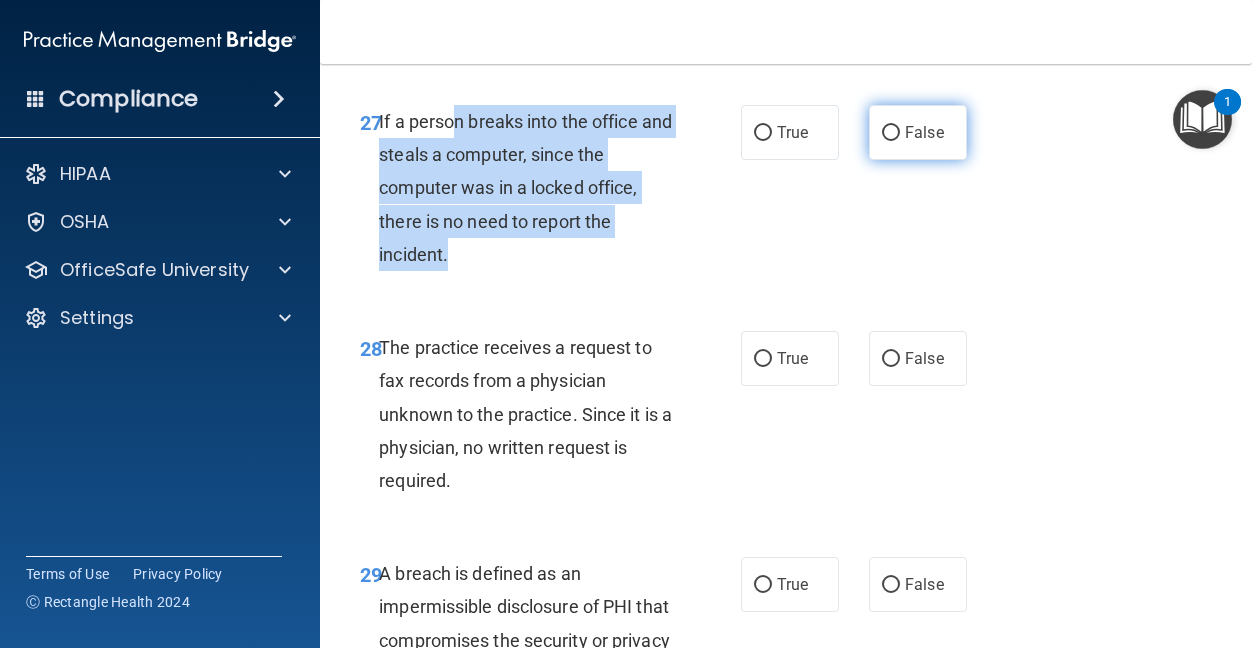 drag, startPoint x: 682, startPoint y: 350, endPoint x: 883, endPoint y: 233, distance: 232.57257 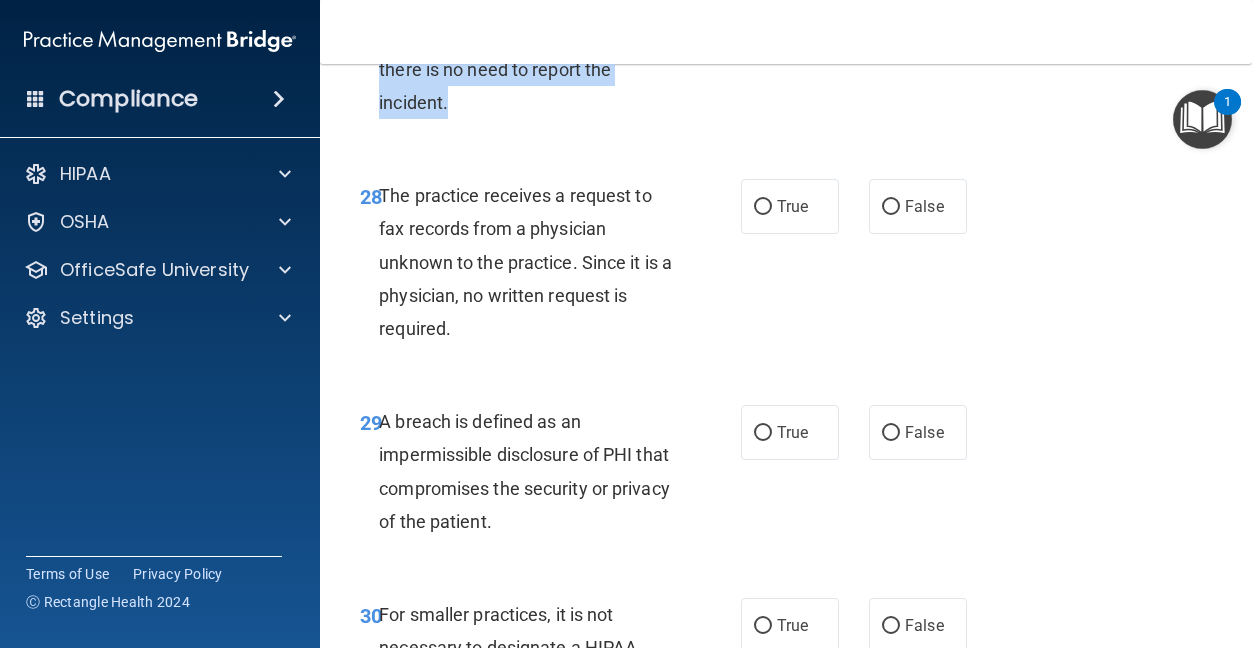 scroll, scrollTop: 5700, scrollLeft: 0, axis: vertical 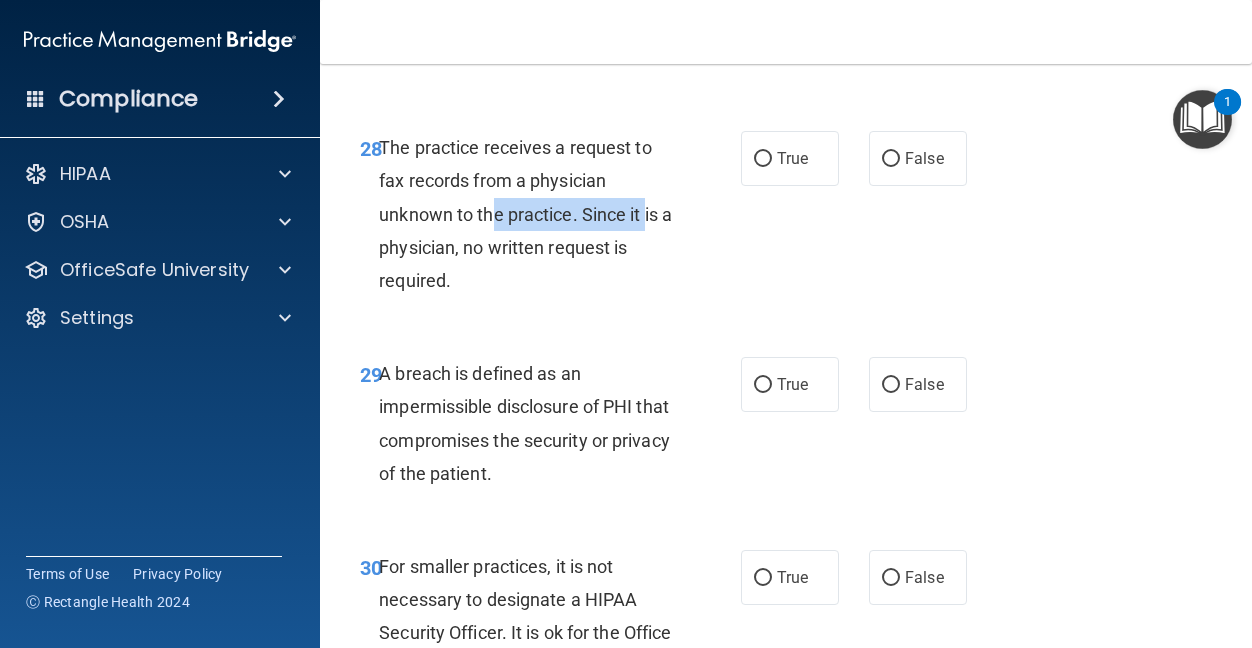 drag, startPoint x: 489, startPoint y: 309, endPoint x: 658, endPoint y: 321, distance: 169.4255 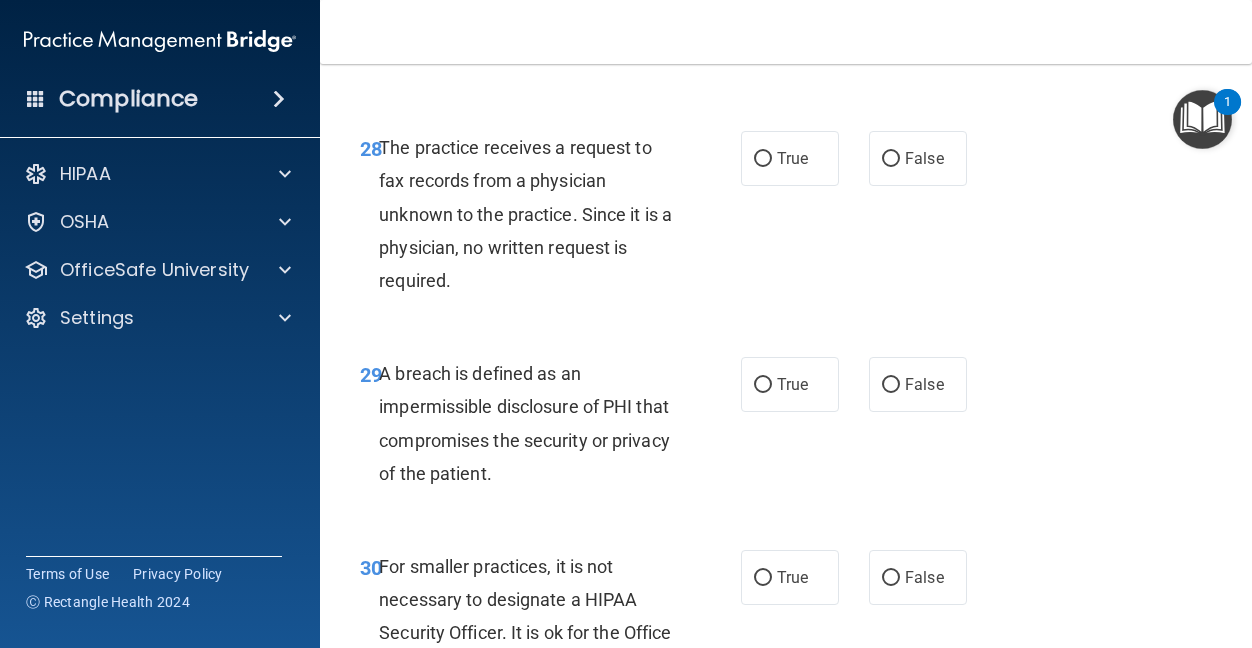 drag, startPoint x: 658, startPoint y: 321, endPoint x: 809, endPoint y: 348, distance: 153.39491 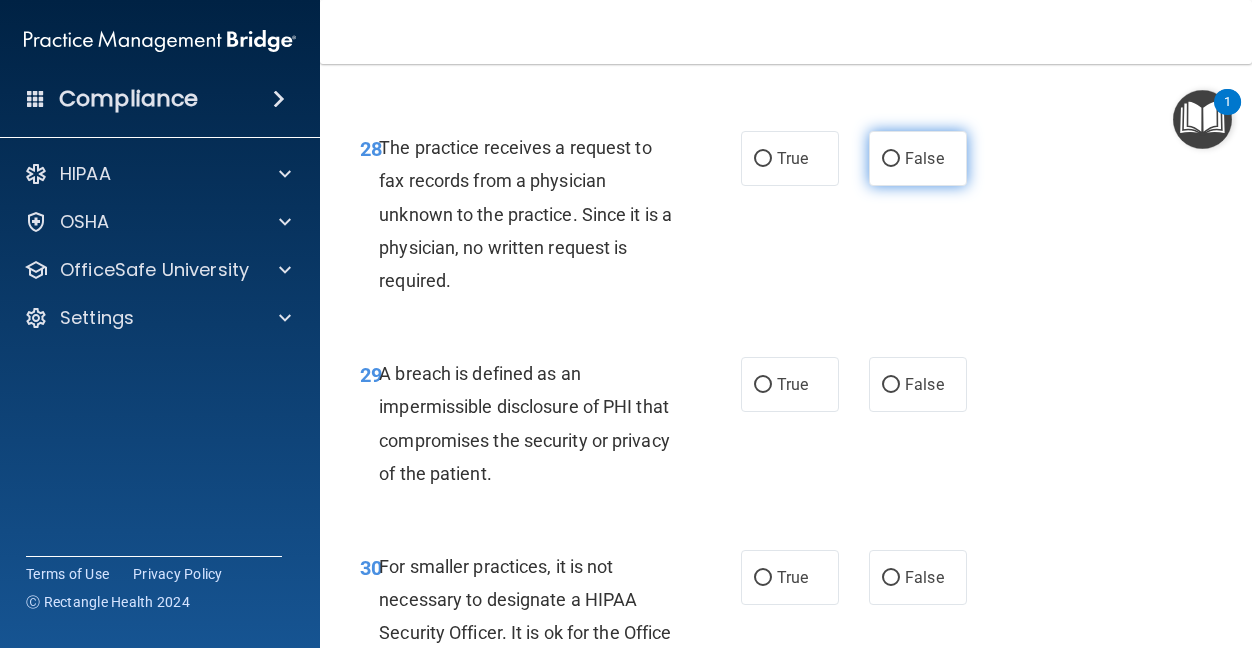 click on "False" at bounding box center [891, 159] 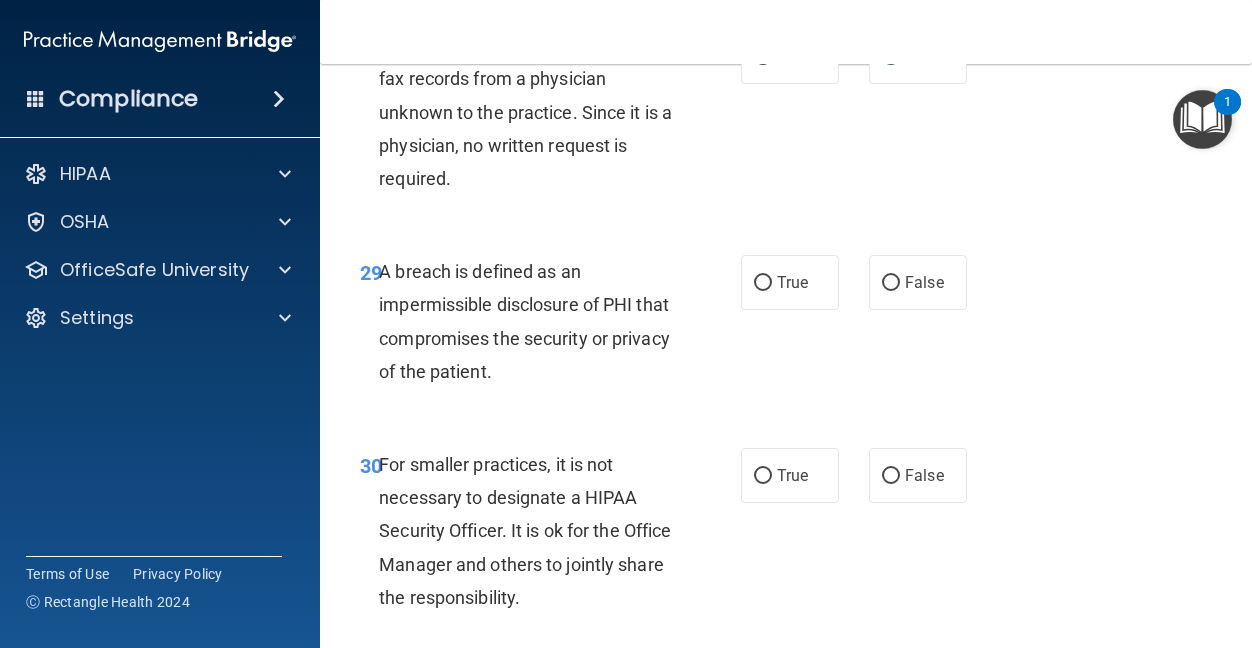 scroll, scrollTop: 5900, scrollLeft: 0, axis: vertical 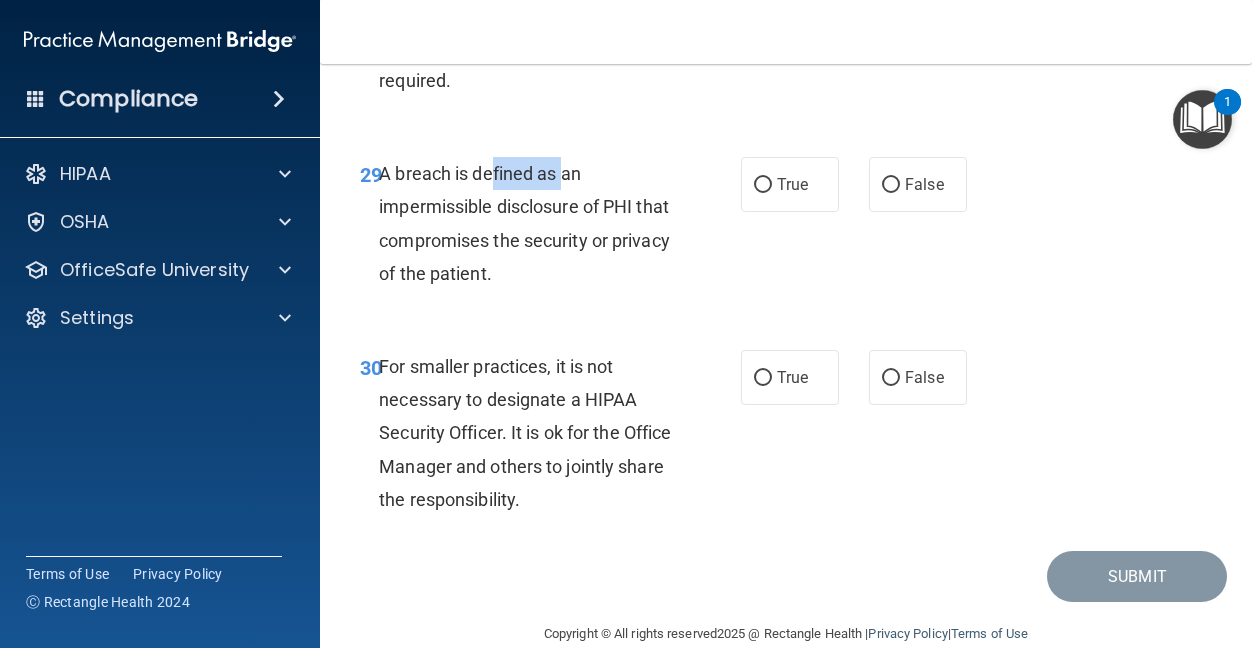 drag, startPoint x: 494, startPoint y: 274, endPoint x: 571, endPoint y: 301, distance: 81.596565 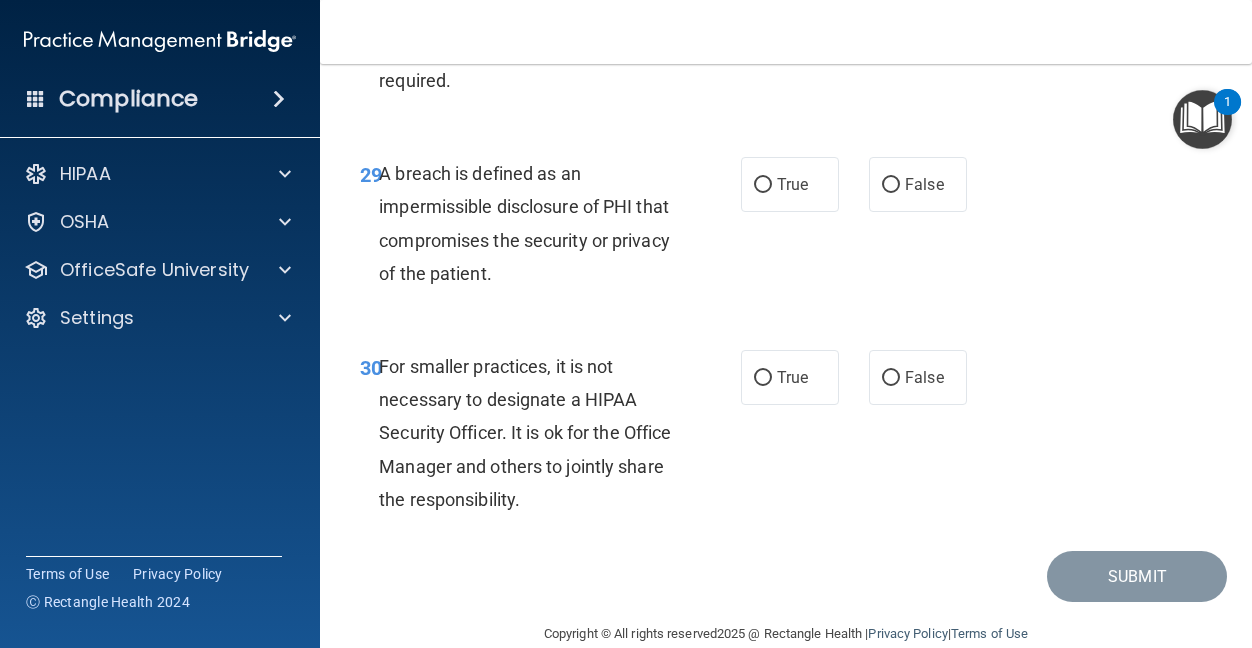 drag, startPoint x: 571, startPoint y: 301, endPoint x: 583, endPoint y: 341, distance: 41.761227 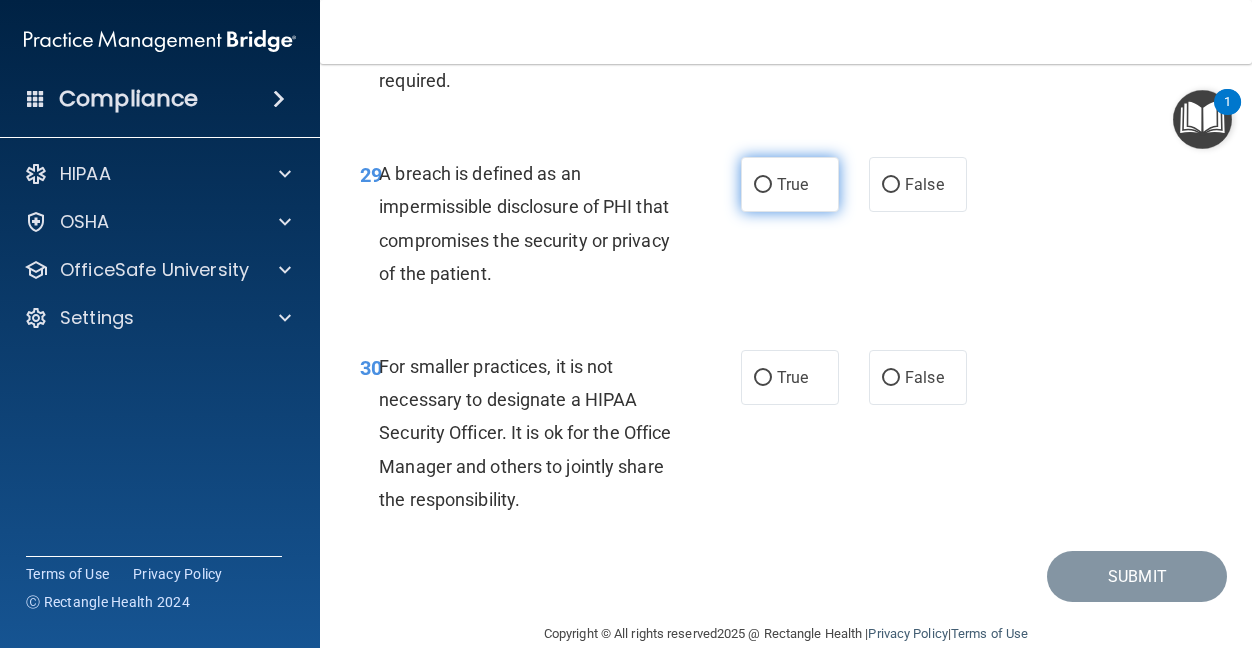 click on "True" at bounding box center [792, 184] 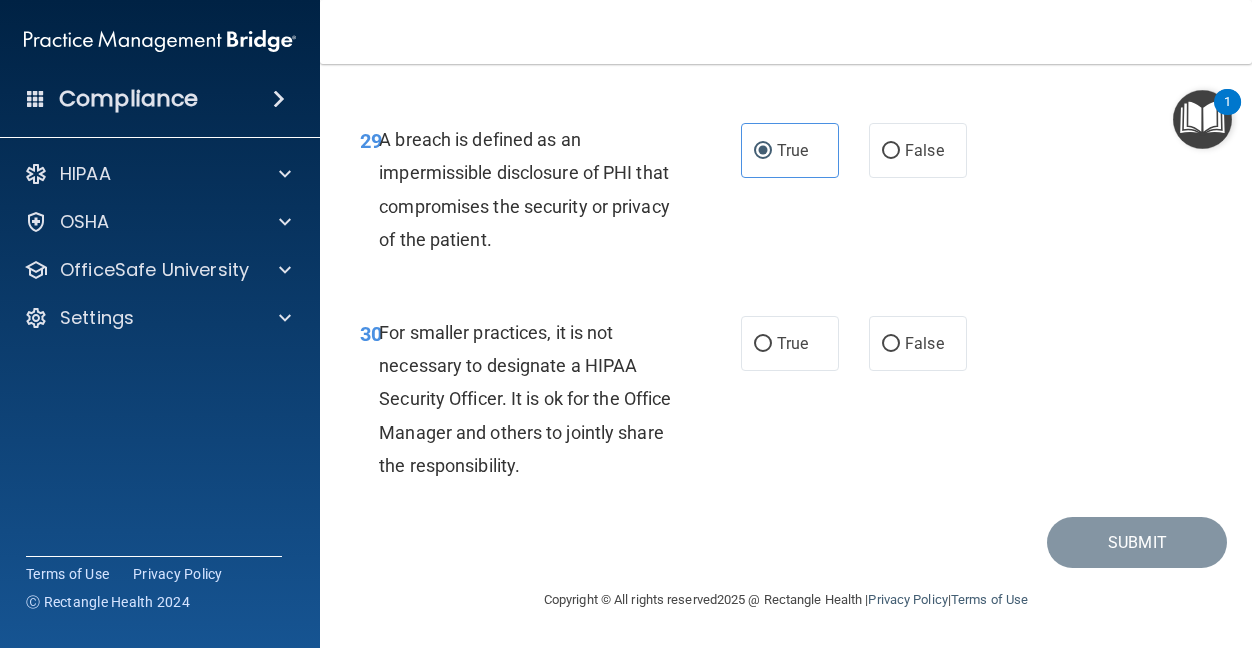 scroll, scrollTop: 6033, scrollLeft: 0, axis: vertical 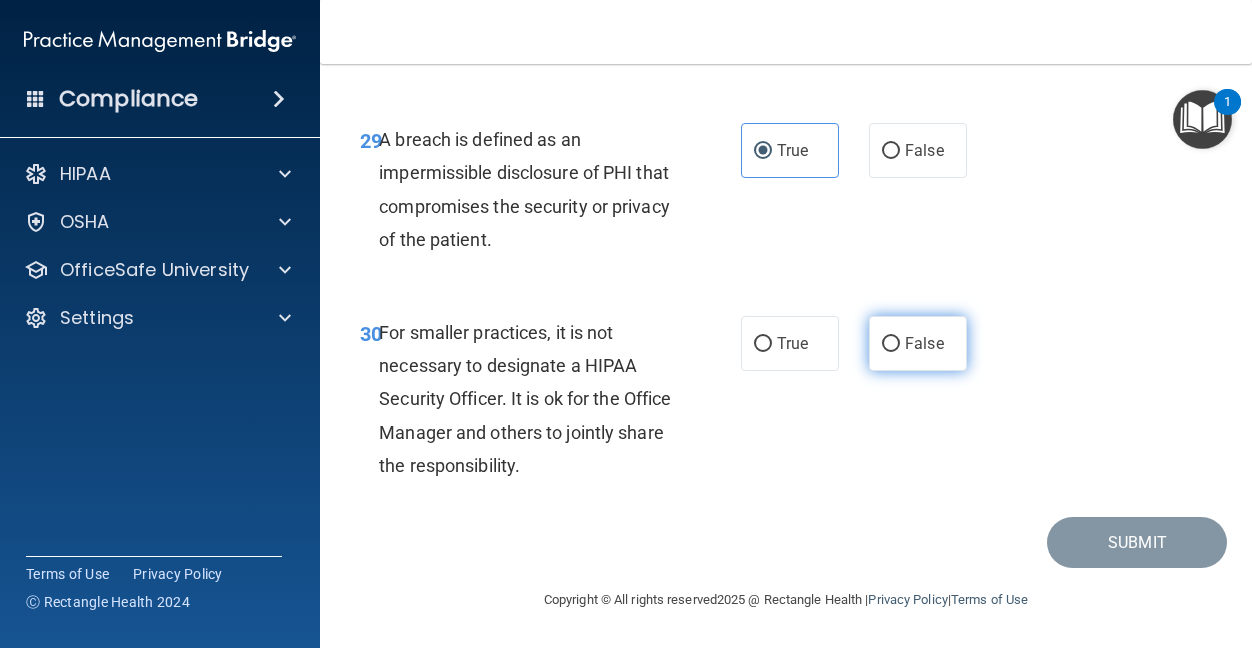 click on "False" at bounding box center [924, 343] 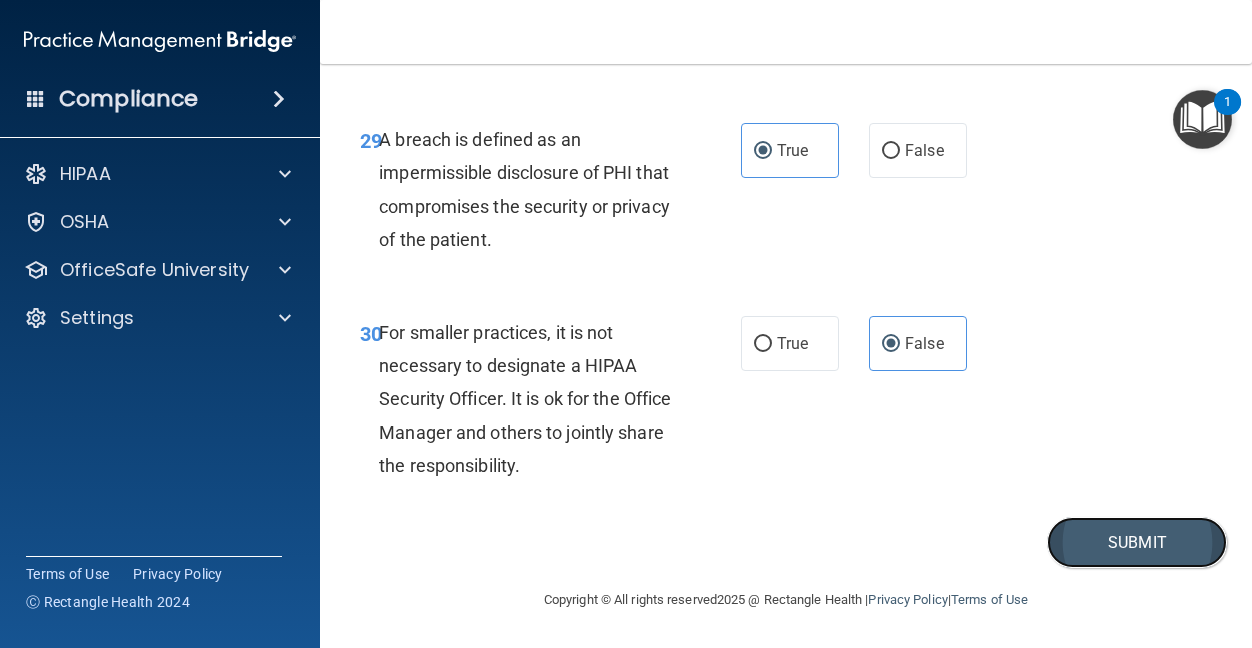 click on "Submit" at bounding box center [1137, 542] 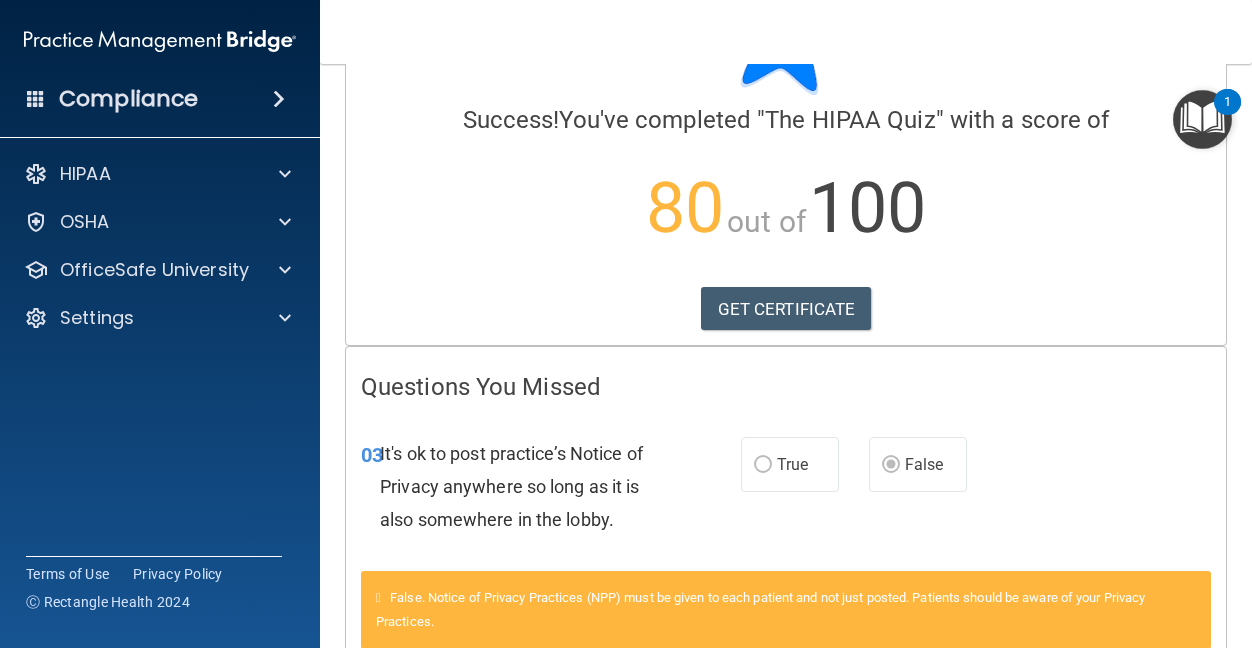 scroll, scrollTop: 0, scrollLeft: 0, axis: both 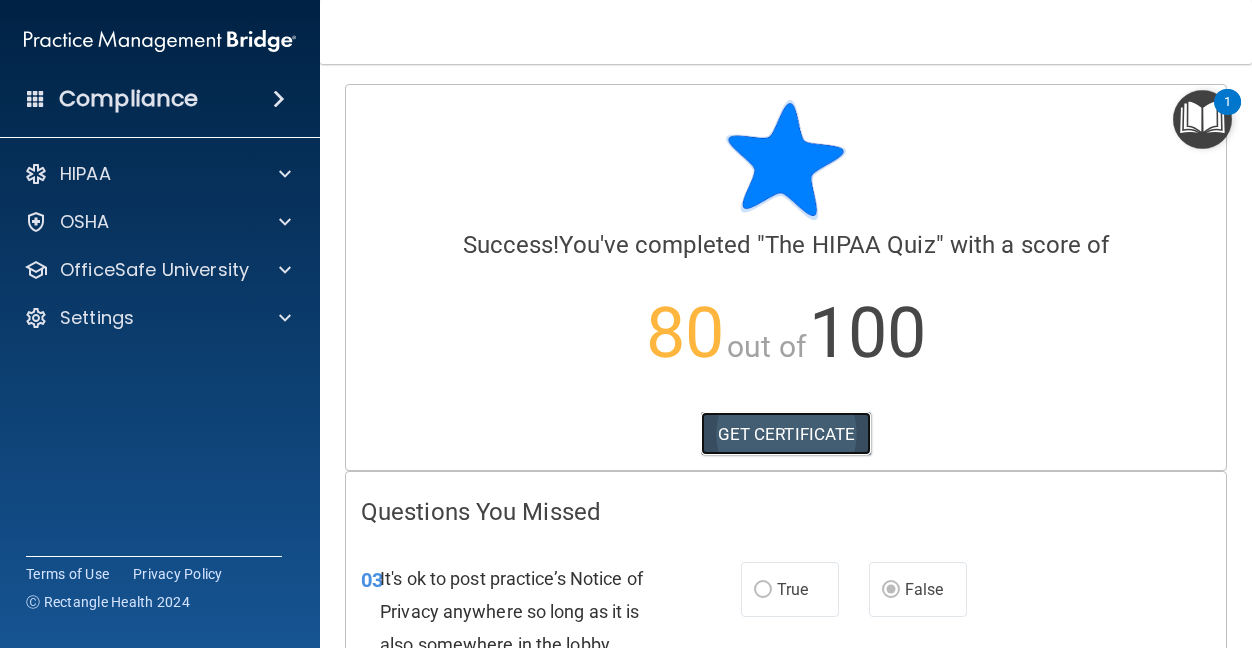 click on "GET CERTIFICATE" at bounding box center (786, 434) 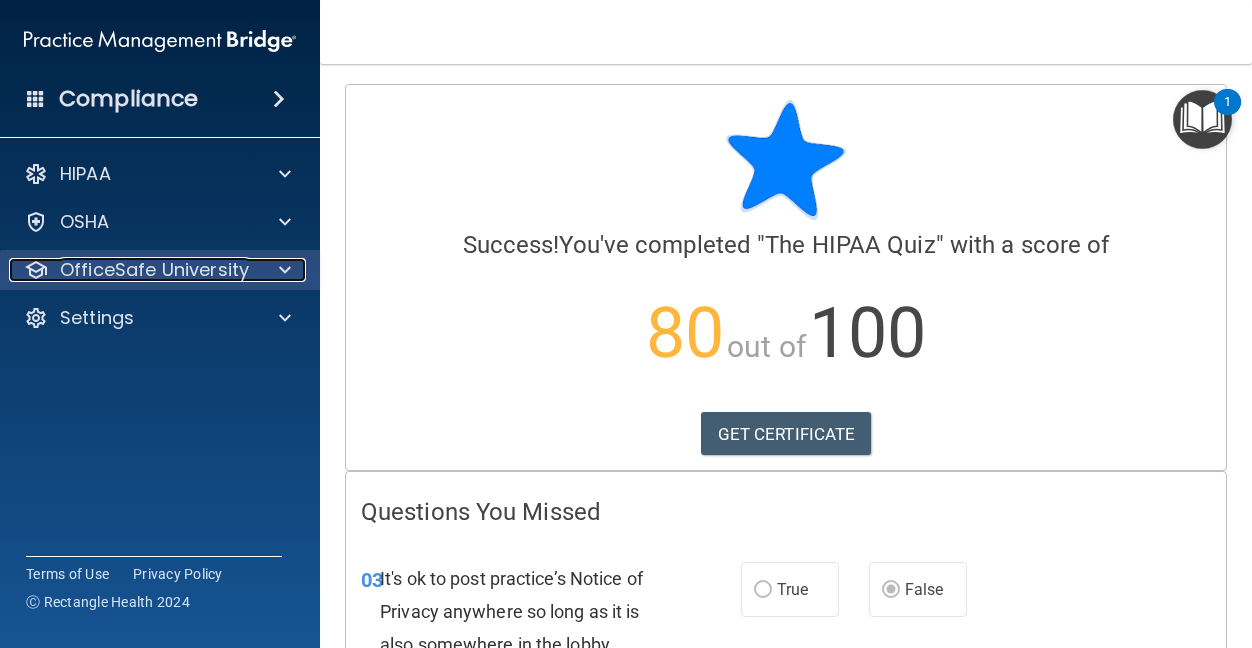click at bounding box center [285, 270] 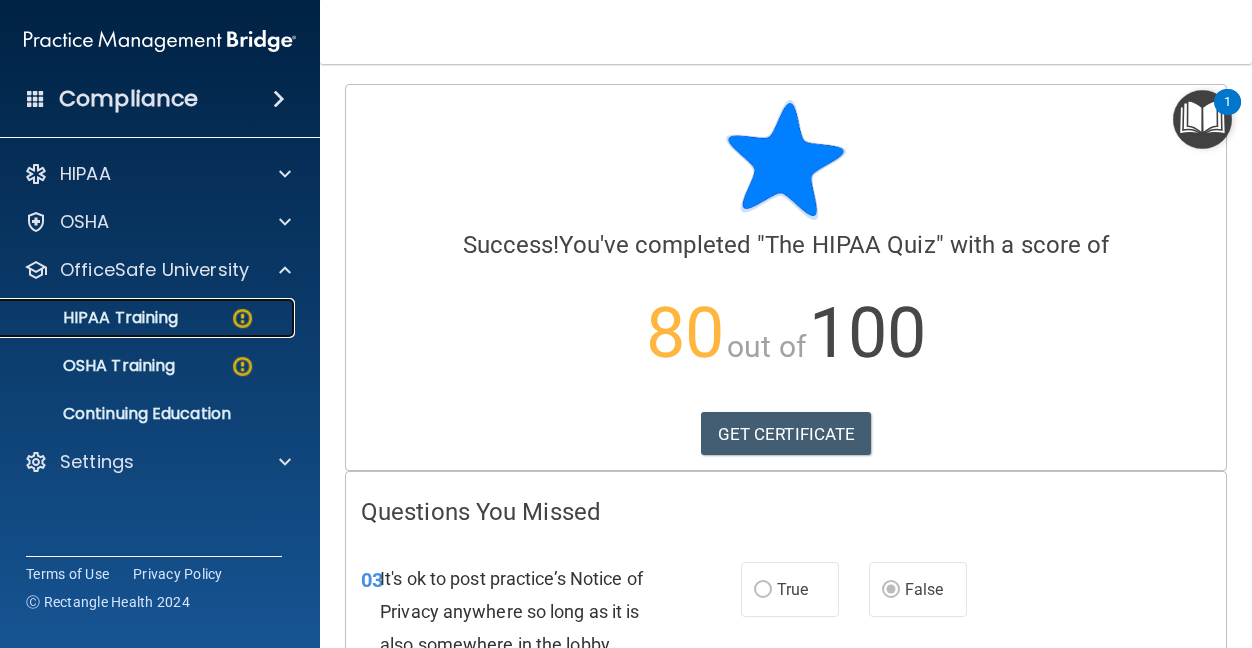 click on "HIPAA Training" at bounding box center (95, 318) 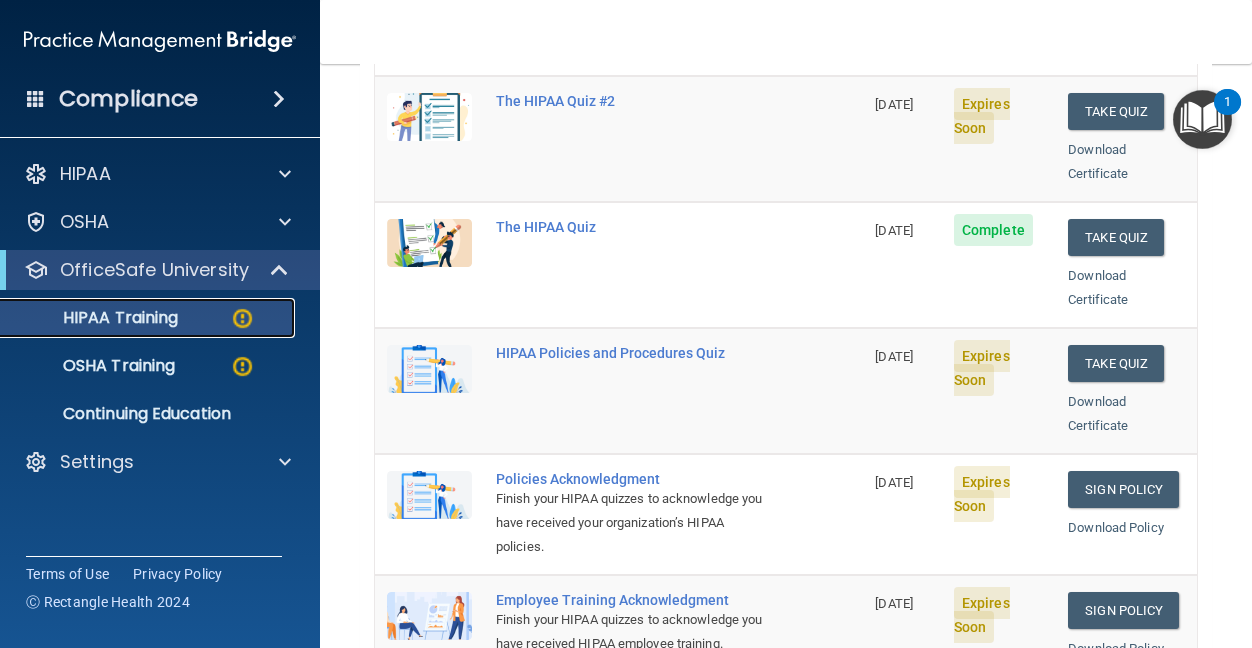 scroll, scrollTop: 200, scrollLeft: 0, axis: vertical 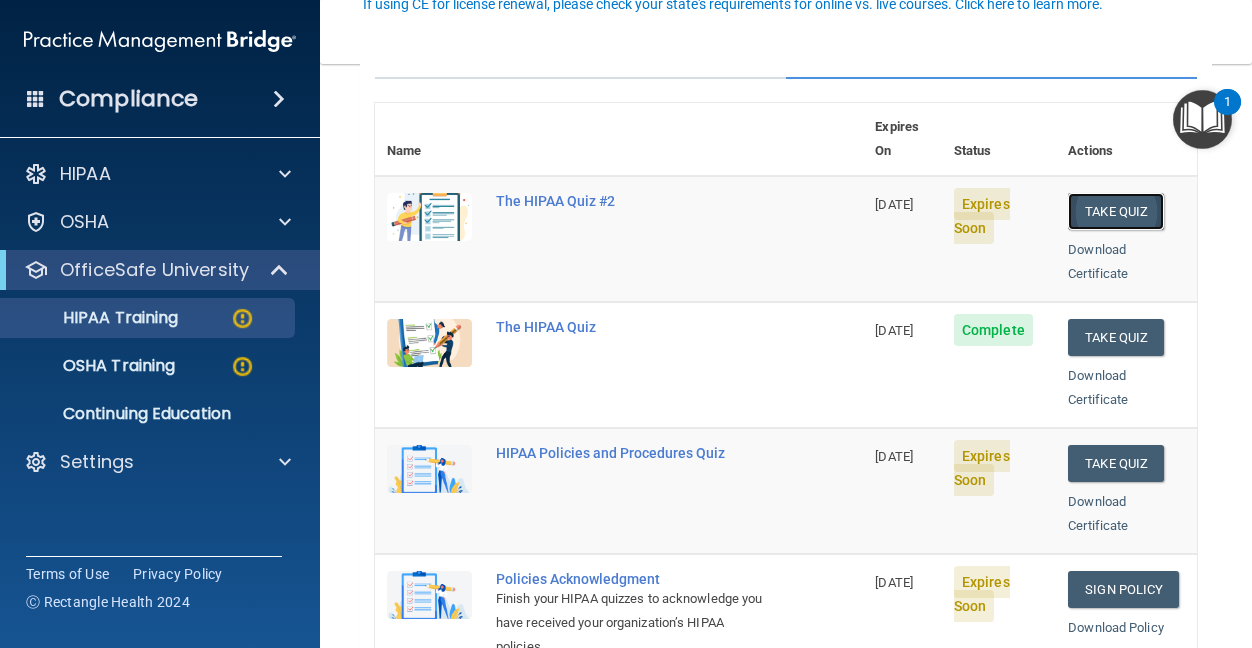 click on "Take Quiz" at bounding box center [1116, 211] 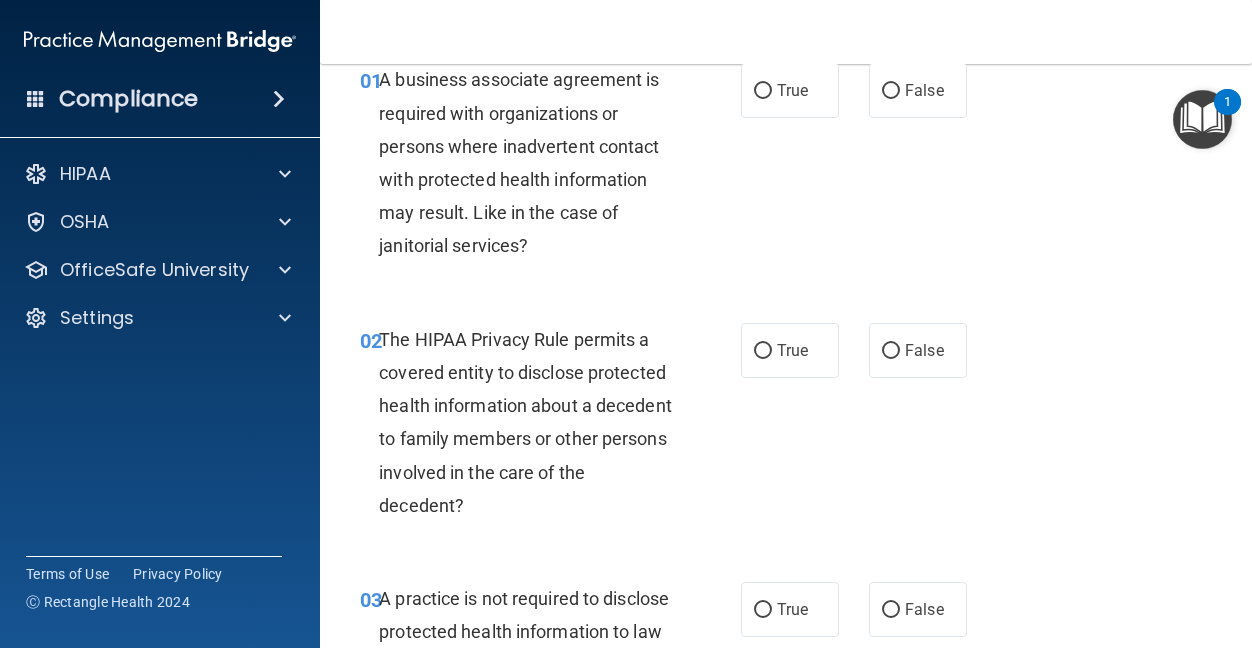 scroll, scrollTop: 0, scrollLeft: 0, axis: both 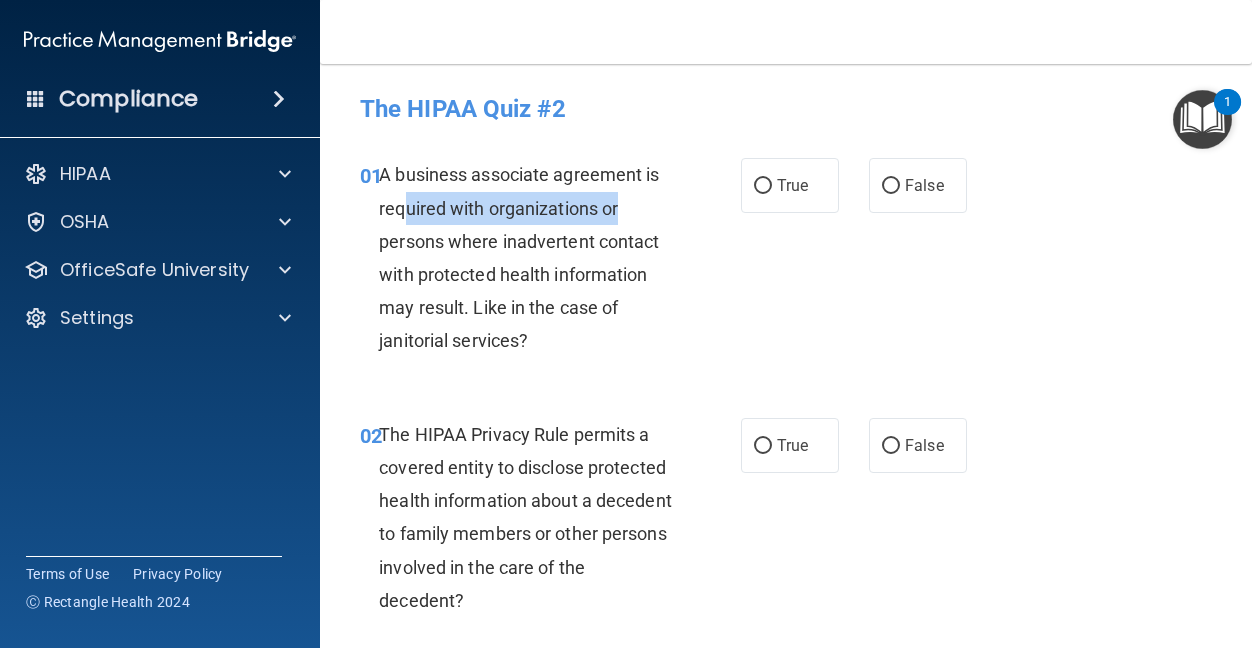 drag, startPoint x: 407, startPoint y: 201, endPoint x: 655, endPoint y: 230, distance: 249.6898 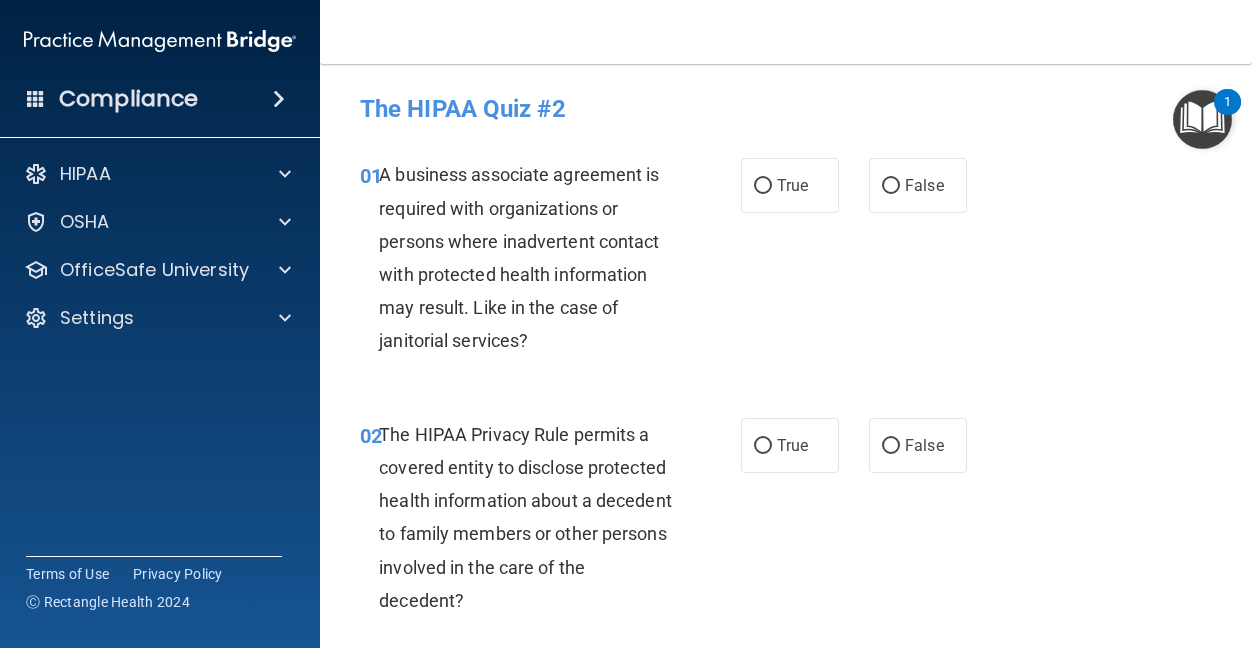 drag, startPoint x: 655, startPoint y: 230, endPoint x: 759, endPoint y: 290, distance: 120.06665 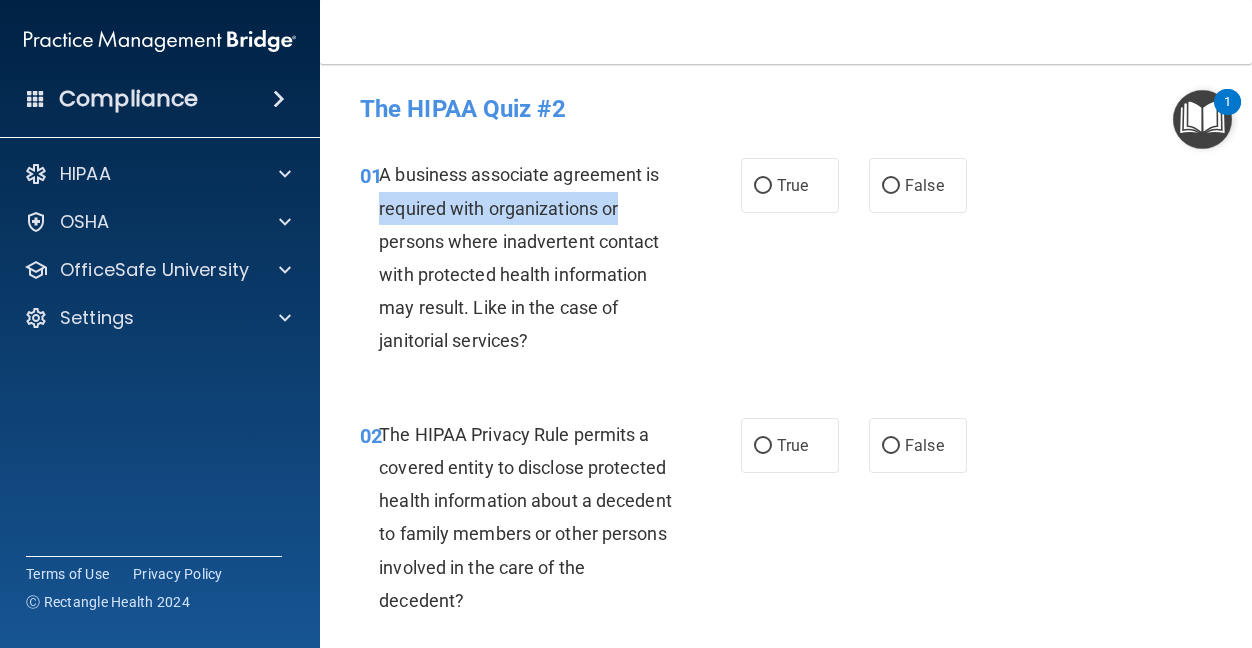 drag, startPoint x: 377, startPoint y: 201, endPoint x: 646, endPoint y: 210, distance: 269.1505 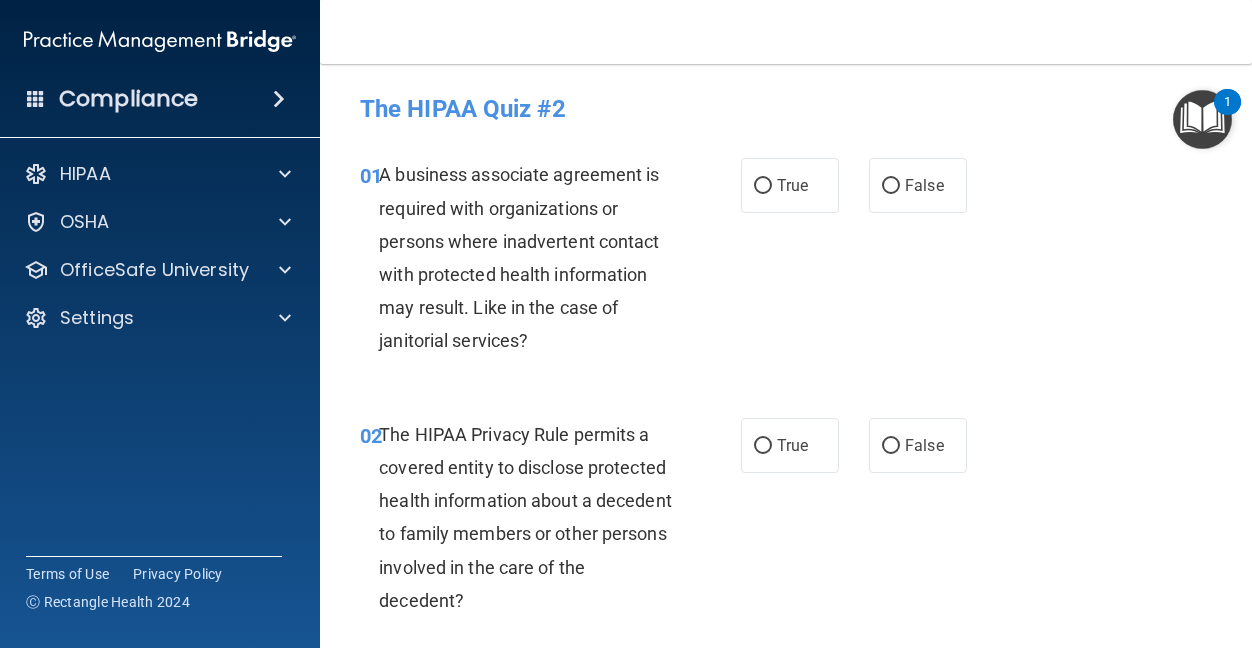 drag, startPoint x: 646, startPoint y: 210, endPoint x: 704, endPoint y: 245, distance: 67.74216 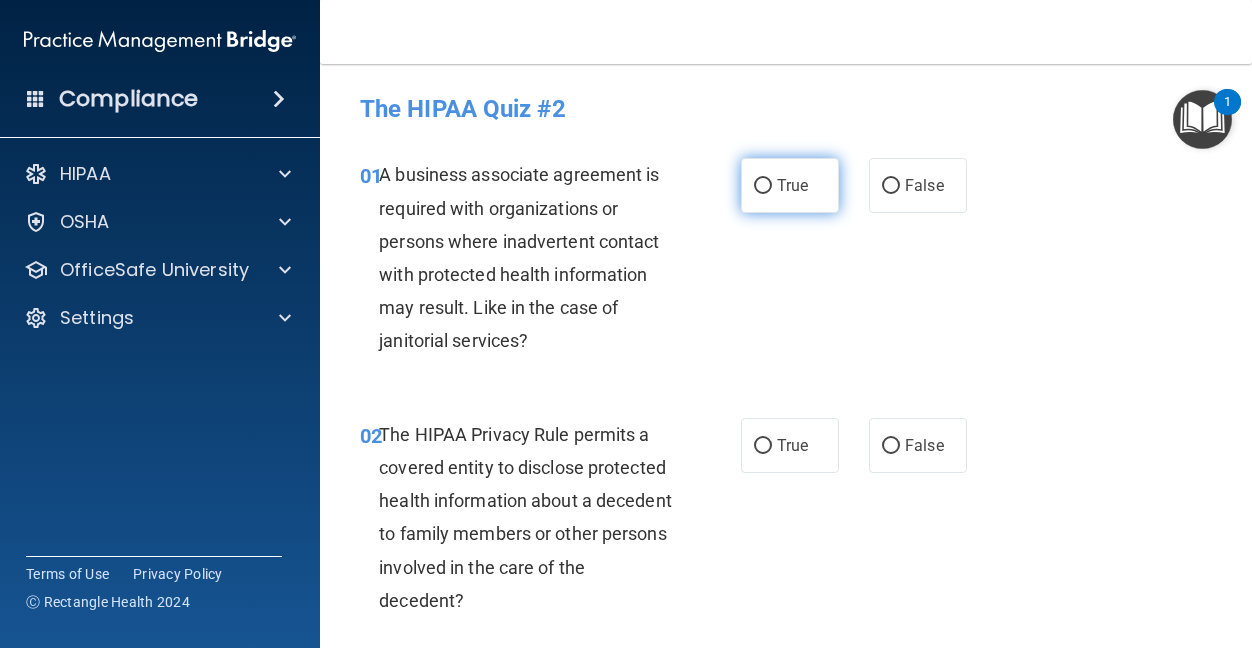 click on "True" at bounding box center (792, 185) 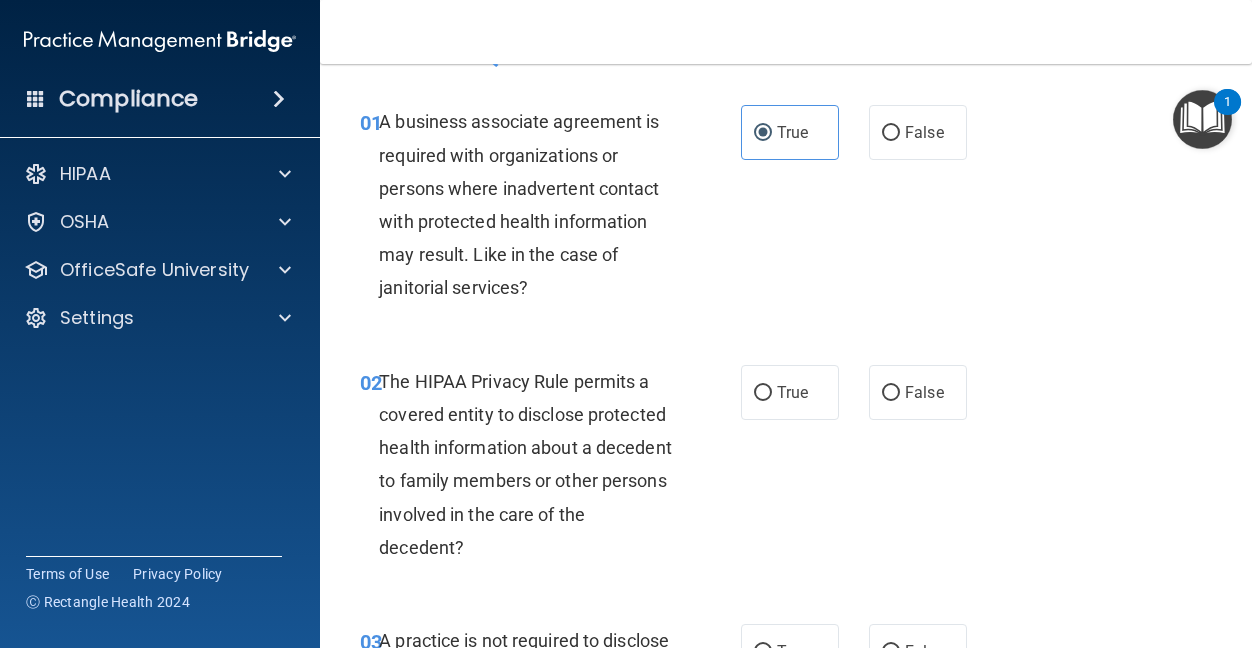 scroll, scrollTop: 100, scrollLeft: 0, axis: vertical 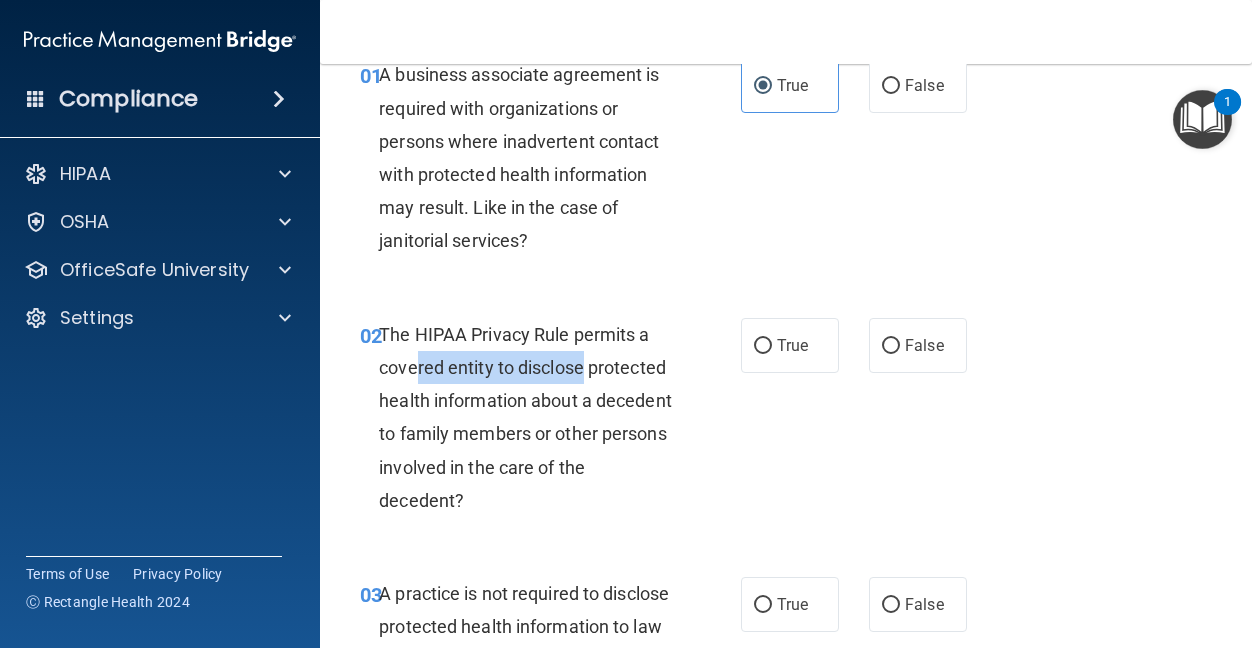 drag, startPoint x: 418, startPoint y: 366, endPoint x: 639, endPoint y: 380, distance: 221.443 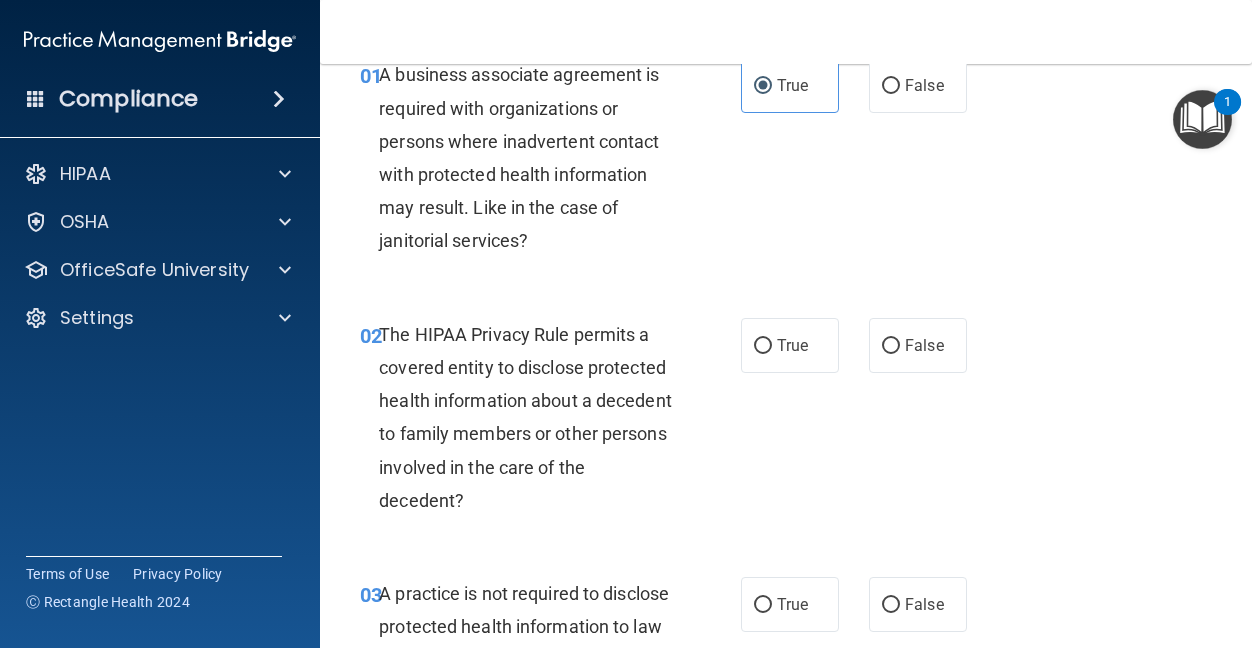 drag, startPoint x: 639, startPoint y: 380, endPoint x: 822, endPoint y: 421, distance: 187.53667 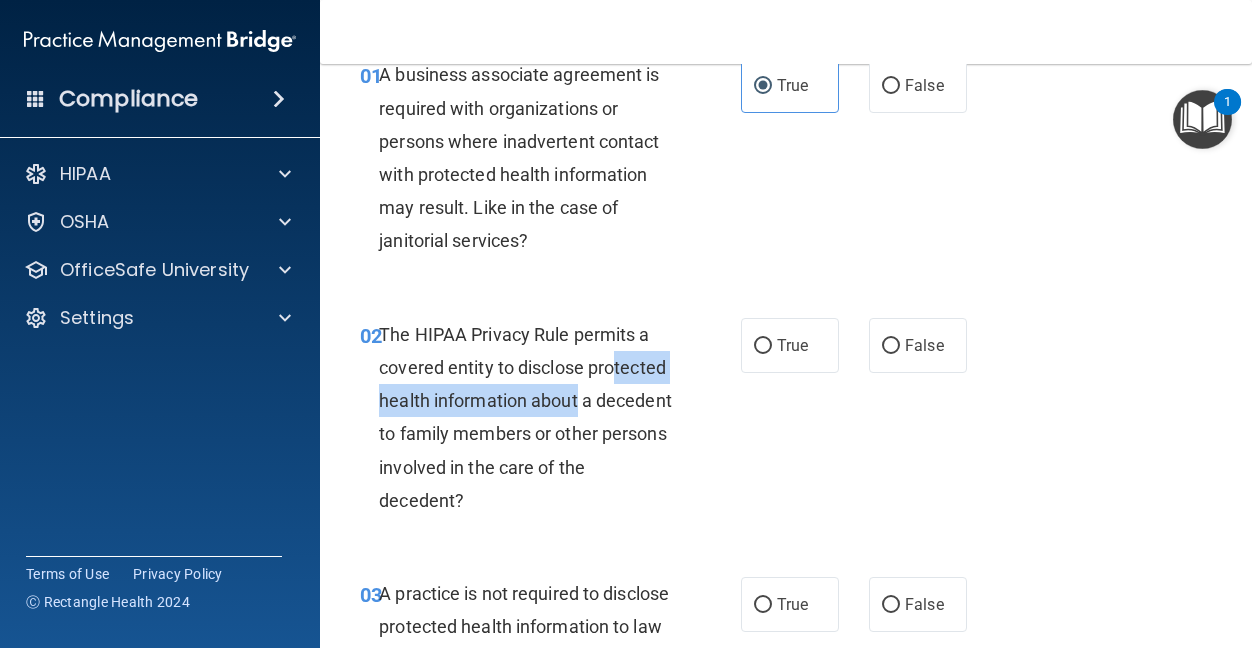 drag, startPoint x: 408, startPoint y: 400, endPoint x: 697, endPoint y: 409, distance: 289.1401 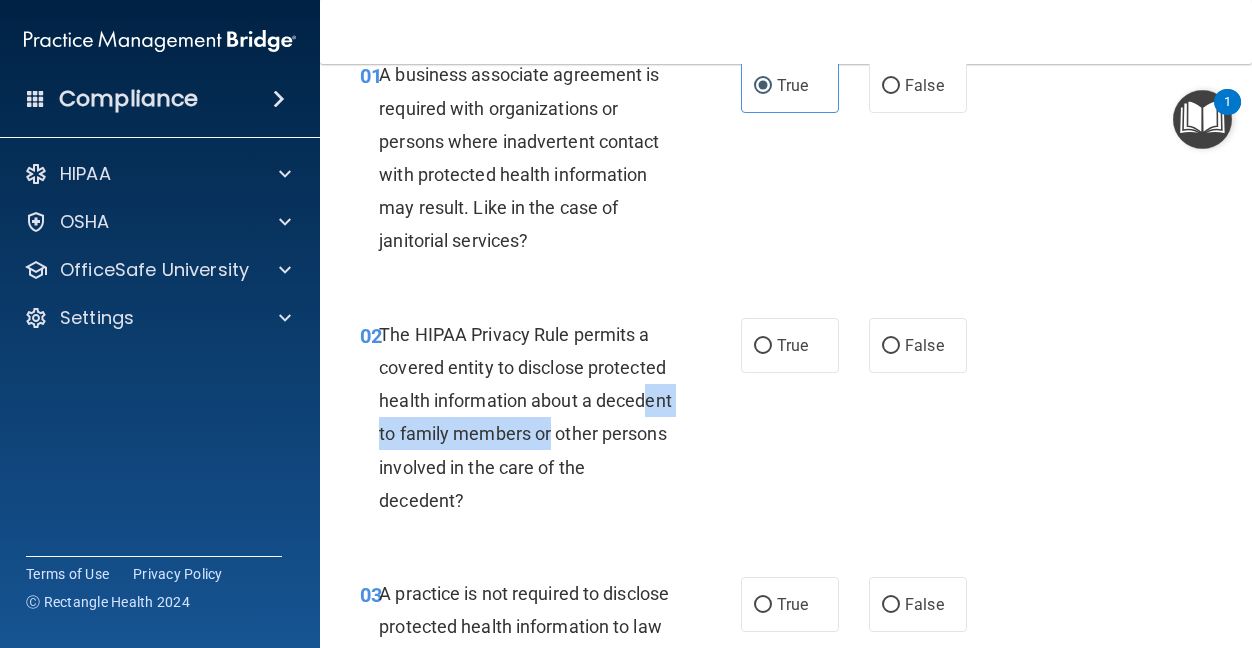 drag, startPoint x: 447, startPoint y: 430, endPoint x: 701, endPoint y: 427, distance: 254.01772 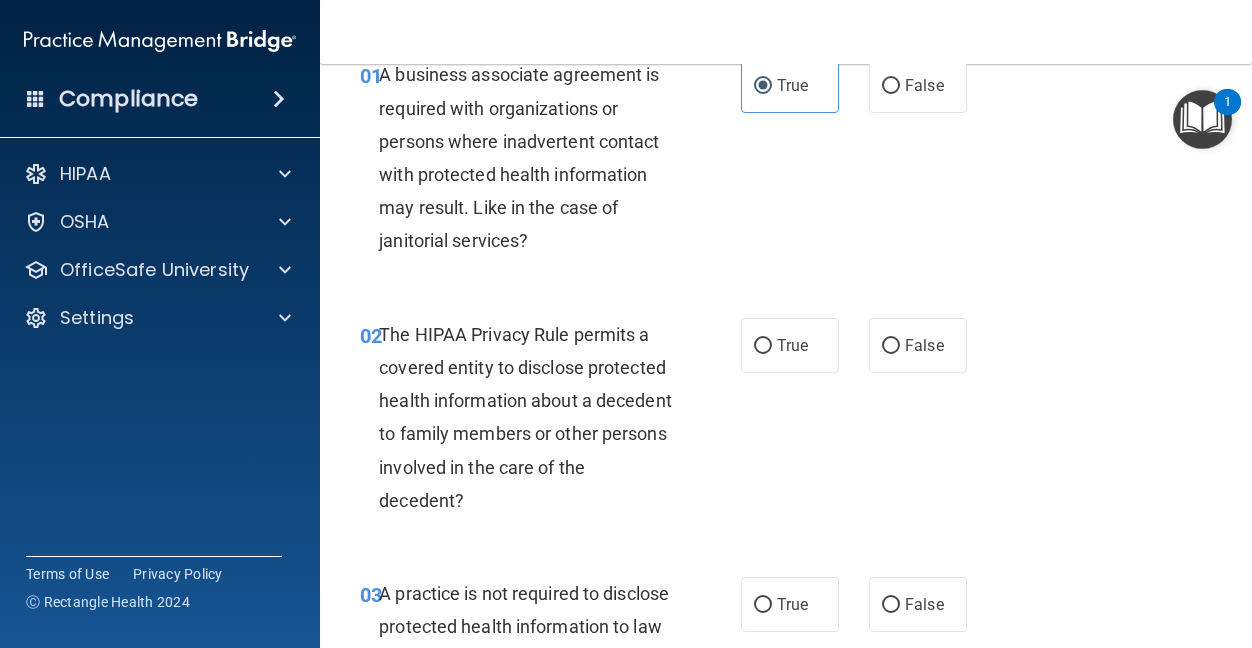 drag, startPoint x: 701, startPoint y: 427, endPoint x: 886, endPoint y: 435, distance: 185.1729 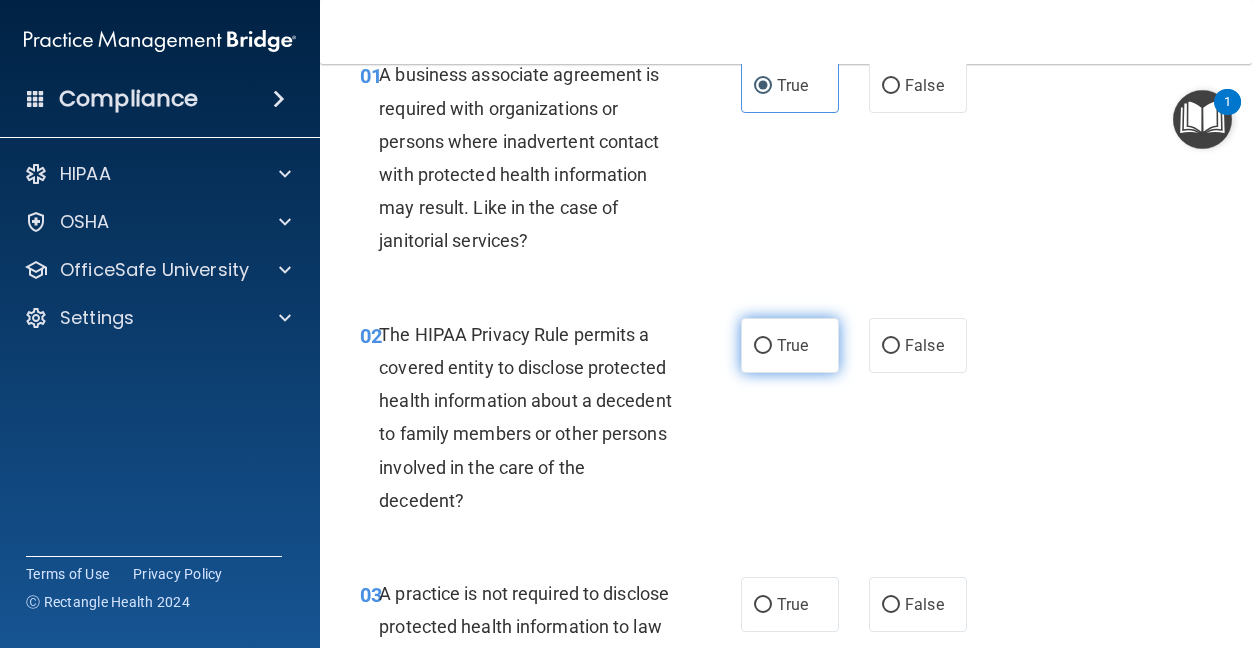 click on "True" at bounding box center [792, 345] 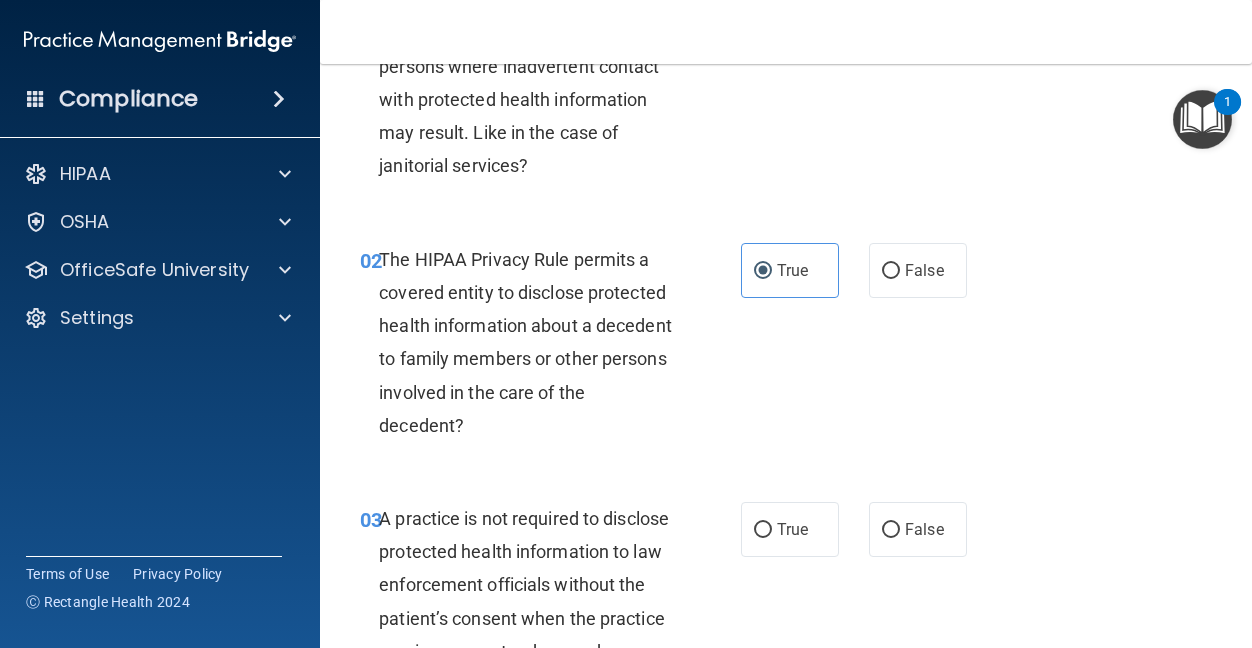 scroll, scrollTop: 300, scrollLeft: 0, axis: vertical 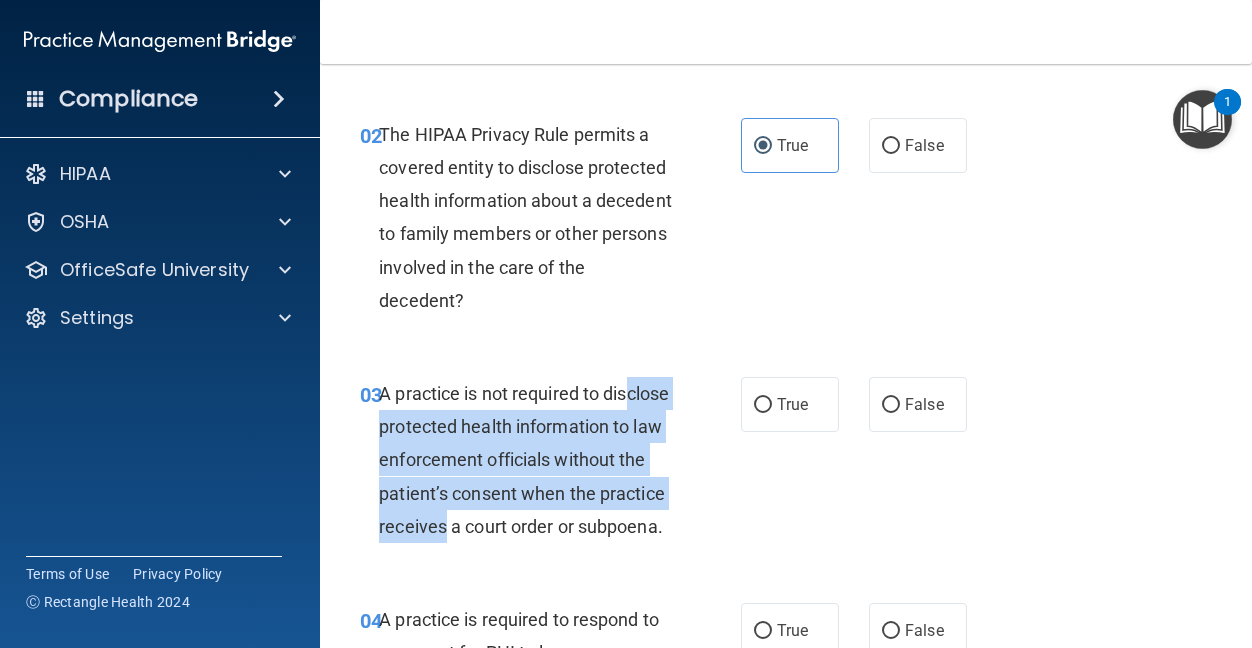 drag, startPoint x: 407, startPoint y: 429, endPoint x: 663, endPoint y: 520, distance: 271.69284 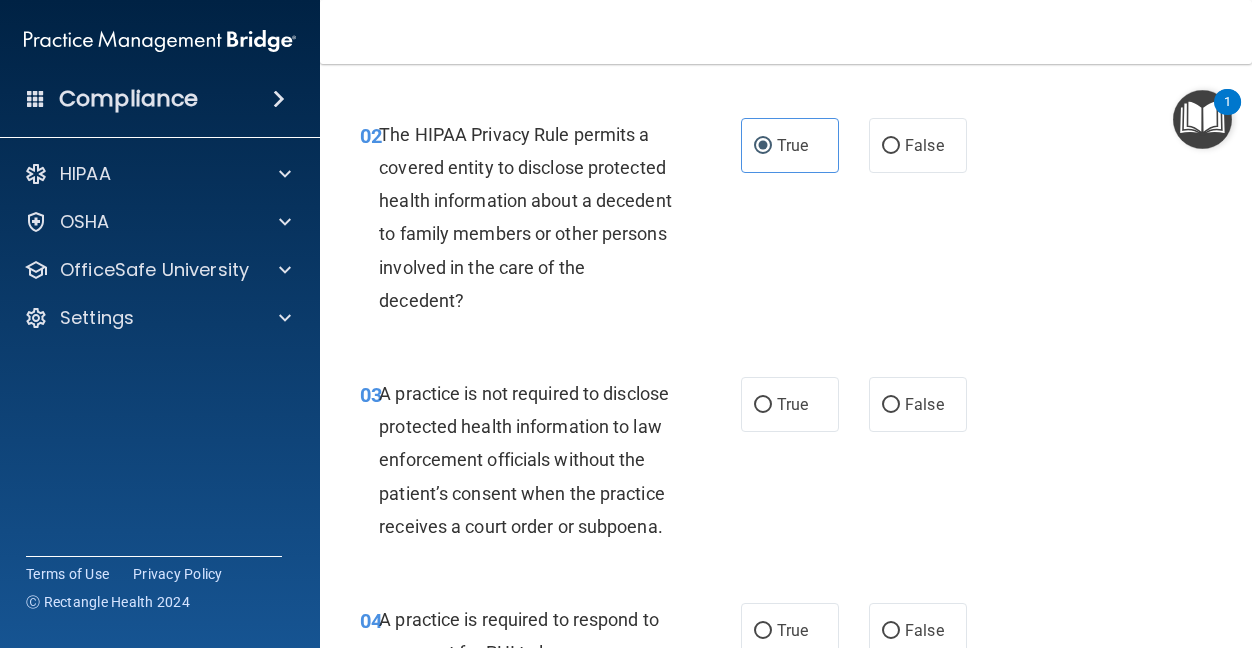 drag, startPoint x: 663, startPoint y: 520, endPoint x: 786, endPoint y: 534, distance: 123.79418 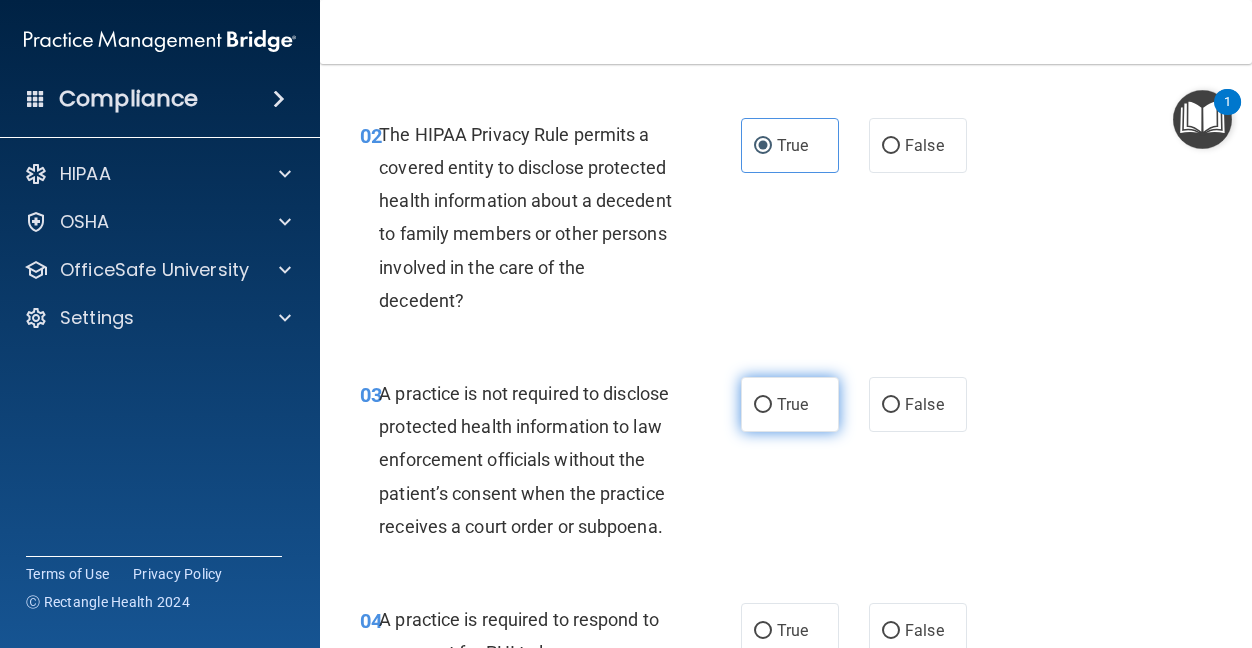 click on "True" at bounding box center (792, 404) 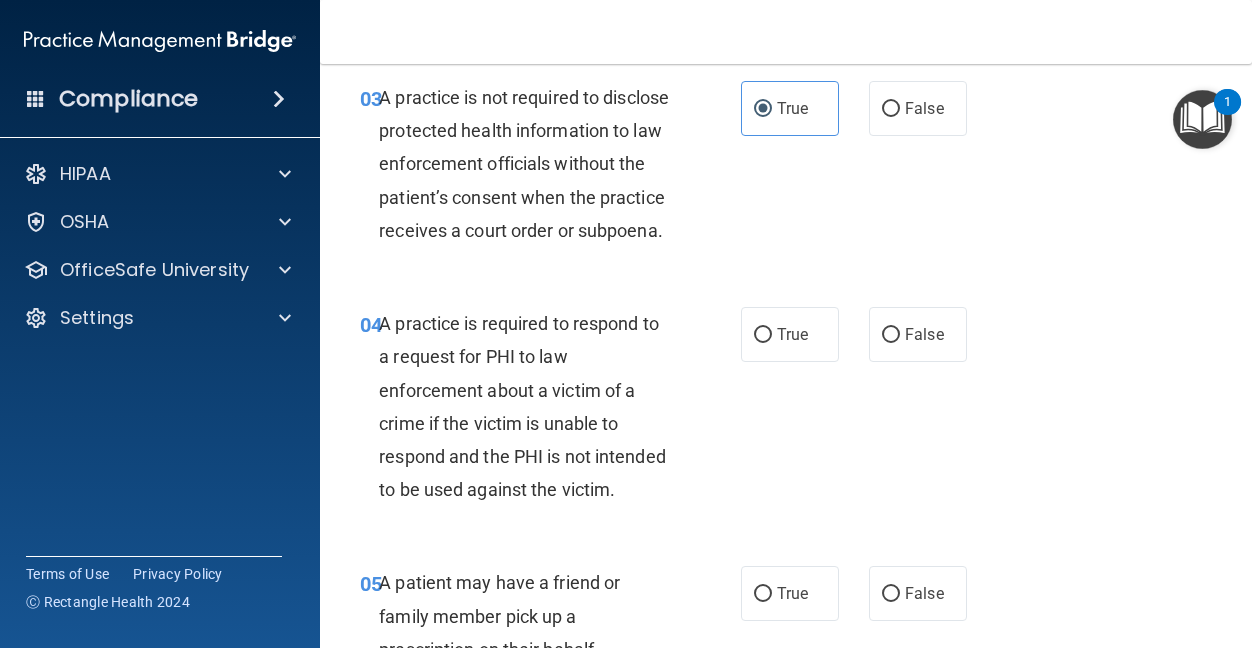 scroll, scrollTop: 600, scrollLeft: 0, axis: vertical 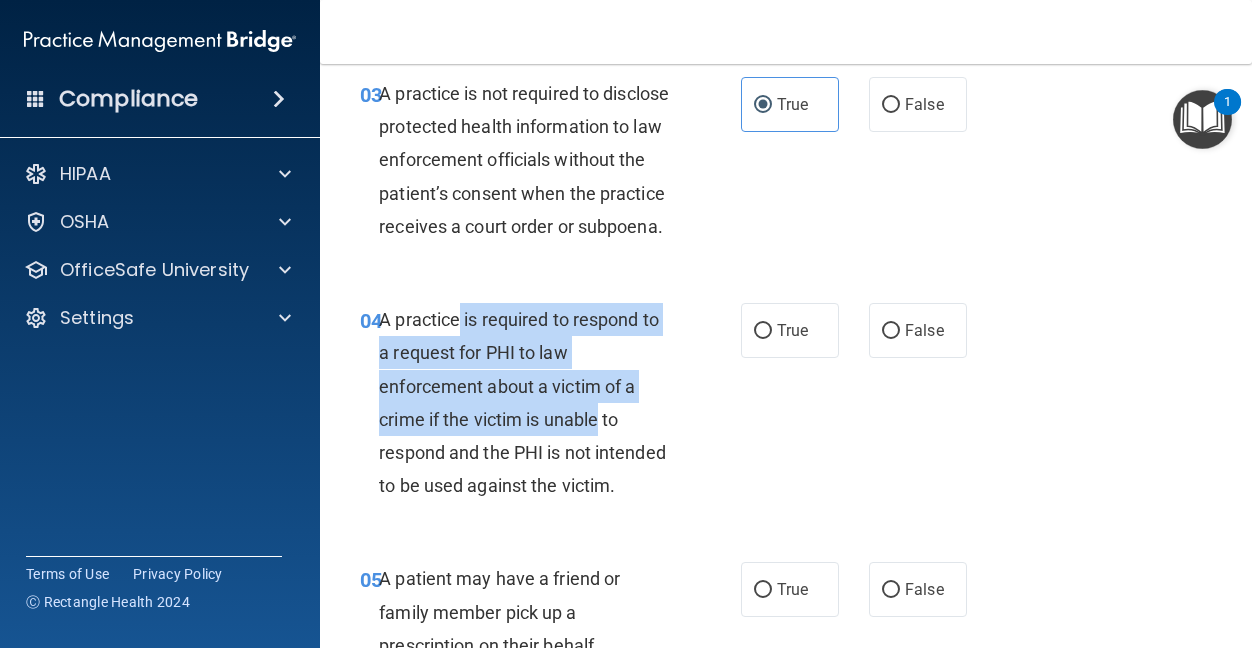 drag, startPoint x: 461, startPoint y: 357, endPoint x: 600, endPoint y: 440, distance: 161.89503 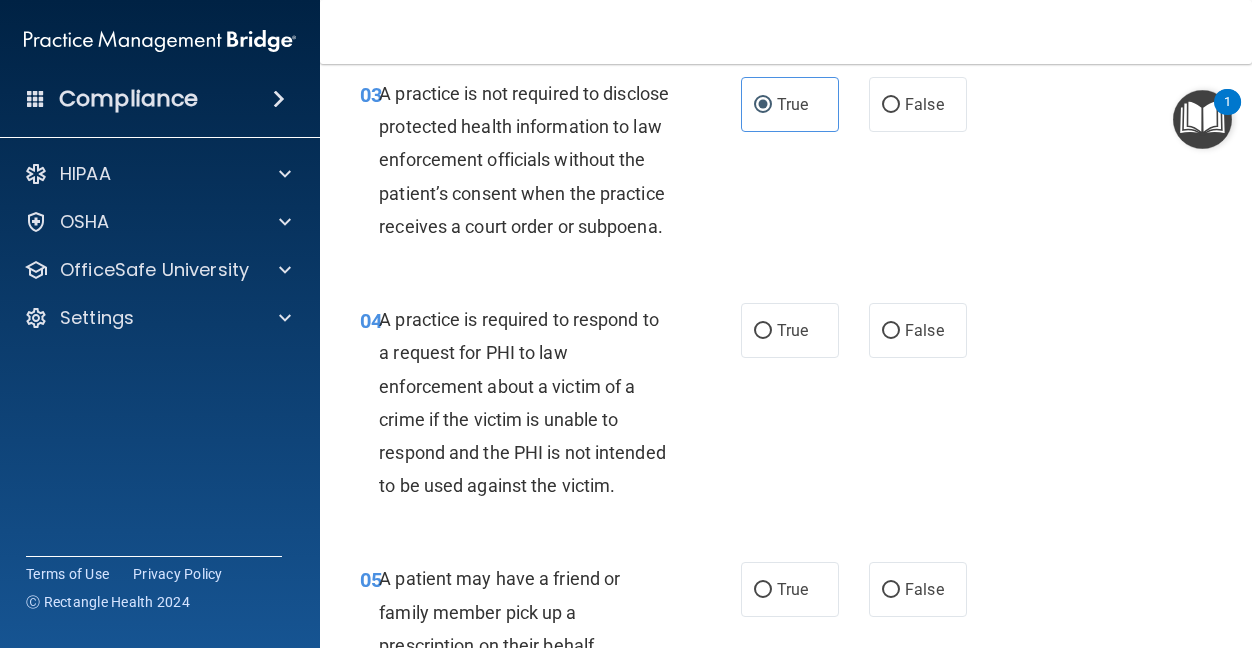 drag, startPoint x: 600, startPoint y: 440, endPoint x: 708, endPoint y: 500, distance: 123.54756 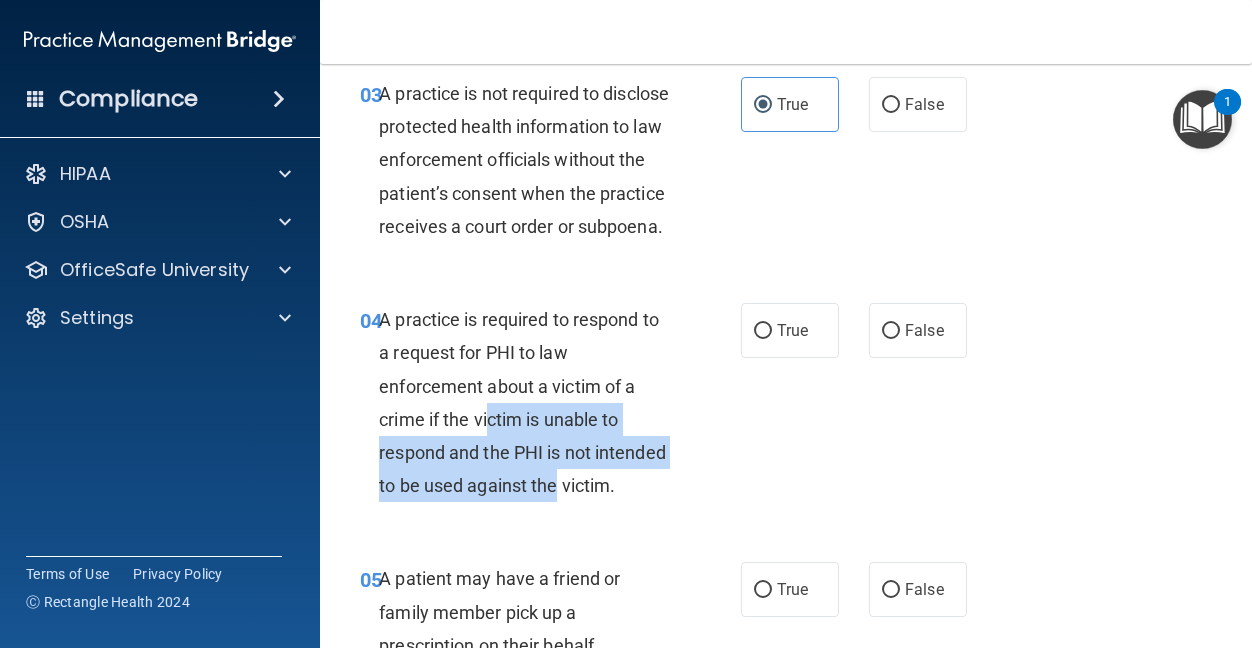 drag, startPoint x: 489, startPoint y: 453, endPoint x: 646, endPoint y: 524, distance: 172.30786 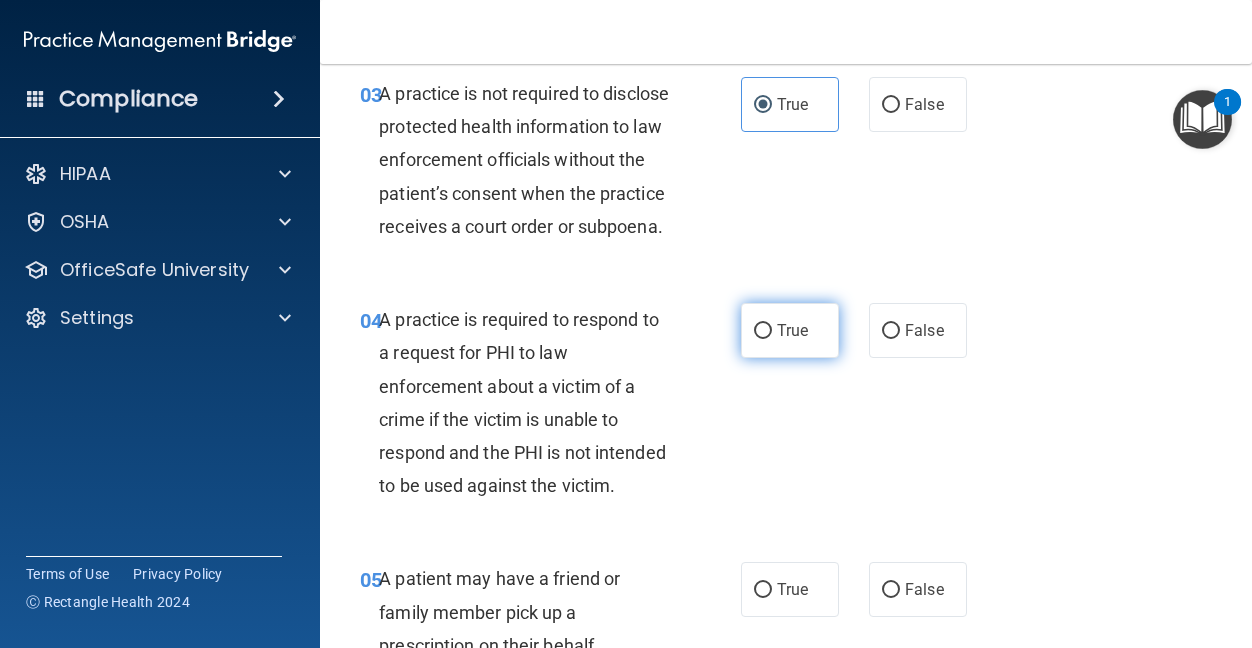 click on "True" at bounding box center [790, 330] 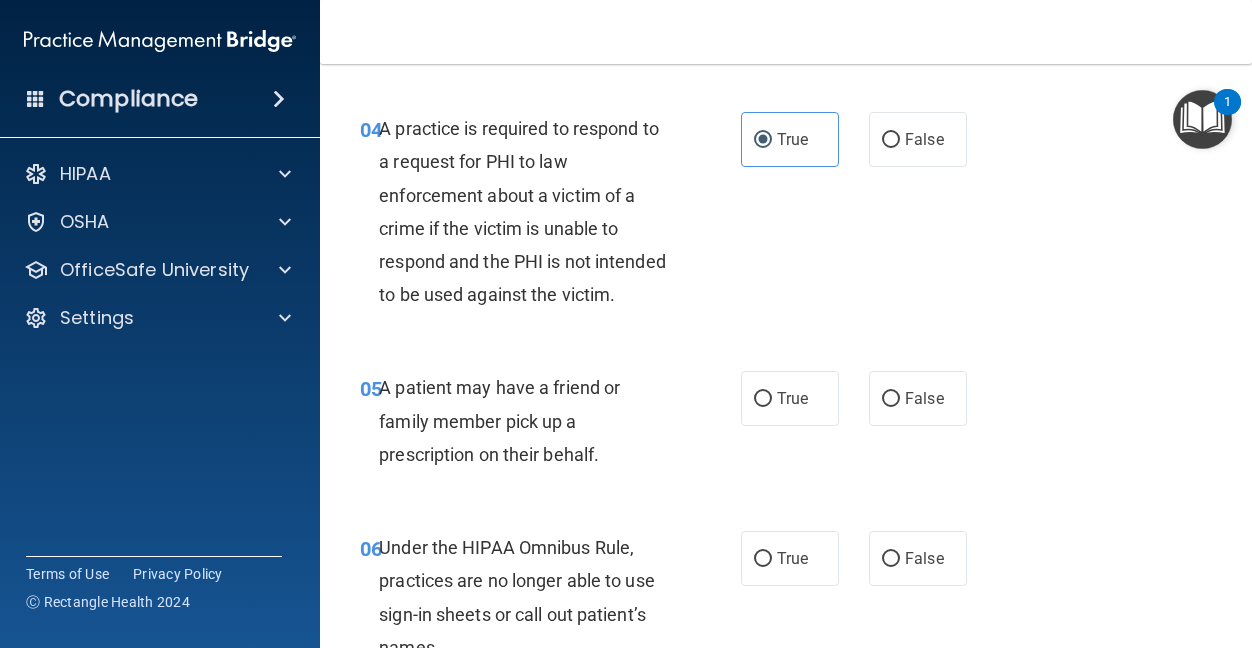 scroll, scrollTop: 900, scrollLeft: 0, axis: vertical 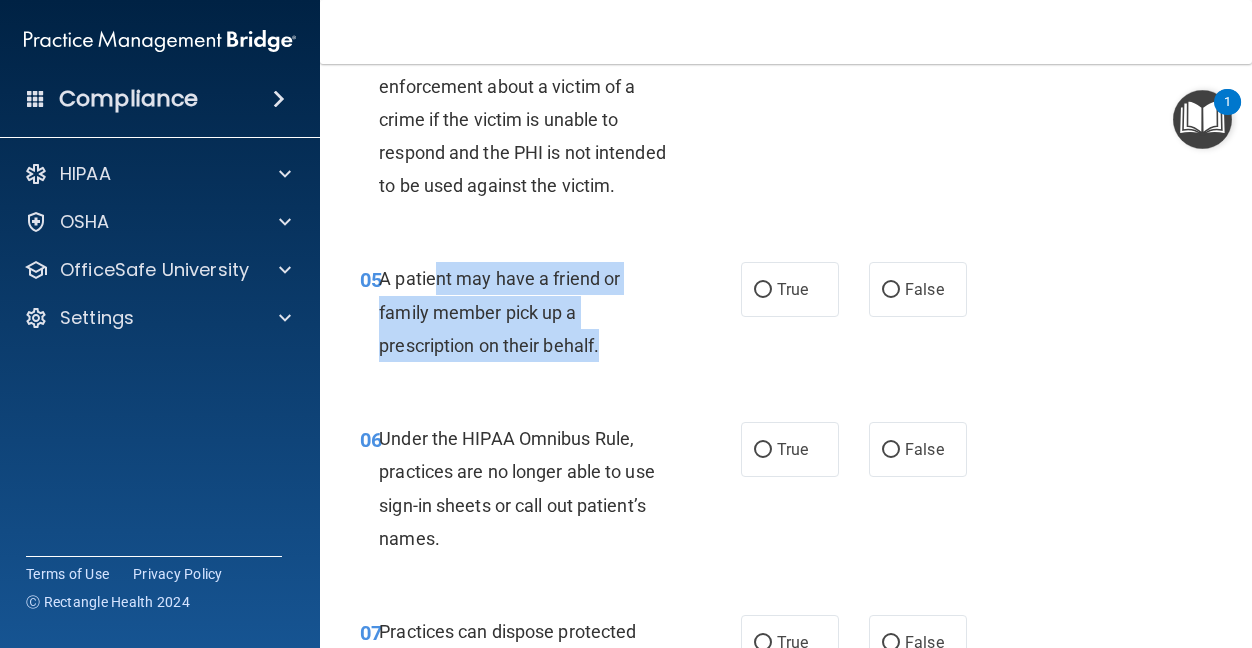 drag, startPoint x: 439, startPoint y: 339, endPoint x: 621, endPoint y: 425, distance: 201.2958 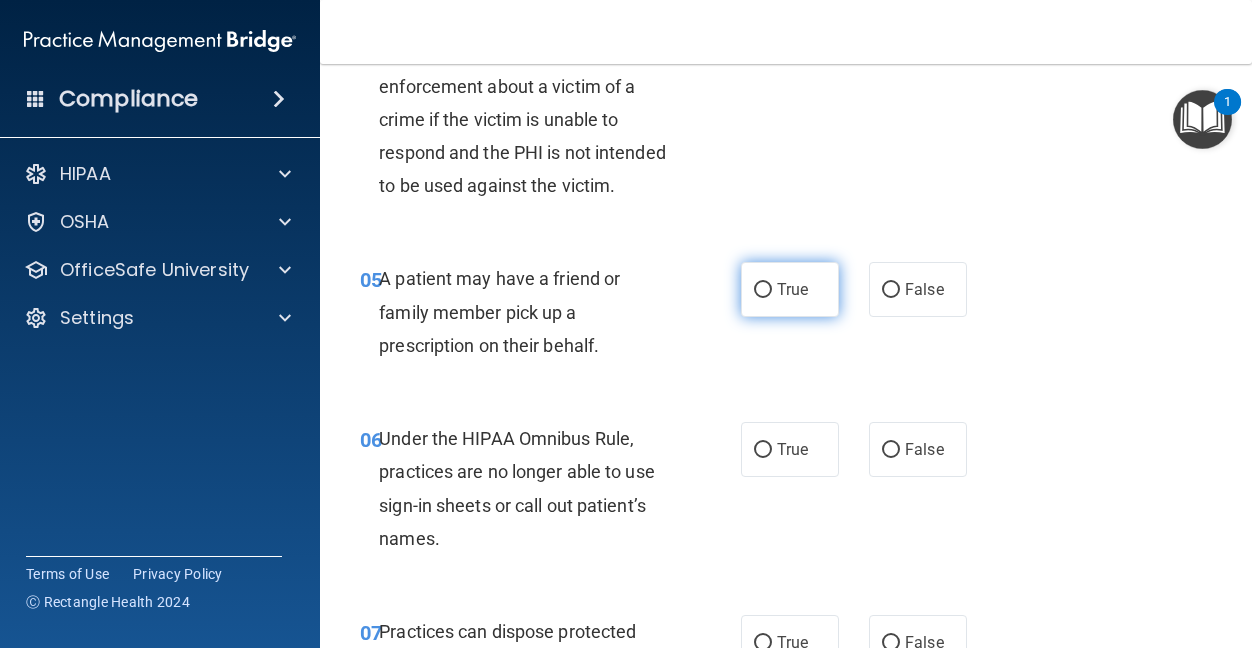 click on "True" at bounding box center (763, 290) 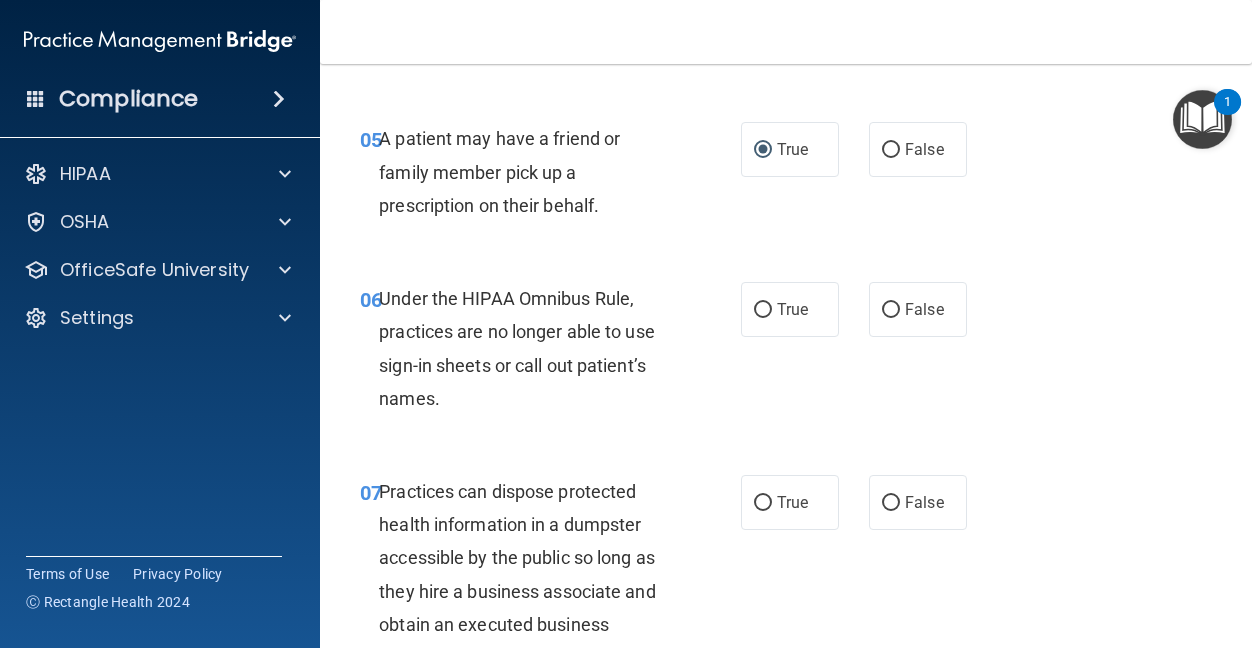 scroll, scrollTop: 1100, scrollLeft: 0, axis: vertical 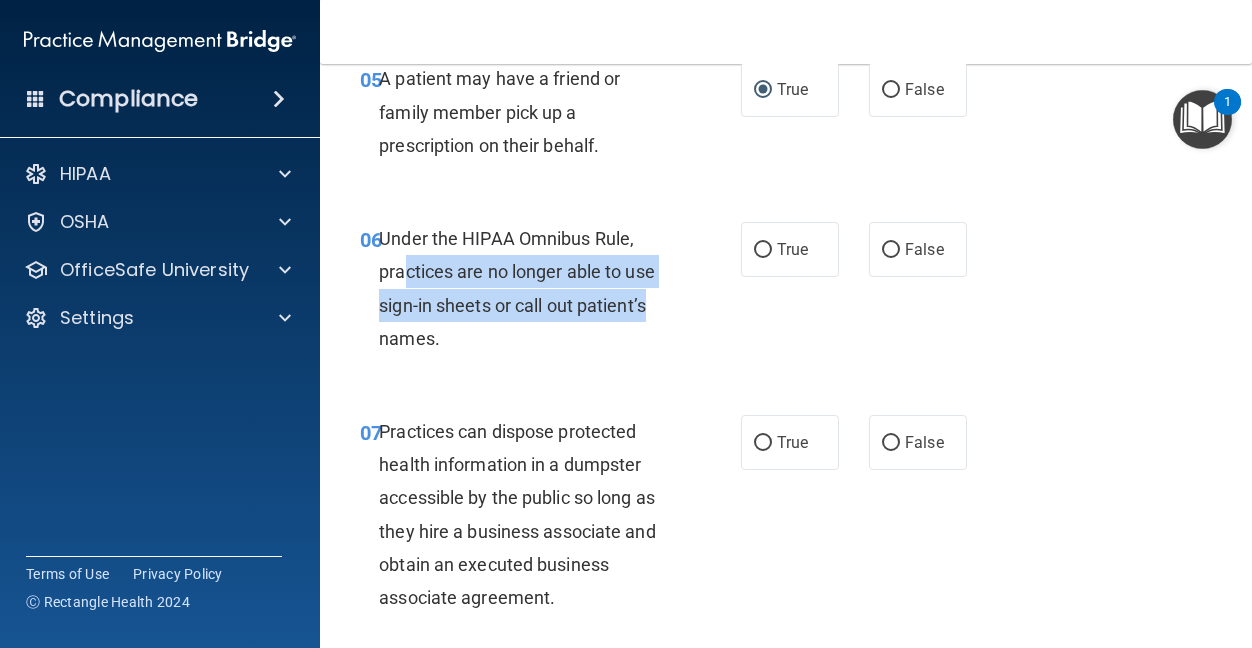 drag, startPoint x: 400, startPoint y: 340, endPoint x: 673, endPoint y: 383, distance: 276.3657 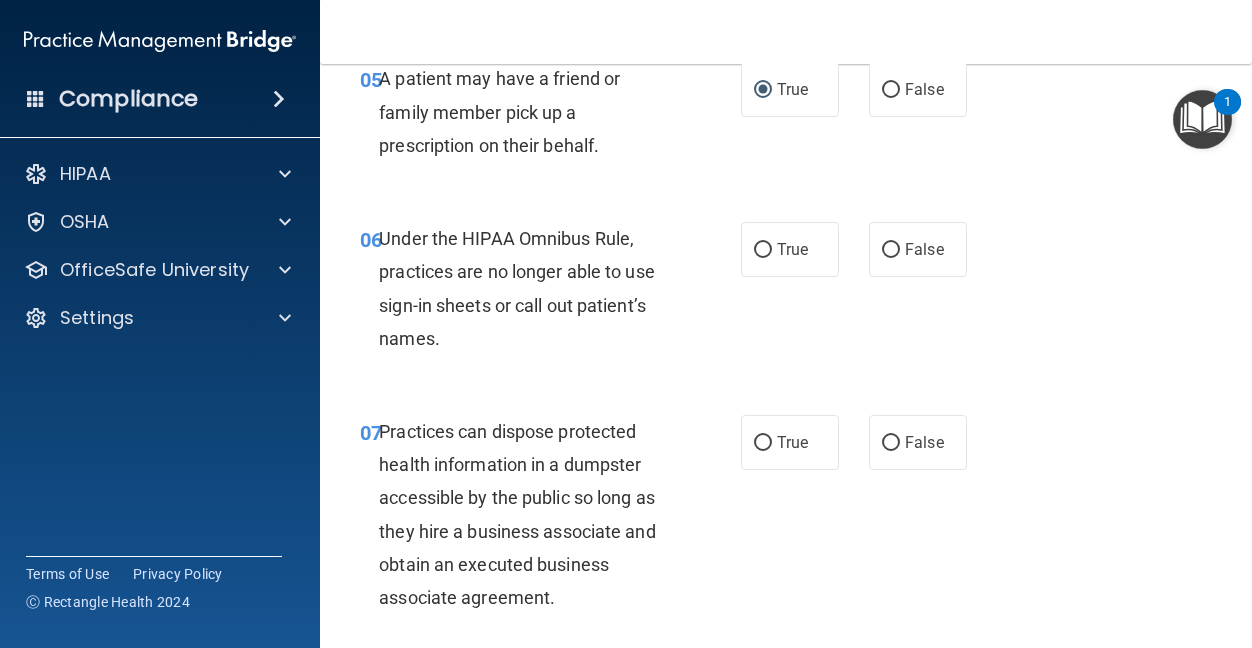drag, startPoint x: 673, startPoint y: 383, endPoint x: 672, endPoint y: 431, distance: 48.010414 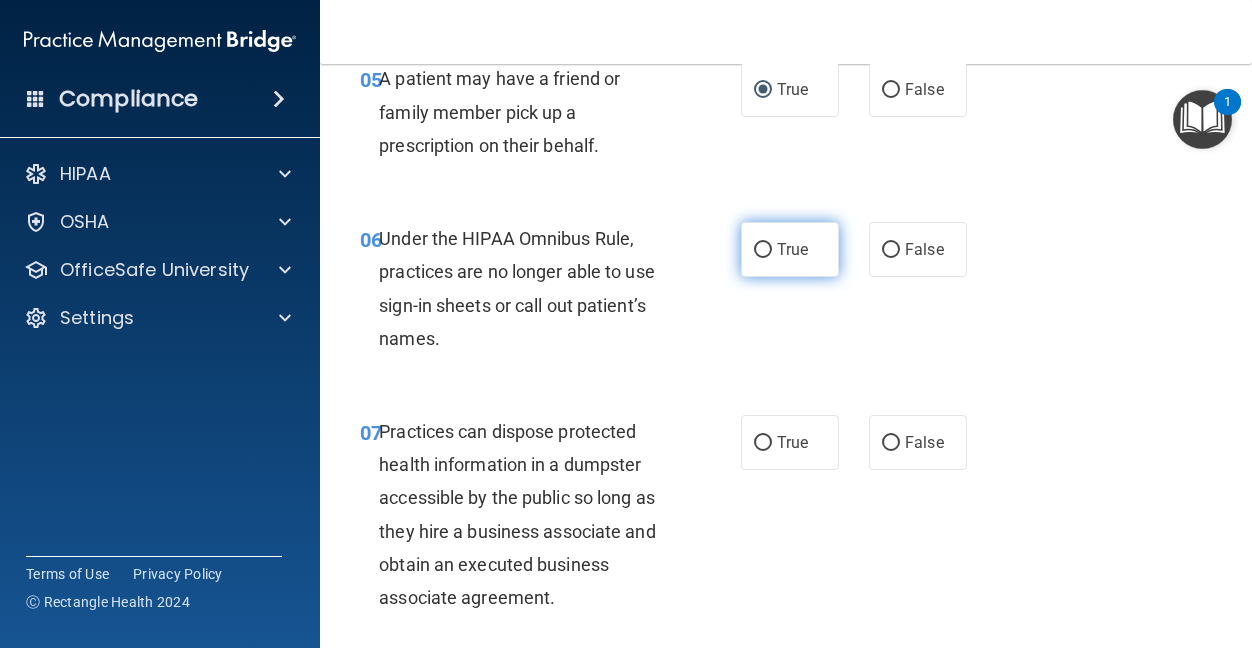 click on "True" at bounding box center [790, 249] 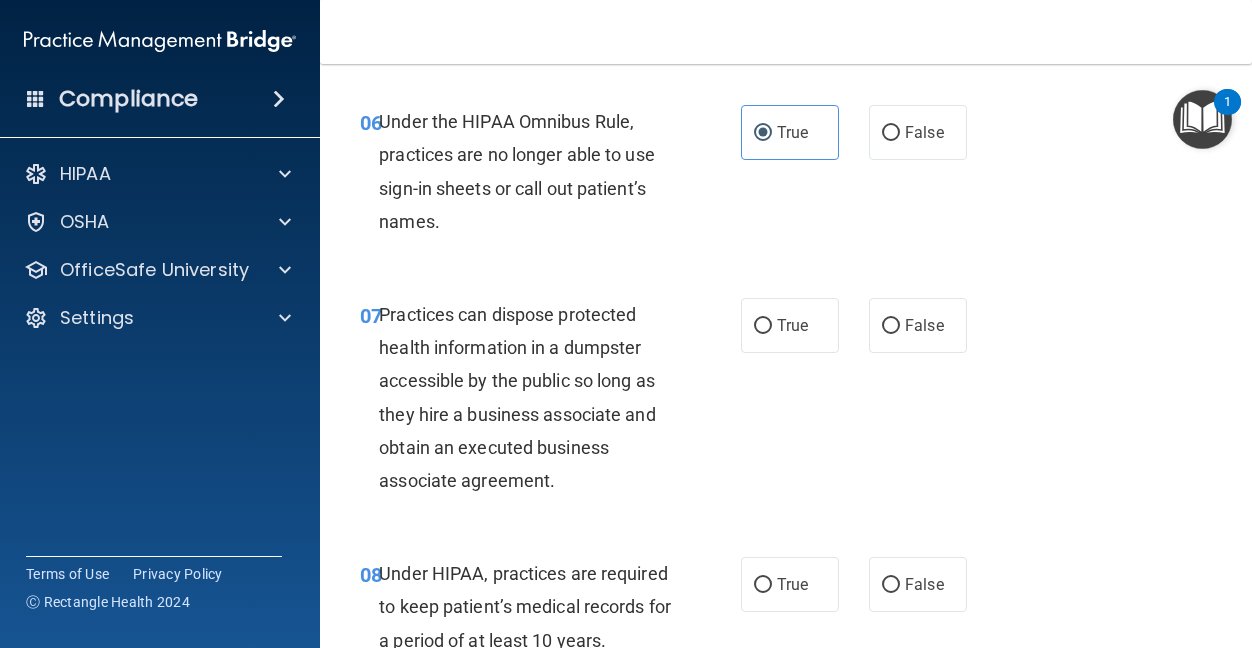scroll, scrollTop: 1300, scrollLeft: 0, axis: vertical 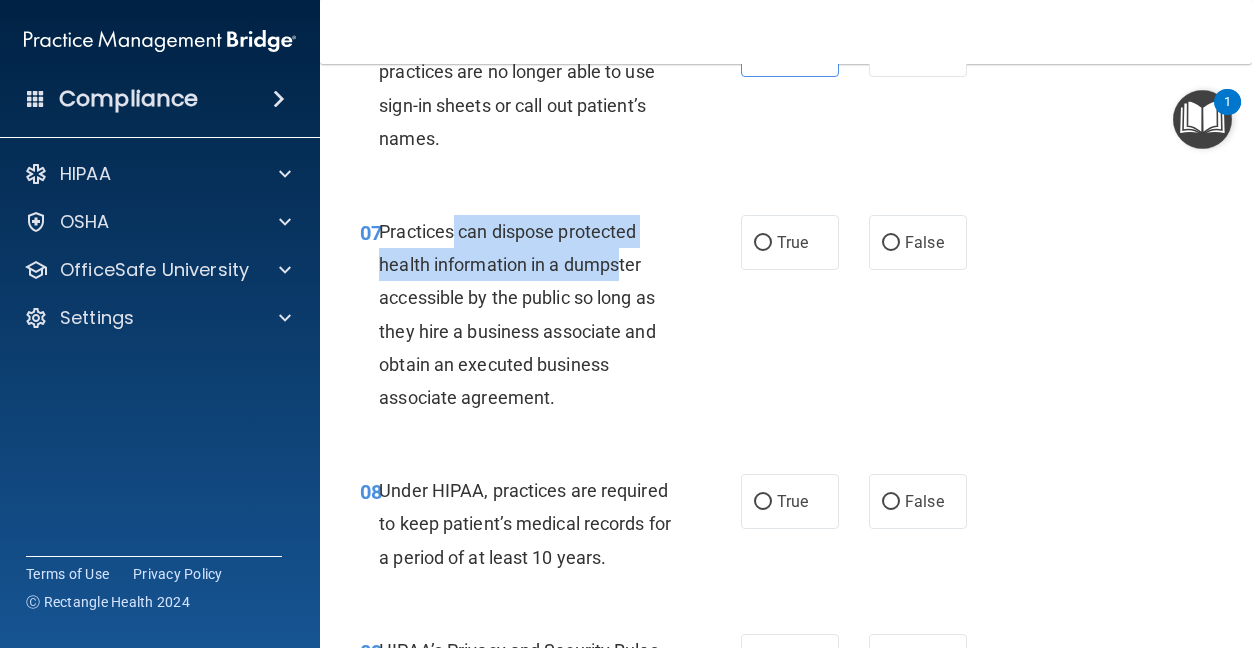 drag, startPoint x: 454, startPoint y: 288, endPoint x: 623, endPoint y: 326, distance: 173.21951 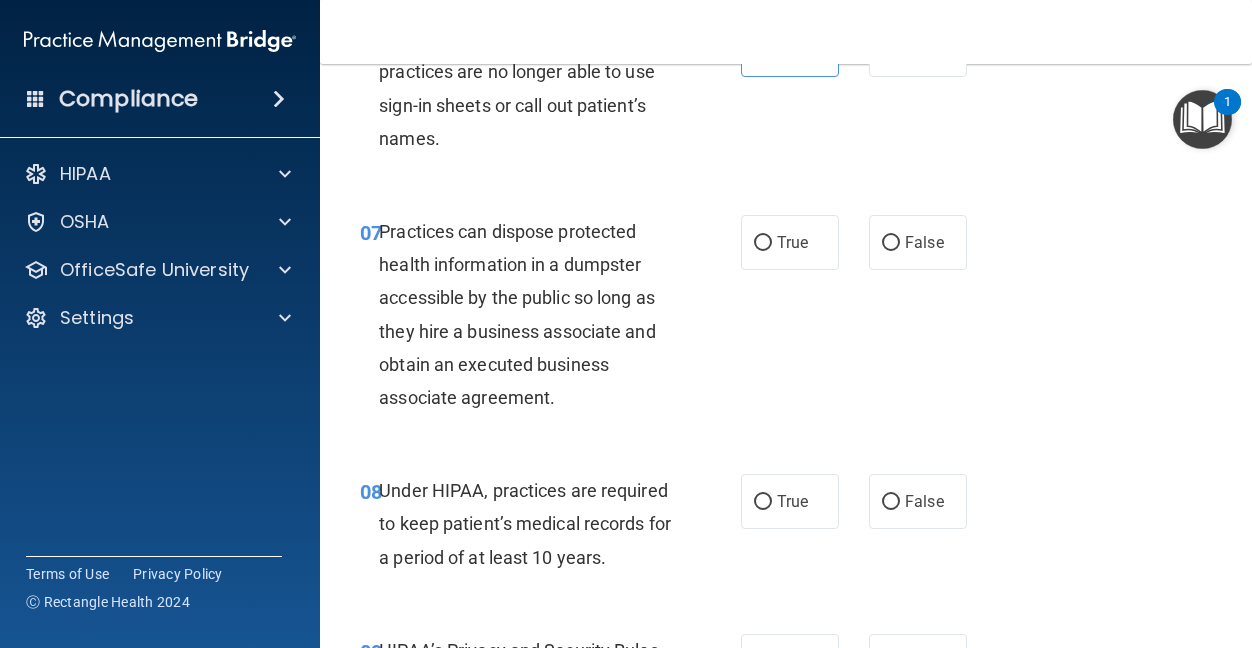 drag, startPoint x: 623, startPoint y: 326, endPoint x: 690, endPoint y: 401, distance: 100.56838 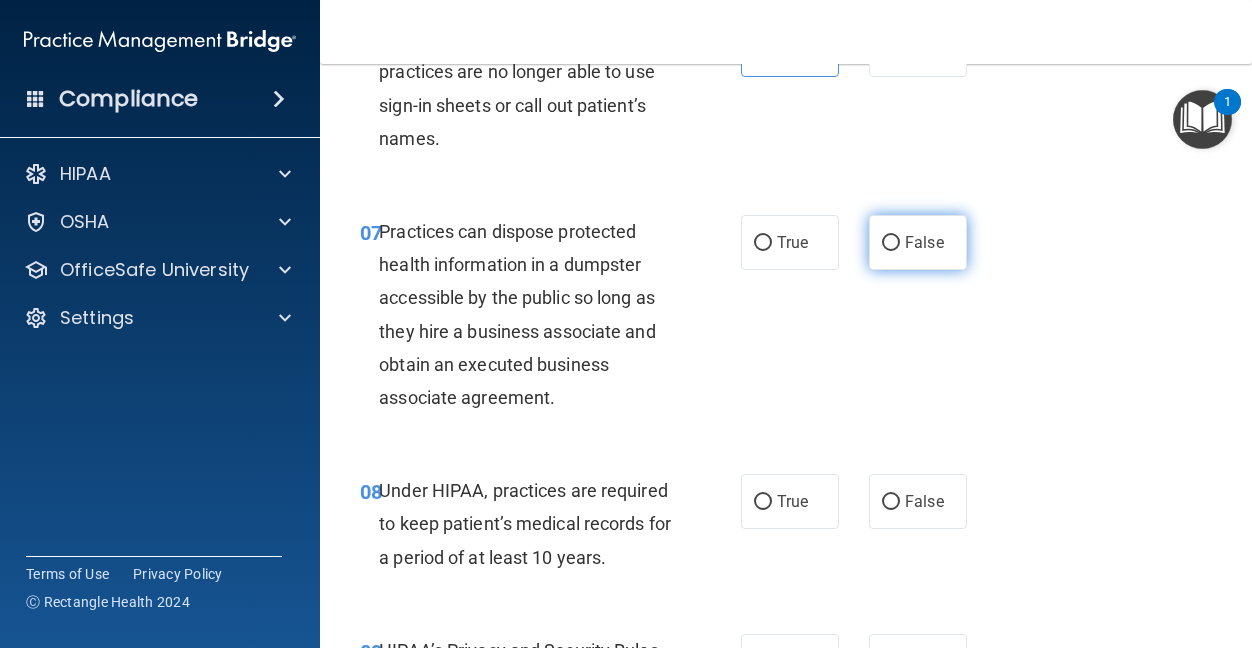 click on "False" at bounding box center (891, 243) 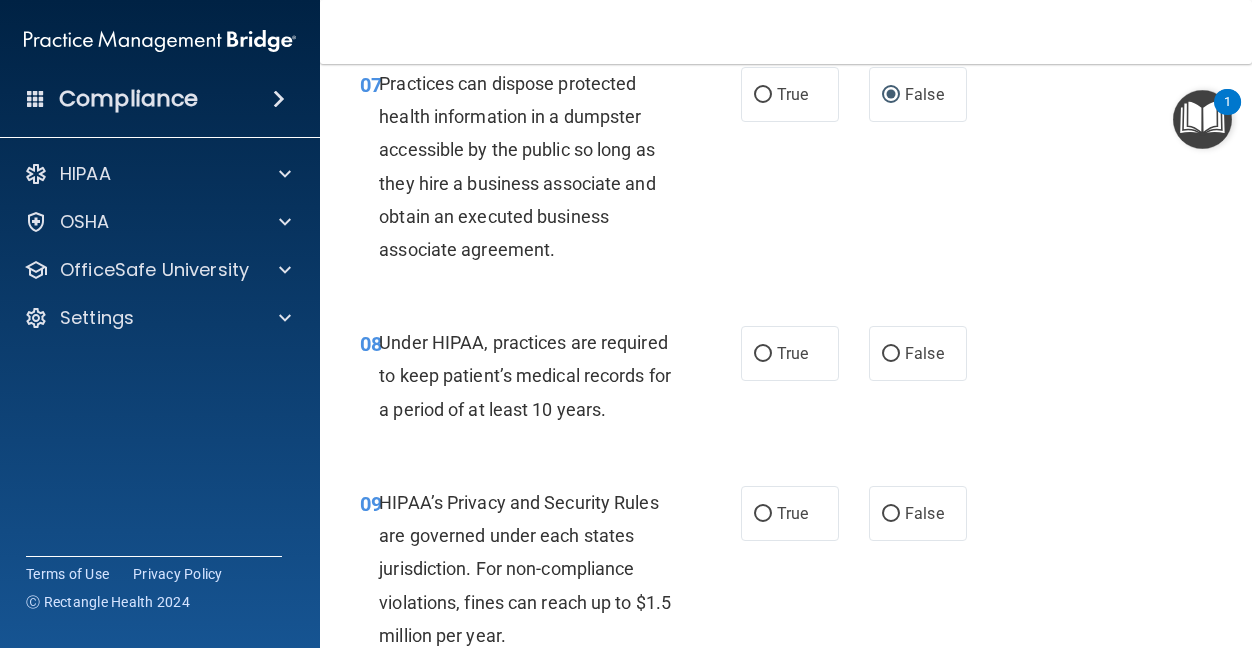 scroll, scrollTop: 1500, scrollLeft: 0, axis: vertical 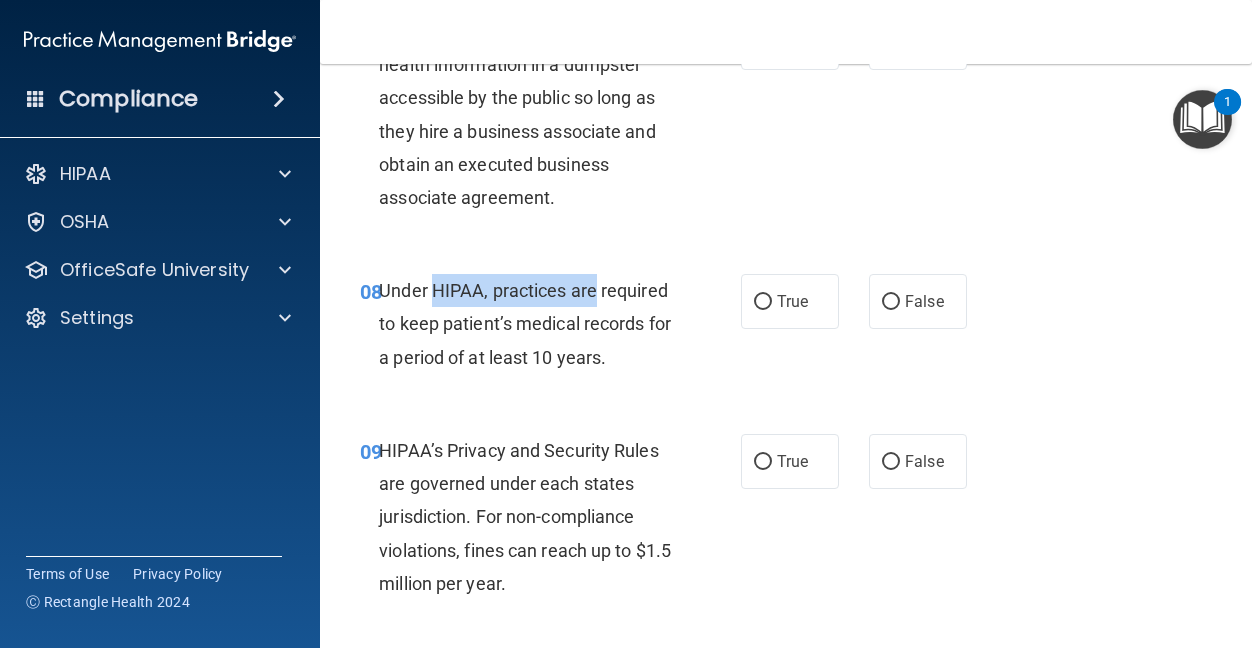 drag, startPoint x: 432, startPoint y: 355, endPoint x: 606, endPoint y: 355, distance: 174 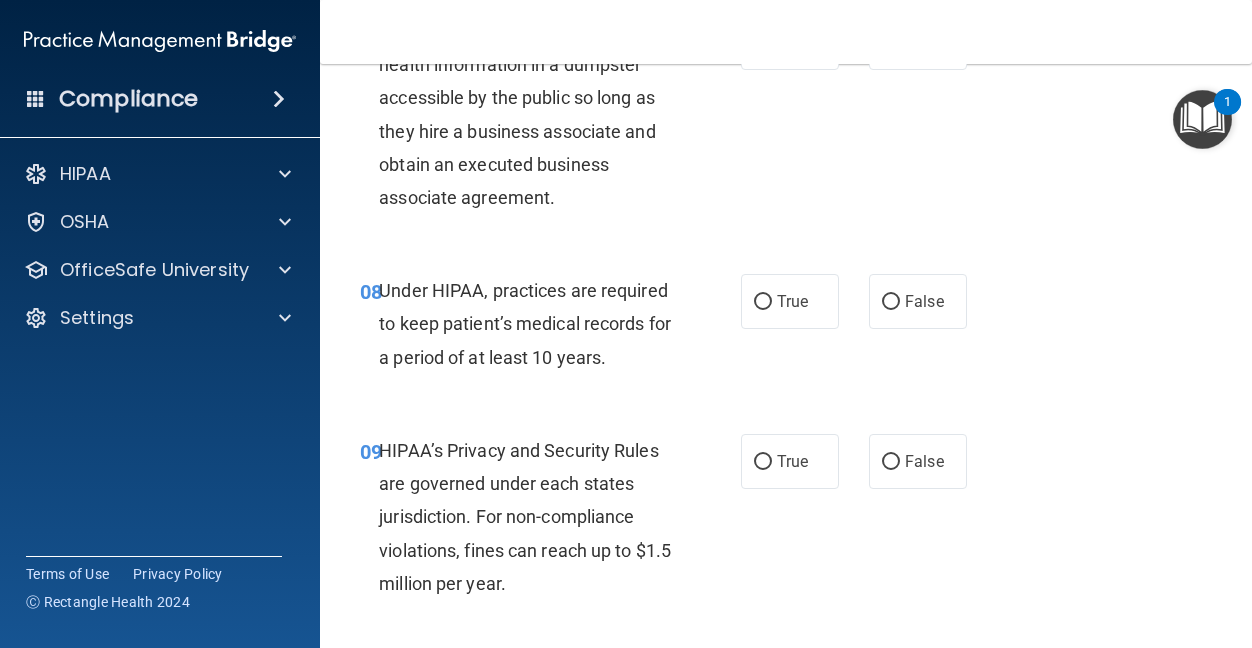 drag, startPoint x: 606, startPoint y: 355, endPoint x: 605, endPoint y: 411, distance: 56.008926 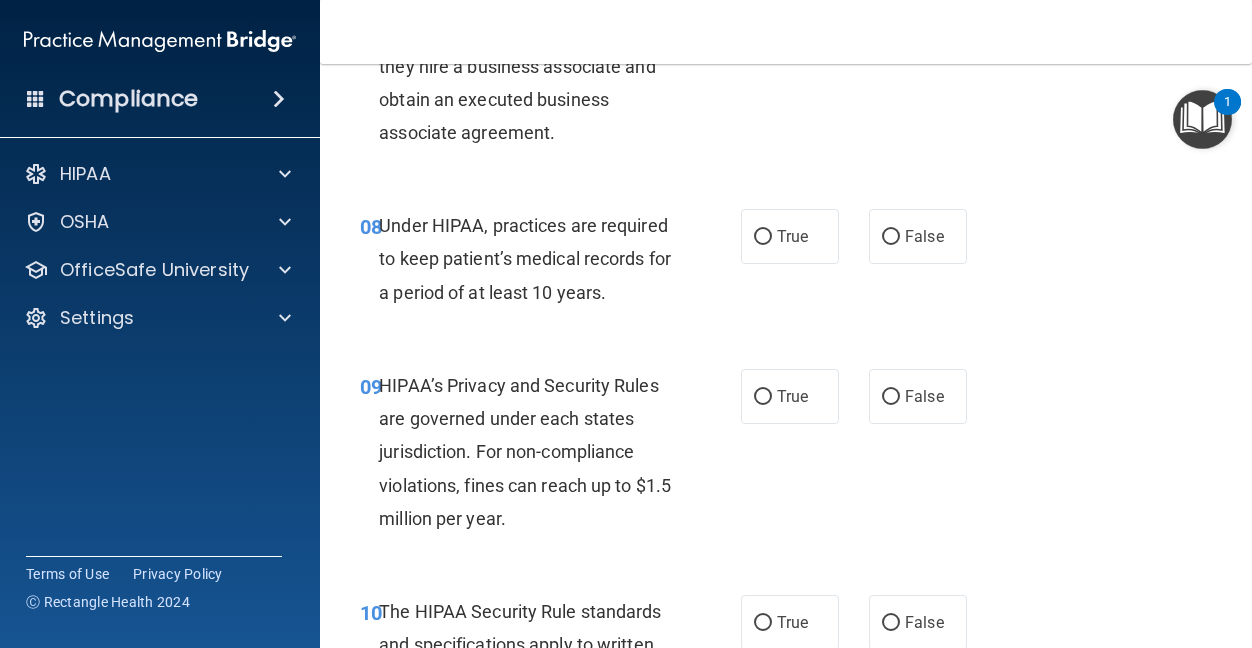scroll, scrollTop: 1600, scrollLeft: 0, axis: vertical 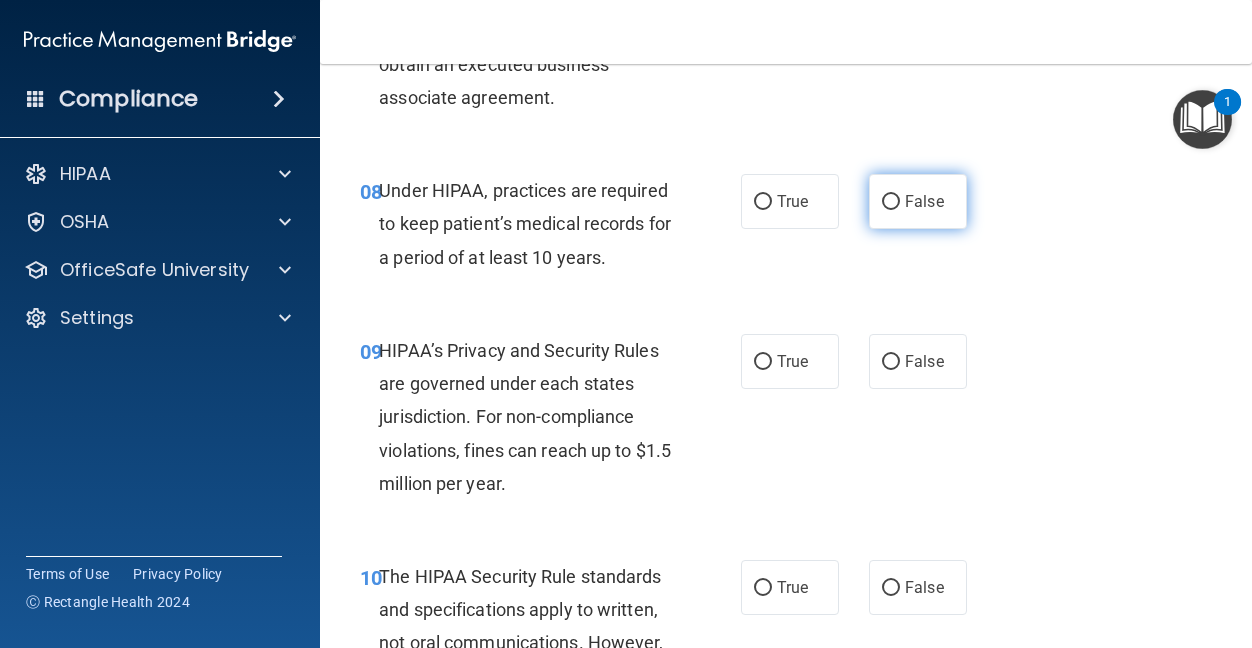 click on "False" at bounding box center [924, 201] 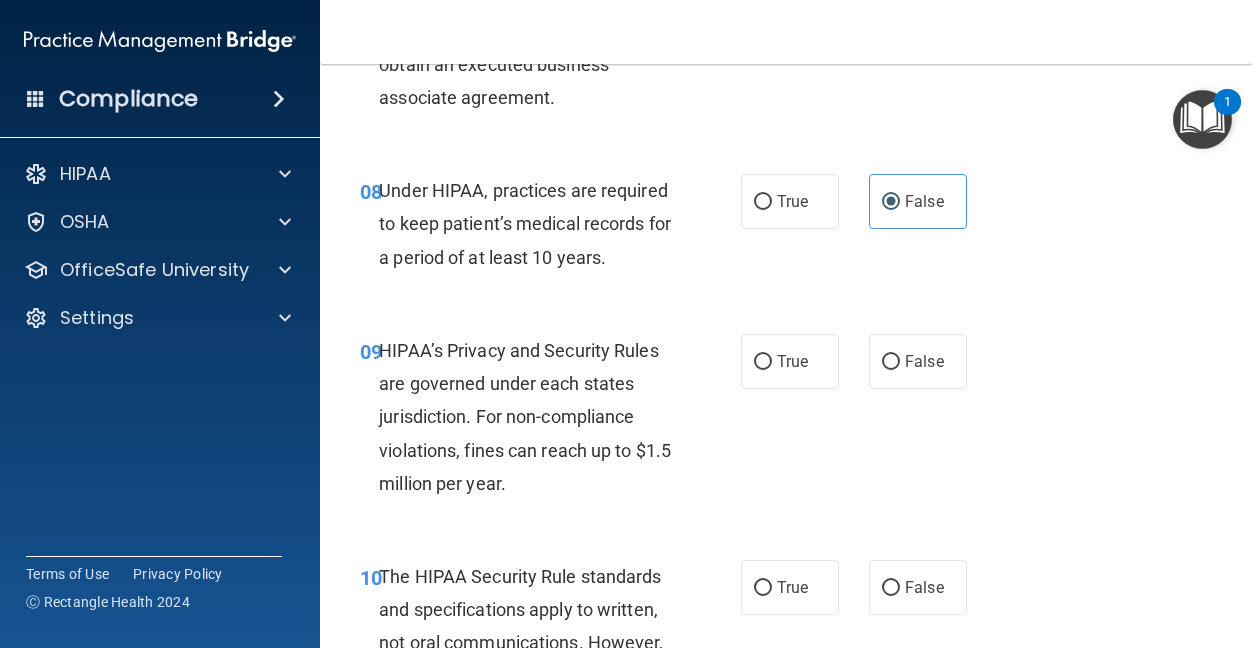 scroll, scrollTop: 1700, scrollLeft: 0, axis: vertical 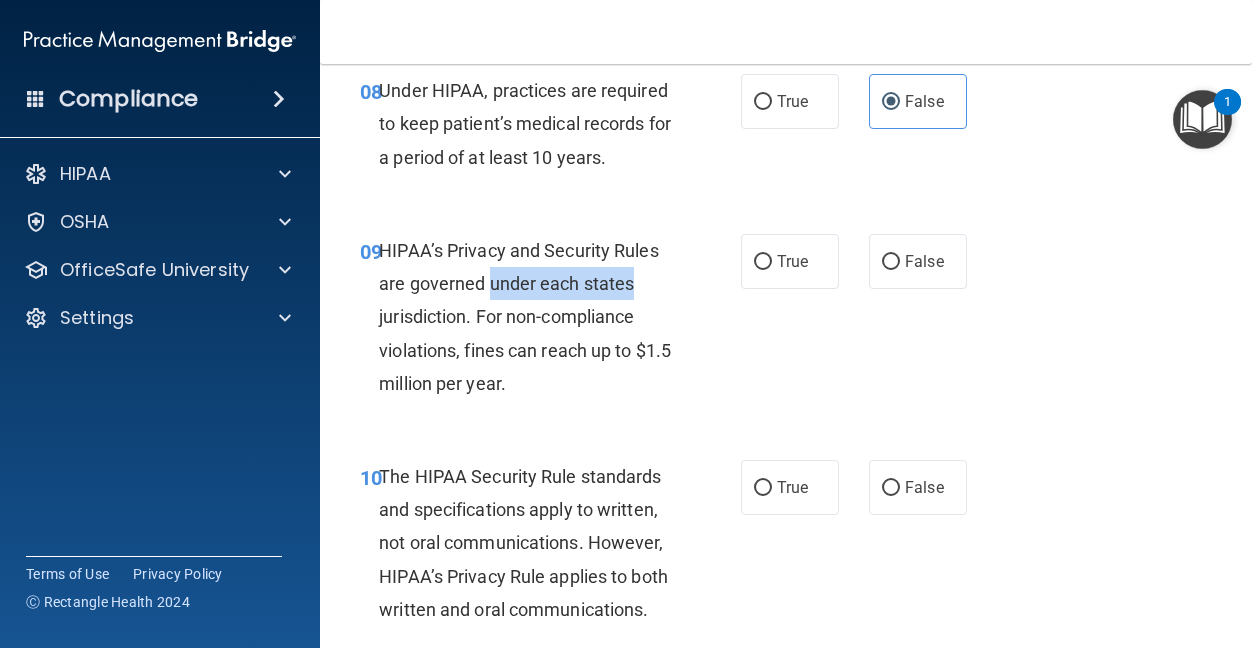 drag, startPoint x: 489, startPoint y: 379, endPoint x: 661, endPoint y: 391, distance: 172.41809 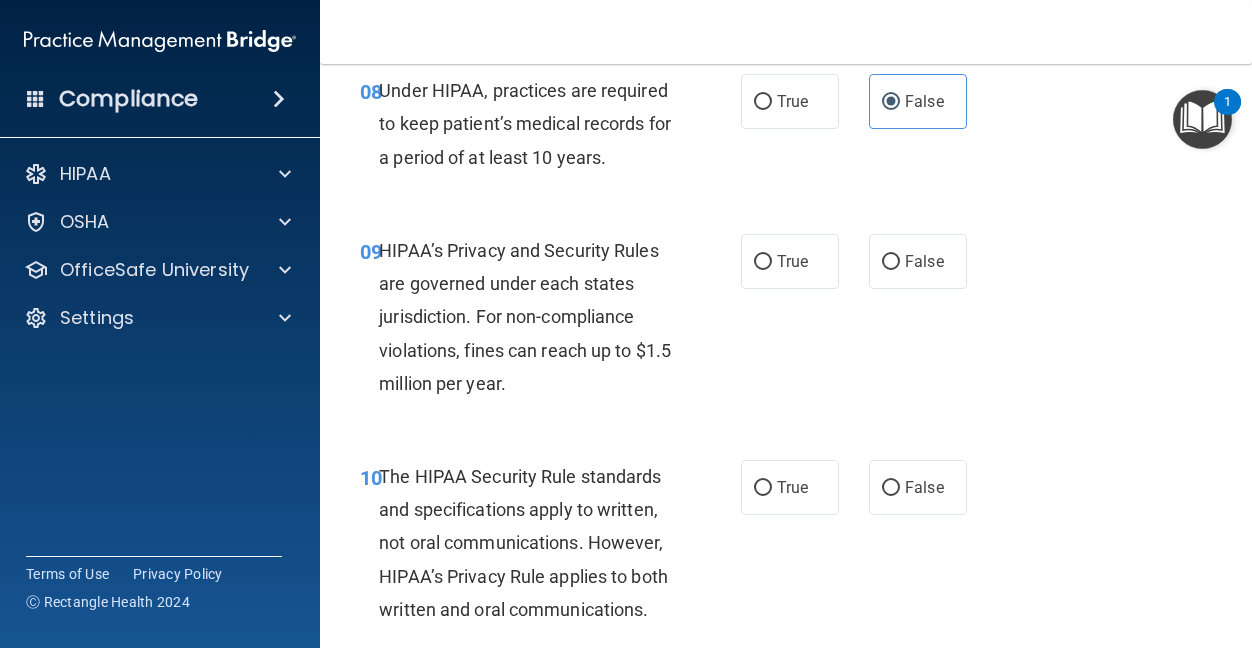 drag, startPoint x: 661, startPoint y: 391, endPoint x: 734, endPoint y: 445, distance: 90.80198 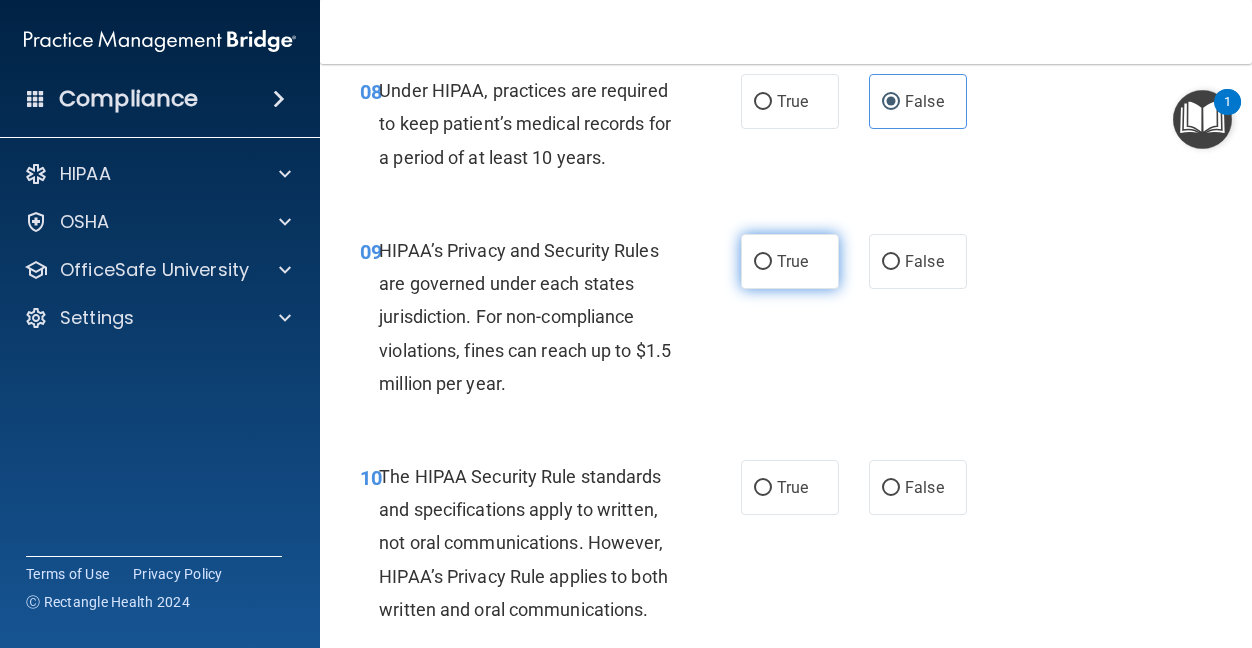 click on "True" at bounding box center (790, 261) 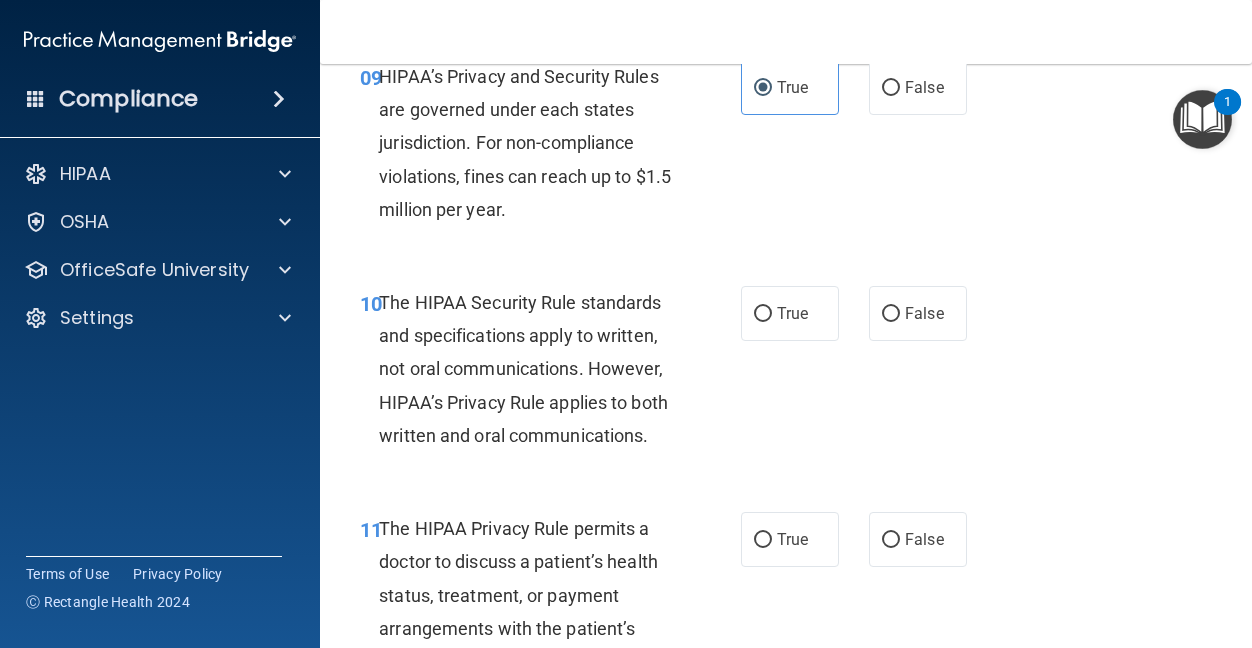 scroll, scrollTop: 1900, scrollLeft: 0, axis: vertical 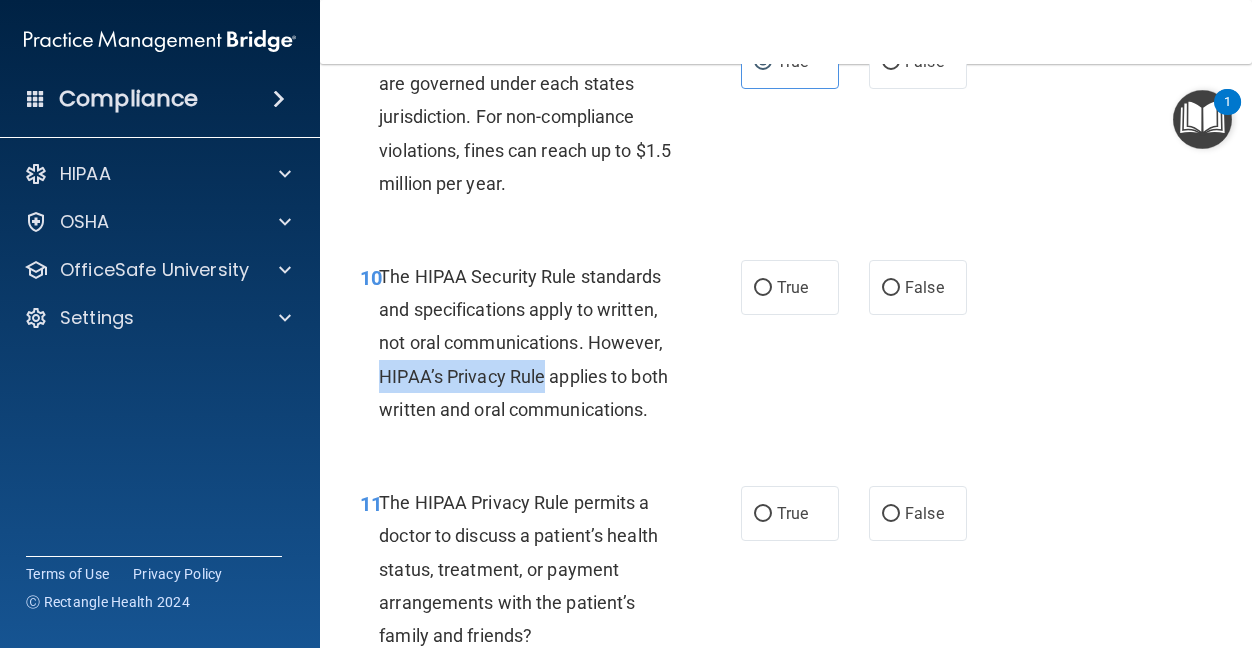 drag, startPoint x: 541, startPoint y: 472, endPoint x: 385, endPoint y: 472, distance: 156 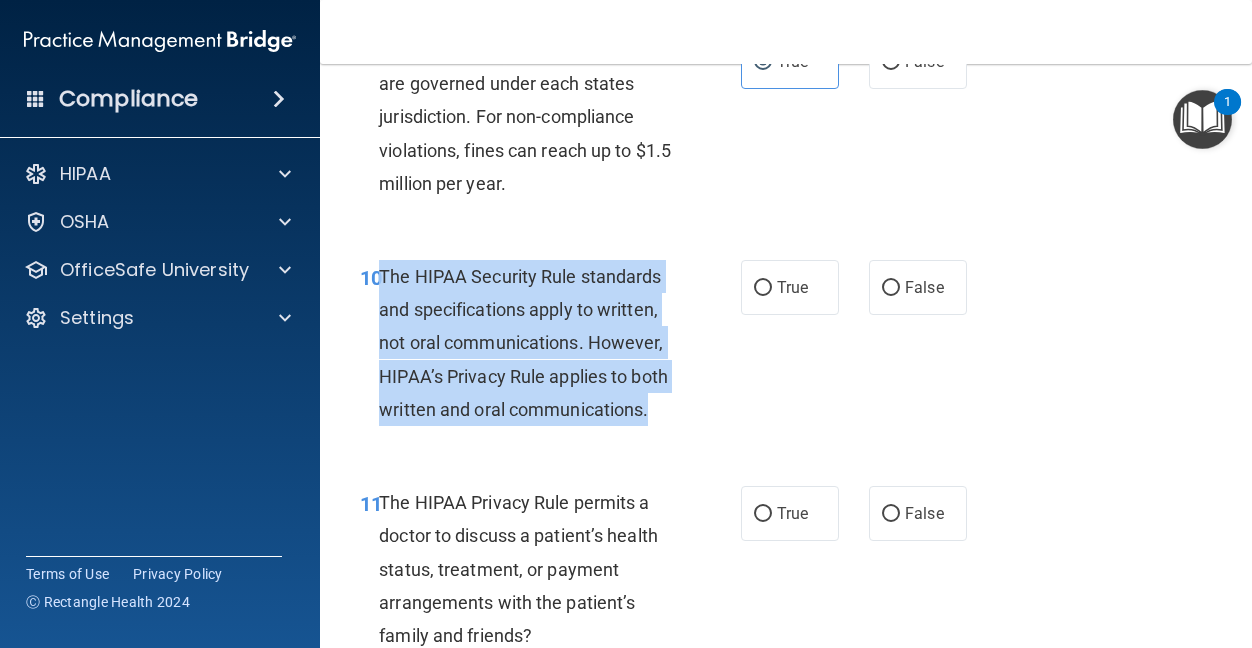 drag, startPoint x: 548, startPoint y: 546, endPoint x: 380, endPoint y: 364, distance: 247.68529 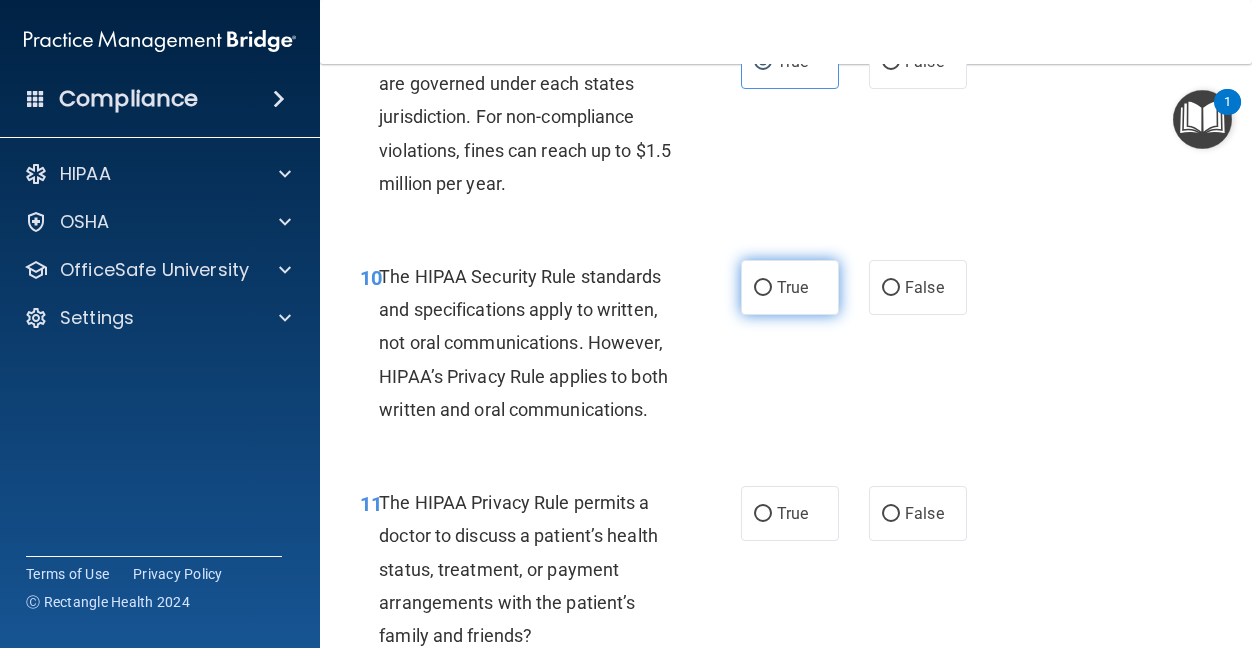 click on "True" at bounding box center (790, 287) 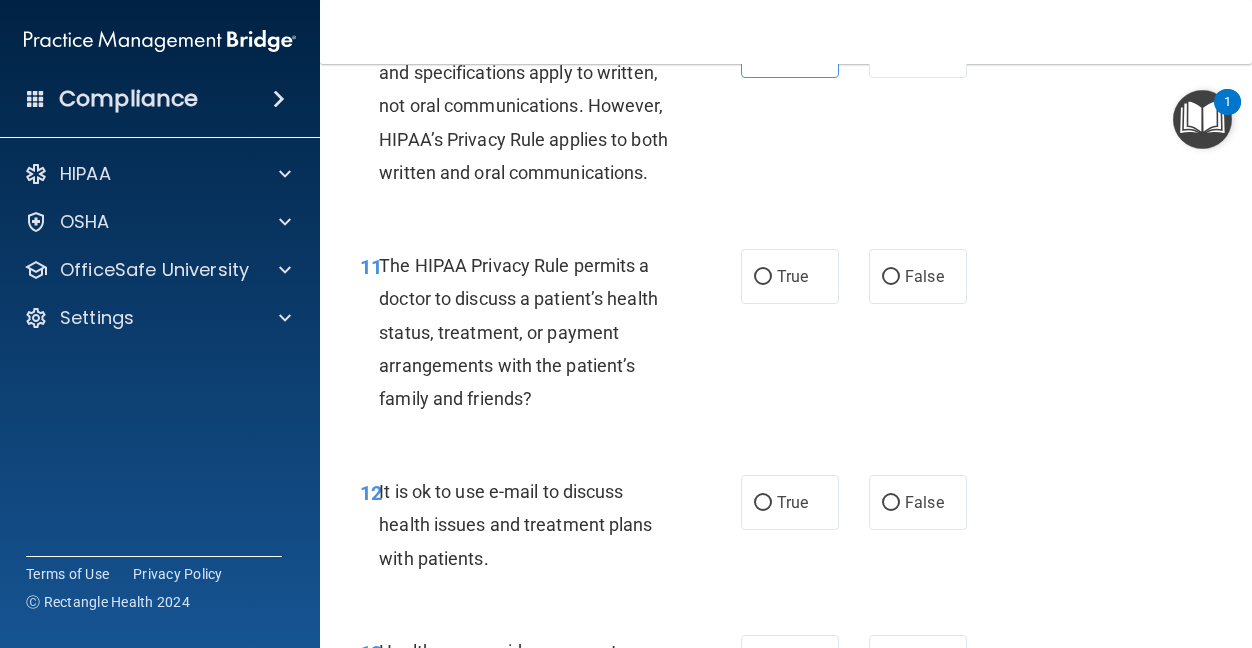 scroll, scrollTop: 2200, scrollLeft: 0, axis: vertical 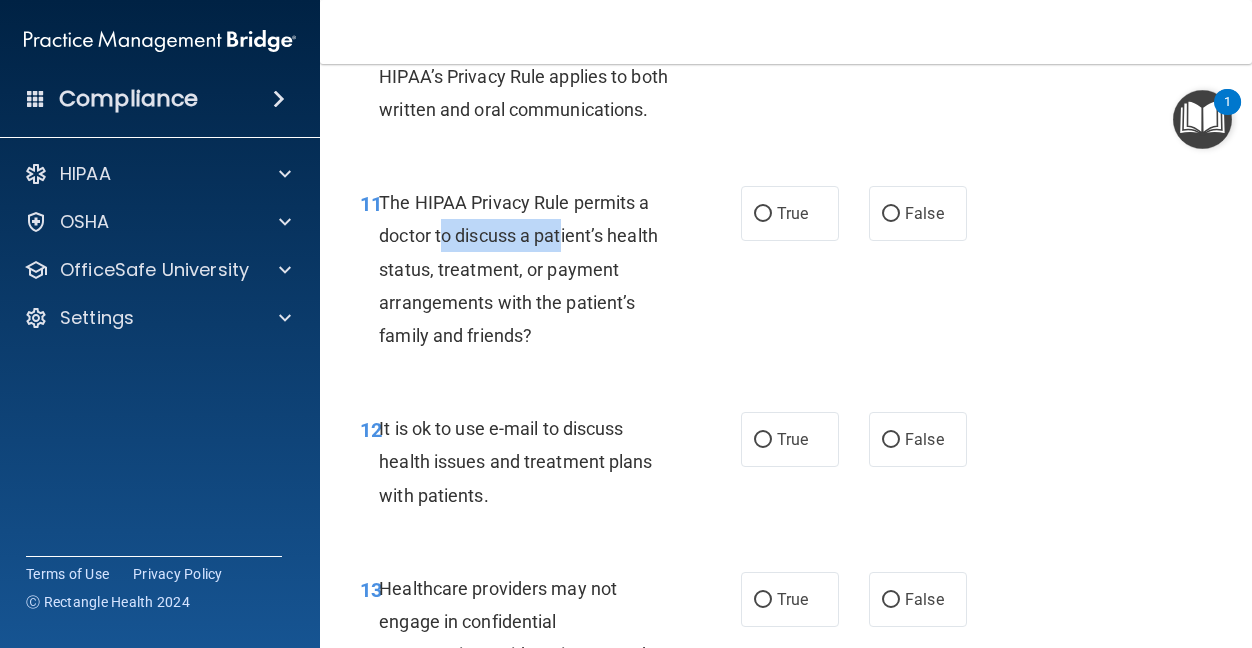 drag, startPoint x: 439, startPoint y: 374, endPoint x: 565, endPoint y: 374, distance: 126 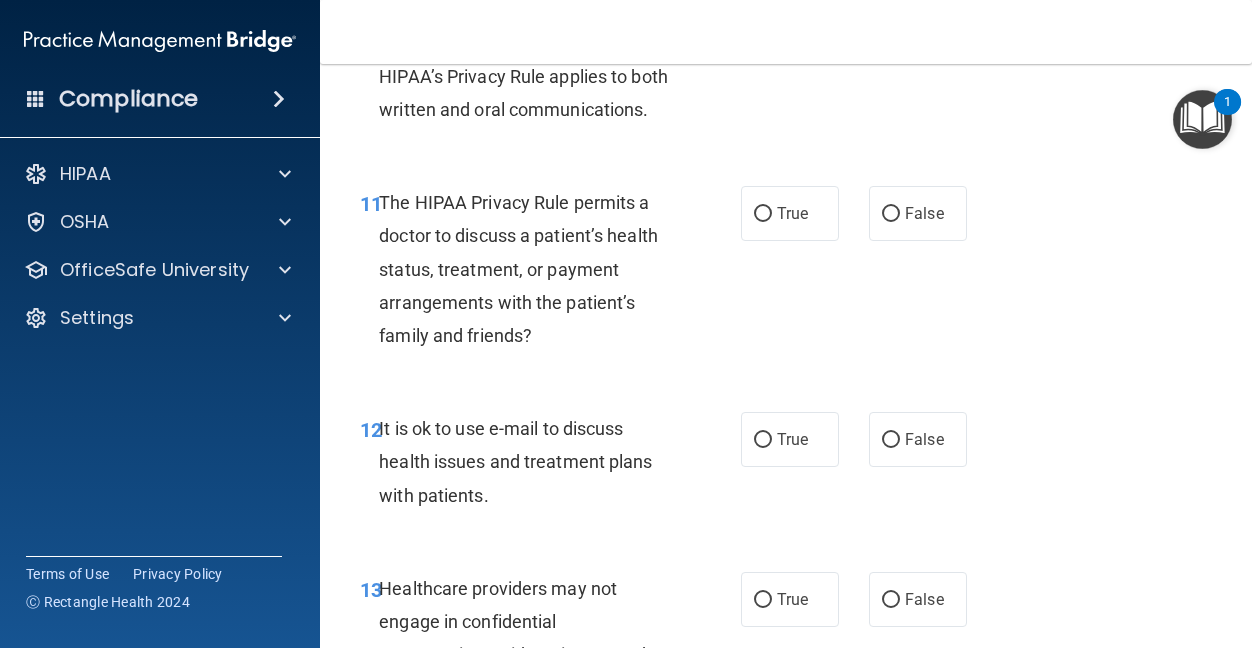 drag, startPoint x: 565, startPoint y: 374, endPoint x: 816, endPoint y: 489, distance: 276.09058 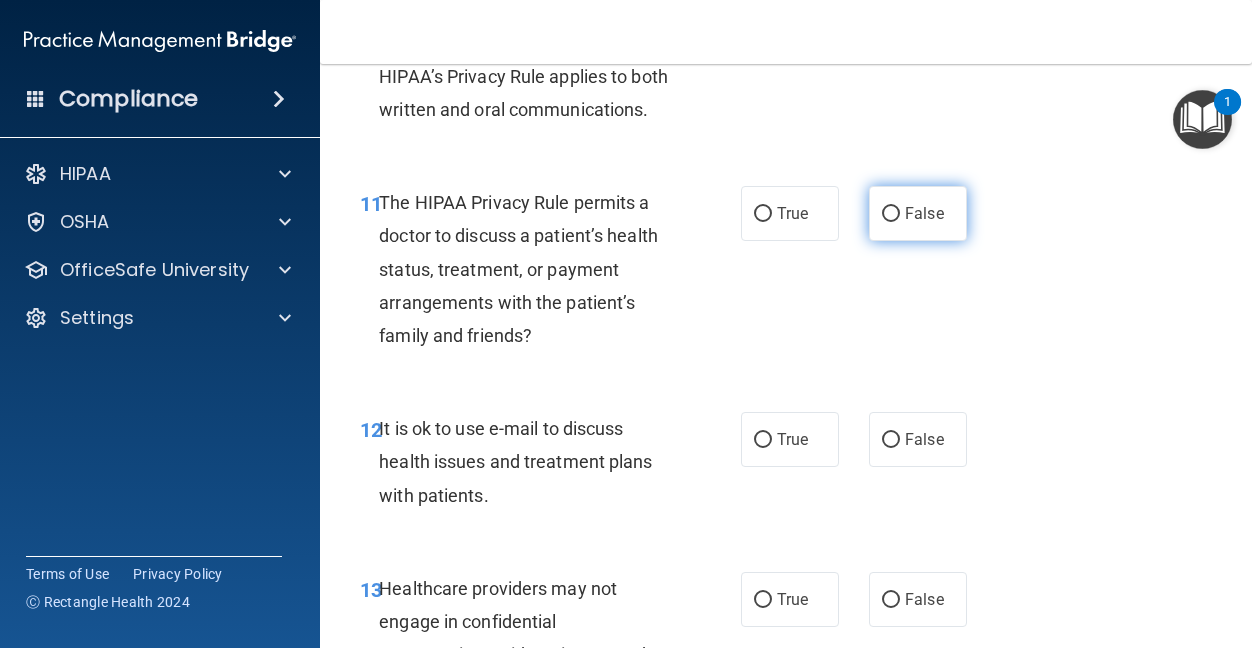 click on "False" at bounding box center [918, 213] 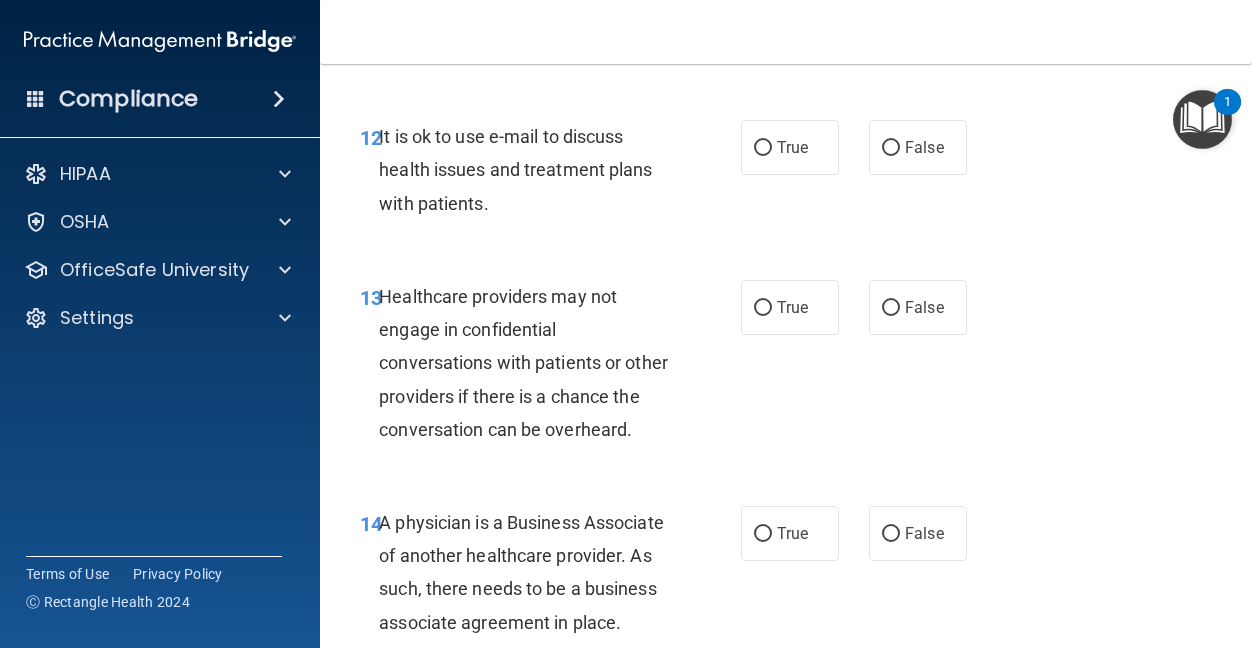 scroll, scrollTop: 2500, scrollLeft: 0, axis: vertical 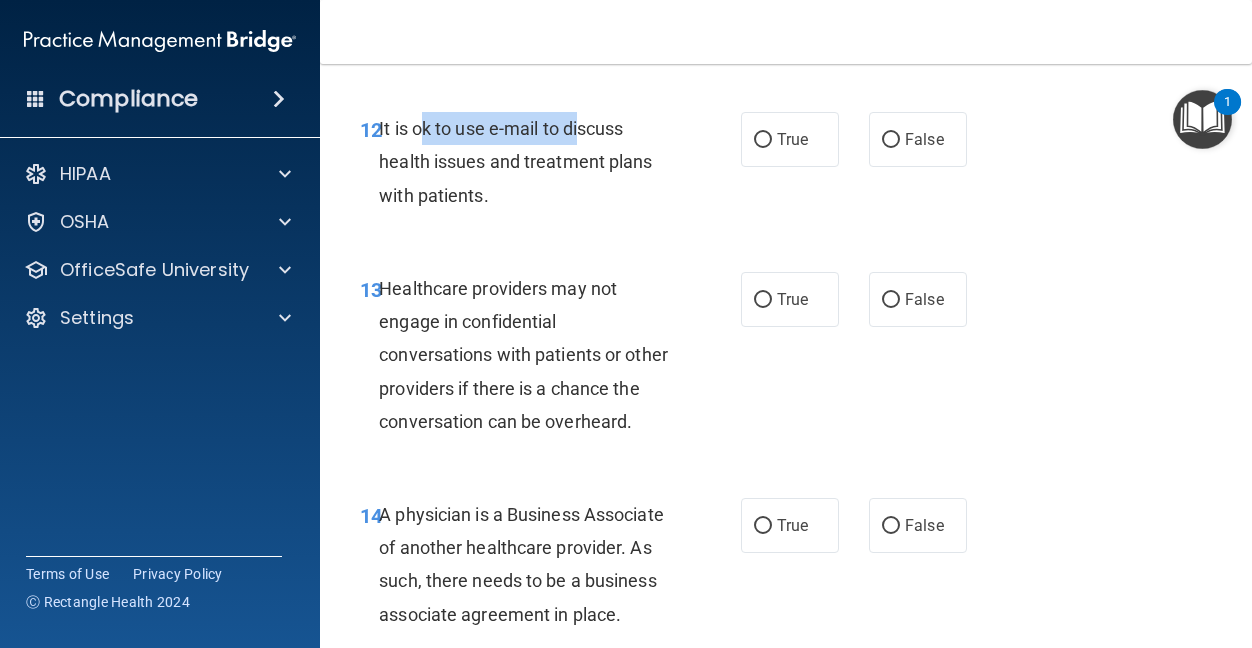 drag, startPoint x: 422, startPoint y: 267, endPoint x: 585, endPoint y: 270, distance: 163.0276 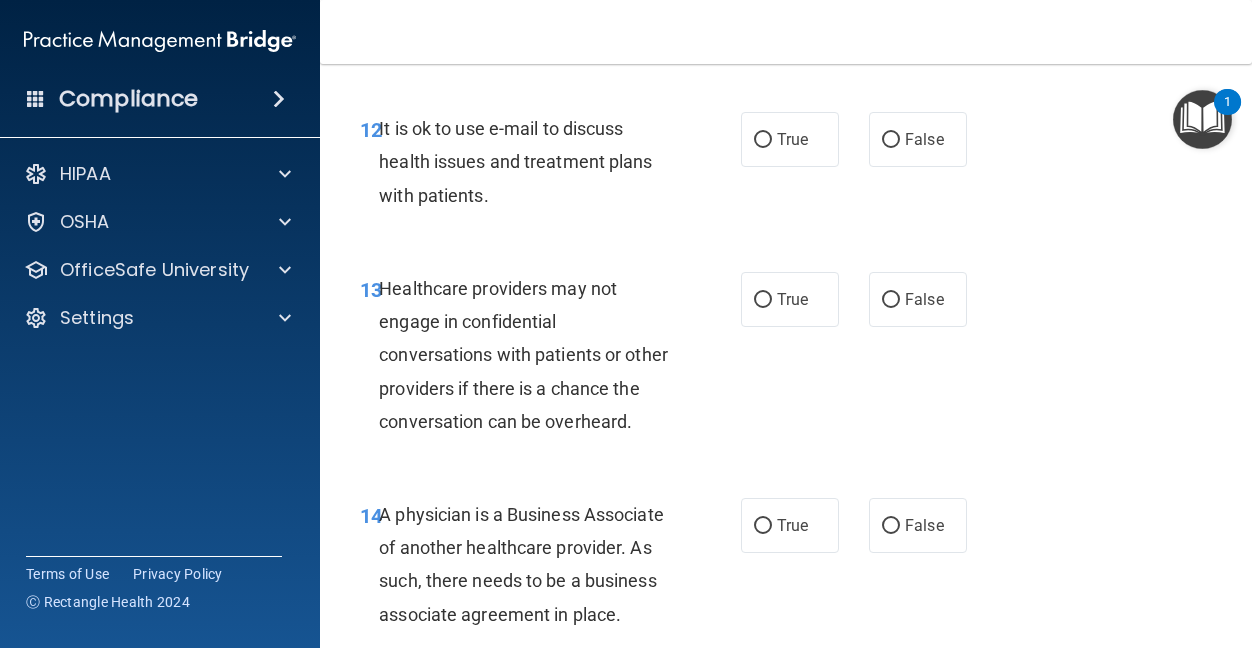 drag, startPoint x: 585, startPoint y: 270, endPoint x: 665, endPoint y: 392, distance: 145.89037 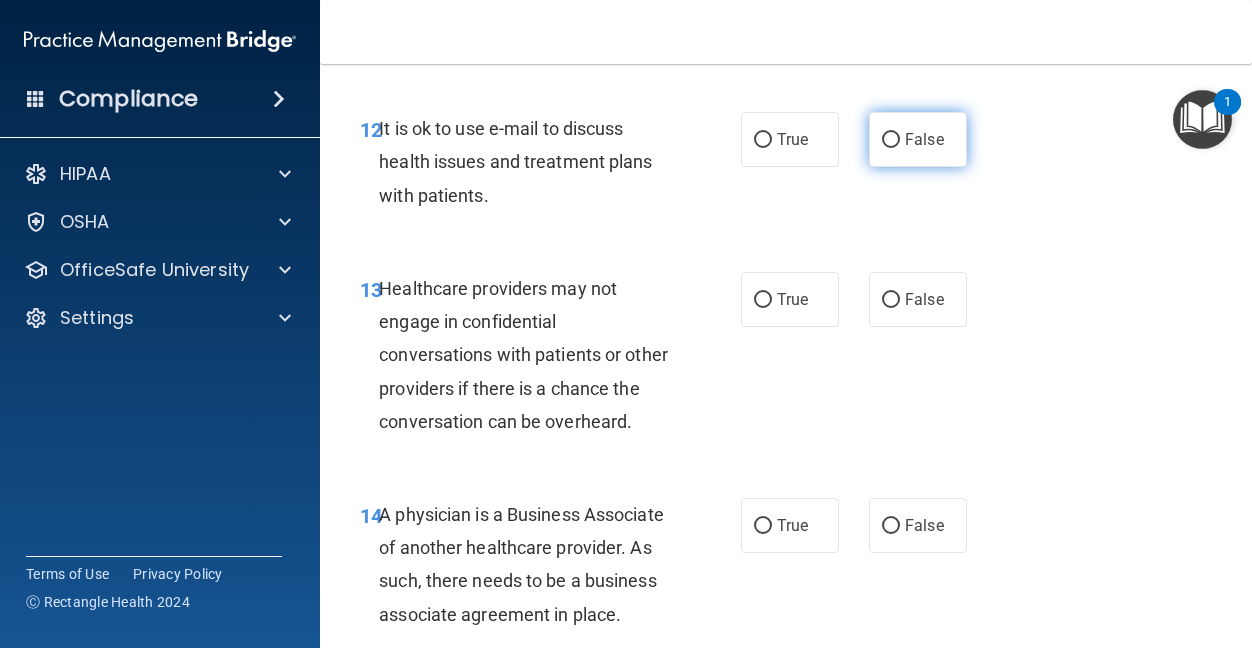 click on "False" at bounding box center (924, 139) 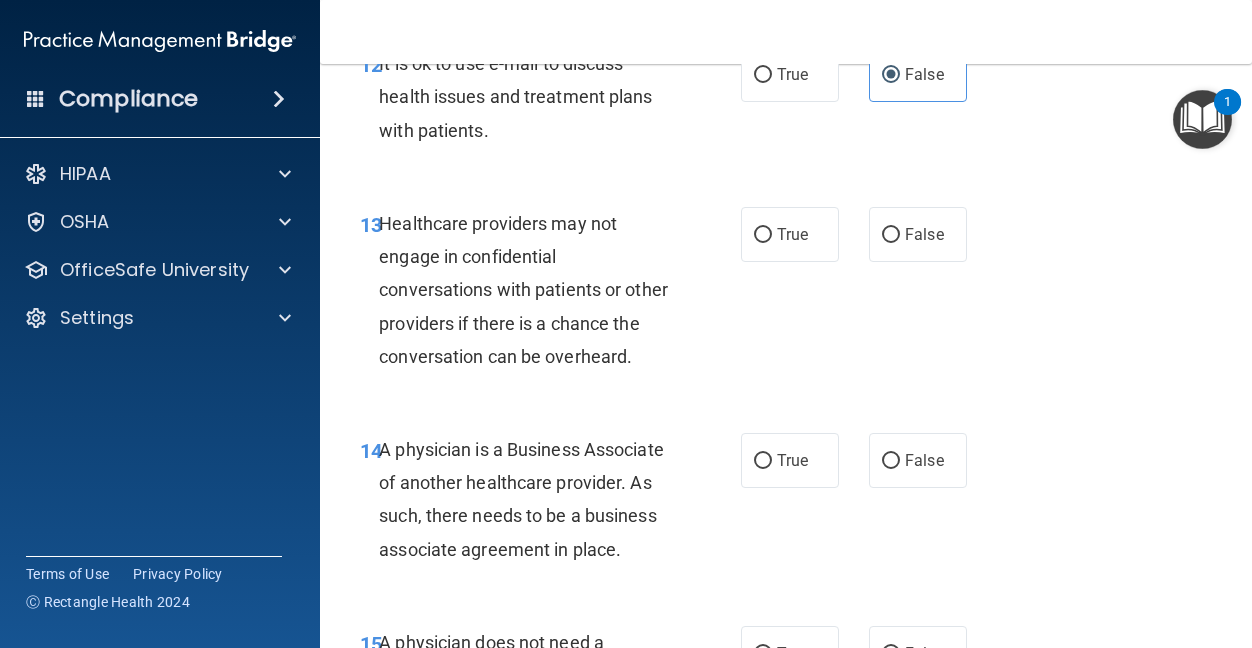 scroll, scrollTop: 2700, scrollLeft: 0, axis: vertical 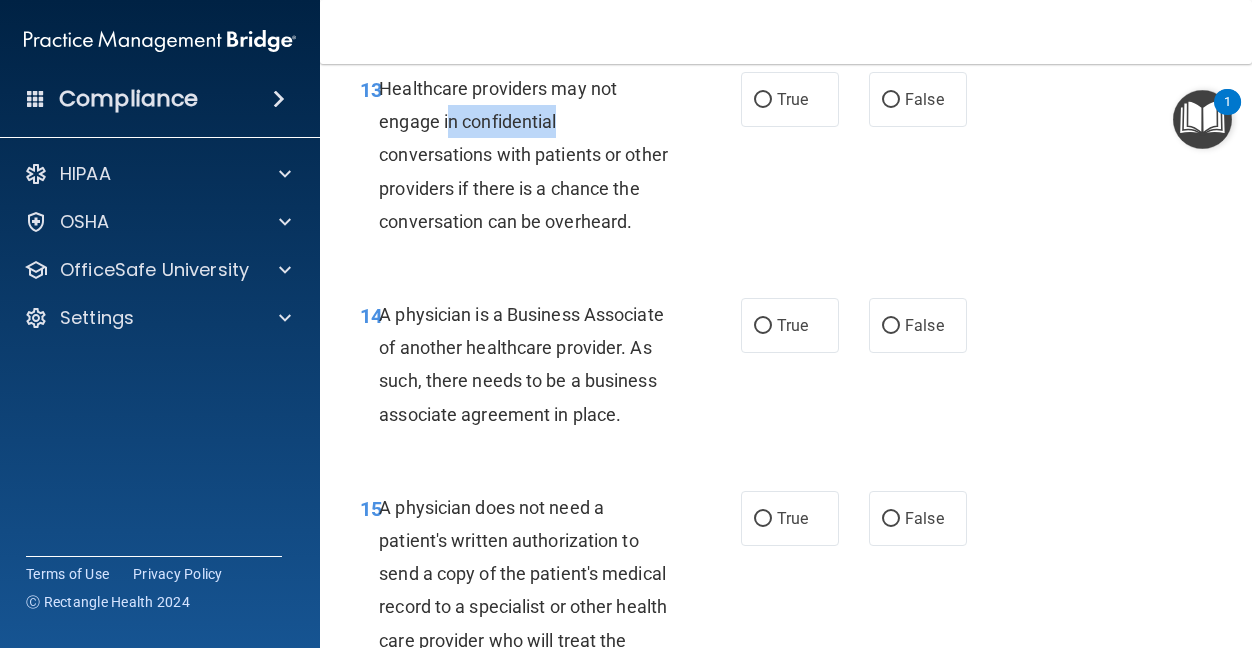 drag, startPoint x: 591, startPoint y: 239, endPoint x: 592, endPoint y: 264, distance: 25.019993 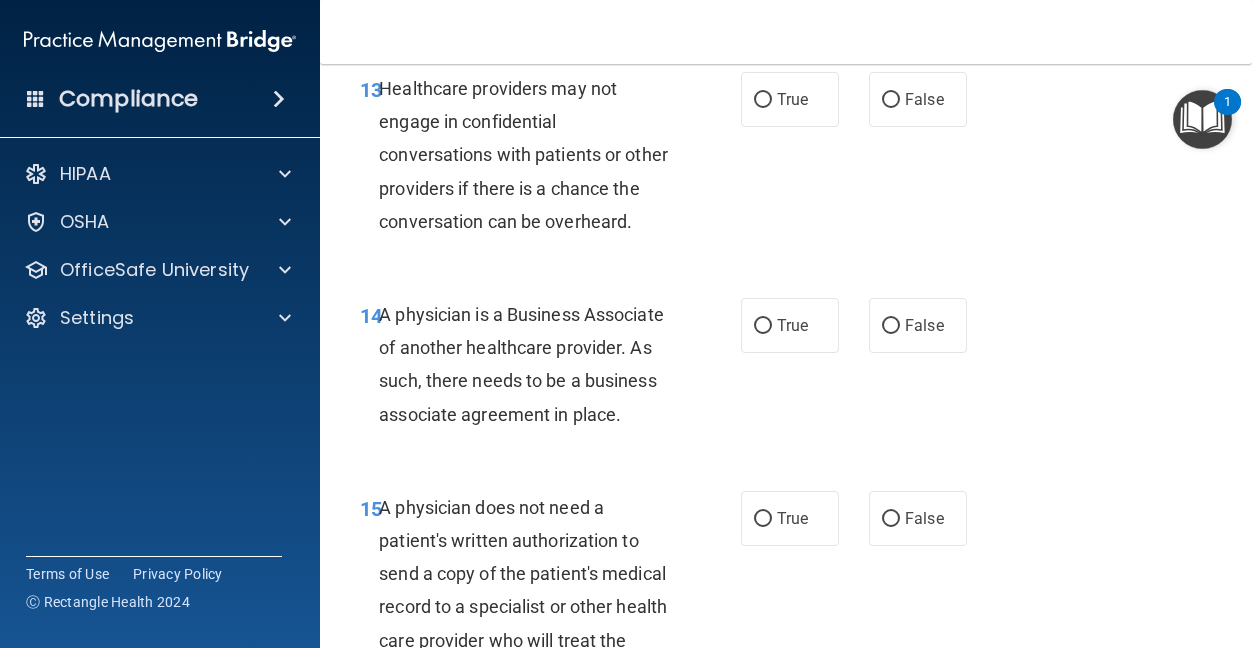 drag, startPoint x: 592, startPoint y: 264, endPoint x: 597, endPoint y: 374, distance: 110.11358 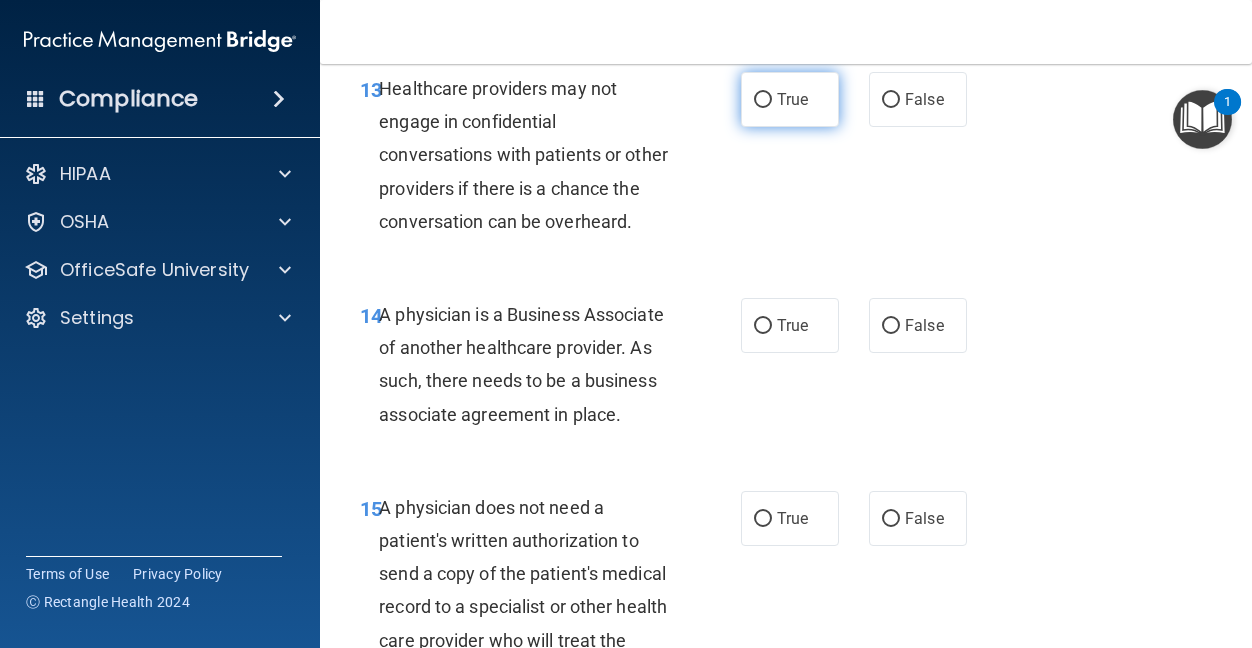 click on "True" at bounding box center [763, 100] 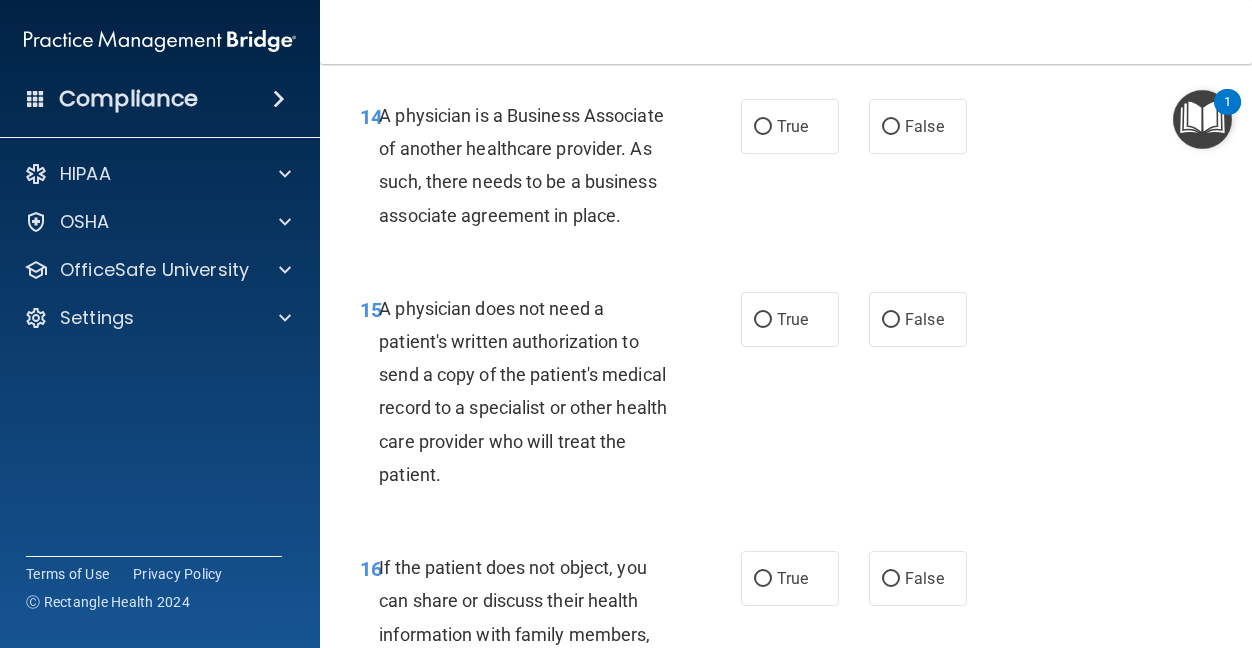 scroll, scrollTop: 2900, scrollLeft: 0, axis: vertical 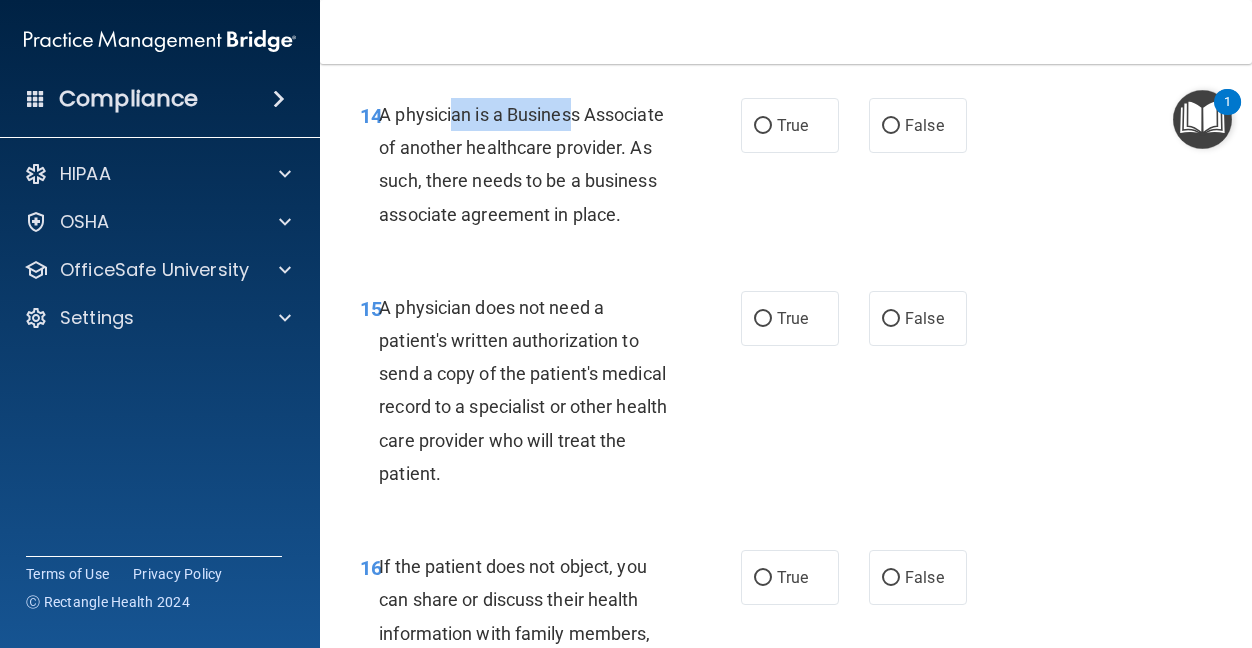 drag, startPoint x: 443, startPoint y: 253, endPoint x: 567, endPoint y: 254, distance: 124.004036 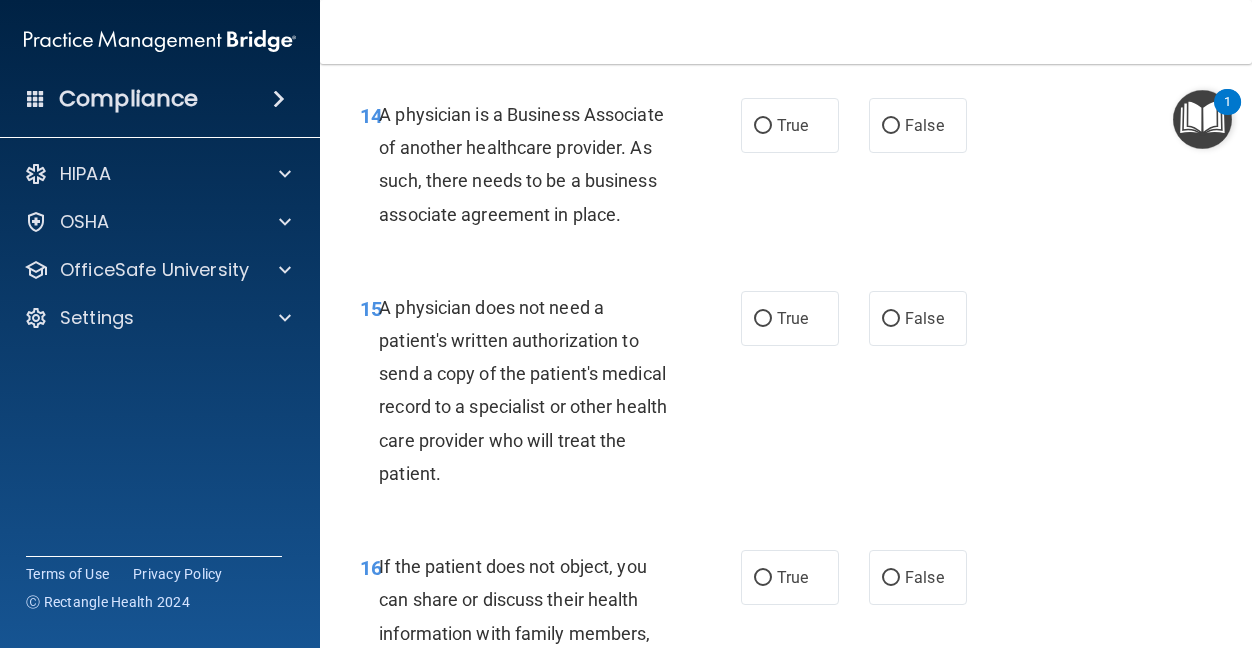 drag, startPoint x: 567, startPoint y: 254, endPoint x: 590, endPoint y: 279, distance: 33.970577 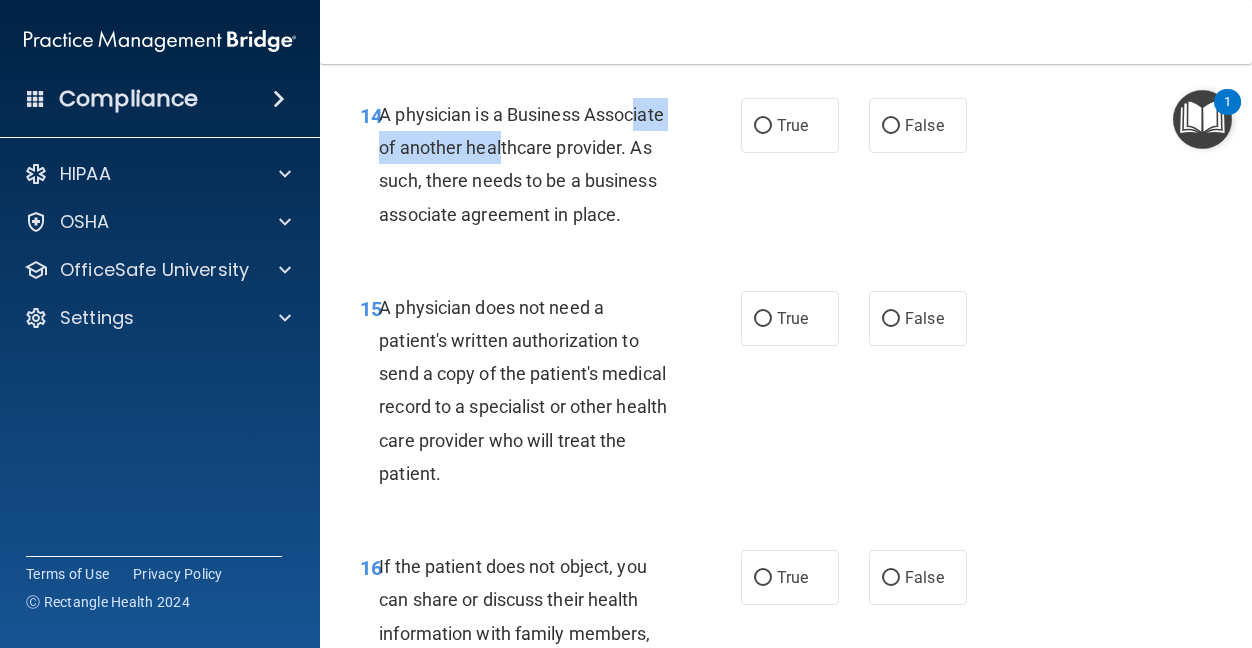 drag, startPoint x: 421, startPoint y: 285, endPoint x: 581, endPoint y: 287, distance: 160.0125 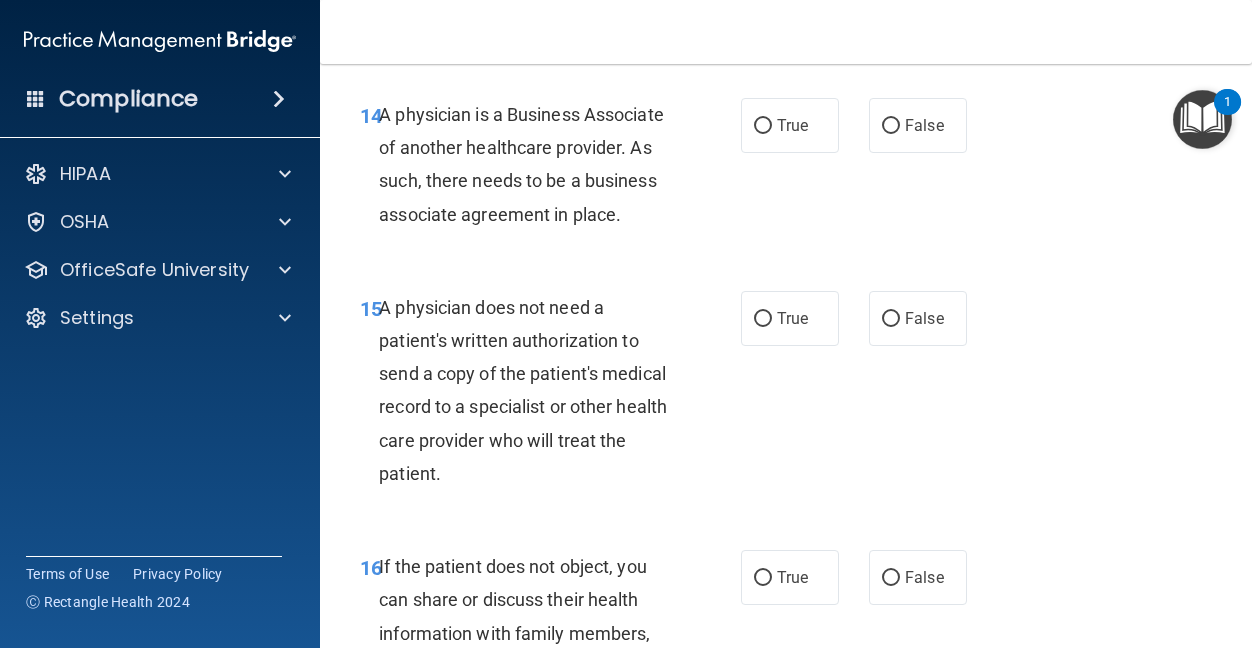 drag, startPoint x: 581, startPoint y: 287, endPoint x: 698, endPoint y: 381, distance: 150.08331 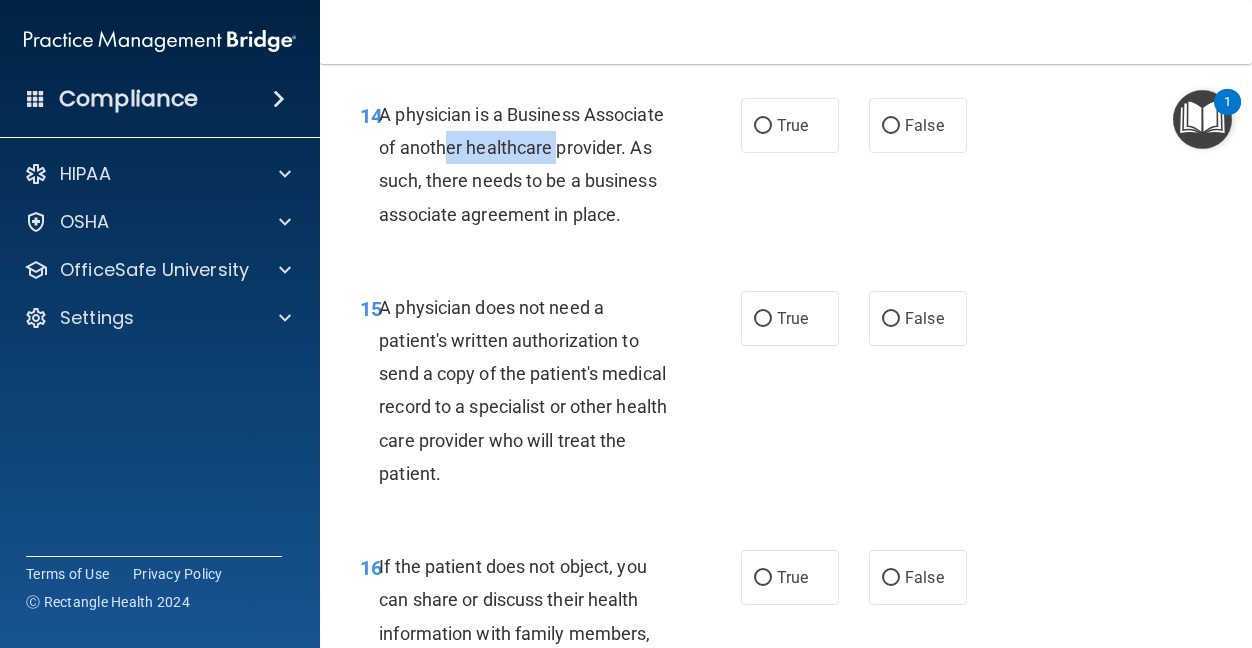 drag, startPoint x: 523, startPoint y: 281, endPoint x: 638, endPoint y: 280, distance: 115.00435 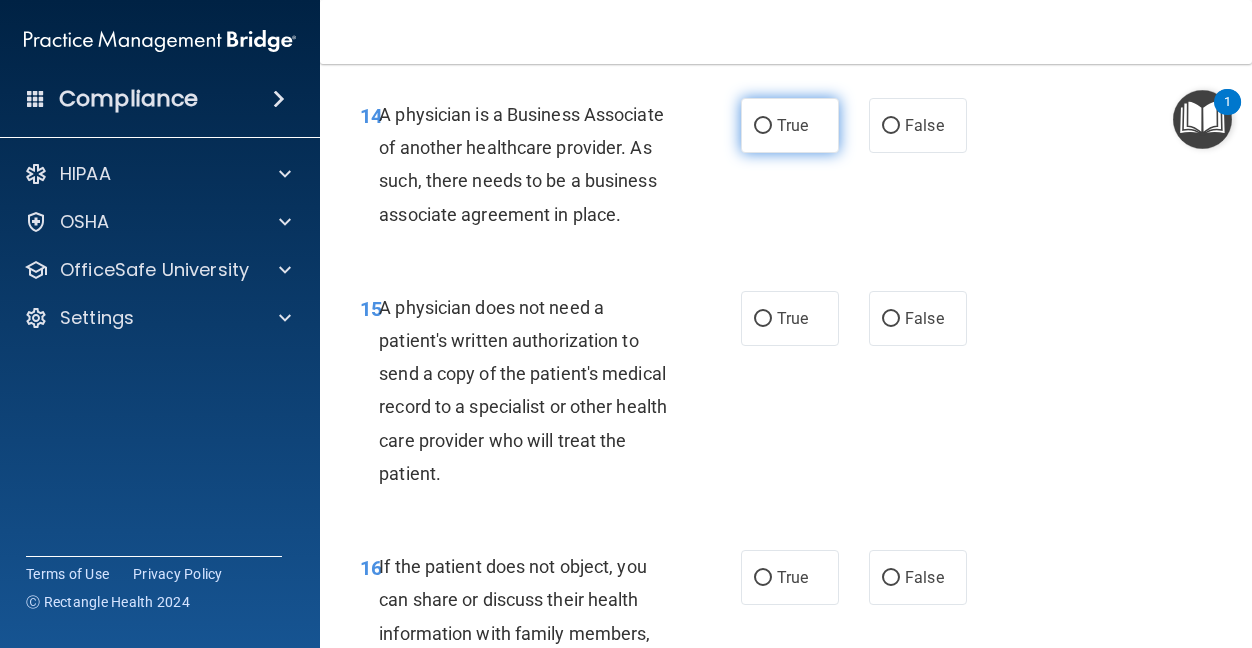click on "True" at bounding box center (792, 125) 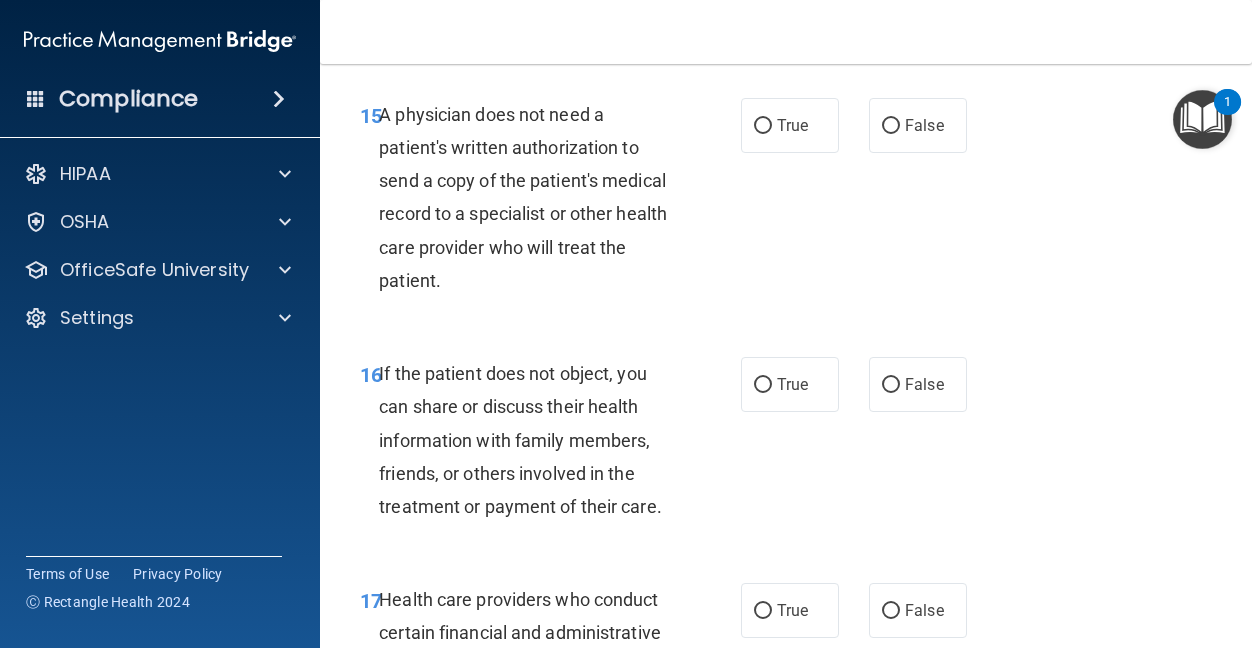scroll, scrollTop: 3100, scrollLeft: 0, axis: vertical 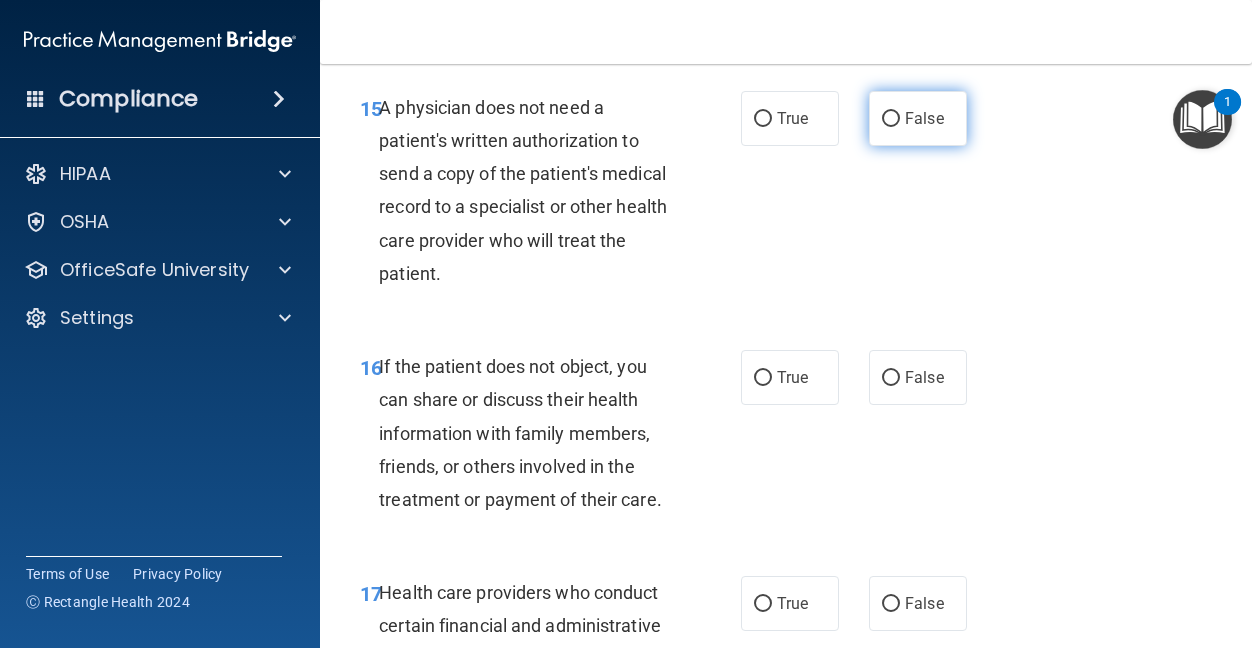 click on "False" at bounding box center [918, 118] 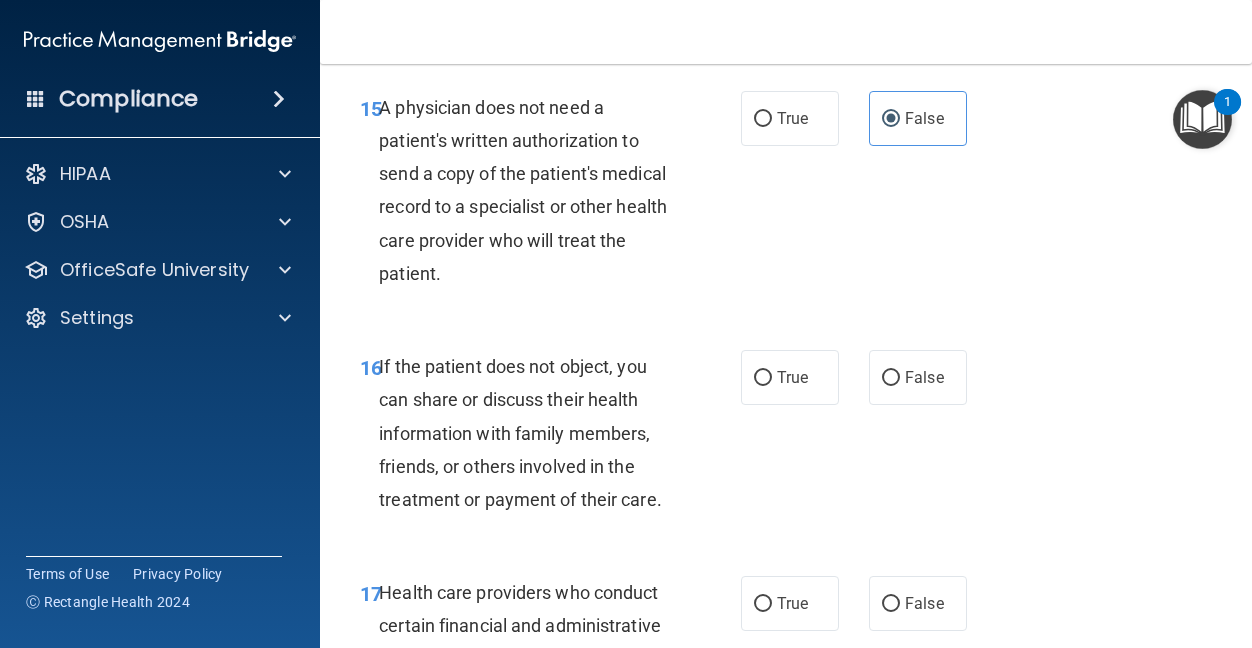 drag, startPoint x: 906, startPoint y: 296, endPoint x: 884, endPoint y: 437, distance: 142.706 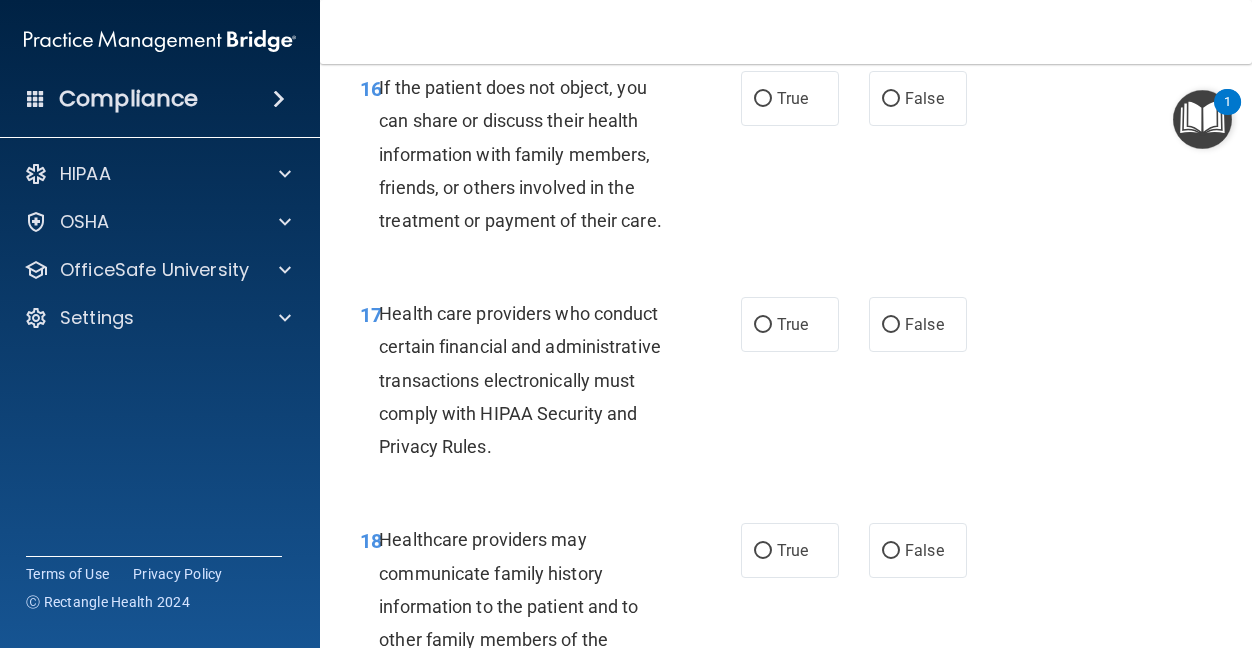 scroll, scrollTop: 3400, scrollLeft: 0, axis: vertical 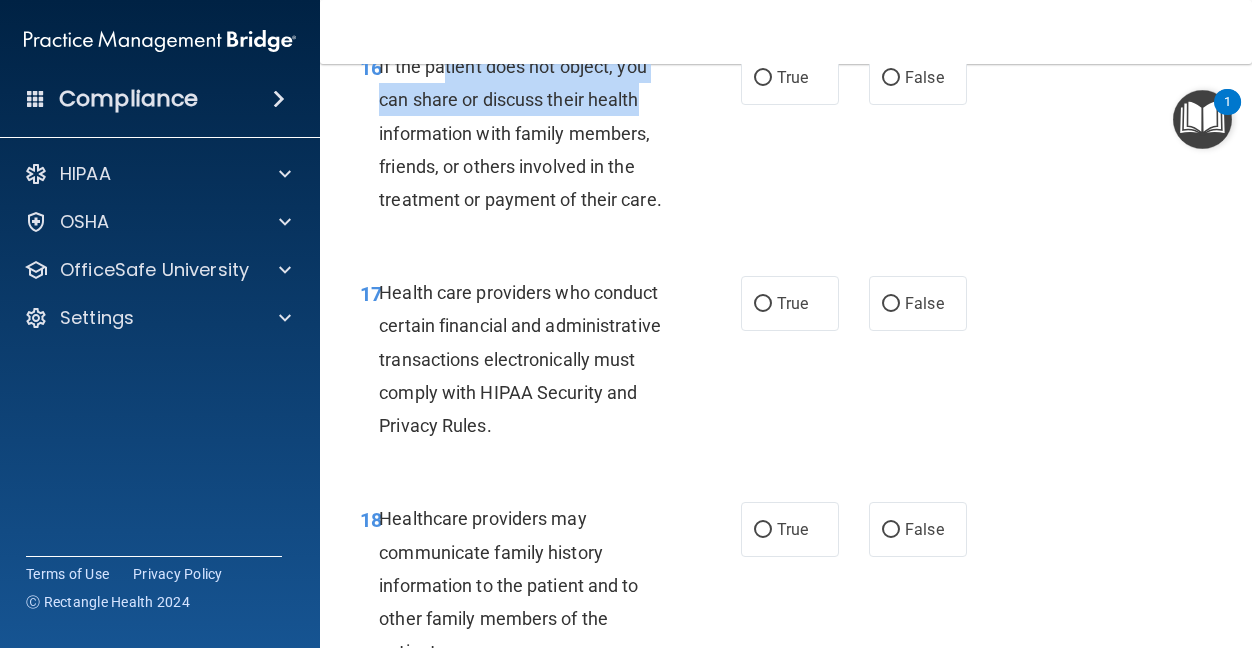 drag, startPoint x: 443, startPoint y: 223, endPoint x: 642, endPoint y: 254, distance: 201.4001 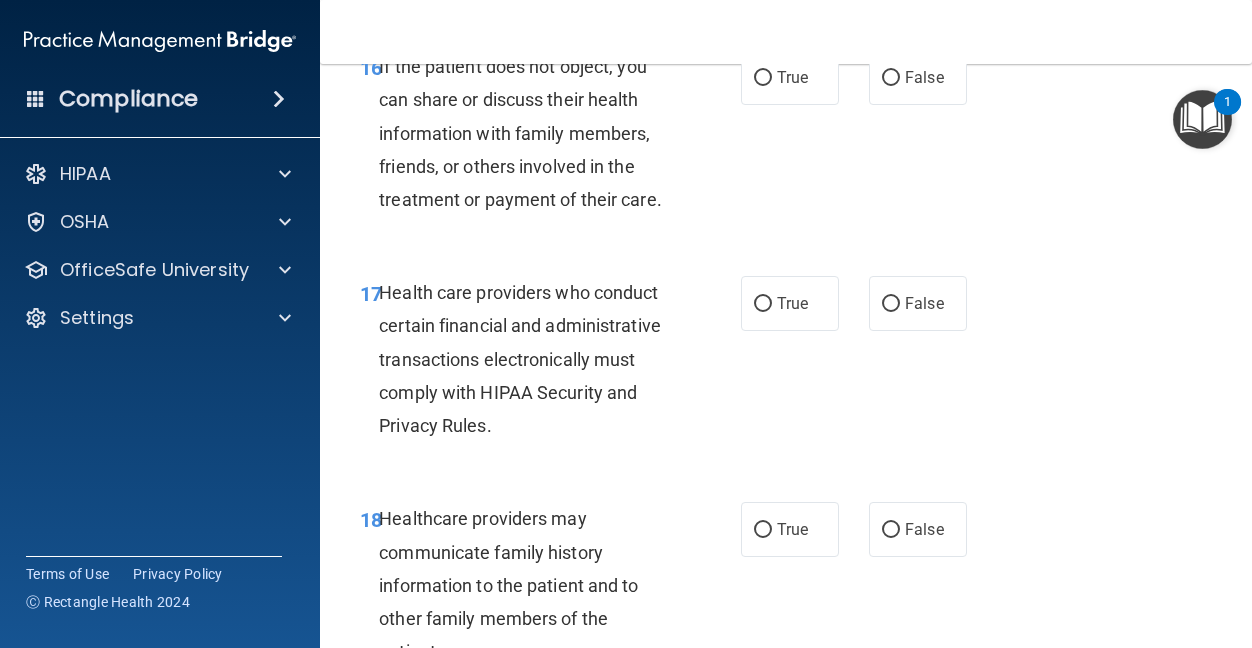 drag, startPoint x: 642, startPoint y: 254, endPoint x: 639, endPoint y: 304, distance: 50.08992 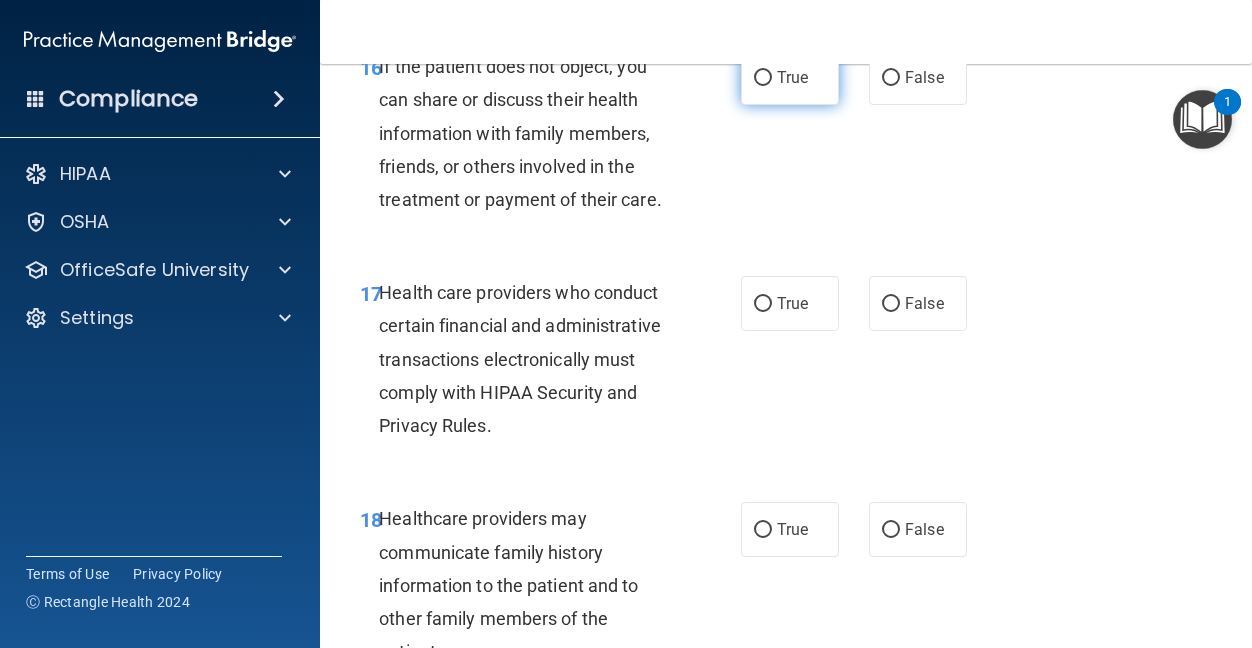 click on "True" at bounding box center [763, 78] 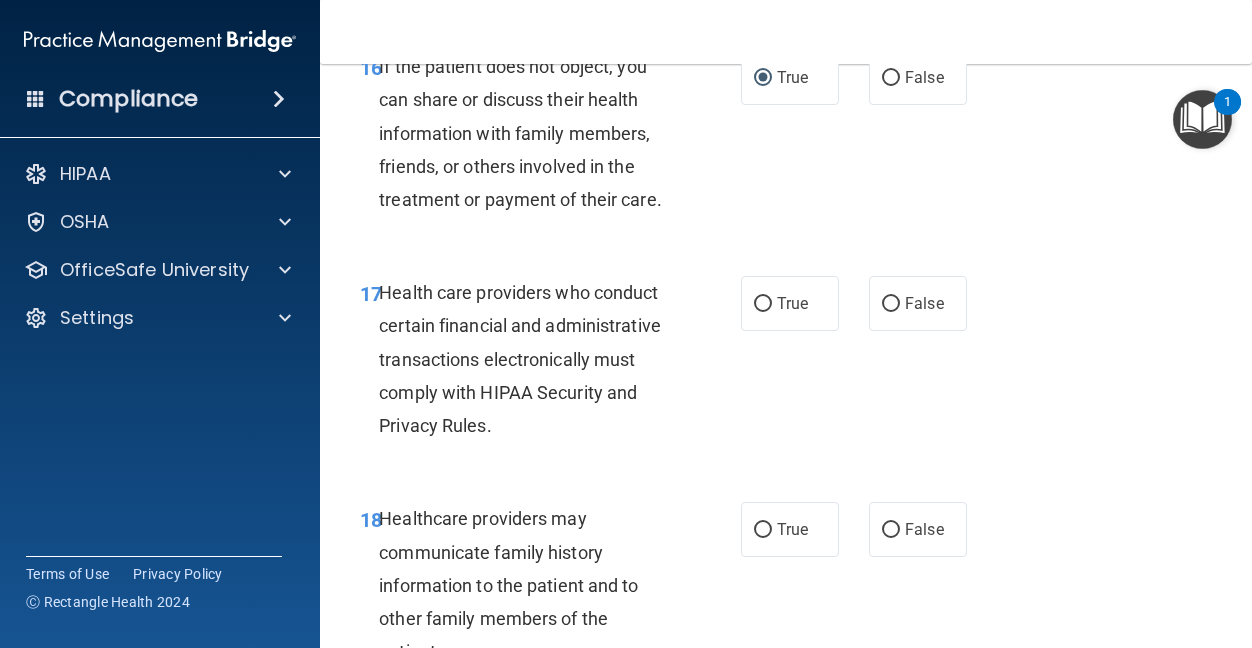 scroll, scrollTop: 3500, scrollLeft: 0, axis: vertical 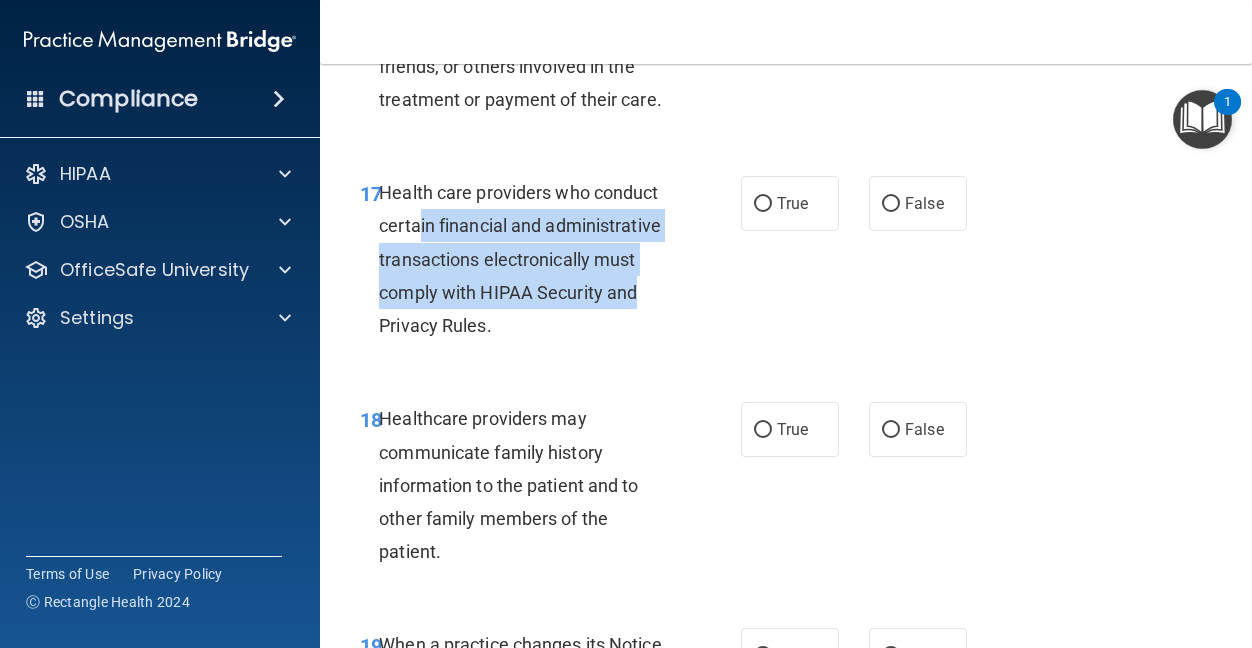 drag, startPoint x: 422, startPoint y: 394, endPoint x: 661, endPoint y: 454, distance: 246.41632 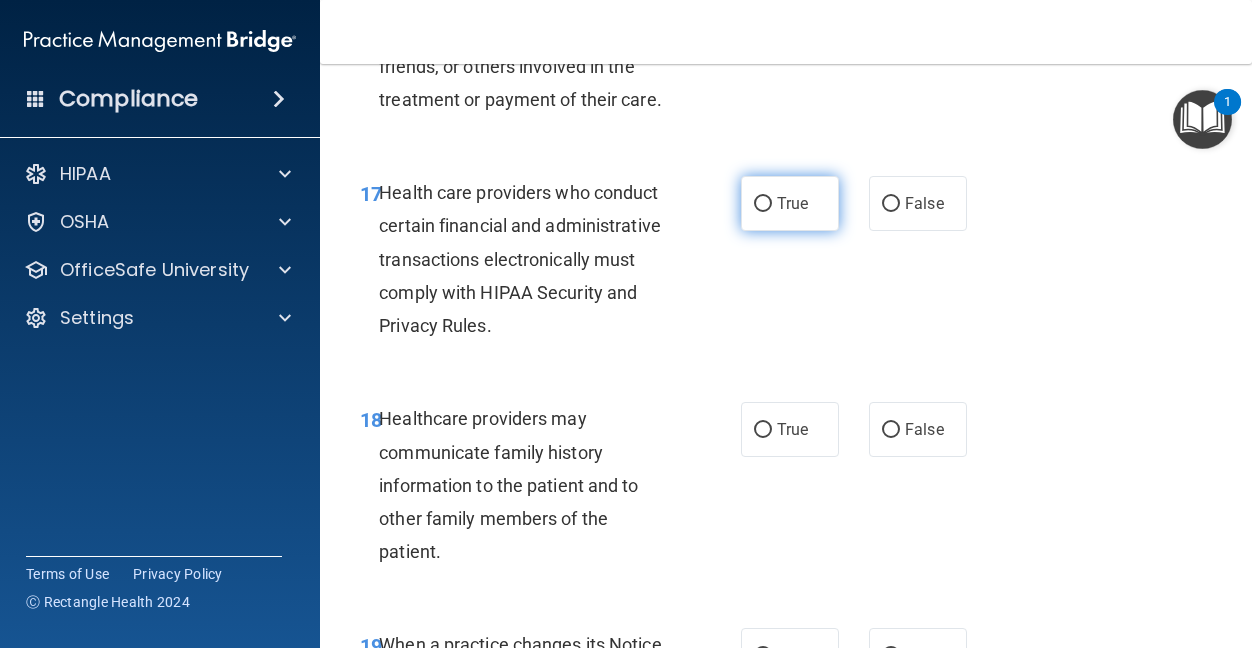 click on "True" at bounding box center [792, 203] 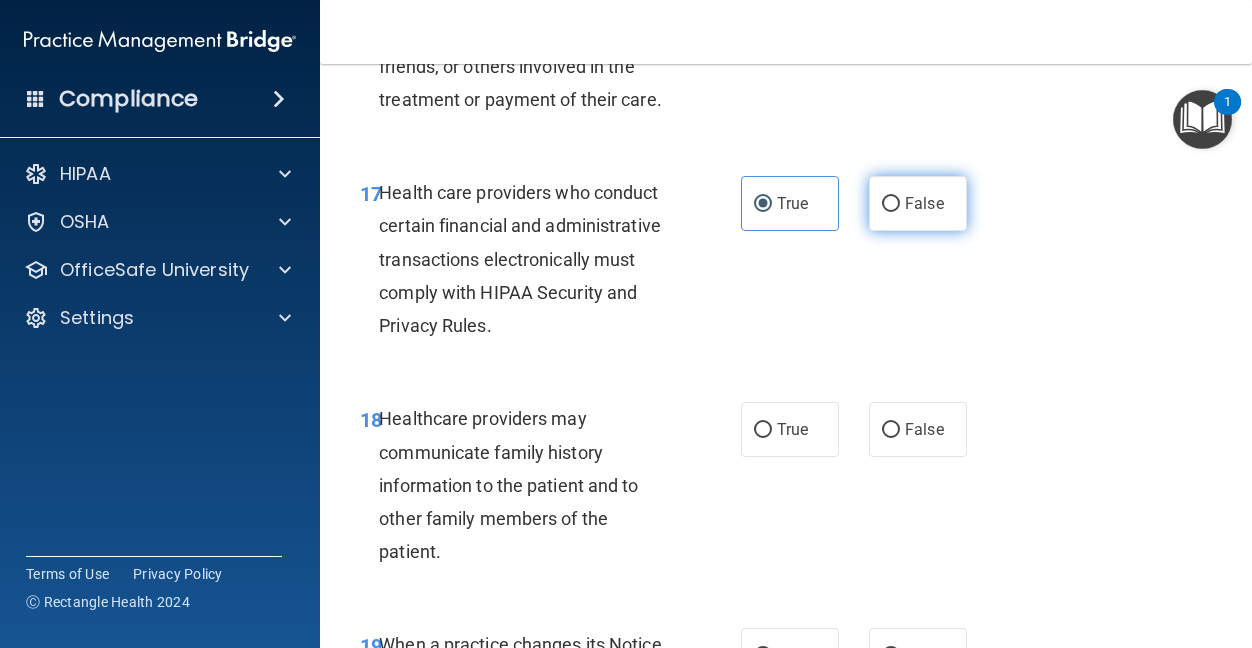 click on "False" at bounding box center (924, 203) 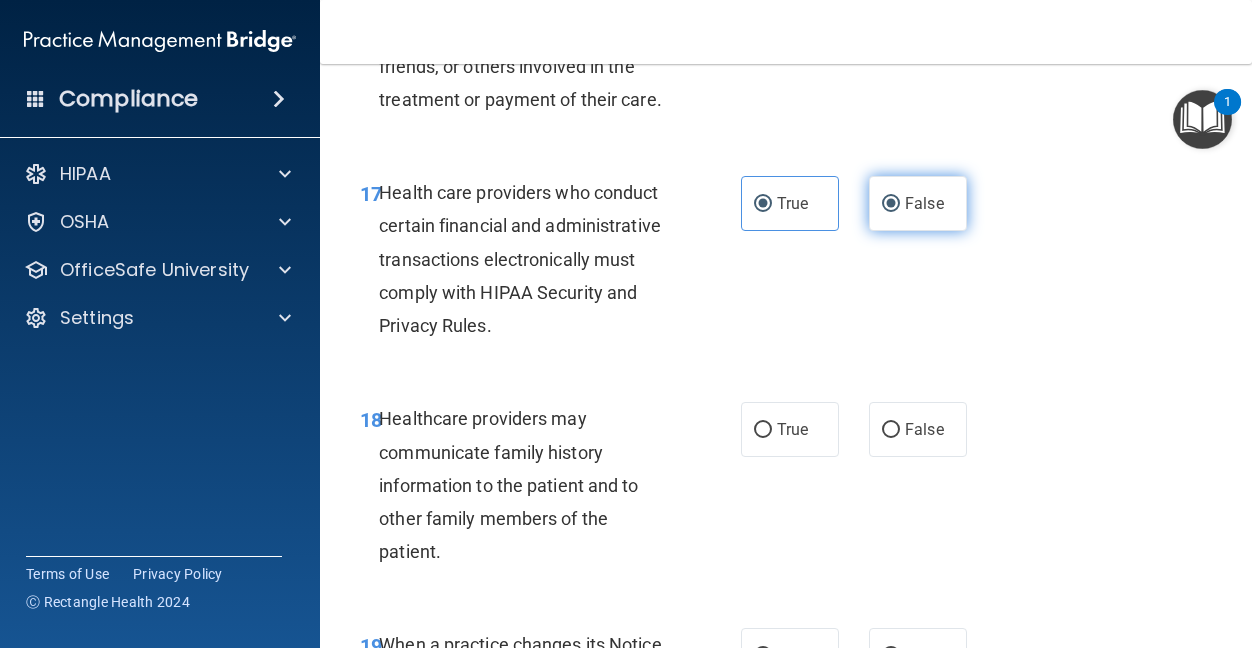radio on "false" 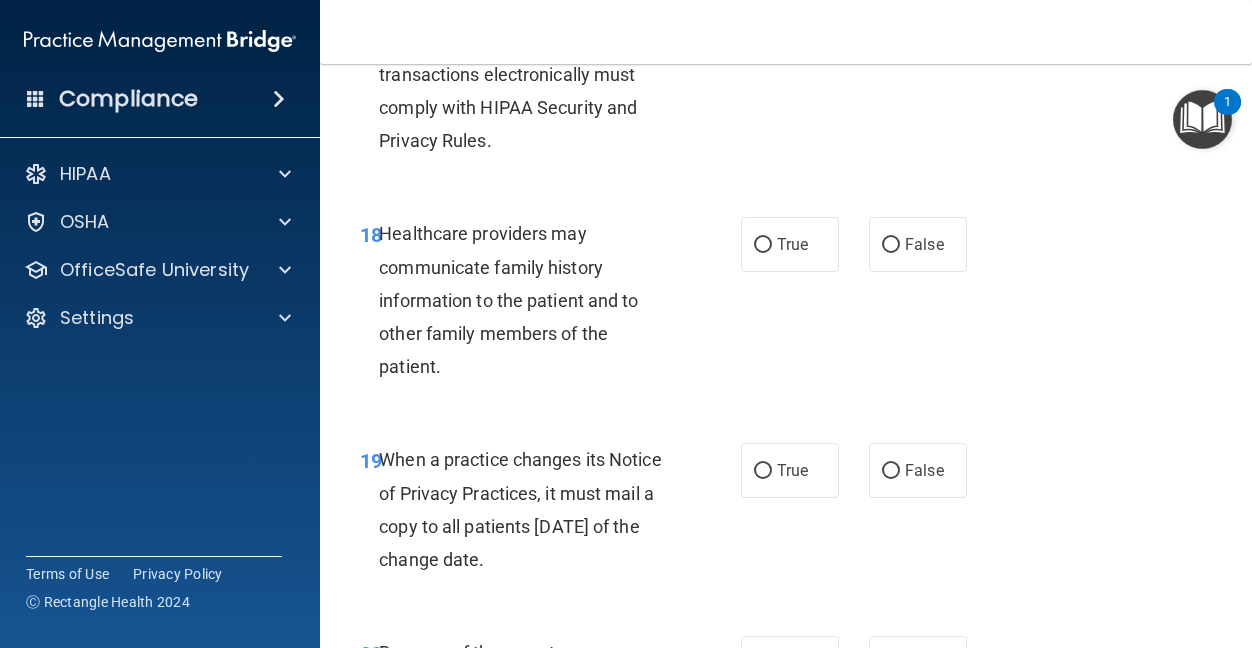 scroll, scrollTop: 3700, scrollLeft: 0, axis: vertical 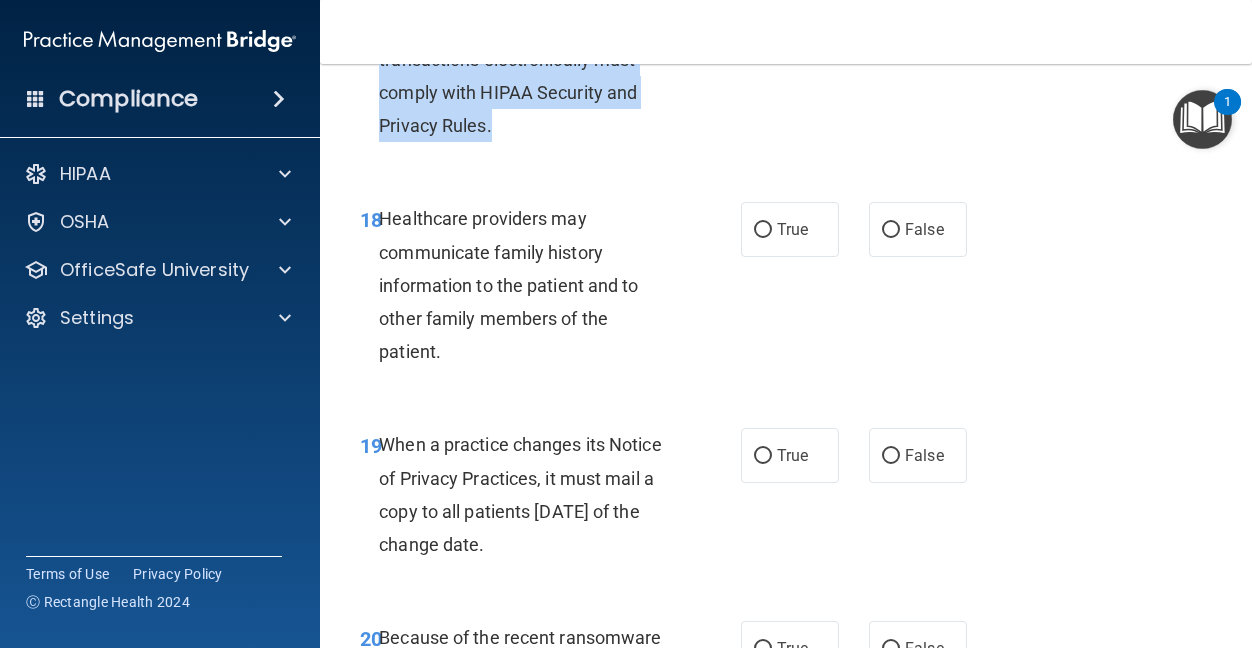 drag, startPoint x: 512, startPoint y: 305, endPoint x: 379, endPoint y: 157, distance: 198.9799 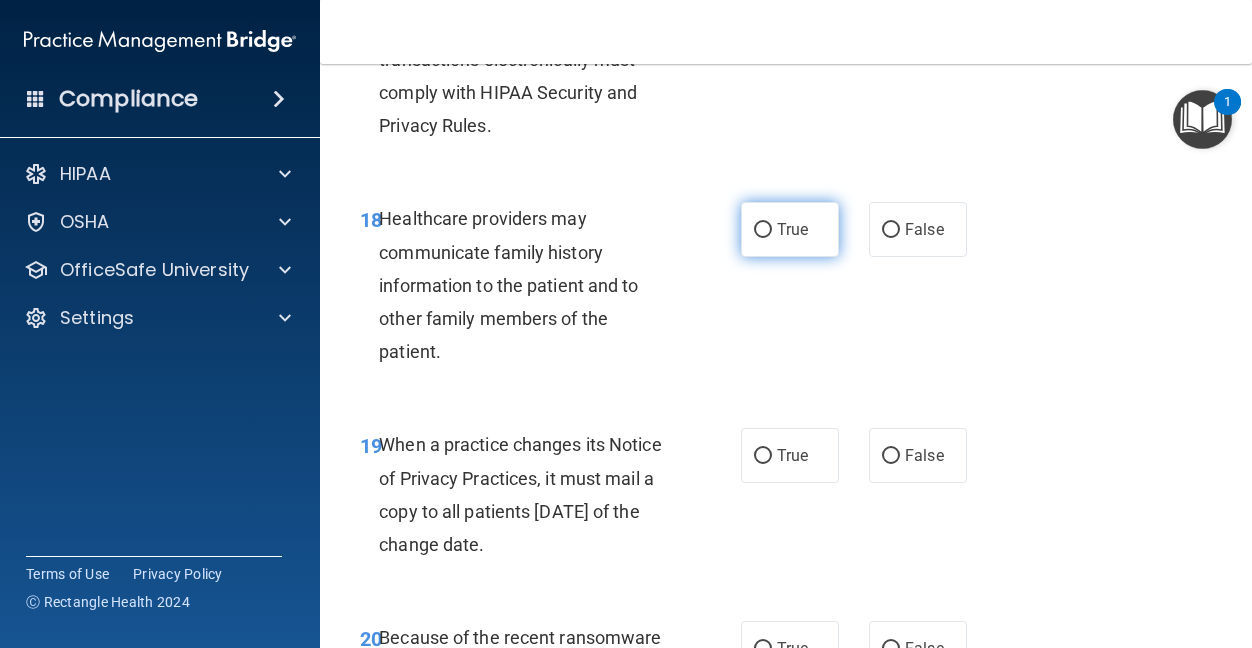 click on "True" at bounding box center (792, 229) 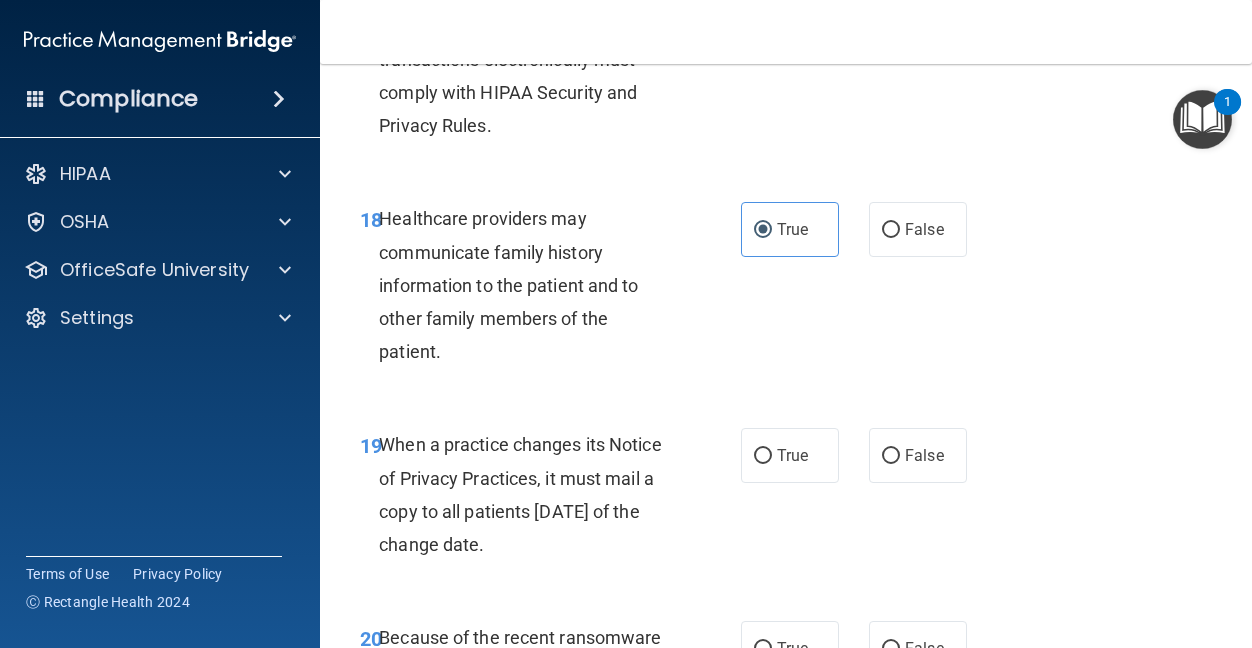 click on "True" at bounding box center [763, 4] 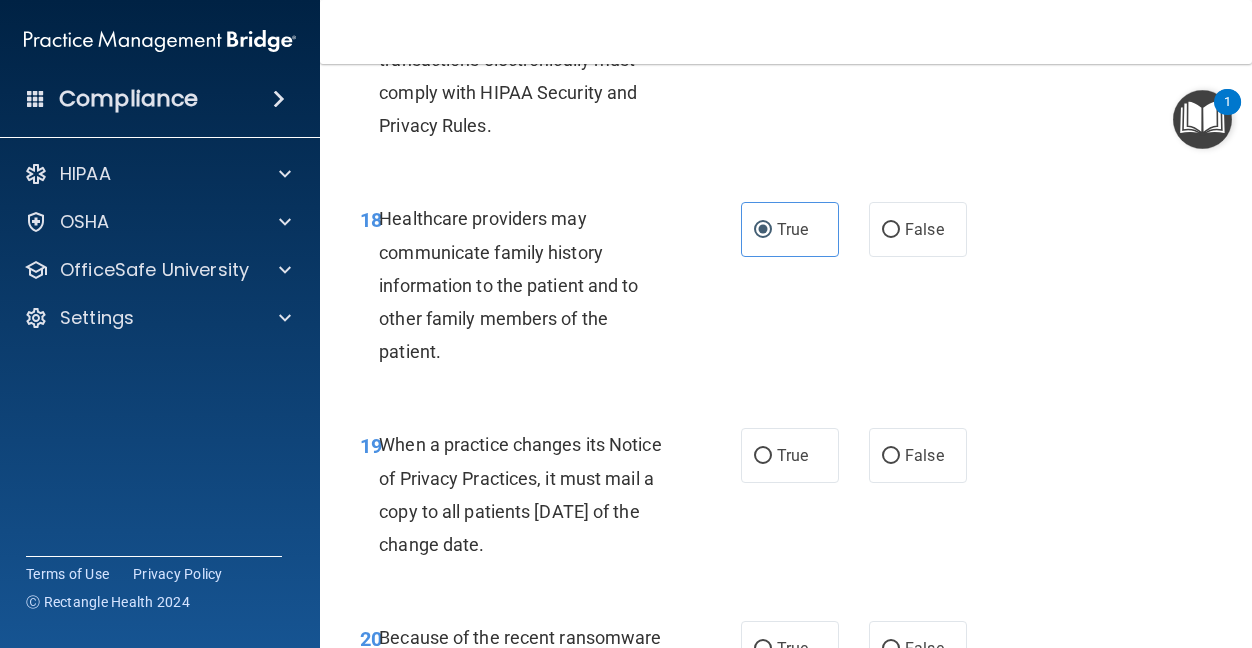 radio on "false" 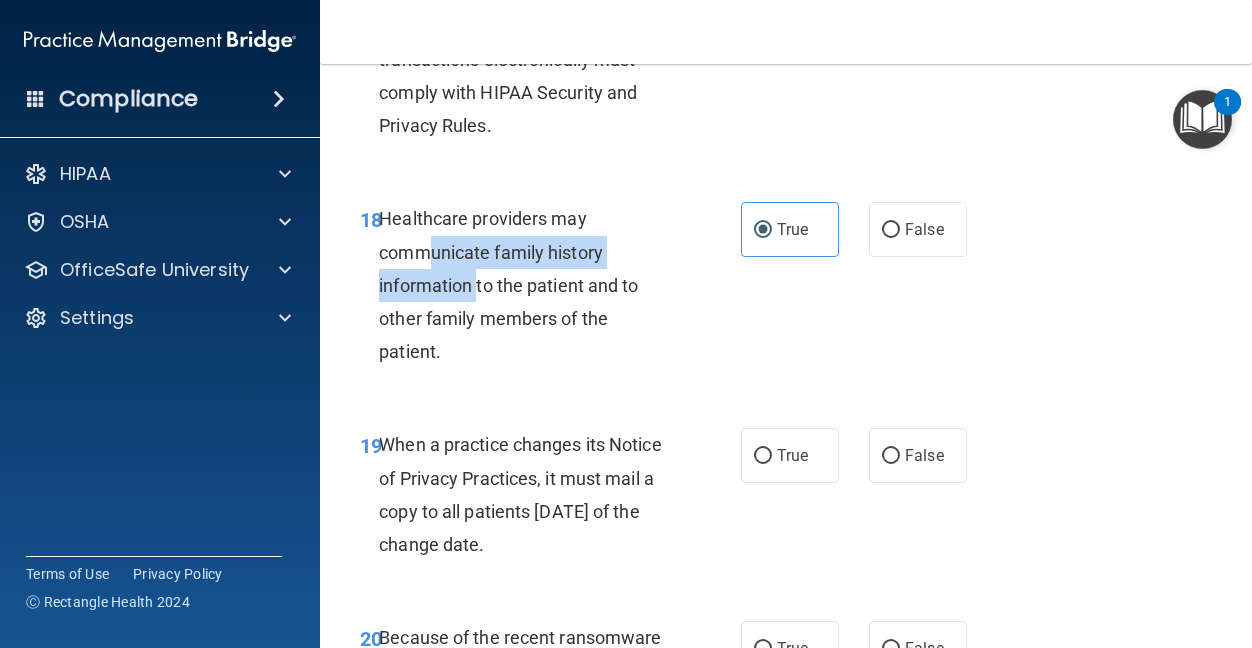 drag, startPoint x: 423, startPoint y: 415, endPoint x: 482, endPoint y: 449, distance: 68.09552 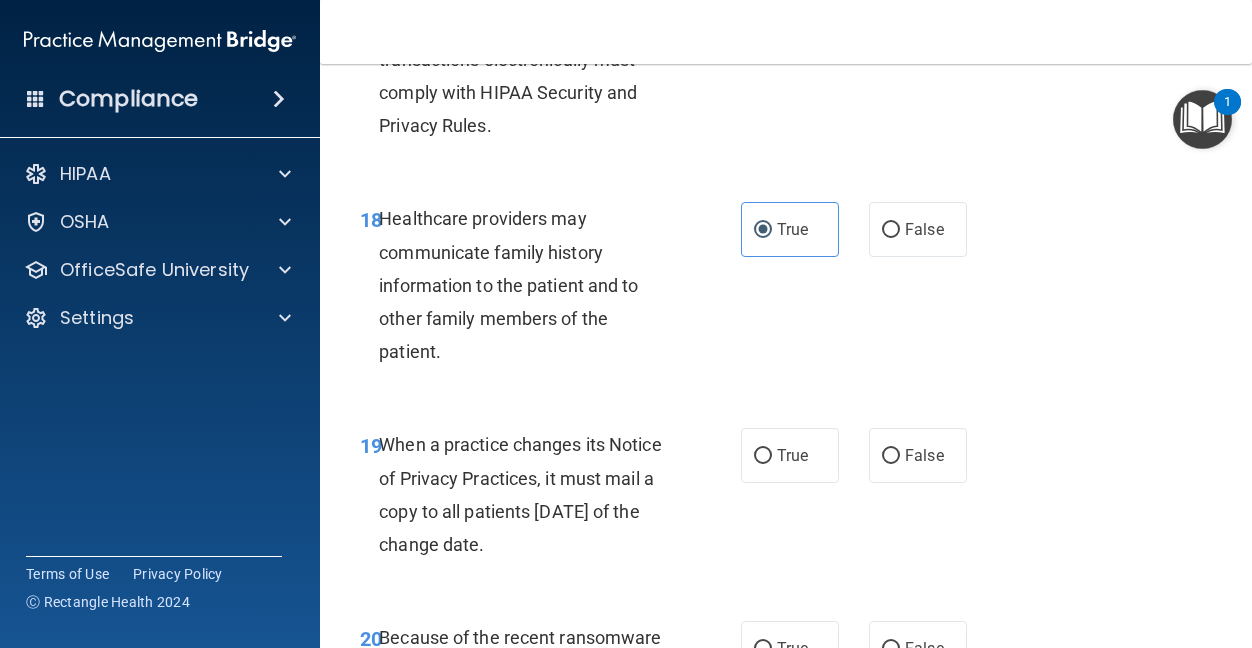 drag, startPoint x: 482, startPoint y: 449, endPoint x: 621, endPoint y: 506, distance: 150.23315 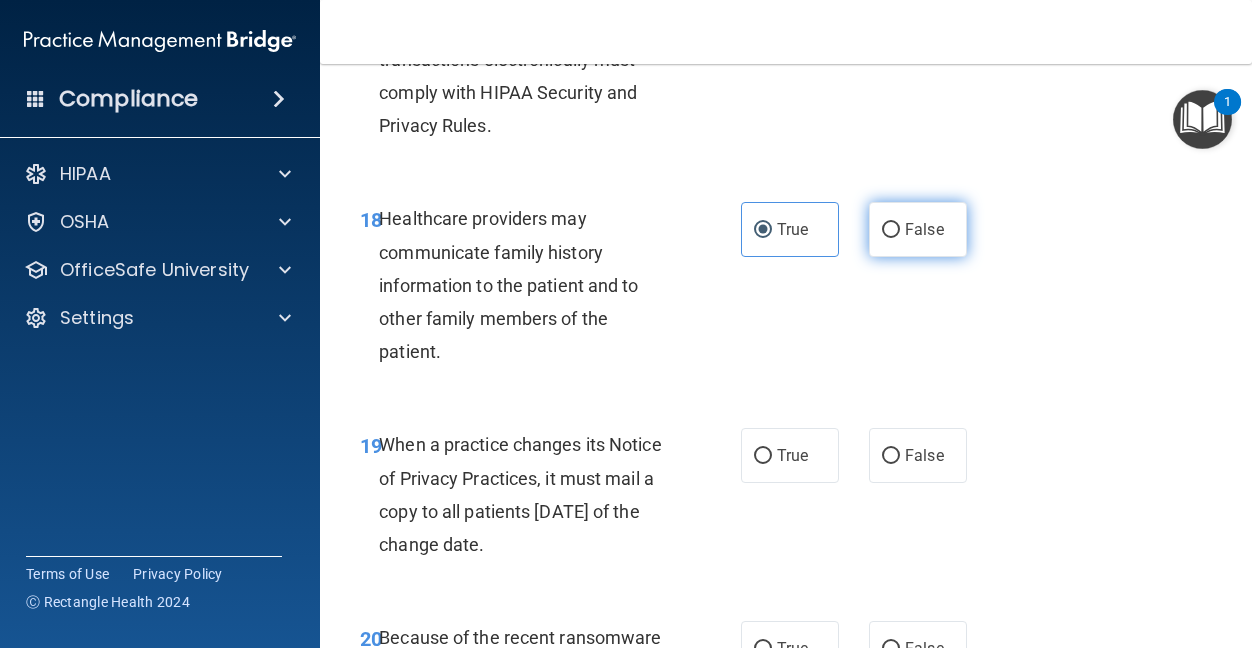 click on "False" at bounding box center (891, 230) 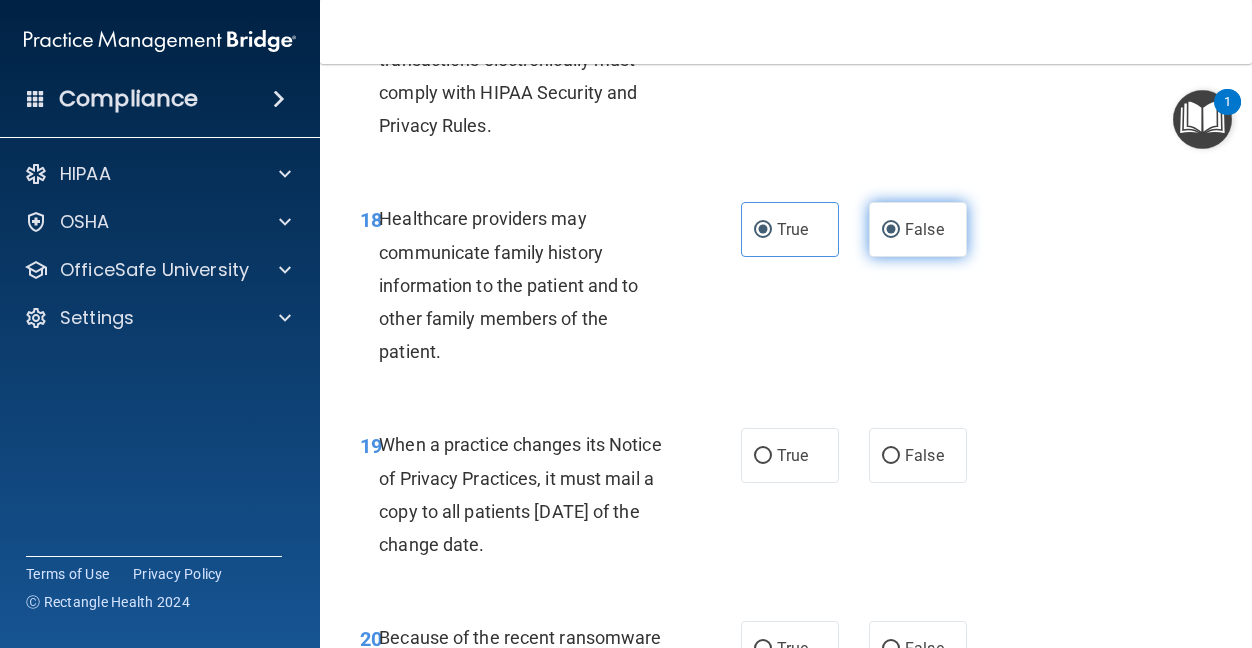 radio on "false" 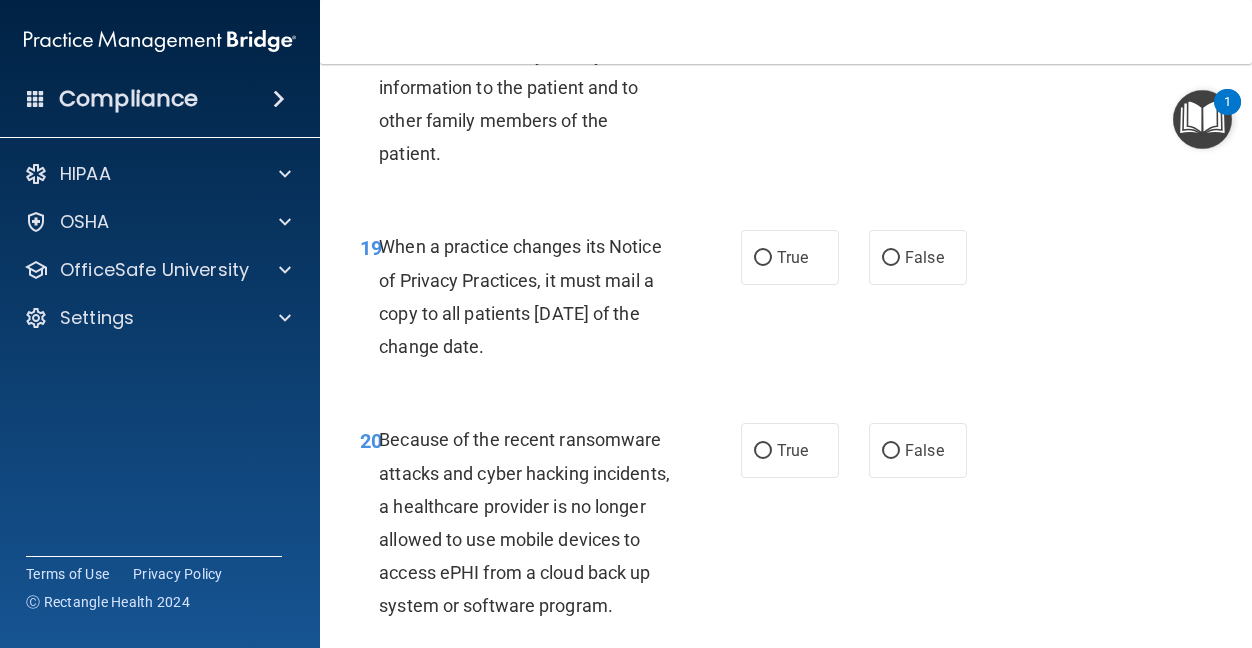 scroll, scrollTop: 3900, scrollLeft: 0, axis: vertical 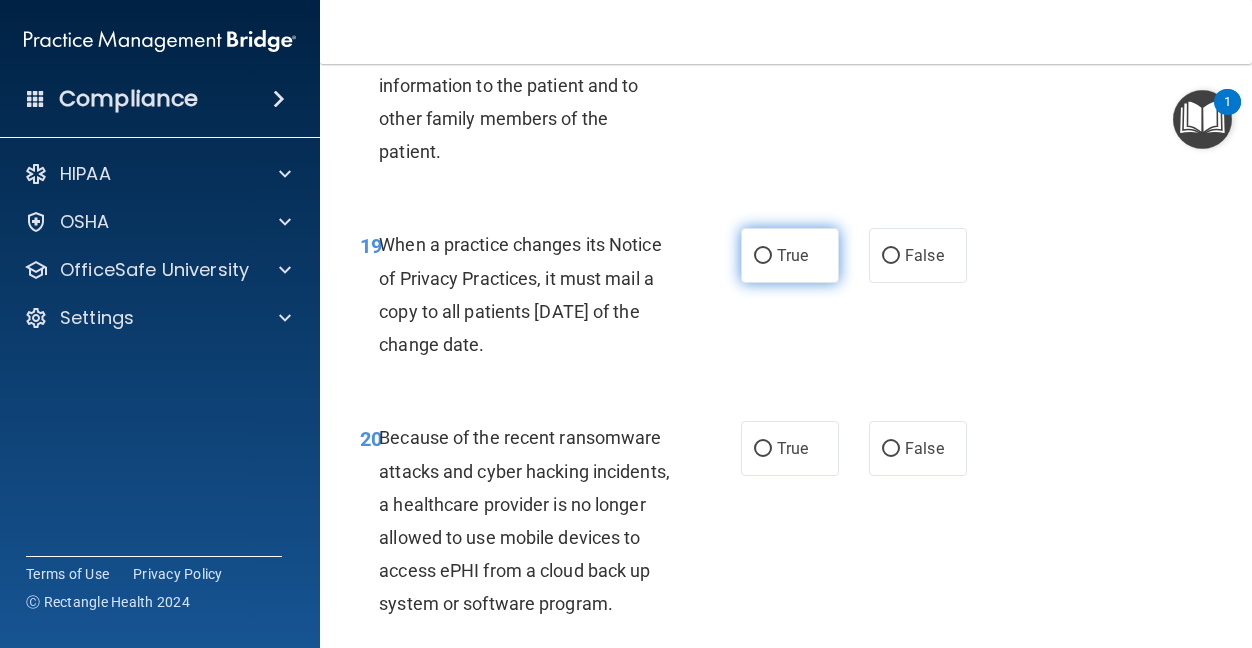 drag, startPoint x: 764, startPoint y: 414, endPoint x: 775, endPoint y: 433, distance: 21.954498 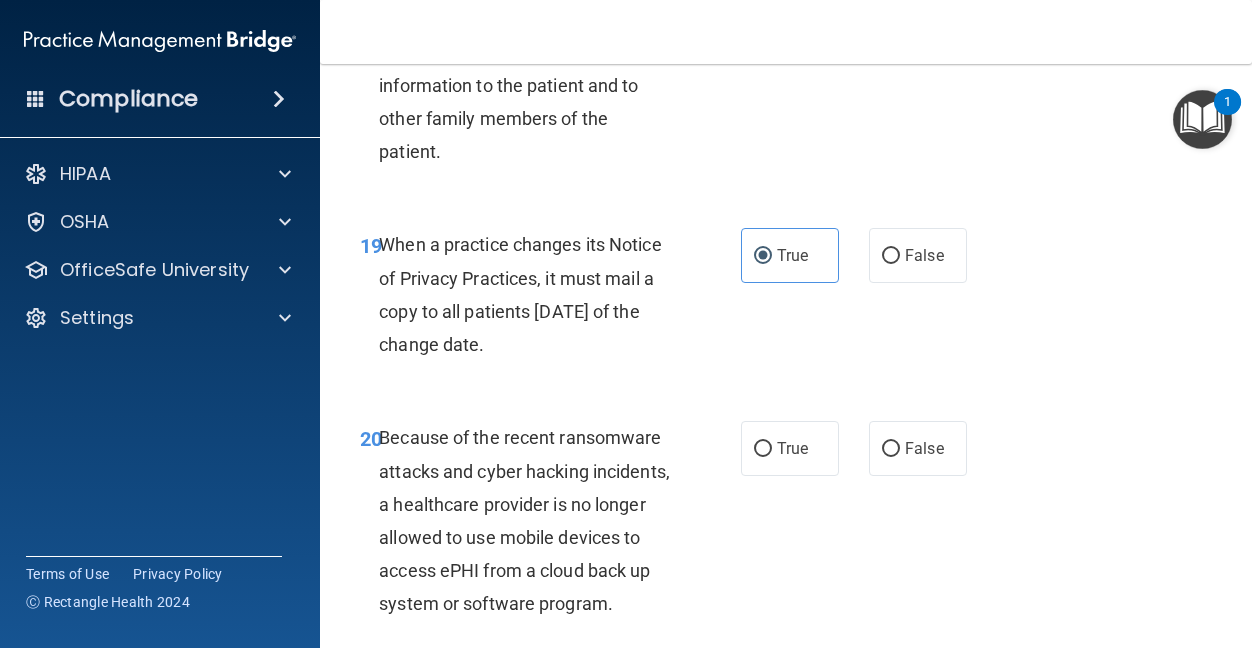 scroll, scrollTop: 4000, scrollLeft: 0, axis: vertical 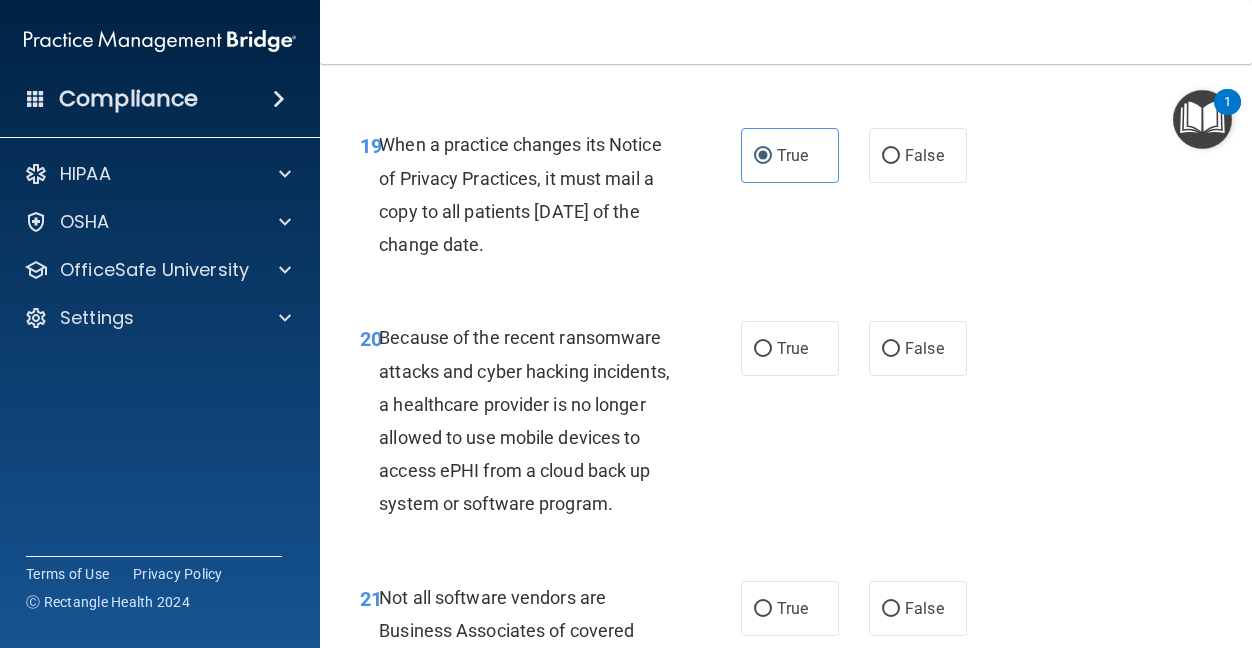 drag, startPoint x: 528, startPoint y: 405, endPoint x: 381, endPoint y: 302, distance: 179.49373 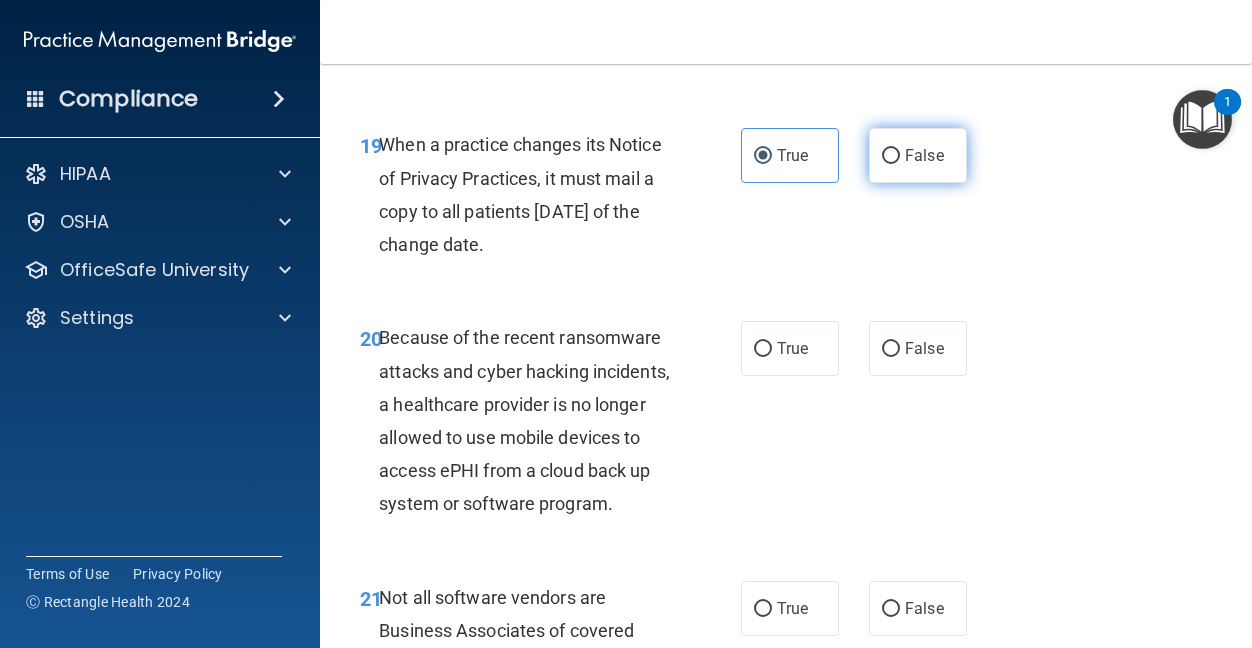 click on "False" at bounding box center (924, 155) 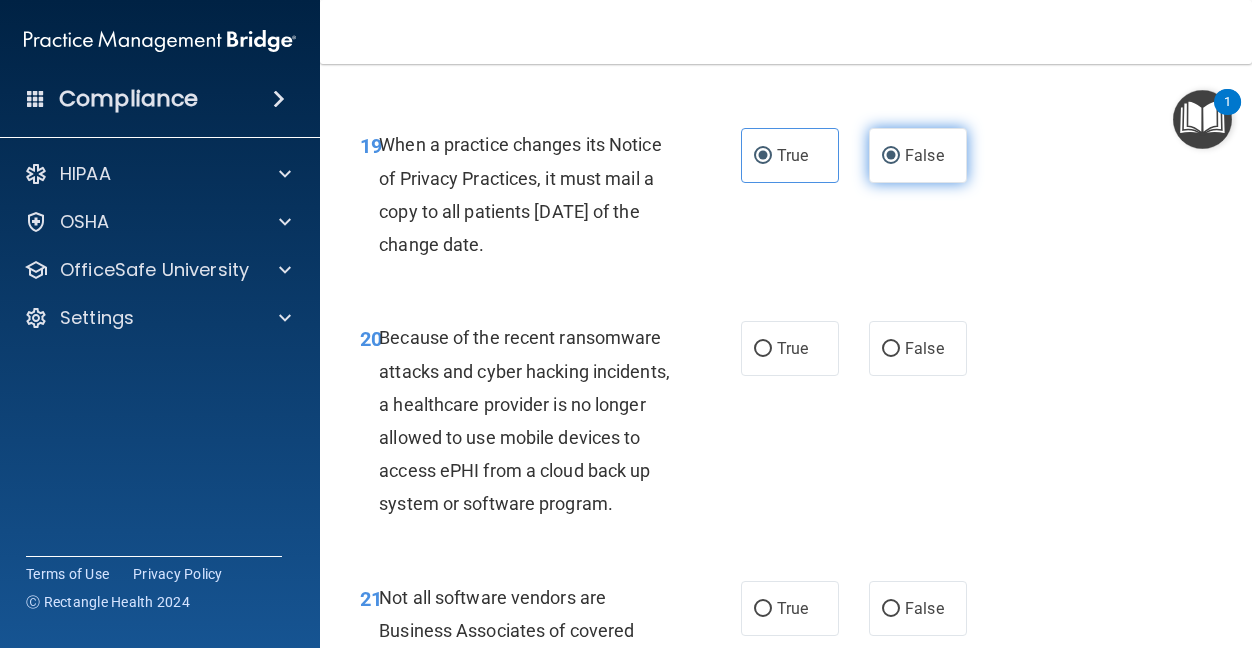 radio on "false" 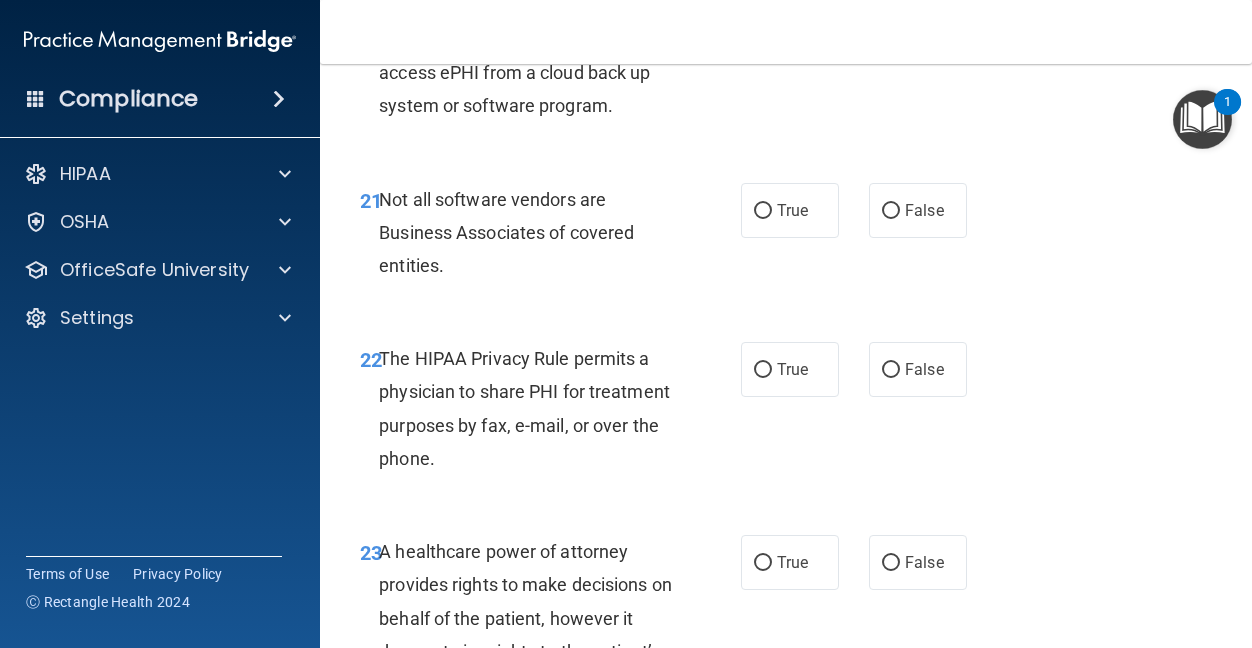 scroll, scrollTop: 4400, scrollLeft: 0, axis: vertical 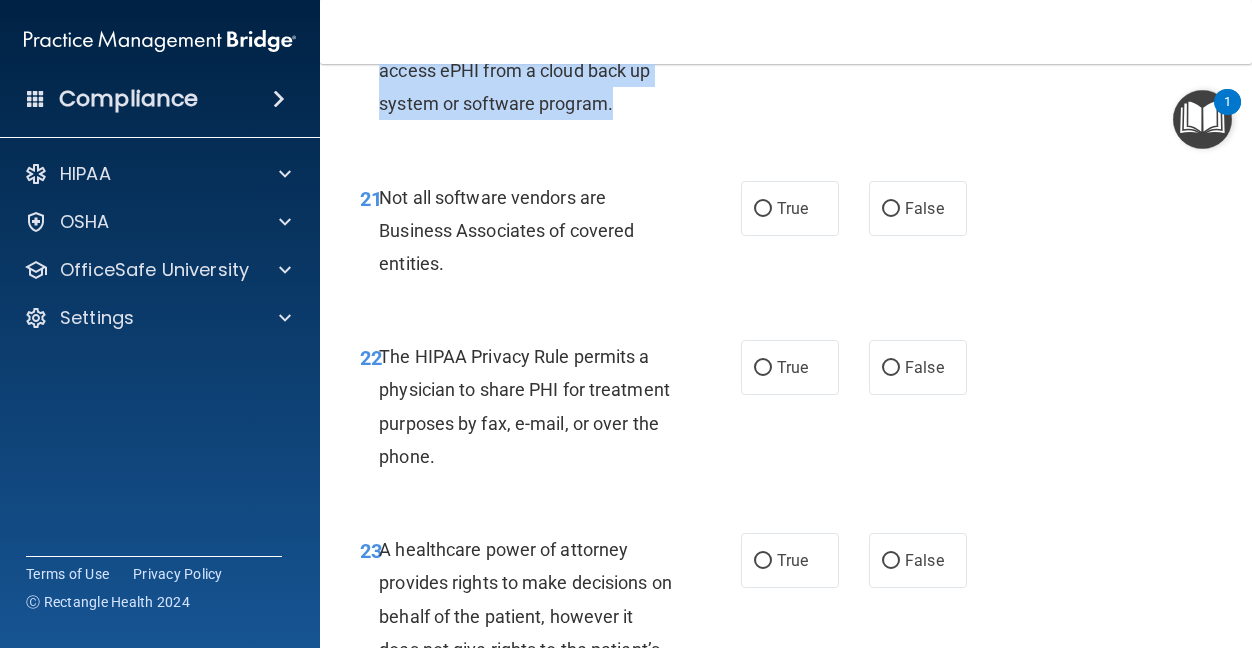 drag, startPoint x: 523, startPoint y: 299, endPoint x: 373, endPoint y: 124, distance: 230.48862 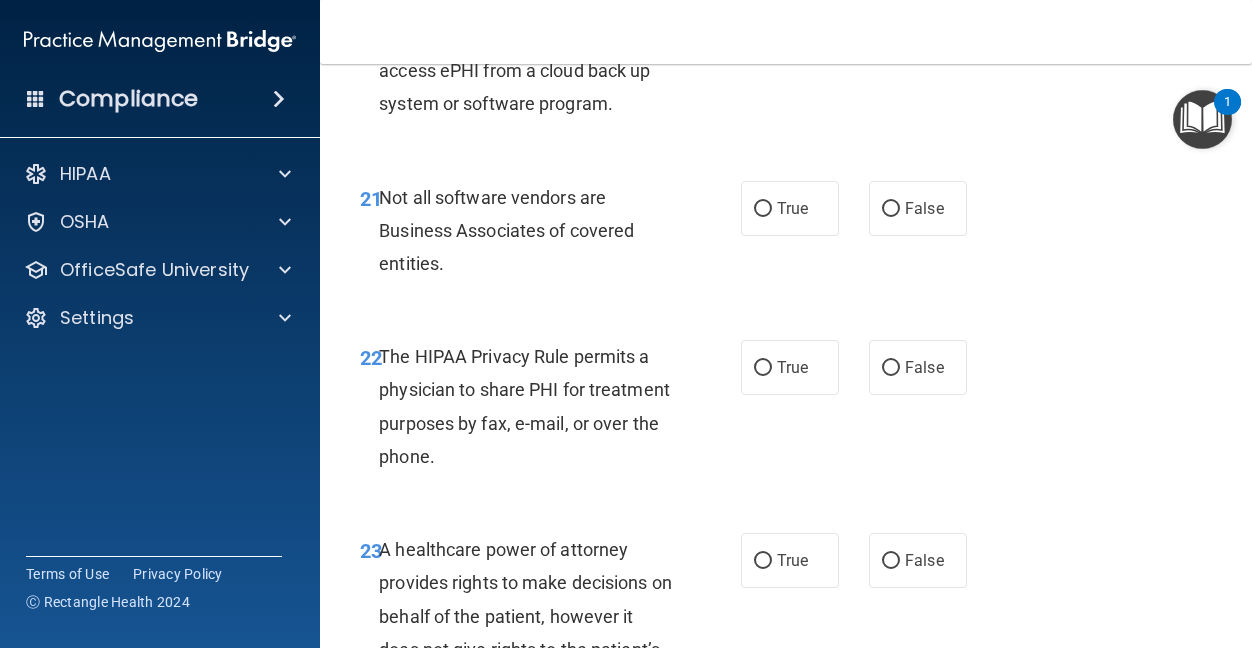 click on "False" at bounding box center (918, -52) 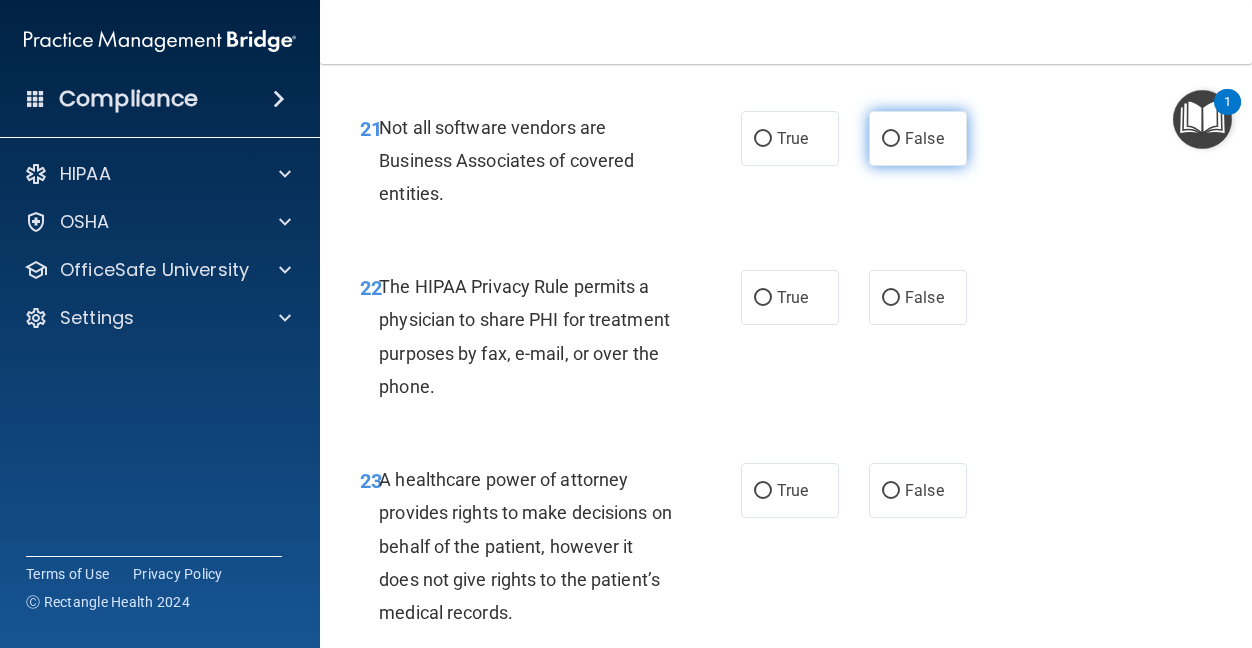 scroll, scrollTop: 4500, scrollLeft: 0, axis: vertical 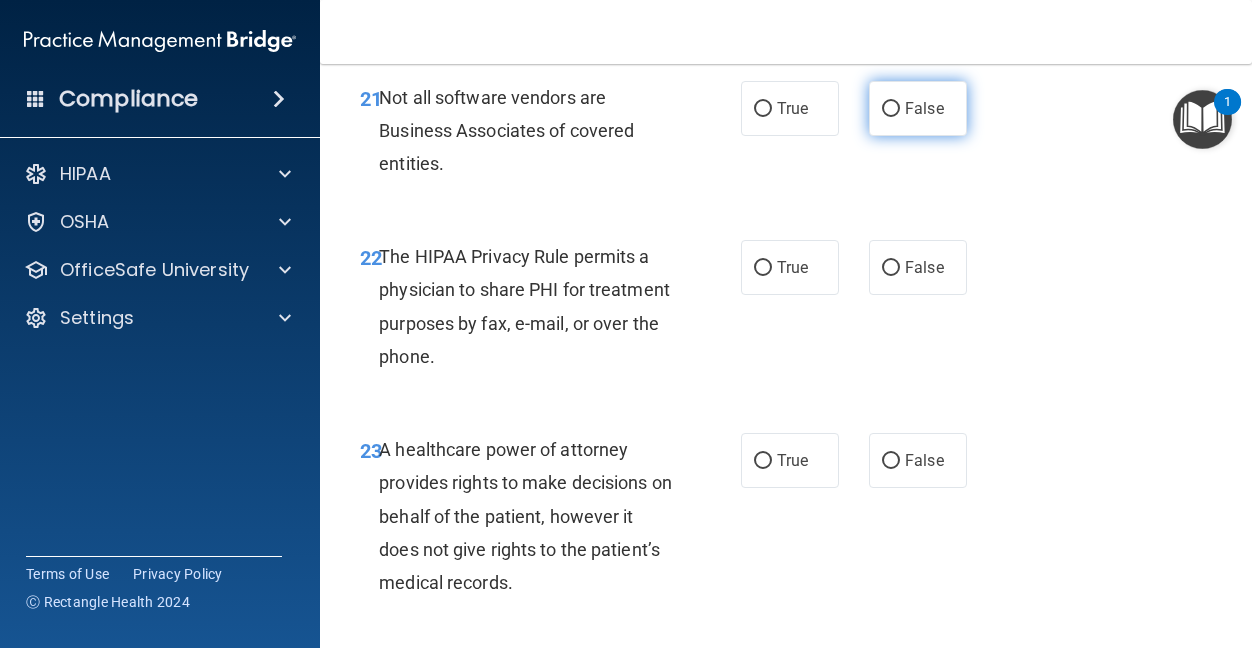 click on "False" at bounding box center (918, 108) 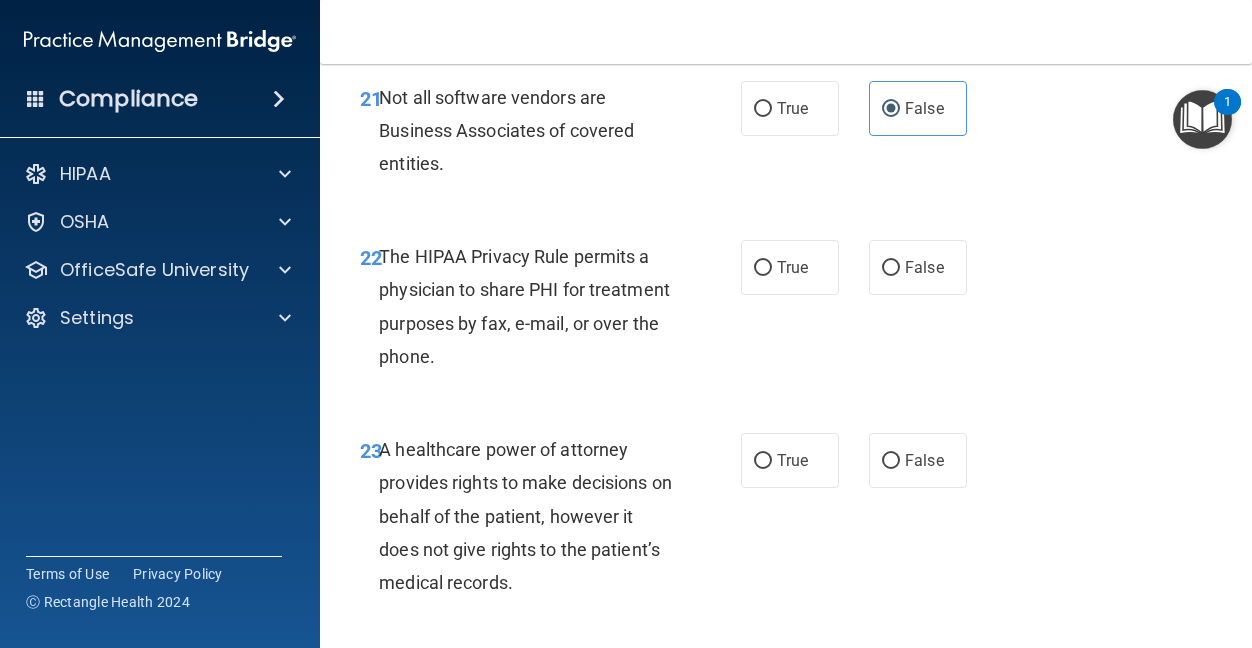 scroll, scrollTop: 4600, scrollLeft: 0, axis: vertical 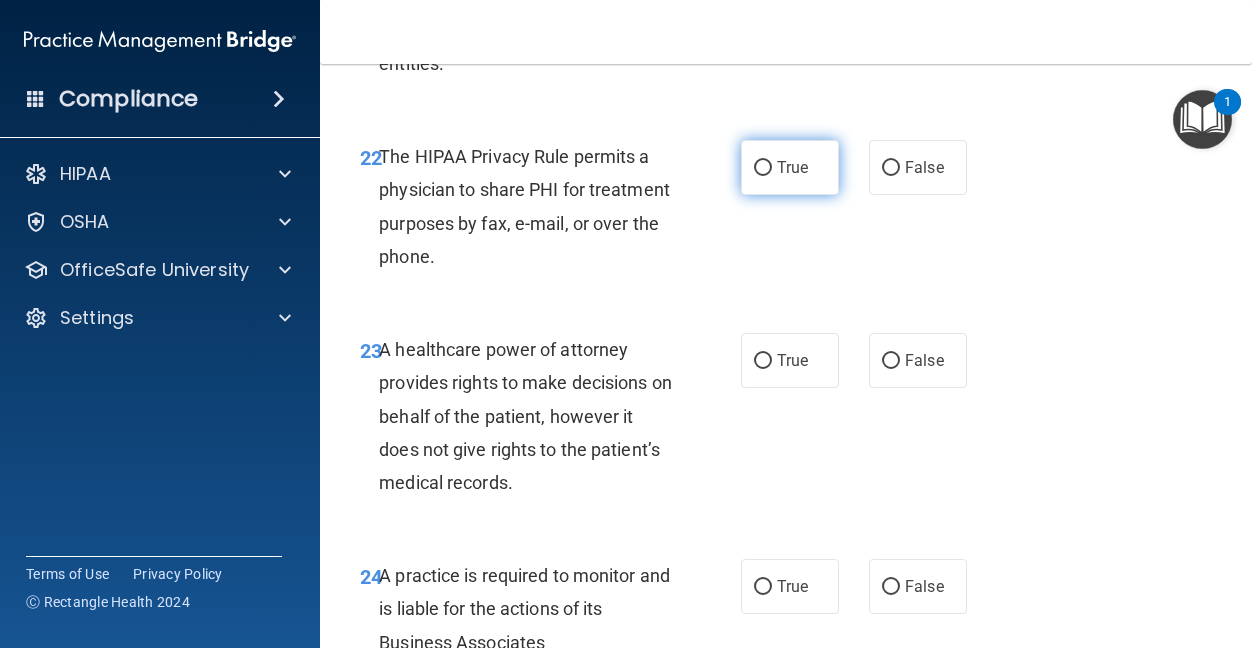 click on "True" at bounding box center [763, 168] 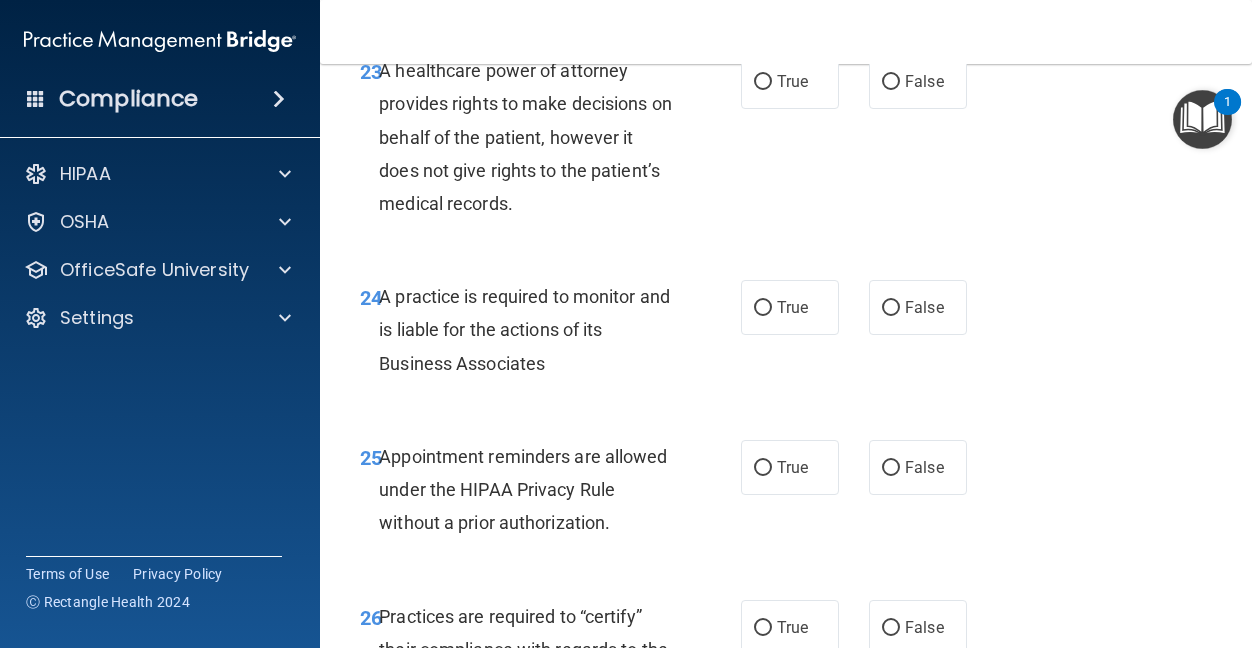scroll, scrollTop: 4900, scrollLeft: 0, axis: vertical 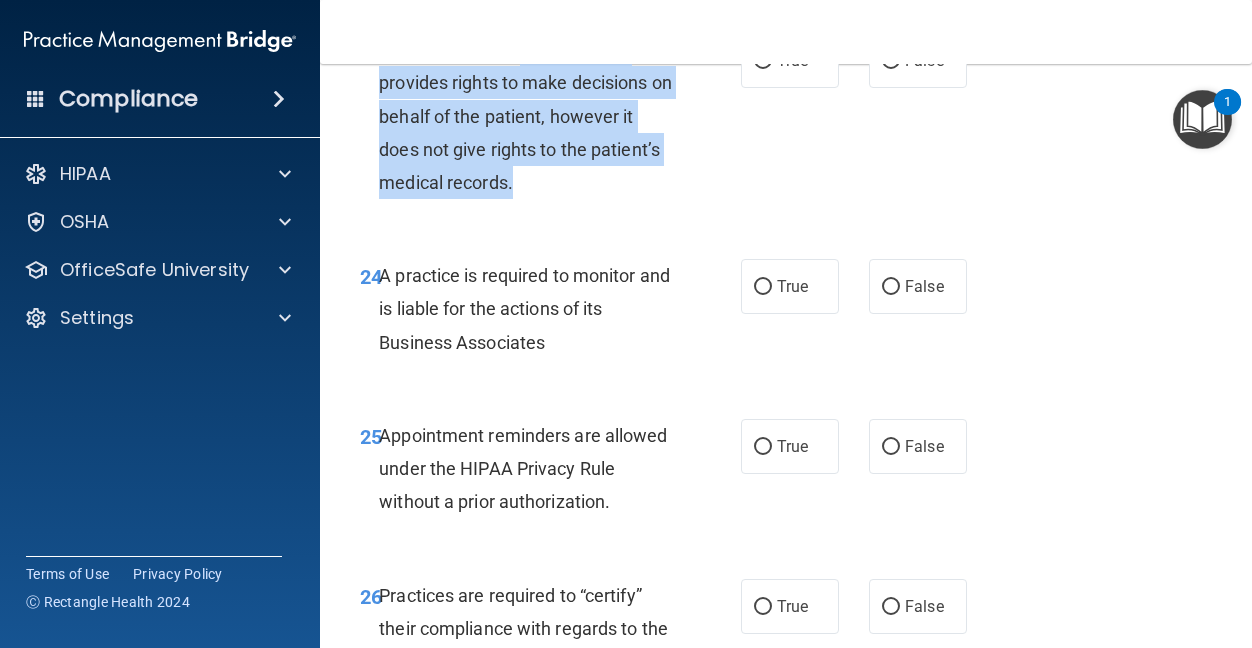 drag, startPoint x: 518, startPoint y: 264, endPoint x: 602, endPoint y: 422, distance: 178.94133 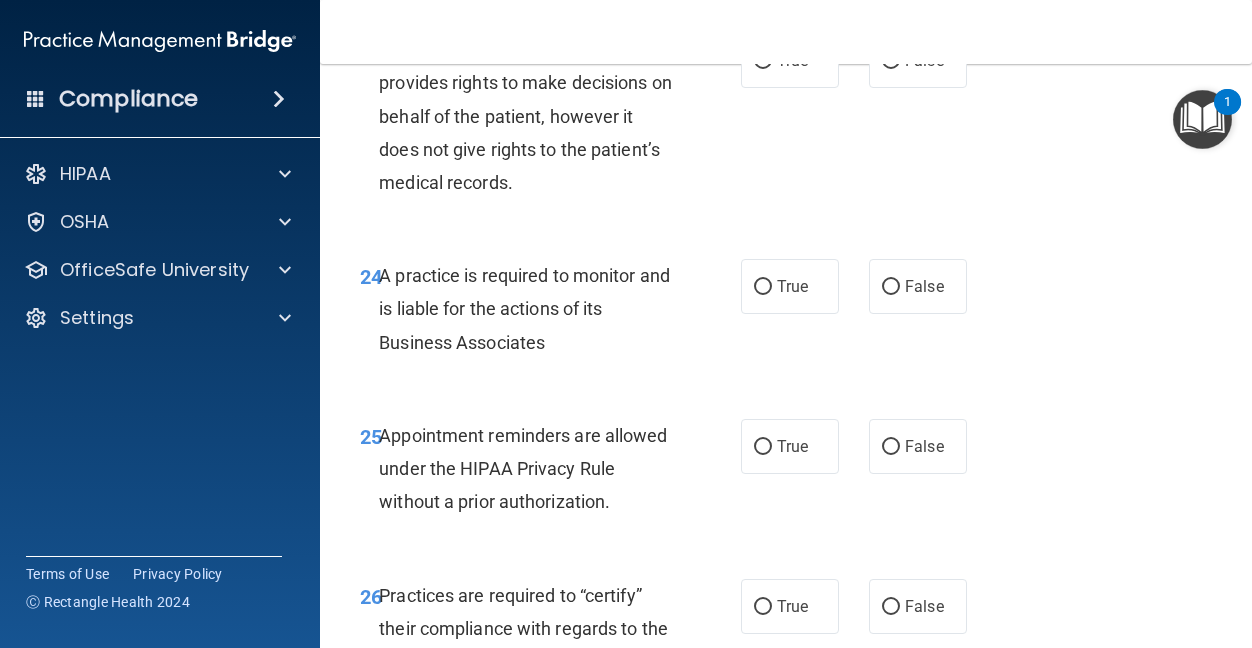 drag, startPoint x: 602, startPoint y: 422, endPoint x: 661, endPoint y: 439, distance: 61.400326 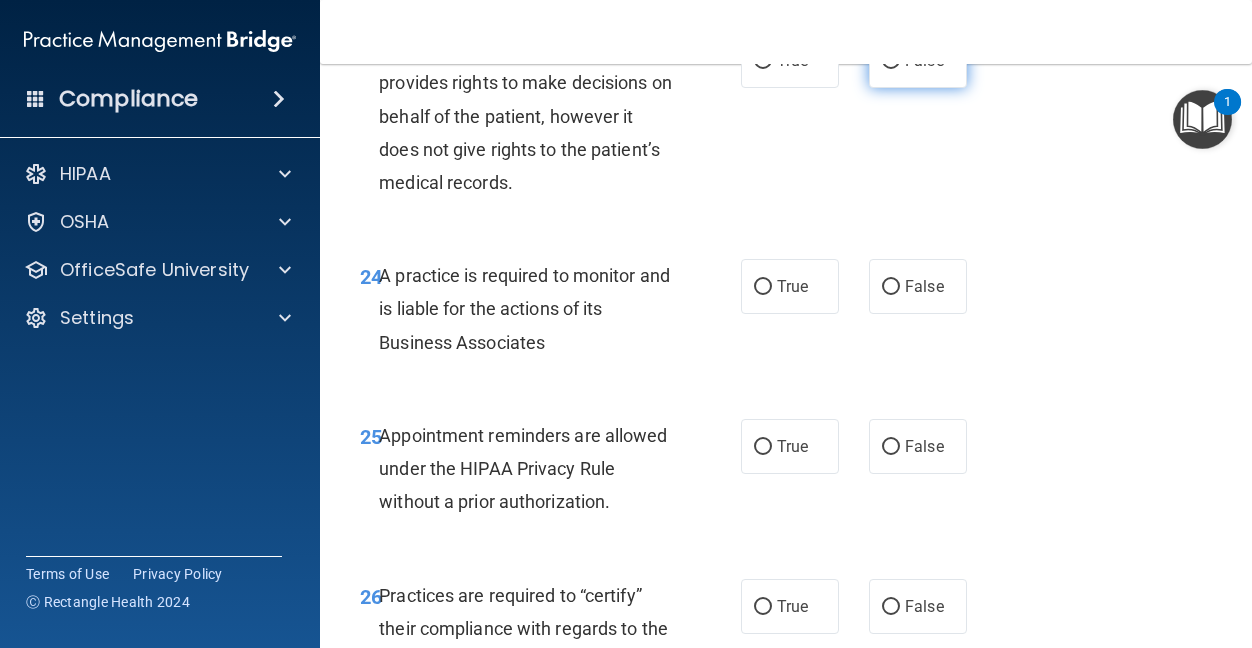 click on "False" at bounding box center [924, 60] 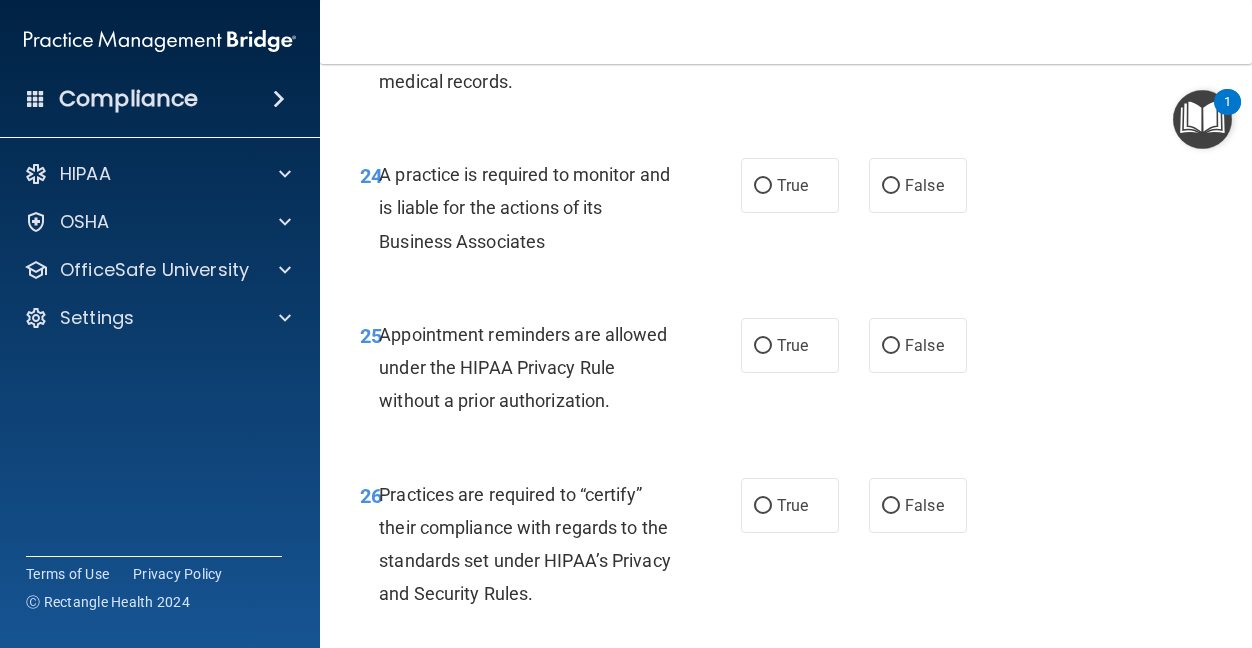 scroll, scrollTop: 5100, scrollLeft: 0, axis: vertical 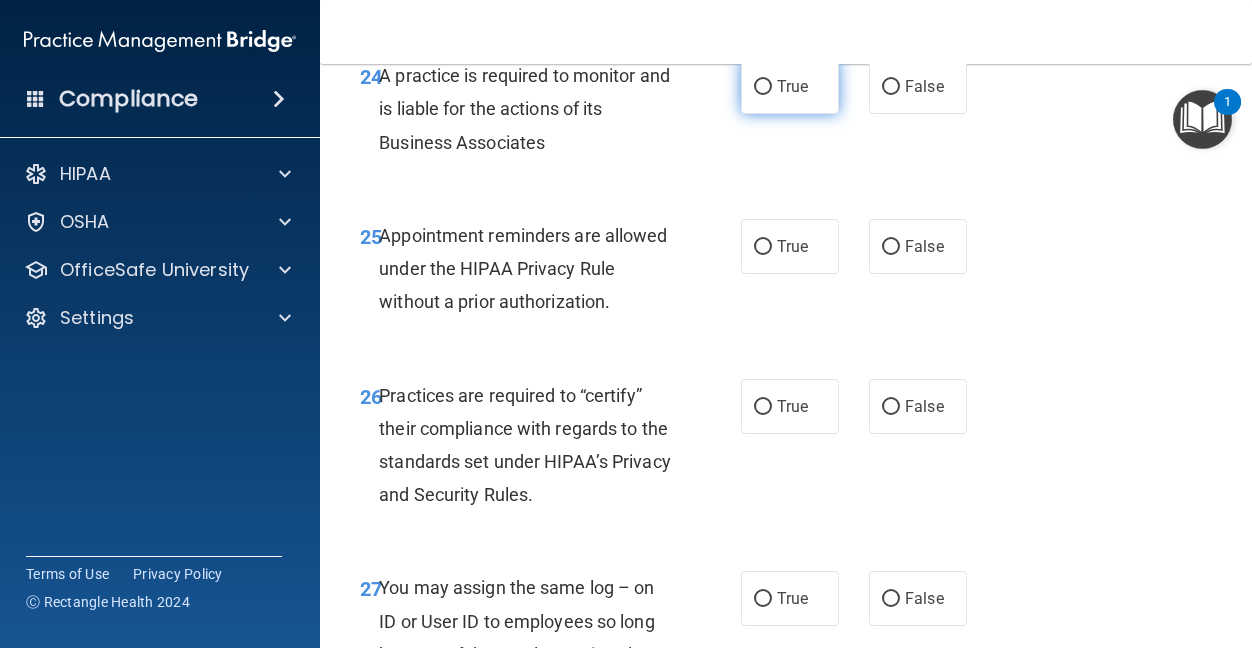 click on "True" at bounding box center [790, 86] 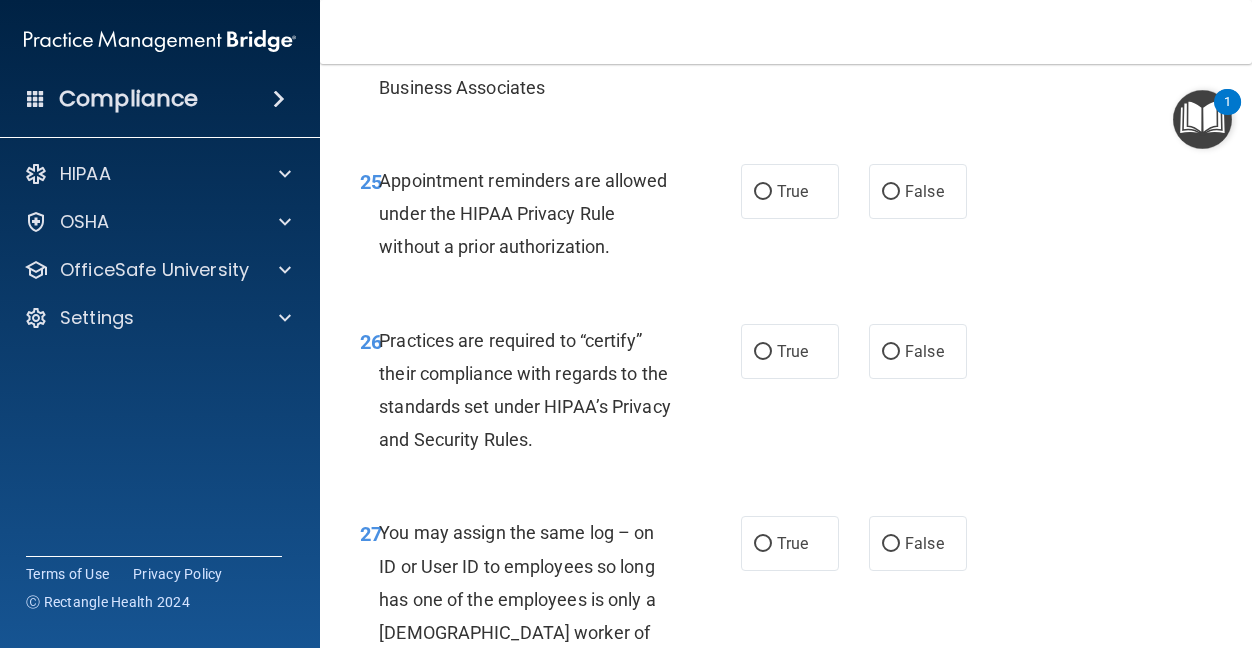 scroll, scrollTop: 5200, scrollLeft: 0, axis: vertical 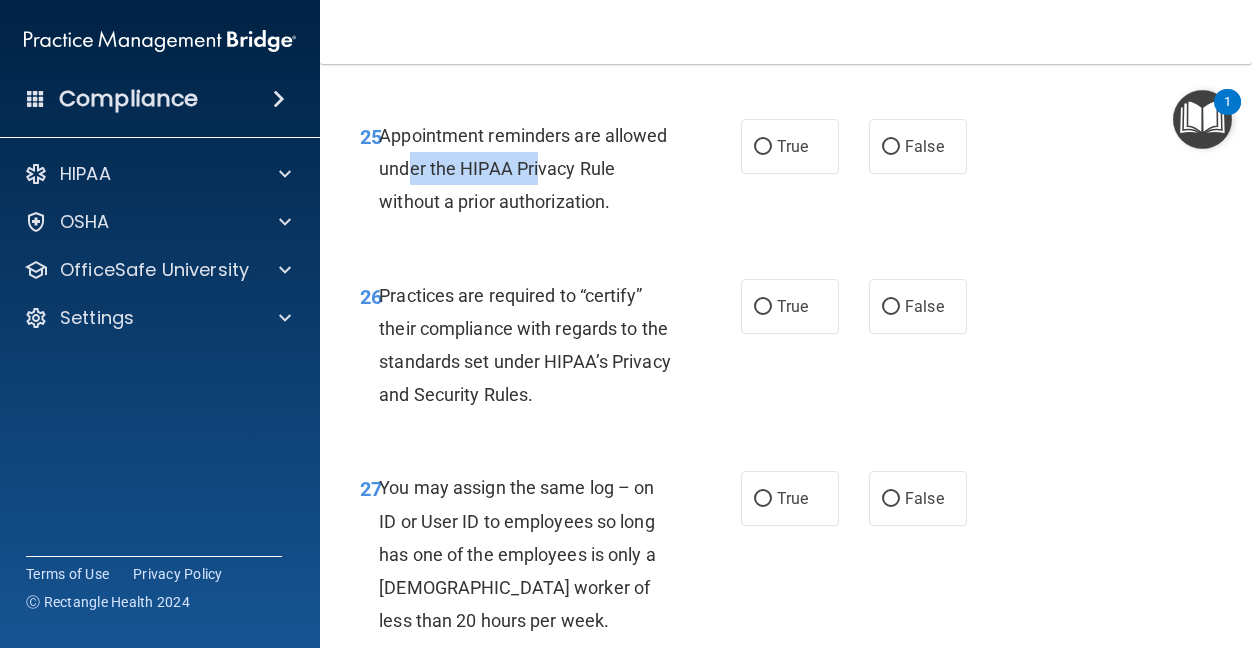 drag, startPoint x: 475, startPoint y: 372, endPoint x: 604, endPoint y: 374, distance: 129.0155 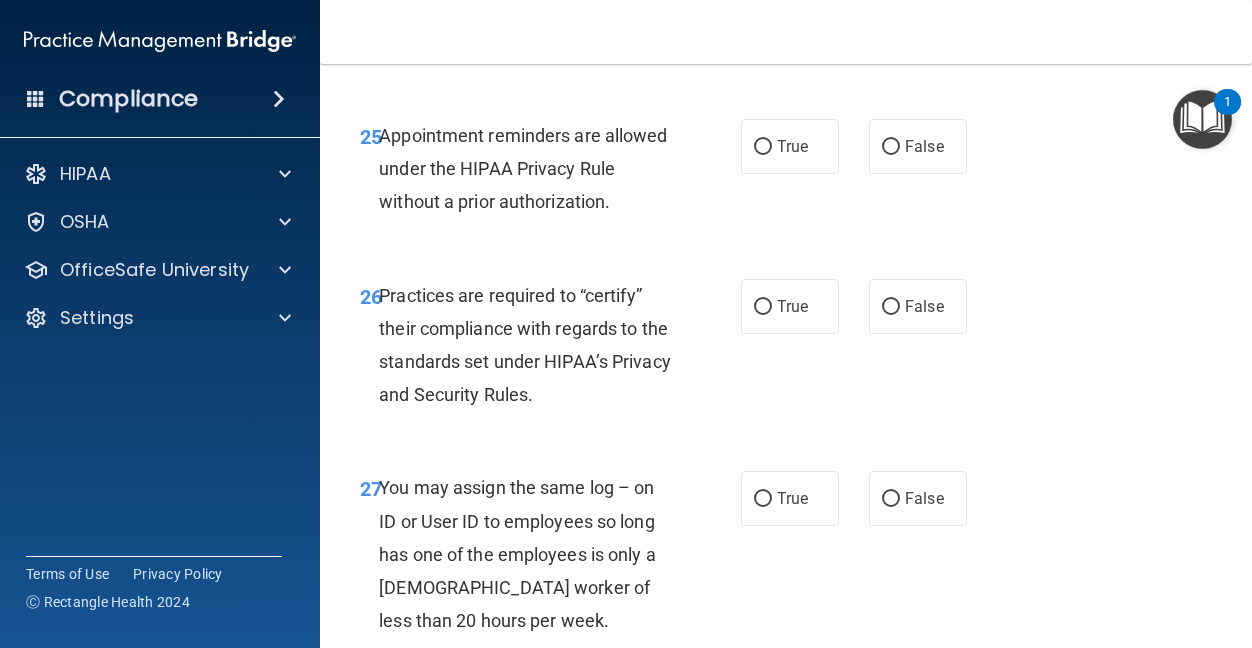 drag, startPoint x: 604, startPoint y: 374, endPoint x: 644, endPoint y: 380, distance: 40.4475 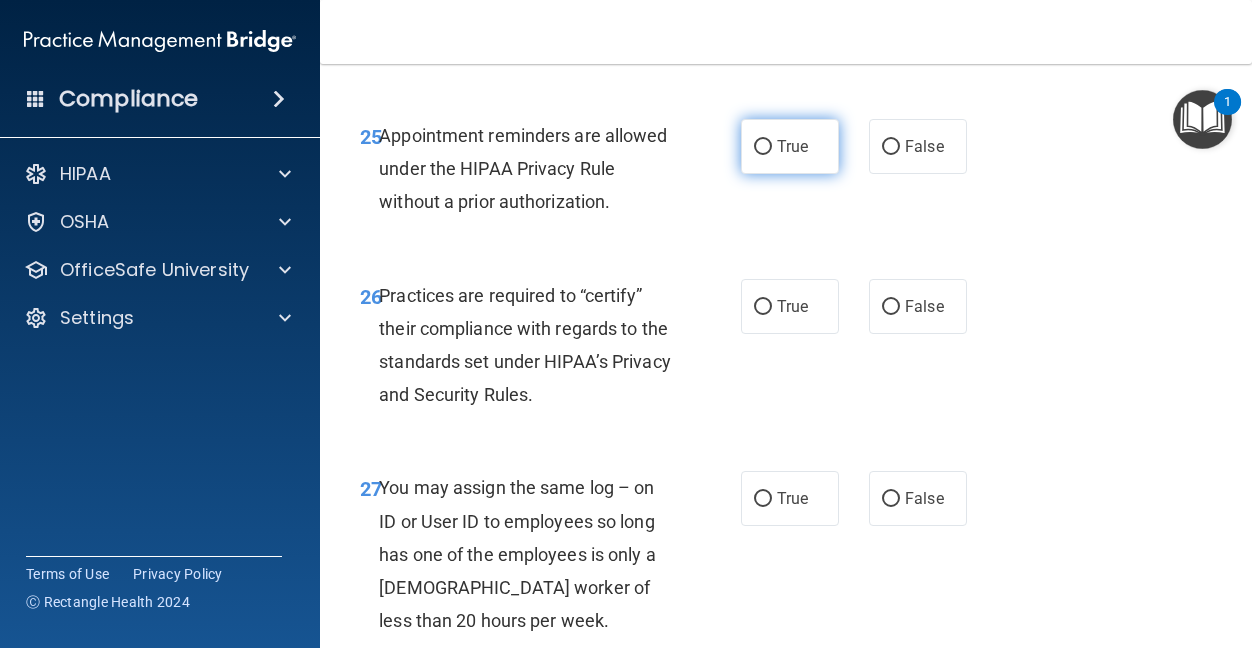 click on "True" at bounding box center [792, 146] 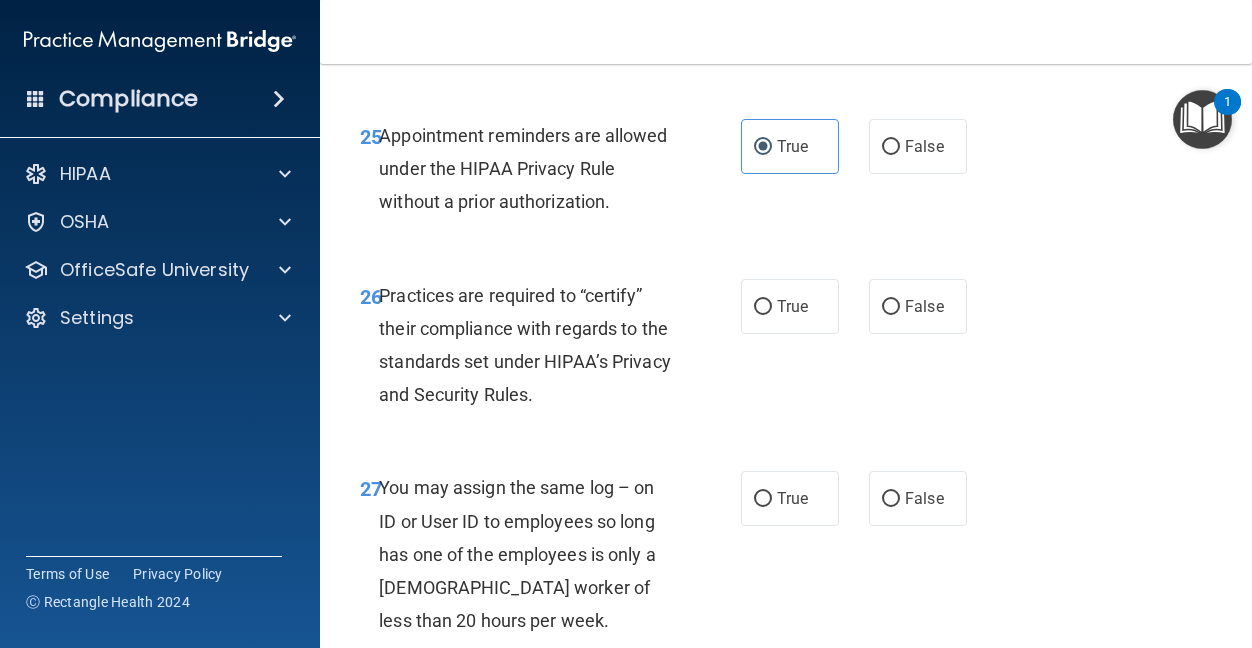 scroll, scrollTop: 5300, scrollLeft: 0, axis: vertical 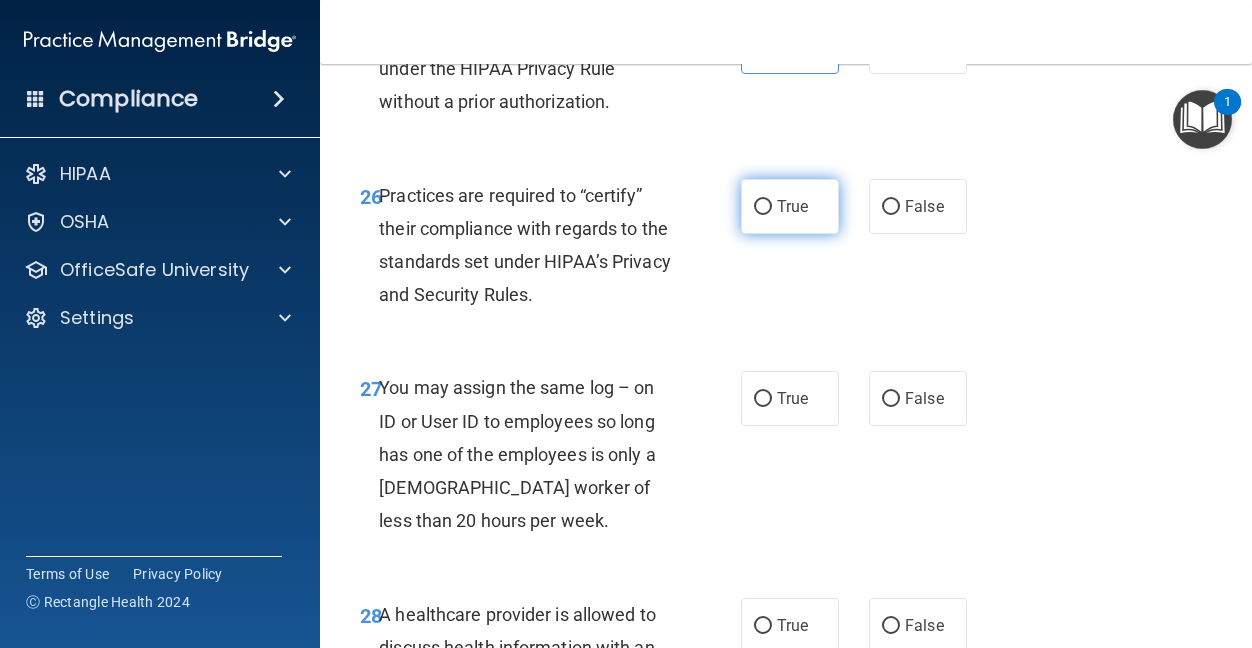click on "True" at bounding box center (790, 206) 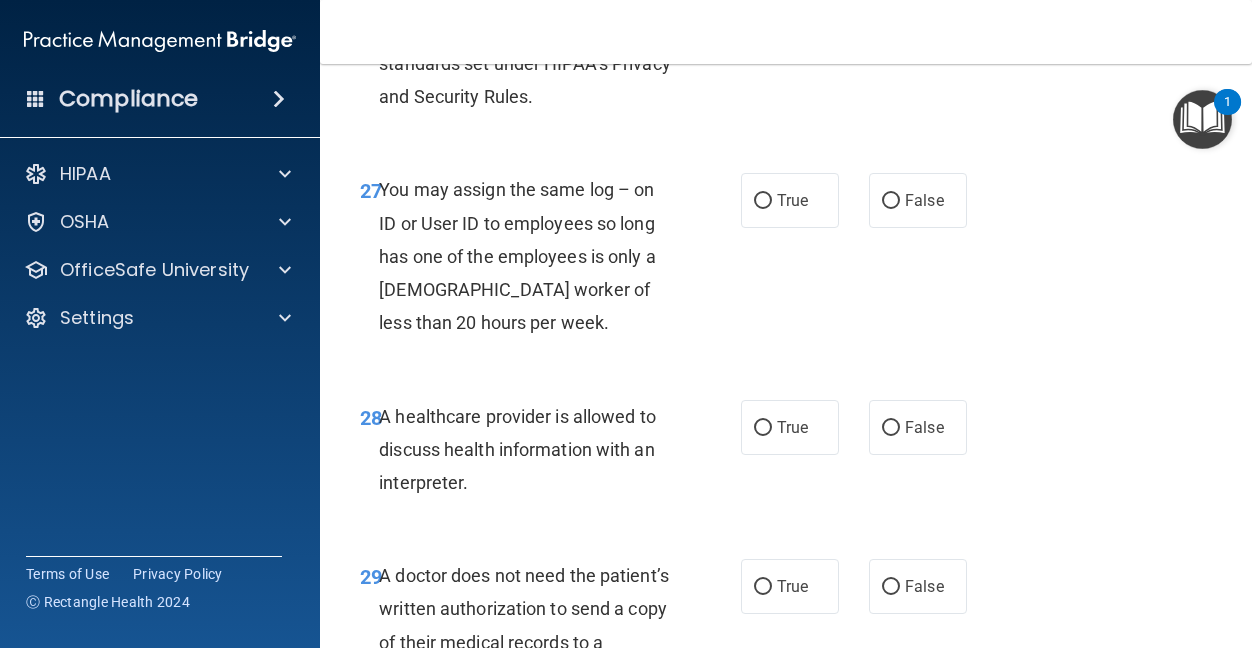 scroll, scrollTop: 5500, scrollLeft: 0, axis: vertical 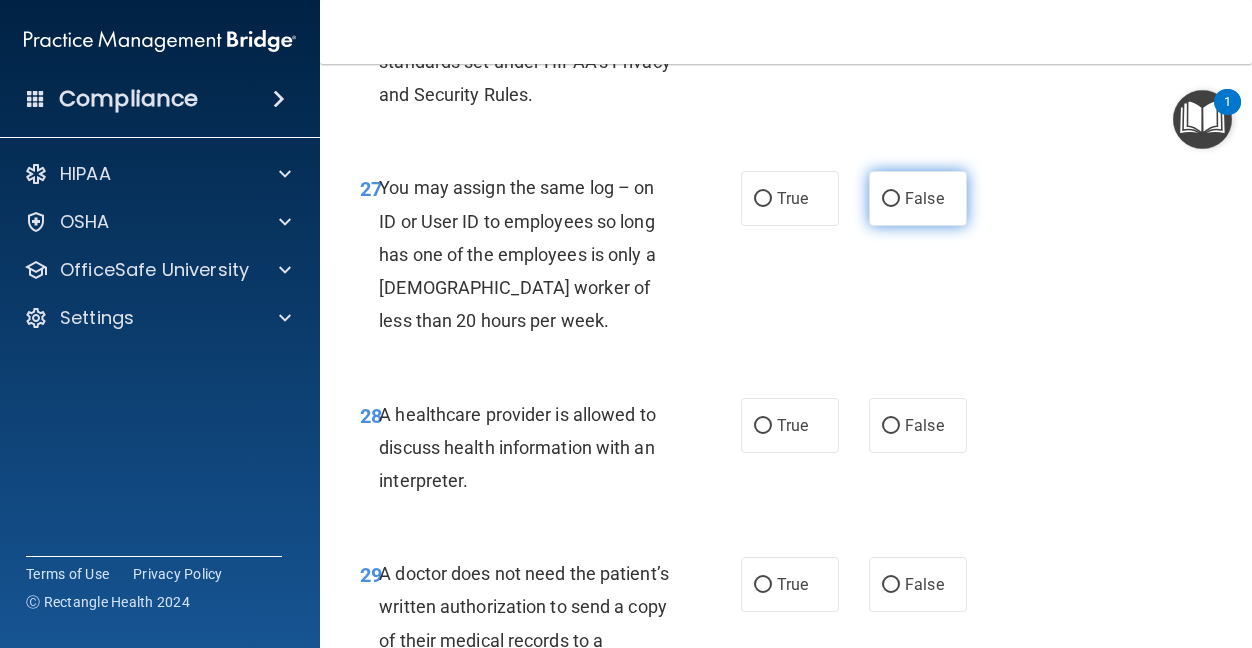 click on "False" at bounding box center [891, 199] 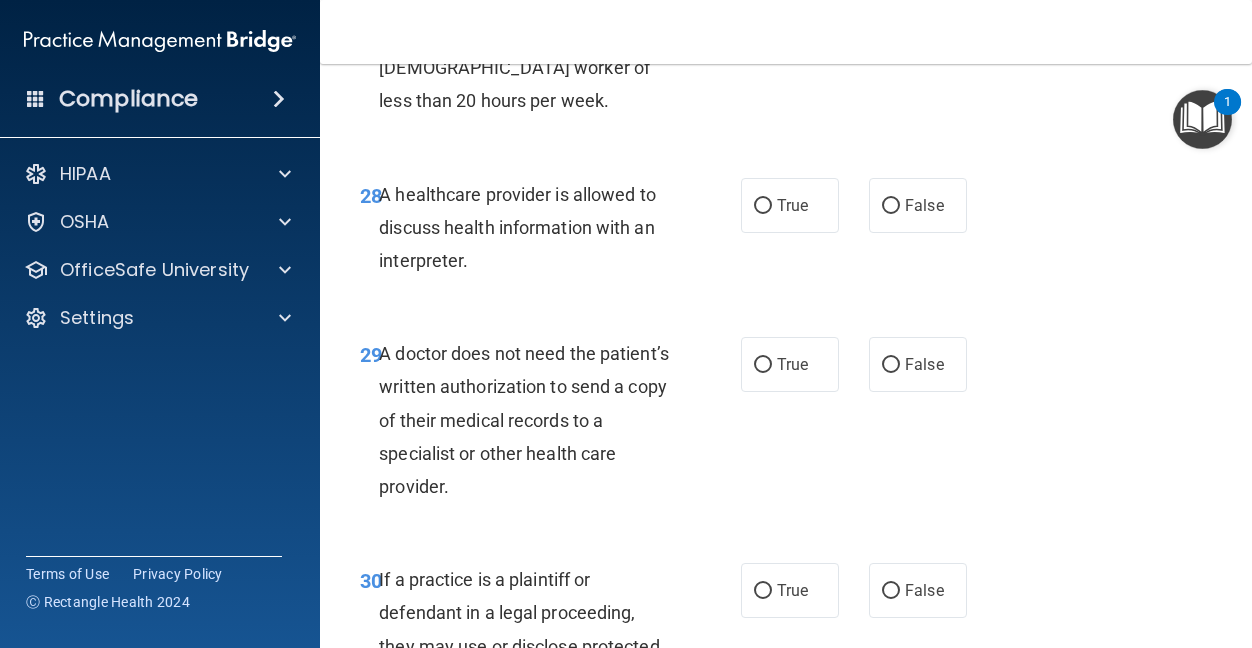 scroll, scrollTop: 5700, scrollLeft: 0, axis: vertical 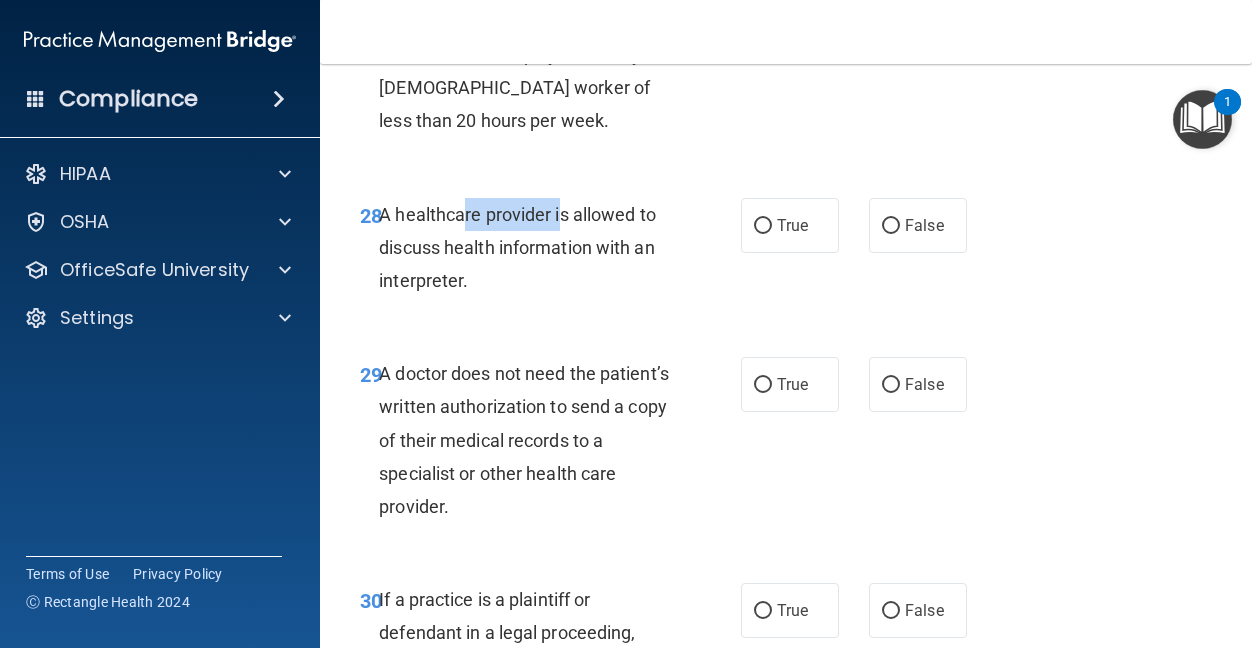 drag, startPoint x: 464, startPoint y: 410, endPoint x: 560, endPoint y: 413, distance: 96.04687 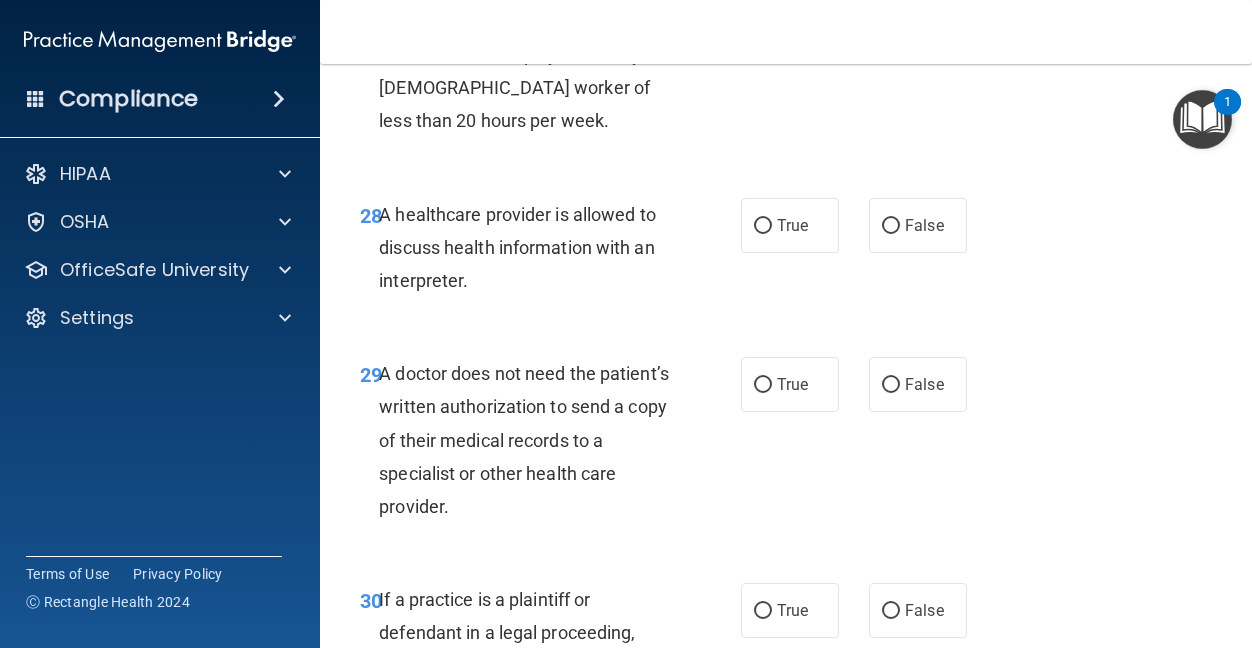drag, startPoint x: 560, startPoint y: 413, endPoint x: 618, endPoint y: 441, distance: 64.40497 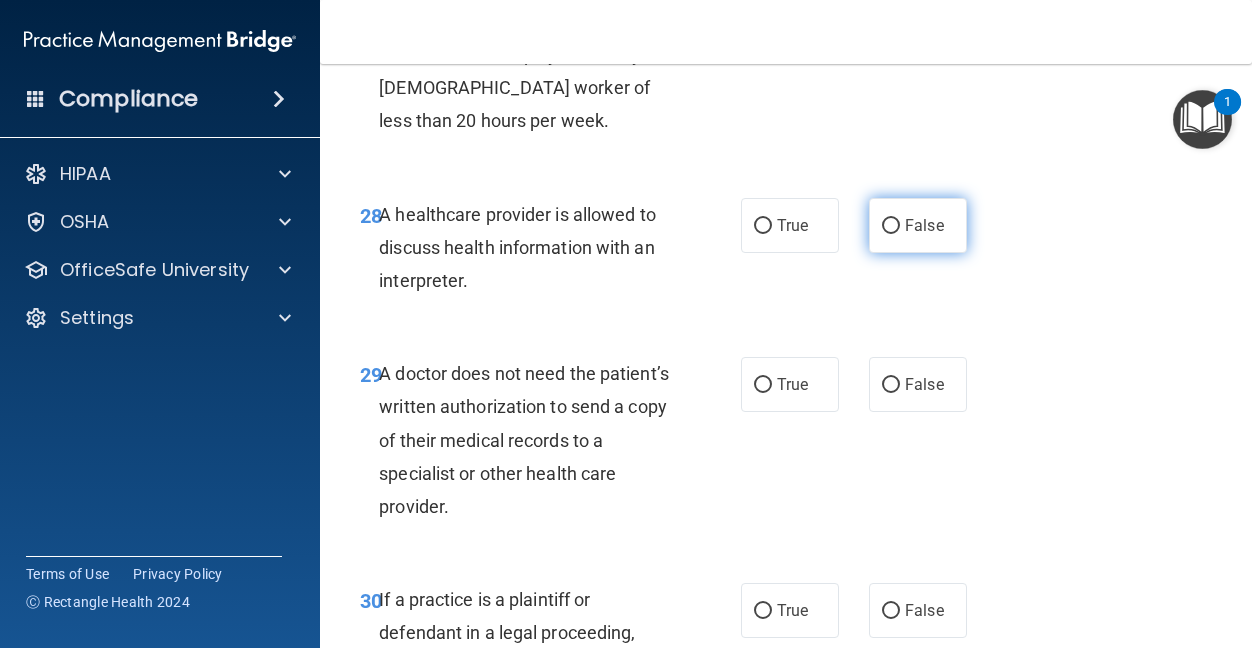 click on "False" at bounding box center [918, 225] 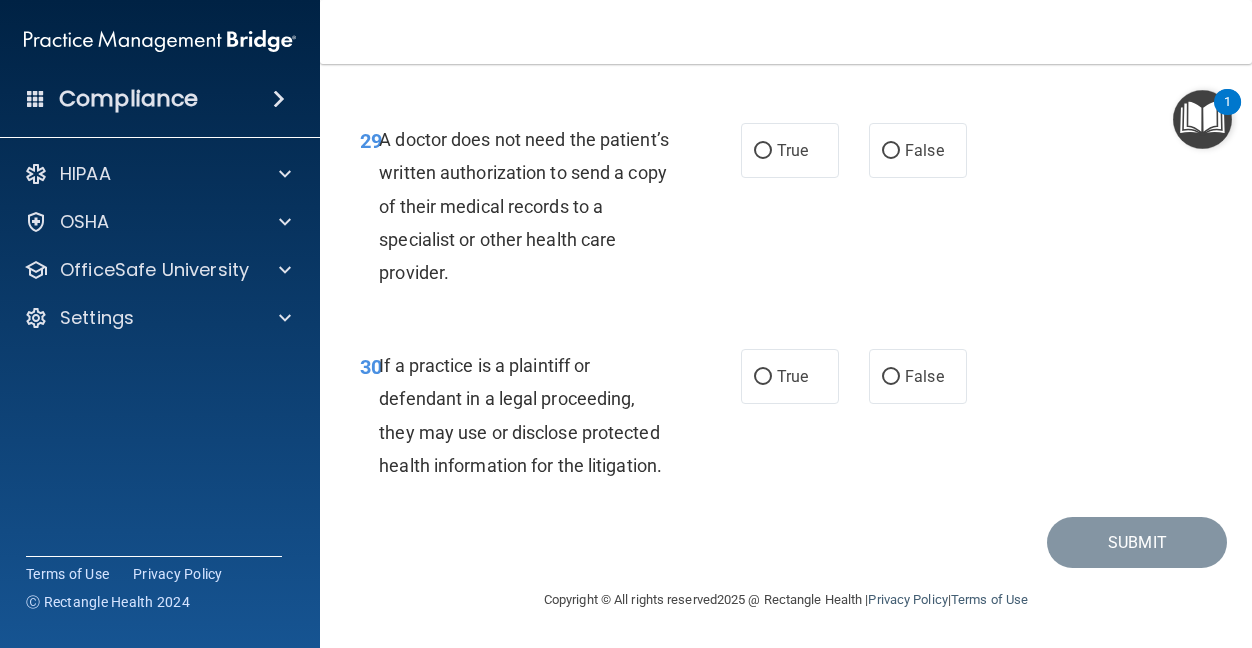 scroll, scrollTop: 6000, scrollLeft: 0, axis: vertical 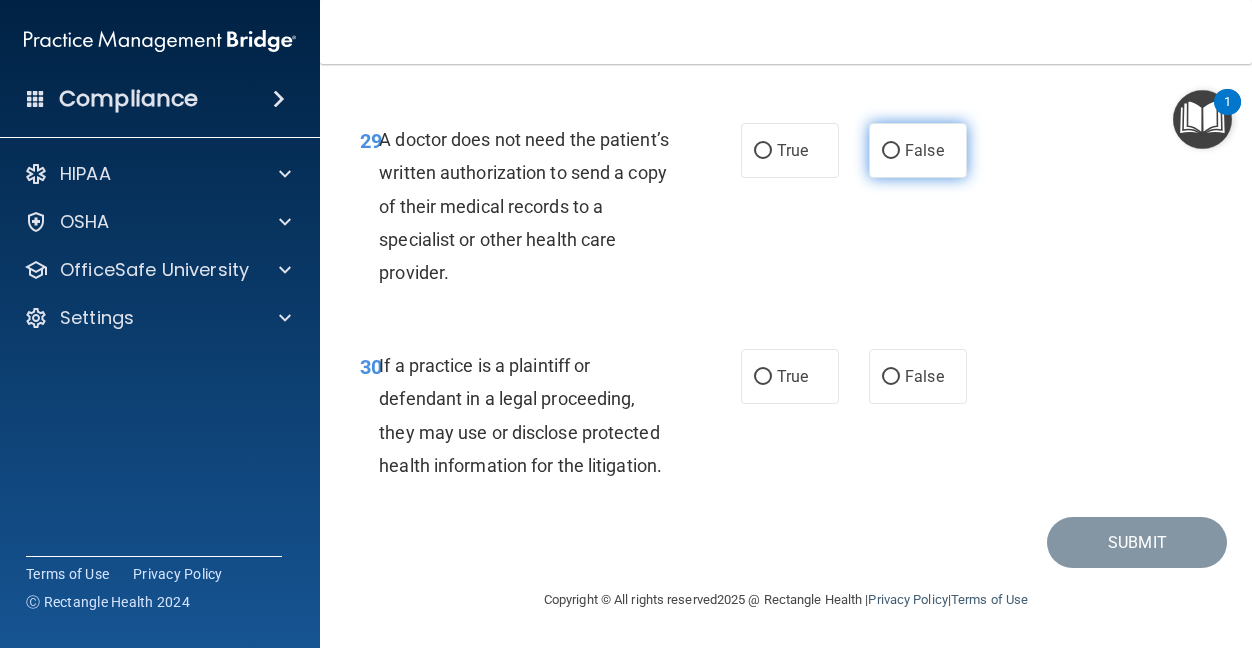 click on "False" at bounding box center [924, 150] 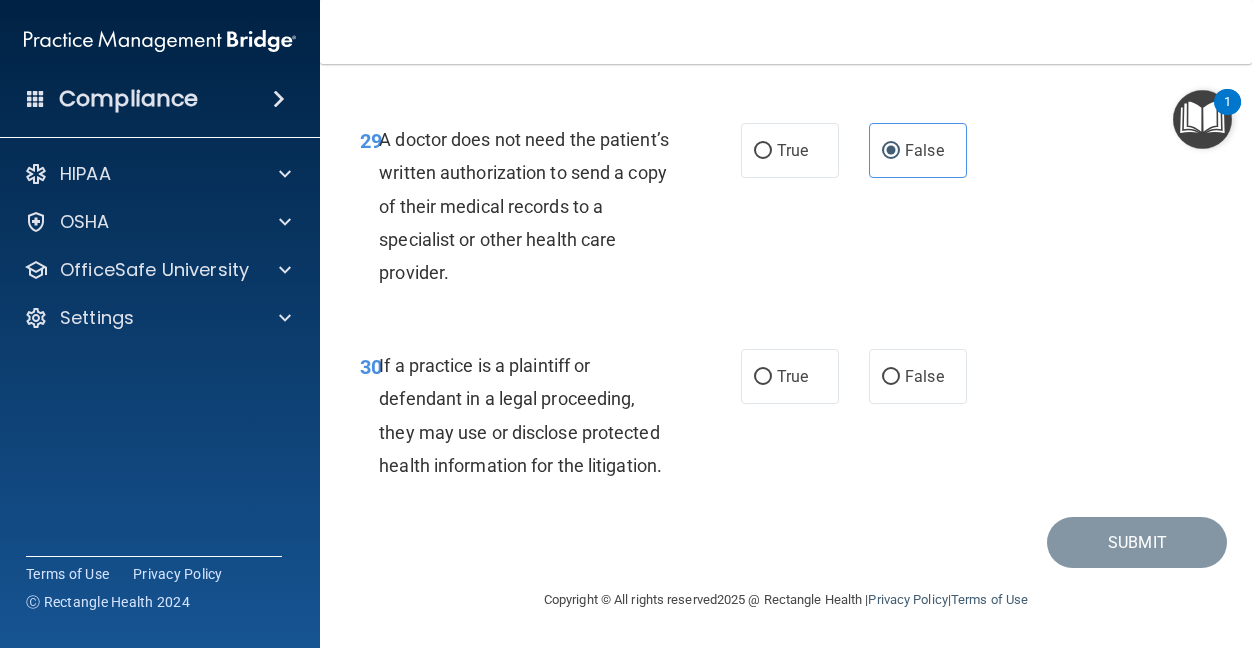 scroll, scrollTop: 6133, scrollLeft: 0, axis: vertical 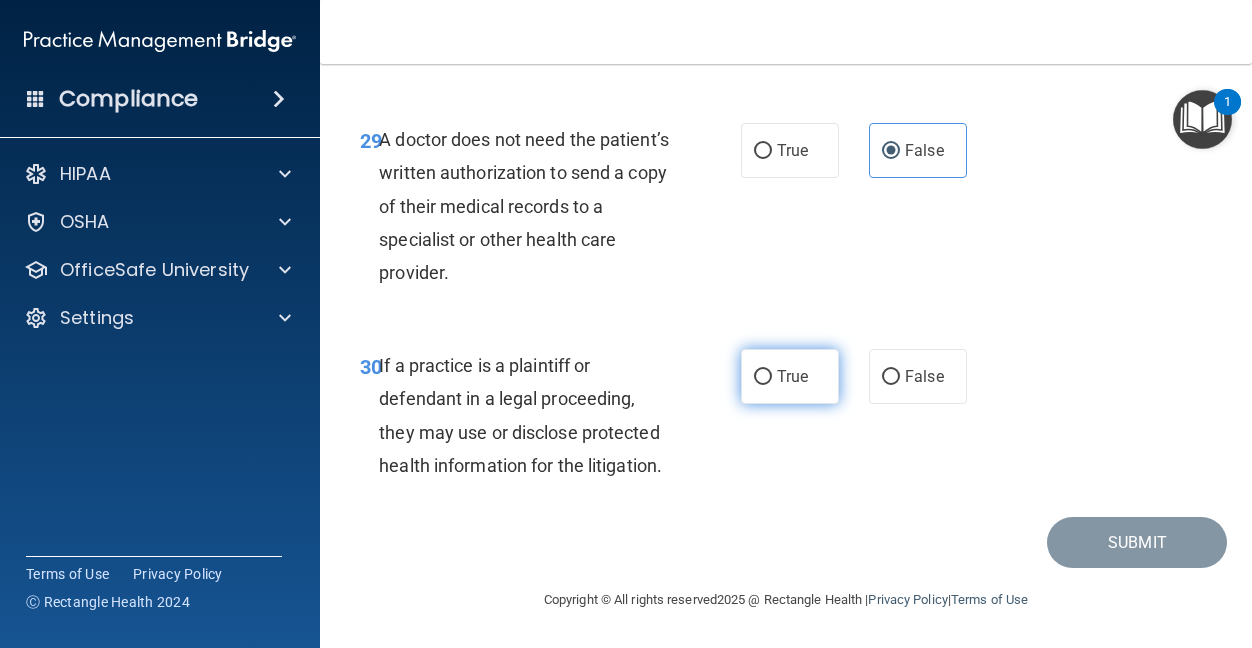 click on "True" at bounding box center [763, 377] 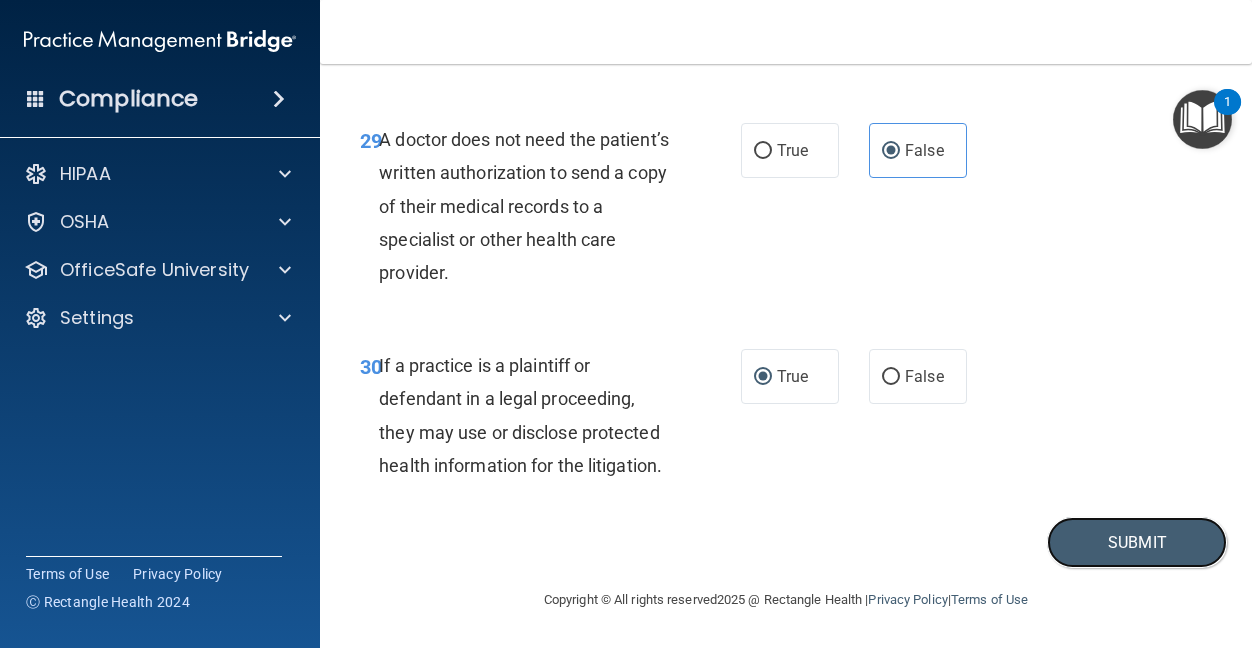 click on "Submit" at bounding box center (1137, 542) 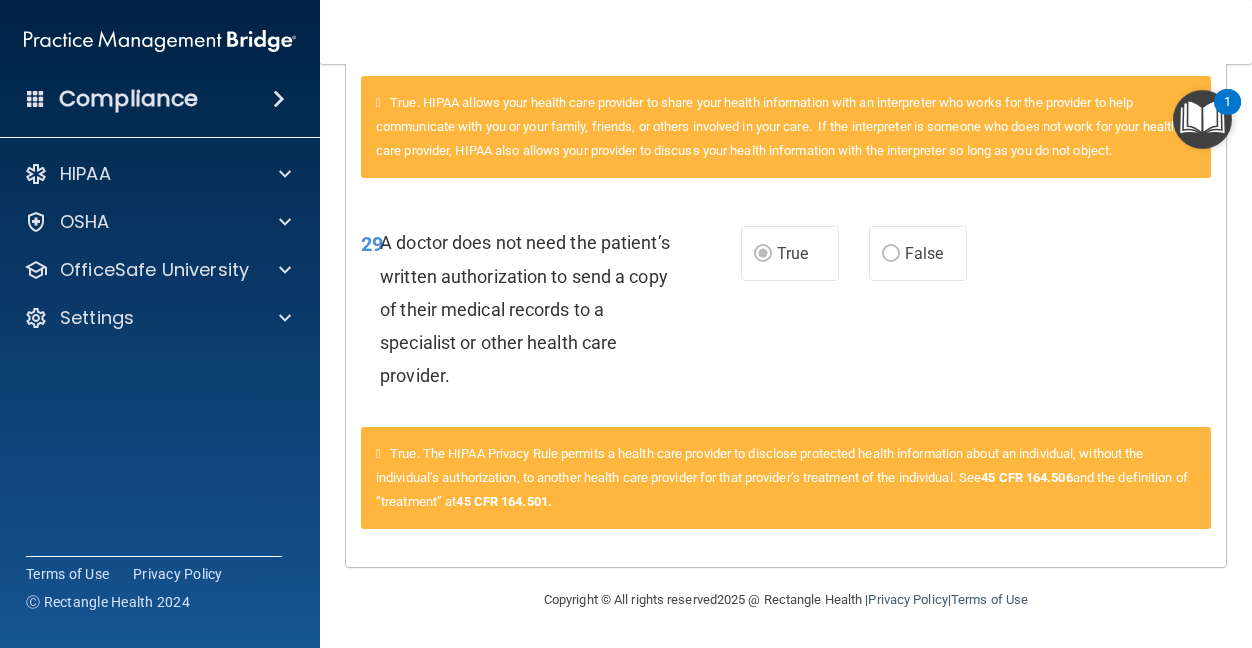 scroll, scrollTop: 4595, scrollLeft: 0, axis: vertical 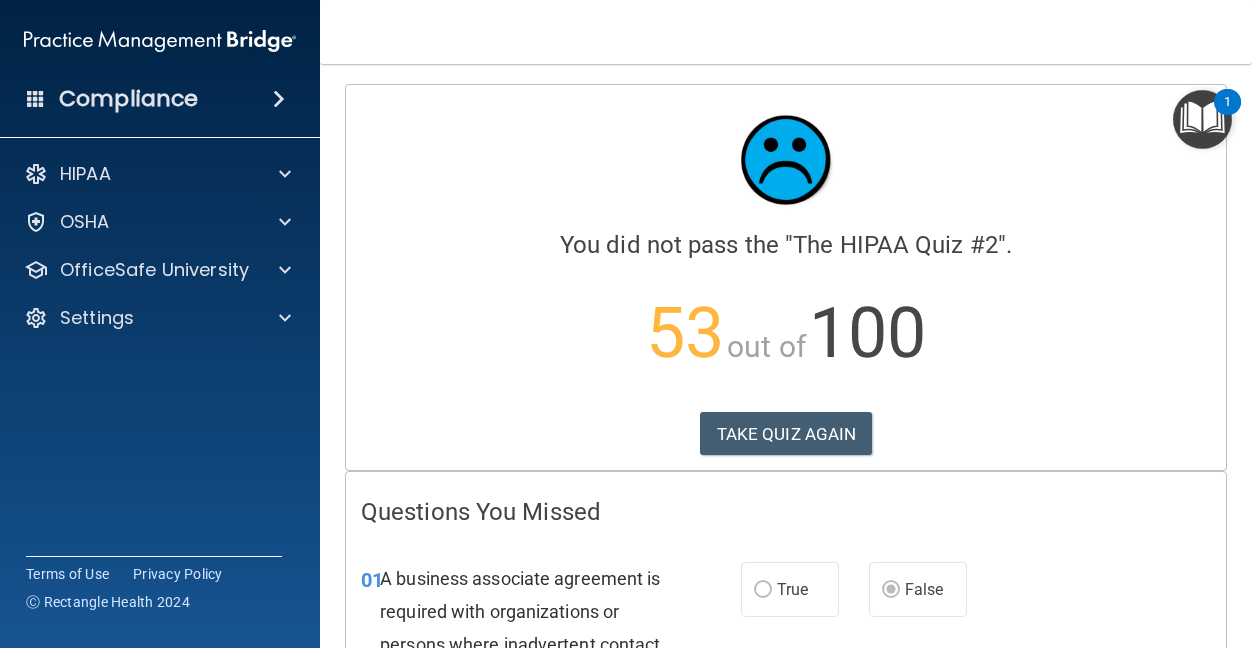 click on "Calculating your score....                      You did not pass the " The HIPAA Quiz #2 ".        53     out of     100         TAKE QUIZ AGAIN" at bounding box center (786, 277) 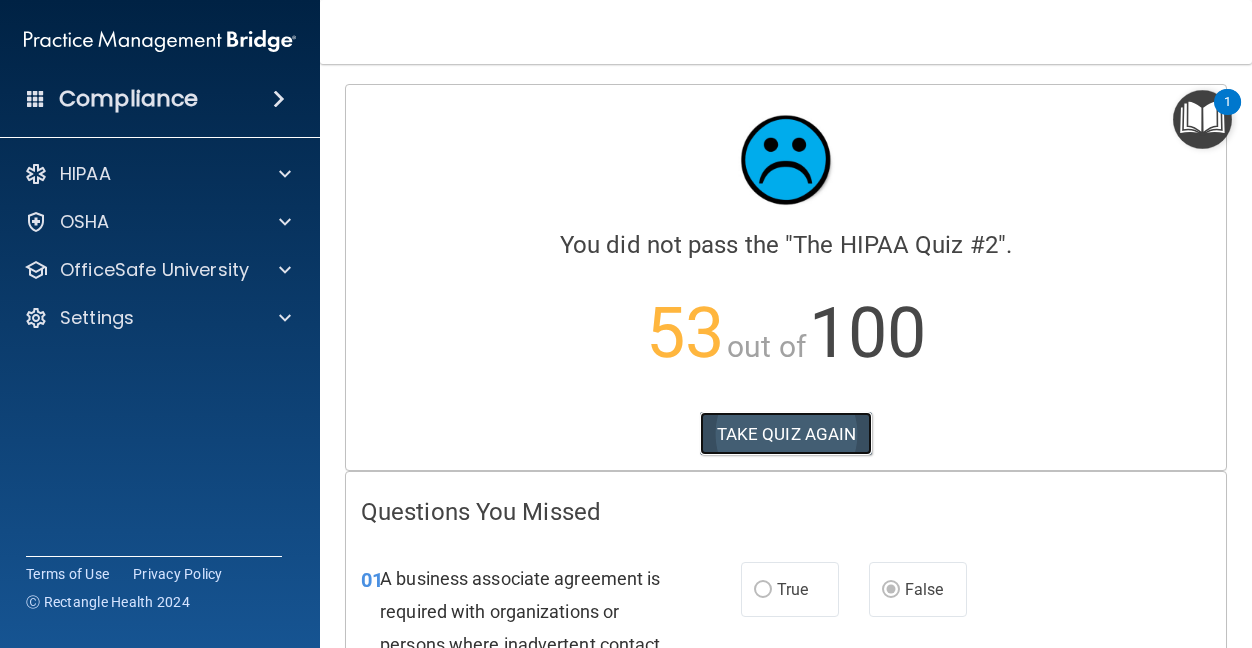 click on "TAKE QUIZ AGAIN" at bounding box center [786, 434] 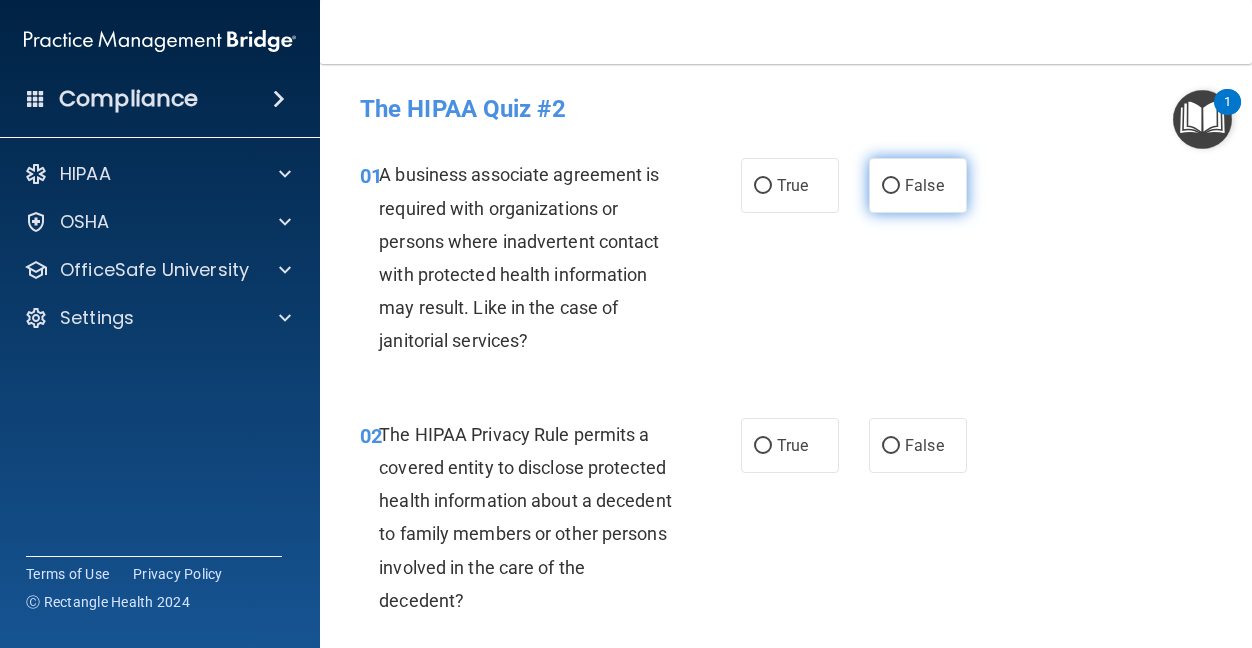 click on "False" at bounding box center (891, 186) 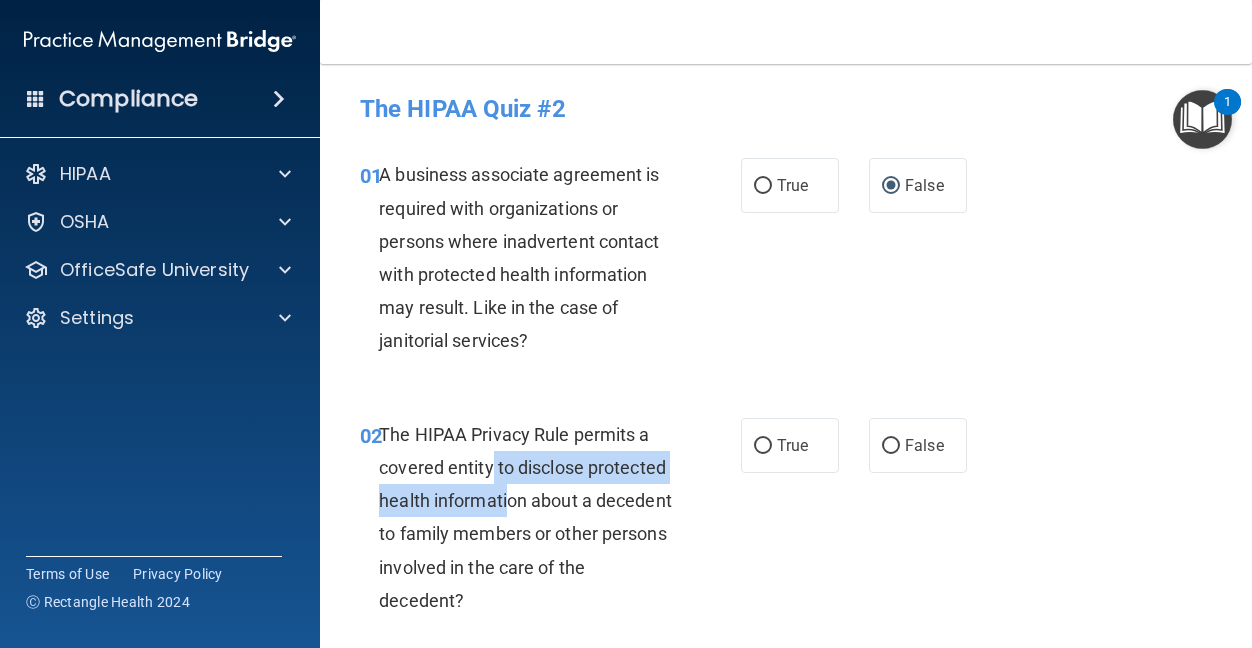 drag, startPoint x: 493, startPoint y: 472, endPoint x: 590, endPoint y: 519, distance: 107.78683 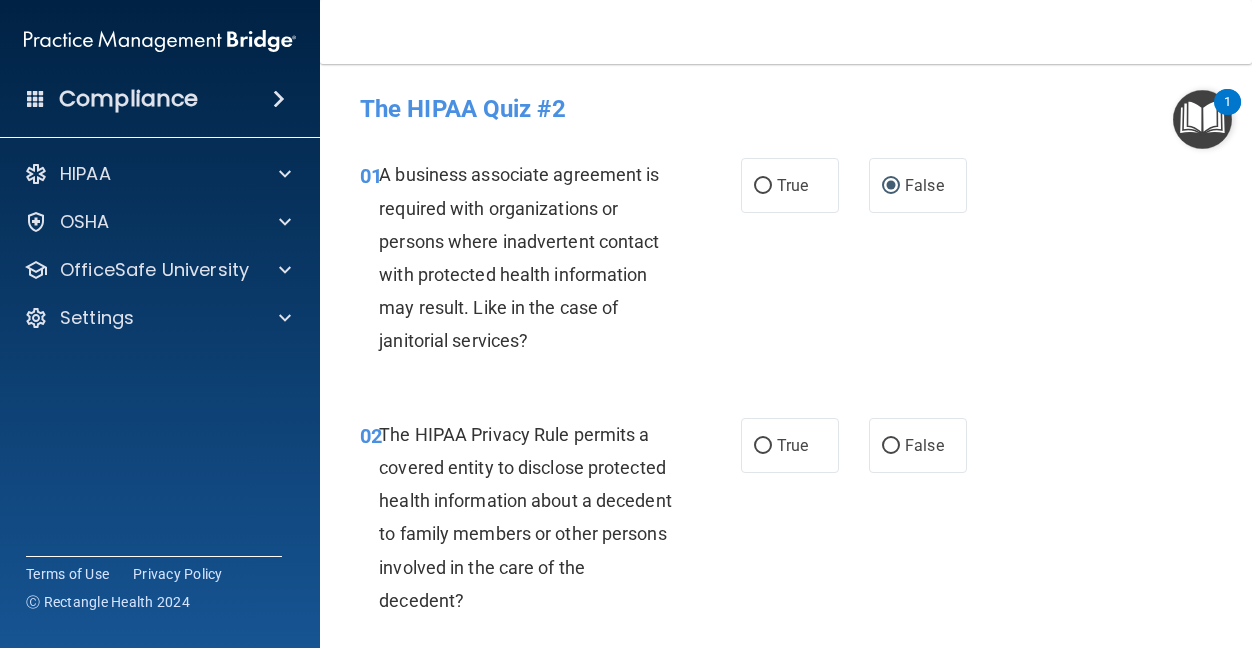 drag, startPoint x: 590, startPoint y: 519, endPoint x: 728, endPoint y: 584, distance: 152.5418 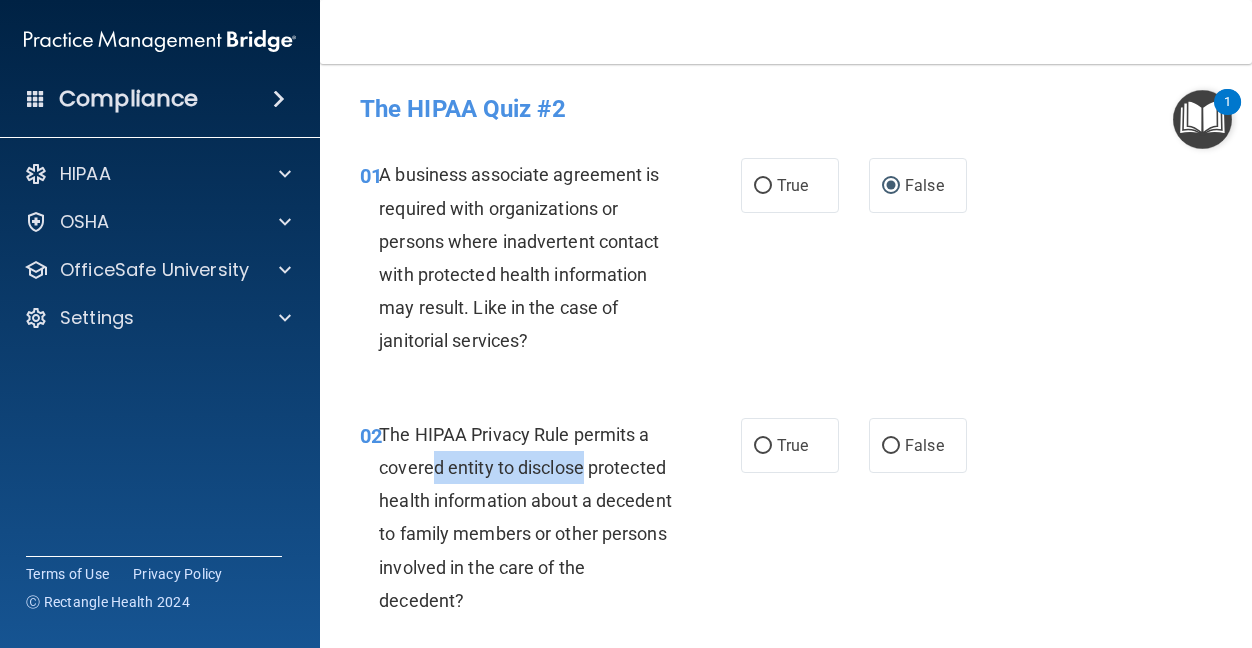 drag, startPoint x: 434, startPoint y: 461, endPoint x: 628, endPoint y: 475, distance: 194.5045 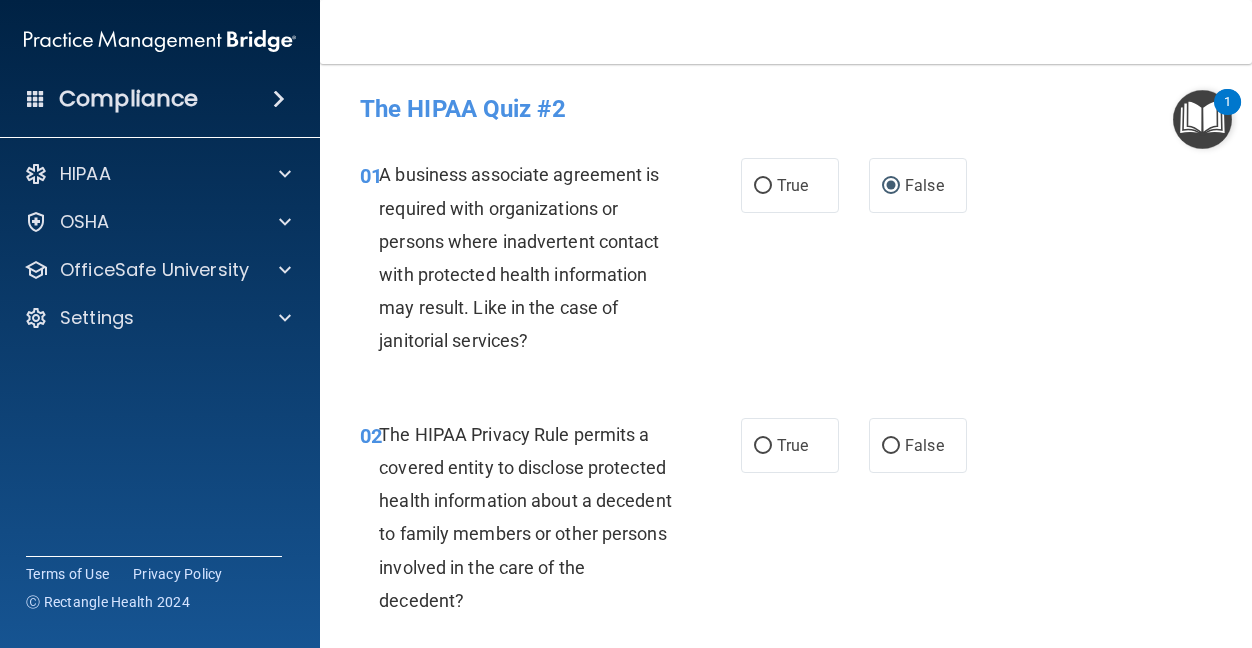 drag, startPoint x: 628, startPoint y: 475, endPoint x: 786, endPoint y: 542, distance: 171.61876 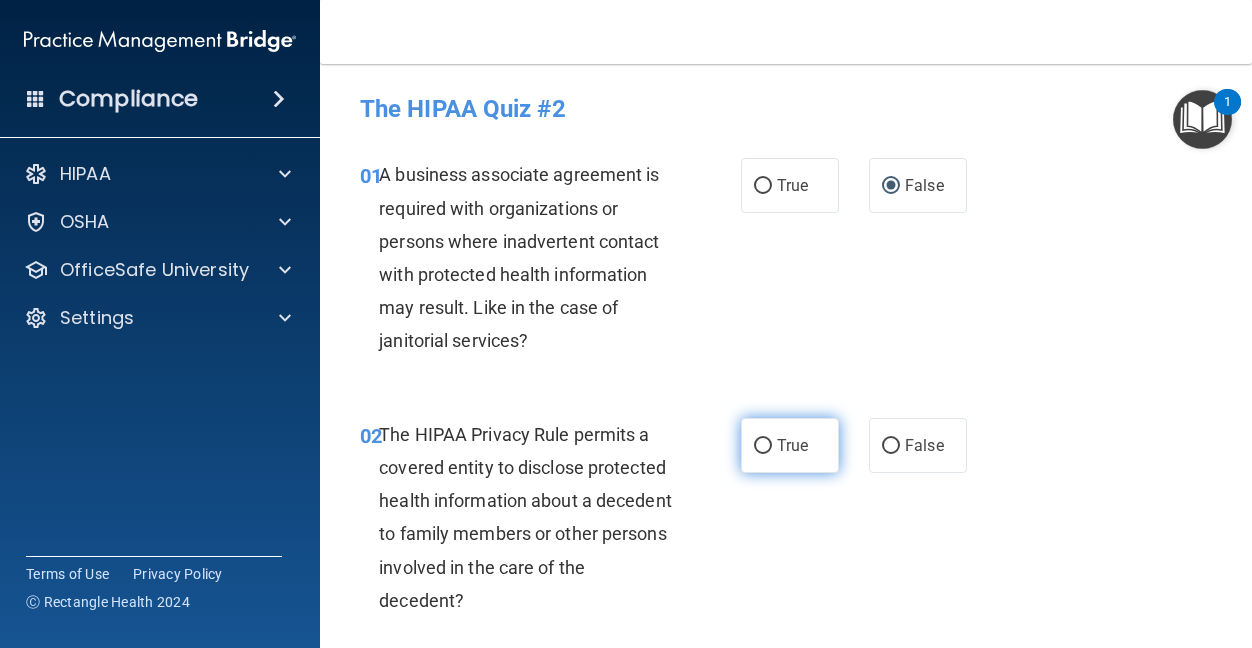 click on "True" at bounding box center [790, 445] 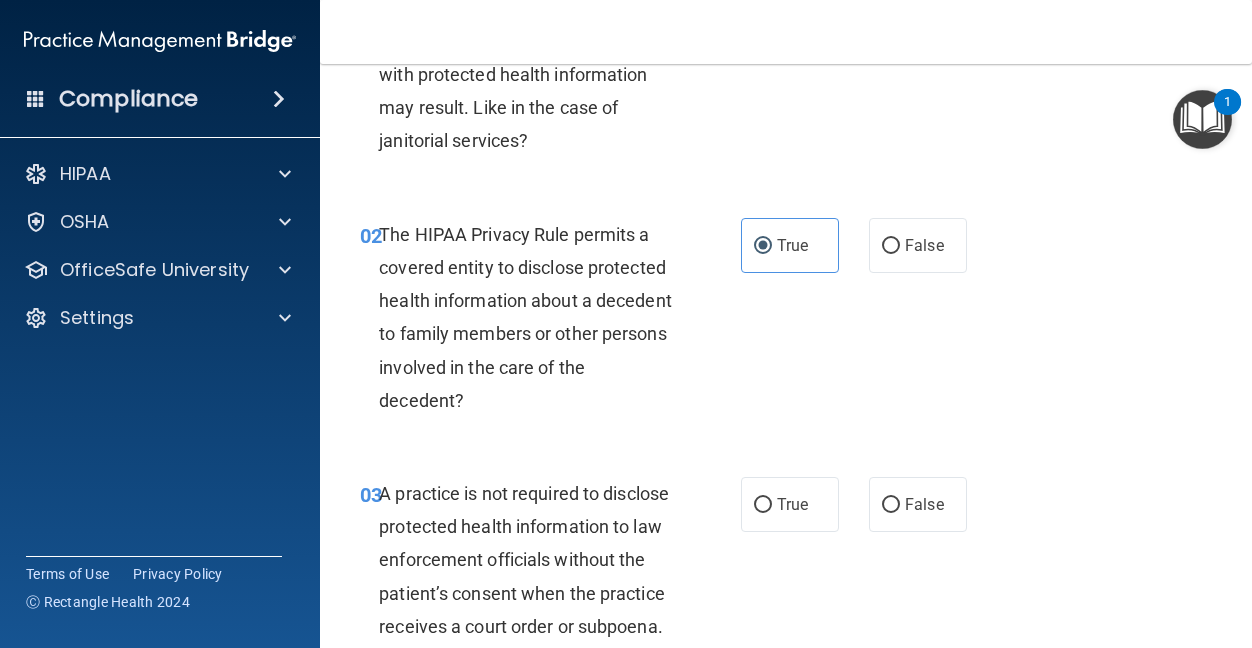 scroll, scrollTop: 300, scrollLeft: 0, axis: vertical 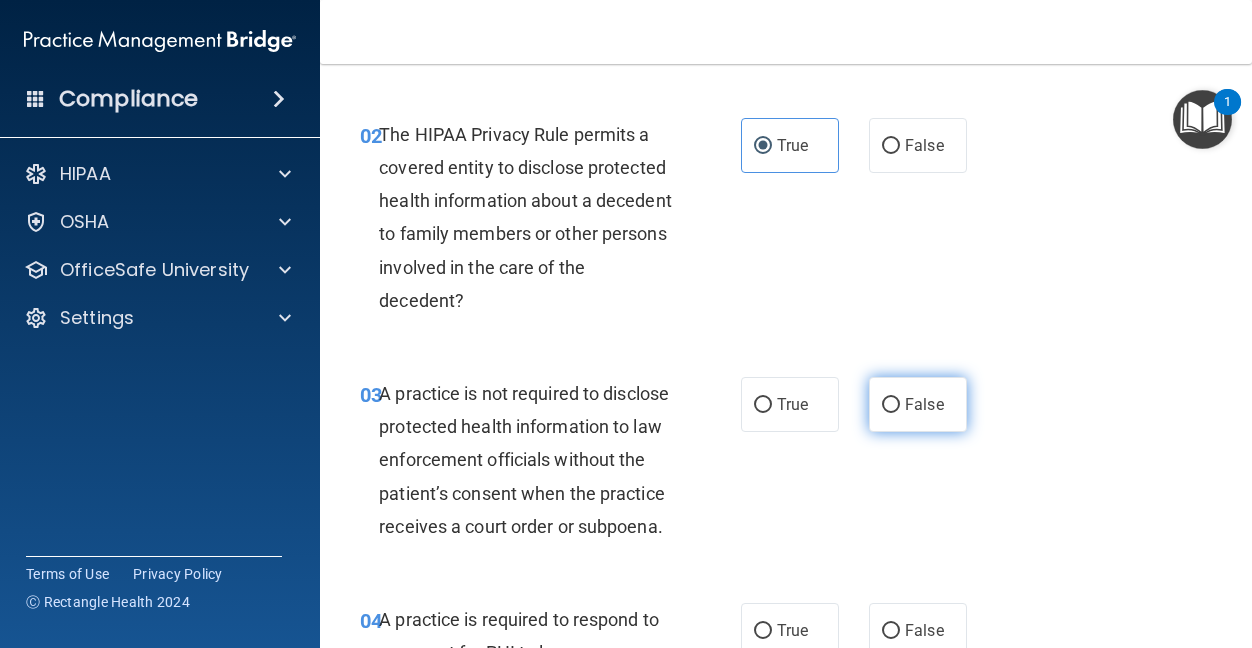 click on "False" at bounding box center [924, 404] 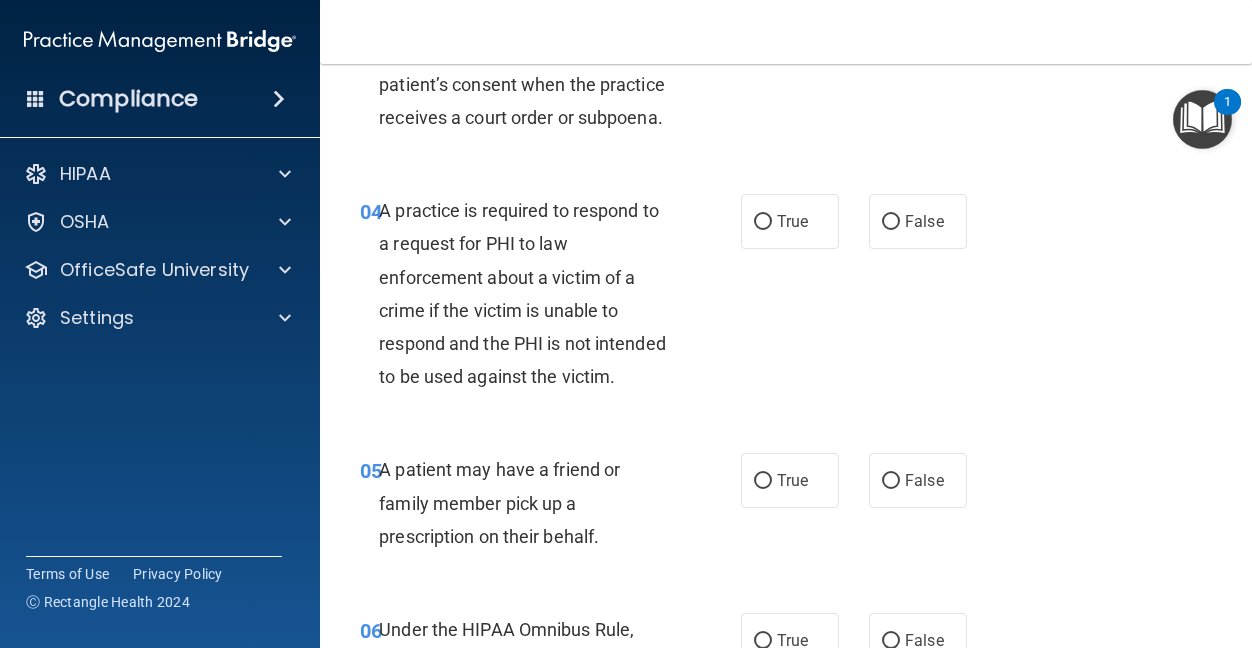 scroll, scrollTop: 800, scrollLeft: 0, axis: vertical 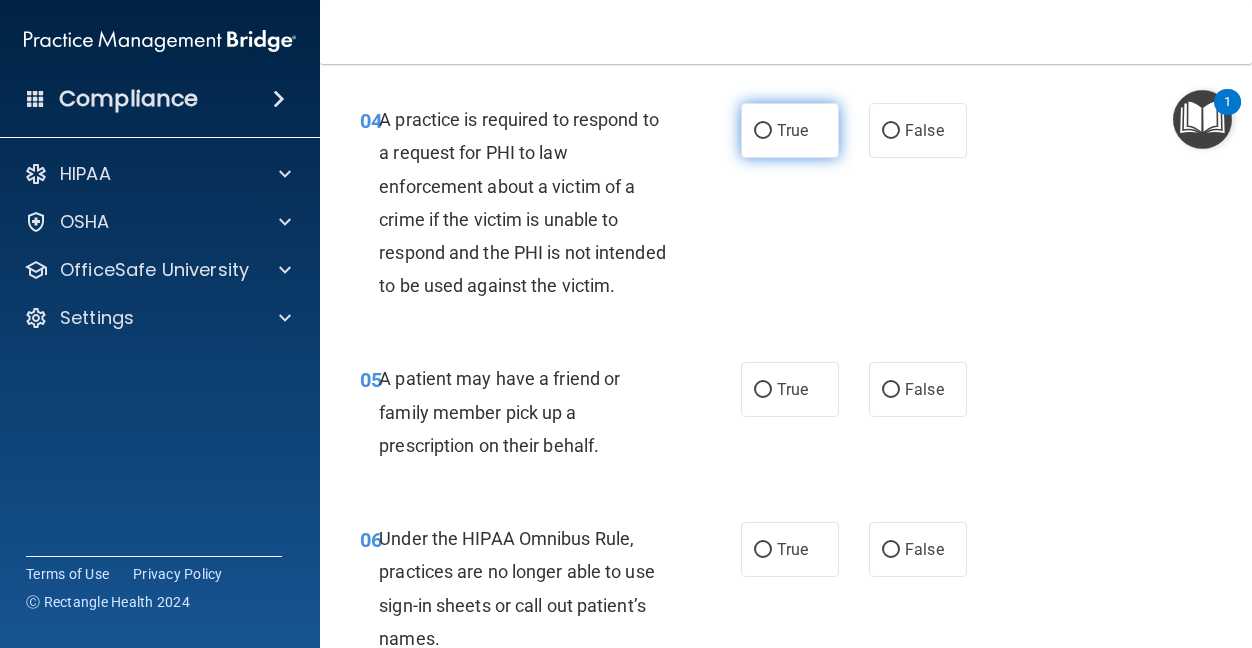 click on "True" at bounding box center [792, 130] 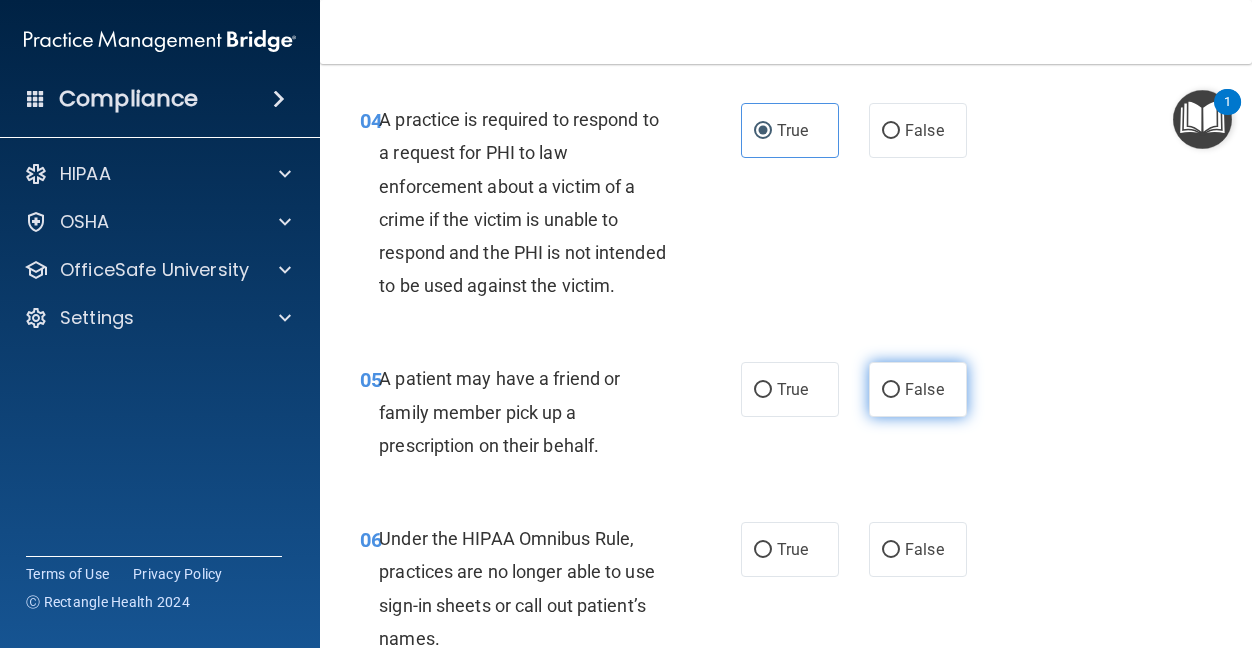 click on "False" at bounding box center [891, 390] 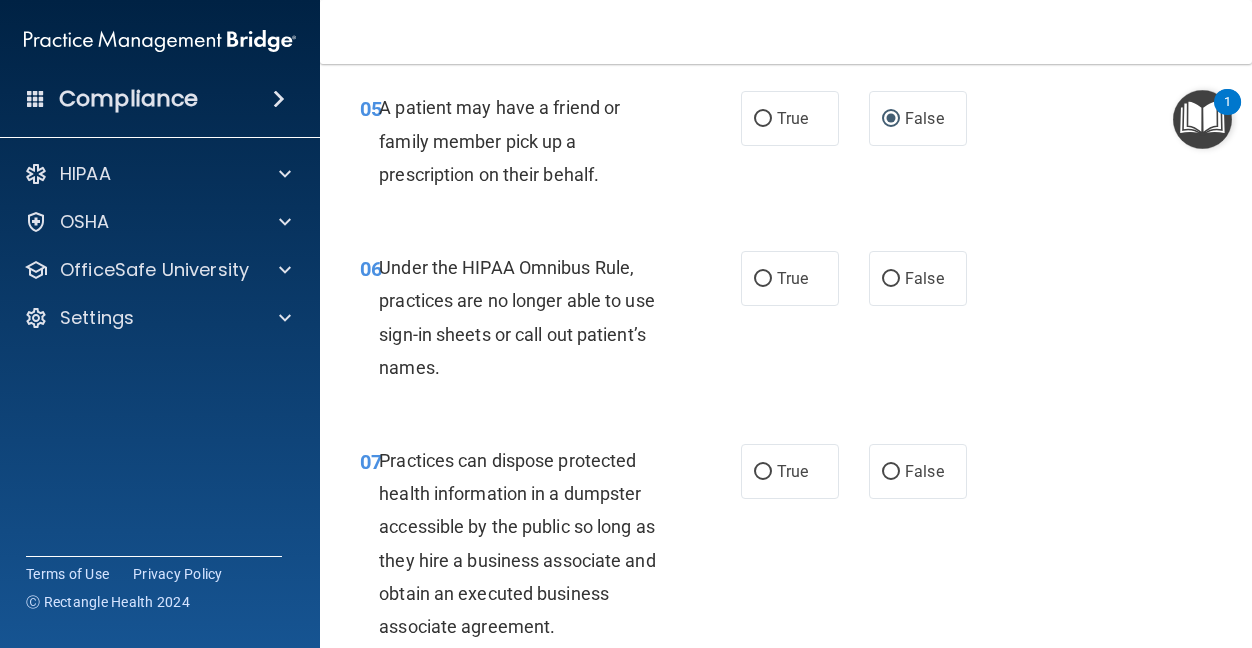 scroll, scrollTop: 1100, scrollLeft: 0, axis: vertical 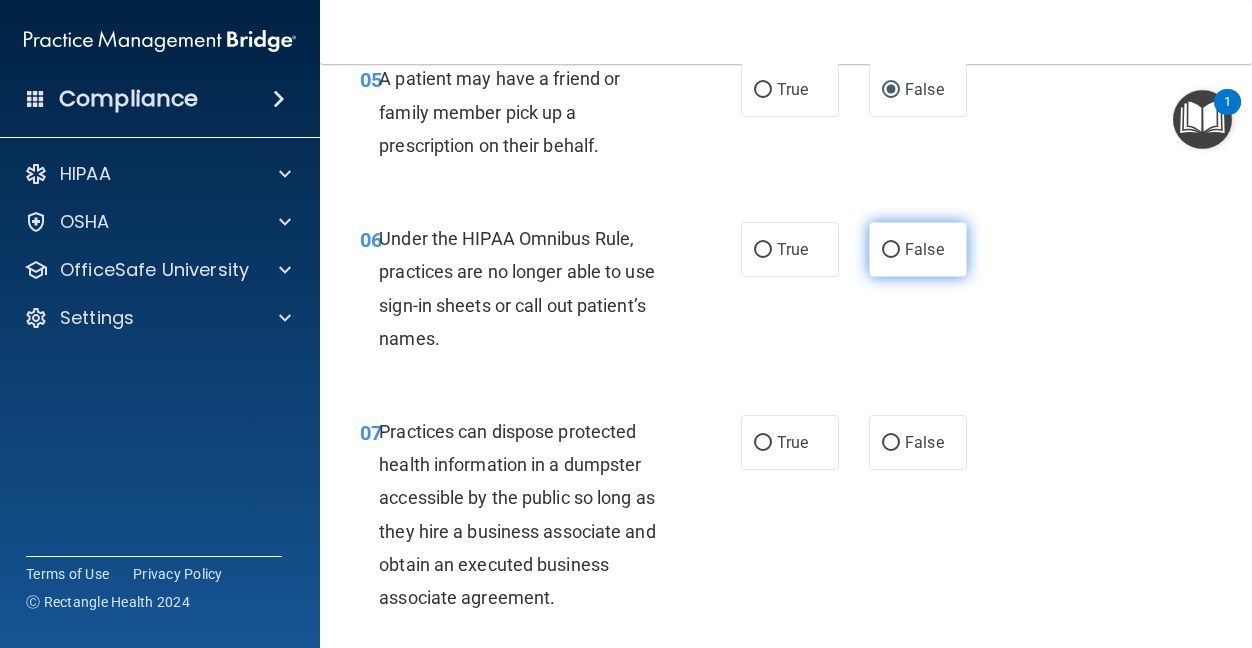 click on "False" at bounding box center [891, 250] 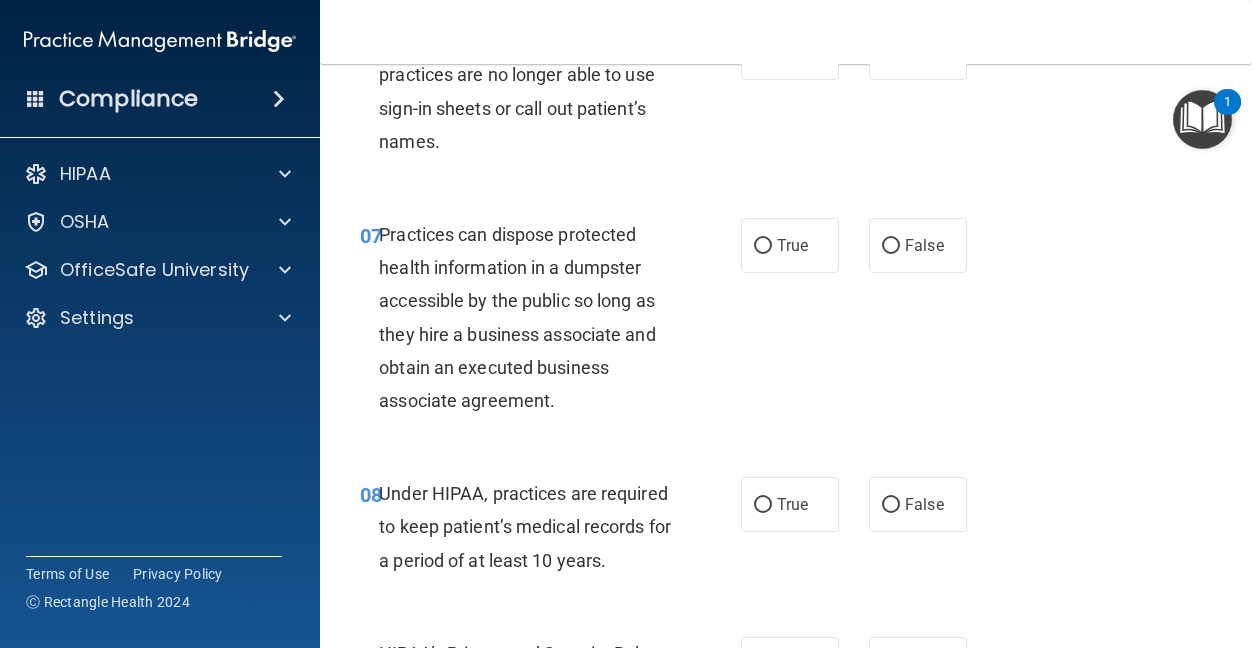 scroll, scrollTop: 1300, scrollLeft: 0, axis: vertical 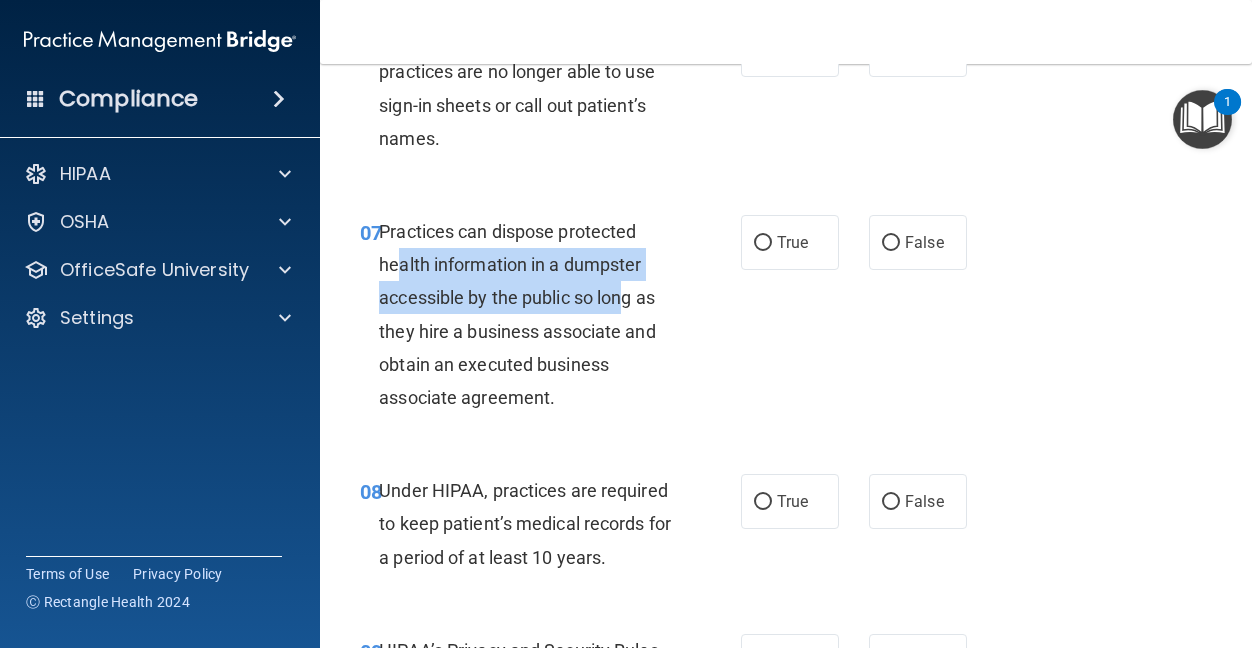 drag, startPoint x: 400, startPoint y: 334, endPoint x: 630, endPoint y: 365, distance: 232.07973 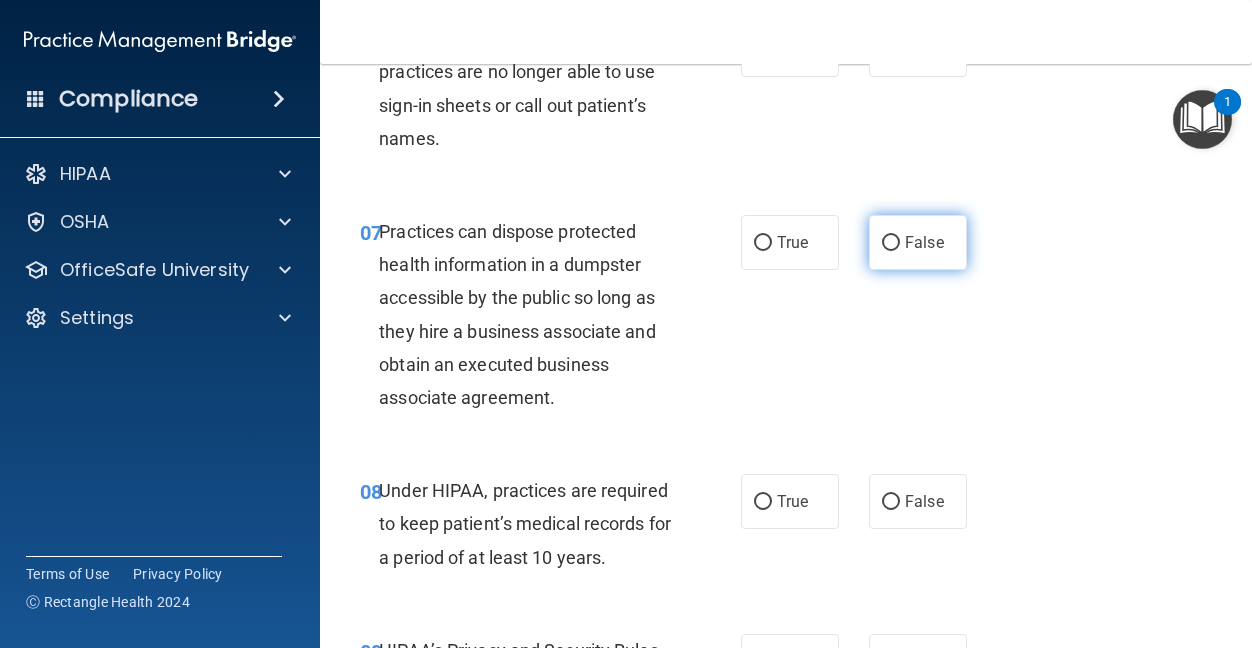 click on "False" at bounding box center (924, 242) 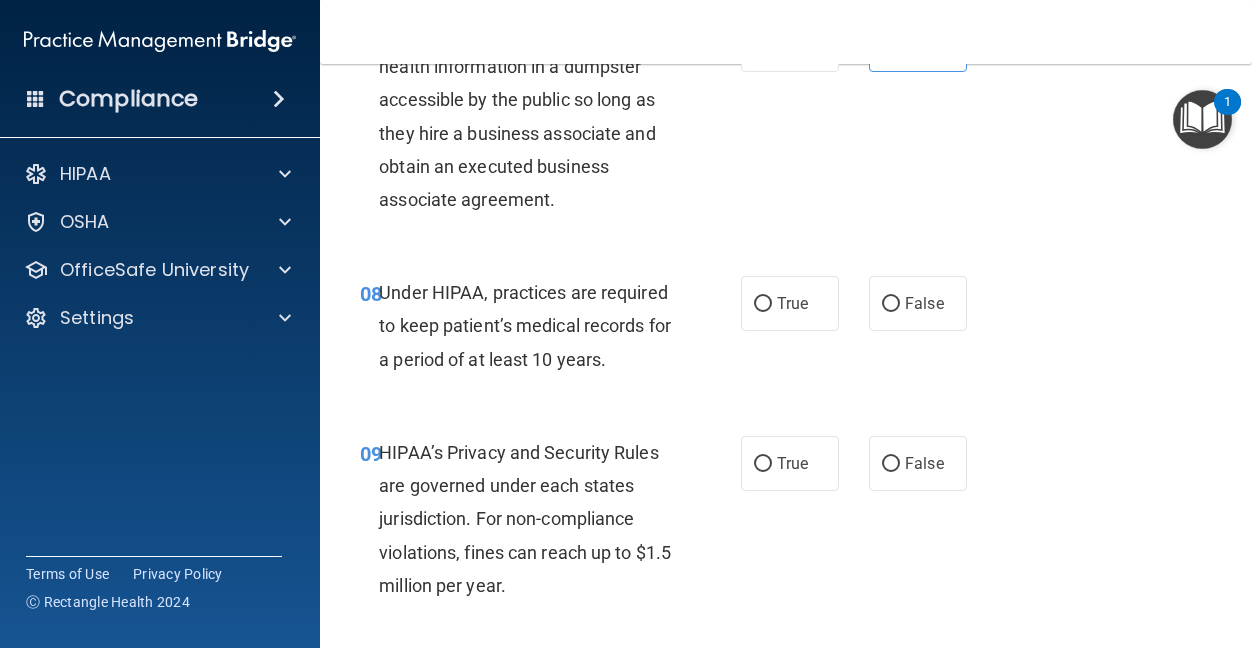 scroll, scrollTop: 1500, scrollLeft: 0, axis: vertical 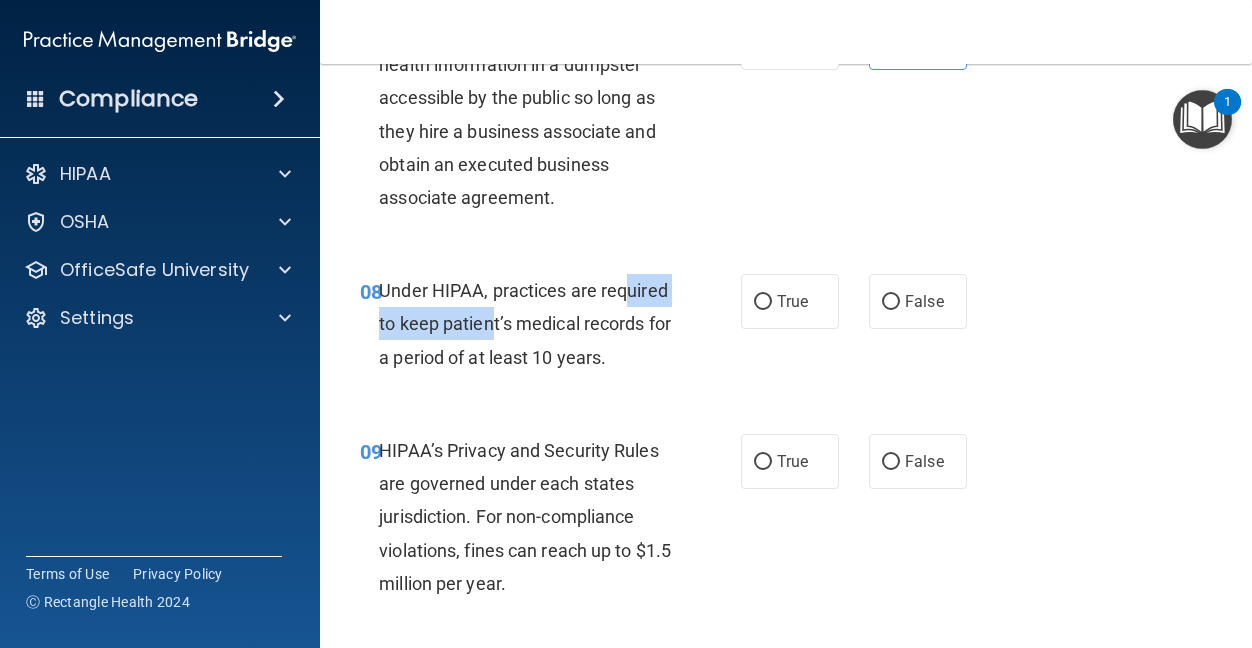 drag, startPoint x: 405, startPoint y: 390, endPoint x: 561, endPoint y: 394, distance: 156.05127 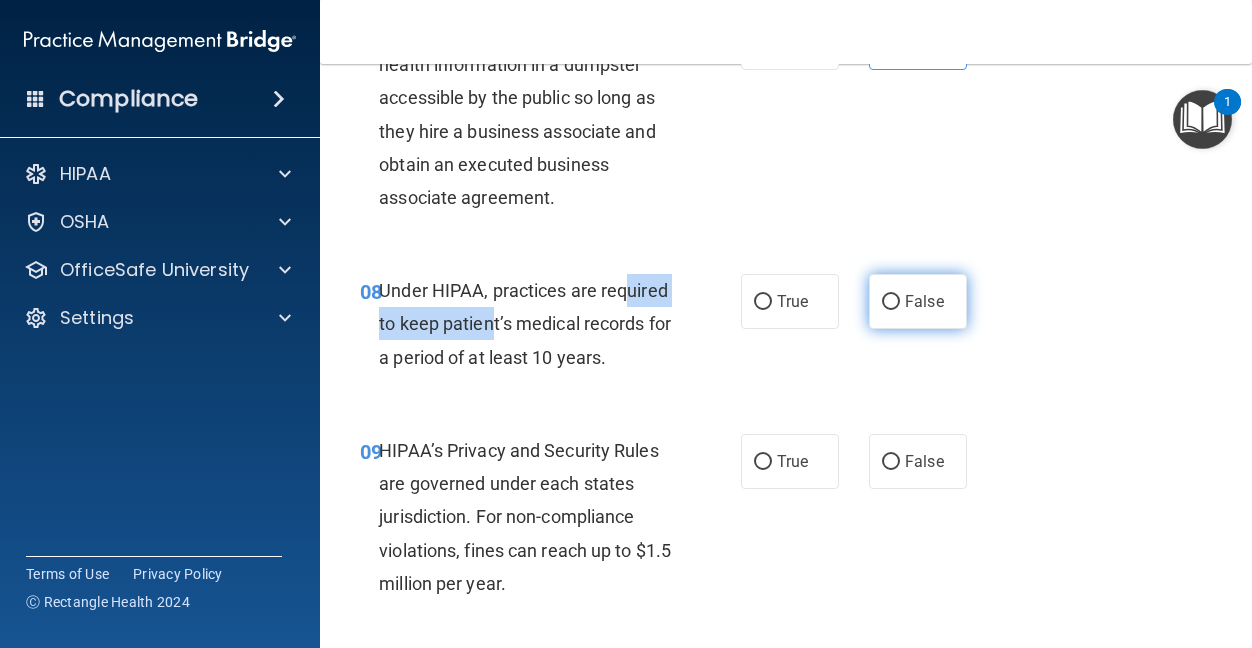 click on "False" at bounding box center [891, 302] 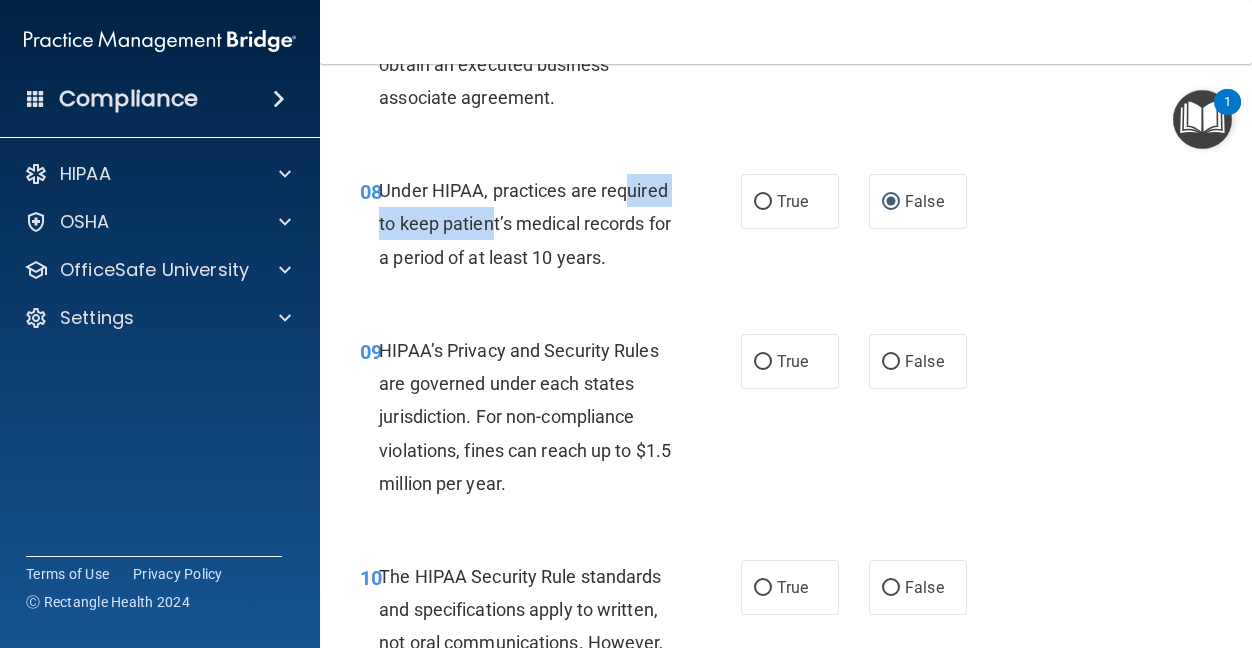 scroll, scrollTop: 1700, scrollLeft: 0, axis: vertical 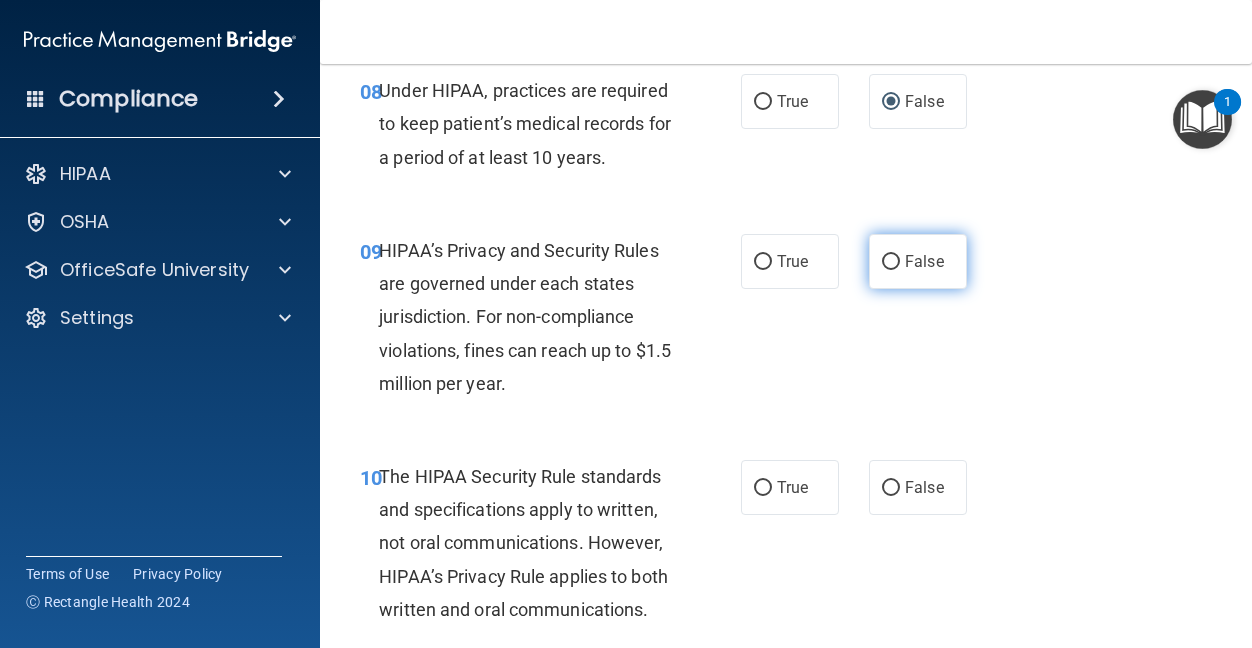 click on "False" at bounding box center (924, 261) 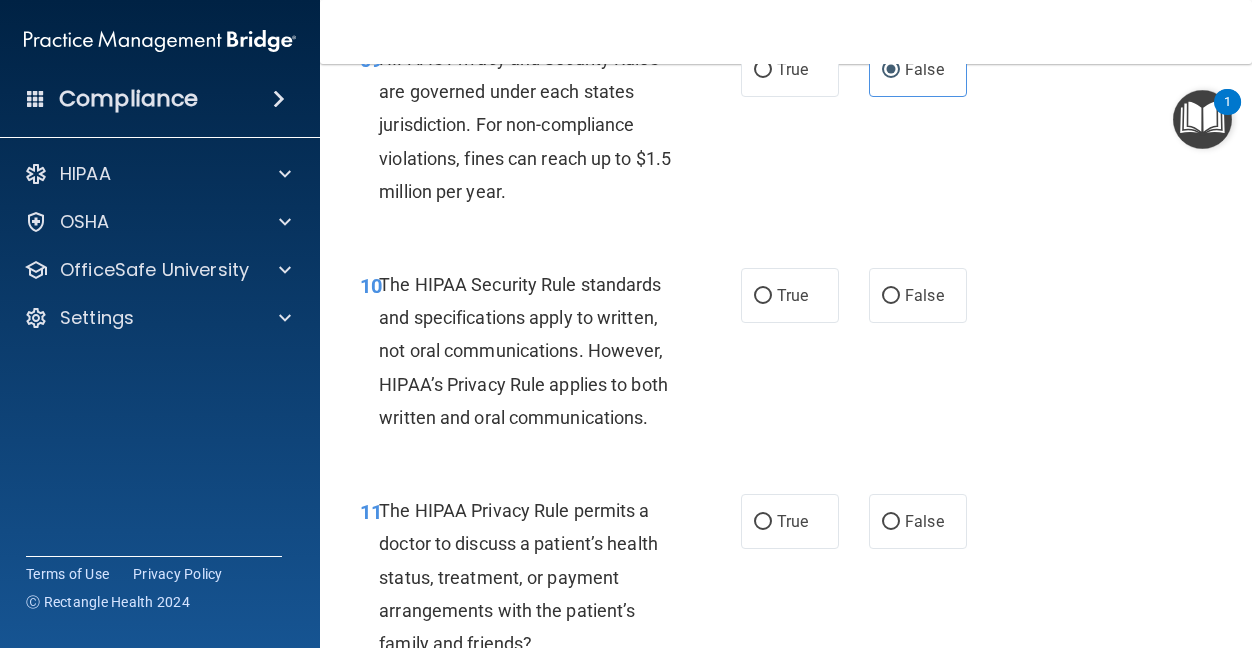 scroll, scrollTop: 1900, scrollLeft: 0, axis: vertical 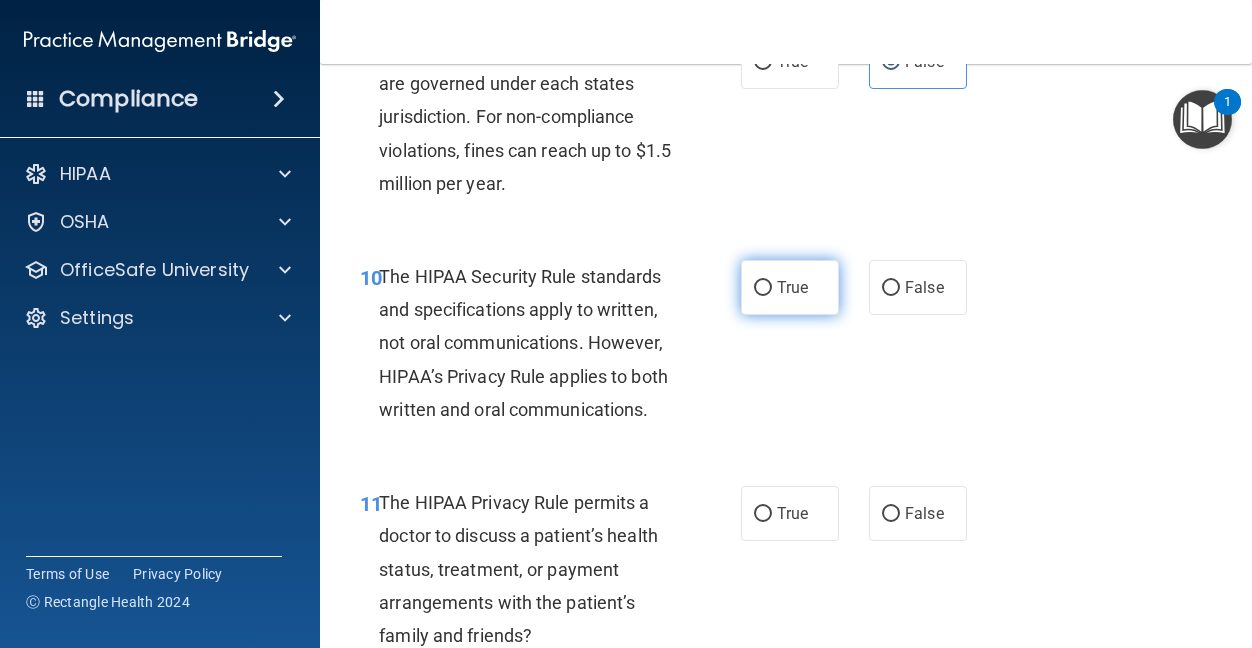 click on "True" at bounding box center (790, 287) 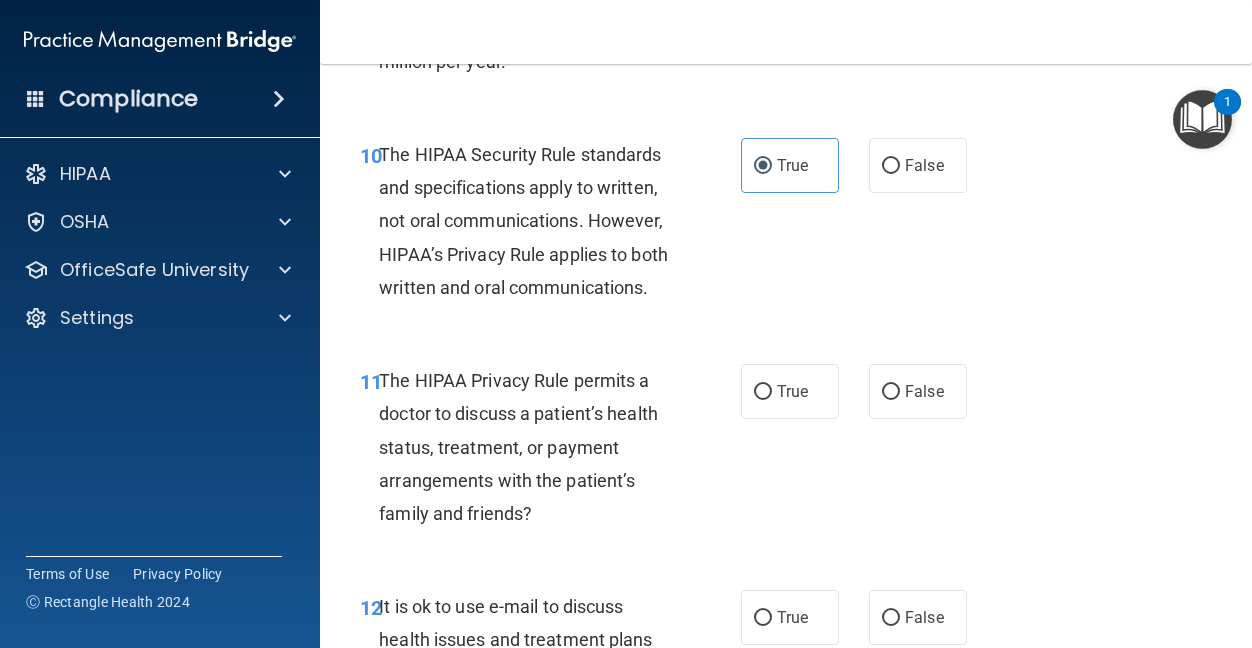scroll, scrollTop: 2100, scrollLeft: 0, axis: vertical 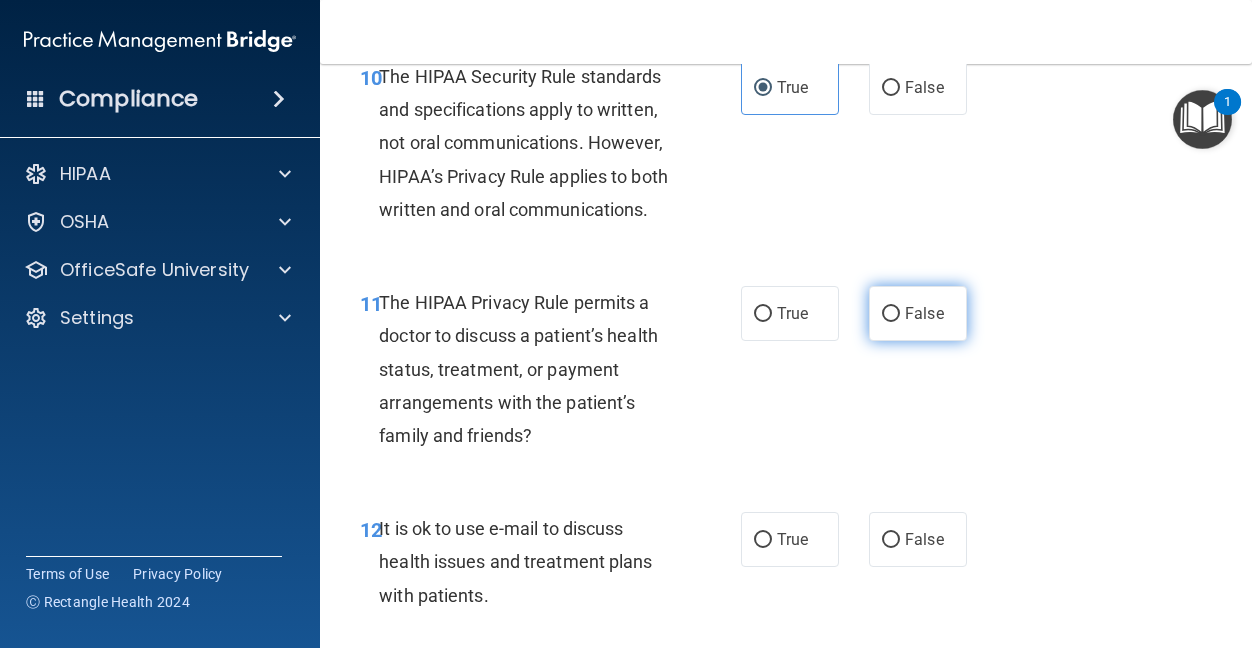 click on "False" at bounding box center (918, 313) 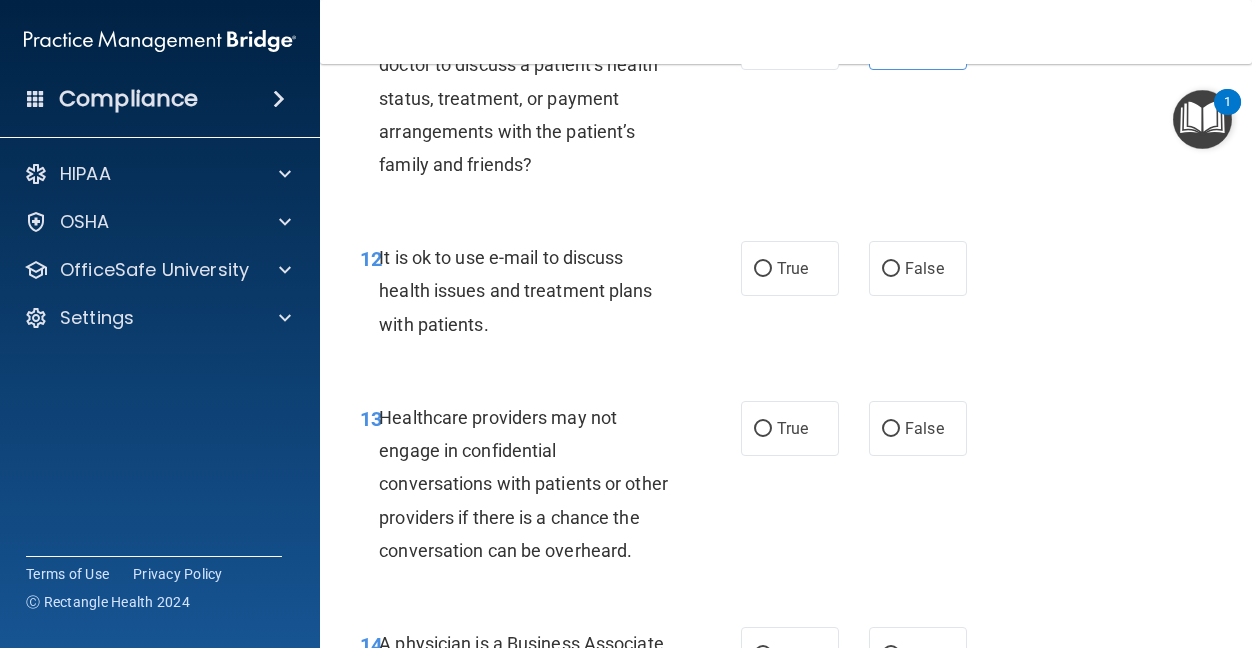 scroll, scrollTop: 2400, scrollLeft: 0, axis: vertical 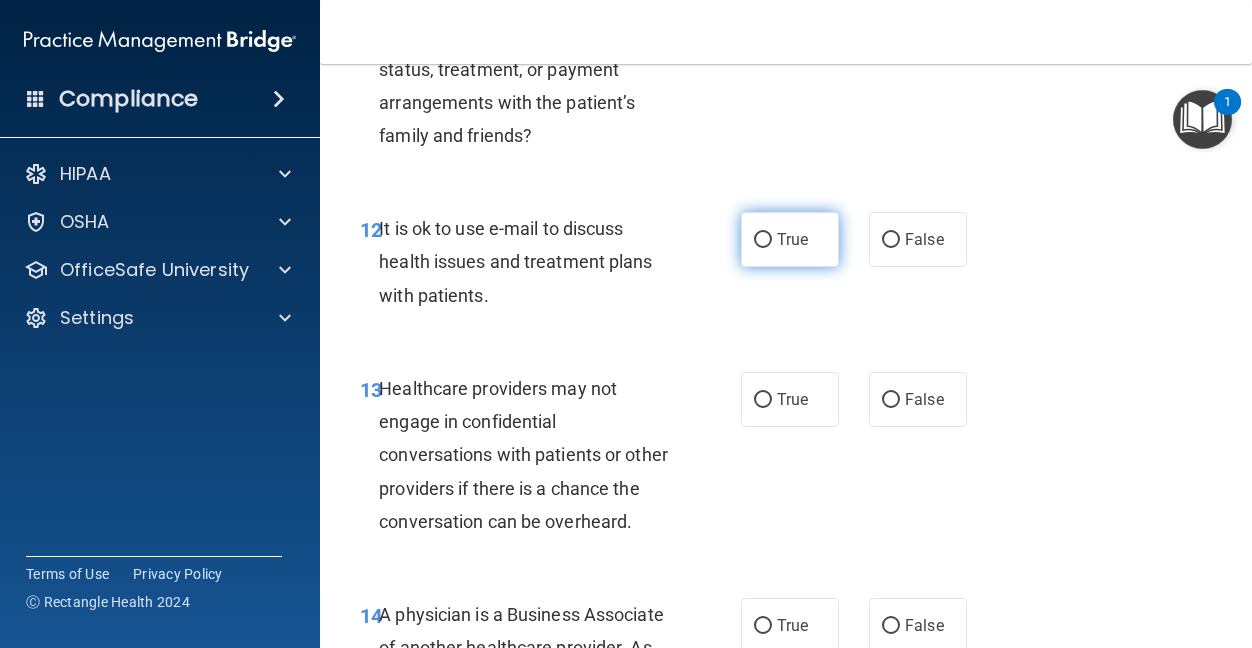 click on "True" at bounding box center [763, 240] 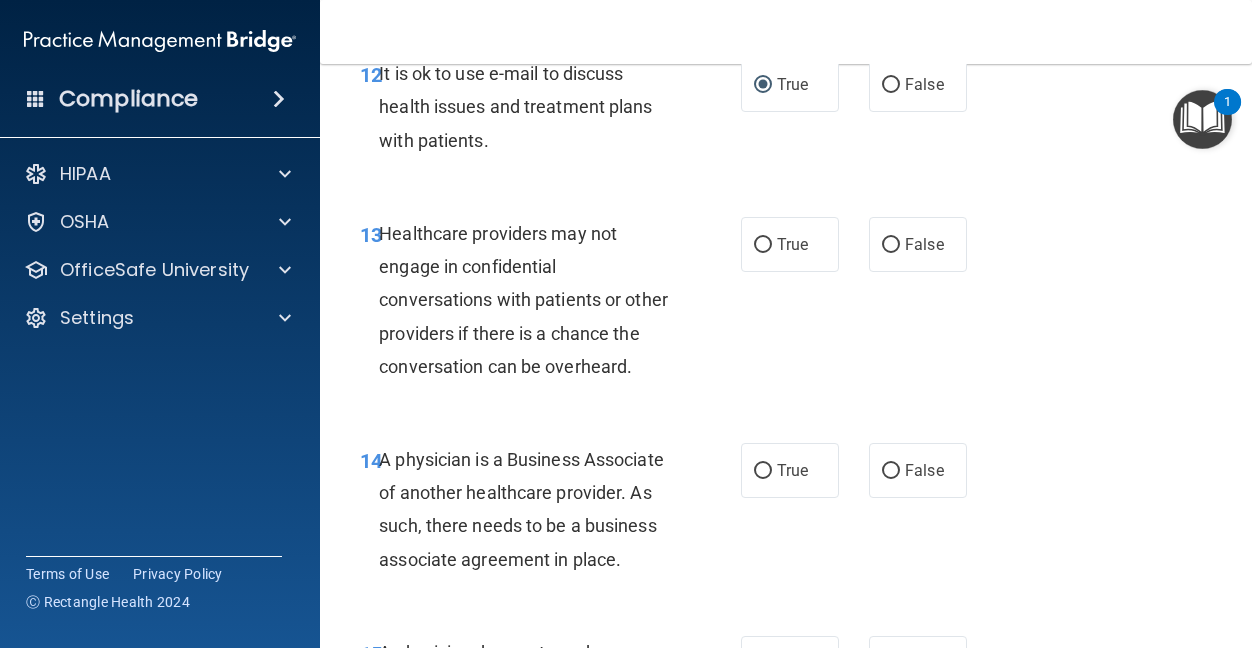 scroll, scrollTop: 2600, scrollLeft: 0, axis: vertical 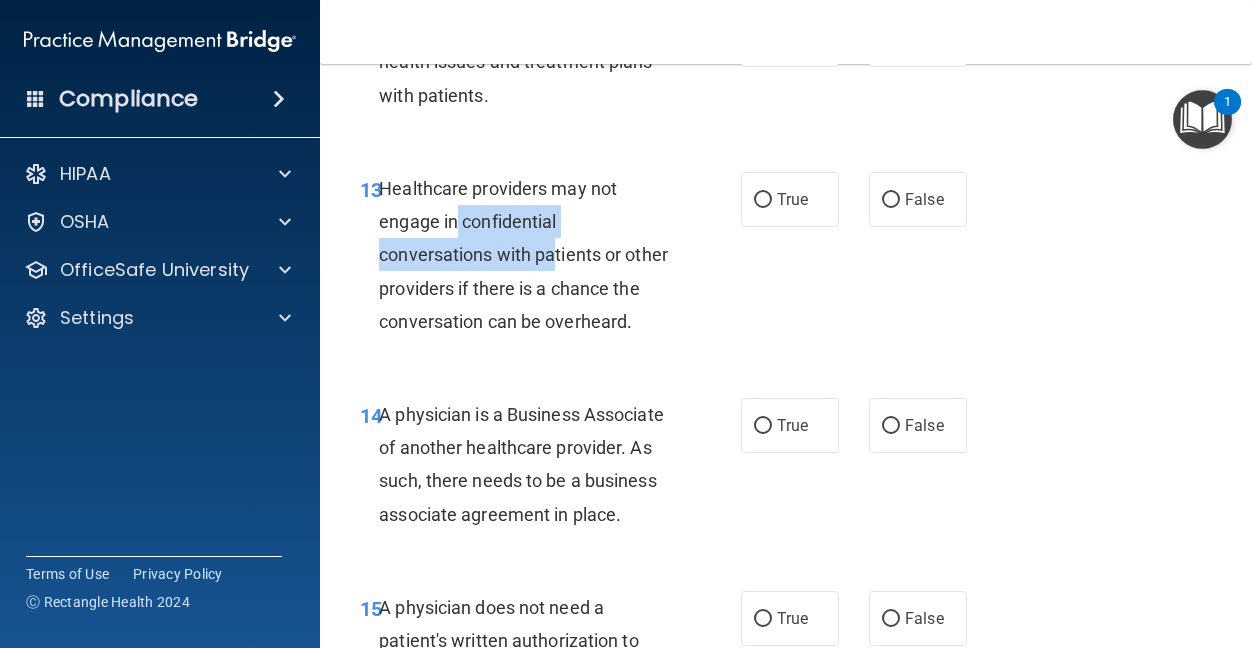 drag, startPoint x: 458, startPoint y: 353, endPoint x: 554, endPoint y: 375, distance: 98.48858 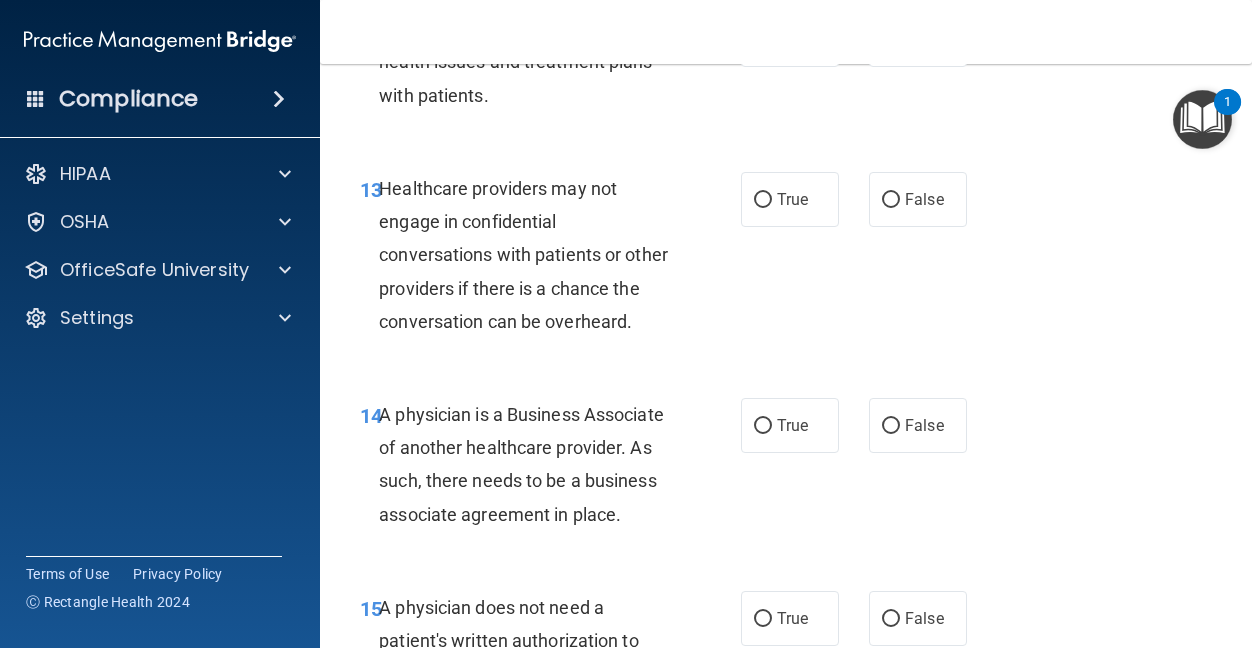 drag, startPoint x: 554, startPoint y: 375, endPoint x: 525, endPoint y: 419, distance: 52.69725 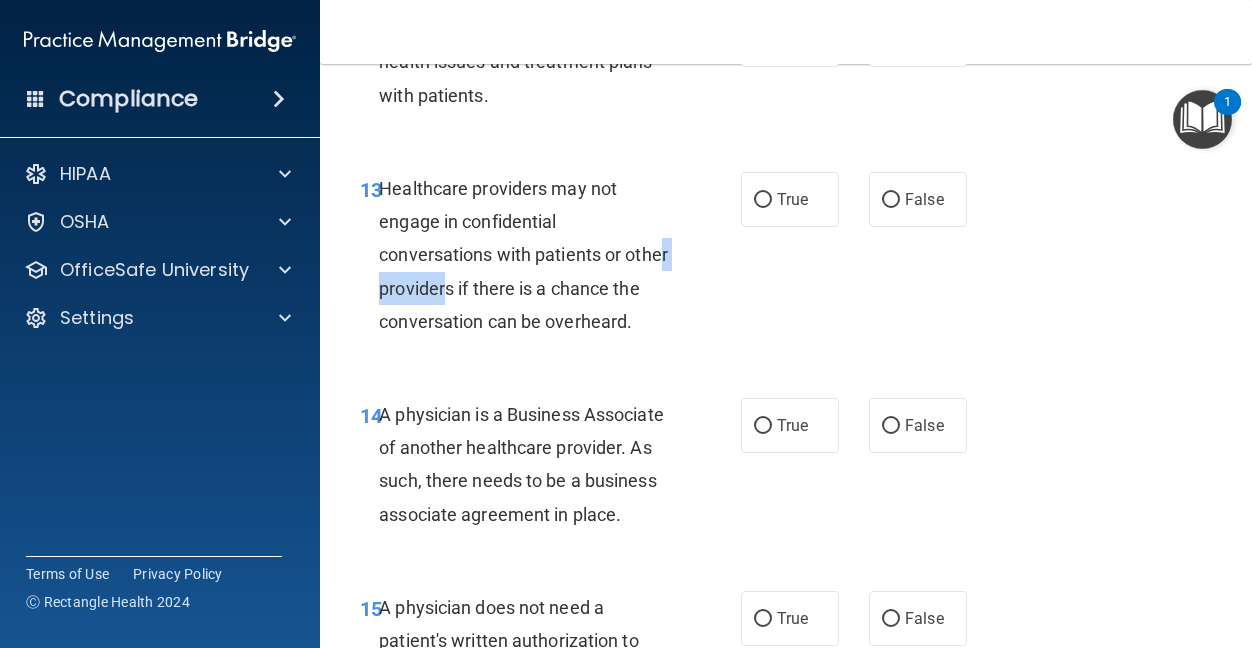 drag, startPoint x: 416, startPoint y: 418, endPoint x: 495, endPoint y: 418, distance: 79 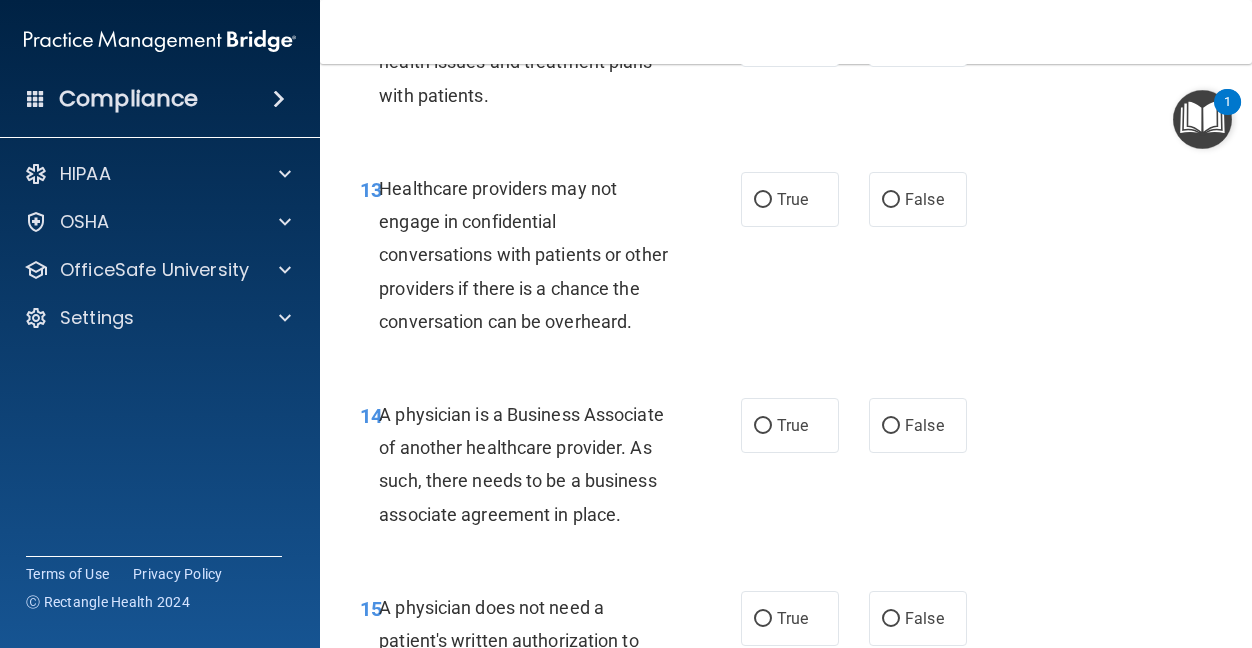 drag, startPoint x: 495, startPoint y: 418, endPoint x: 686, endPoint y: 446, distance: 193.04144 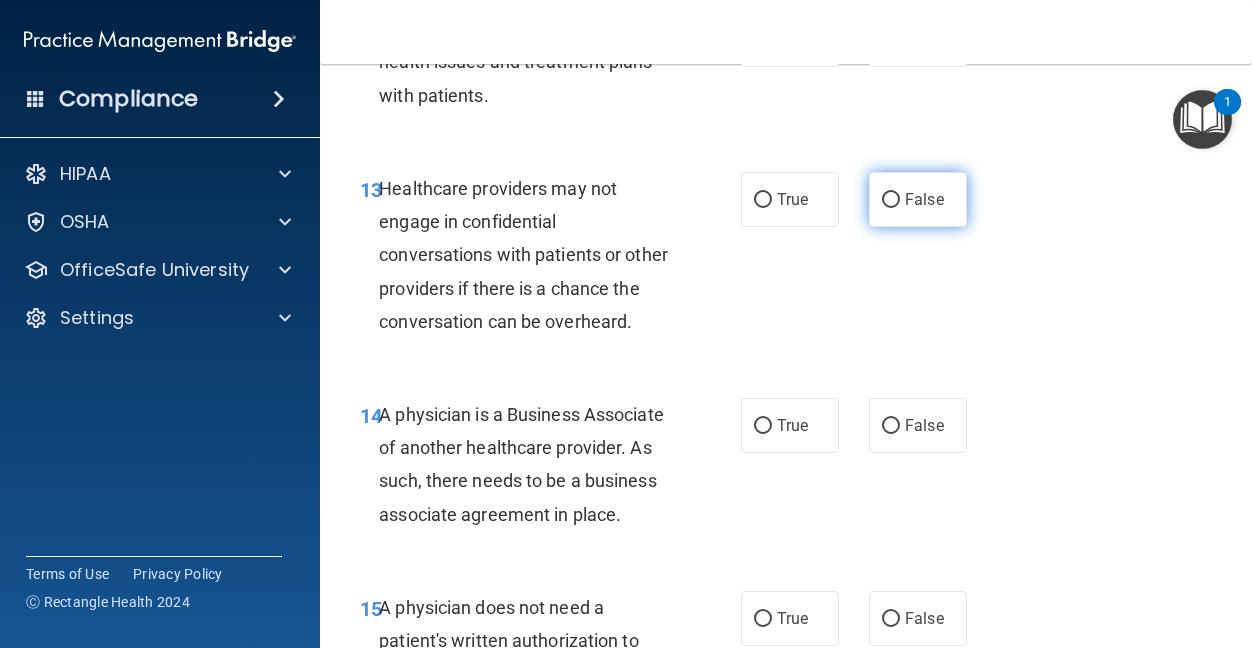click on "False" at bounding box center (924, 199) 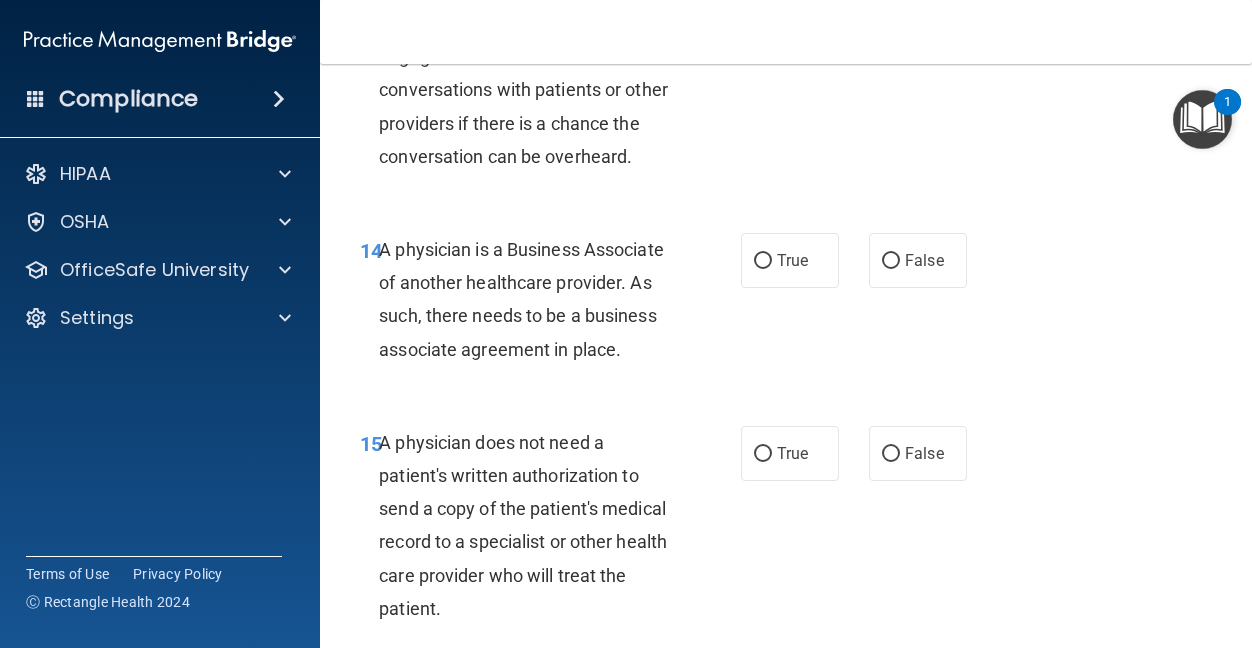 scroll, scrollTop: 2800, scrollLeft: 0, axis: vertical 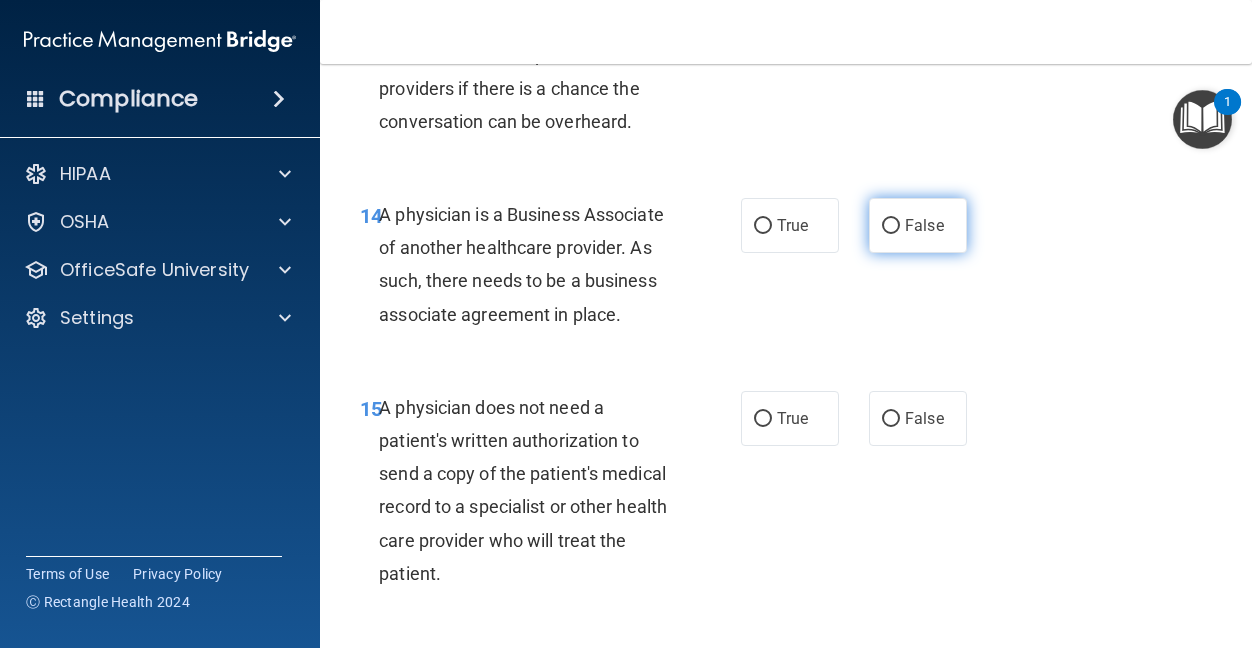 click on "False" at bounding box center (891, 226) 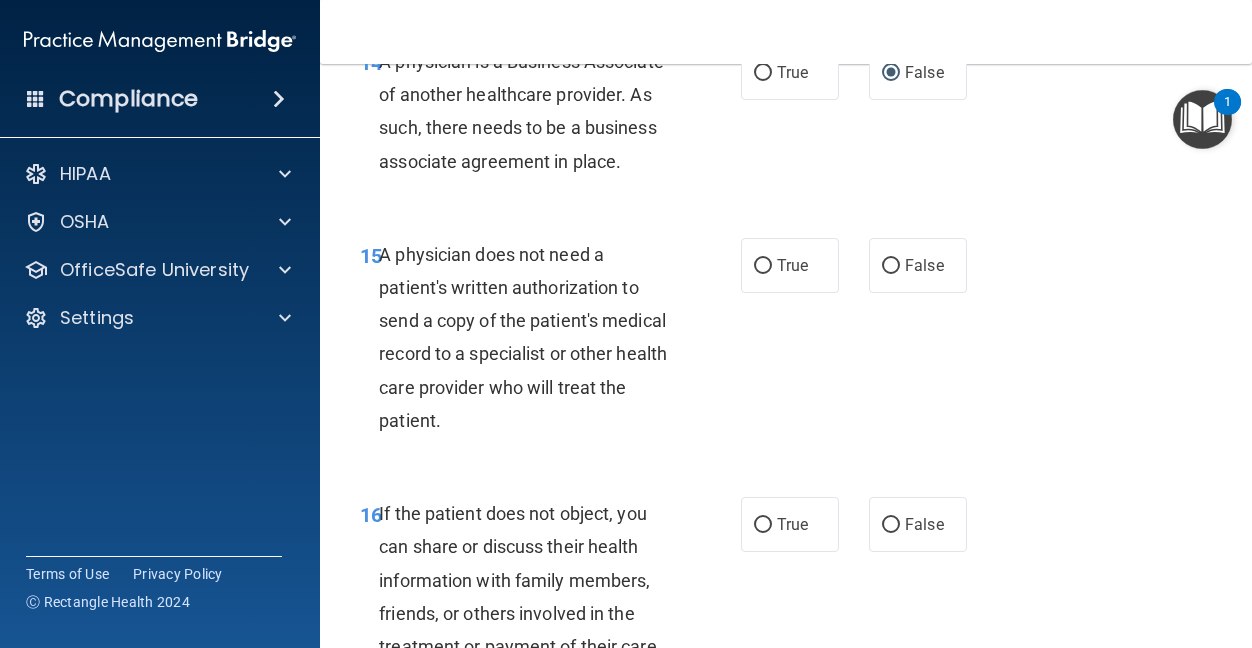 scroll, scrollTop: 3000, scrollLeft: 0, axis: vertical 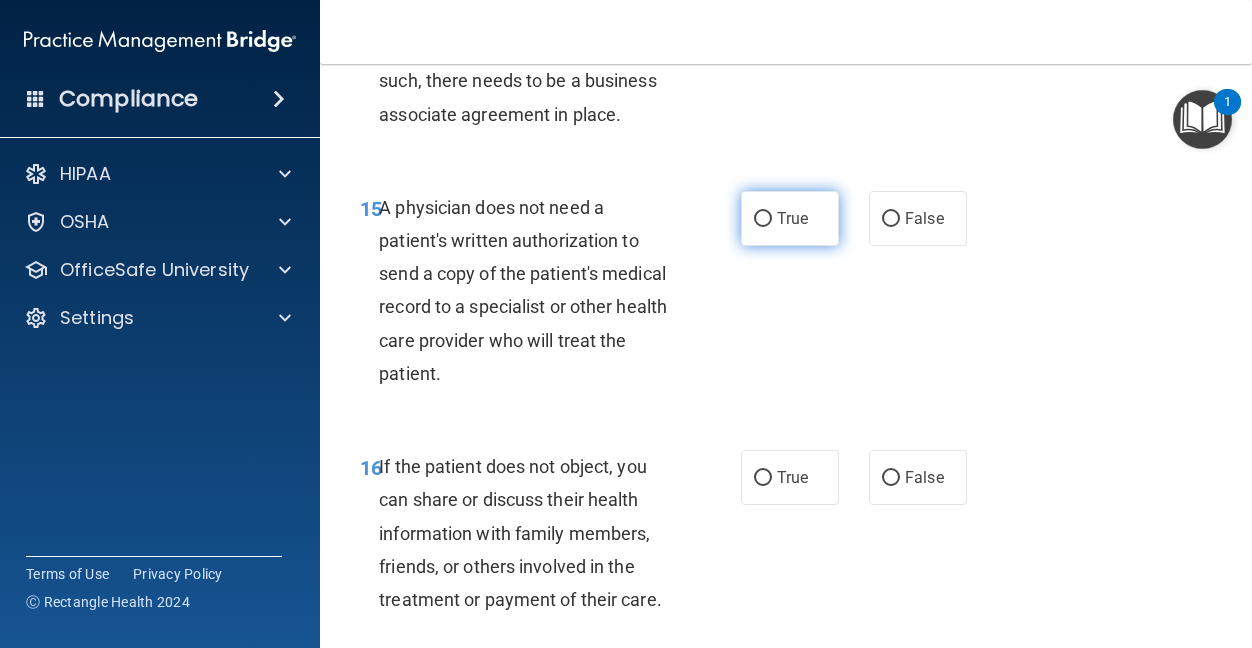 click on "True" at bounding box center (763, 219) 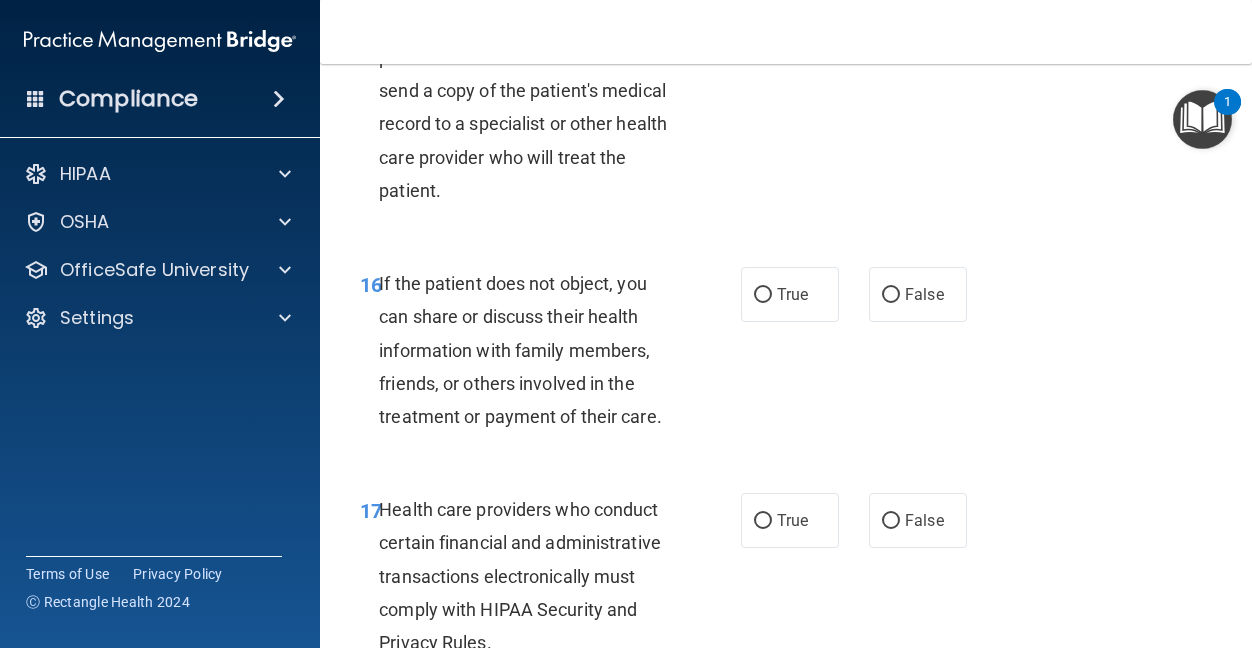 scroll, scrollTop: 3200, scrollLeft: 0, axis: vertical 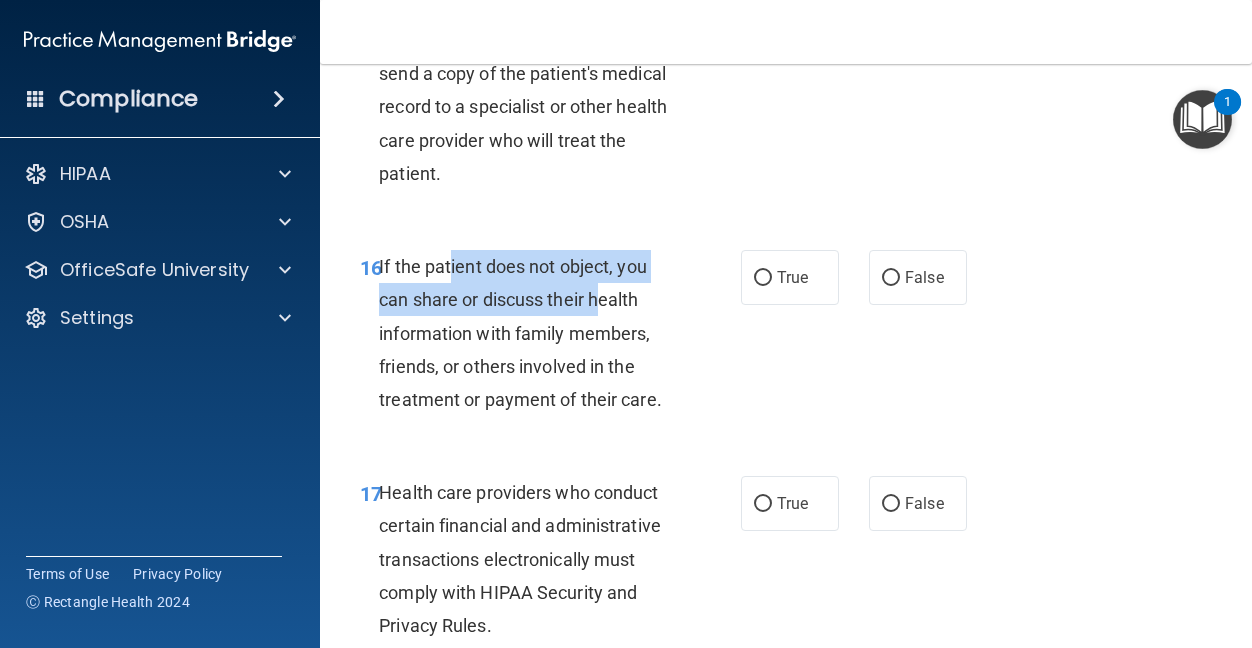 drag, startPoint x: 453, startPoint y: 436, endPoint x: 602, endPoint y: 481, distance: 155.64703 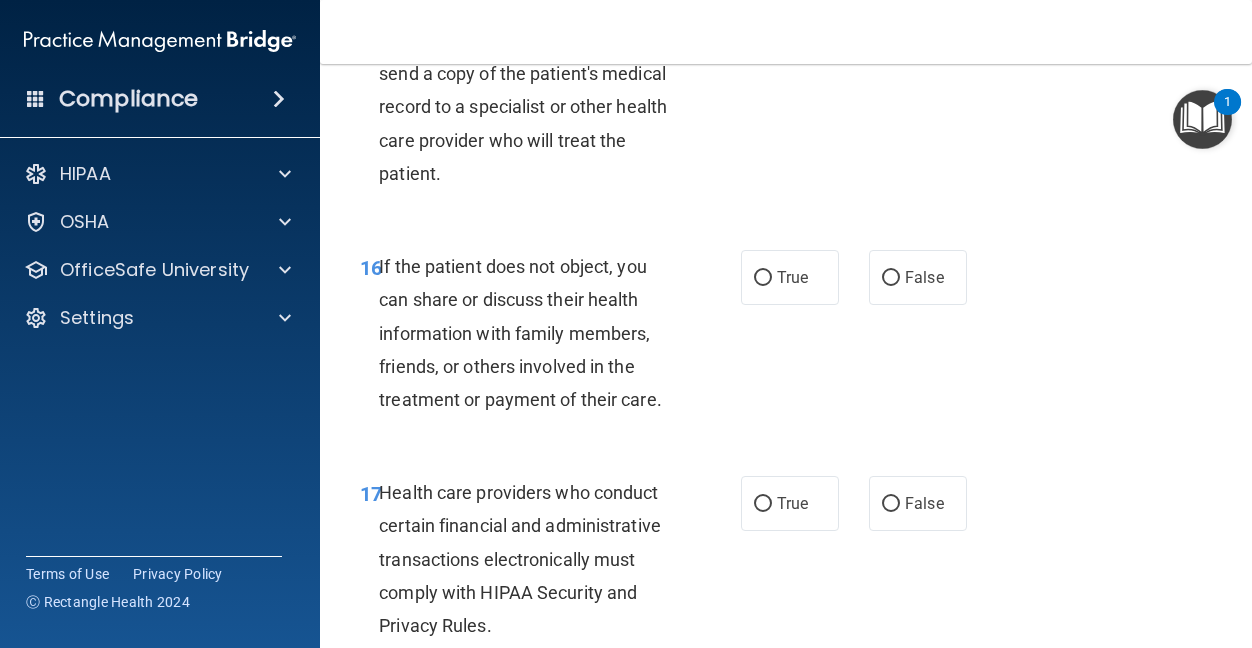 drag, startPoint x: 602, startPoint y: 481, endPoint x: 730, endPoint y: 520, distance: 133.80957 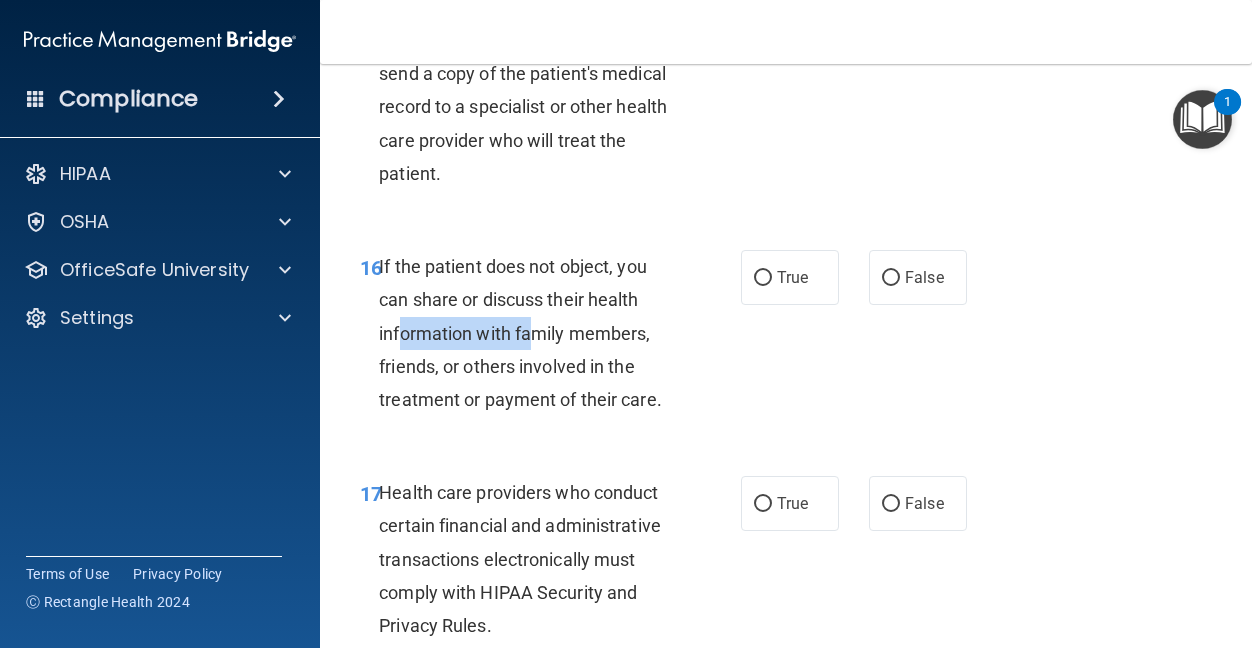 drag, startPoint x: 397, startPoint y: 511, endPoint x: 531, endPoint y: 504, distance: 134.18271 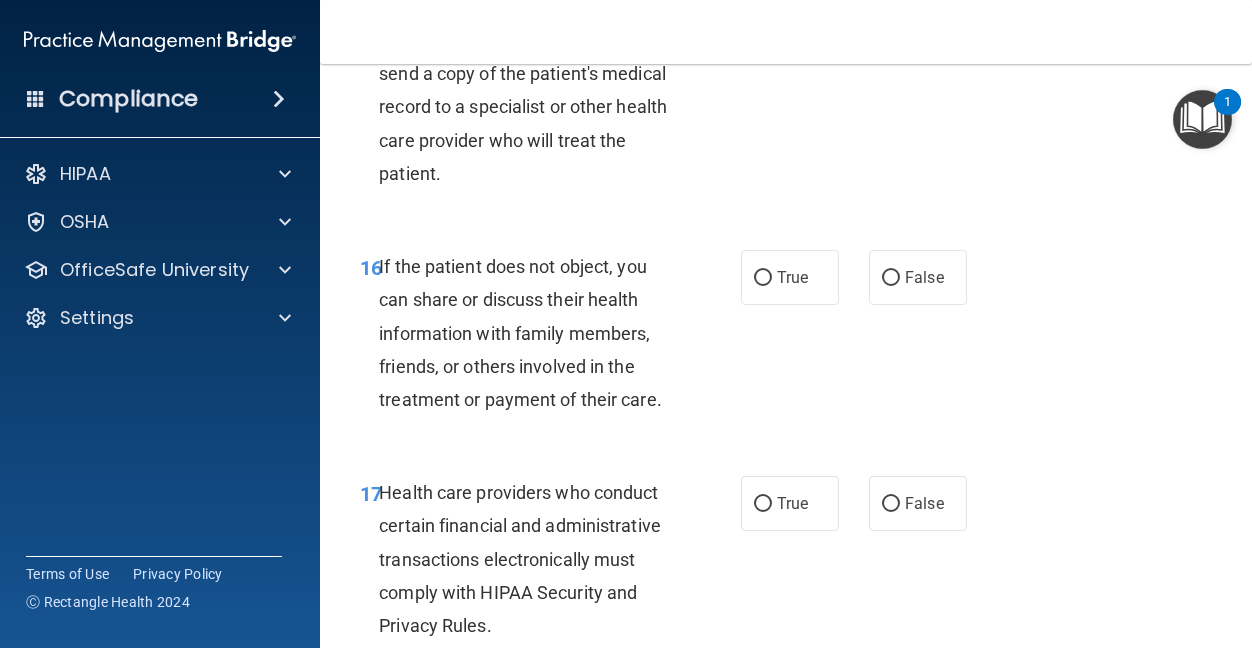 drag, startPoint x: 531, startPoint y: 504, endPoint x: 837, endPoint y: 528, distance: 306.93973 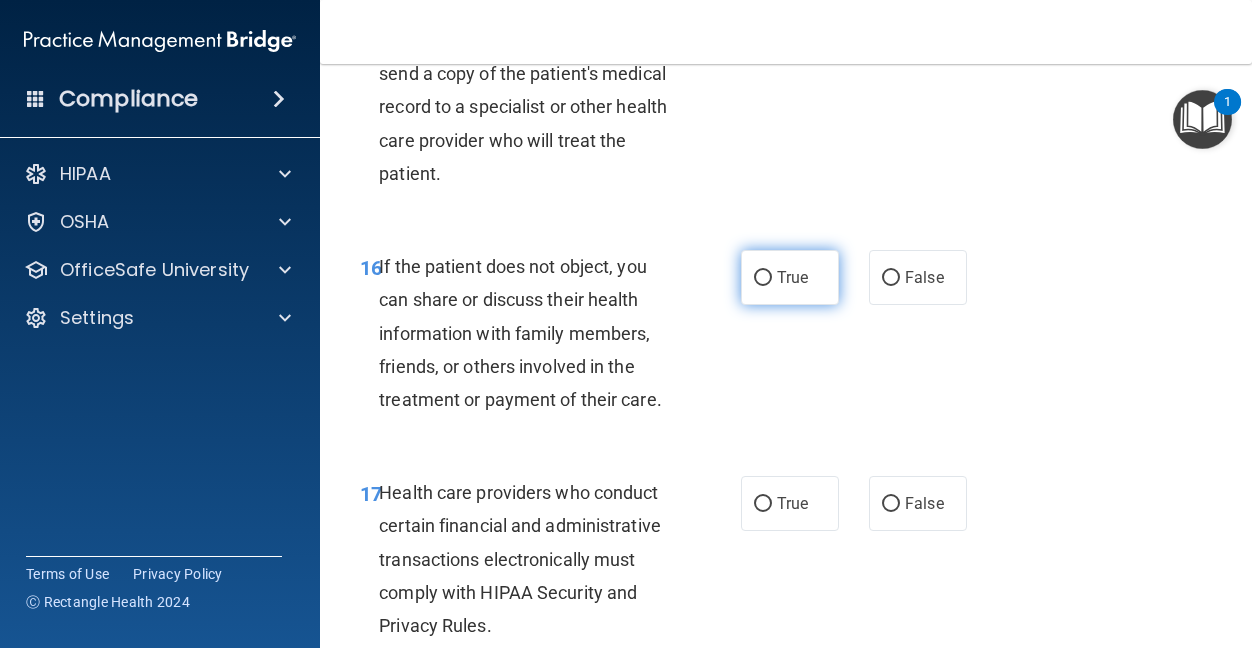 click on "True" at bounding box center (790, 277) 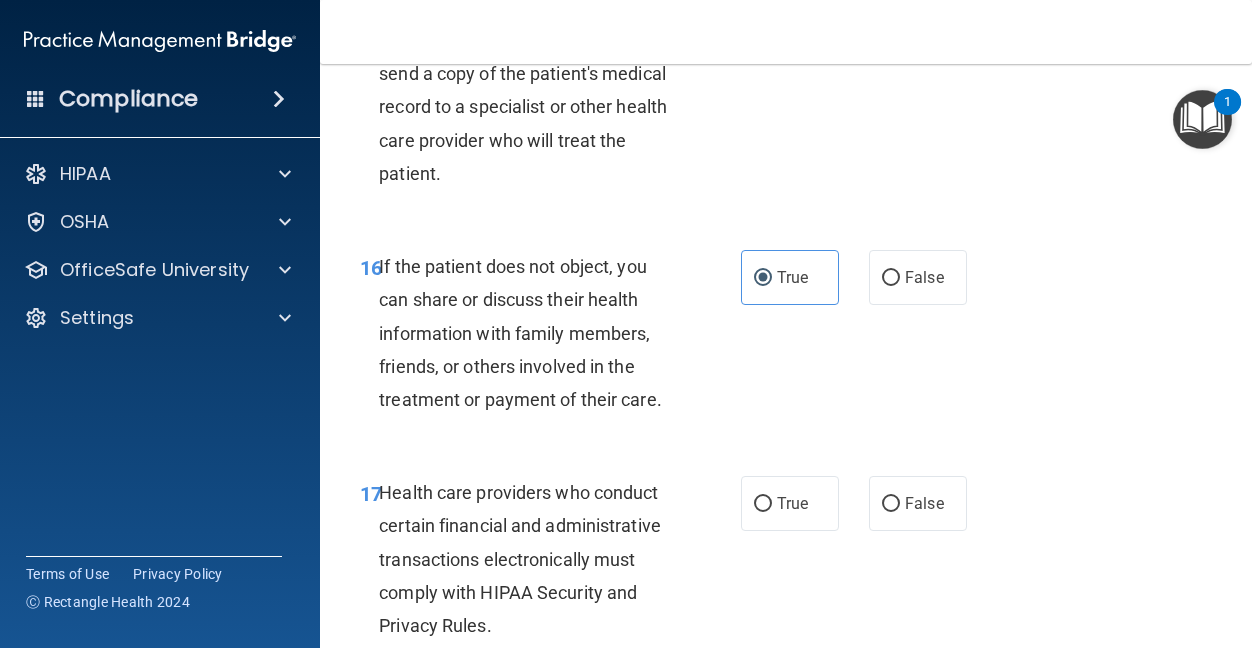 scroll, scrollTop: 3400, scrollLeft: 0, axis: vertical 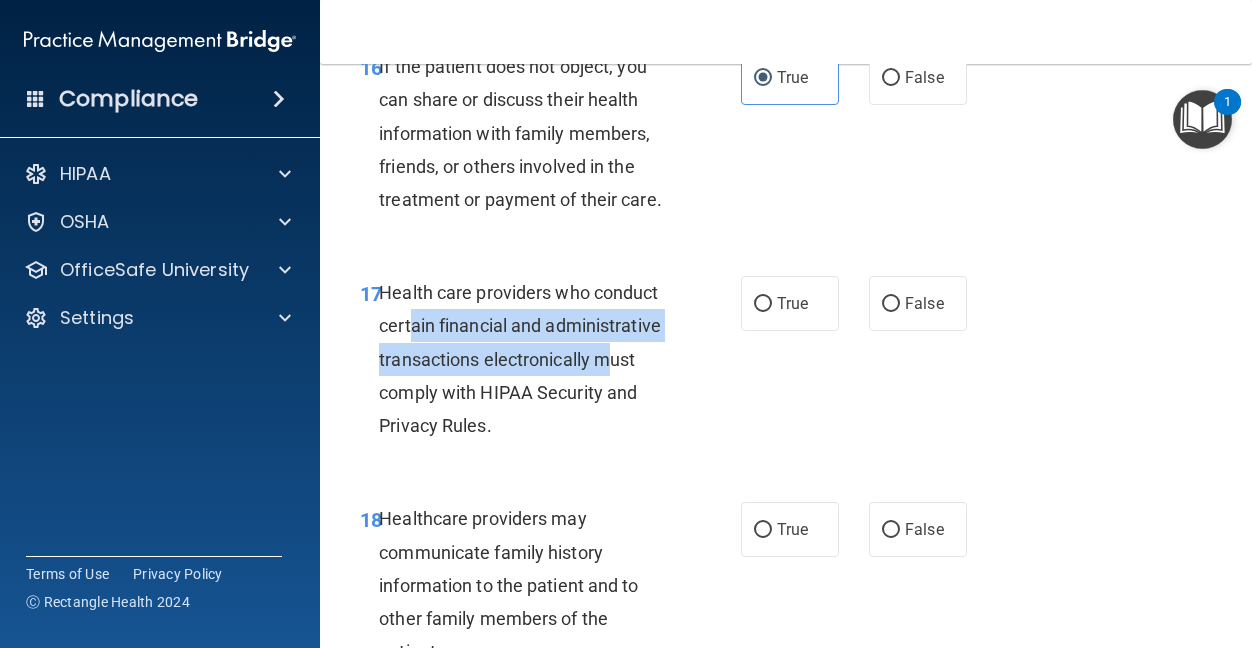 drag, startPoint x: 411, startPoint y: 500, endPoint x: 614, endPoint y: 534, distance: 205.82759 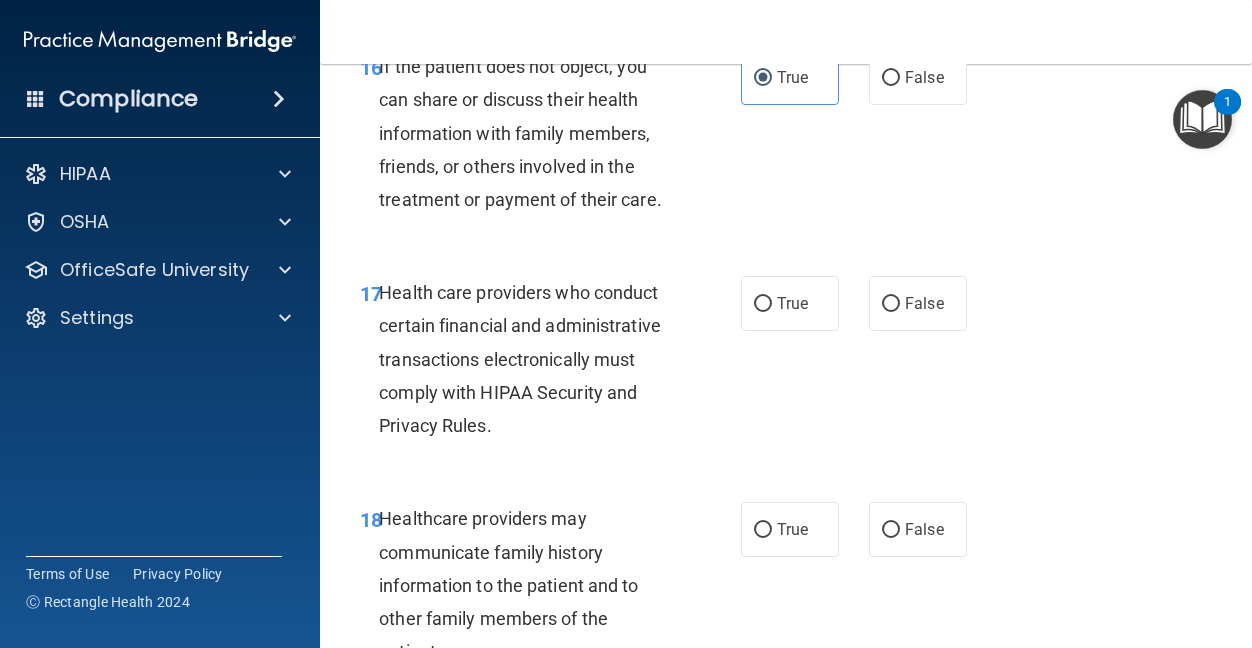 drag, startPoint x: 614, startPoint y: 534, endPoint x: 667, endPoint y: 589, distance: 76.38062 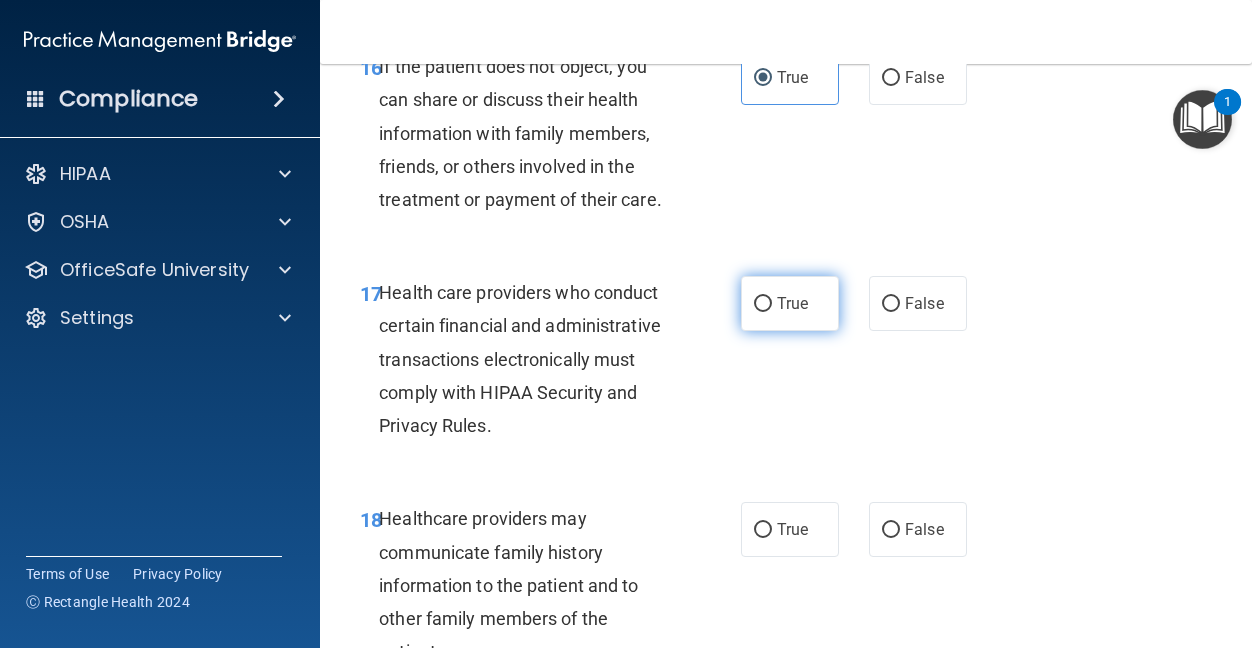 click on "True" at bounding box center [792, 303] 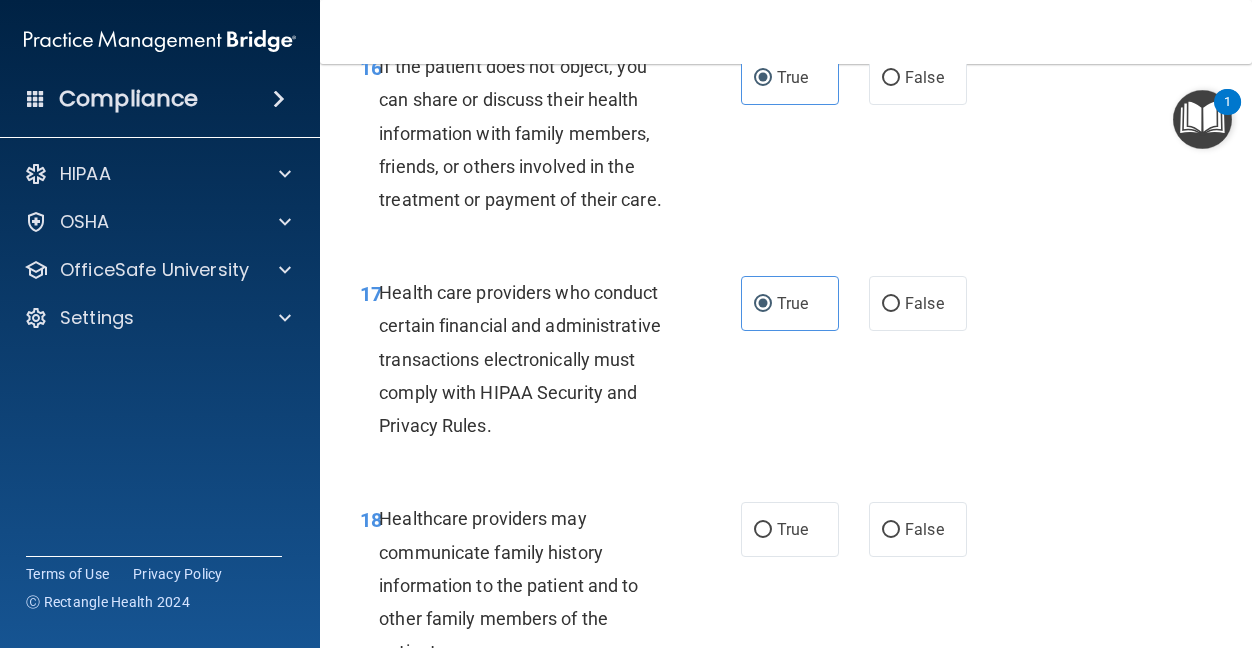scroll, scrollTop: 3600, scrollLeft: 0, axis: vertical 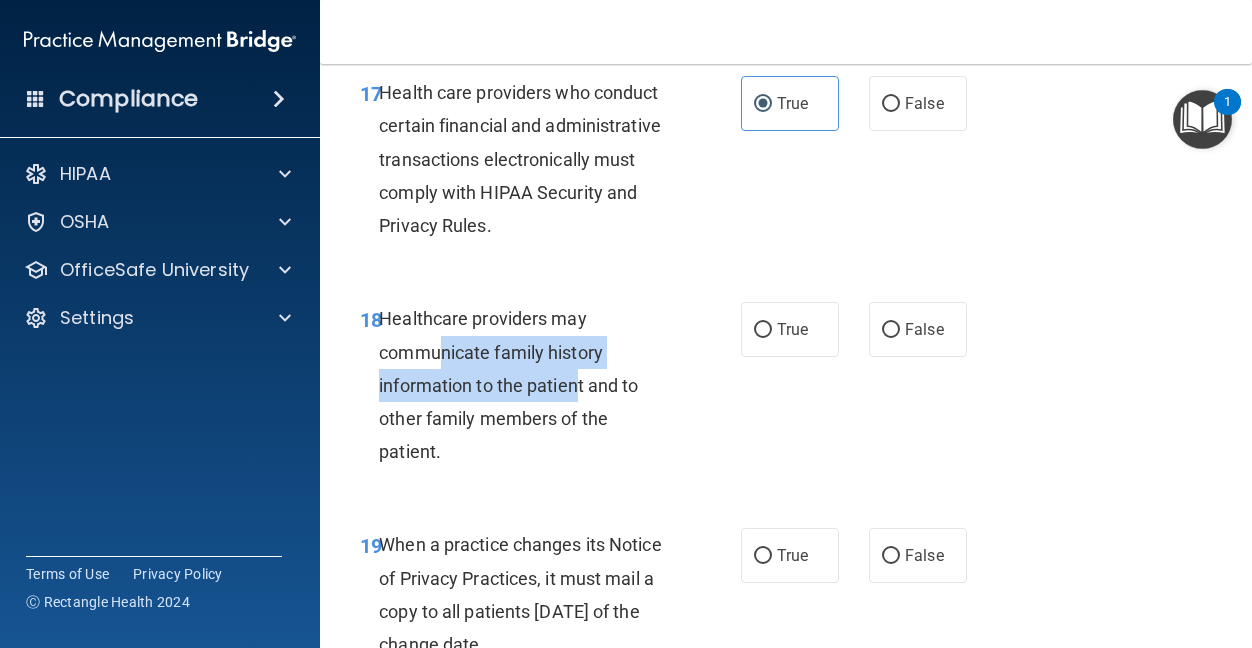 drag, startPoint x: 437, startPoint y: 522, endPoint x: 585, endPoint y: 546, distance: 149.93332 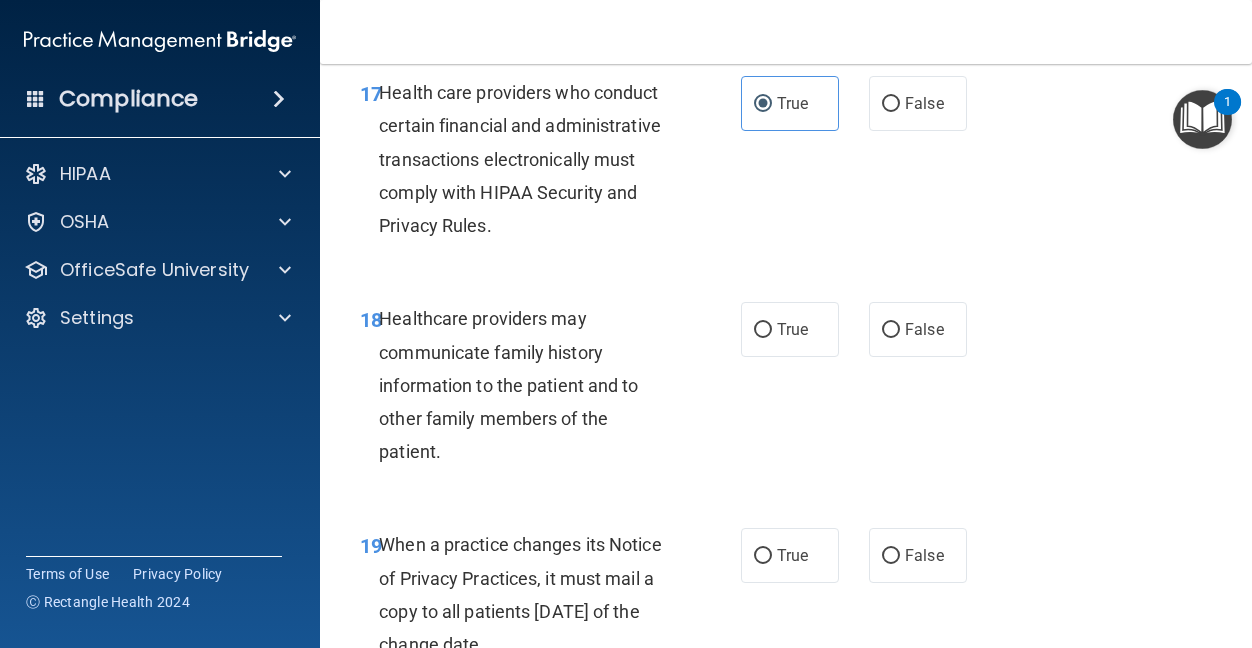 drag, startPoint x: 585, startPoint y: 546, endPoint x: 579, endPoint y: 589, distance: 43.416588 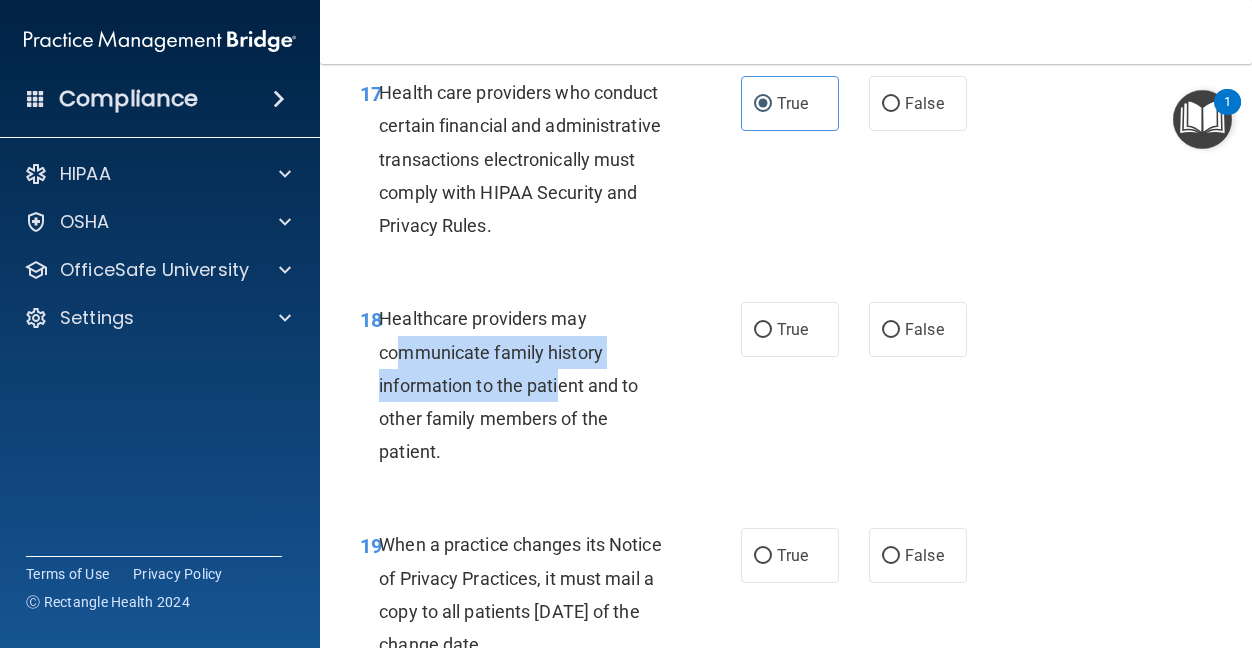 drag, startPoint x: 399, startPoint y: 509, endPoint x: 574, endPoint y: 556, distance: 181.20154 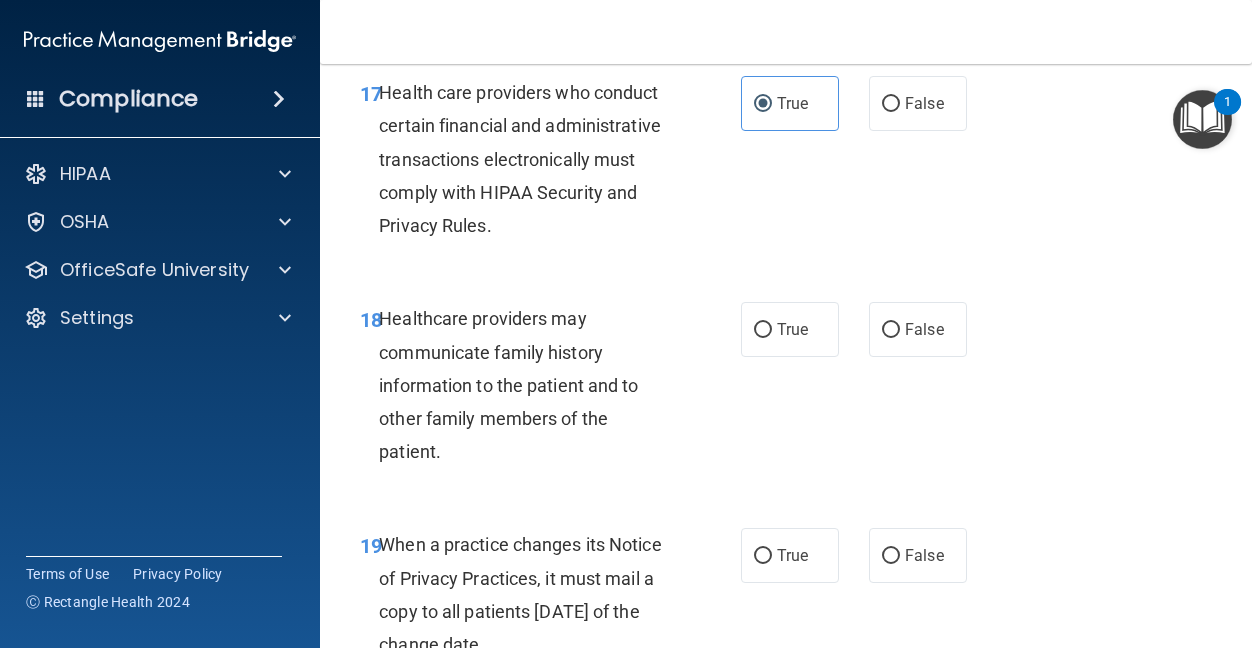 drag, startPoint x: 574, startPoint y: 556, endPoint x: 905, endPoint y: 543, distance: 331.2552 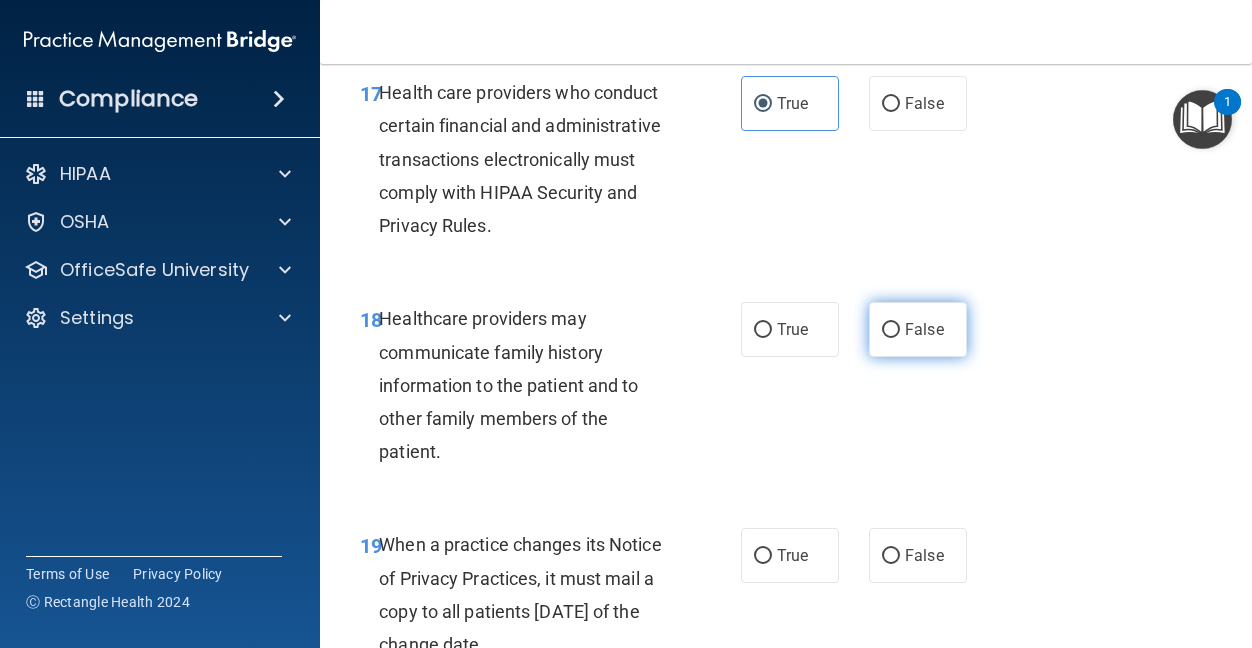 click on "False" at bounding box center [891, 330] 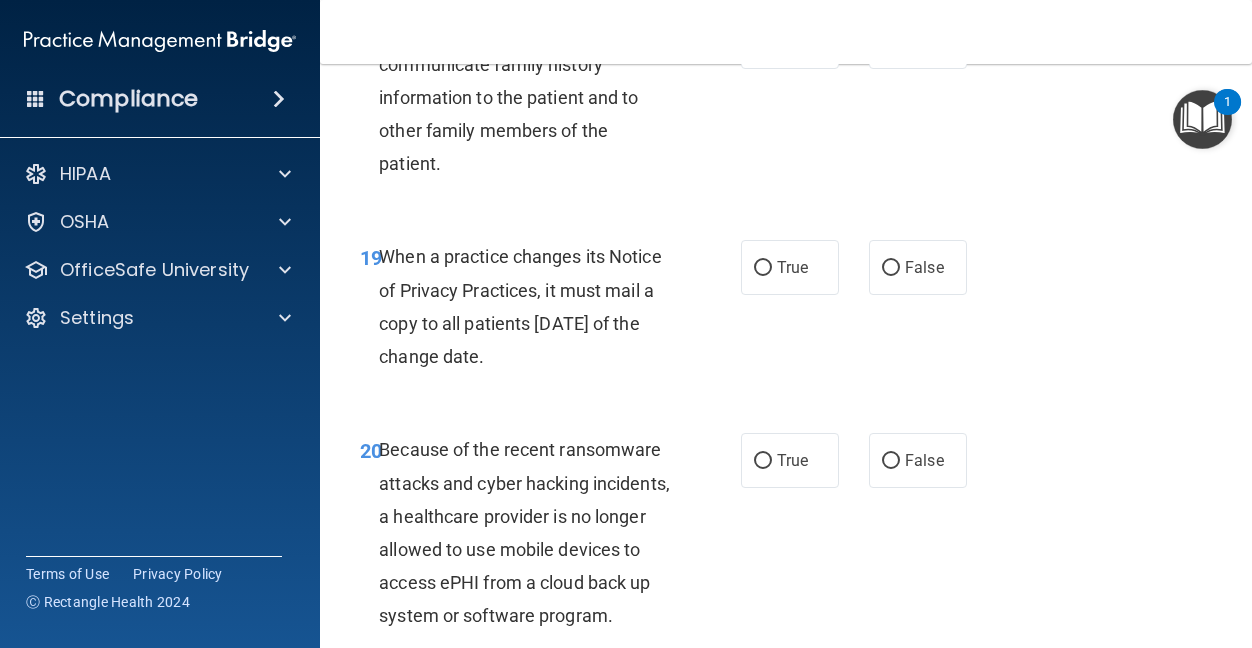 scroll, scrollTop: 3900, scrollLeft: 0, axis: vertical 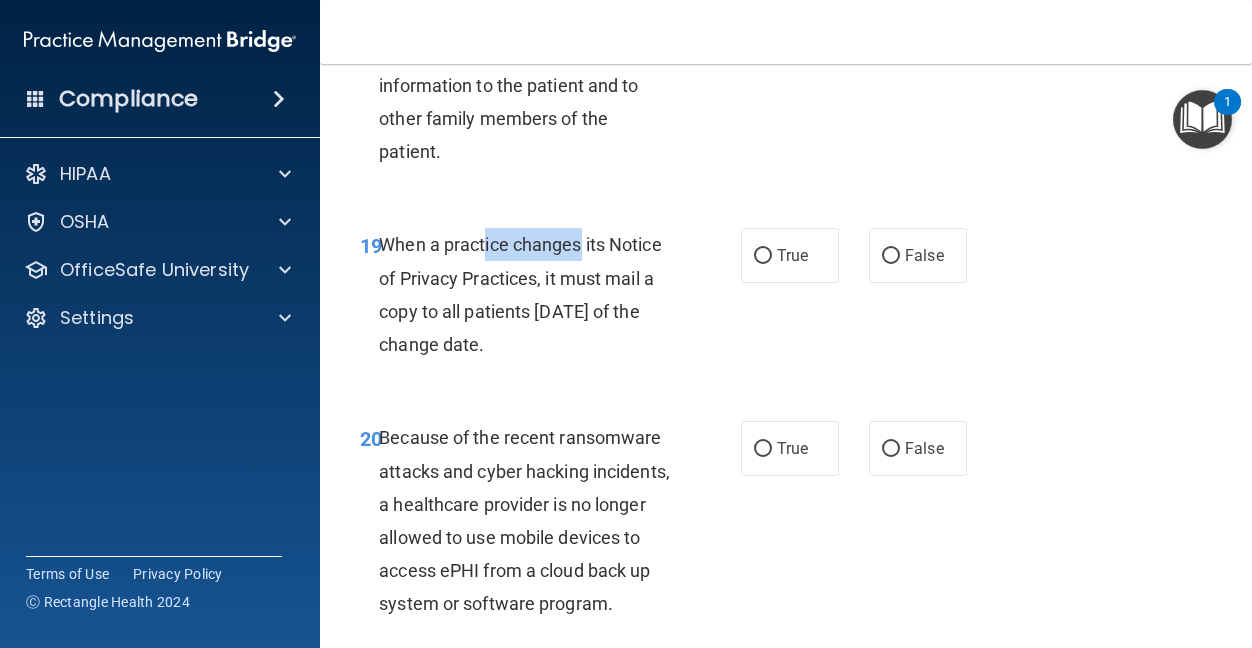drag, startPoint x: 484, startPoint y: 417, endPoint x: 581, endPoint y: 416, distance: 97.00516 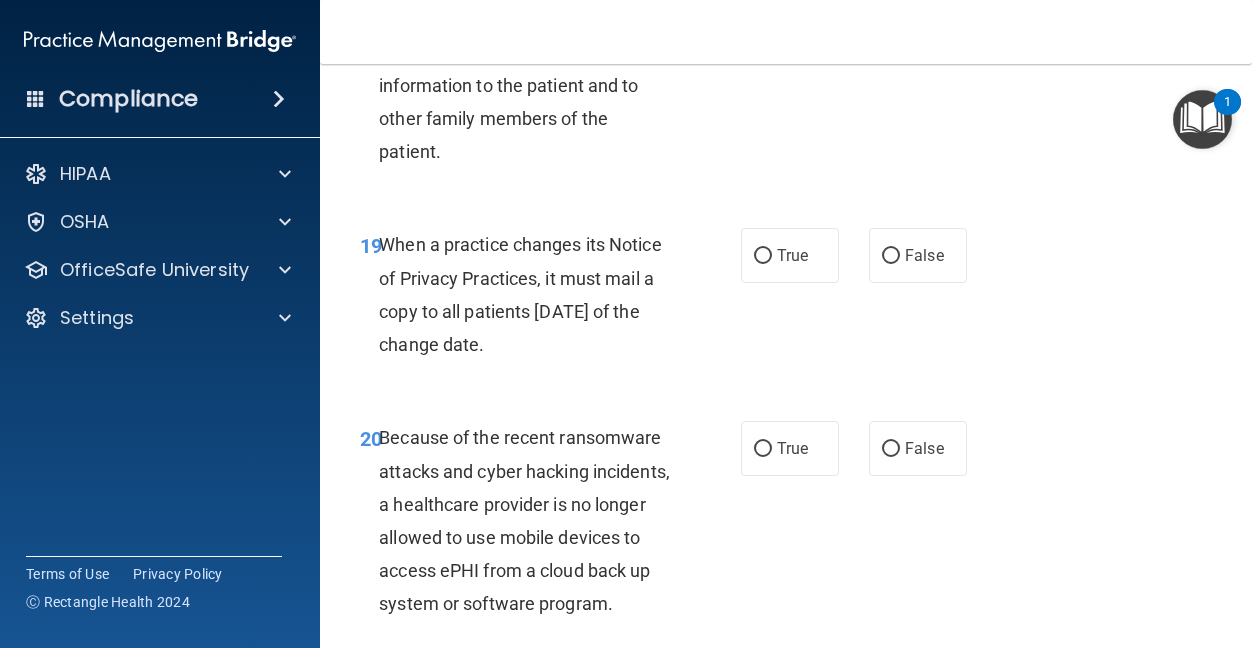 drag, startPoint x: 581, startPoint y: 416, endPoint x: 645, endPoint y: 508, distance: 112.0714 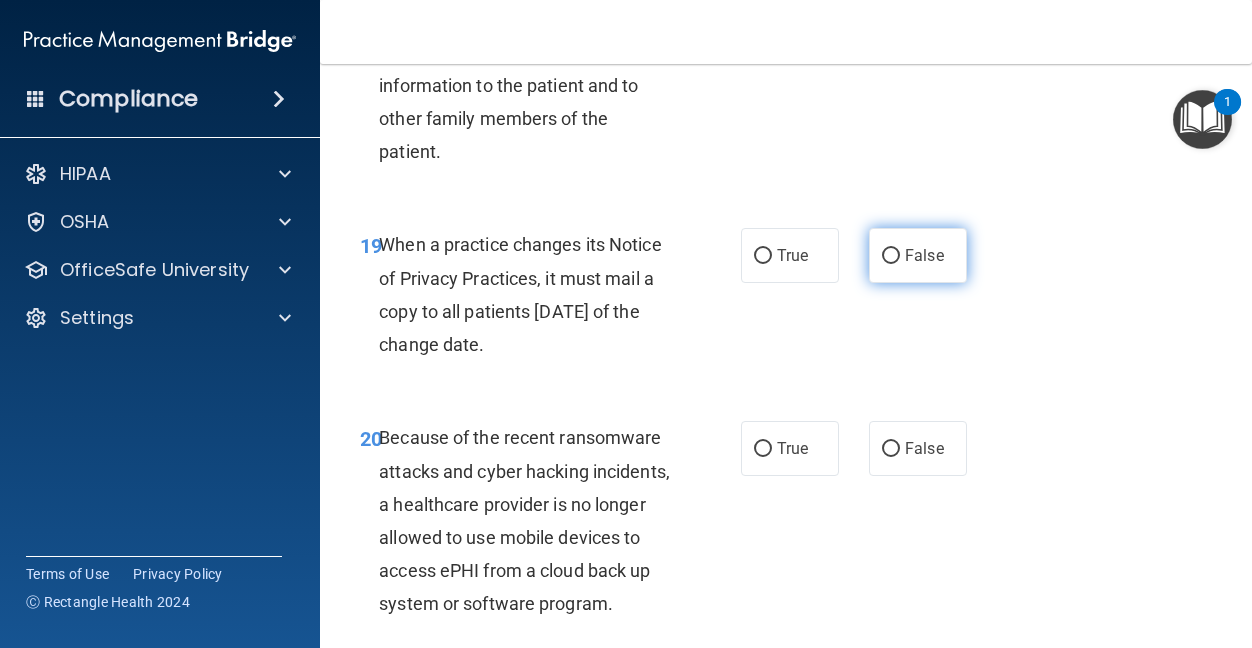 click on "False" at bounding box center (891, 256) 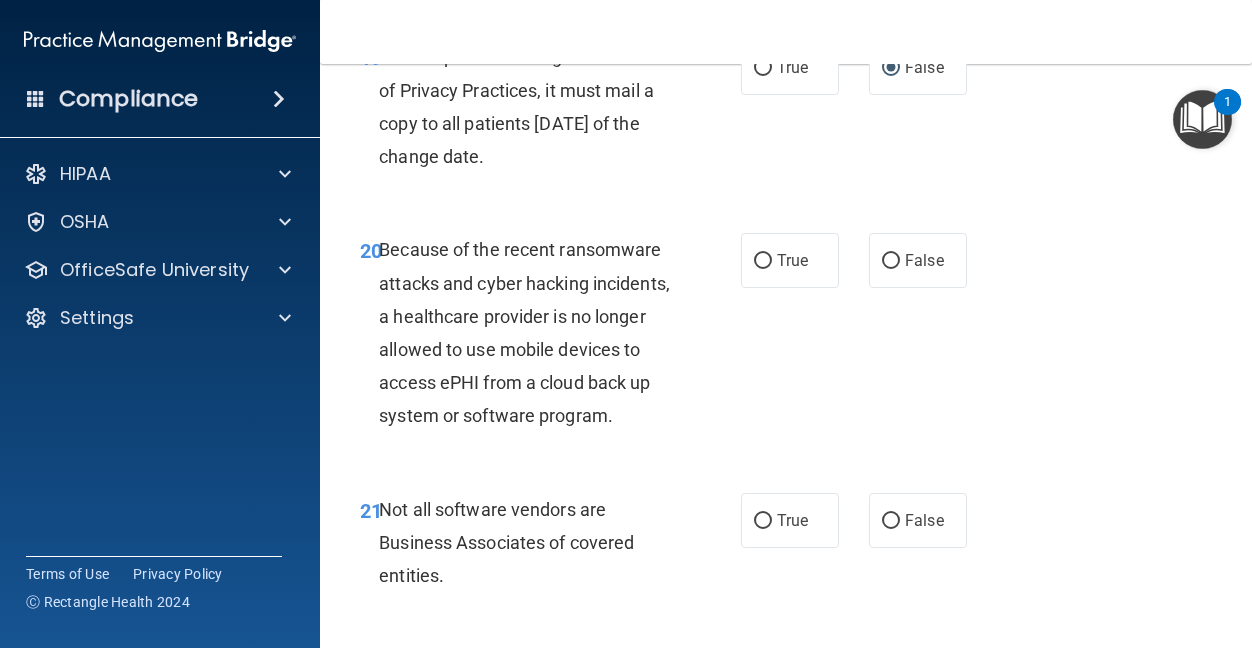 scroll, scrollTop: 4100, scrollLeft: 0, axis: vertical 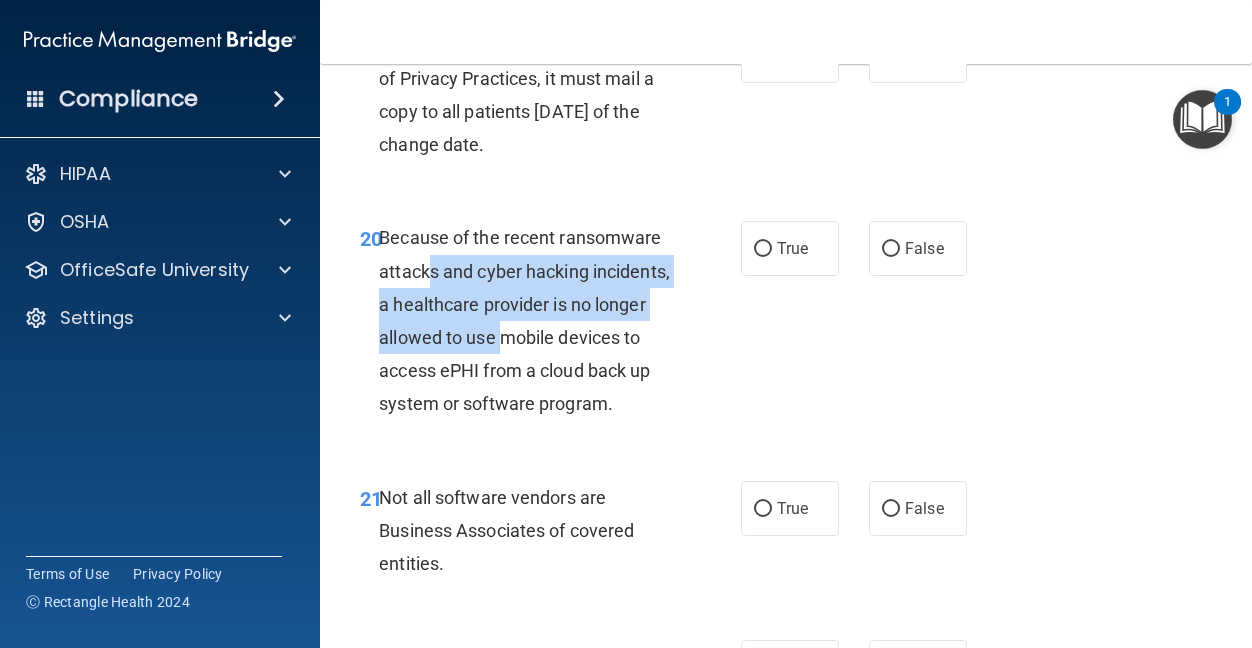 drag, startPoint x: 434, startPoint y: 441, endPoint x: 588, endPoint y: 516, distance: 171.29214 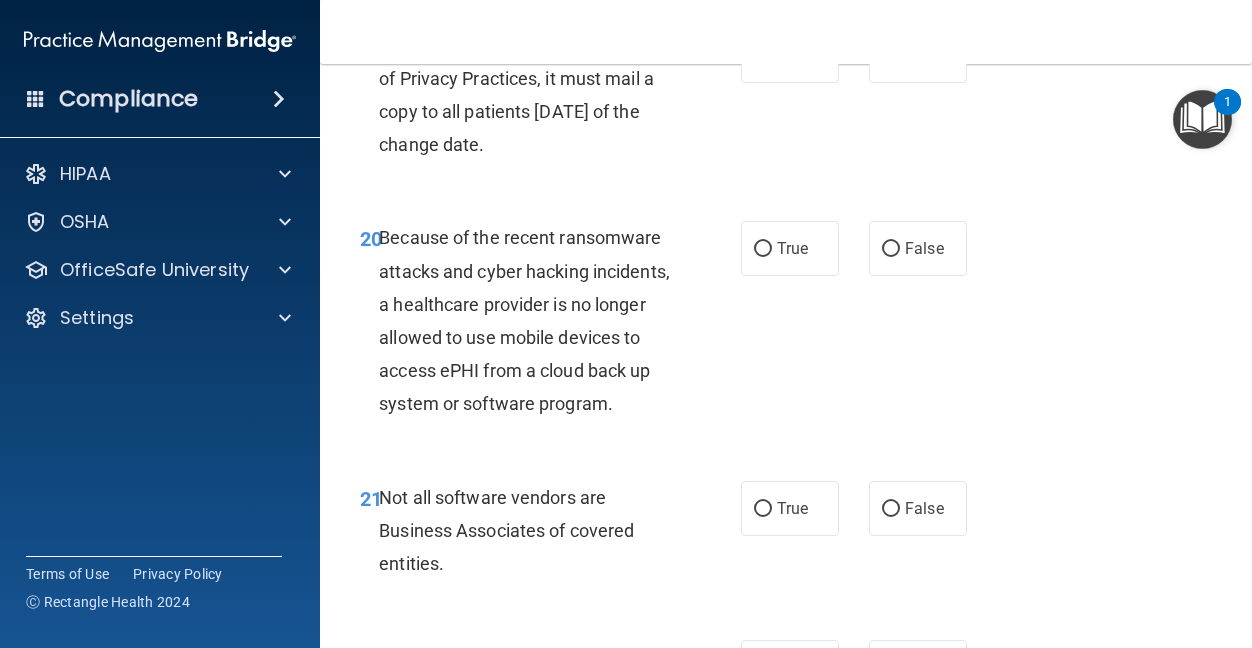 drag, startPoint x: 588, startPoint y: 516, endPoint x: 645, endPoint y: 569, distance: 77.83315 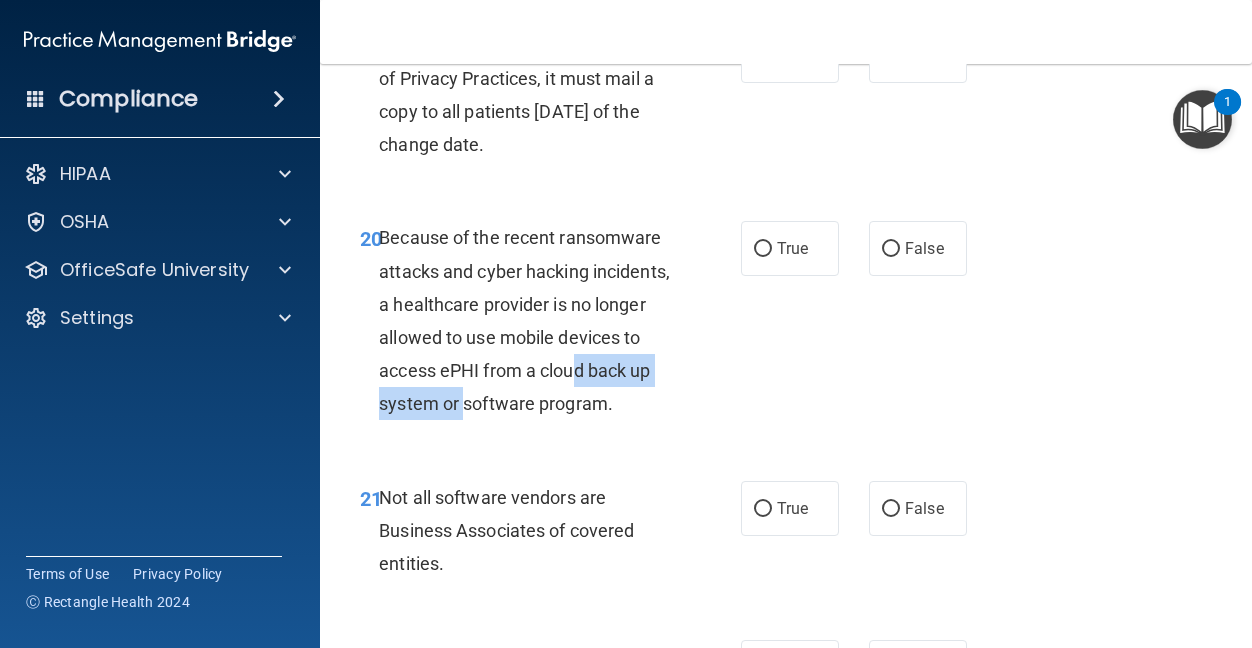 drag, startPoint x: 415, startPoint y: 563, endPoint x: 584, endPoint y: 557, distance: 169.10648 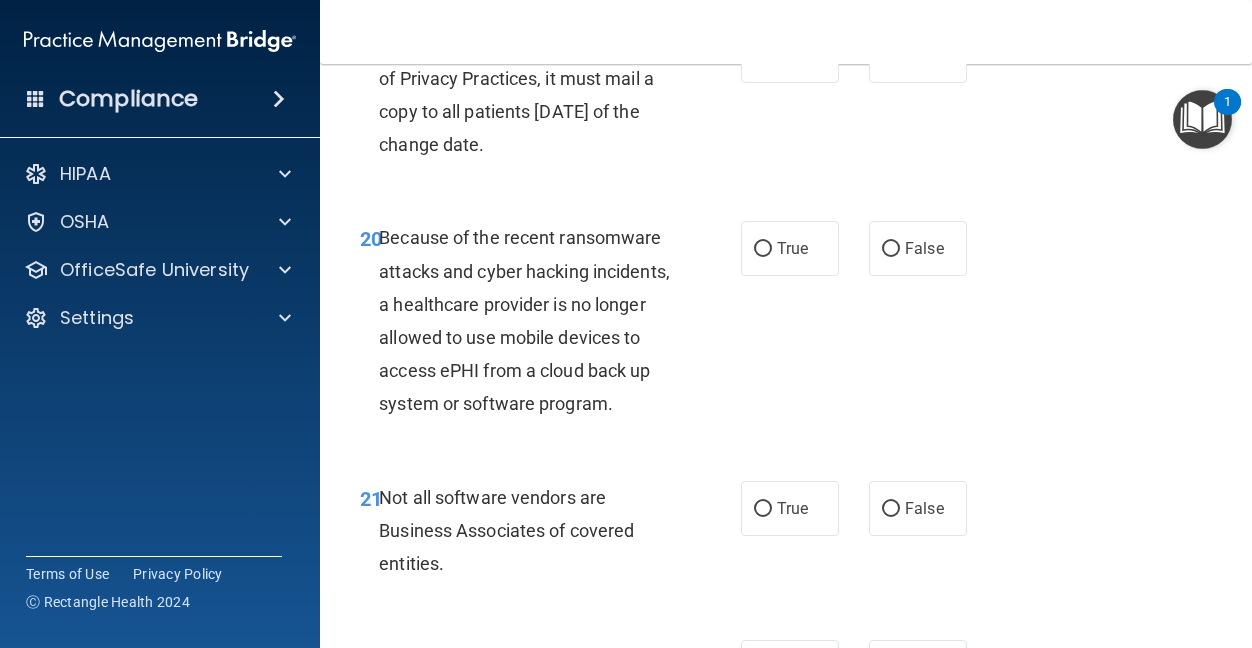 drag, startPoint x: 584, startPoint y: 557, endPoint x: 776, endPoint y: 556, distance: 192.00261 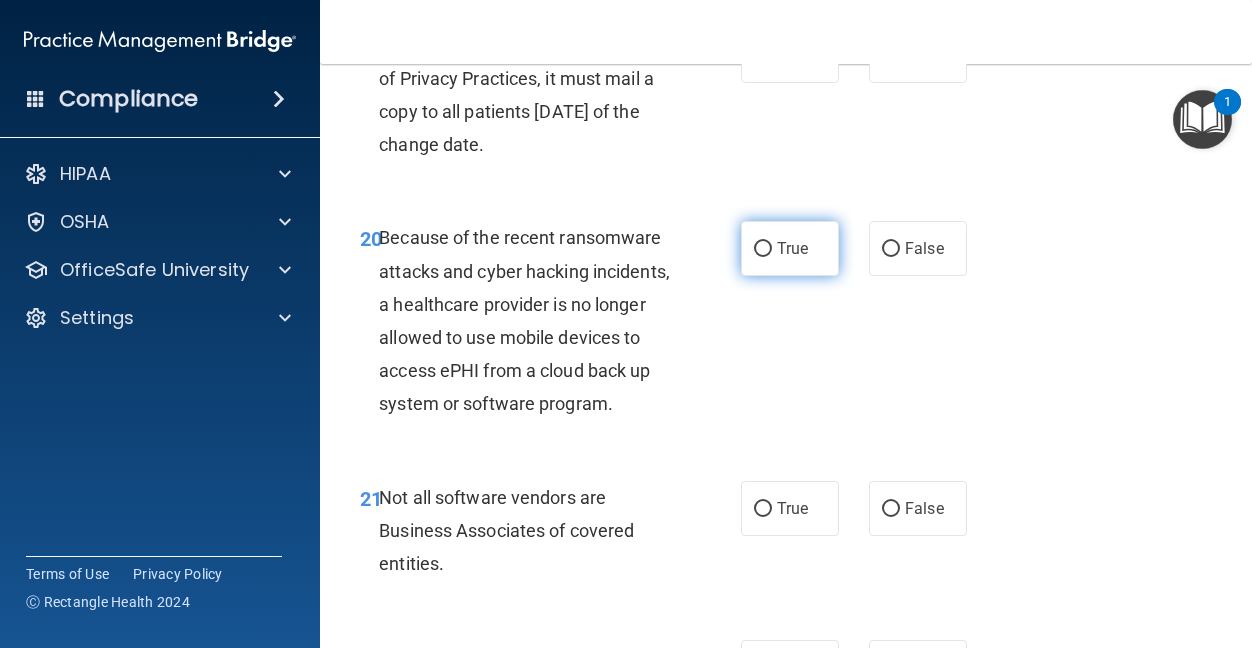 drag, startPoint x: 757, startPoint y: 419, endPoint x: 755, endPoint y: 433, distance: 14.142136 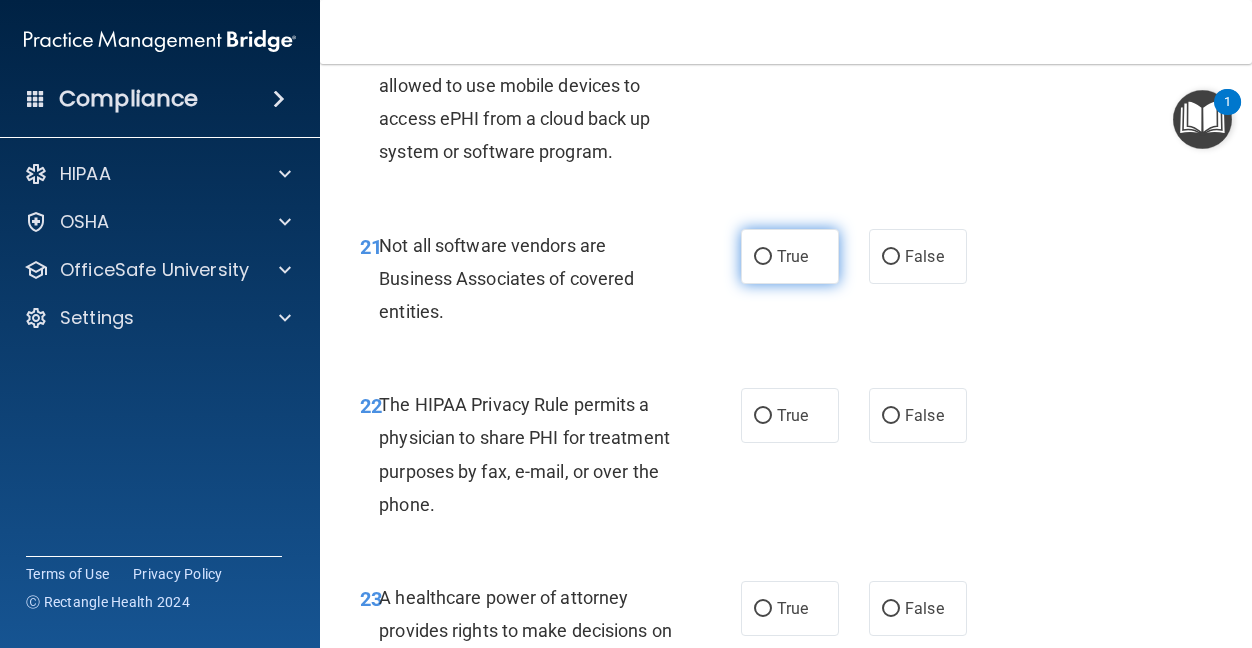 scroll, scrollTop: 4400, scrollLeft: 0, axis: vertical 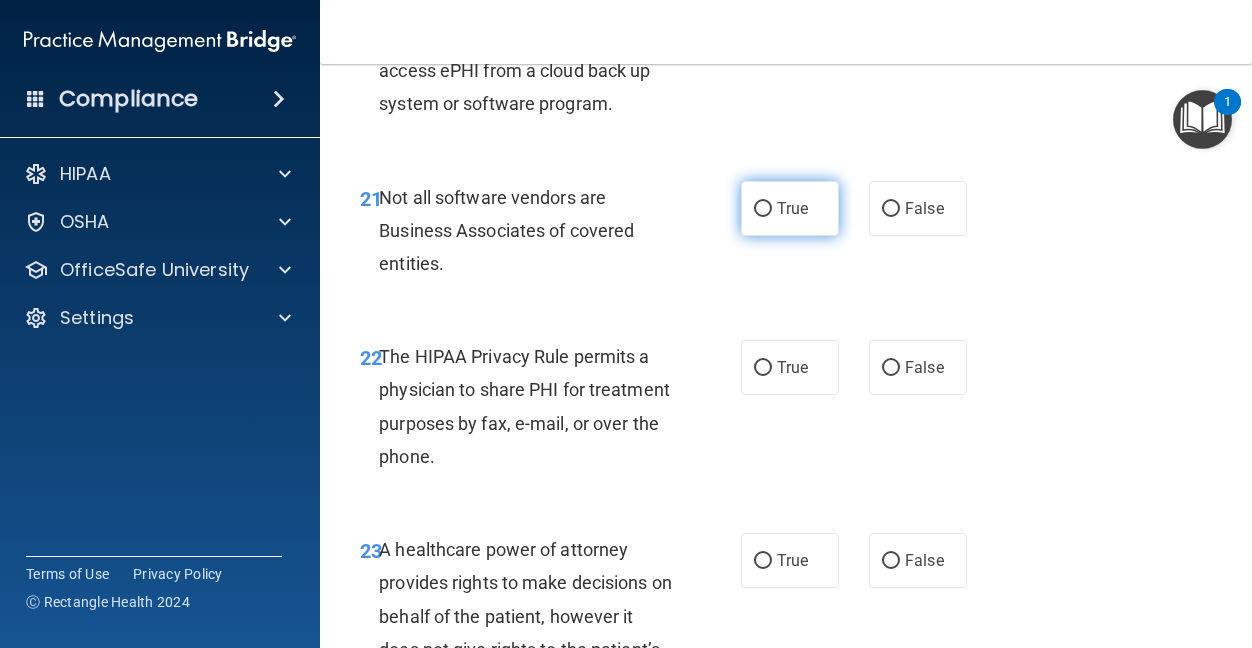 click on "True" at bounding box center [763, 209] 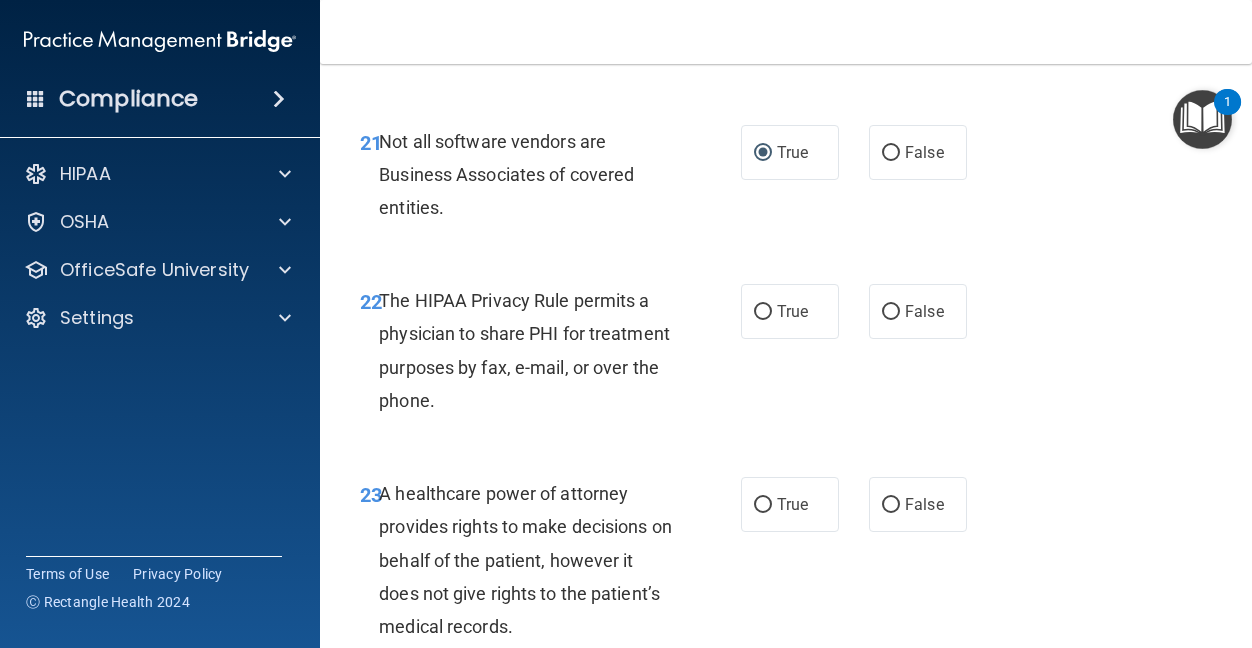 scroll, scrollTop: 4600, scrollLeft: 0, axis: vertical 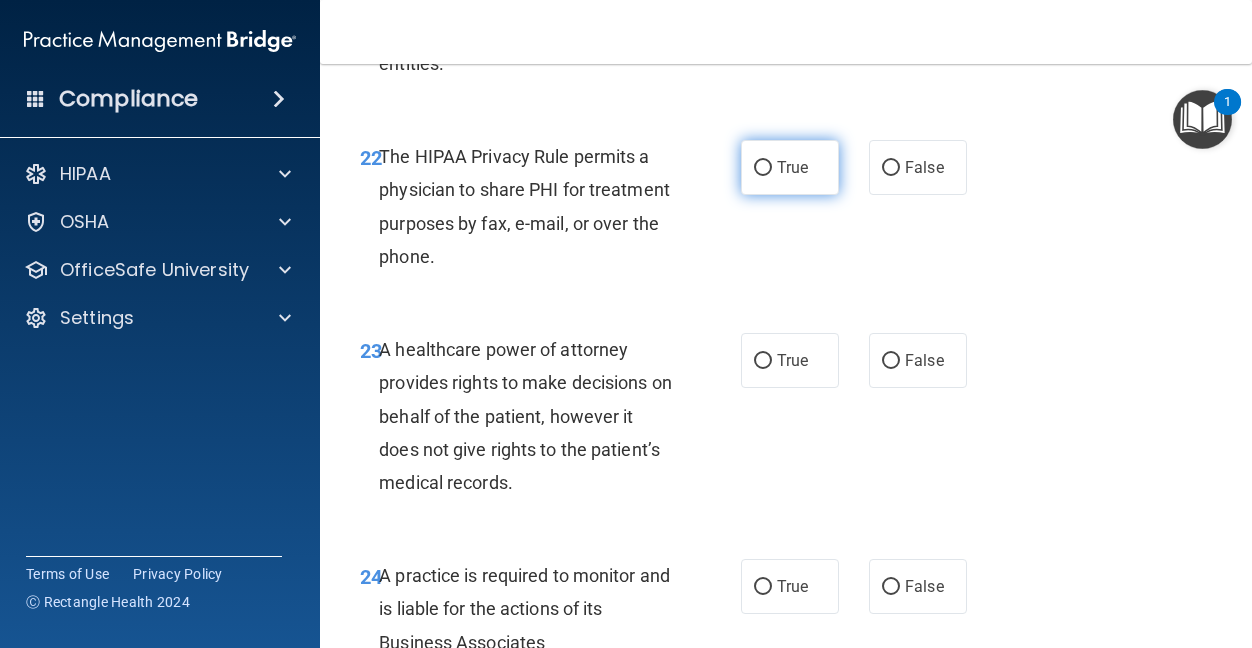 click on "True" at bounding box center [790, 167] 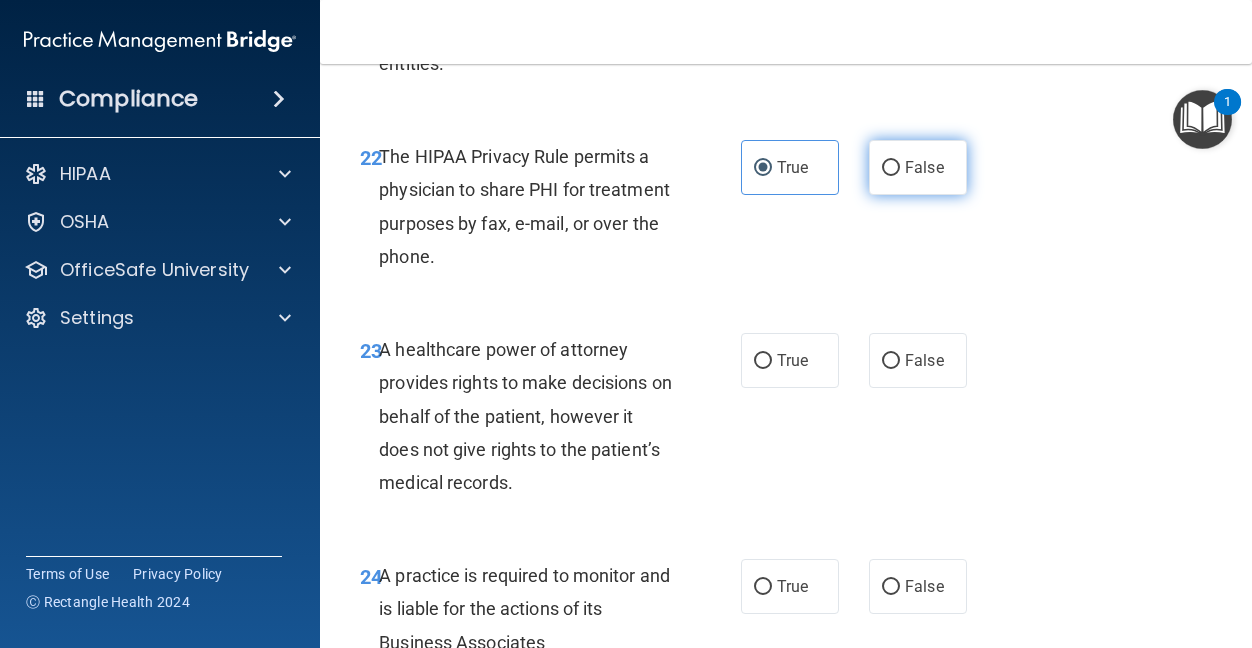 click on "False" at bounding box center [891, 168] 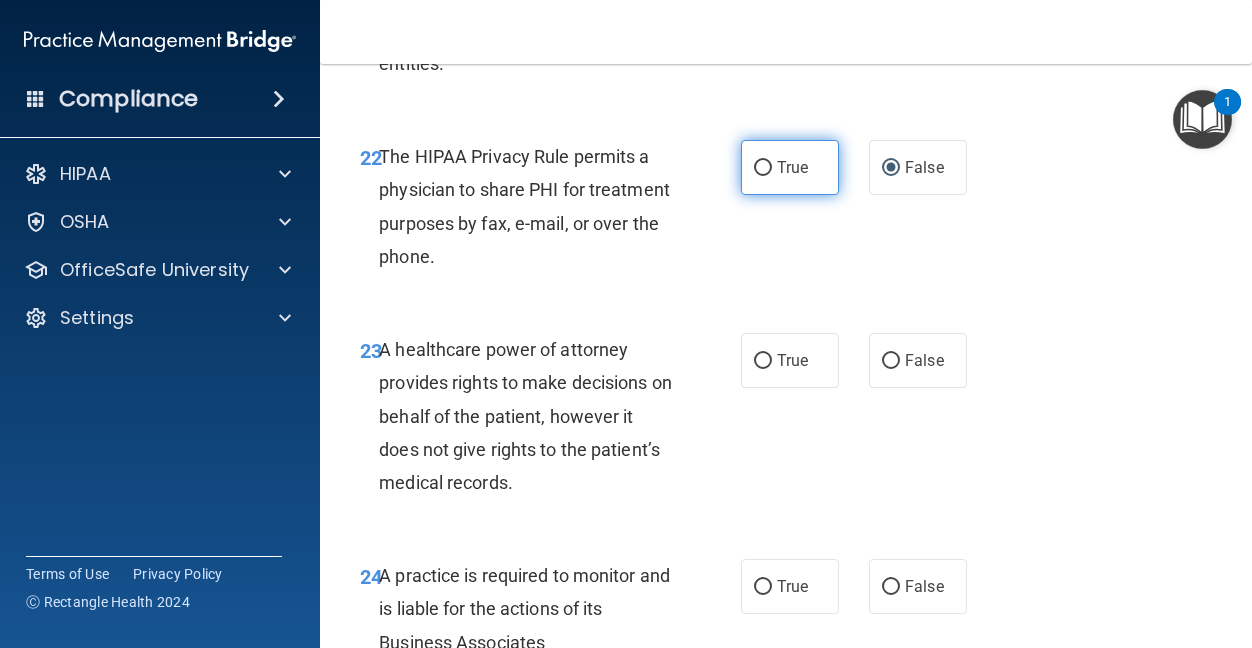 click on "True" at bounding box center (792, 167) 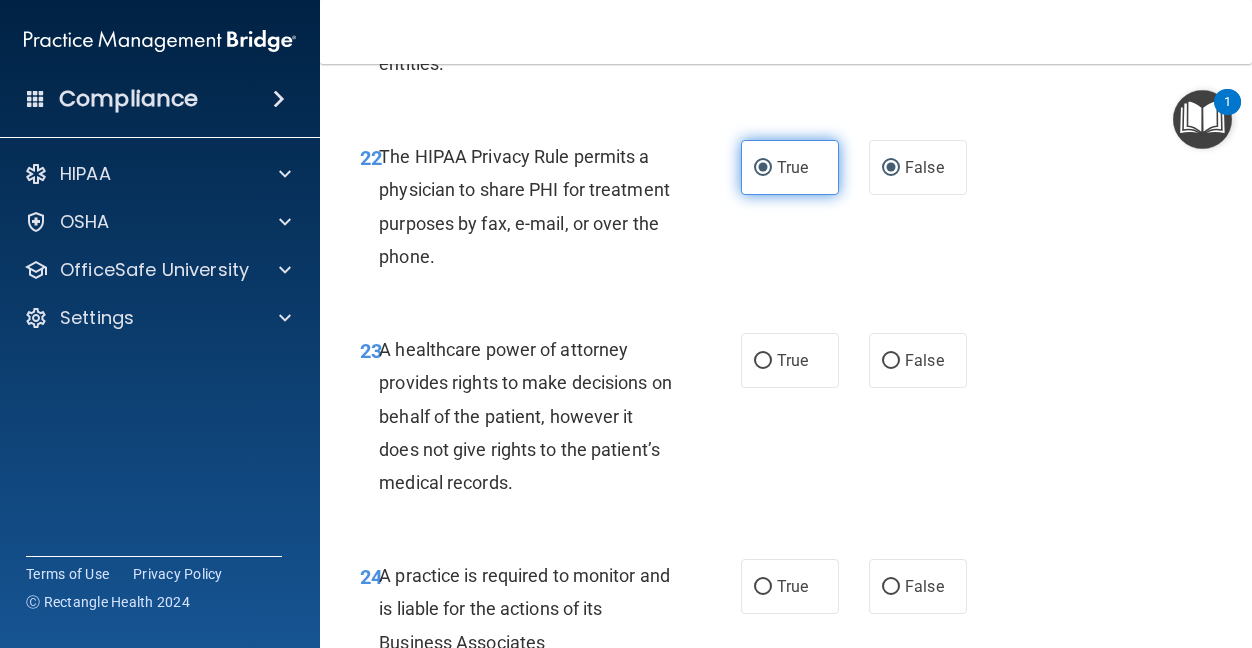 radio on "false" 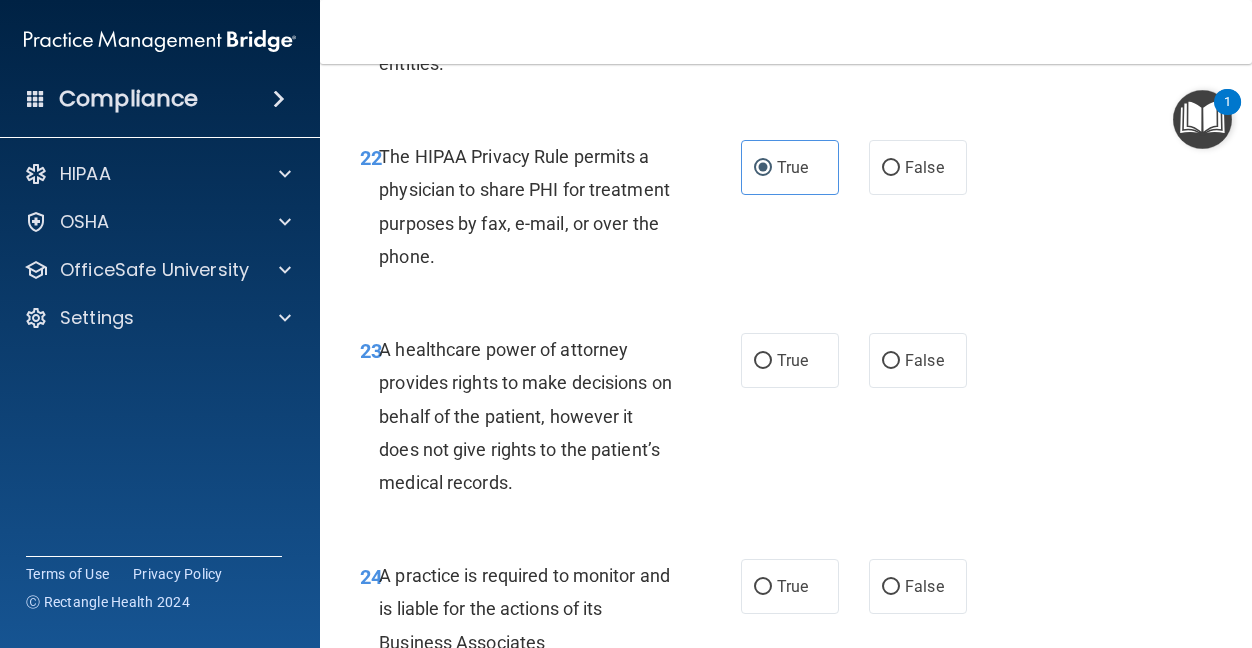 scroll, scrollTop: 4700, scrollLeft: 0, axis: vertical 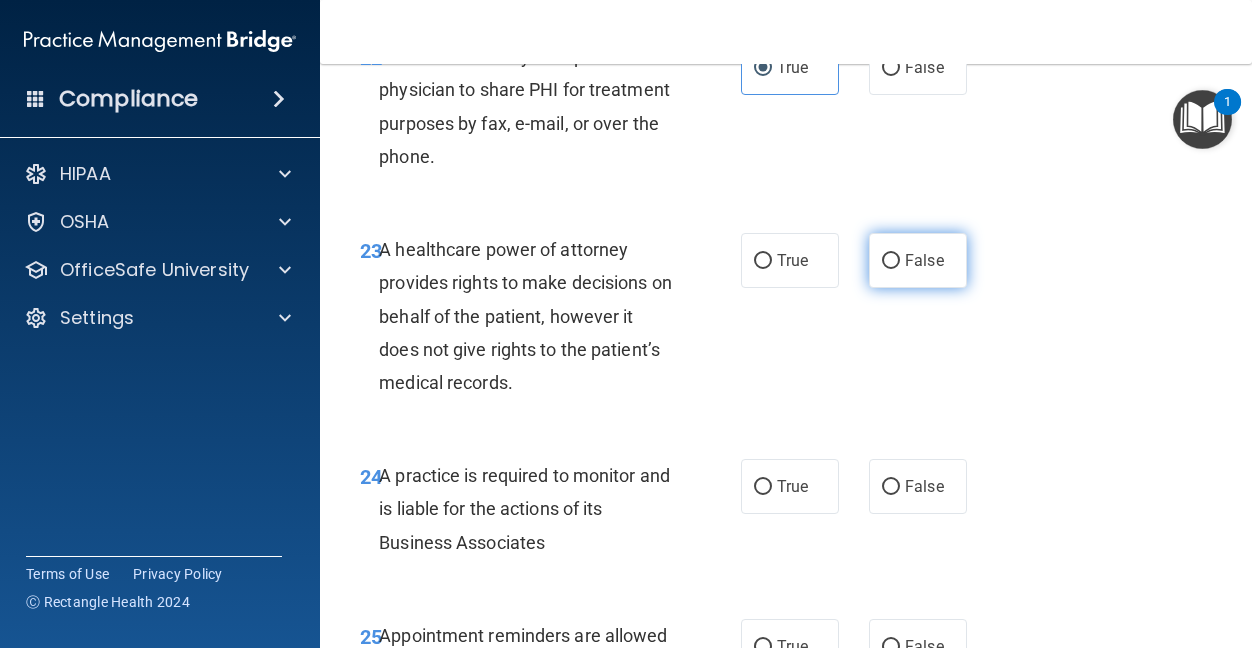click on "False" at bounding box center [891, 261] 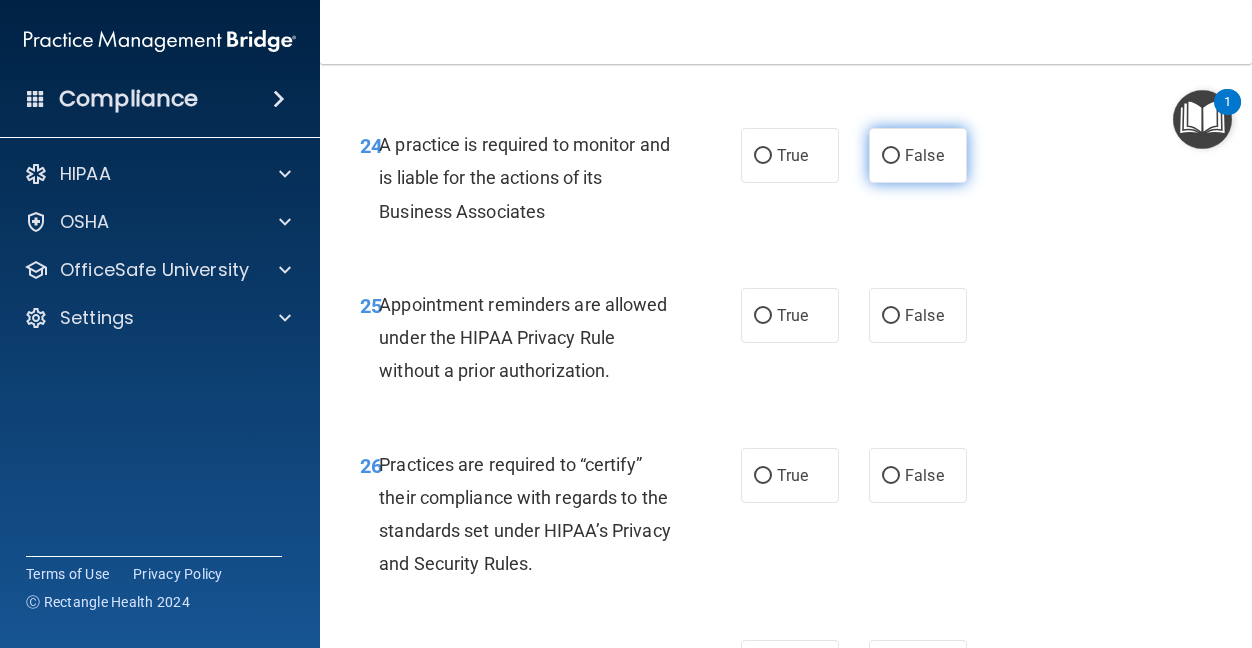 scroll, scrollTop: 5000, scrollLeft: 0, axis: vertical 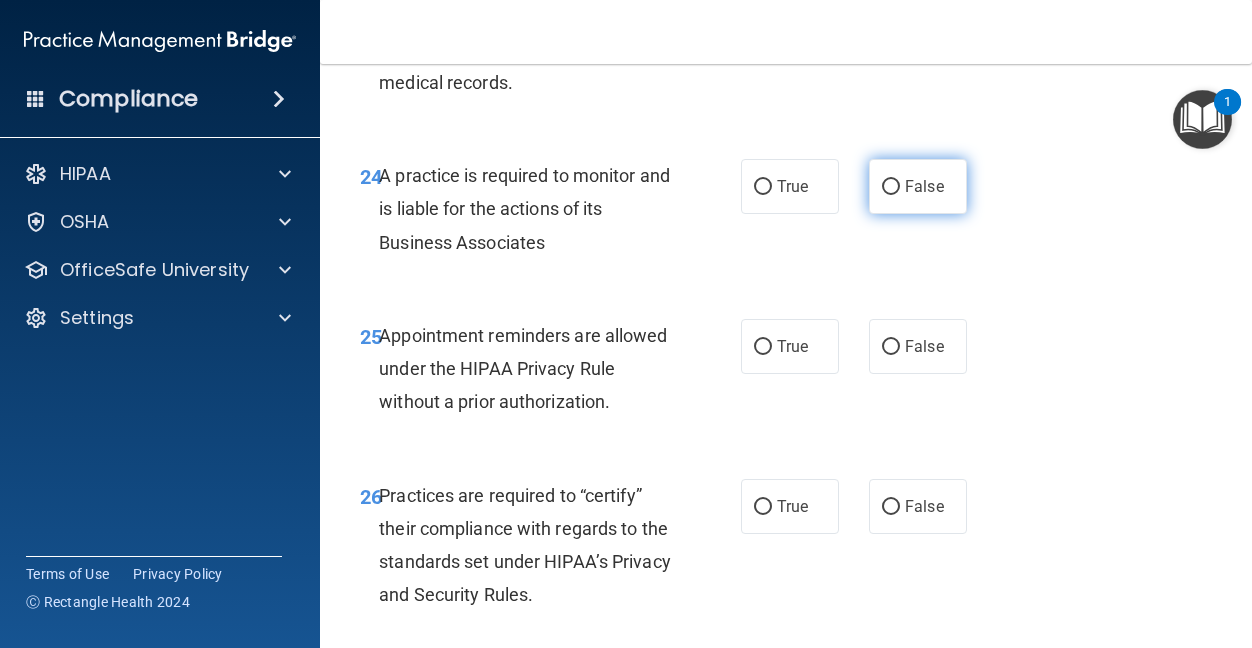 click on "False" at bounding box center (891, 187) 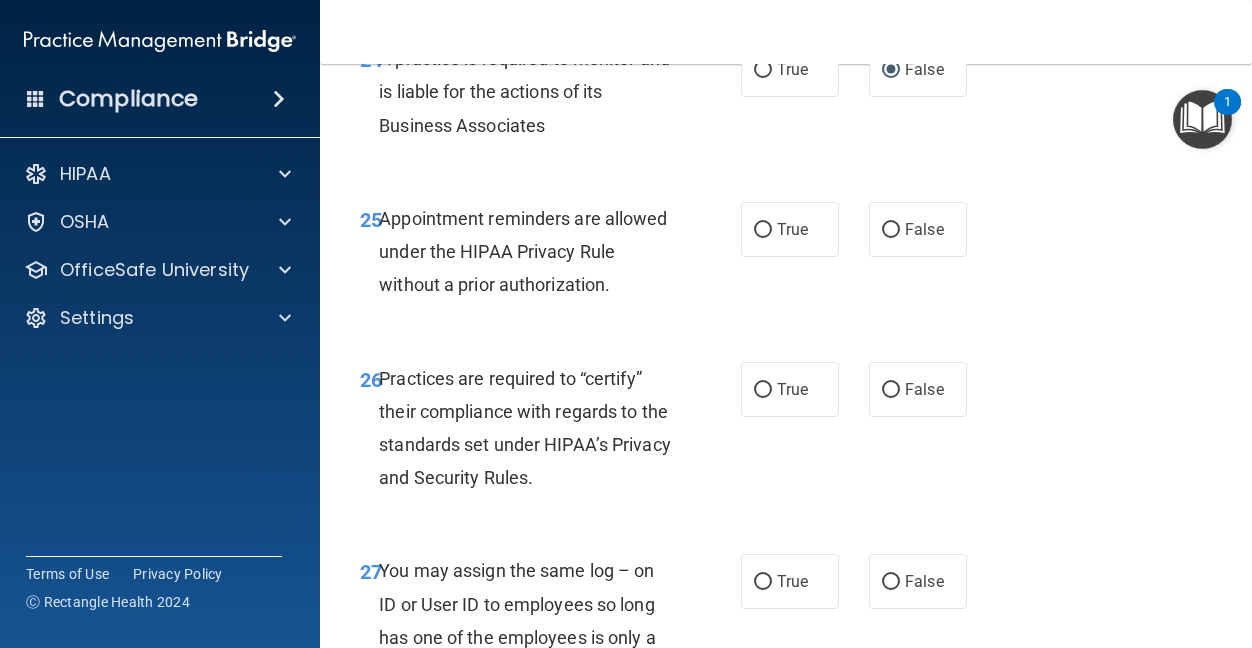 scroll, scrollTop: 5200, scrollLeft: 0, axis: vertical 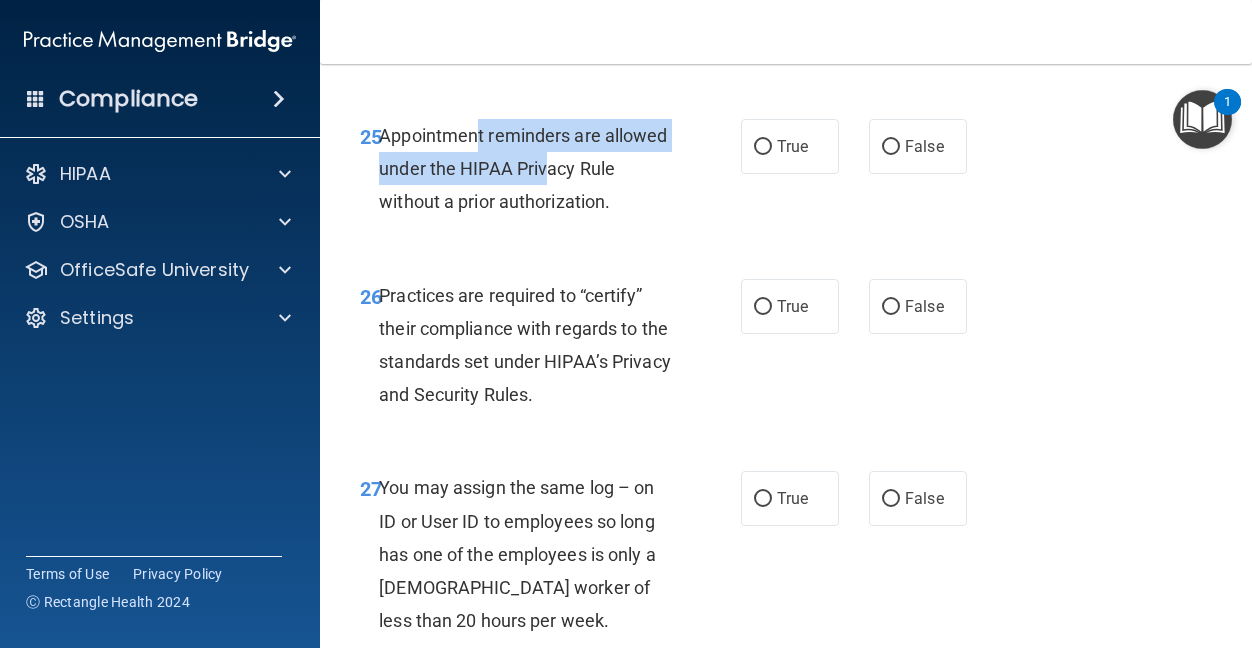 drag, startPoint x: 475, startPoint y: 340, endPoint x: 613, endPoint y: 382, distance: 144.24979 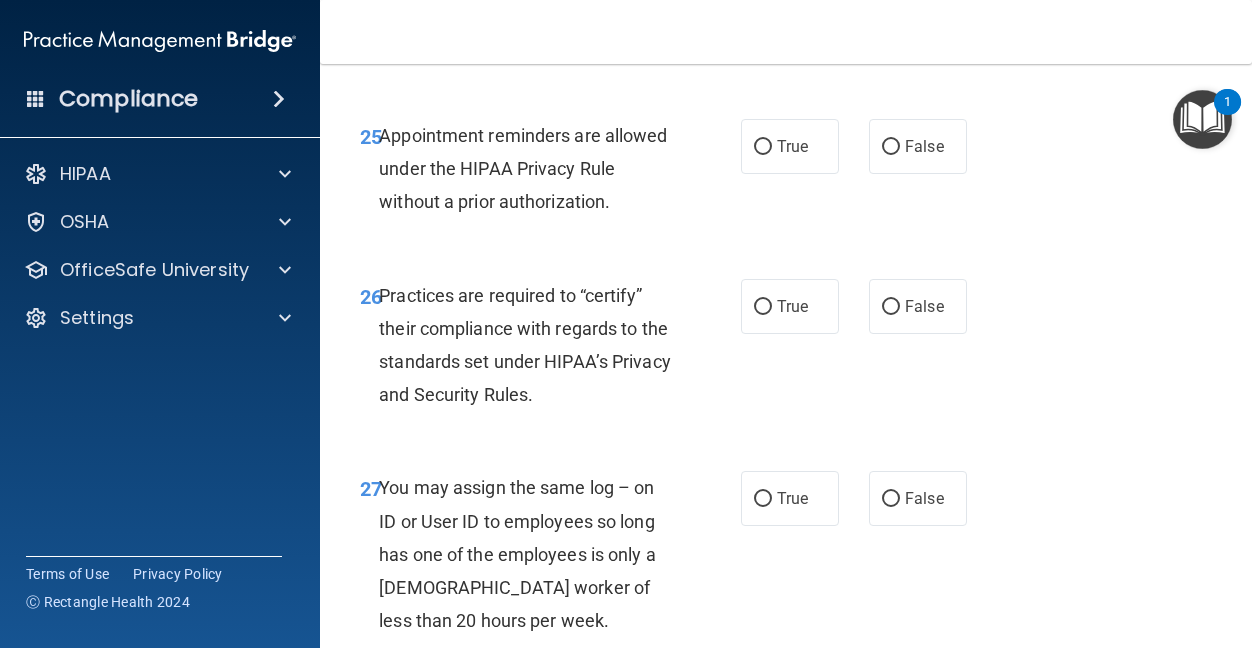drag, startPoint x: 613, startPoint y: 382, endPoint x: 698, endPoint y: 406, distance: 88.32327 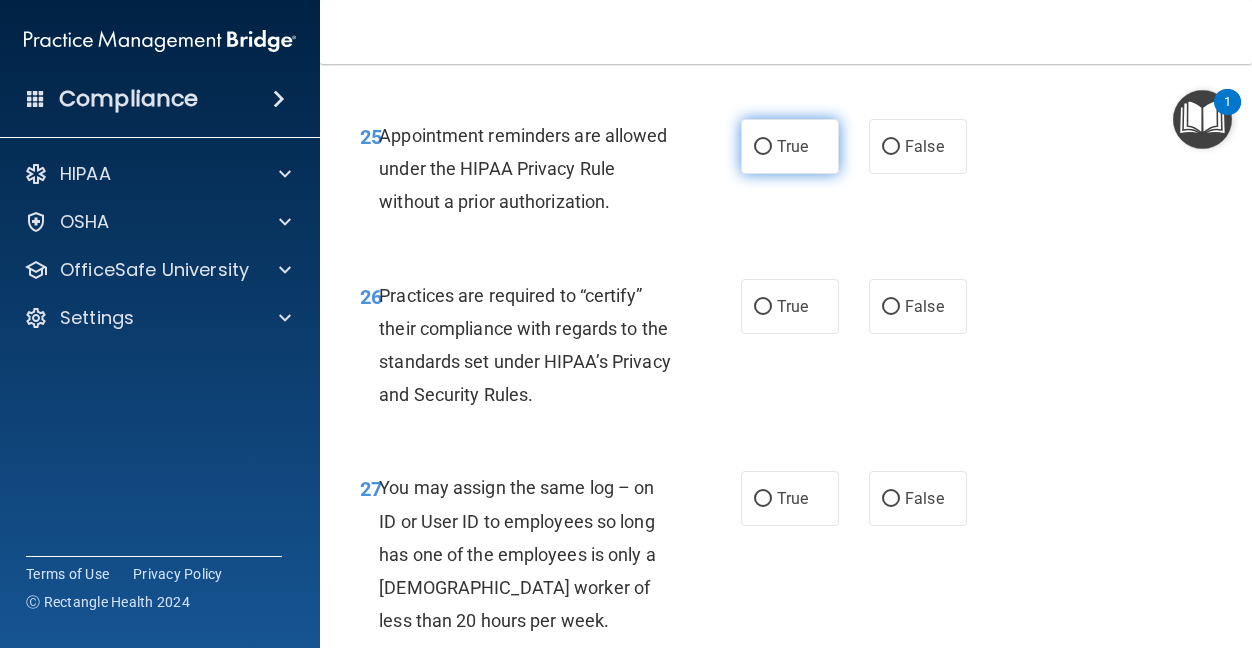click on "True" at bounding box center (763, 147) 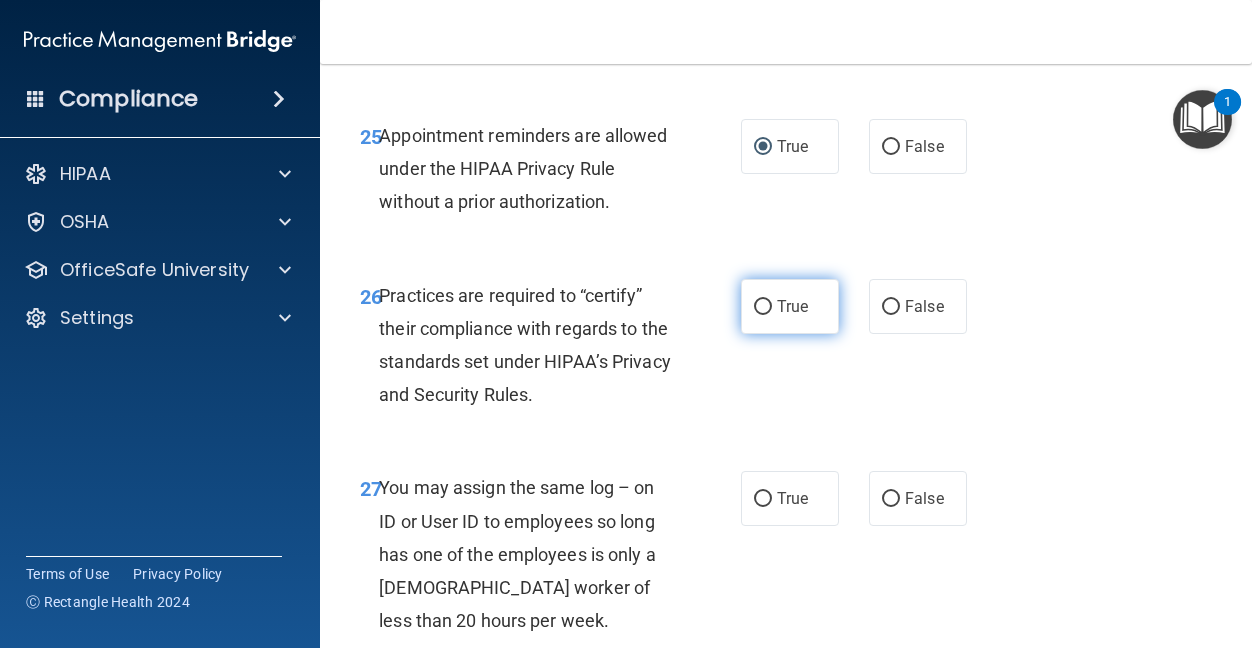 click on "True" at bounding box center (792, 306) 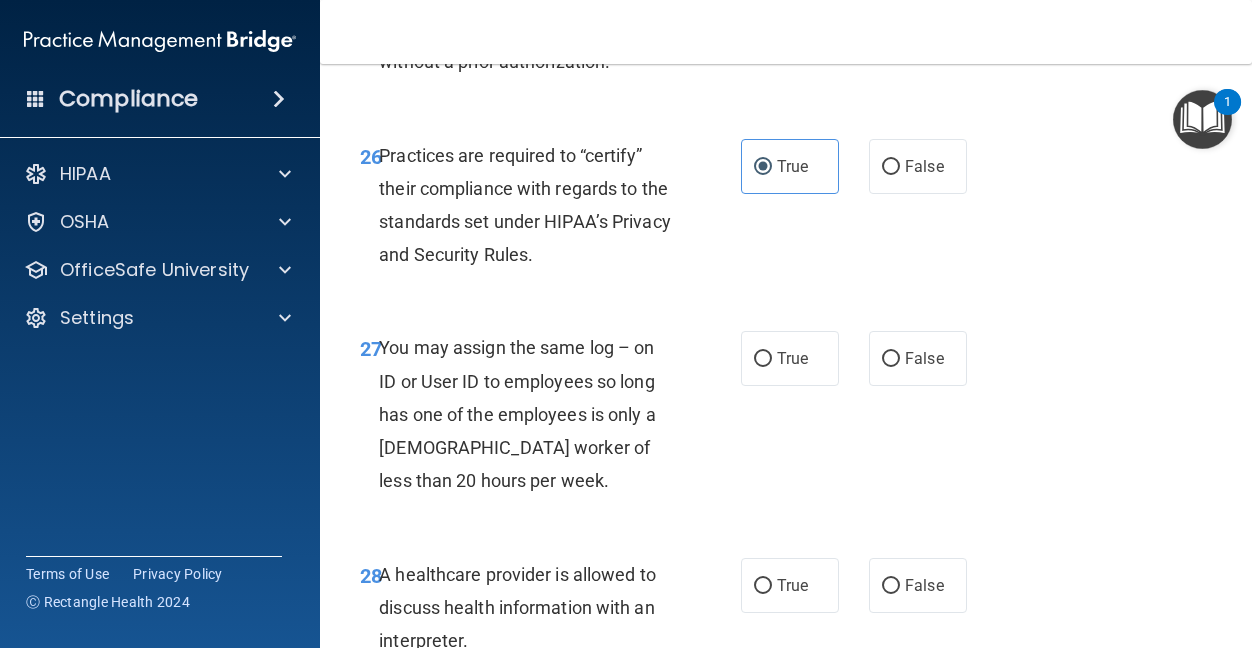 scroll, scrollTop: 5400, scrollLeft: 0, axis: vertical 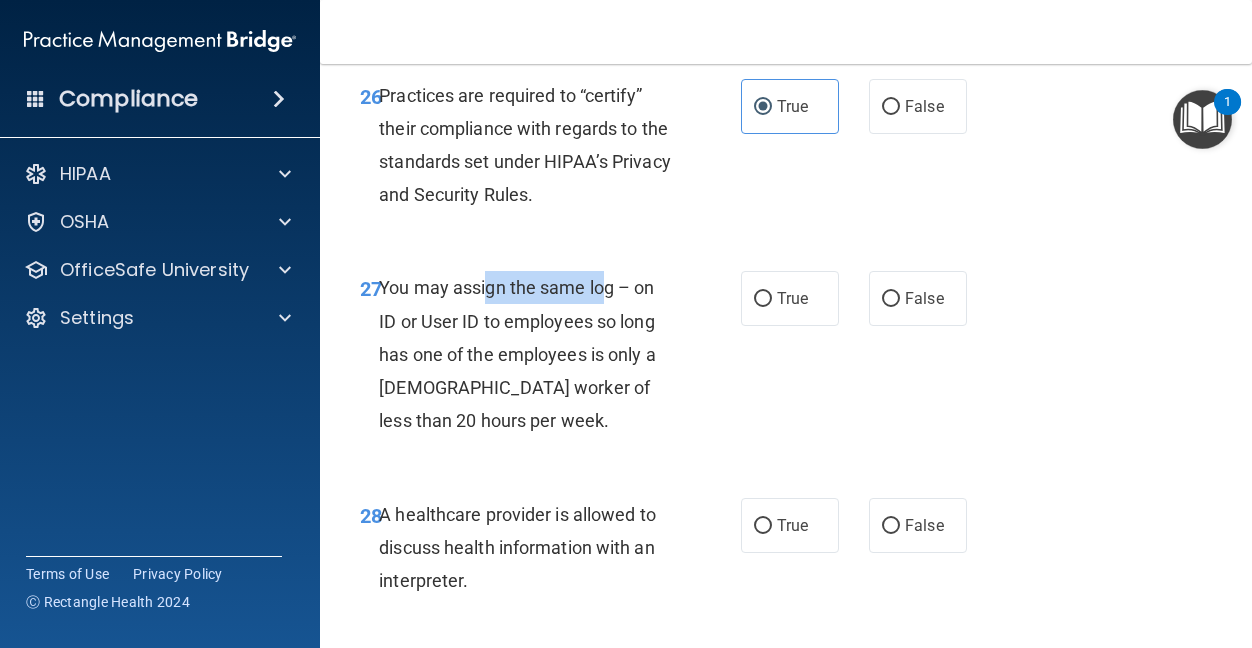 drag, startPoint x: 484, startPoint y: 487, endPoint x: 617, endPoint y: 493, distance: 133.13527 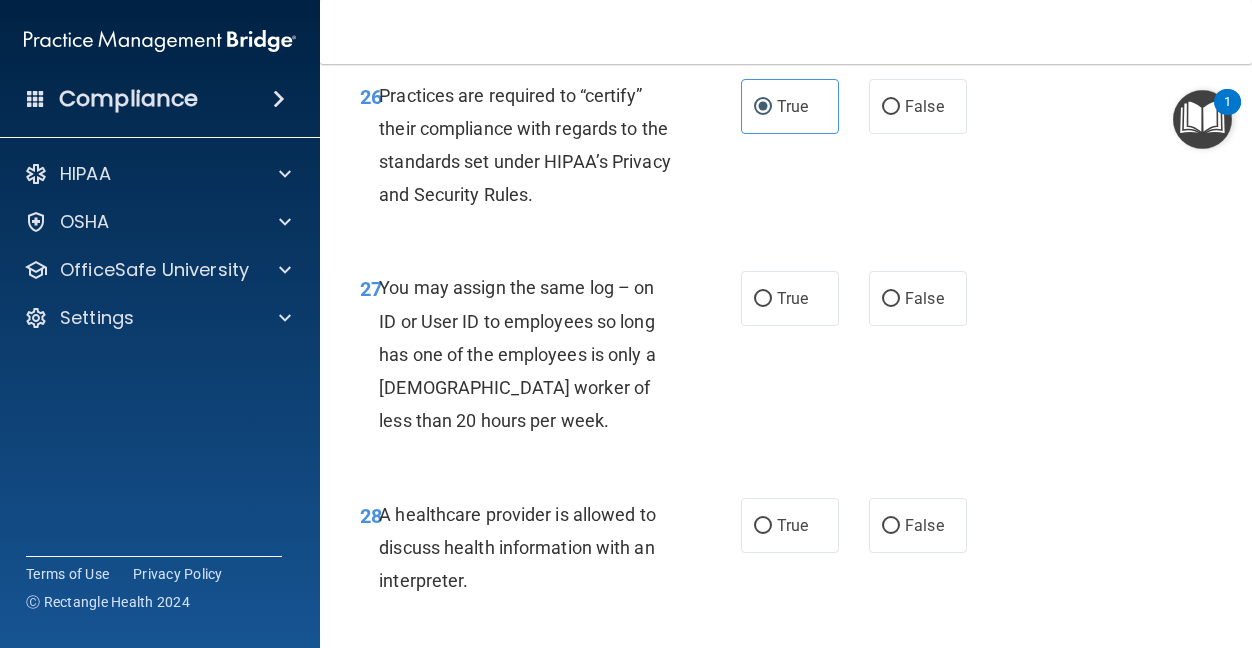drag, startPoint x: 617, startPoint y: 493, endPoint x: 697, endPoint y: 576, distance: 115.27792 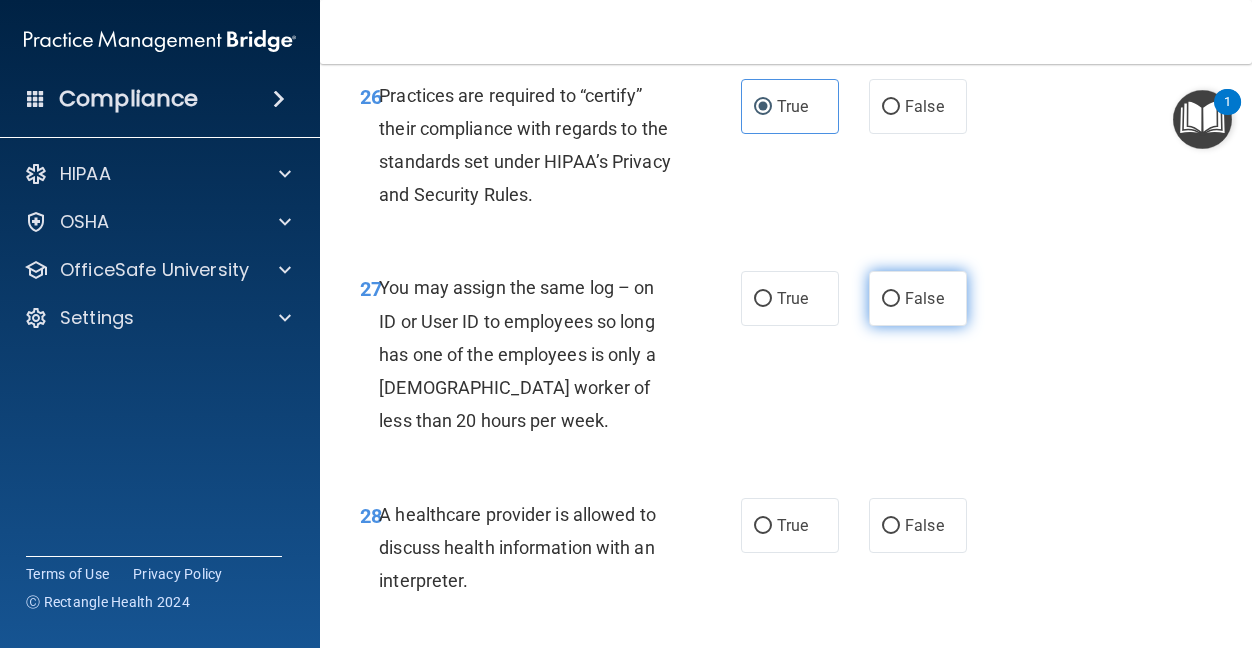 click on "False" at bounding box center [924, 298] 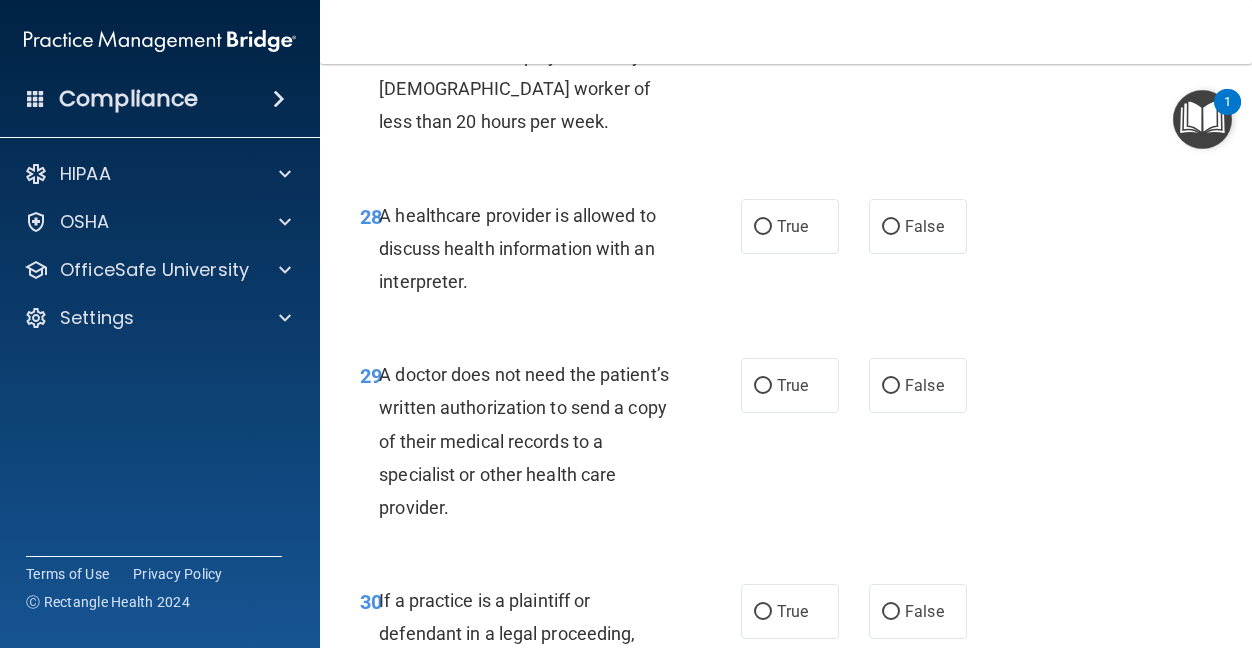 scroll, scrollTop: 5700, scrollLeft: 0, axis: vertical 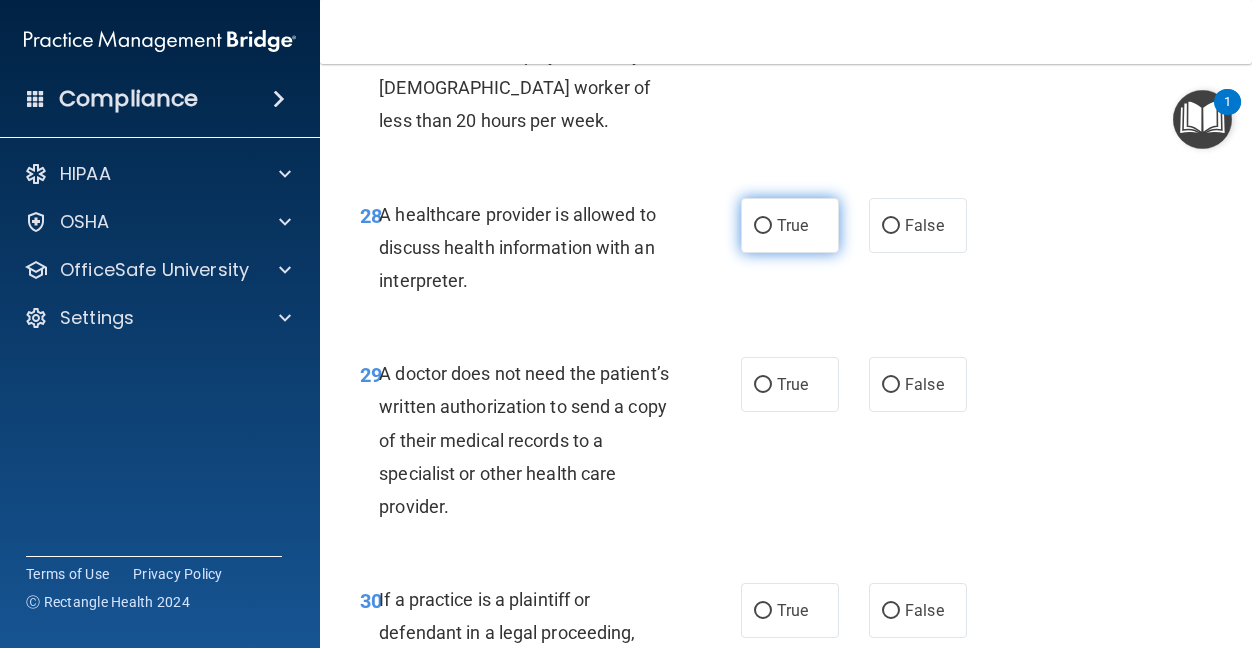 click on "True" at bounding box center (790, 225) 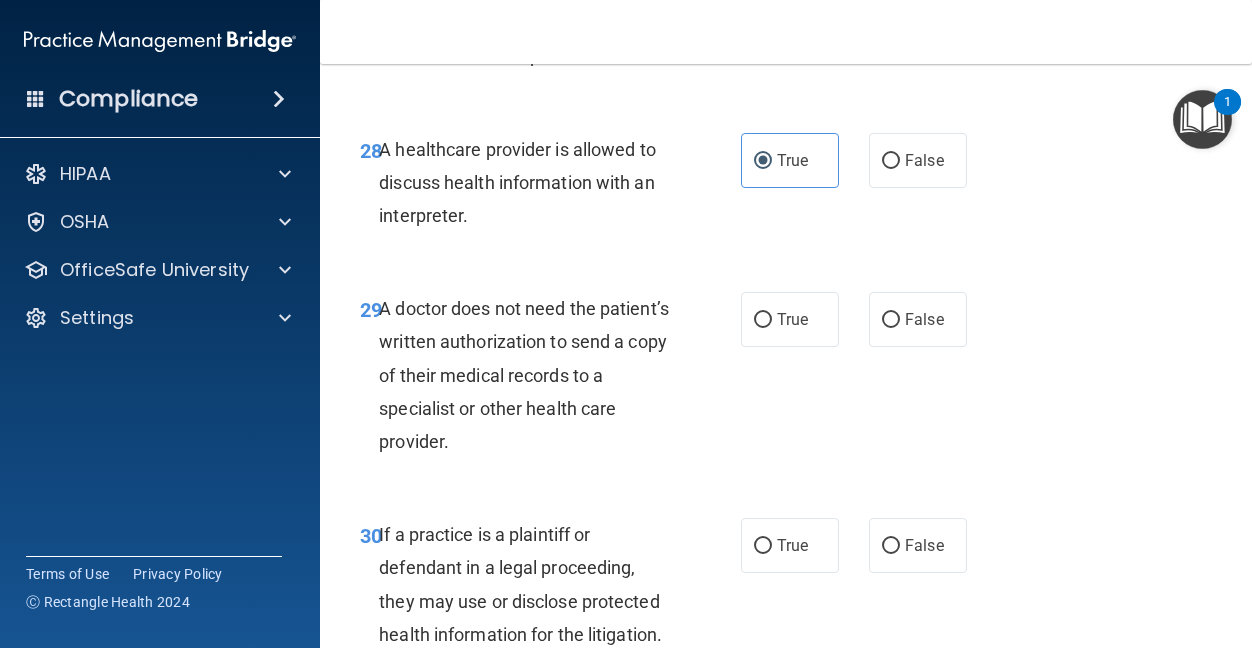scroll, scrollTop: 5800, scrollLeft: 0, axis: vertical 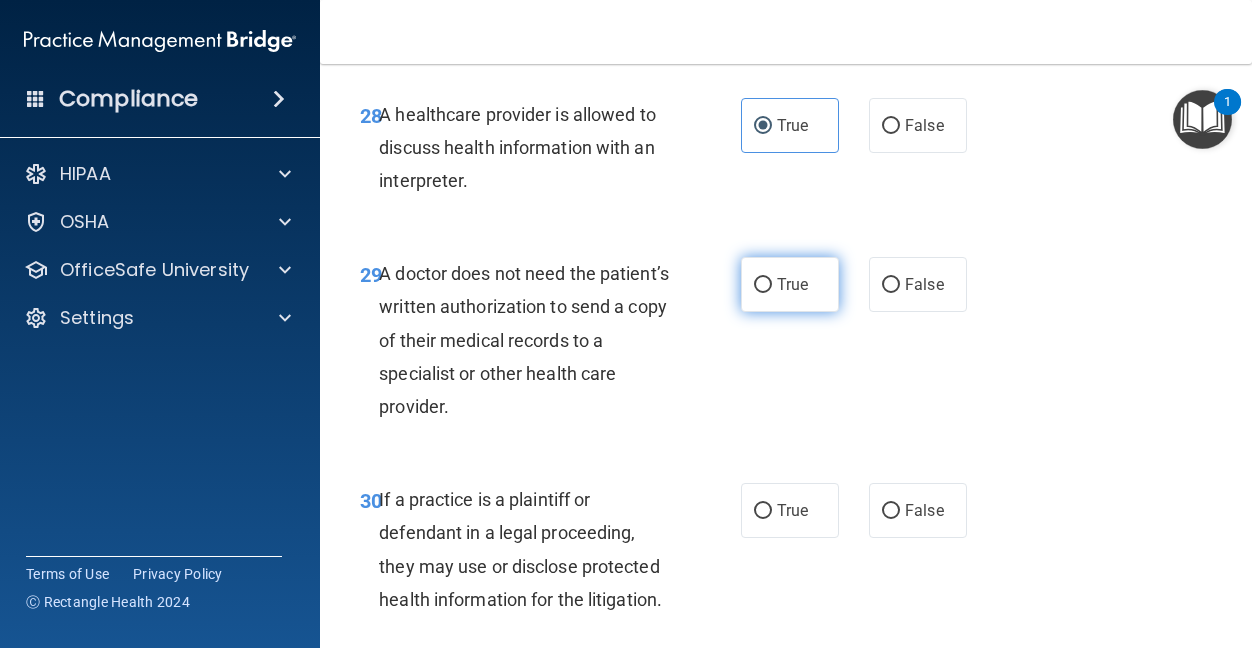 click on "True" at bounding box center [792, 284] 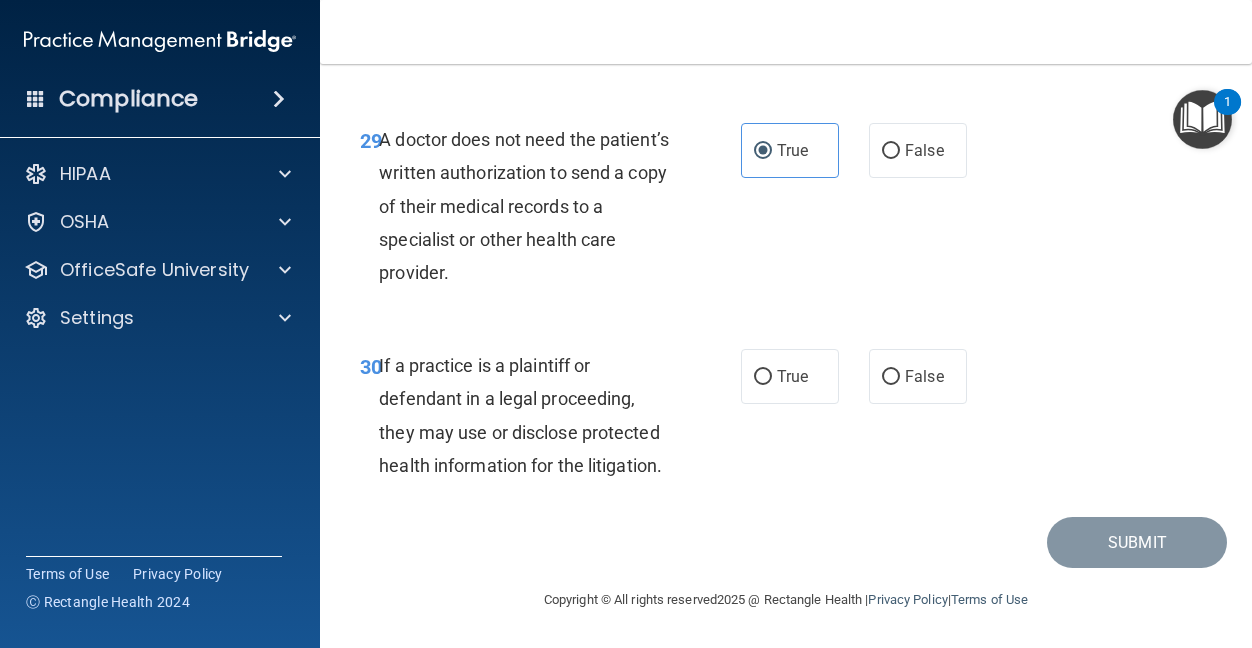 scroll, scrollTop: 6100, scrollLeft: 0, axis: vertical 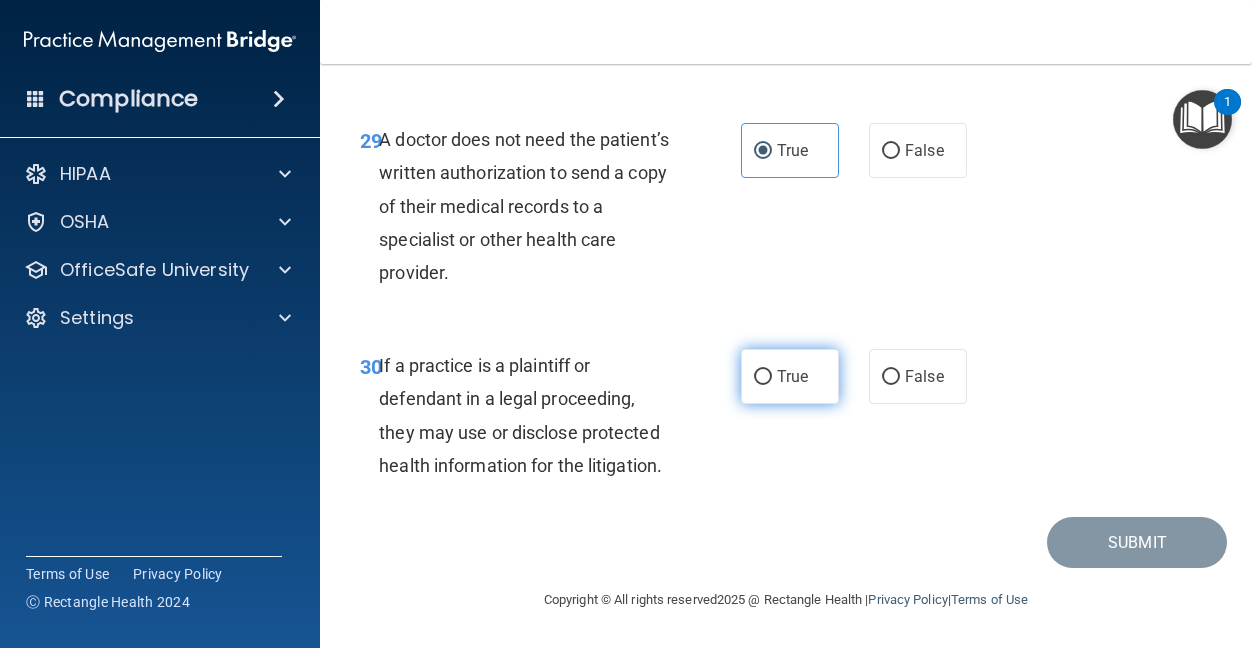 click on "True" at bounding box center [790, 376] 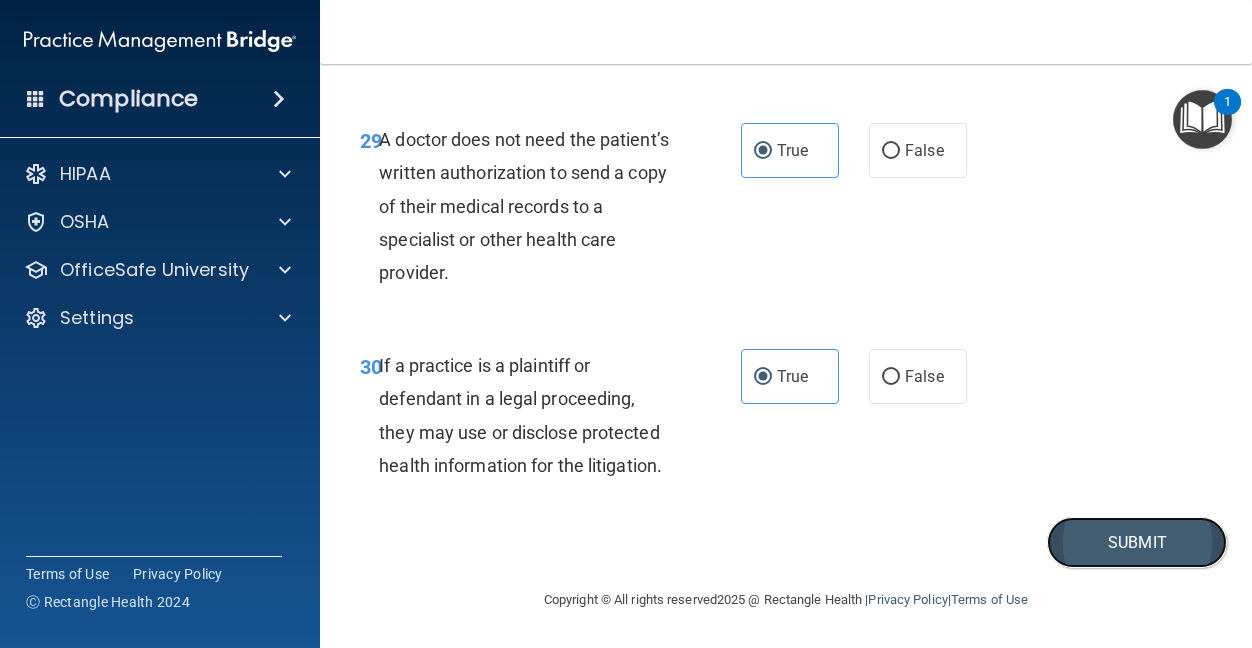 click on "Submit" at bounding box center (1137, 542) 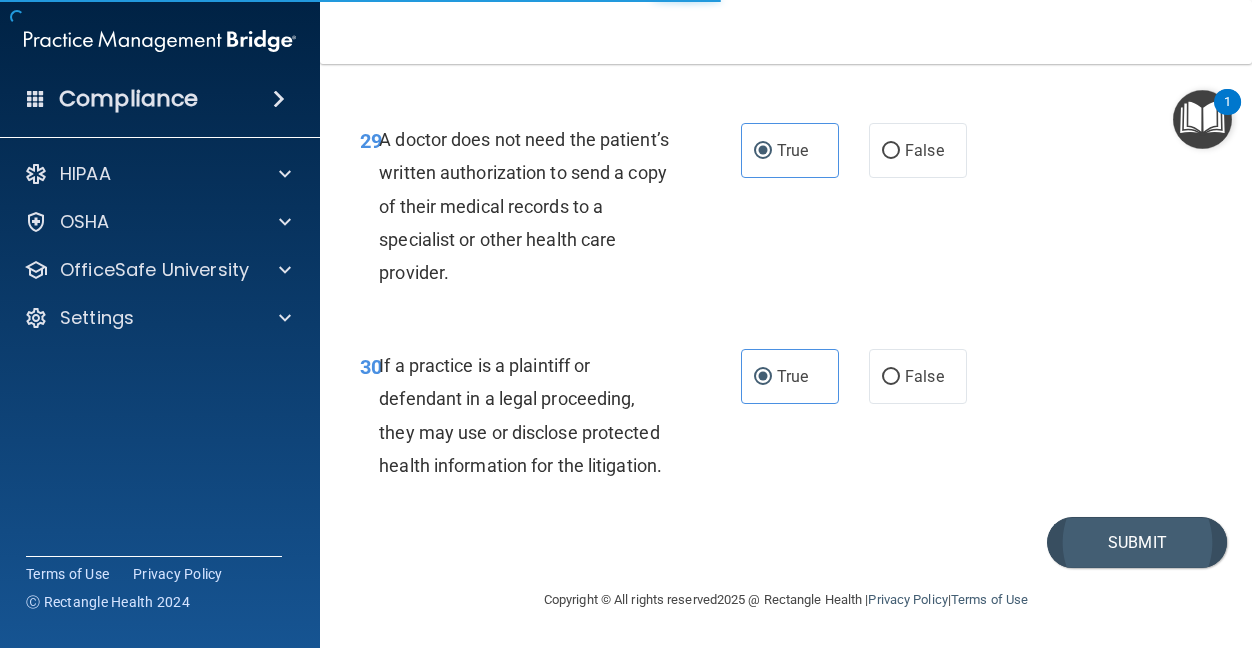 scroll, scrollTop: 0, scrollLeft: 0, axis: both 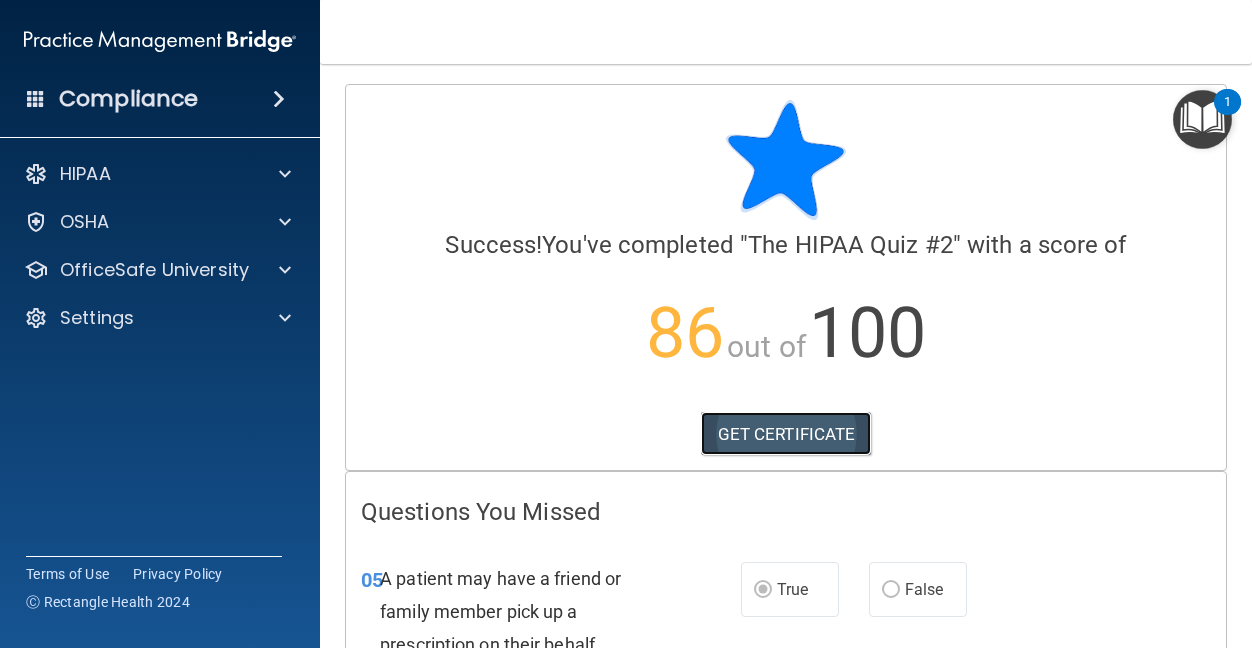 click on "GET CERTIFICATE" at bounding box center (786, 434) 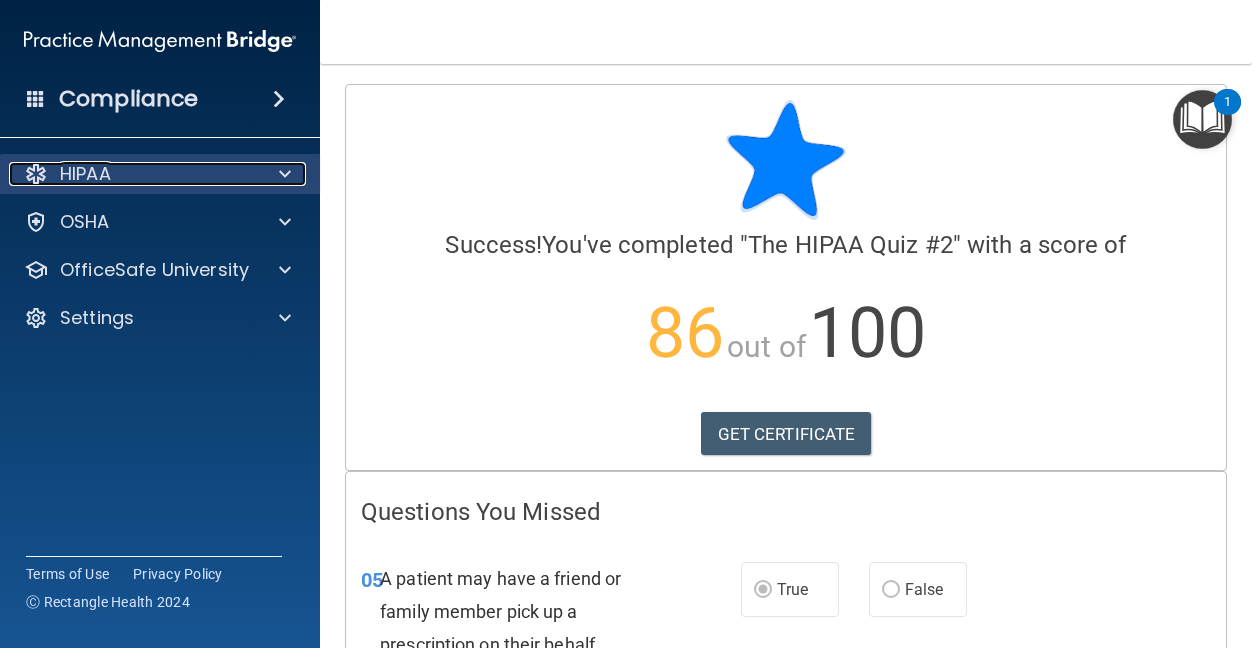 click at bounding box center (282, 174) 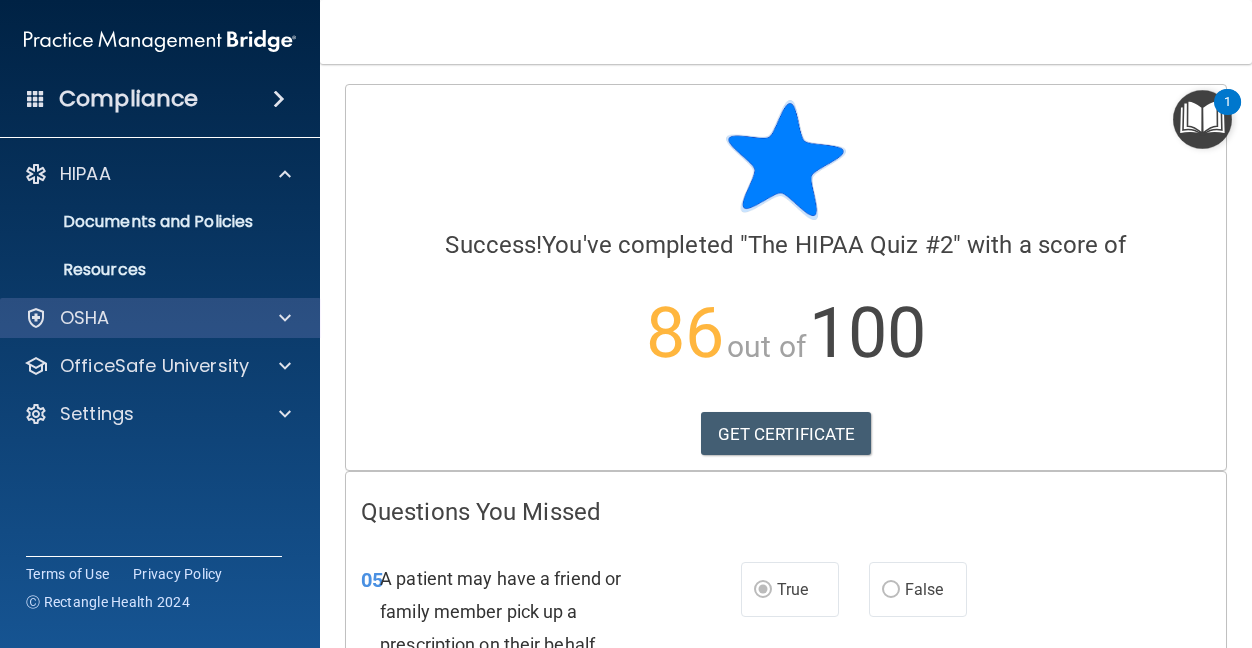 click on "OSHA" at bounding box center (160, 318) 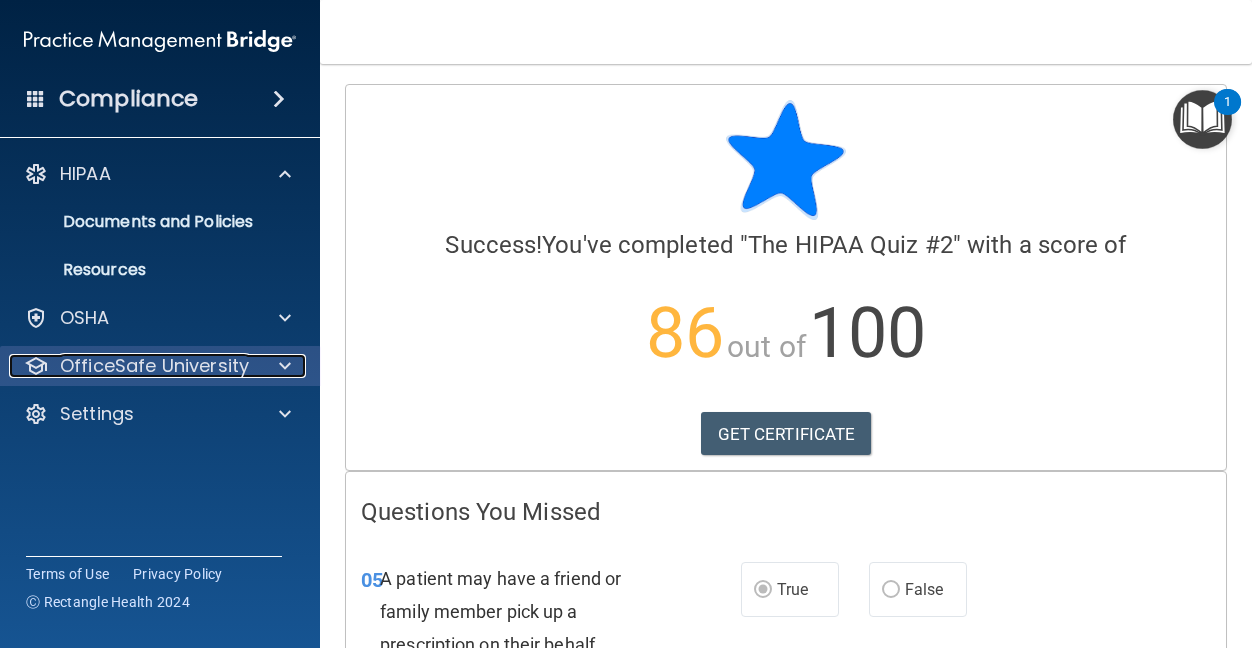 click at bounding box center [285, 366] 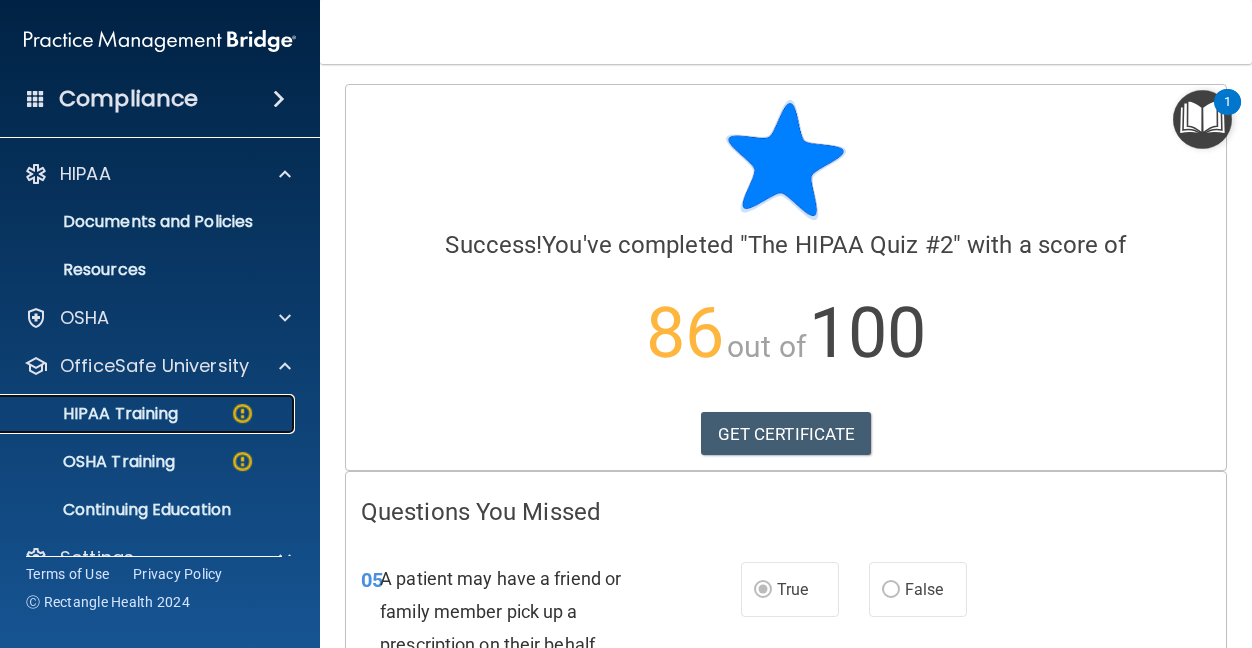 click on "HIPAA Training" at bounding box center [95, 414] 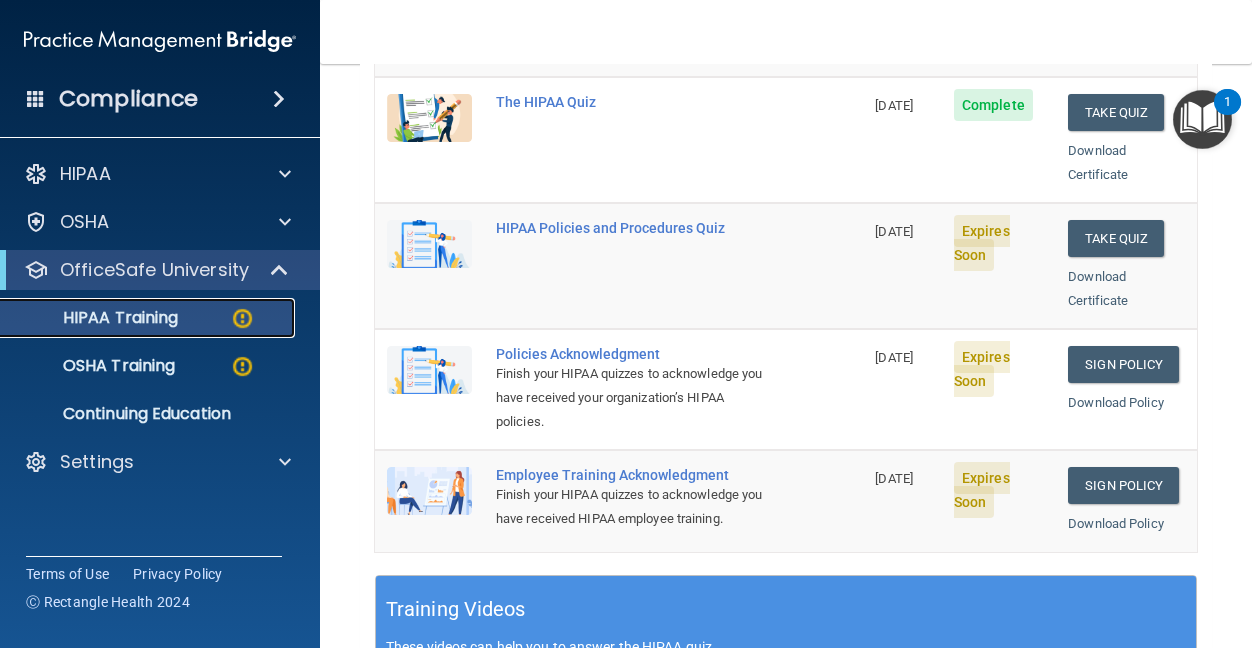scroll, scrollTop: 400, scrollLeft: 0, axis: vertical 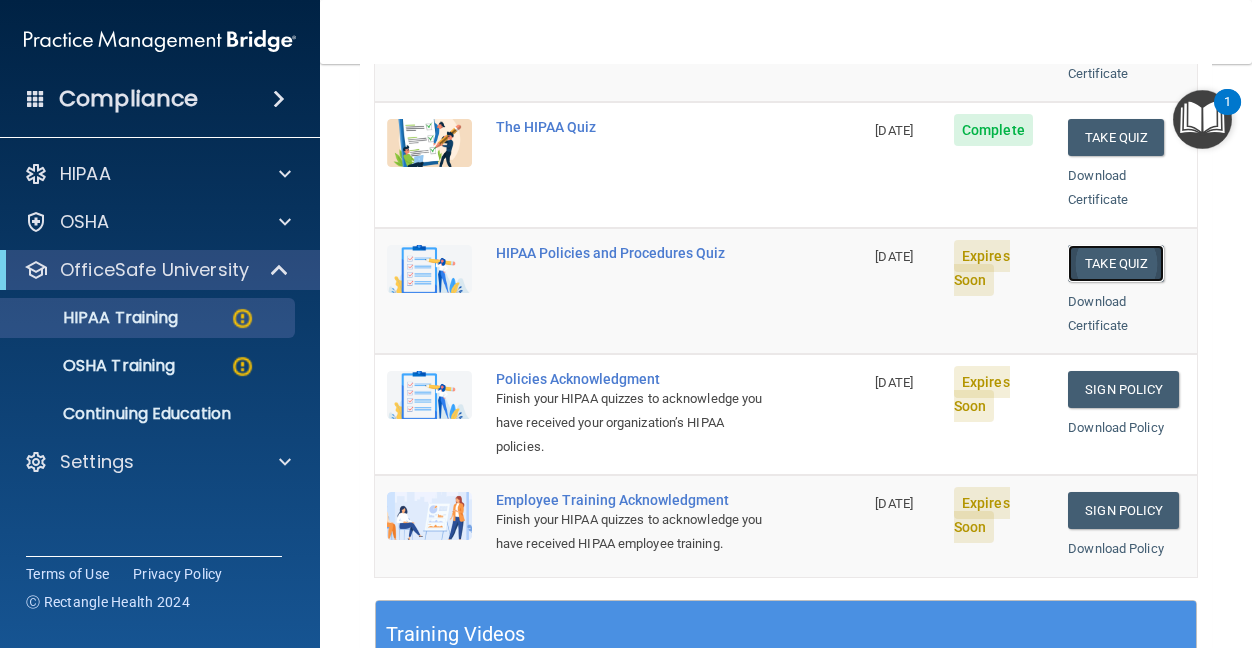 click on "Take Quiz" at bounding box center [1116, 263] 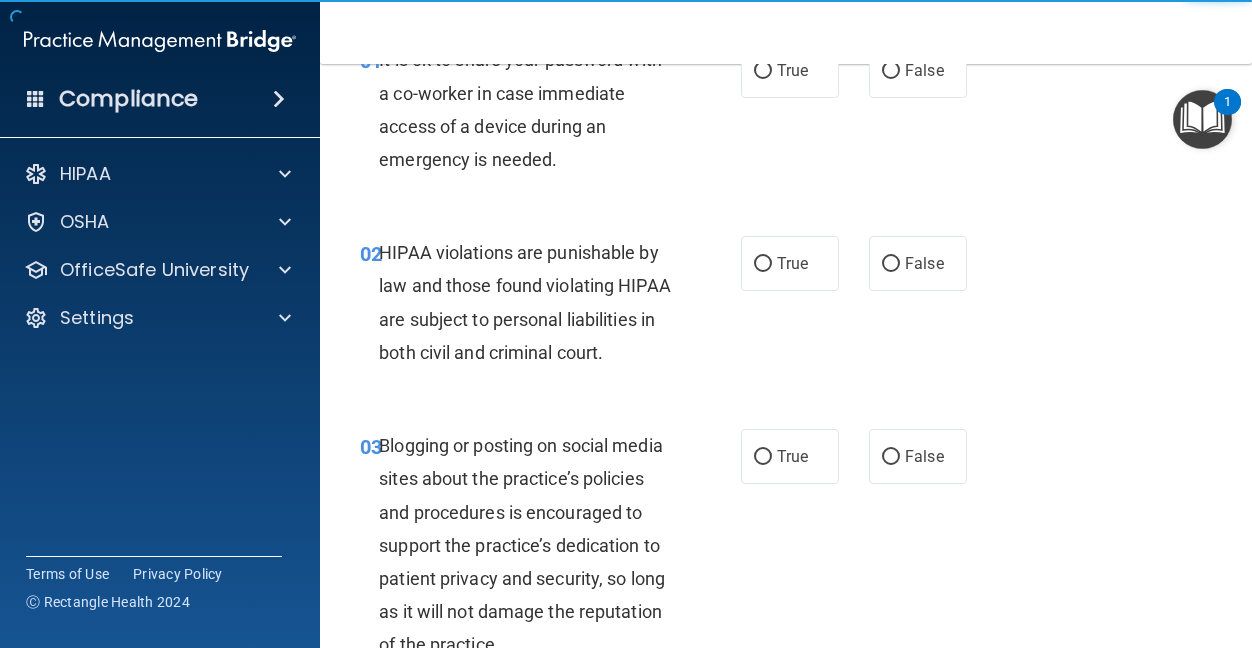 scroll, scrollTop: 0, scrollLeft: 0, axis: both 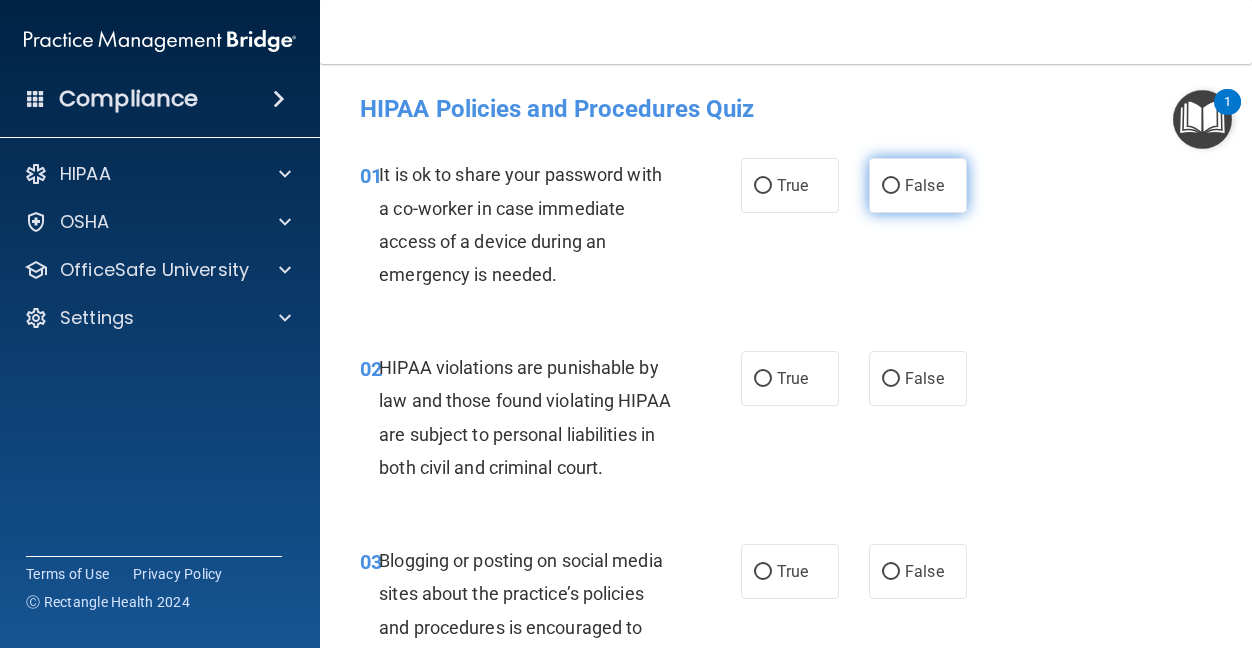 click on "False" at bounding box center (924, 185) 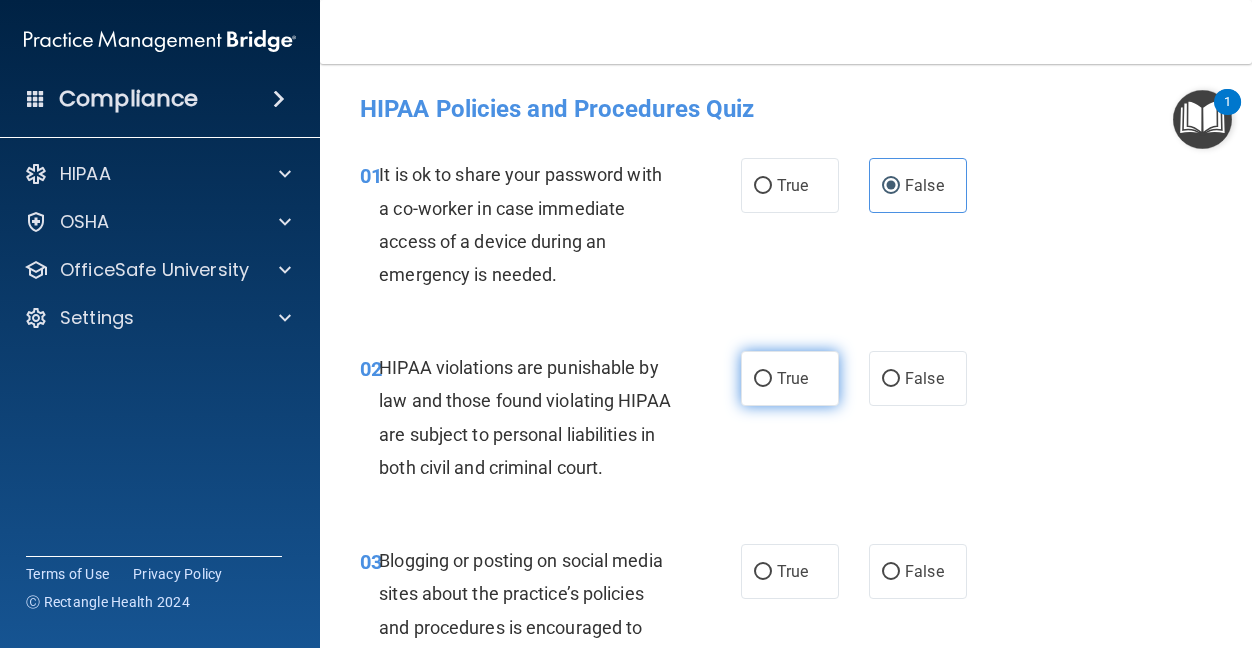 click on "True" at bounding box center (792, 378) 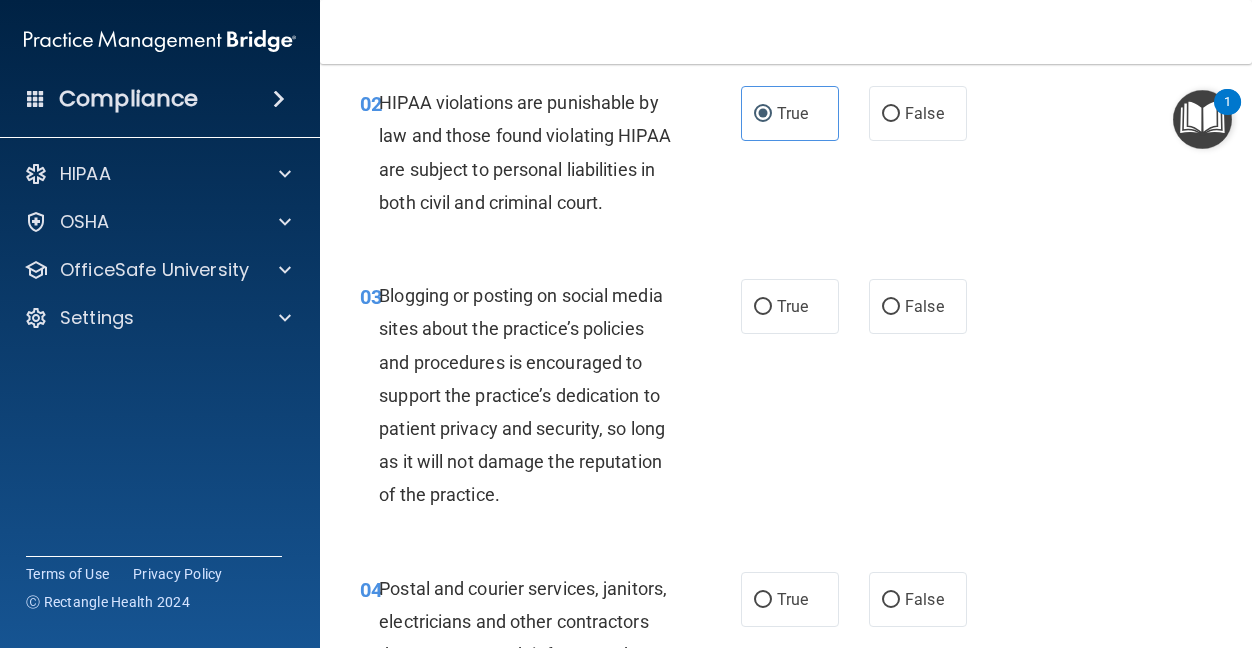 scroll, scrollTop: 300, scrollLeft: 0, axis: vertical 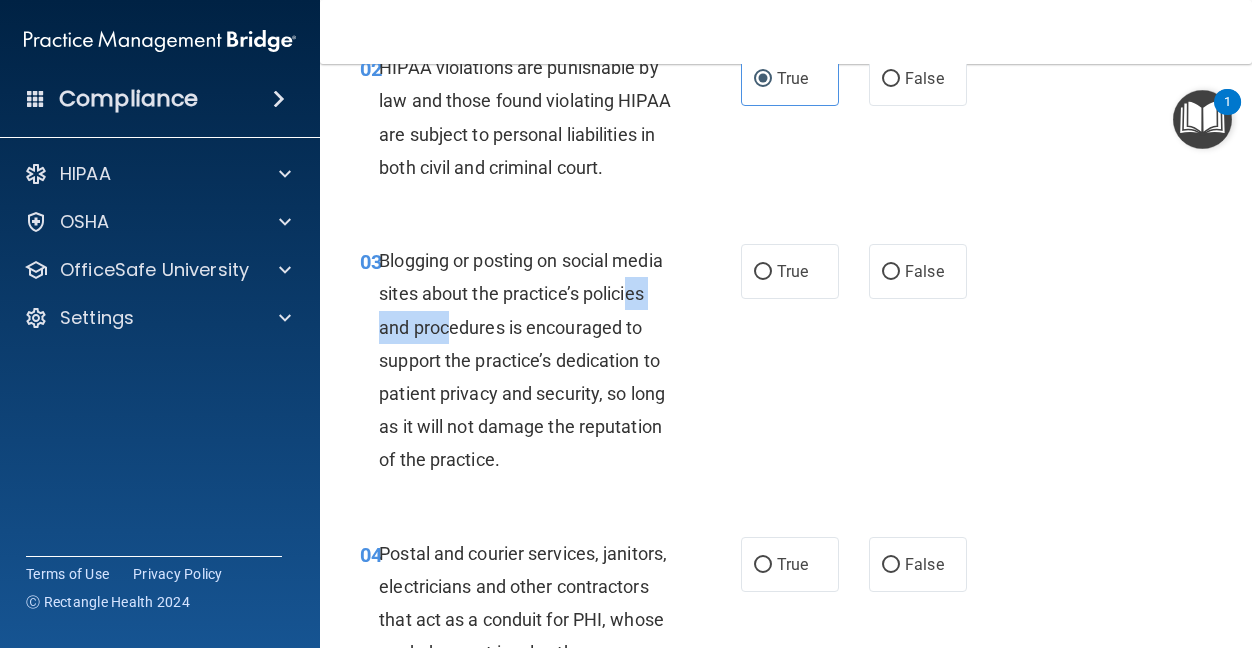 drag, startPoint x: 423, startPoint y: 360, endPoint x: 519, endPoint y: 375, distance: 97.16481 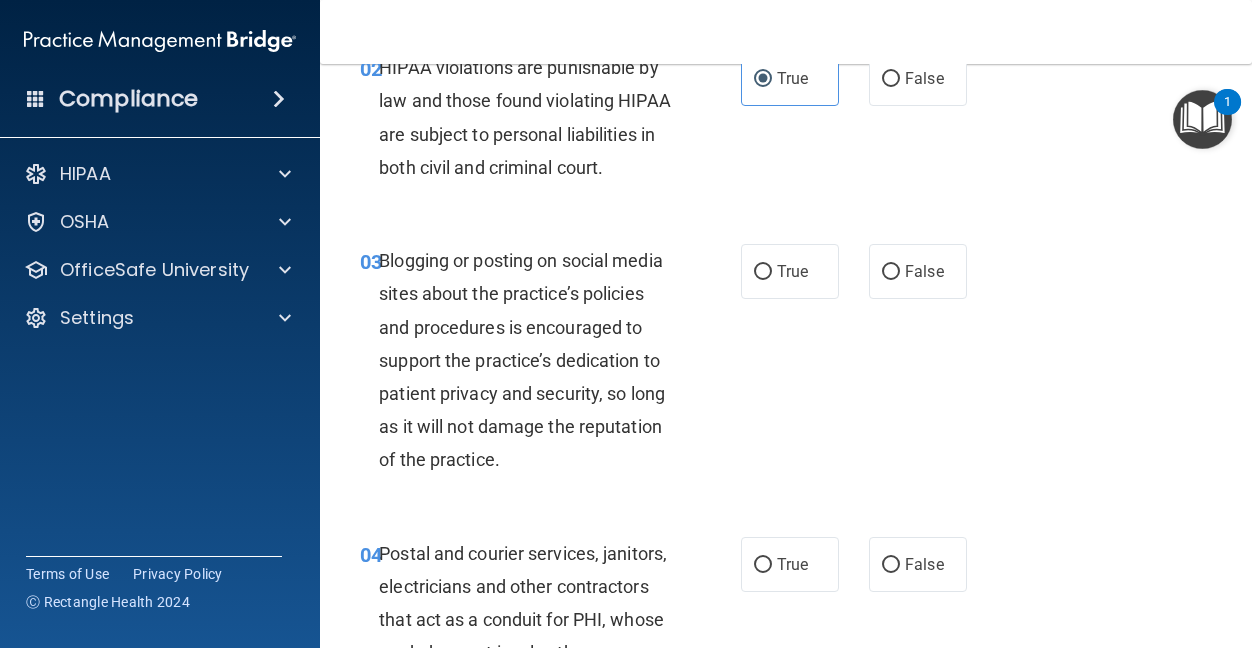 drag, startPoint x: 519, startPoint y: 375, endPoint x: 546, endPoint y: 432, distance: 63.07139 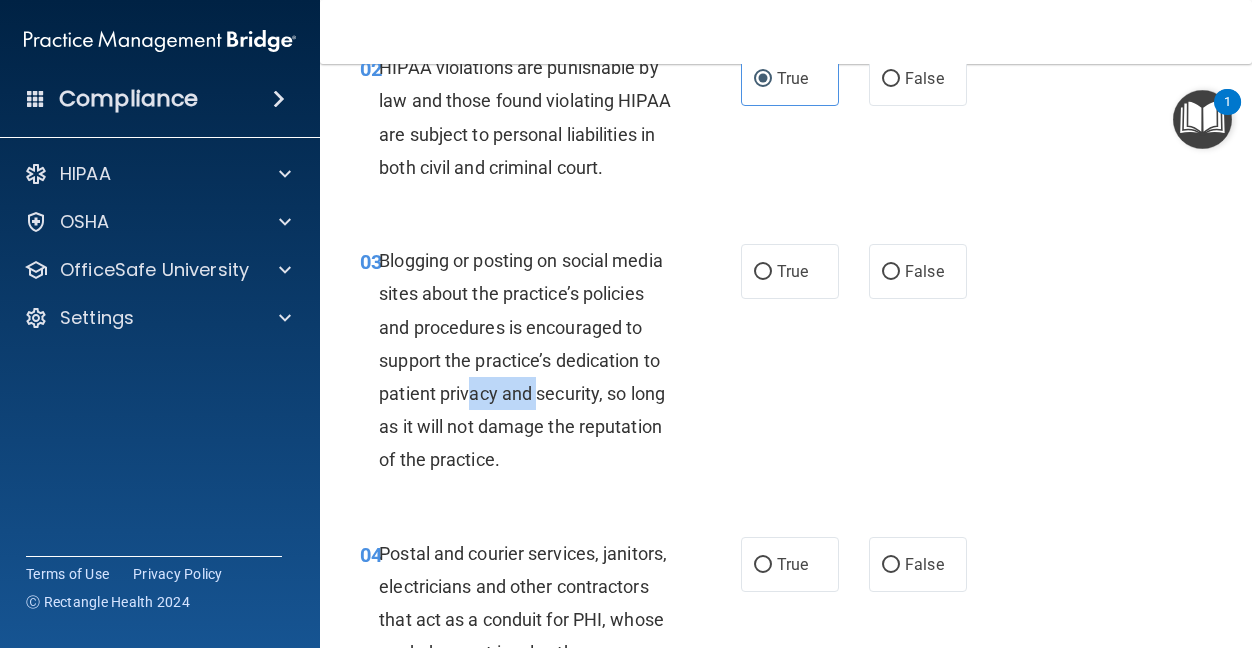 drag, startPoint x: 411, startPoint y: 458, endPoint x: 483, endPoint y: 460, distance: 72.02777 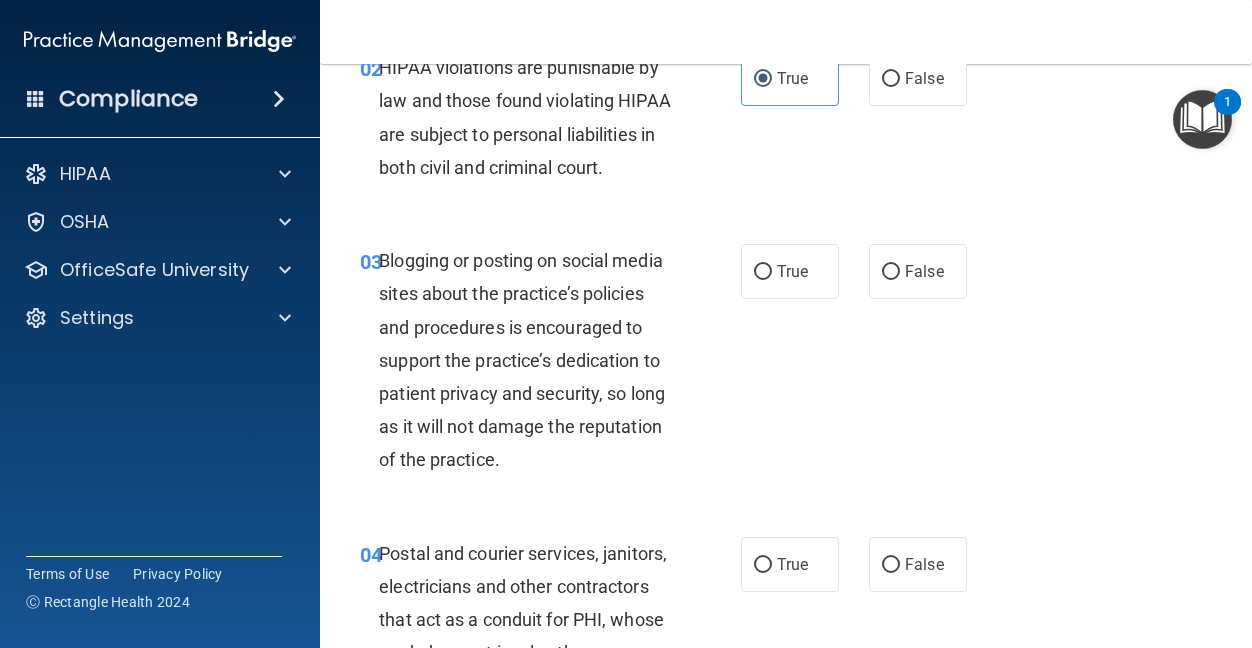 drag, startPoint x: 483, startPoint y: 460, endPoint x: 631, endPoint y: 532, distance: 164.58432 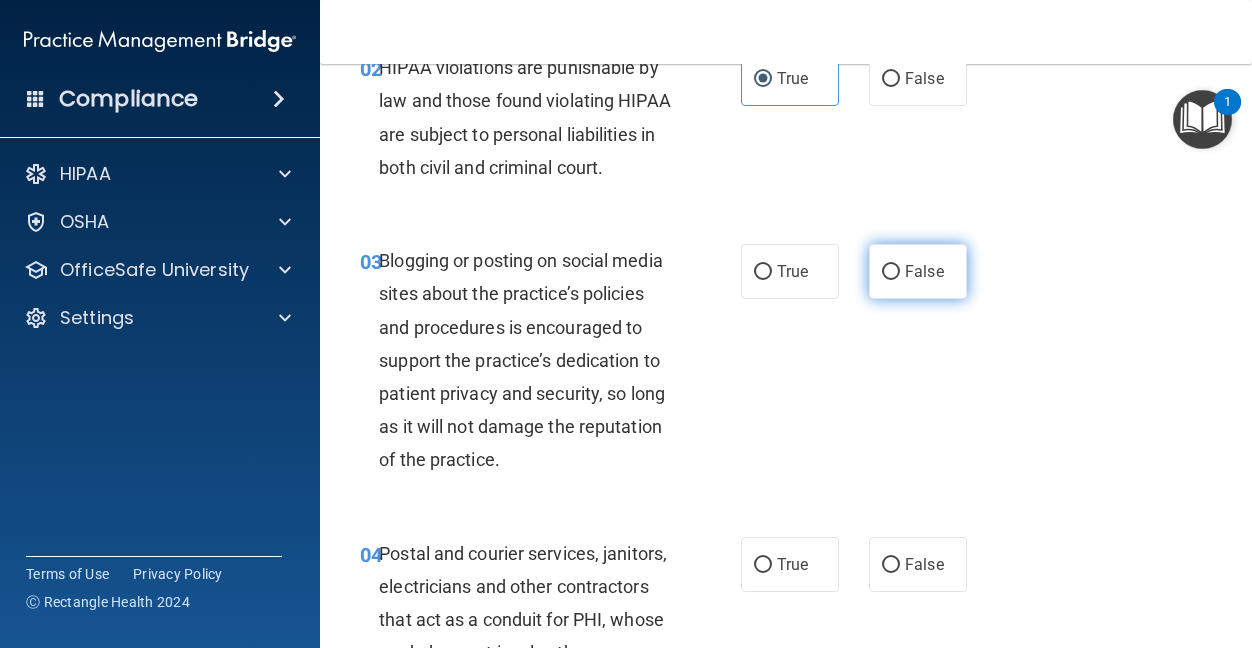click on "False" at bounding box center (924, 271) 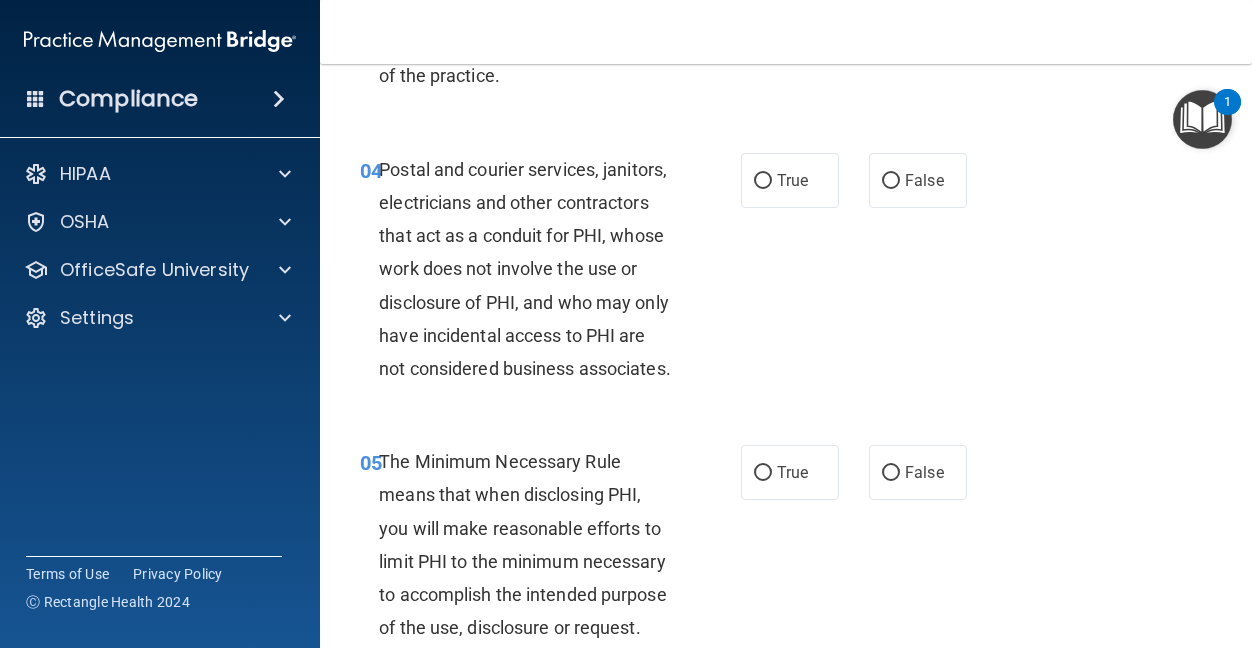 scroll, scrollTop: 700, scrollLeft: 0, axis: vertical 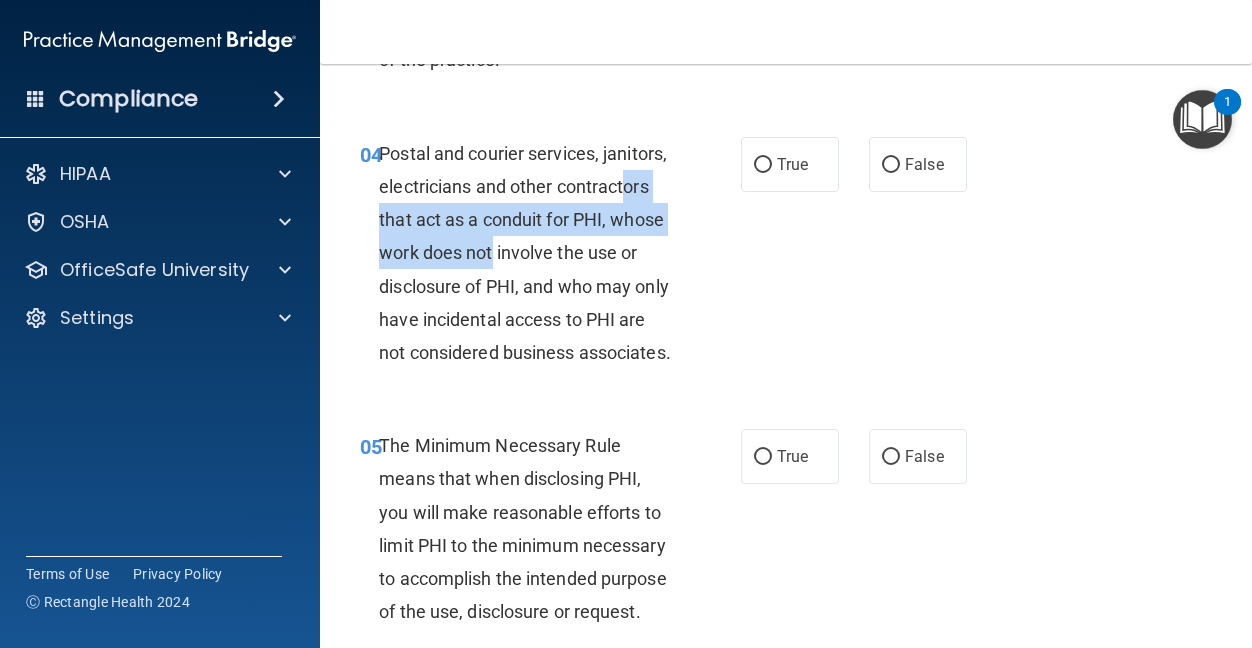 drag, startPoint x: 443, startPoint y: 290, endPoint x: 642, endPoint y: 314, distance: 200.44202 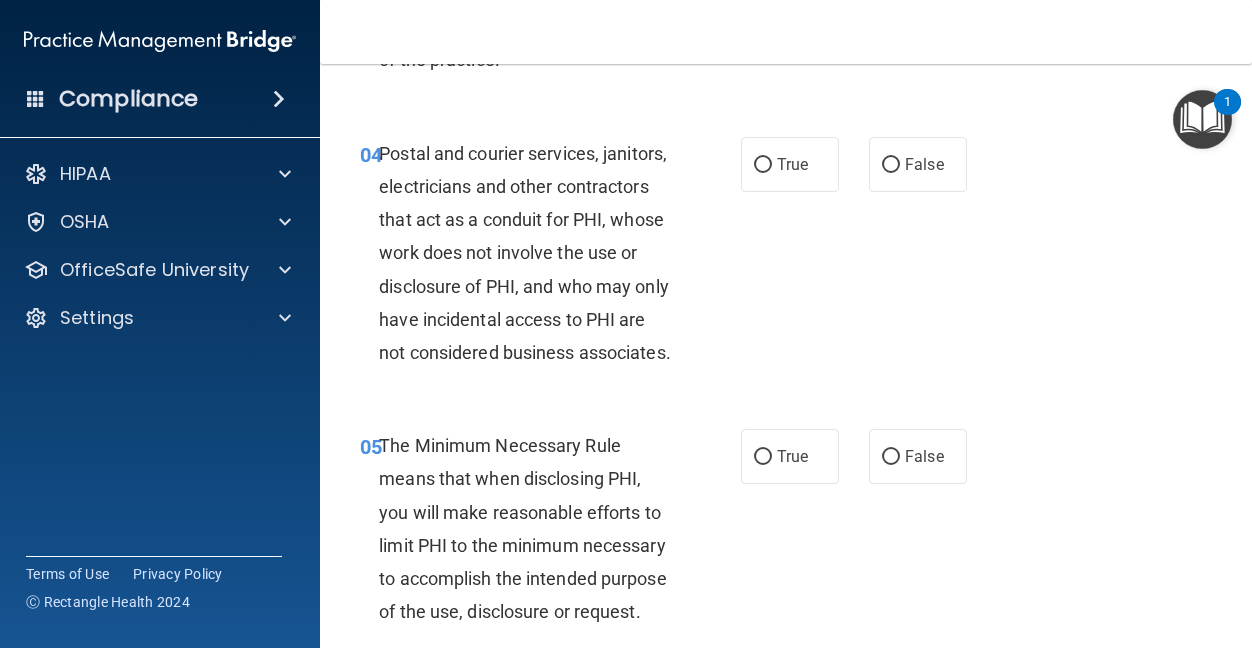 drag, startPoint x: 642, startPoint y: 314, endPoint x: 783, endPoint y: 414, distance: 172.86122 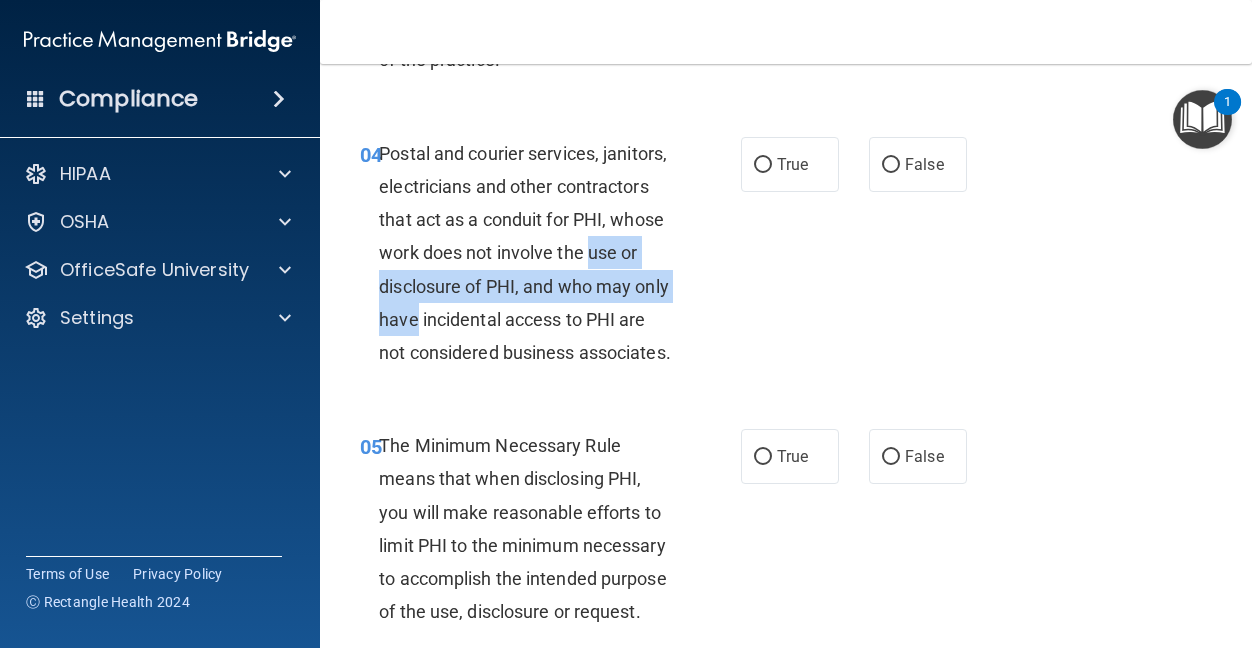 drag, startPoint x: 471, startPoint y: 348, endPoint x: 612, endPoint y: 370, distance: 142.706 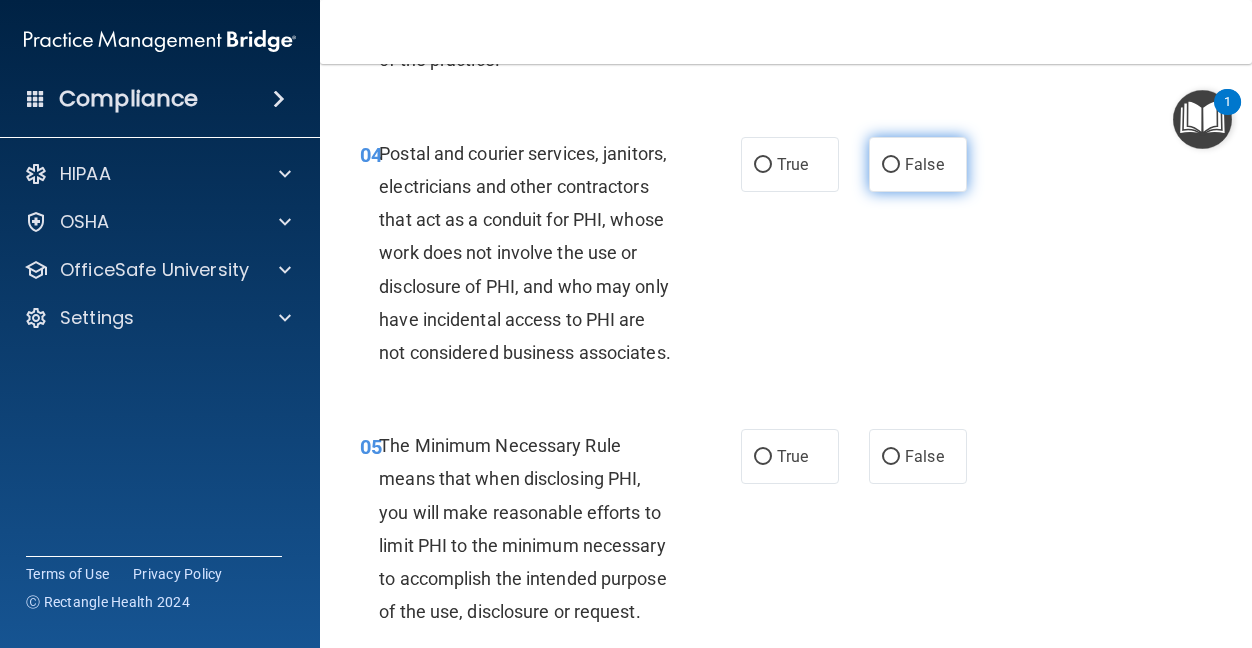 click on "False" at bounding box center [924, 164] 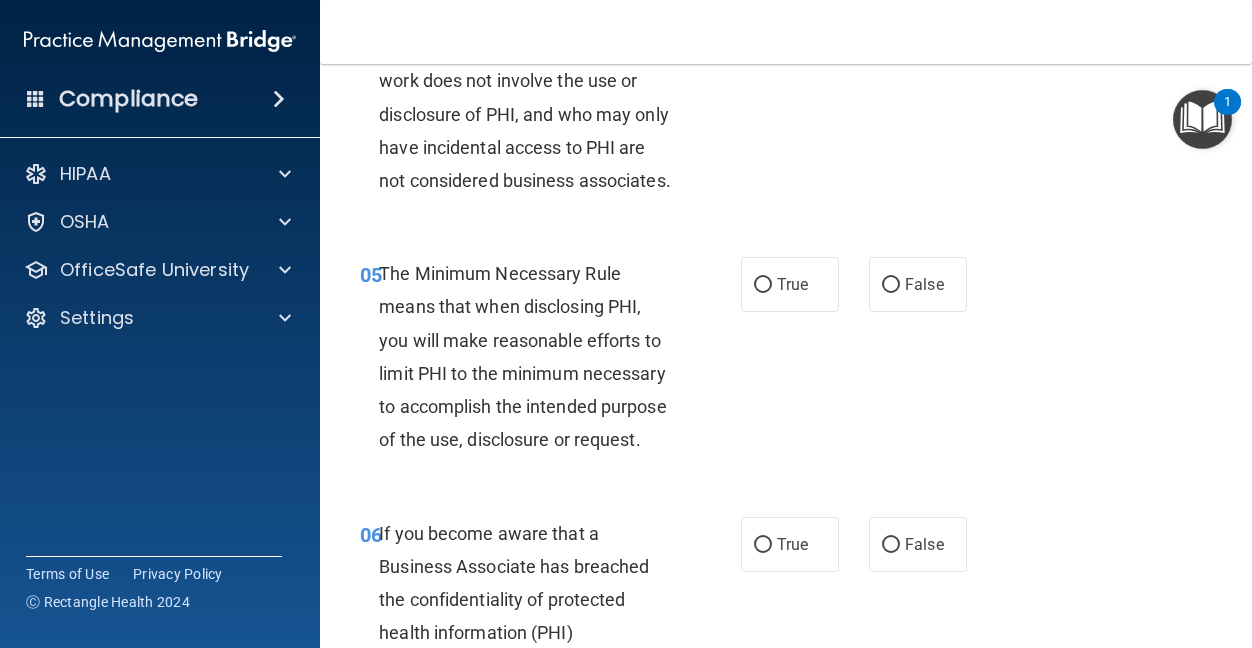 scroll, scrollTop: 1000, scrollLeft: 0, axis: vertical 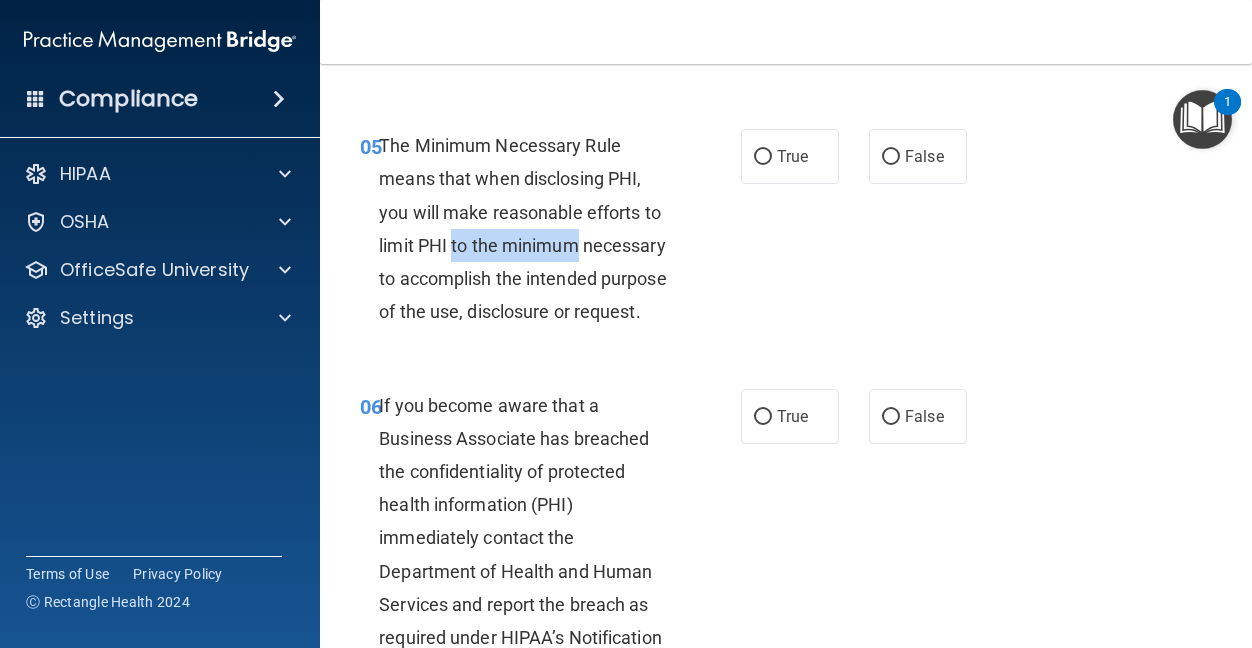 drag, startPoint x: 455, startPoint y: 348, endPoint x: 655, endPoint y: 371, distance: 201.31816 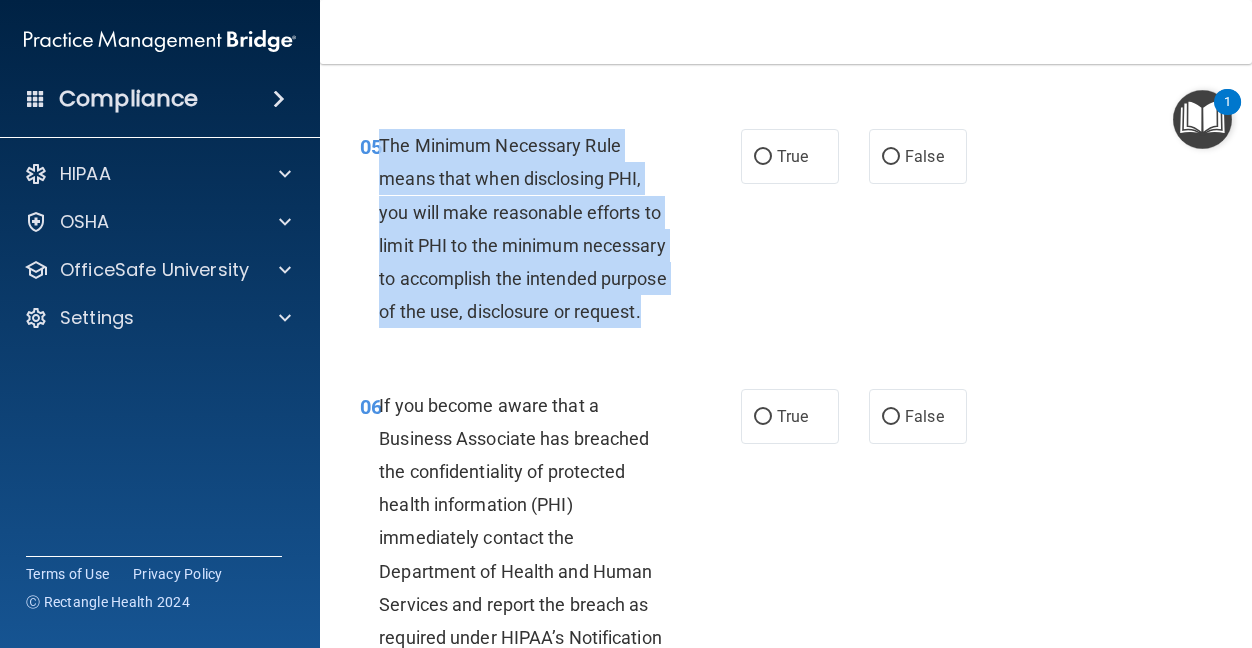 drag, startPoint x: 577, startPoint y: 454, endPoint x: 384, endPoint y: 246, distance: 283.74814 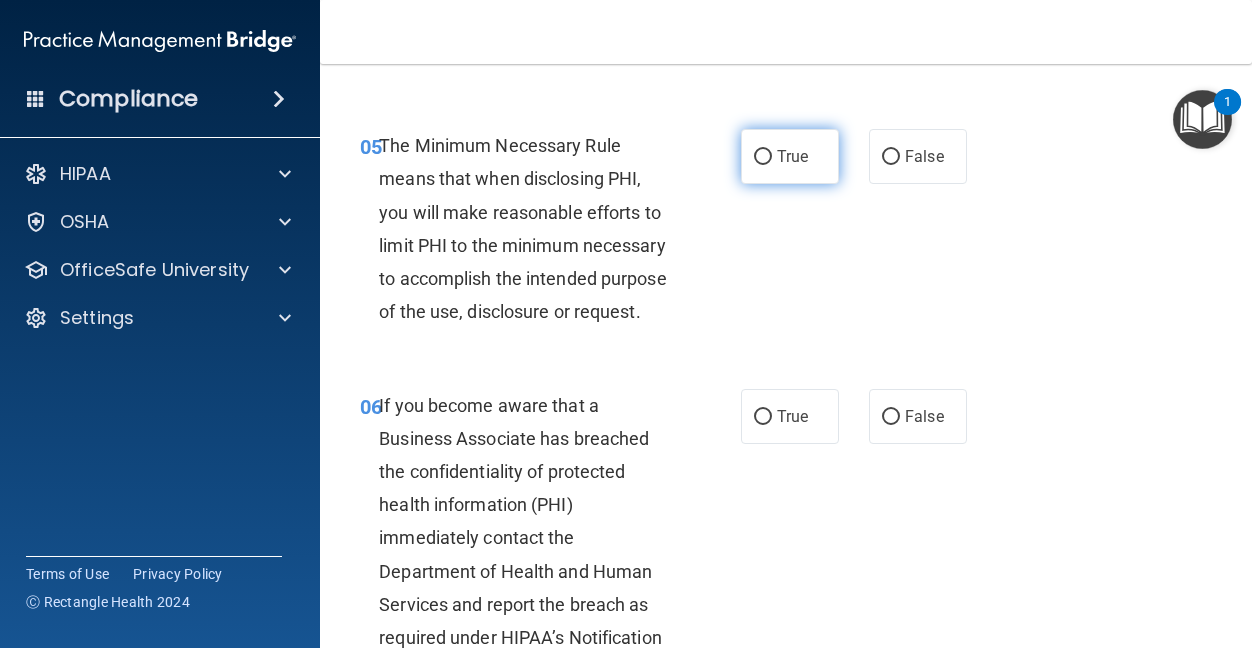 click on "True" at bounding box center [790, 156] 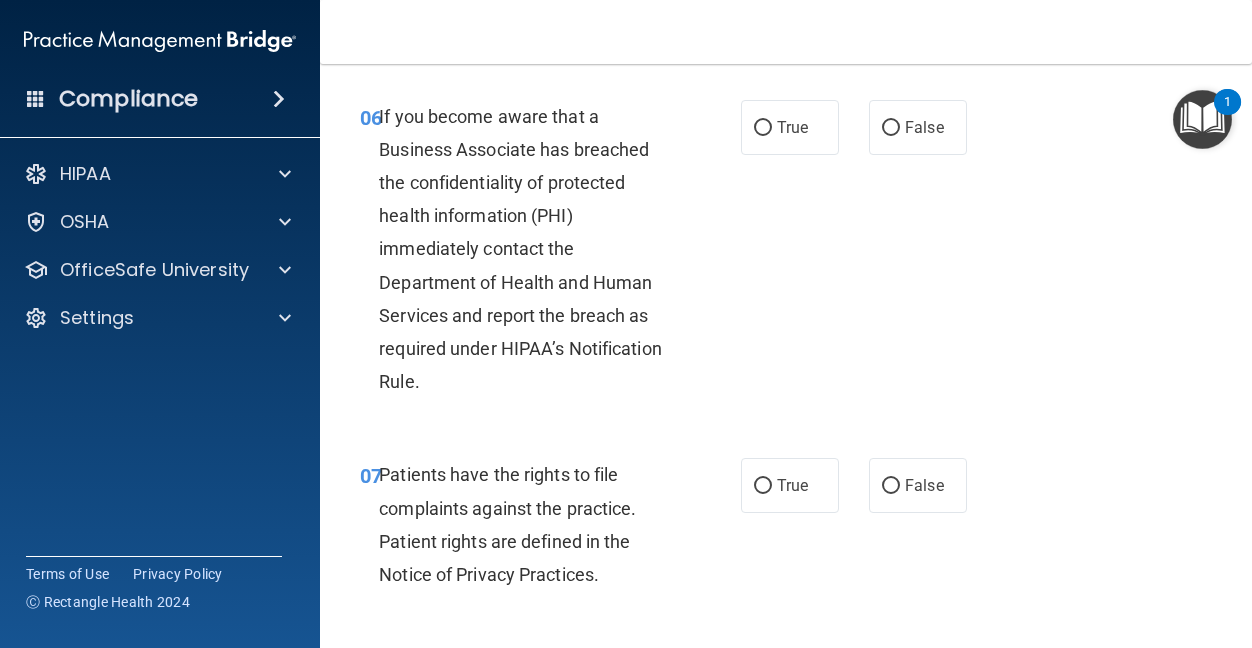 scroll, scrollTop: 1300, scrollLeft: 0, axis: vertical 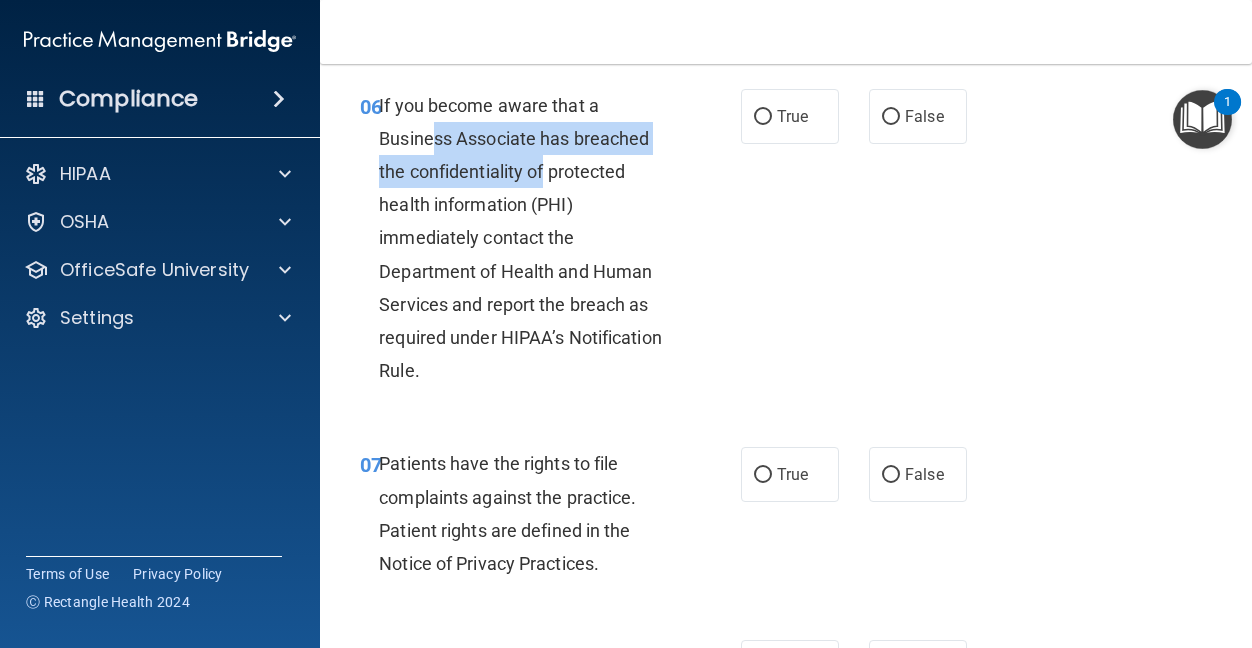 drag, startPoint x: 438, startPoint y: 257, endPoint x: 546, endPoint y: 311, distance: 120.74767 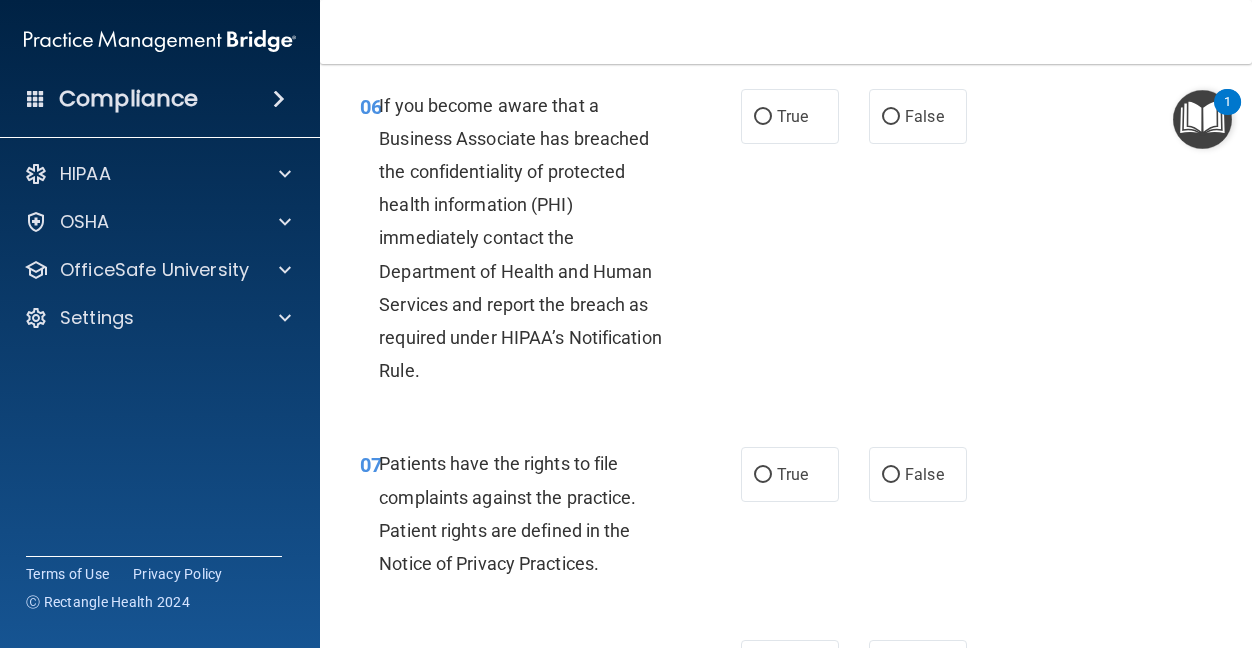 drag, startPoint x: 546, startPoint y: 311, endPoint x: 680, endPoint y: 392, distance: 156.57906 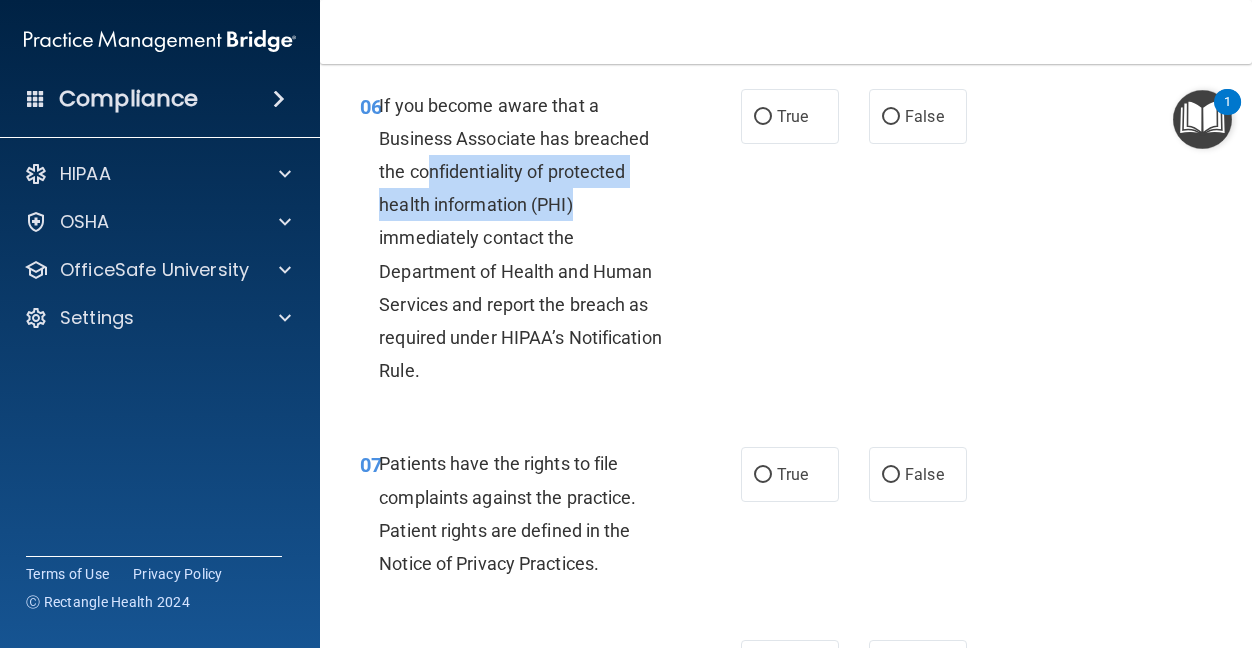 drag, startPoint x: 424, startPoint y: 306, endPoint x: 622, endPoint y: 331, distance: 199.57204 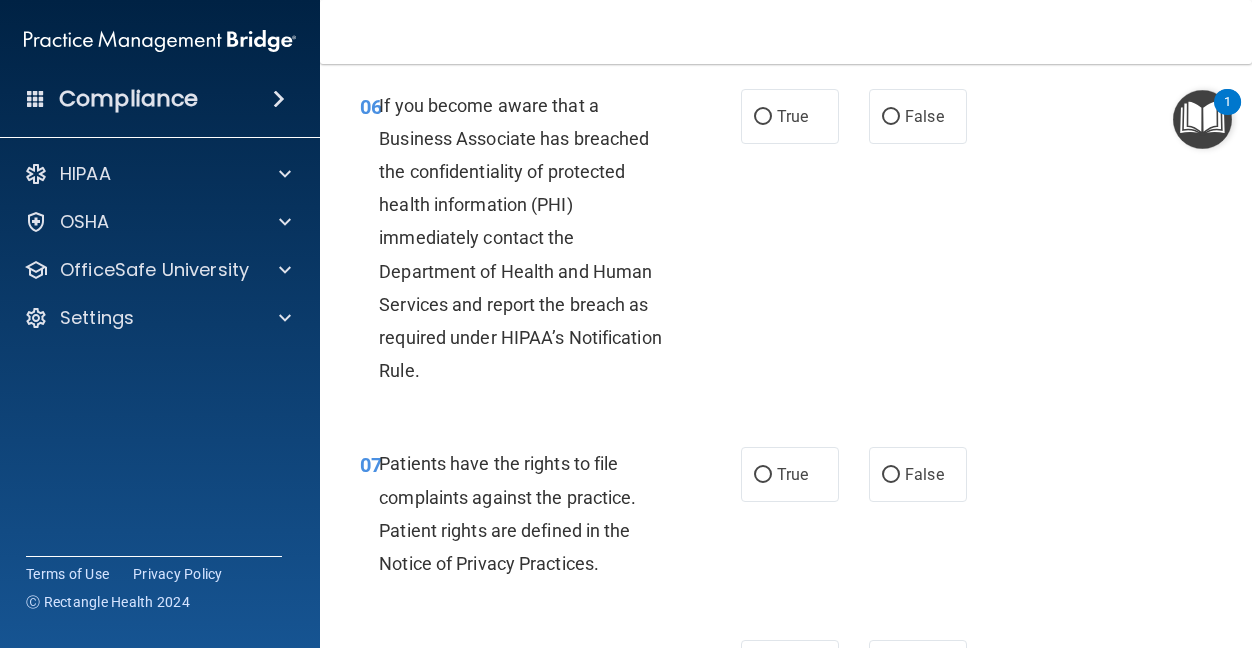 drag, startPoint x: 622, startPoint y: 331, endPoint x: 732, endPoint y: 403, distance: 131.46863 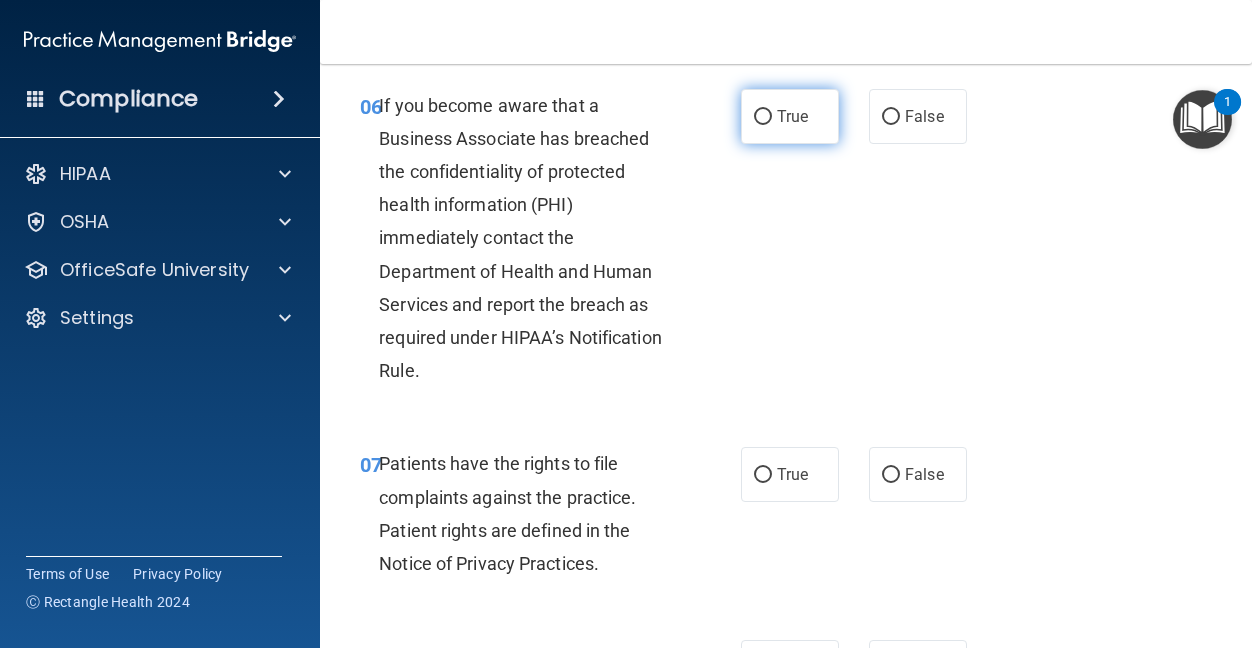 click on "True" at bounding box center [792, 116] 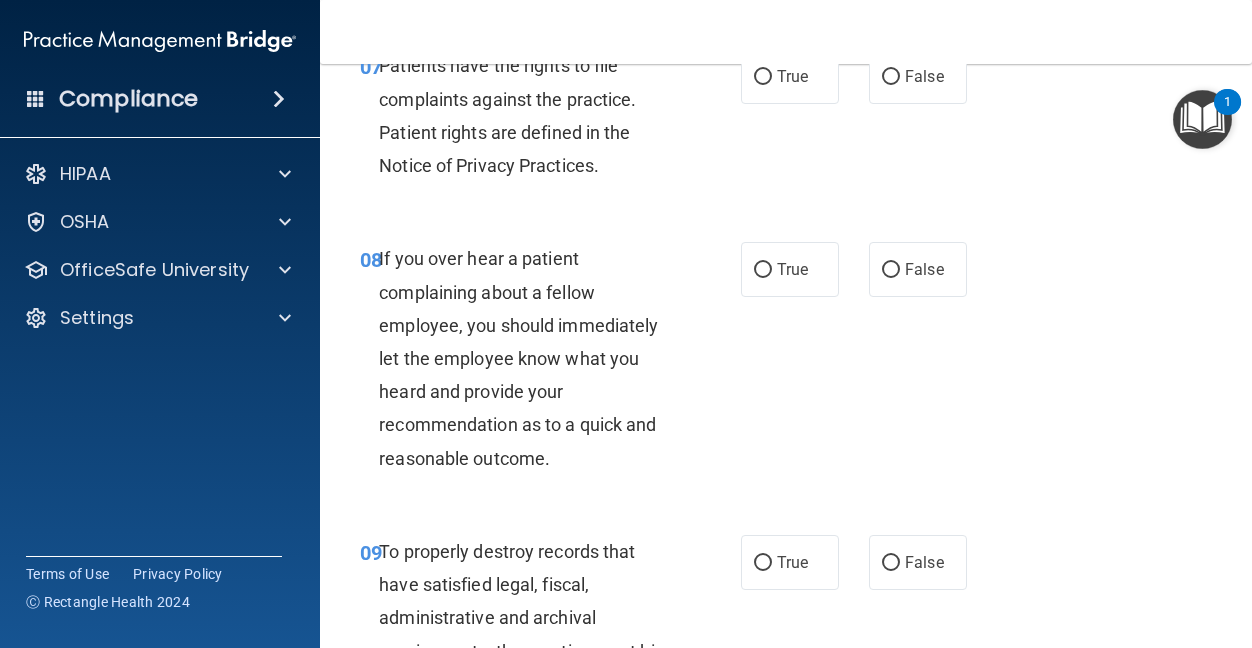 scroll, scrollTop: 1700, scrollLeft: 0, axis: vertical 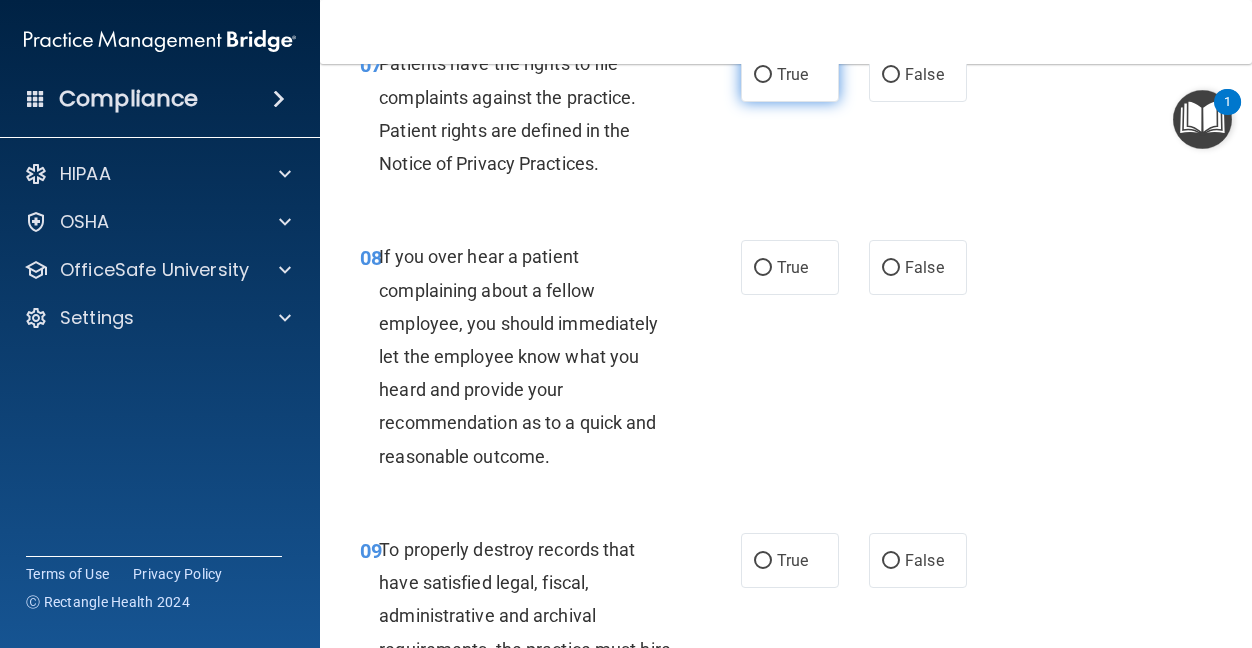 click on "True" at bounding box center (790, 74) 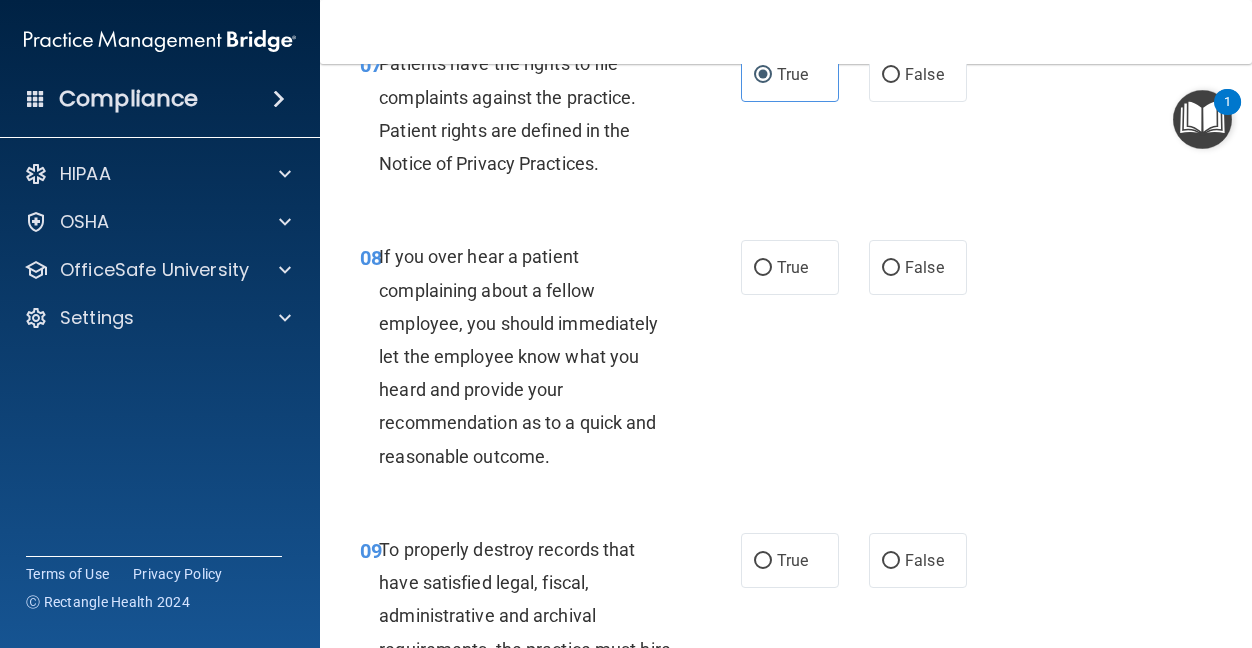 scroll, scrollTop: 1800, scrollLeft: 0, axis: vertical 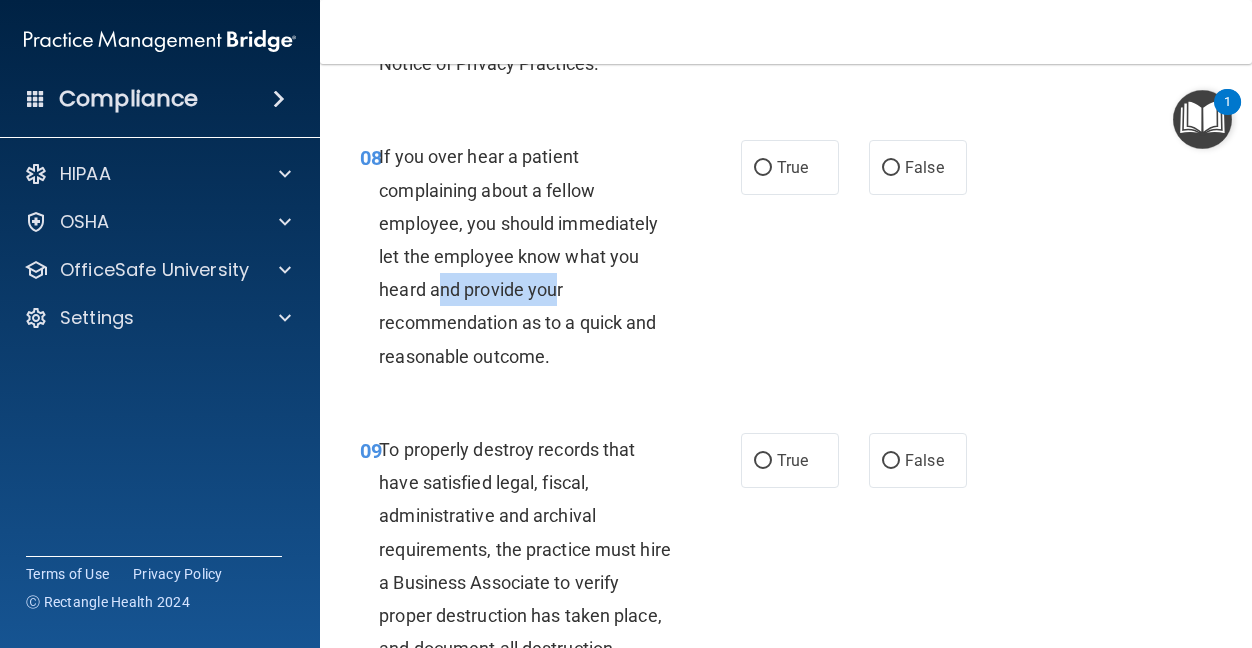 drag, startPoint x: 440, startPoint y: 426, endPoint x: 553, endPoint y: 422, distance: 113.07078 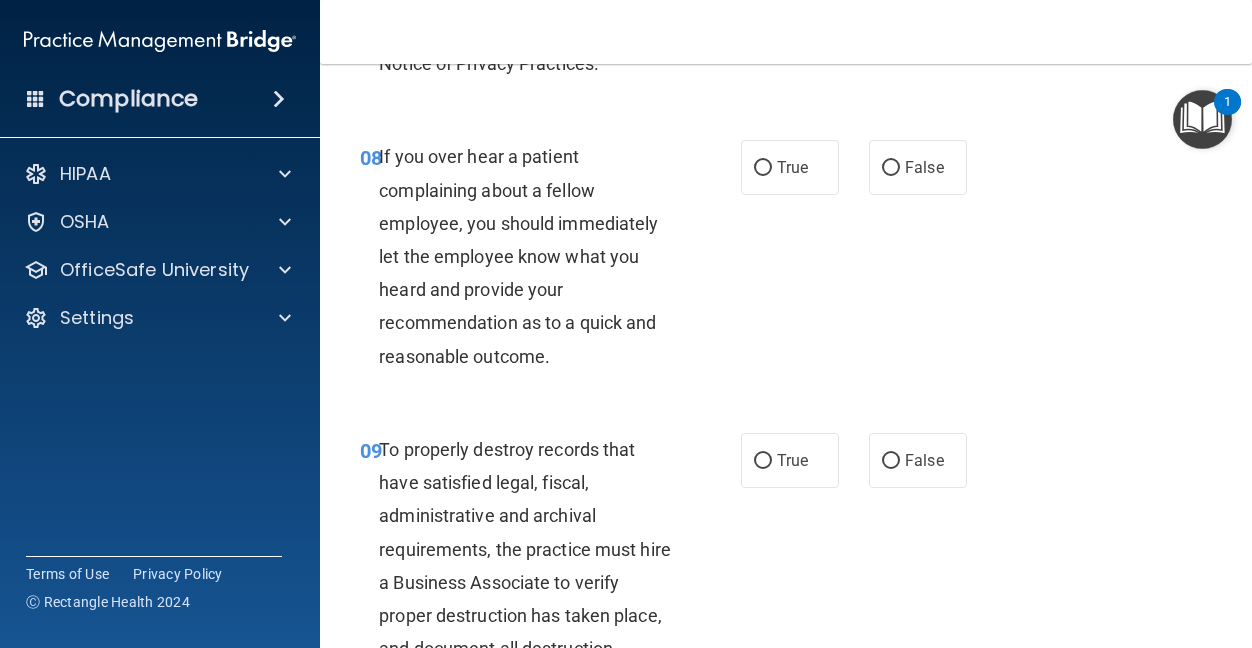 drag, startPoint x: 553, startPoint y: 422, endPoint x: 790, endPoint y: 375, distance: 241.6154 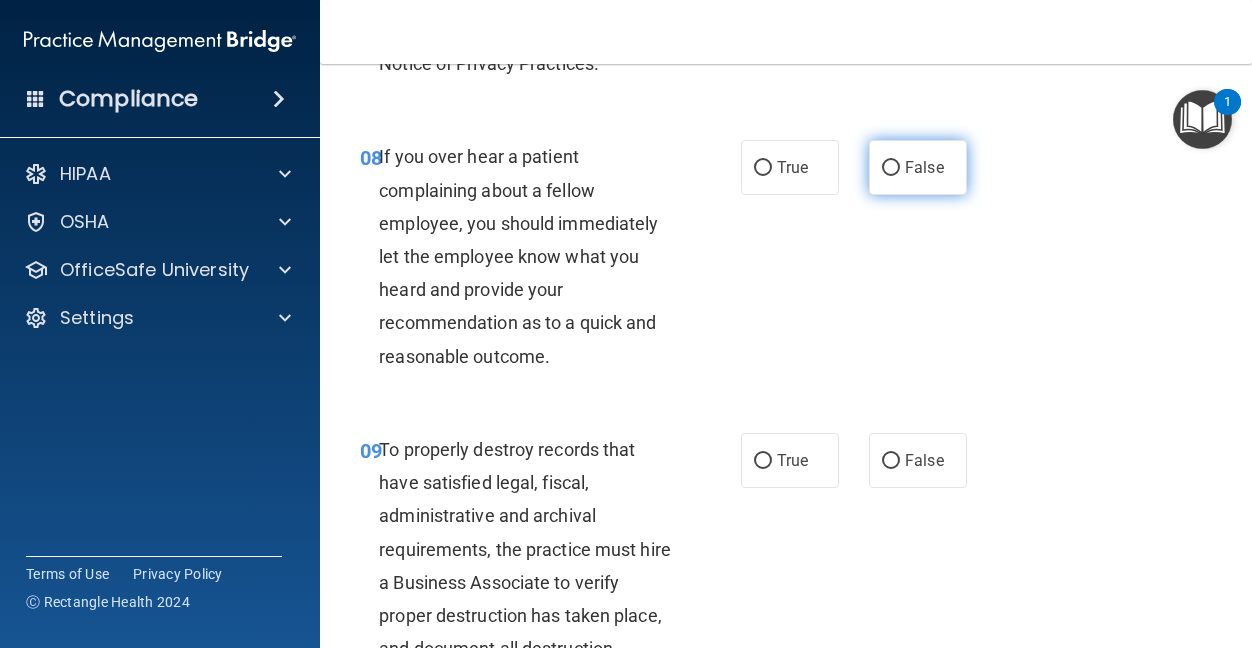 click on "False" at bounding box center (891, 168) 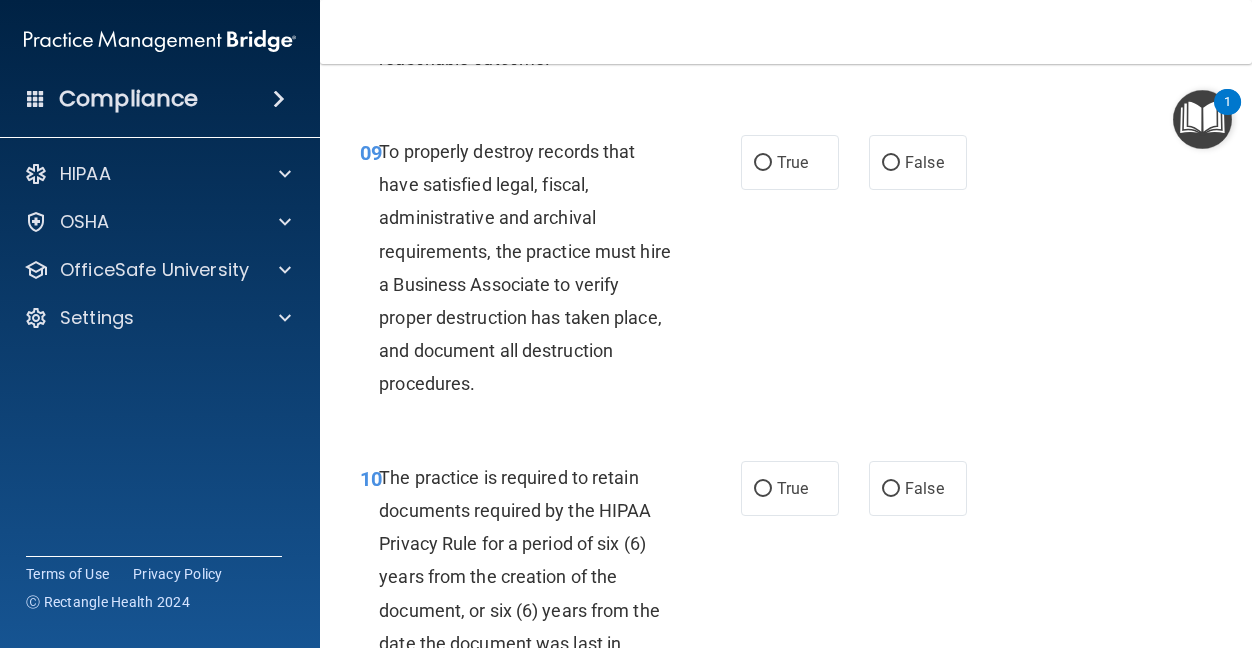 scroll, scrollTop: 2100, scrollLeft: 0, axis: vertical 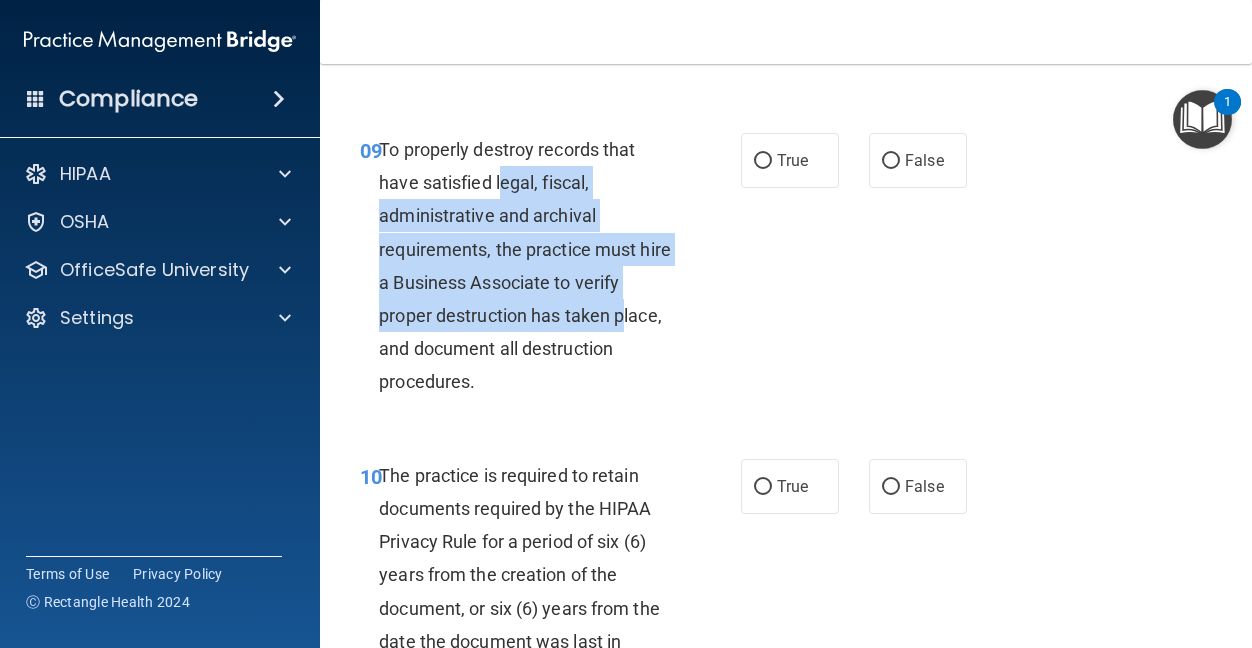 drag, startPoint x: 502, startPoint y: 317, endPoint x: 630, endPoint y: 445, distance: 181.01933 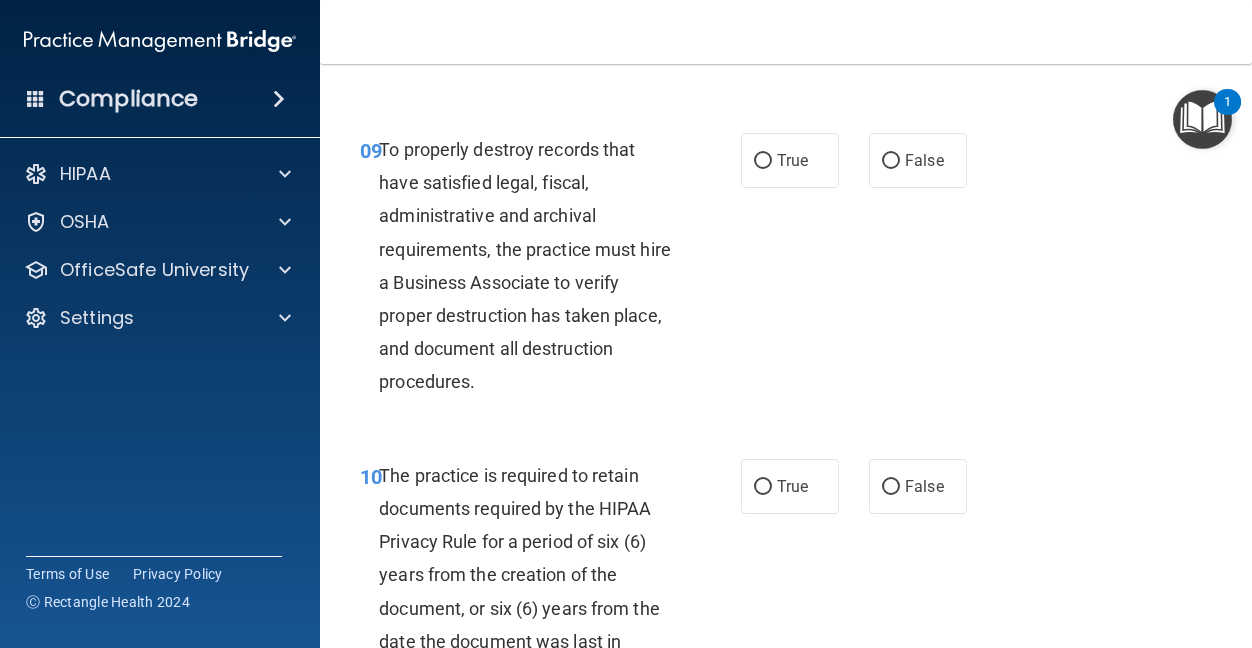 drag, startPoint x: 630, startPoint y: 445, endPoint x: 730, endPoint y: 465, distance: 101.98039 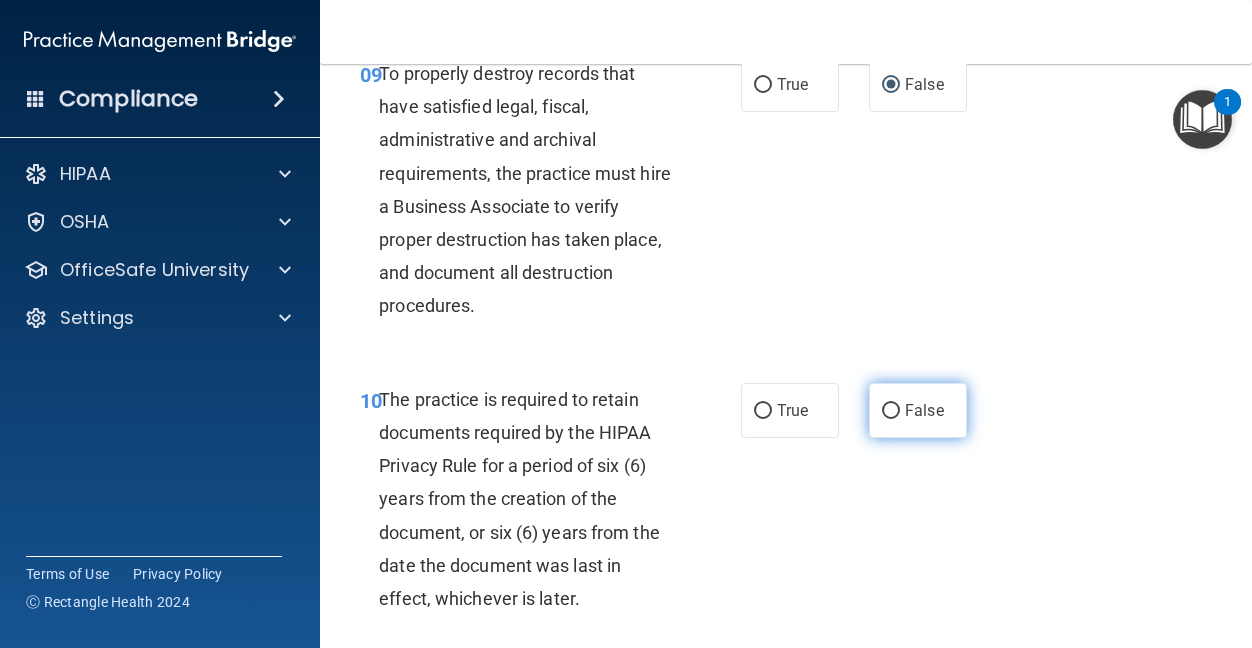 scroll, scrollTop: 2400, scrollLeft: 0, axis: vertical 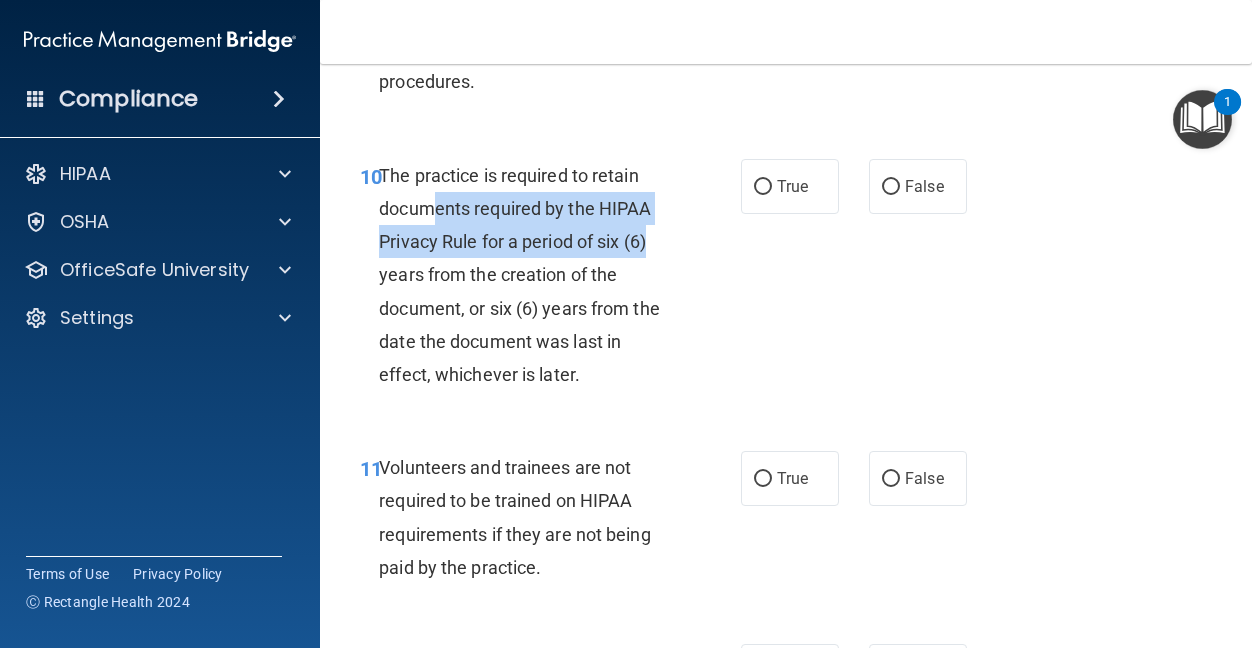 drag, startPoint x: 431, startPoint y: 341, endPoint x: 651, endPoint y: 379, distance: 223.2577 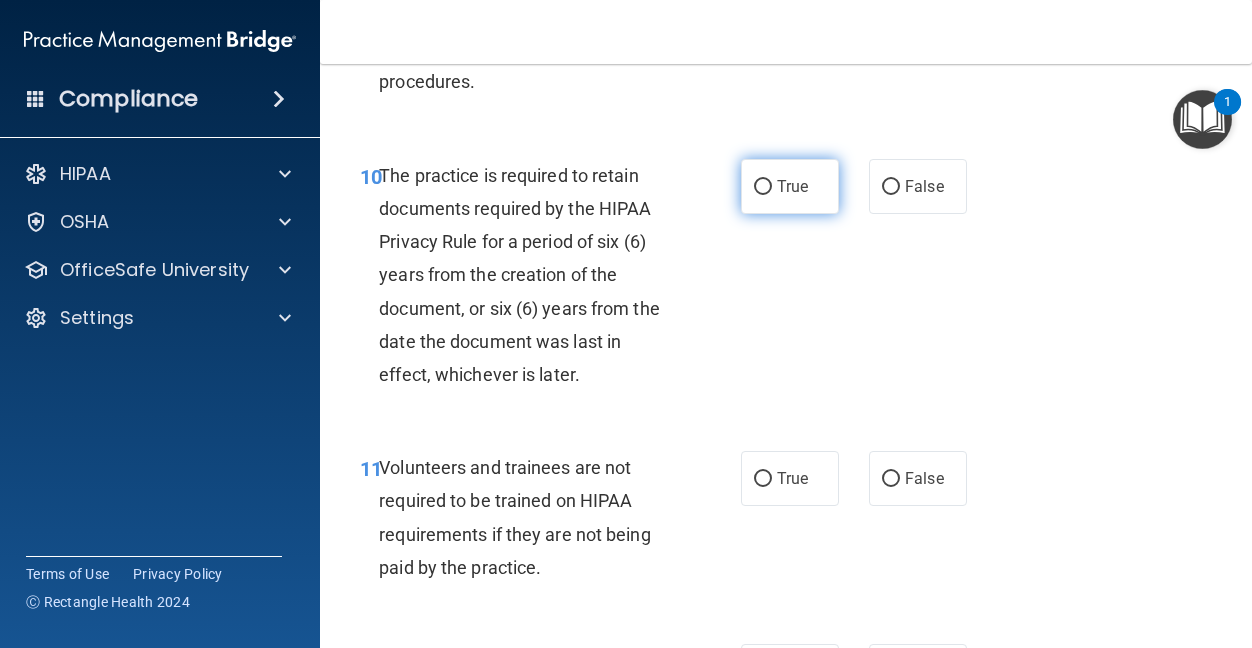 drag, startPoint x: 651, startPoint y: 379, endPoint x: 766, endPoint y: 314, distance: 132.09845 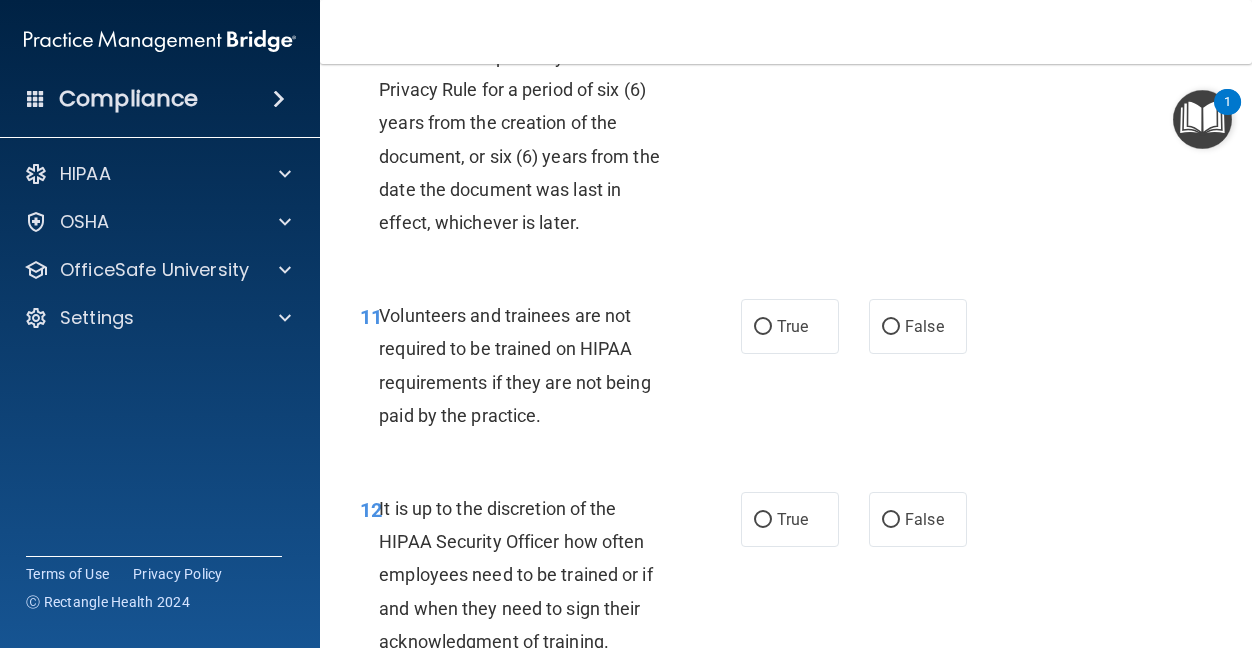 scroll, scrollTop: 2600, scrollLeft: 0, axis: vertical 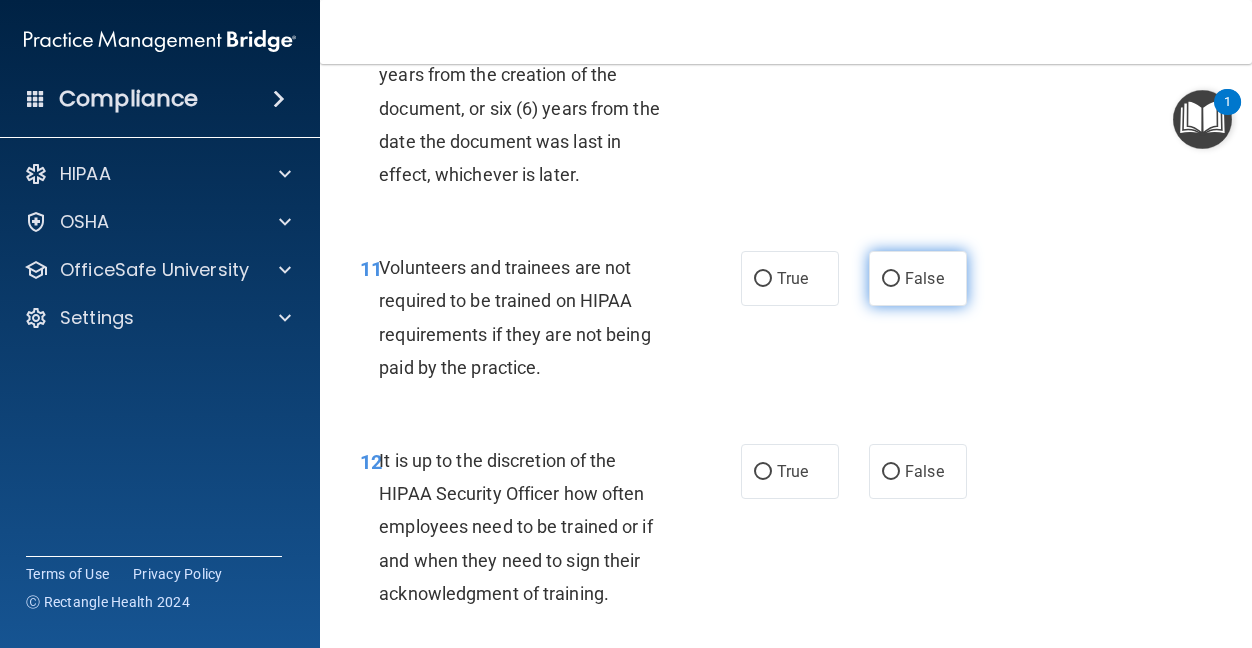 click on "False" at bounding box center [924, 278] 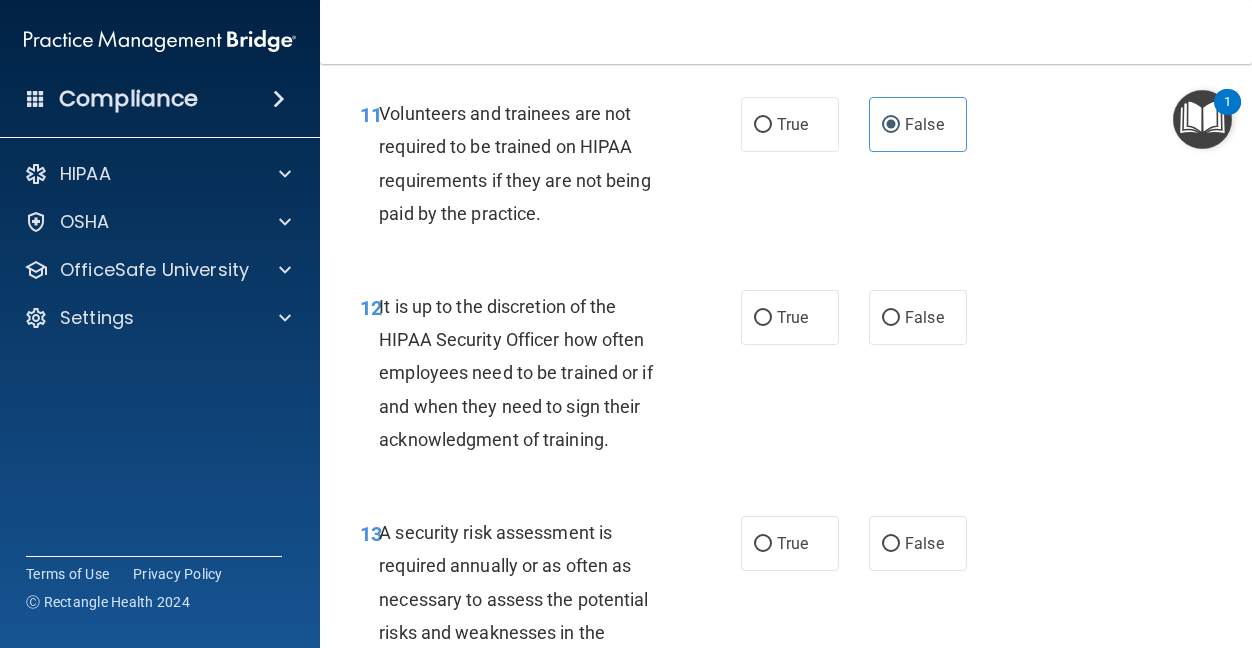 scroll, scrollTop: 2800, scrollLeft: 0, axis: vertical 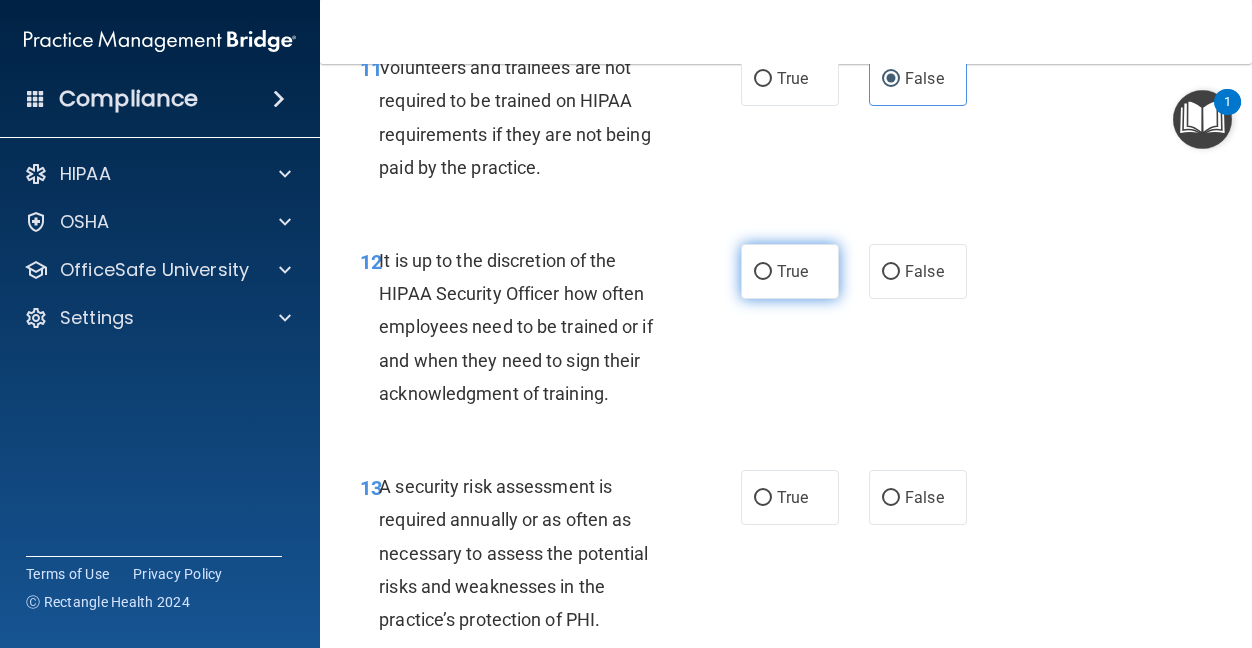 click on "True" at bounding box center [792, 271] 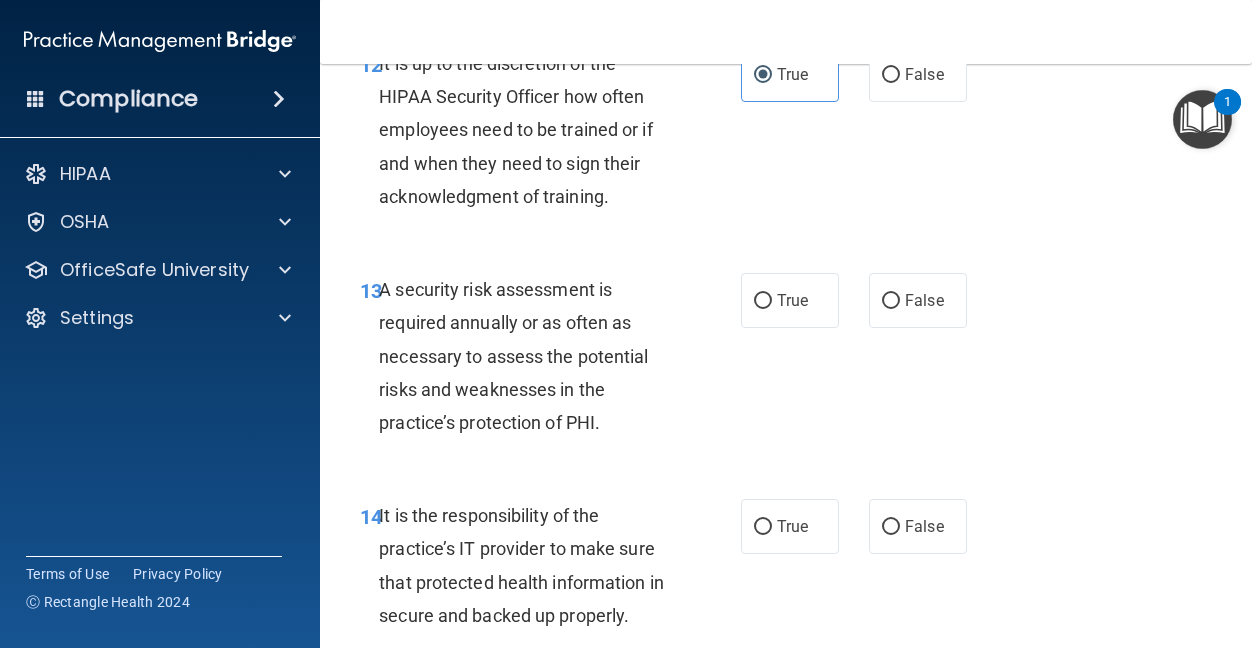 scroll, scrollTop: 3000, scrollLeft: 0, axis: vertical 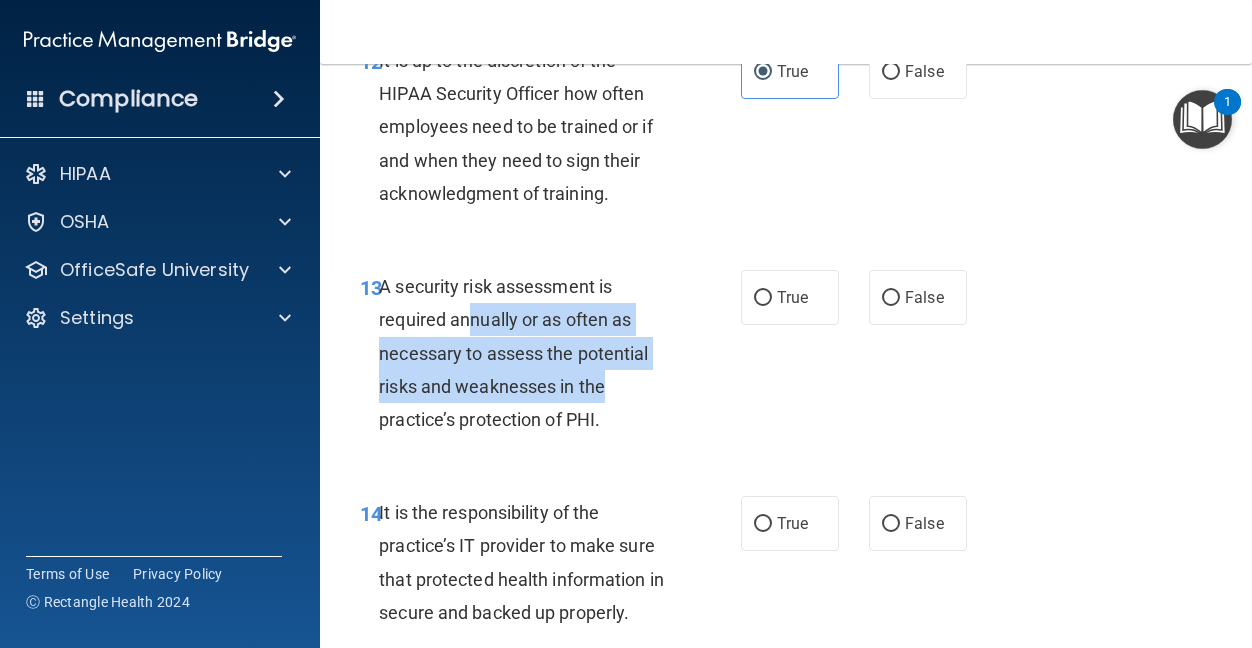 drag, startPoint x: 467, startPoint y: 443, endPoint x: 610, endPoint y: 511, distance: 158.34456 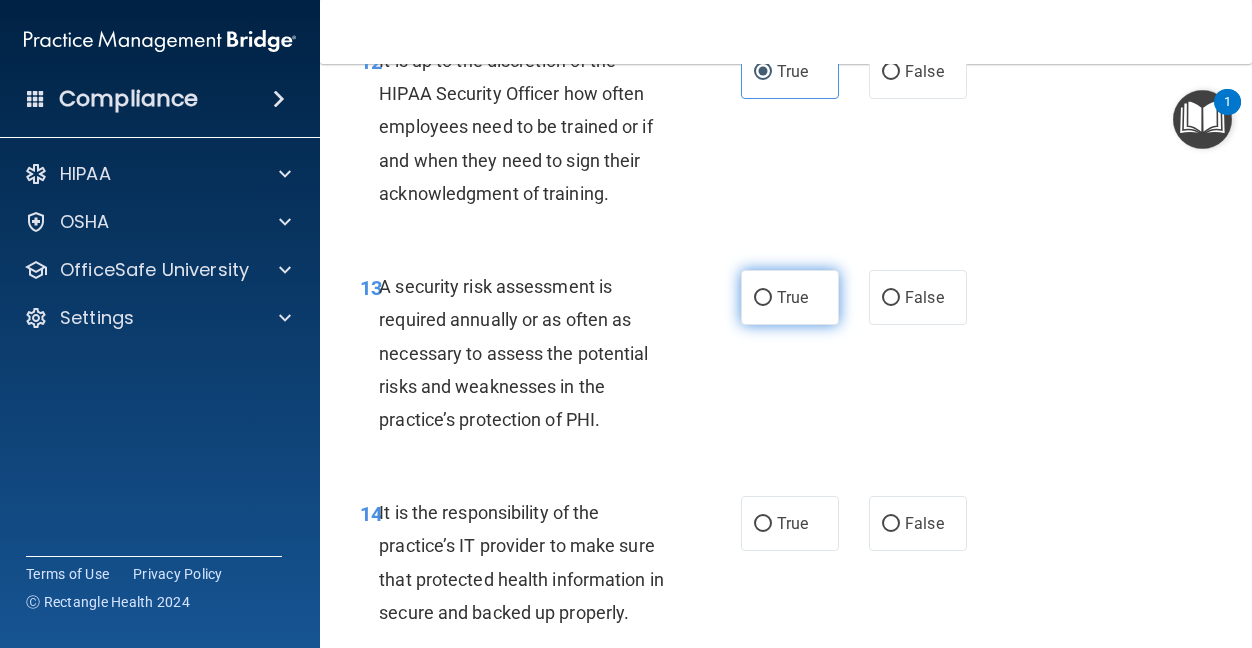 drag, startPoint x: 610, startPoint y: 511, endPoint x: 793, endPoint y: 429, distance: 200.5318 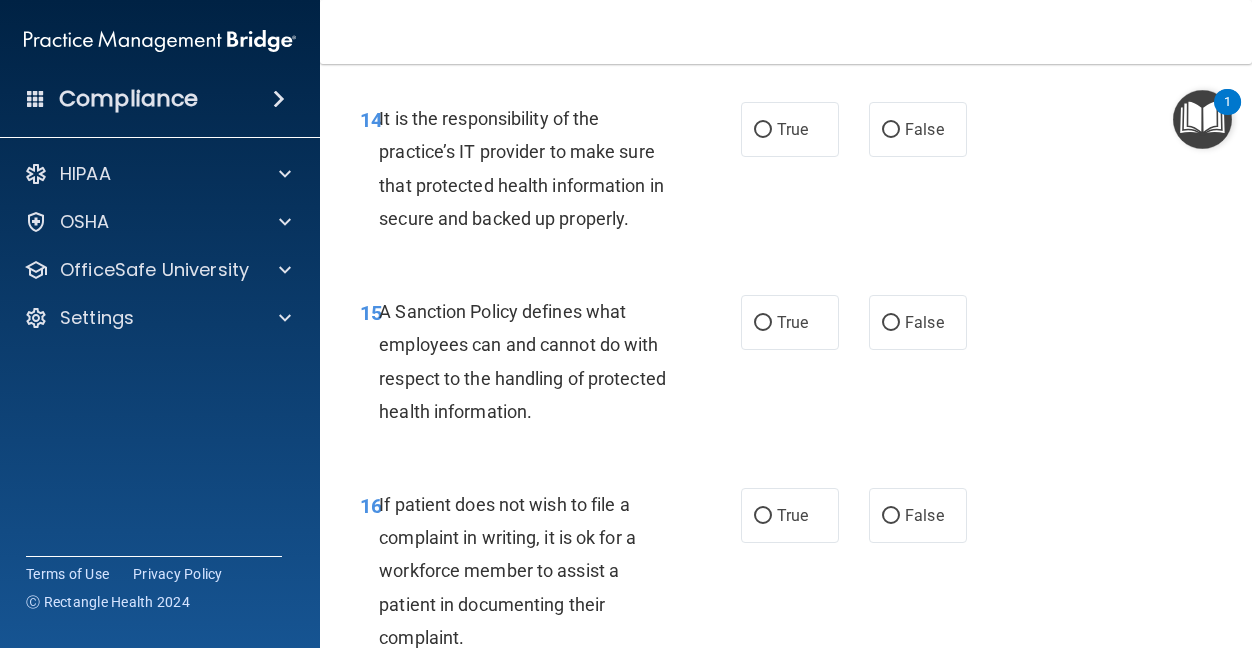 scroll, scrollTop: 3400, scrollLeft: 0, axis: vertical 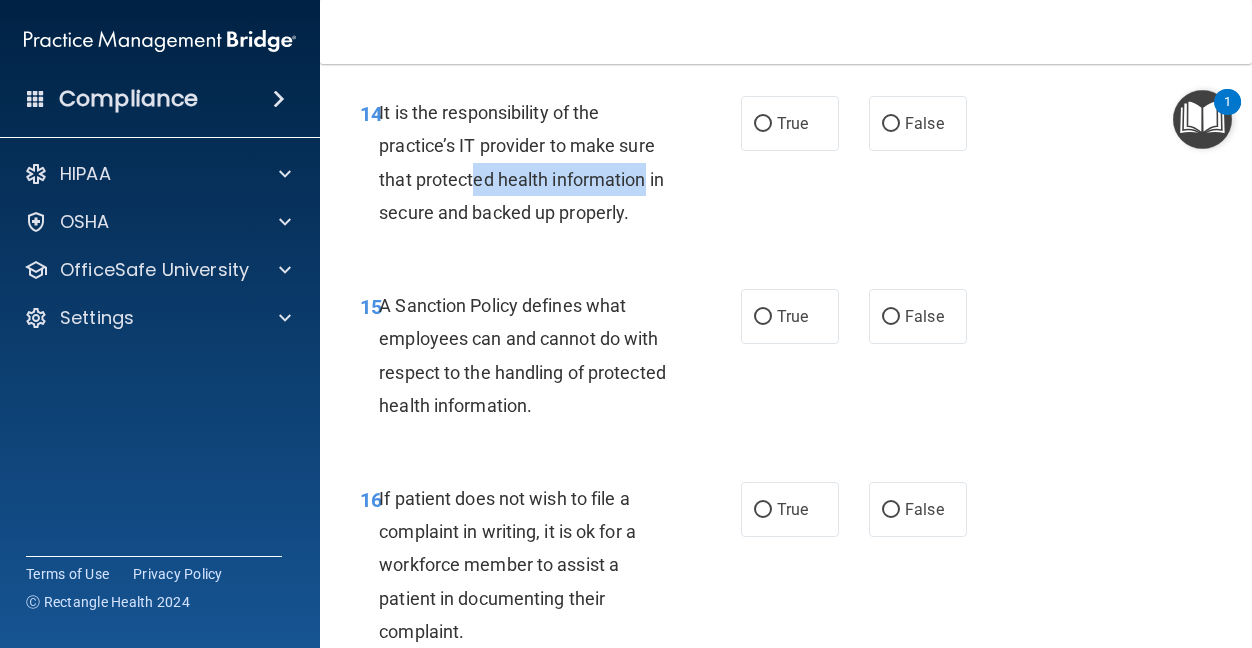 drag, startPoint x: 471, startPoint y: 311, endPoint x: 646, endPoint y: 313, distance: 175.01143 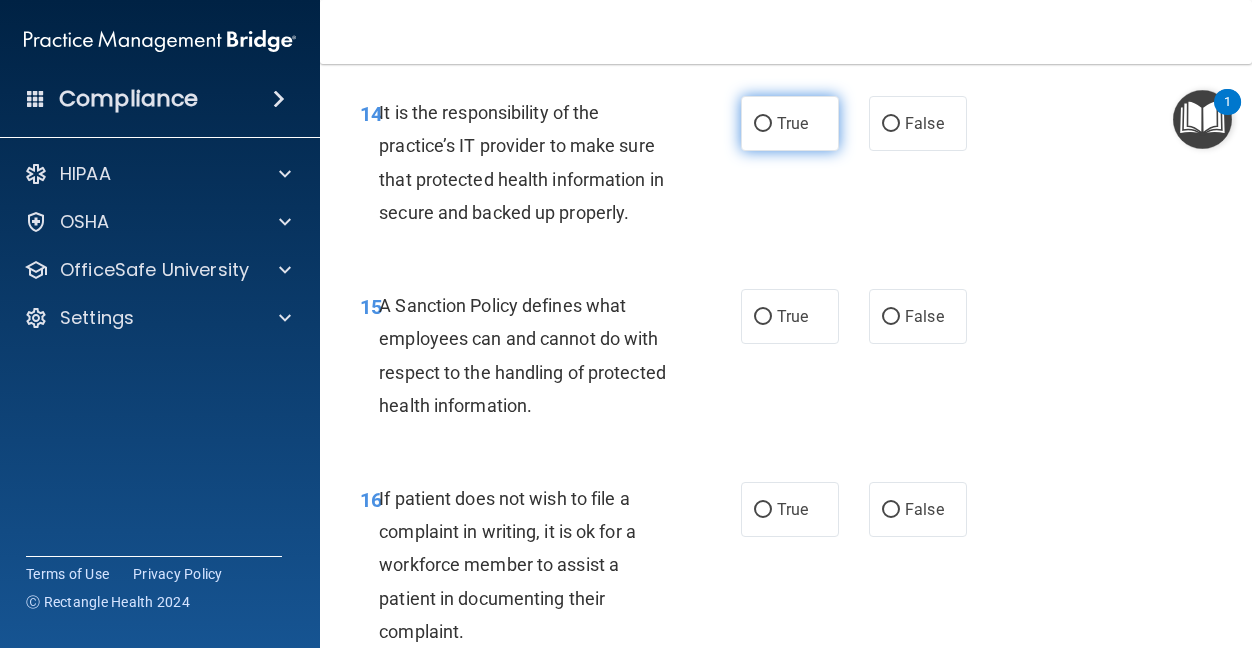 drag, startPoint x: 646, startPoint y: 313, endPoint x: 787, endPoint y: 263, distance: 149.60281 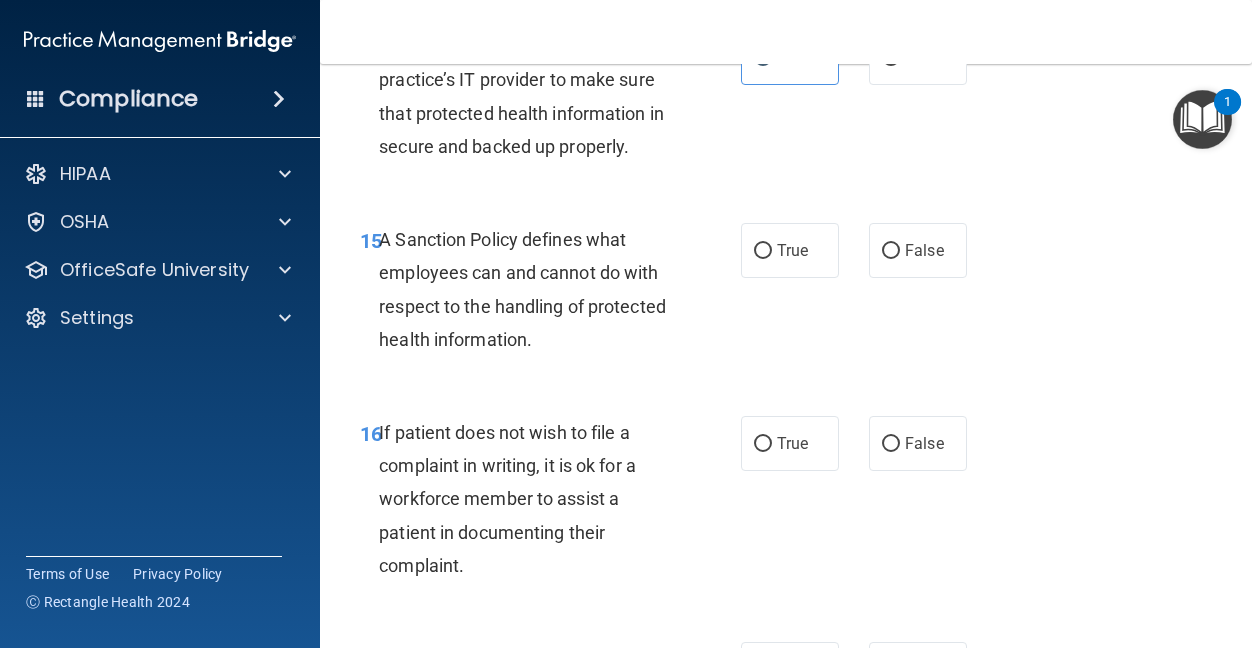 scroll, scrollTop: 3500, scrollLeft: 0, axis: vertical 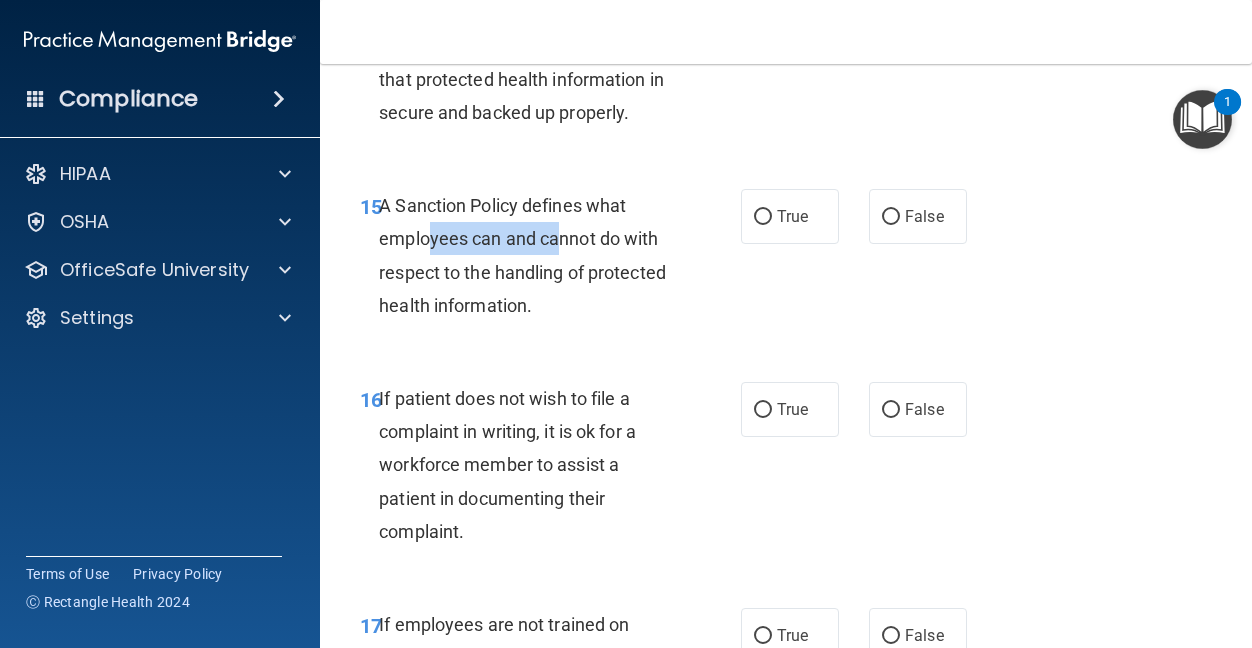 drag, startPoint x: 425, startPoint y: 372, endPoint x: 568, endPoint y: 369, distance: 143.03146 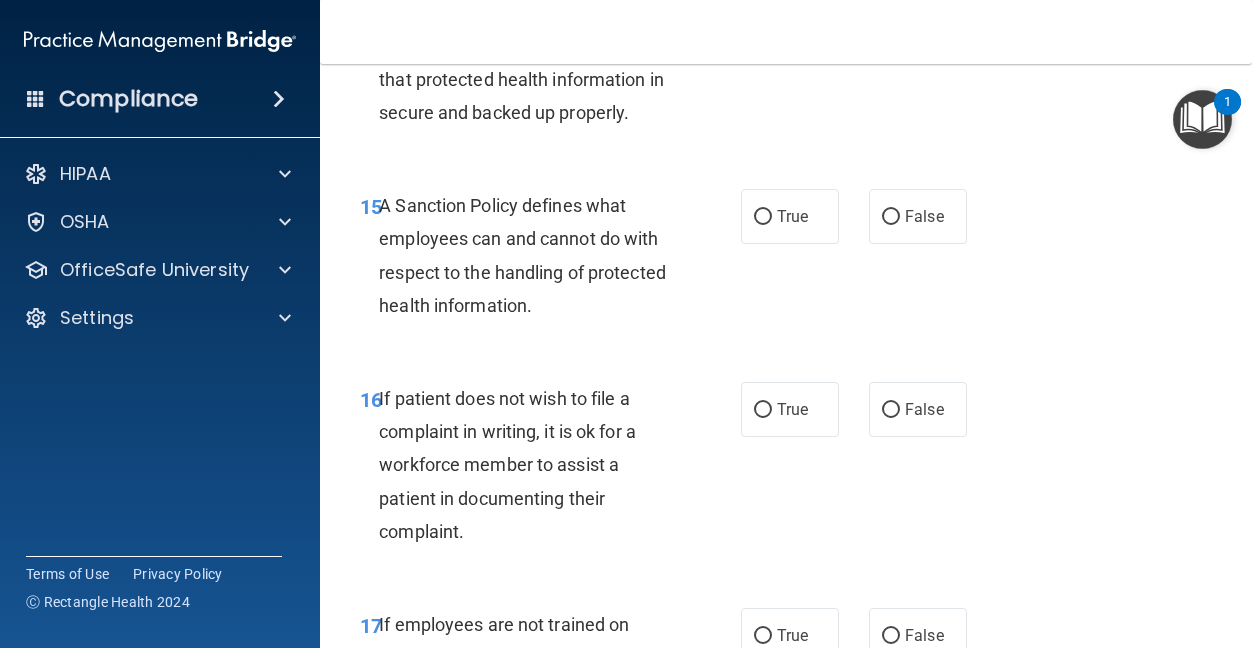 drag, startPoint x: 568, startPoint y: 369, endPoint x: 714, endPoint y: 411, distance: 151.92104 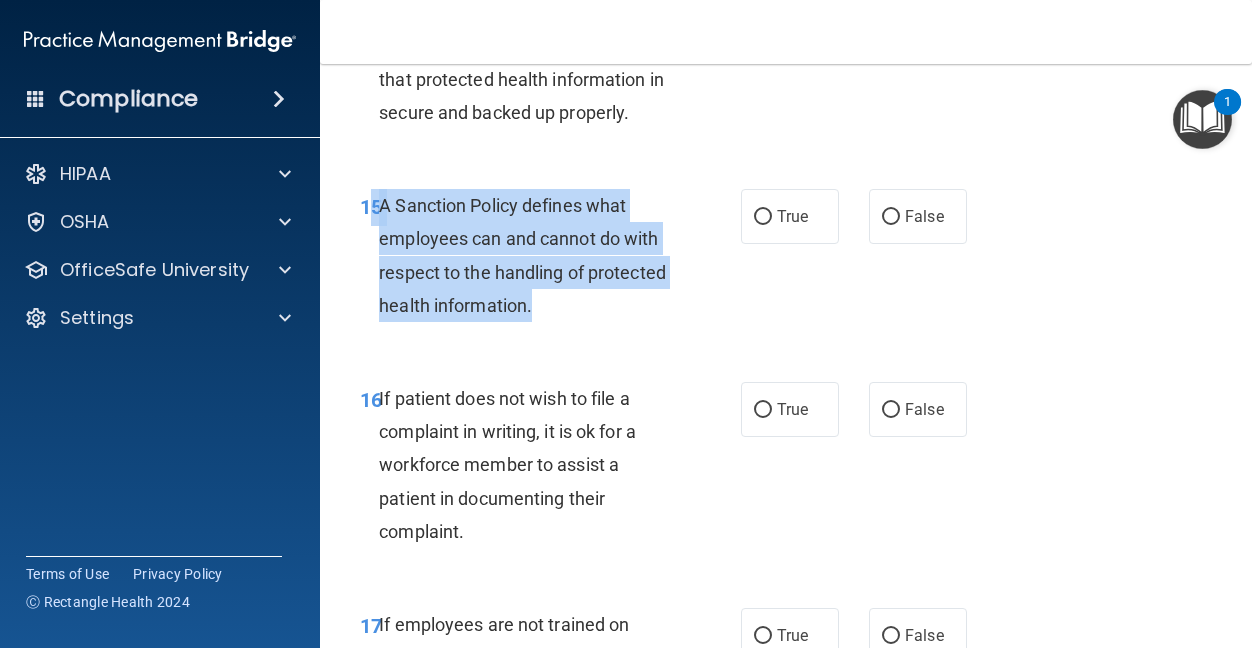 drag, startPoint x: 659, startPoint y: 438, endPoint x: 372, endPoint y: 331, distance: 306.29724 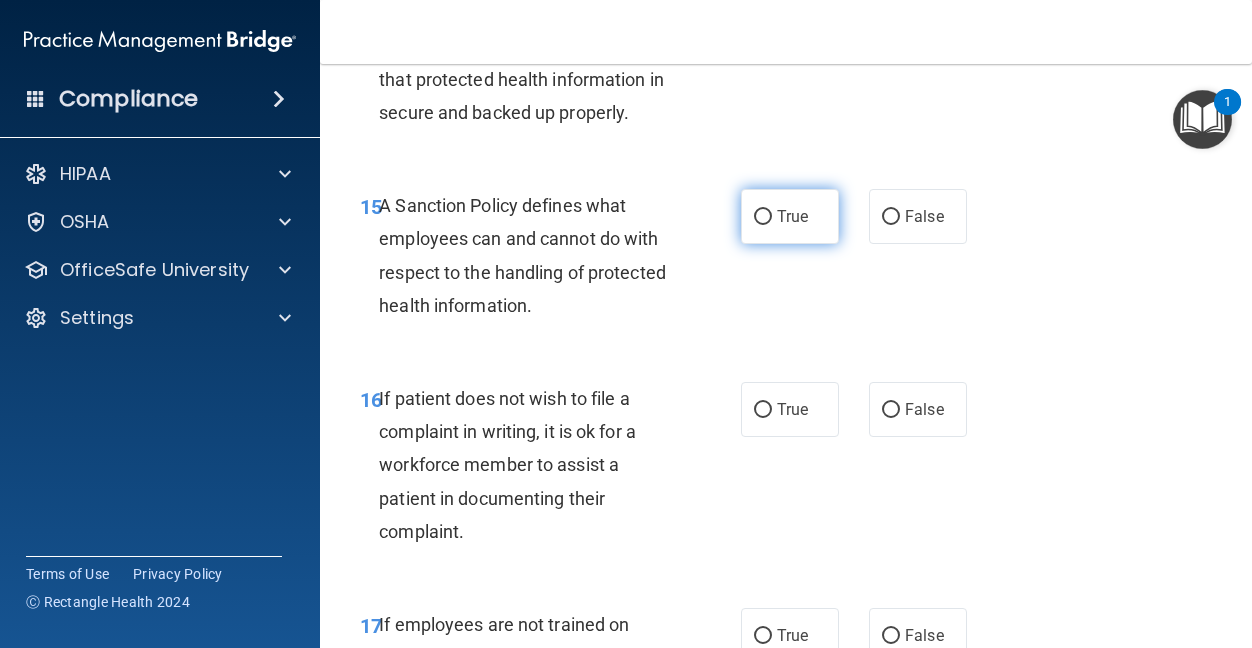 click on "True" at bounding box center (792, 216) 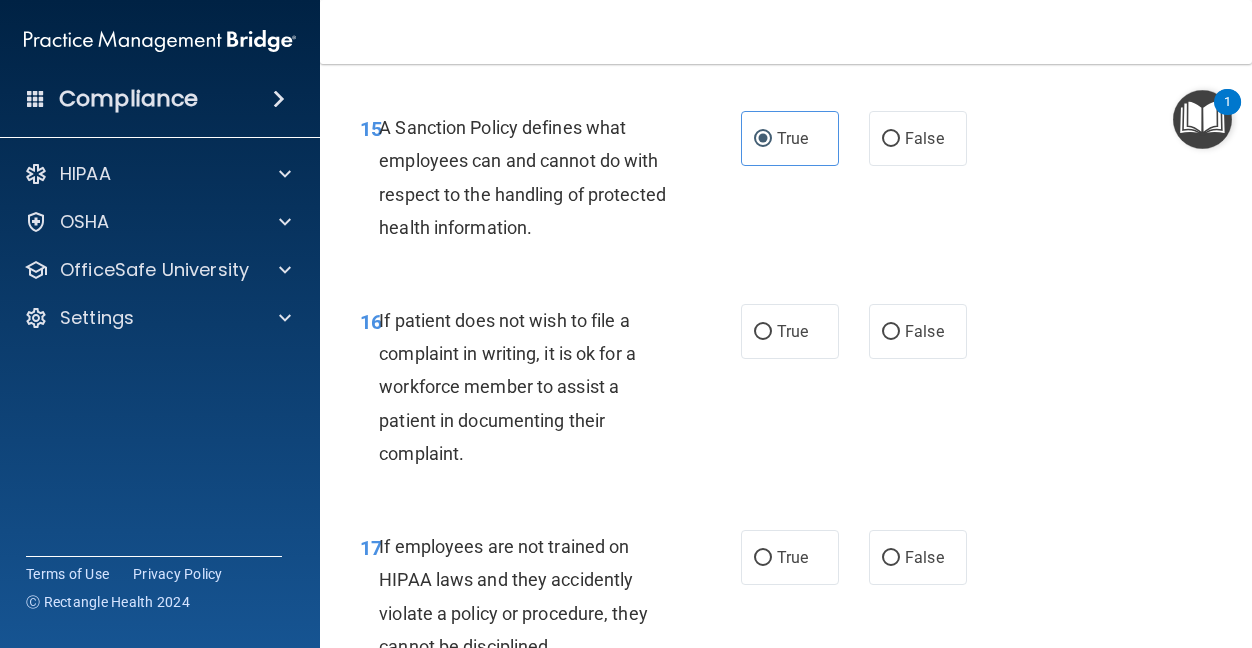 scroll, scrollTop: 3700, scrollLeft: 0, axis: vertical 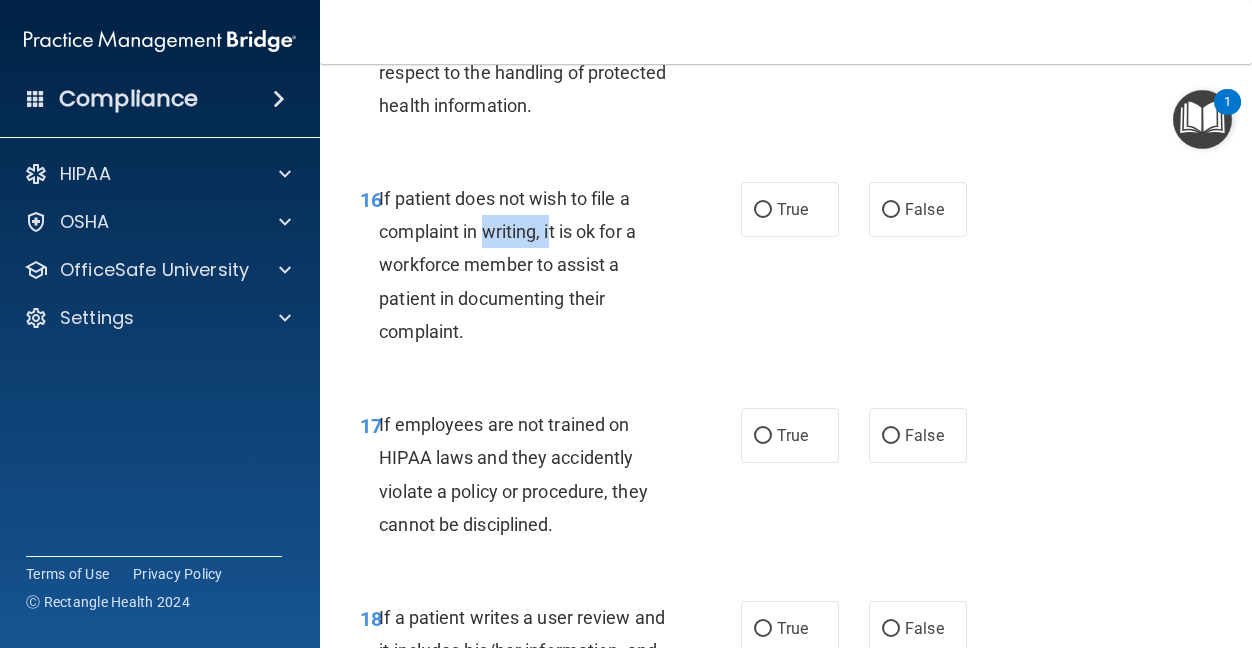 drag, startPoint x: 484, startPoint y: 376, endPoint x: 562, endPoint y: 374, distance: 78.025635 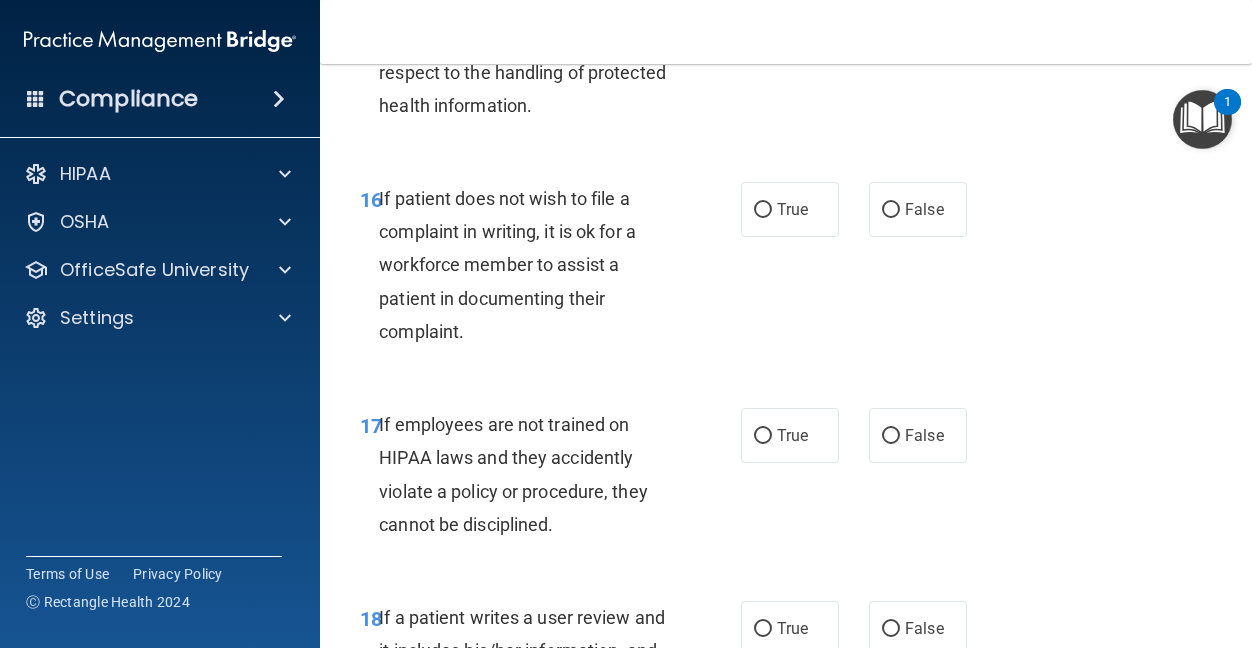 drag, startPoint x: 562, startPoint y: 374, endPoint x: 634, endPoint y: 408, distance: 79.624115 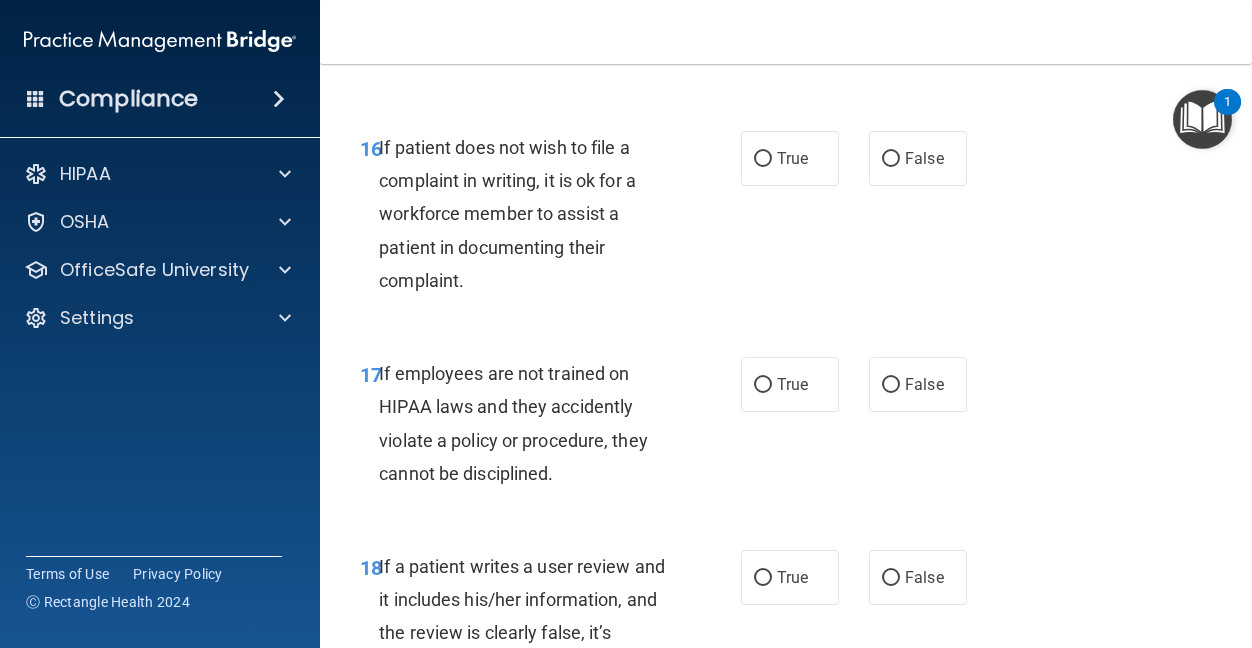 scroll, scrollTop: 3800, scrollLeft: 0, axis: vertical 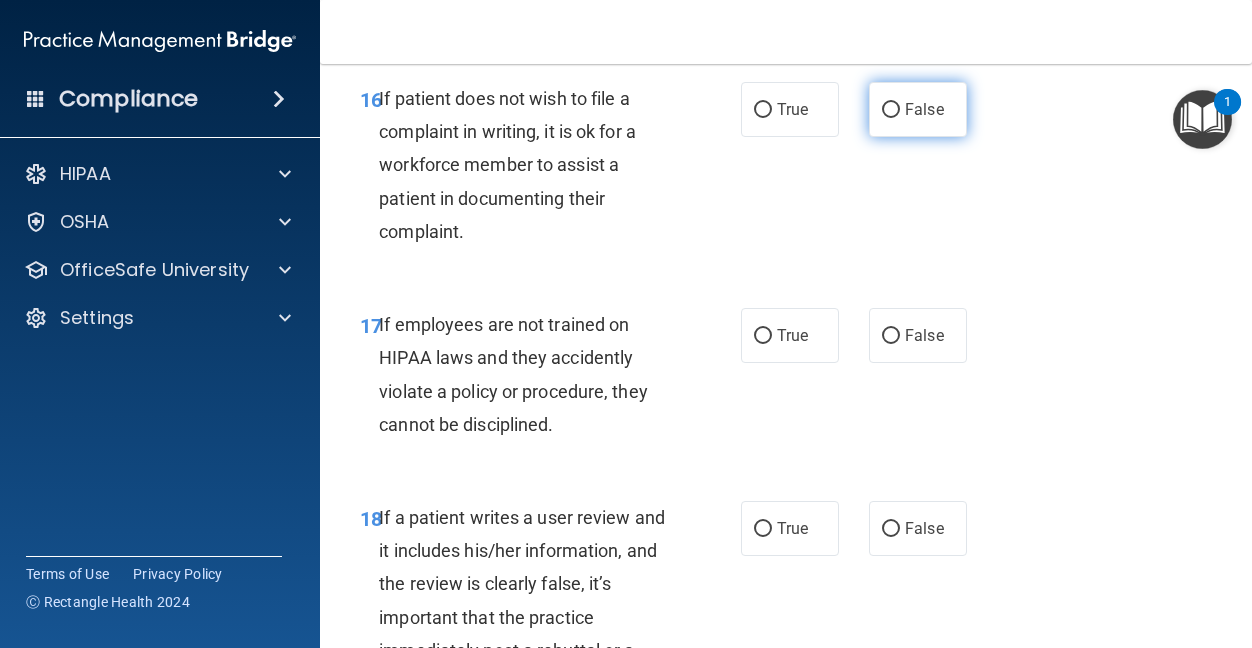 click on "False" at bounding box center (924, 109) 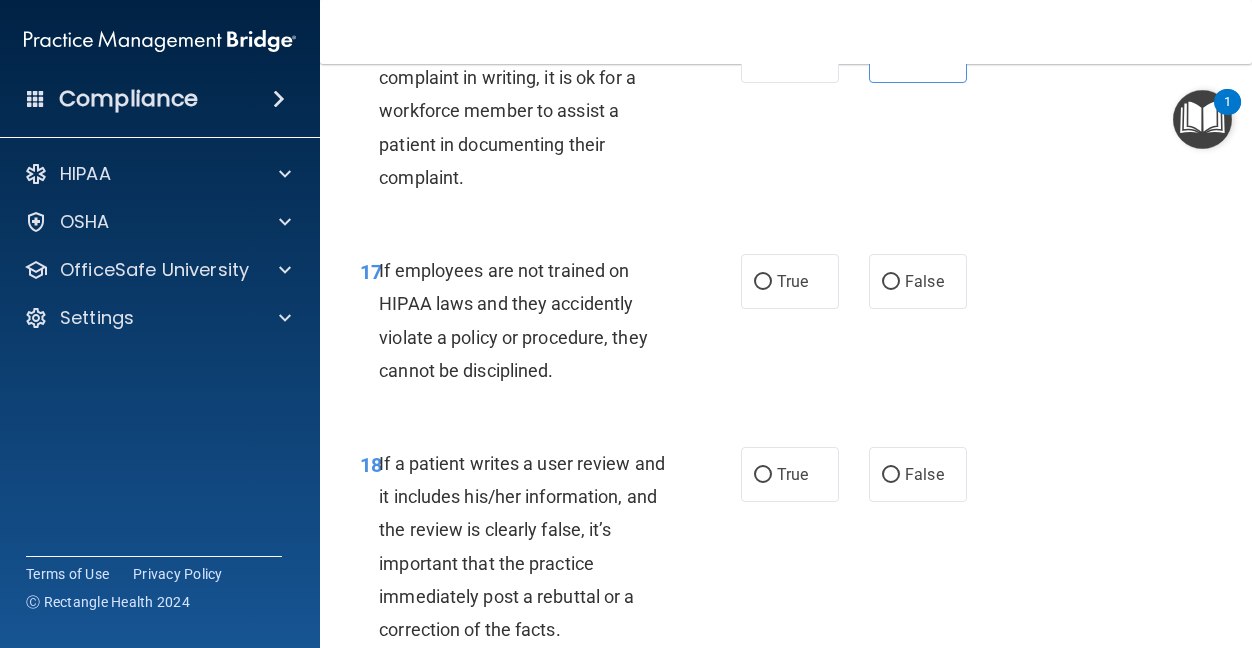 scroll, scrollTop: 3900, scrollLeft: 0, axis: vertical 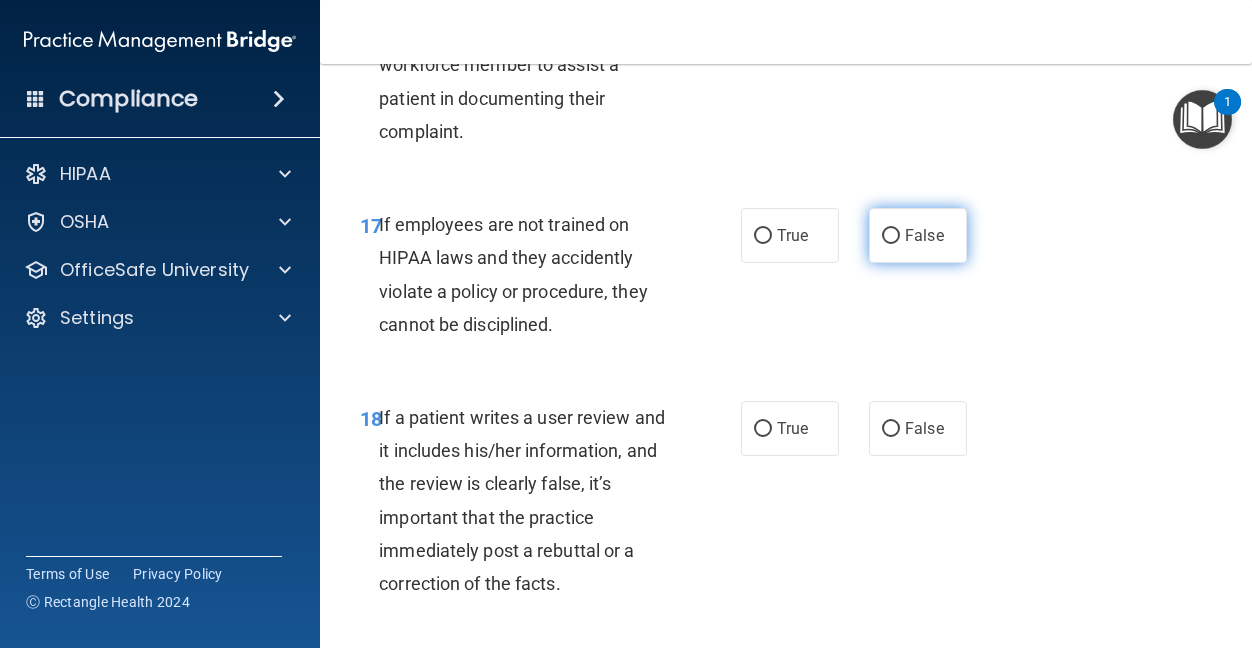 click on "False" at bounding box center [918, 235] 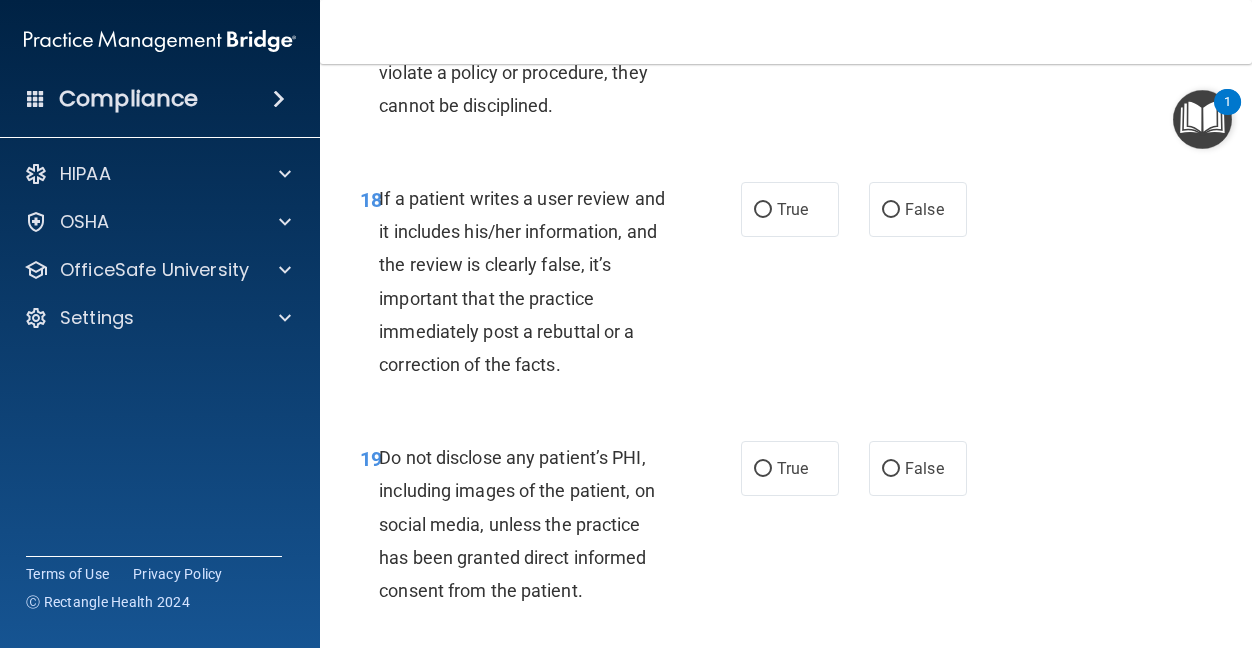 scroll, scrollTop: 4200, scrollLeft: 0, axis: vertical 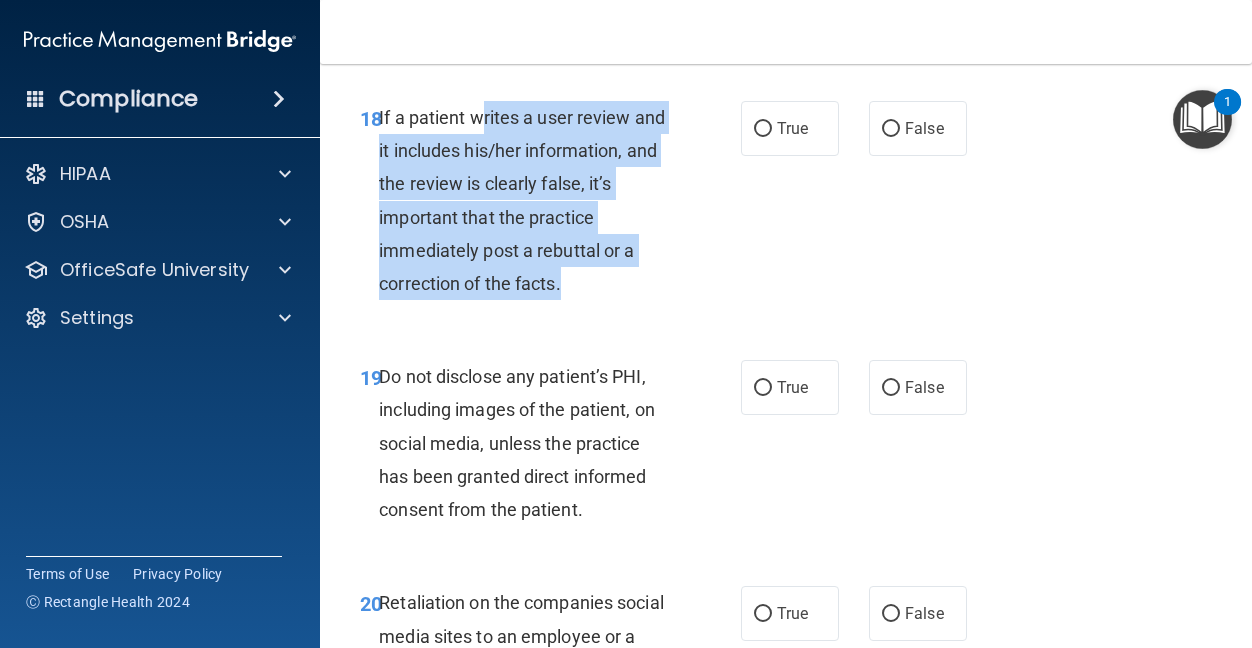 drag, startPoint x: 480, startPoint y: 251, endPoint x: 597, endPoint y: 407, distance: 195 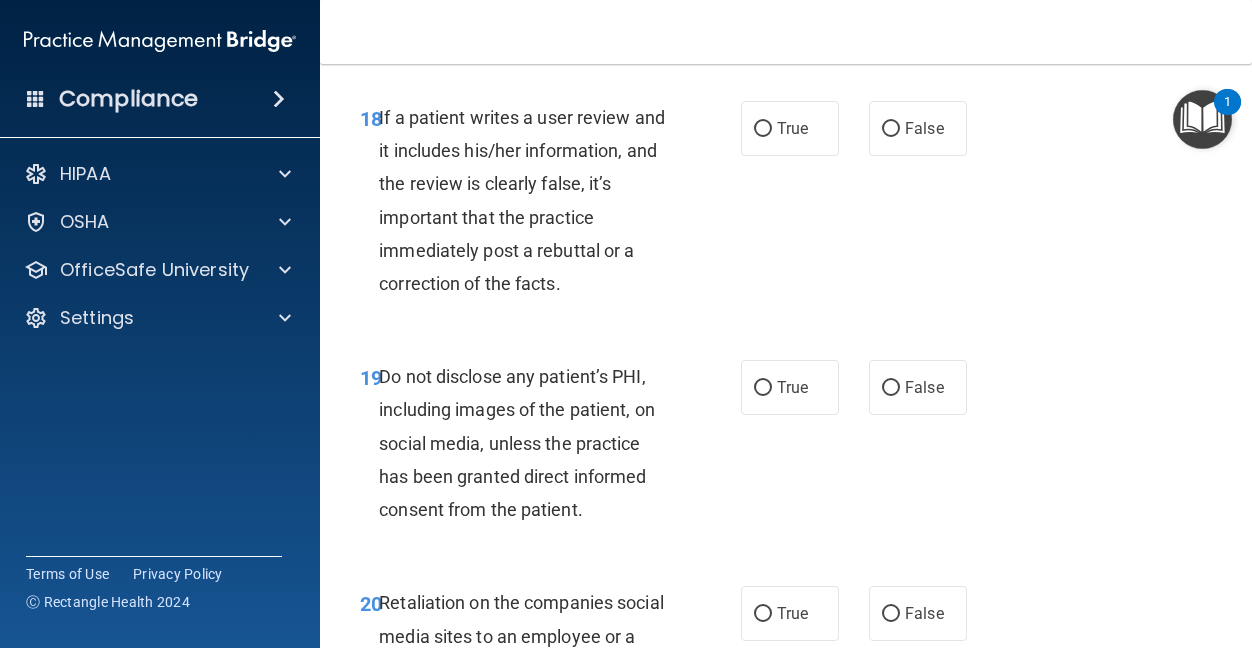 click on "18       If a patient writes a user review and it includes his/her information, and the review is clearly false, it’s important that the practice immediately post a rebuttal or a correction of the facts.                 True           False" at bounding box center (786, 205) 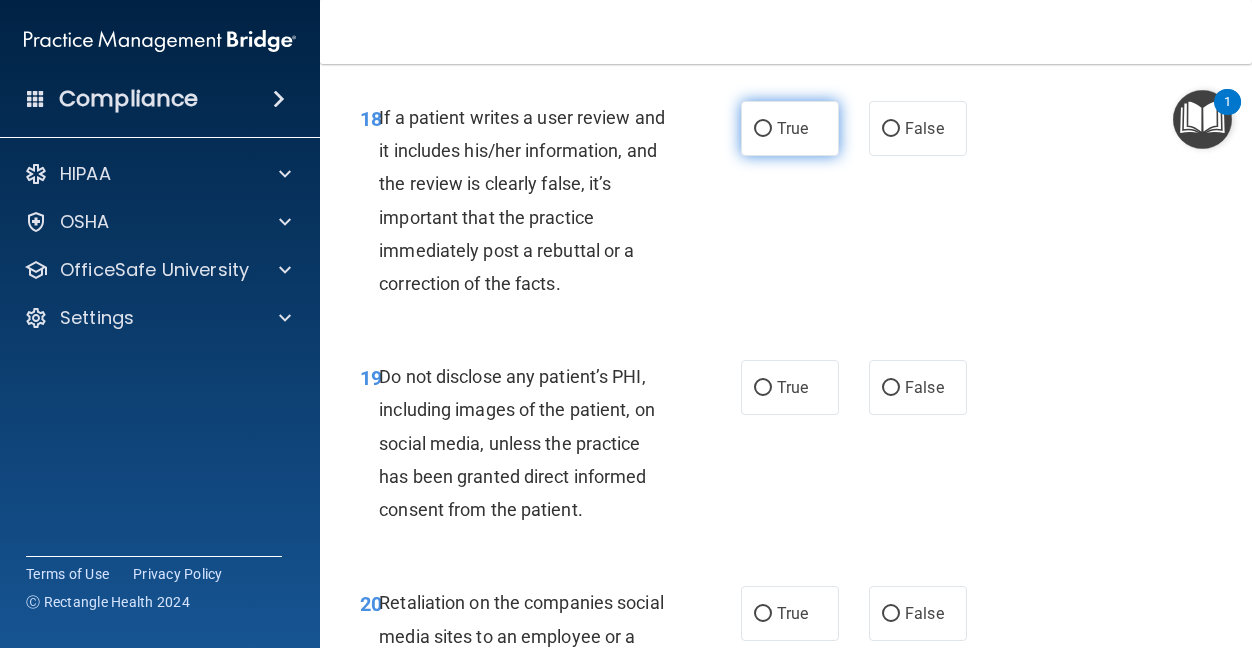 click on "True" at bounding box center (790, 128) 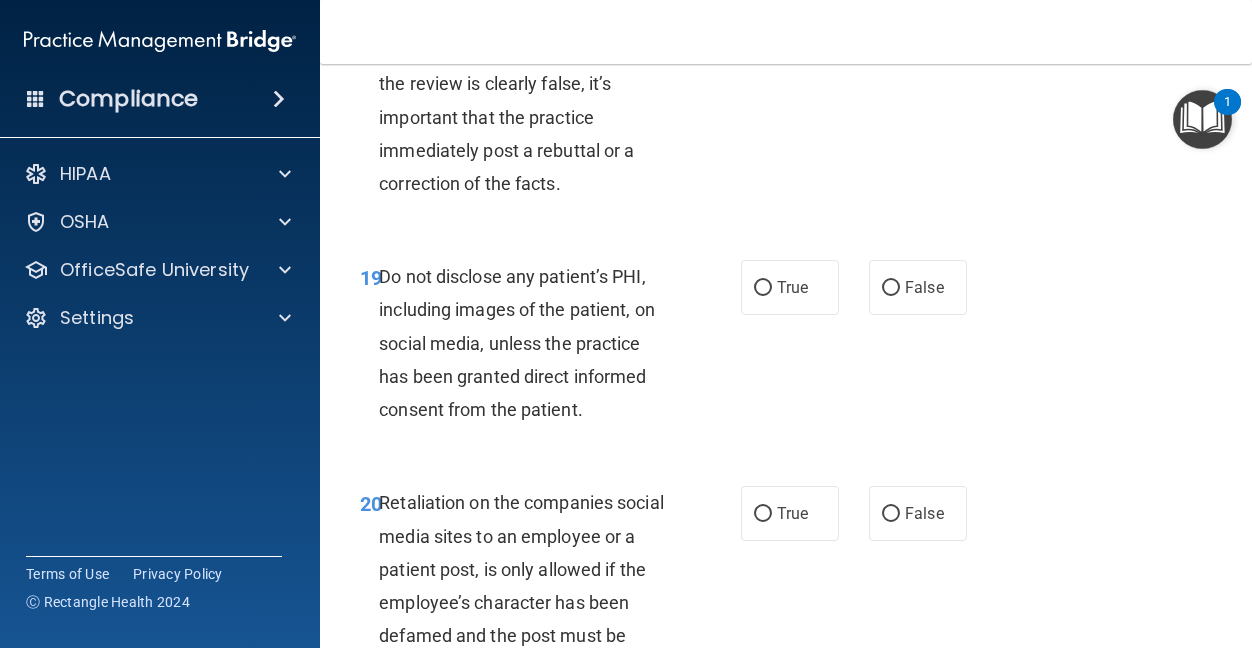 scroll, scrollTop: 4400, scrollLeft: 0, axis: vertical 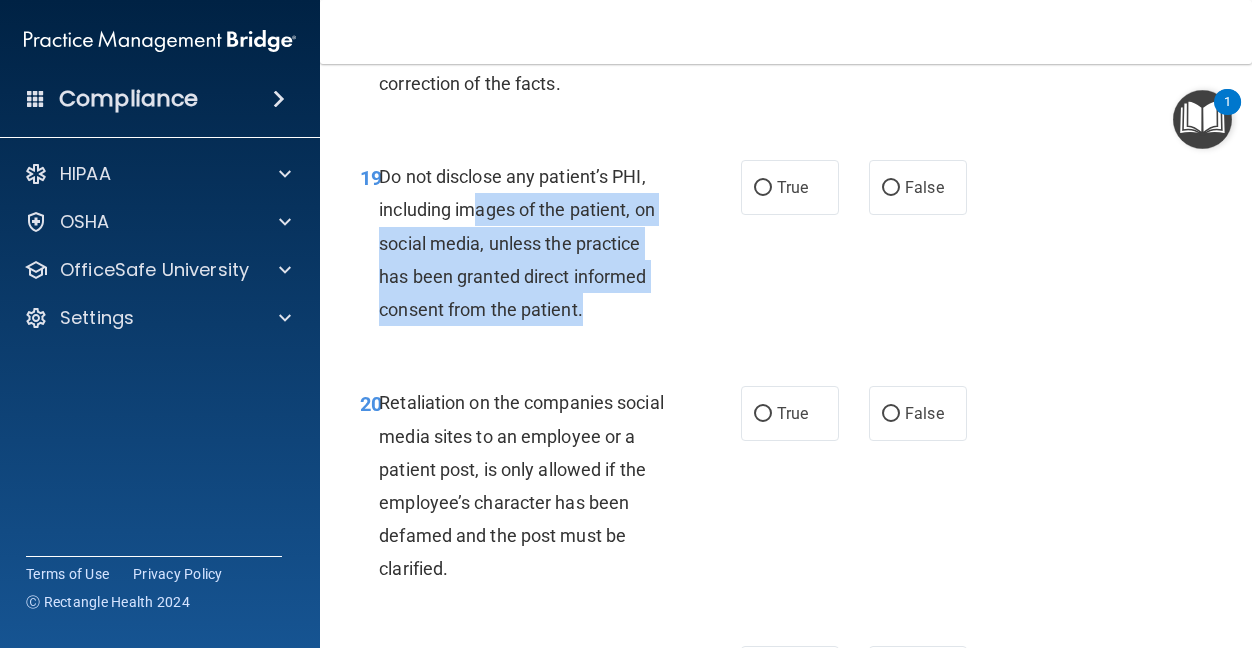 drag, startPoint x: 479, startPoint y: 350, endPoint x: 683, endPoint y: 443, distance: 224.19858 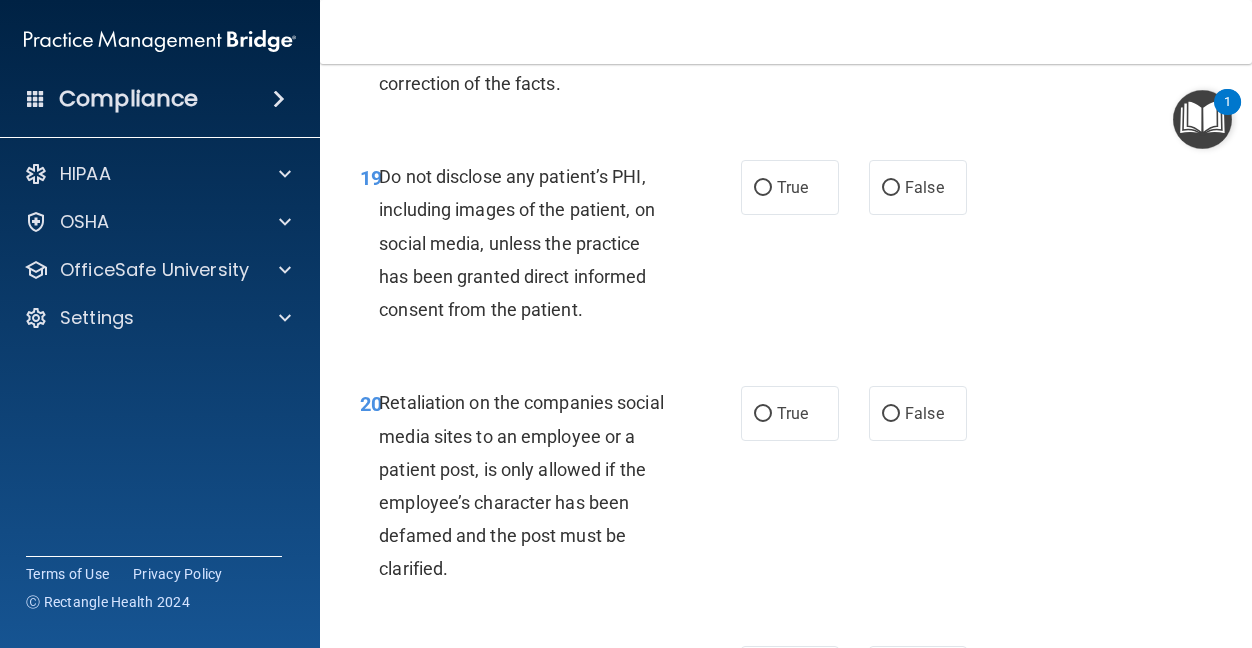 drag, startPoint x: 683, startPoint y: 443, endPoint x: 889, endPoint y: 465, distance: 207.17143 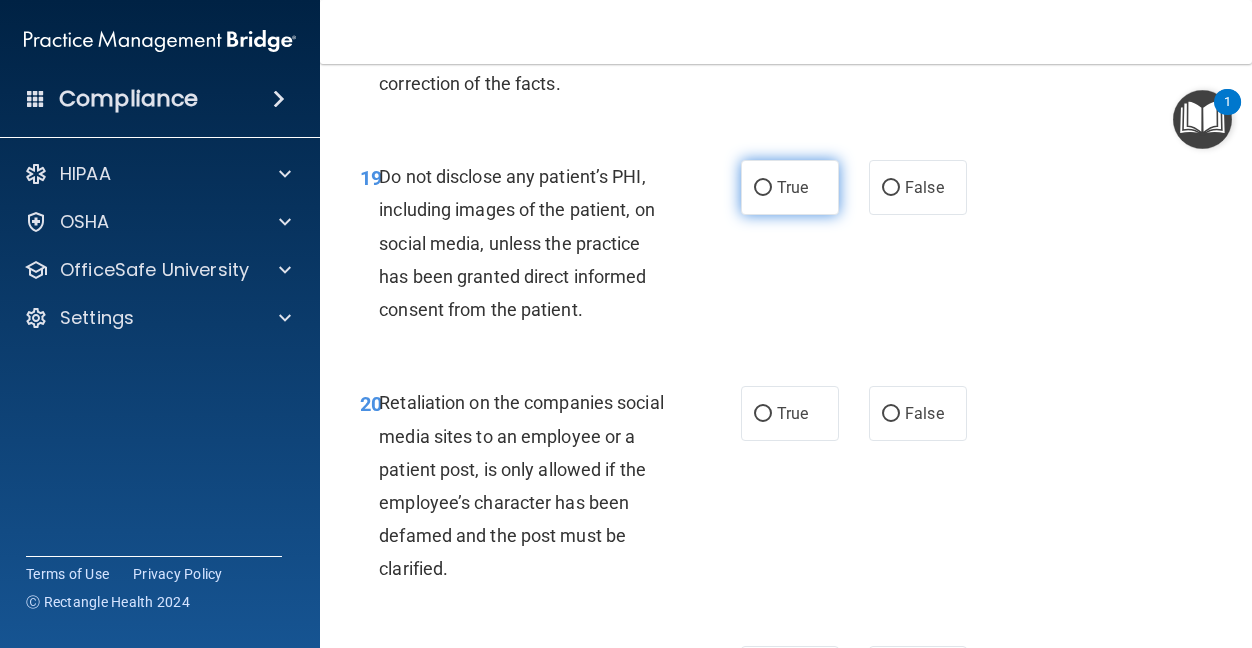 click on "True" at bounding box center [792, 187] 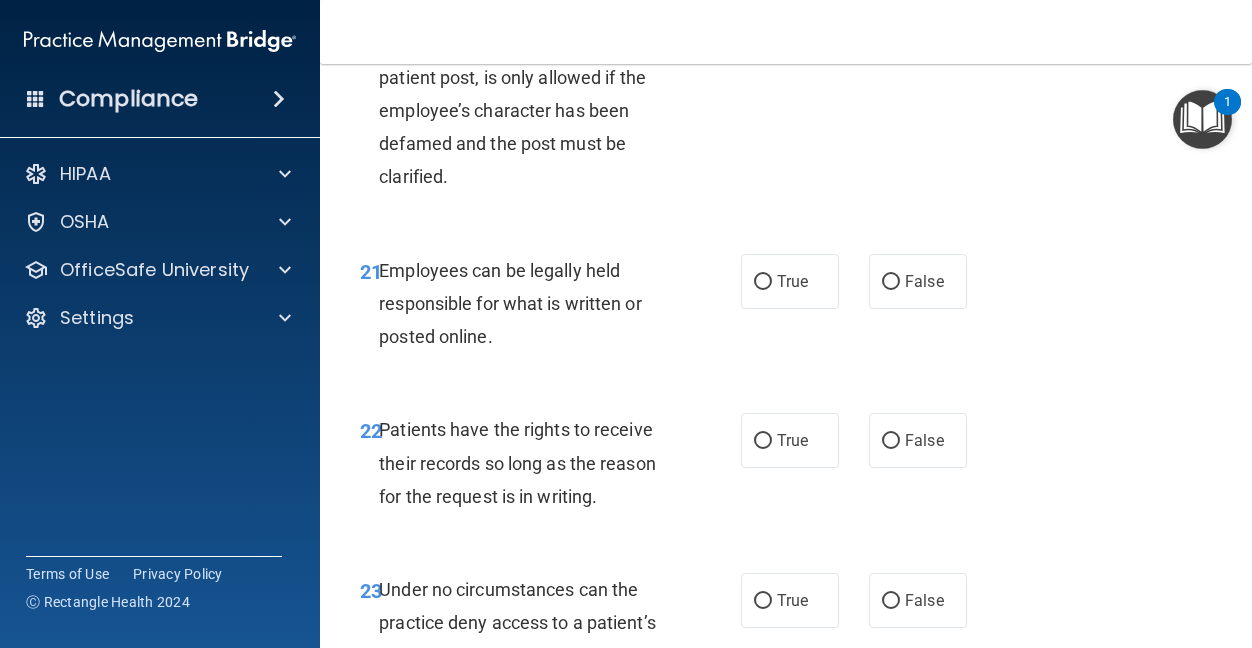 scroll, scrollTop: 4800, scrollLeft: 0, axis: vertical 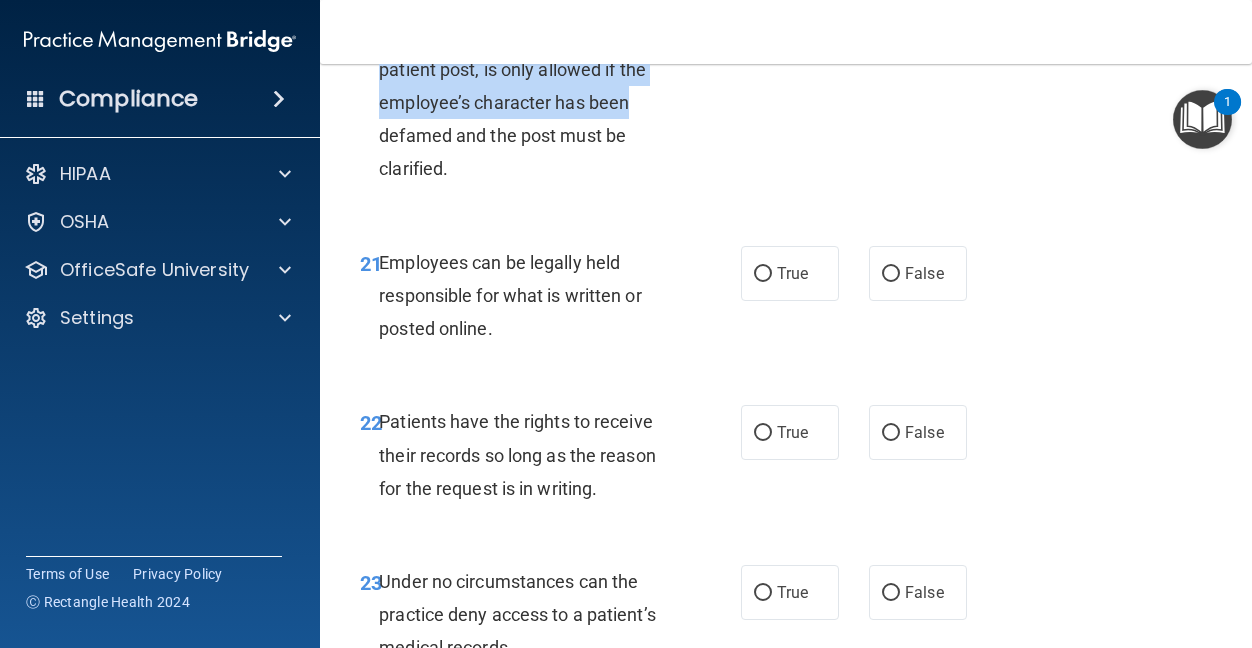 drag, startPoint x: 445, startPoint y: 170, endPoint x: 701, endPoint y: 226, distance: 262.05344 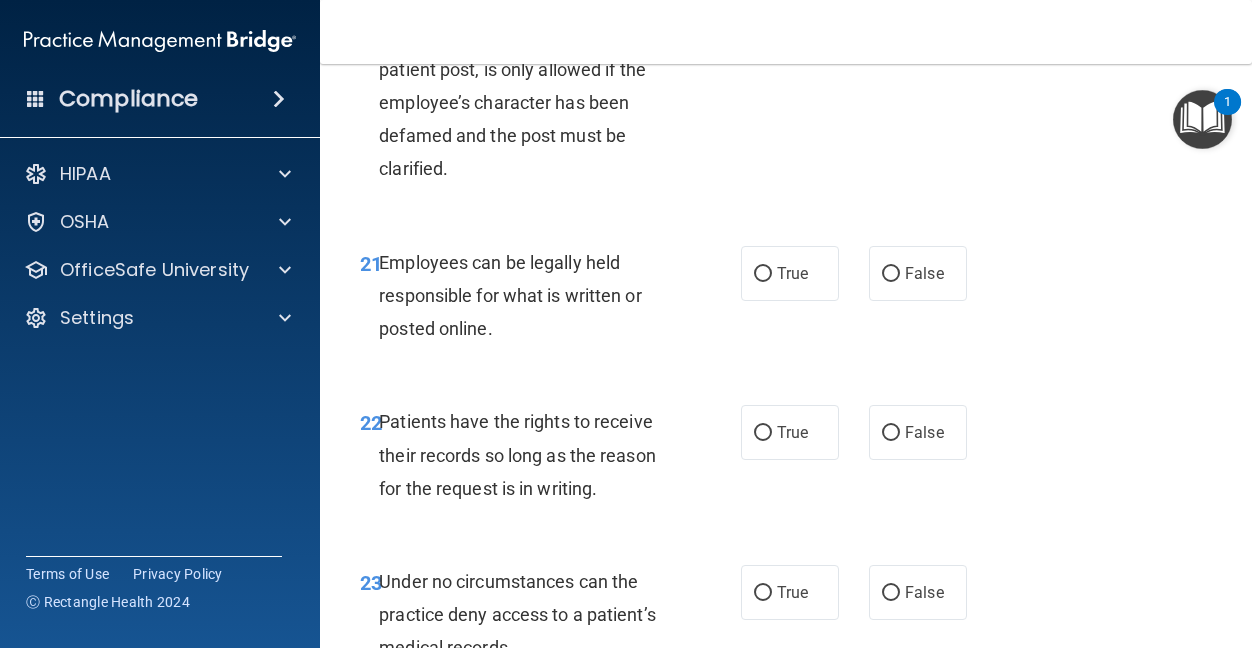 drag, startPoint x: 701, startPoint y: 226, endPoint x: 695, endPoint y: 318, distance: 92.19544 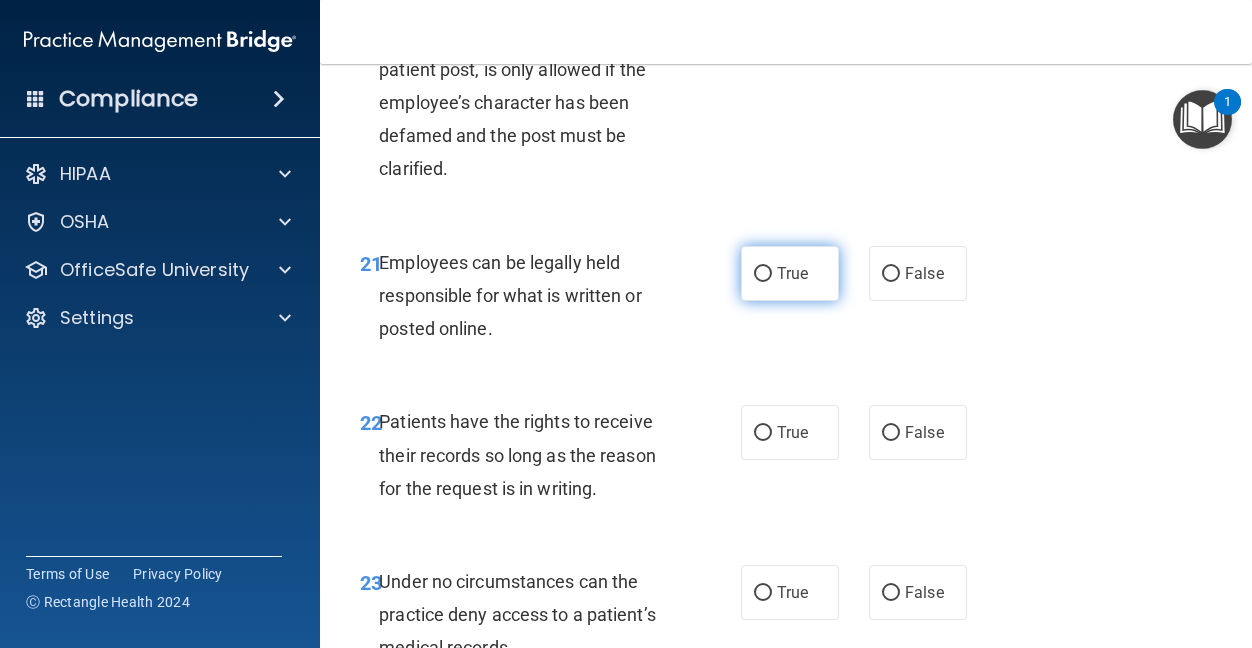 click on "True" at bounding box center (790, 273) 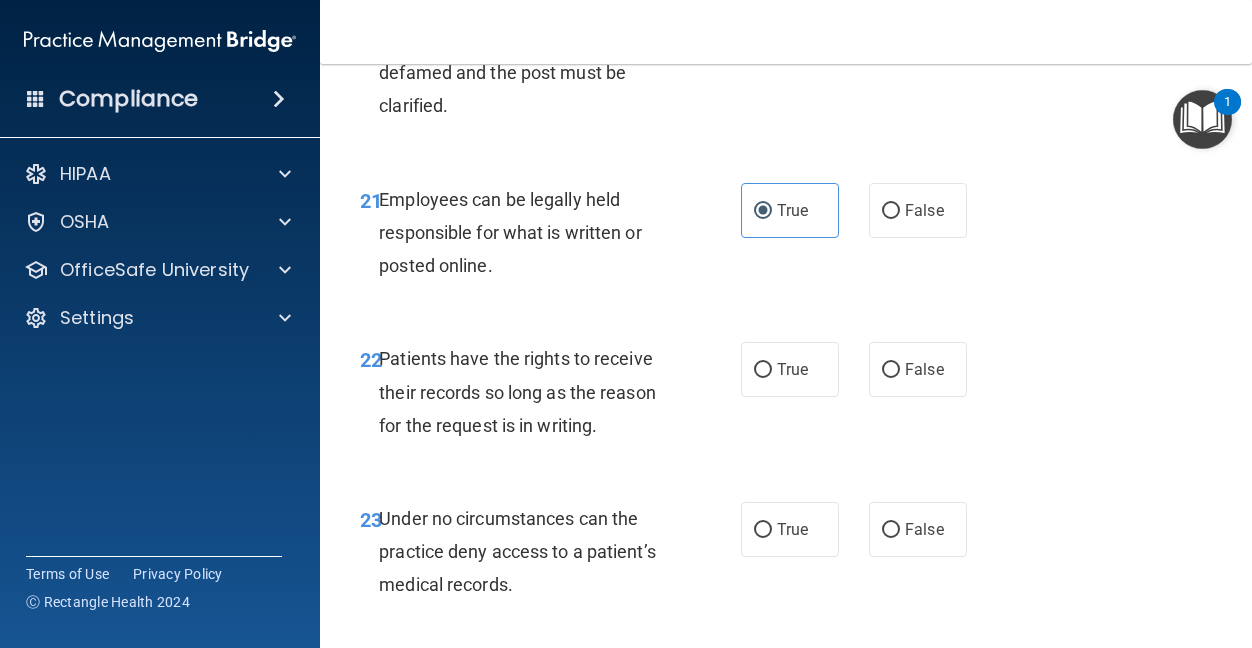 scroll, scrollTop: 5000, scrollLeft: 0, axis: vertical 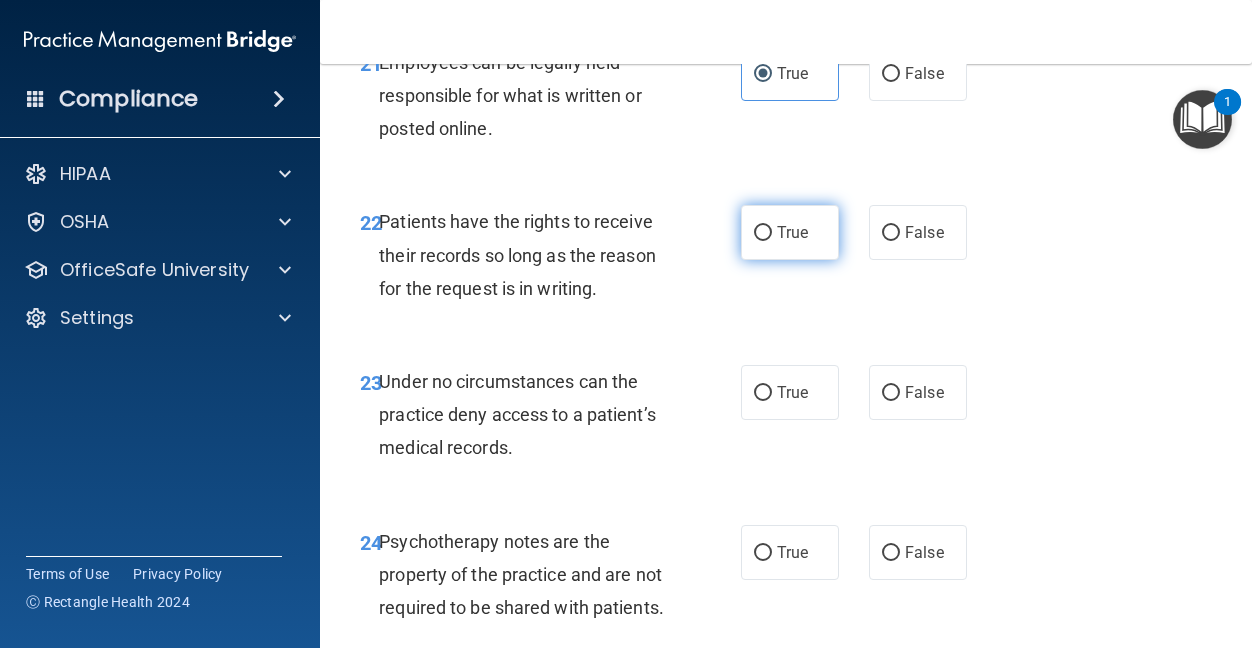 click on "True" at bounding box center (790, 232) 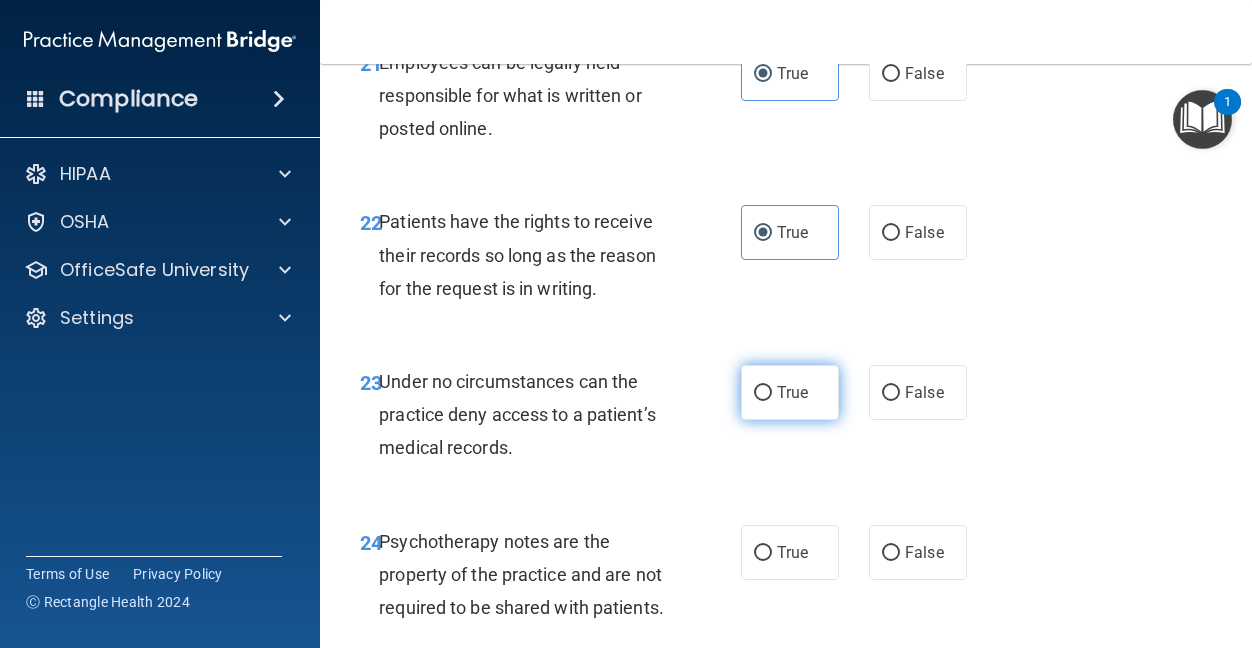 click on "True" at bounding box center (792, 392) 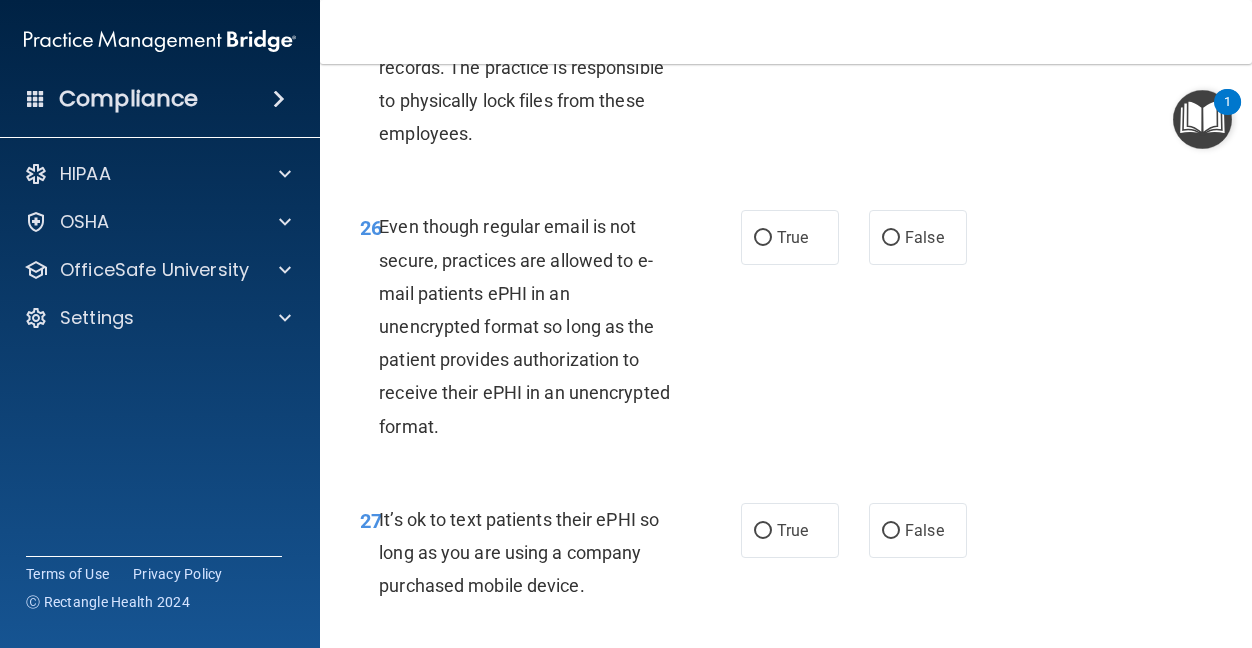 scroll, scrollTop: 5500, scrollLeft: 0, axis: vertical 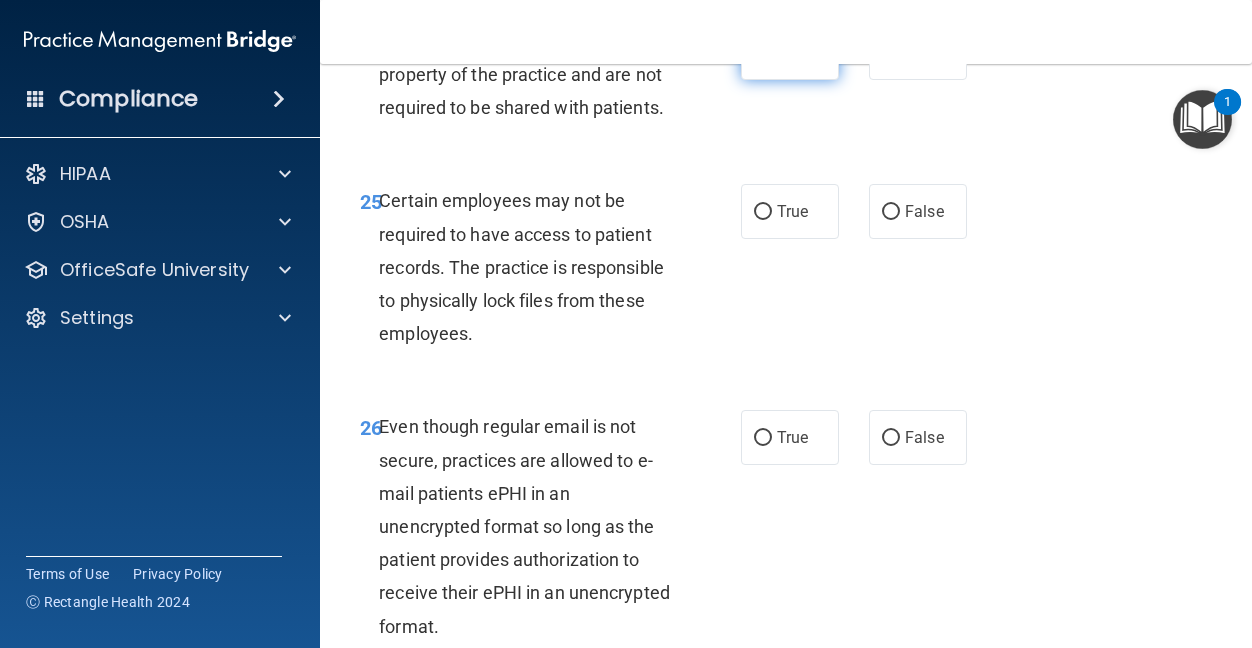 click on "True" at bounding box center [763, 53] 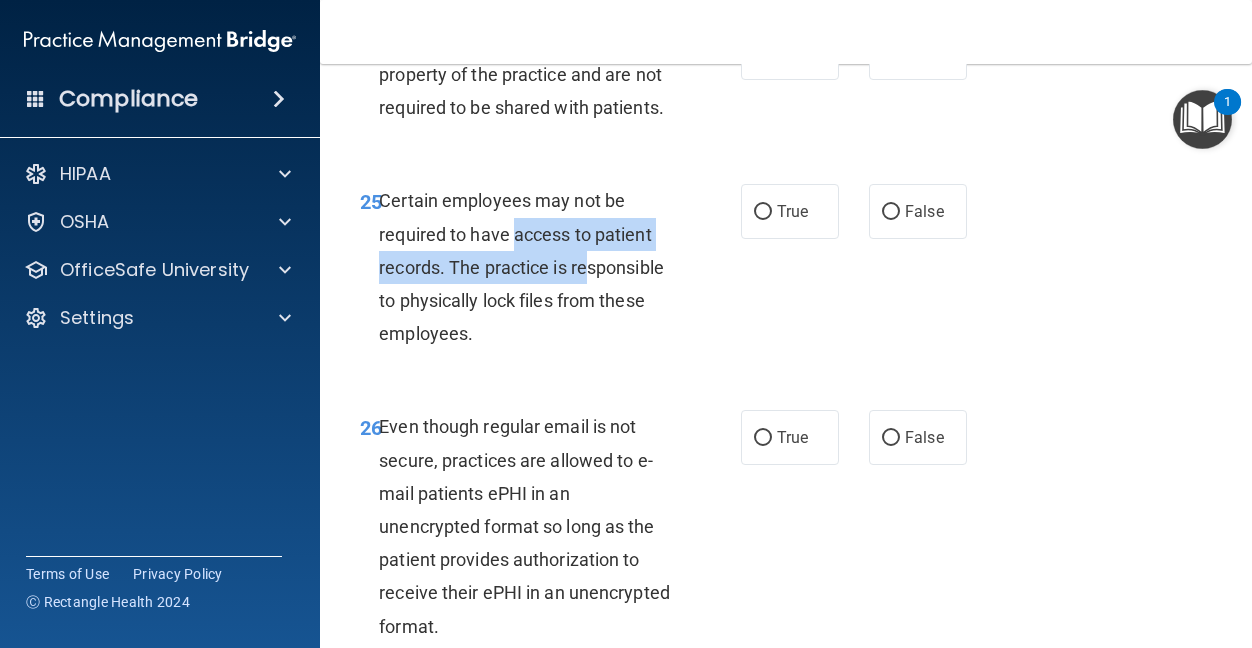 drag, startPoint x: 513, startPoint y: 366, endPoint x: 594, endPoint y: 398, distance: 87.0919 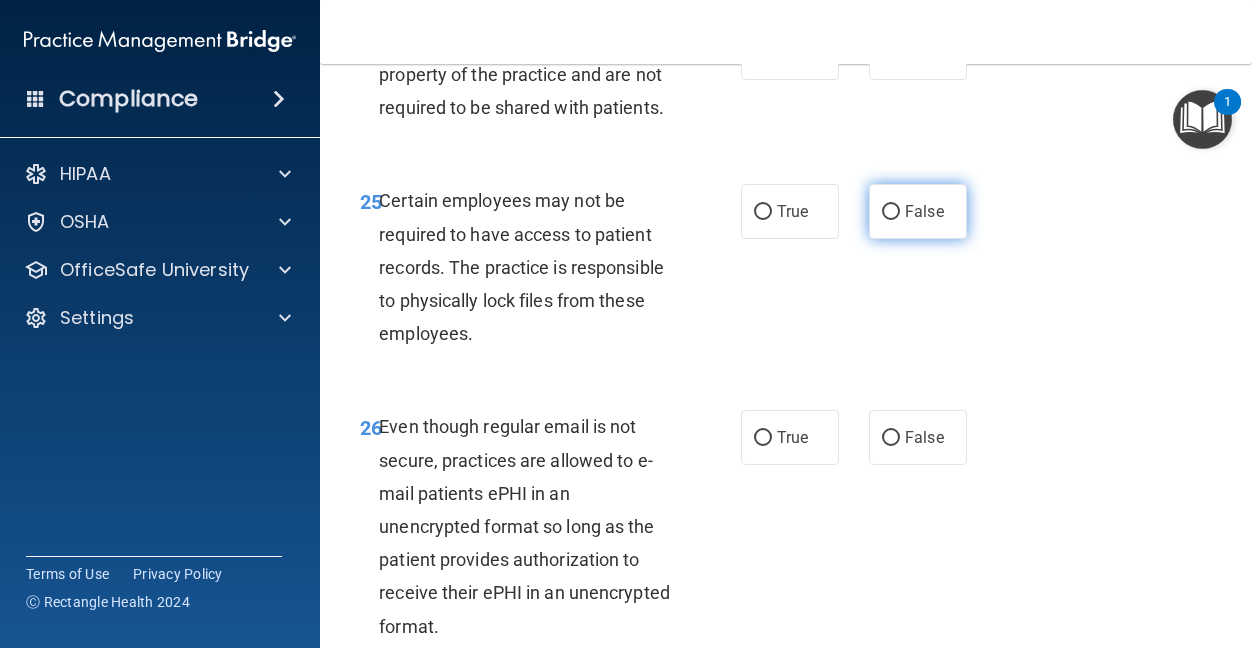 click on "False" at bounding box center [924, 211] 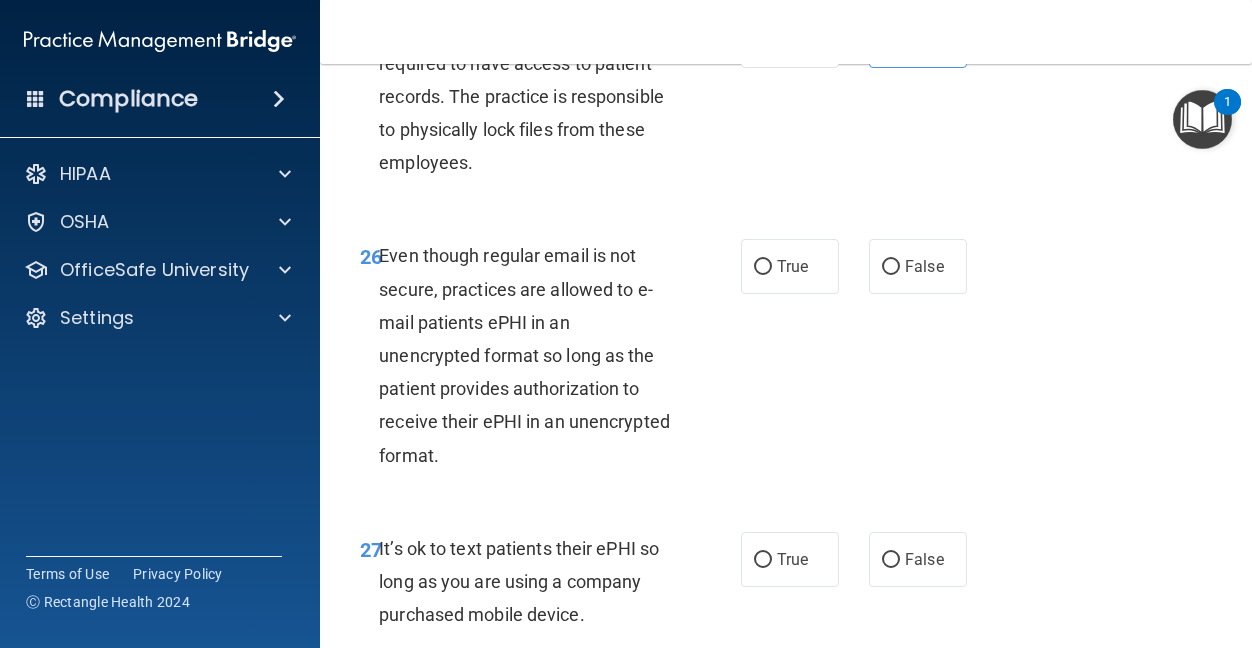 scroll, scrollTop: 5700, scrollLeft: 0, axis: vertical 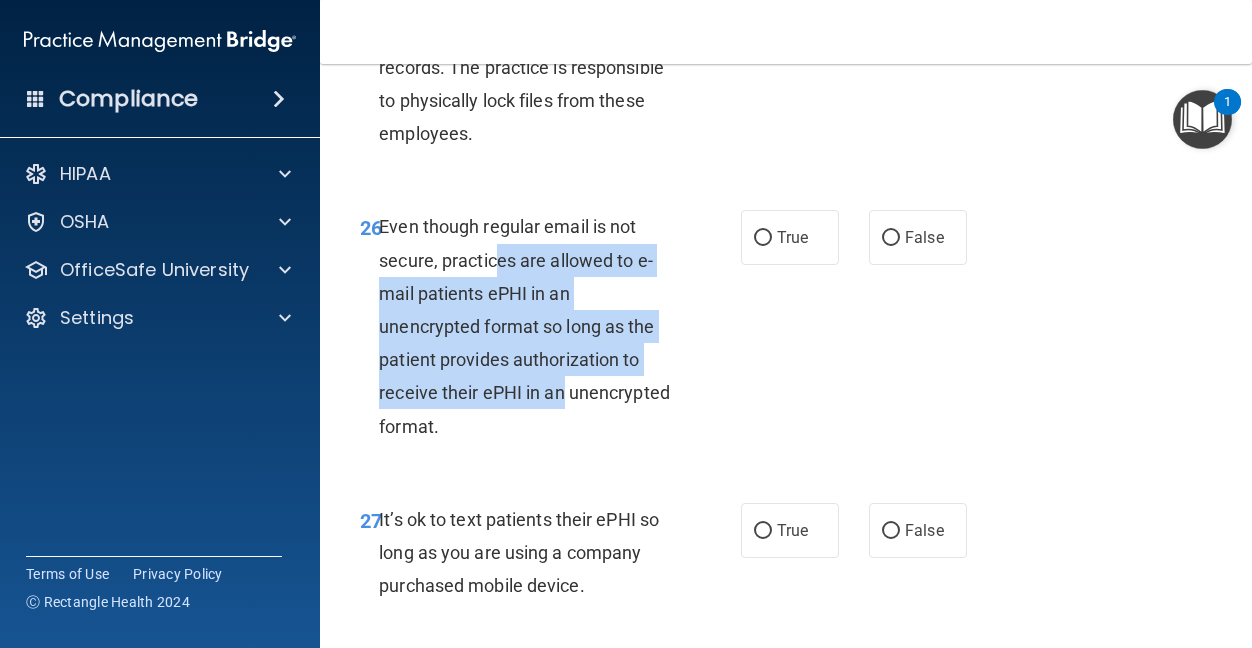 drag, startPoint x: 497, startPoint y: 394, endPoint x: 630, endPoint y: 520, distance: 183.20753 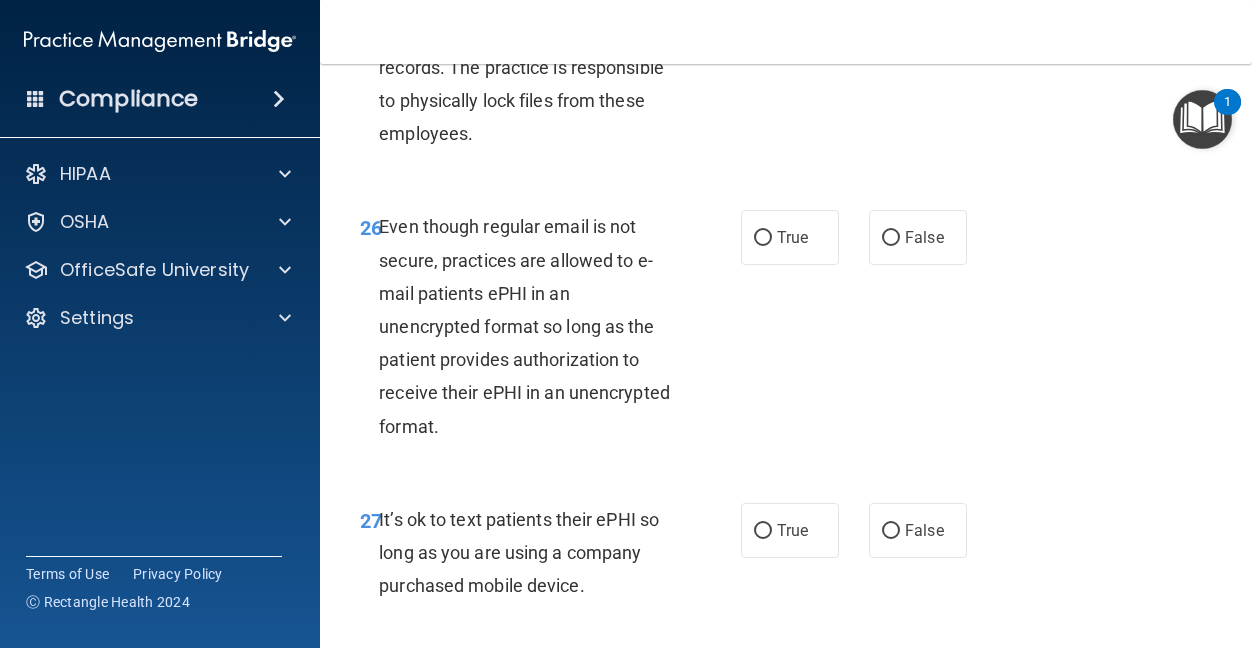 drag, startPoint x: 630, startPoint y: 520, endPoint x: 907, endPoint y: 490, distance: 278.6198 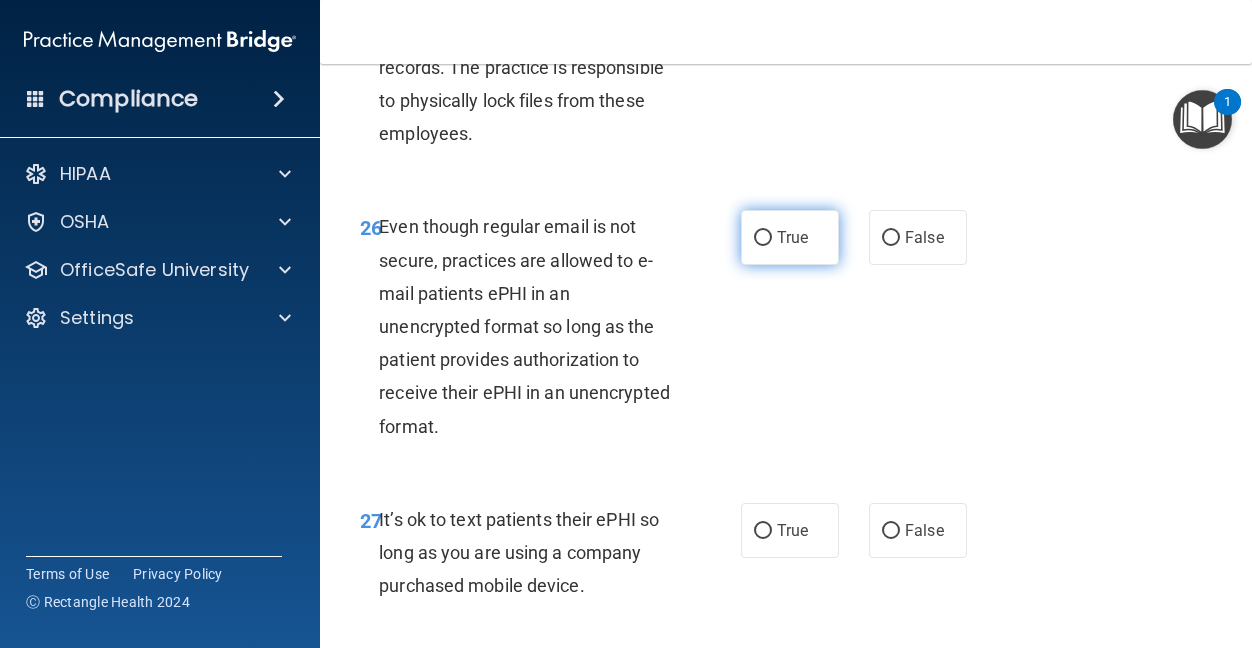 click on "True" at bounding box center [790, 237] 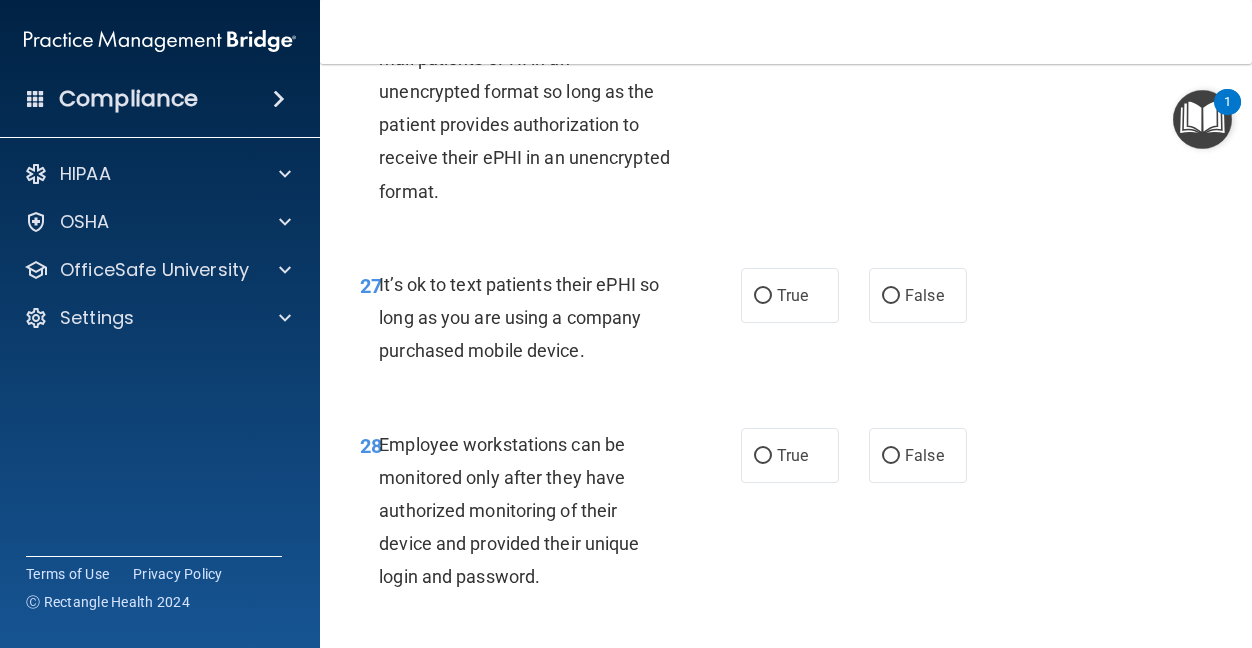 scroll, scrollTop: 5900, scrollLeft: 0, axis: vertical 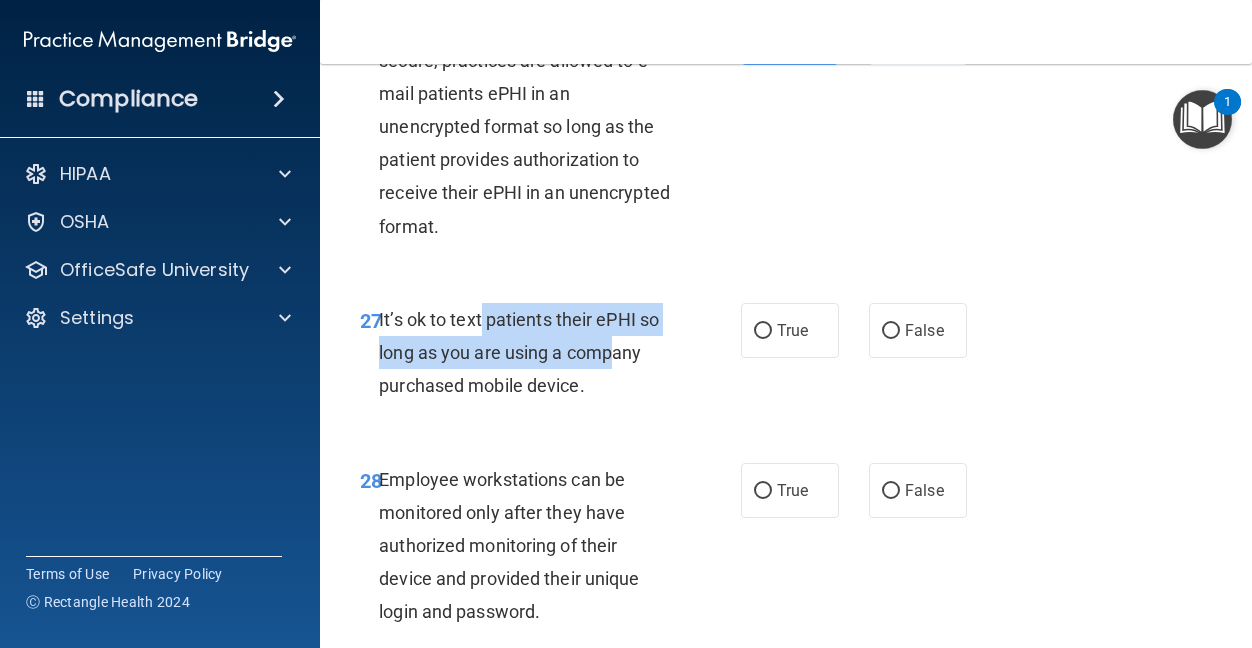 drag, startPoint x: 478, startPoint y: 464, endPoint x: 644, endPoint y: 504, distance: 170.75128 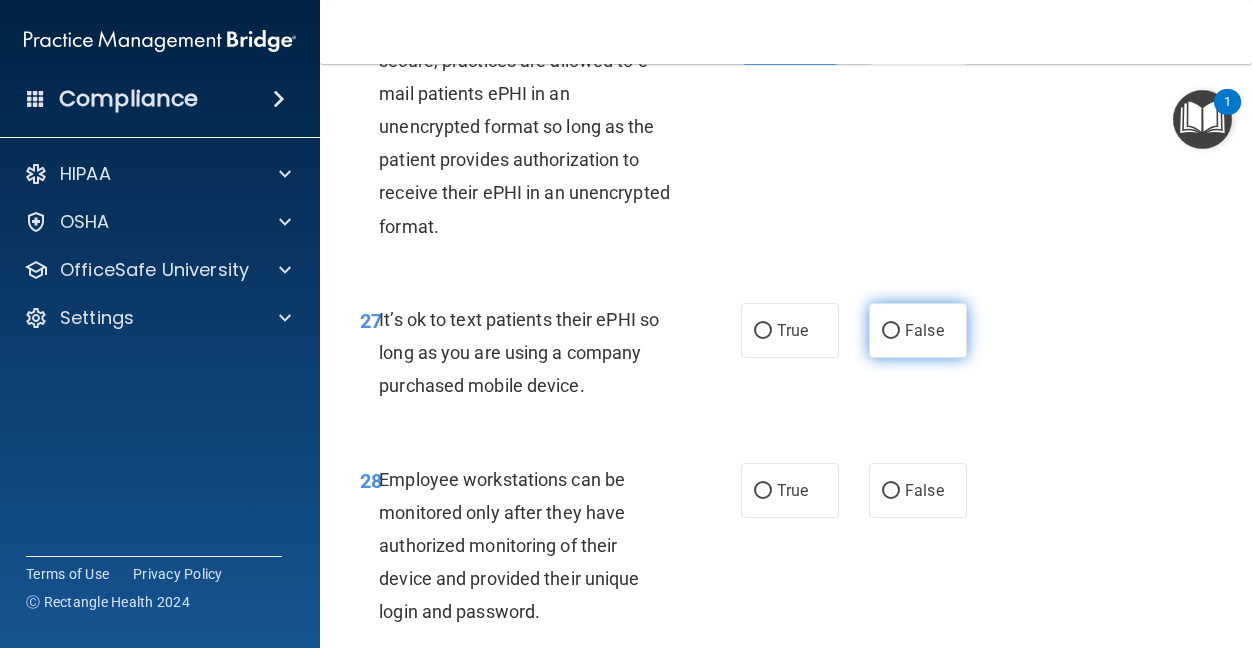 click on "False" at bounding box center [891, 331] 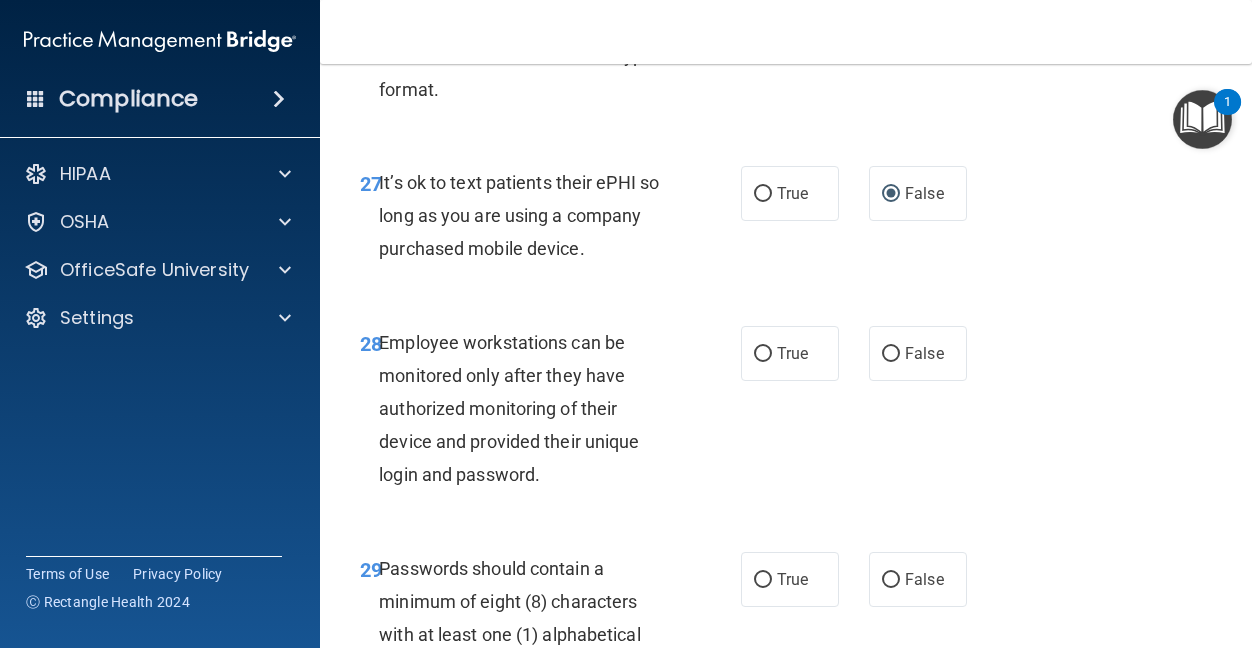 scroll, scrollTop: 6200, scrollLeft: 0, axis: vertical 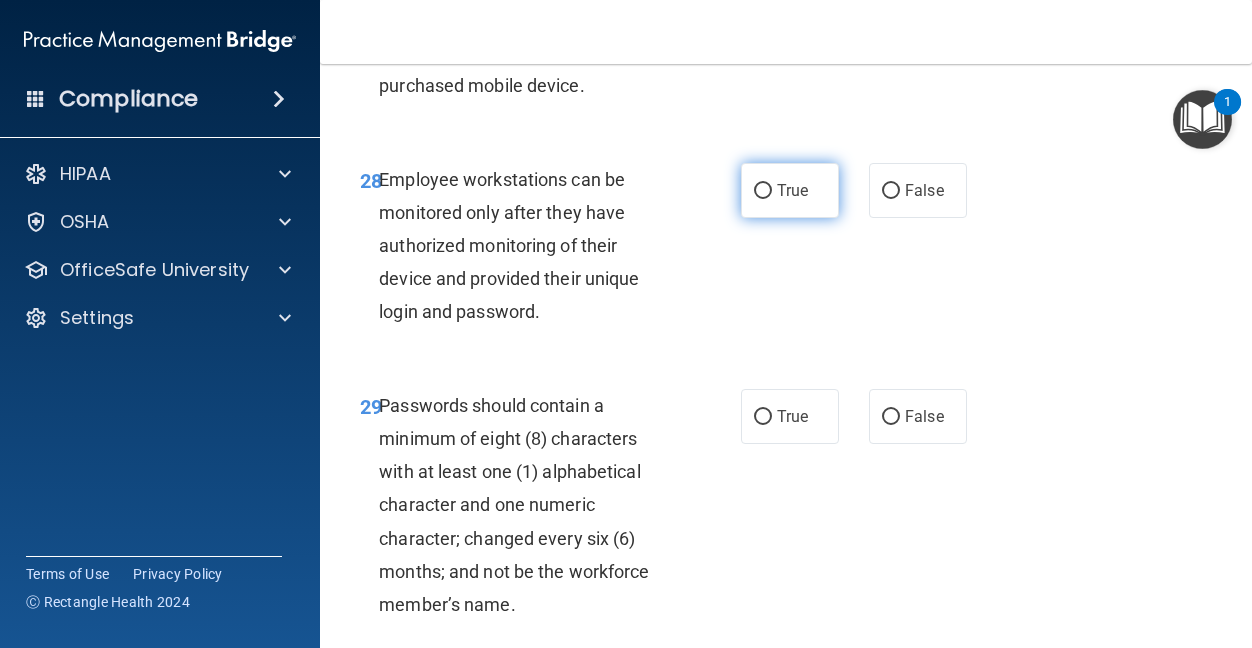 click on "True" at bounding box center (792, 190) 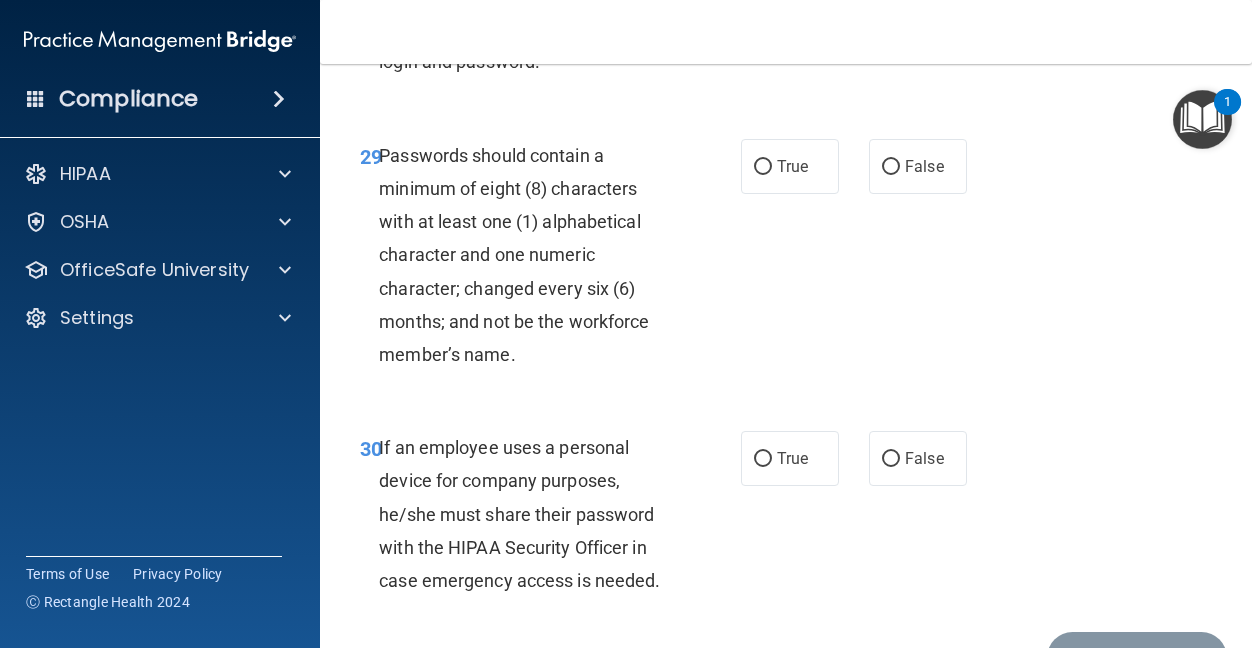 scroll, scrollTop: 6500, scrollLeft: 0, axis: vertical 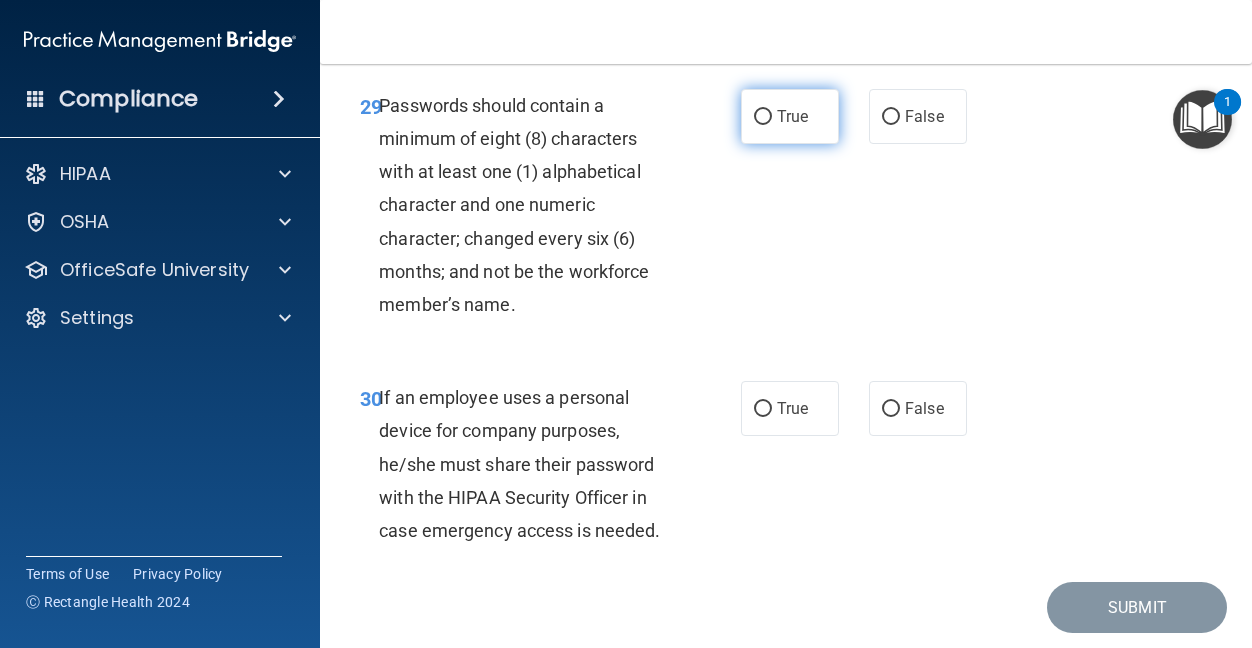 click on "True" at bounding box center (792, 116) 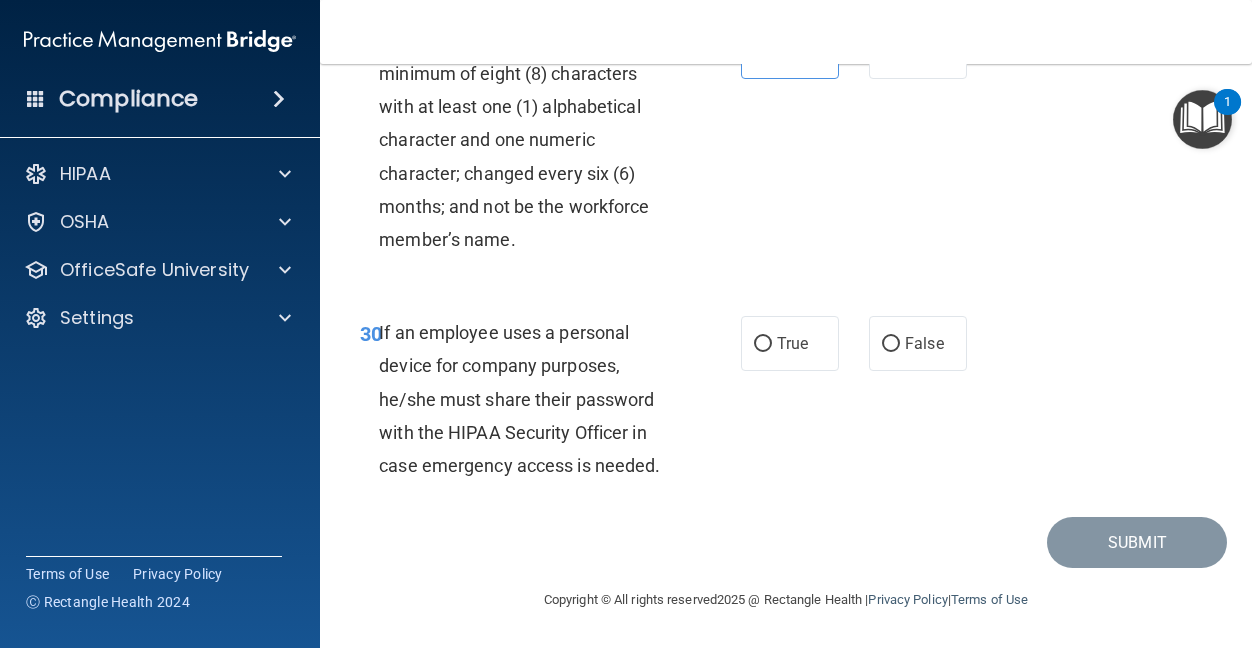 scroll, scrollTop: 6698, scrollLeft: 0, axis: vertical 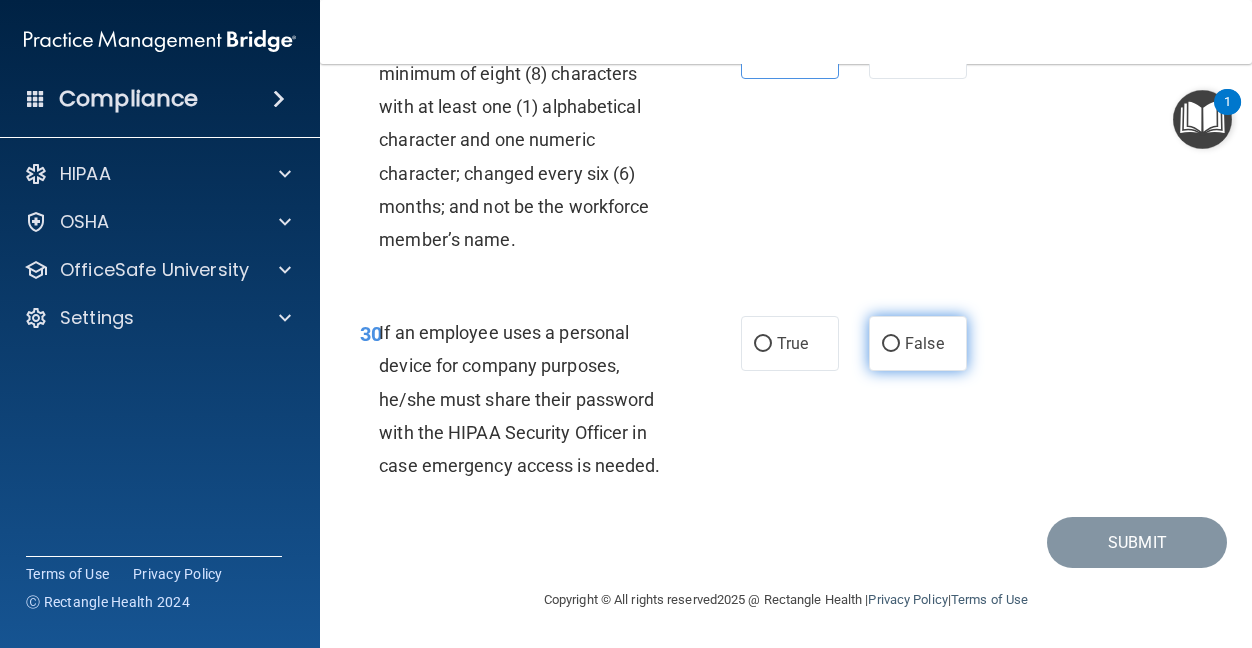 click on "False" at bounding box center (924, 343) 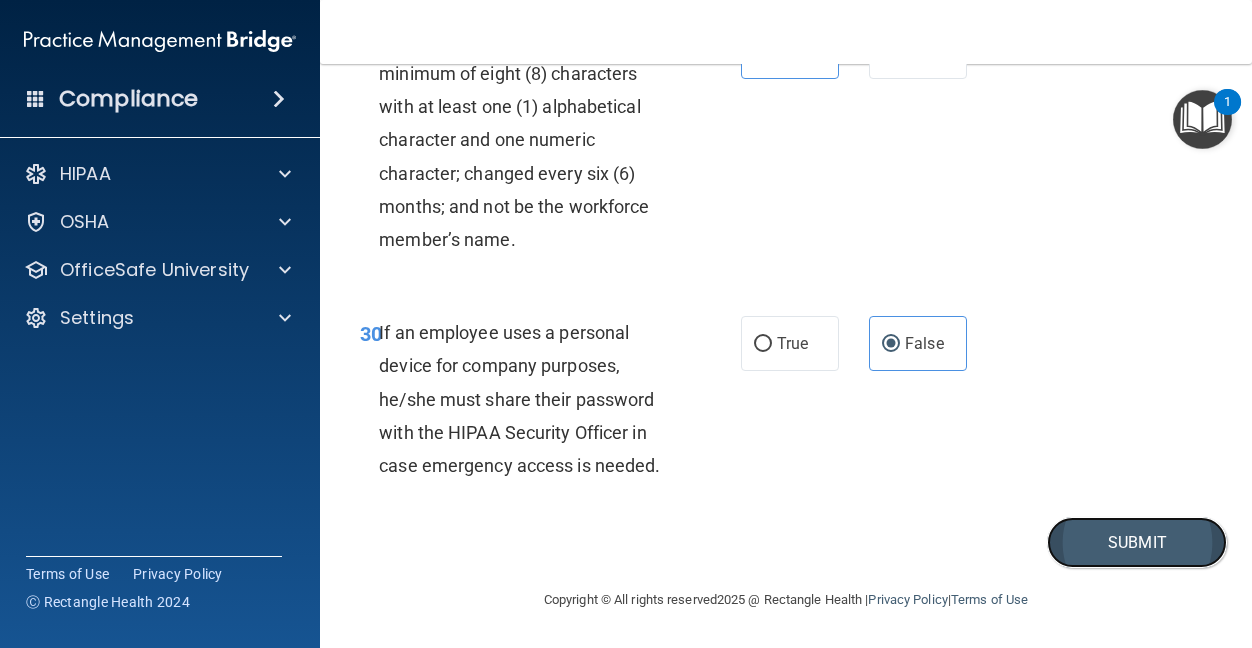 click on "Submit" at bounding box center [1137, 542] 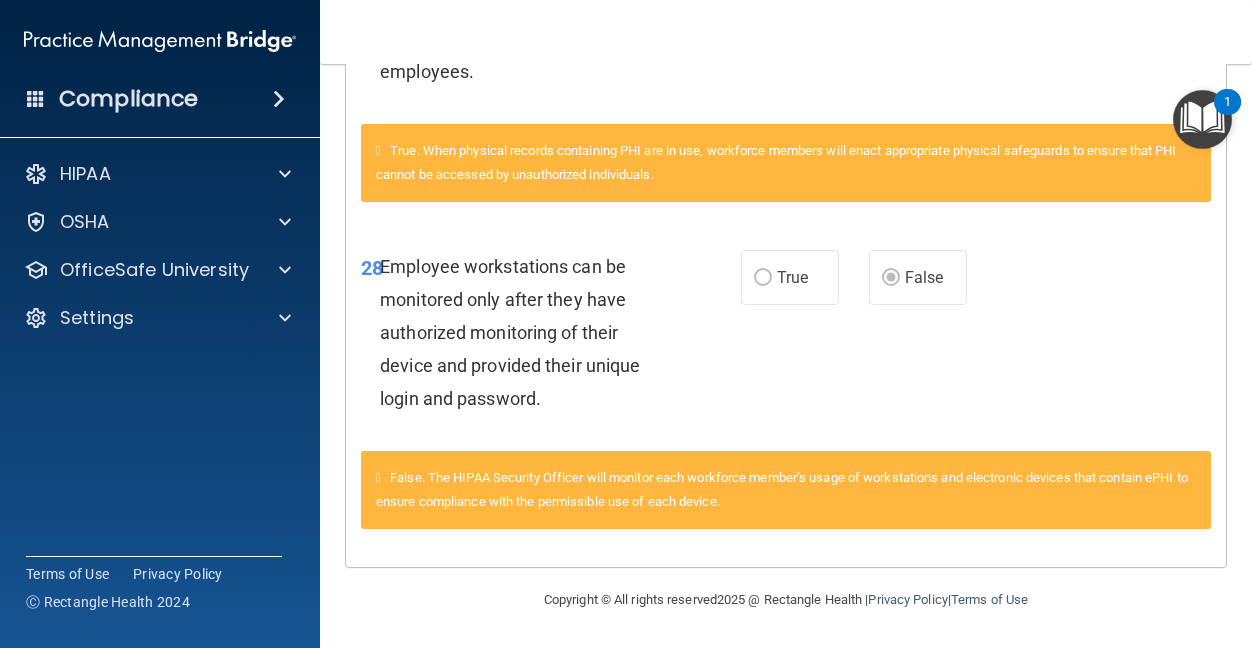 scroll, scrollTop: 3553, scrollLeft: 0, axis: vertical 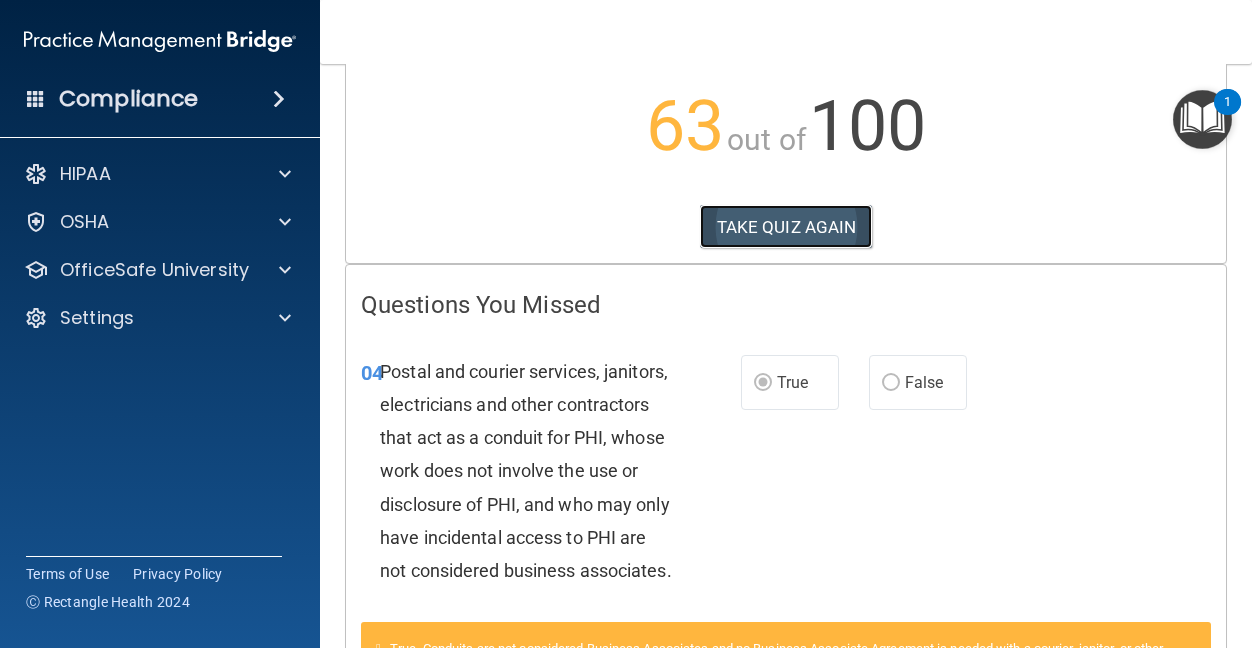 click on "TAKE QUIZ AGAIN" at bounding box center [786, 227] 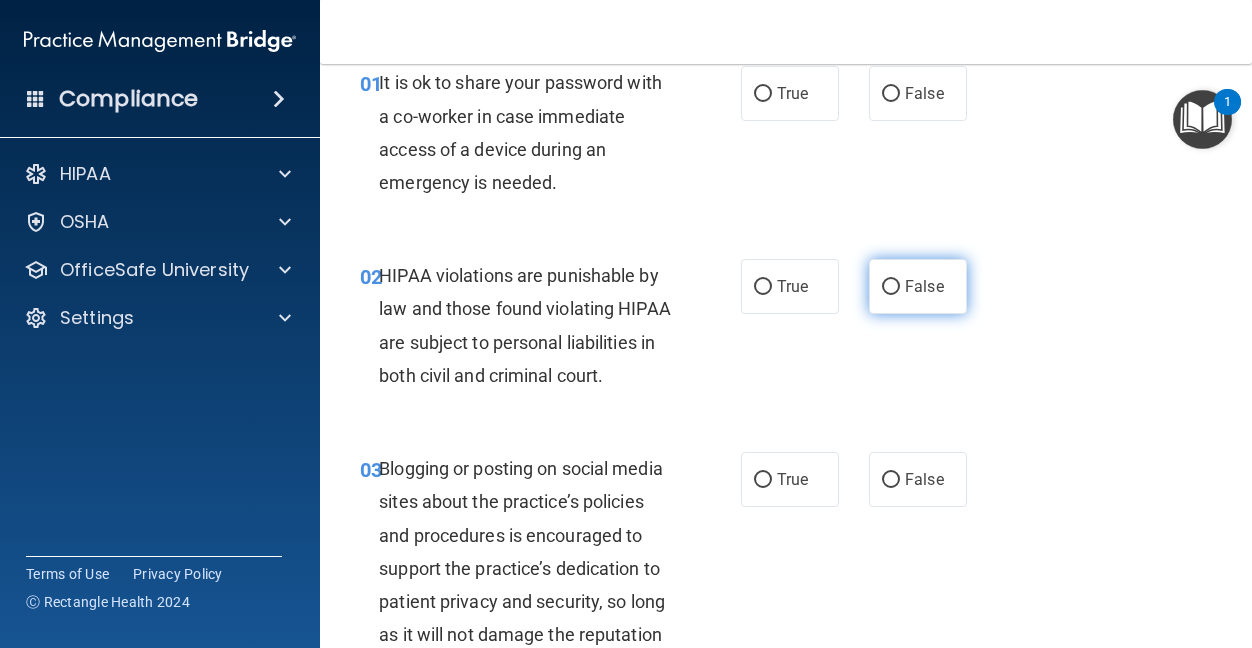 scroll, scrollTop: 0, scrollLeft: 0, axis: both 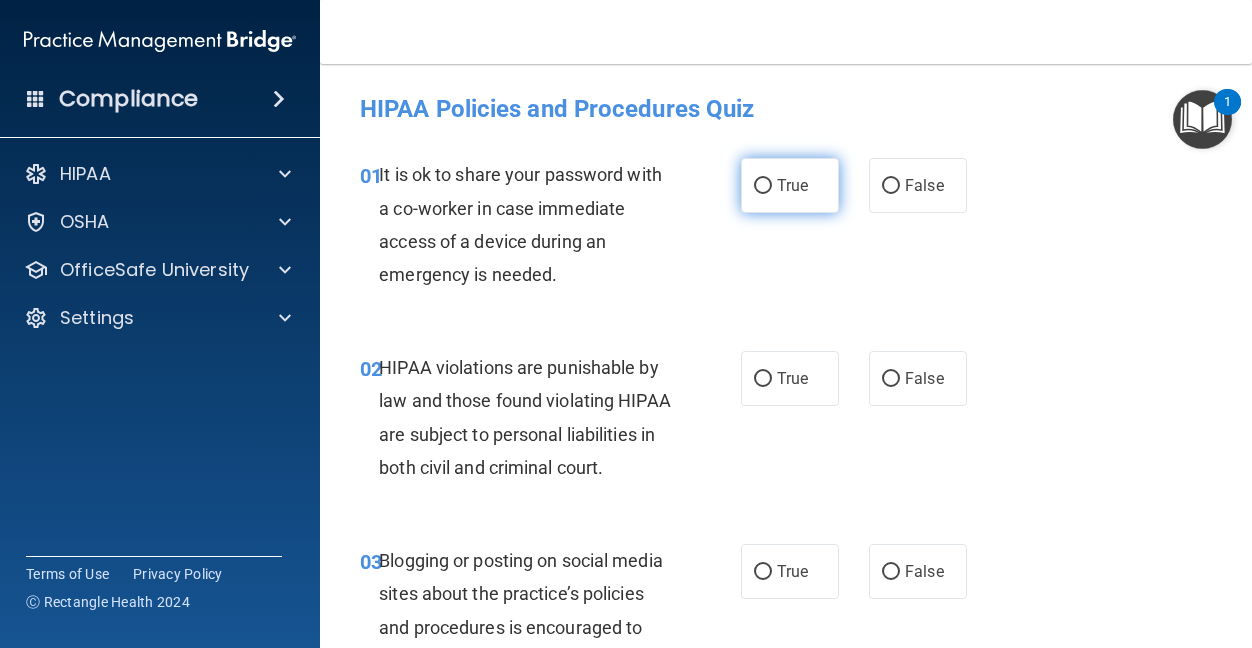 click on "True" at bounding box center (763, 186) 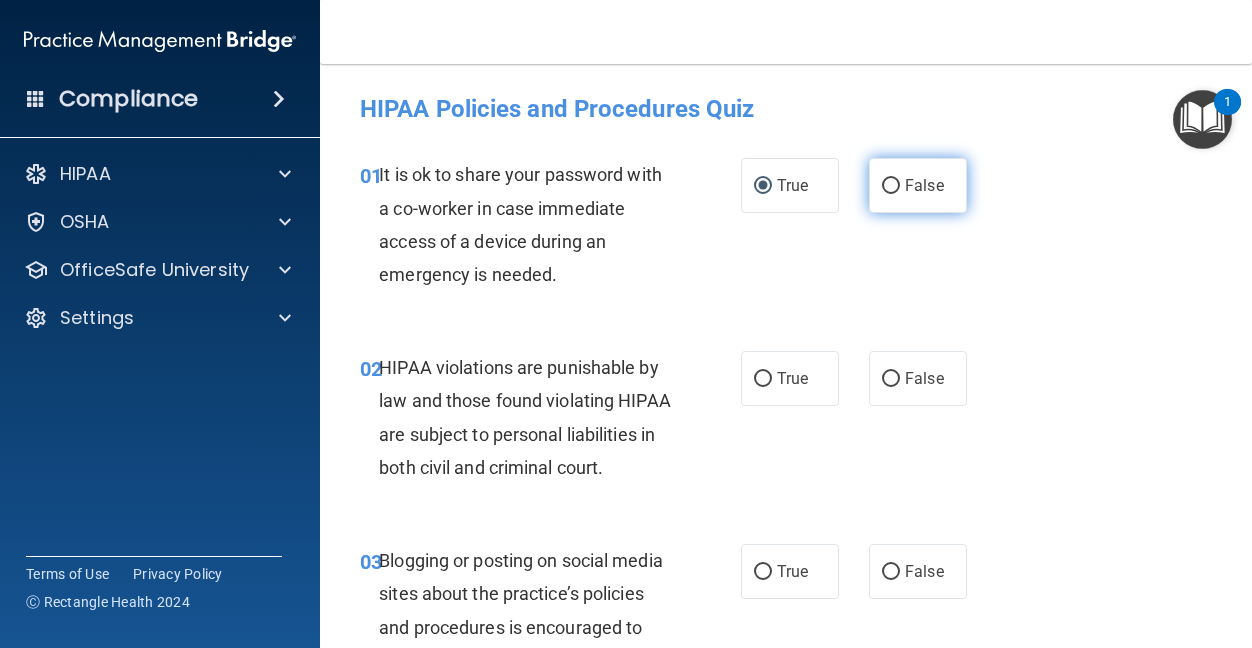 click on "False" at bounding box center (924, 185) 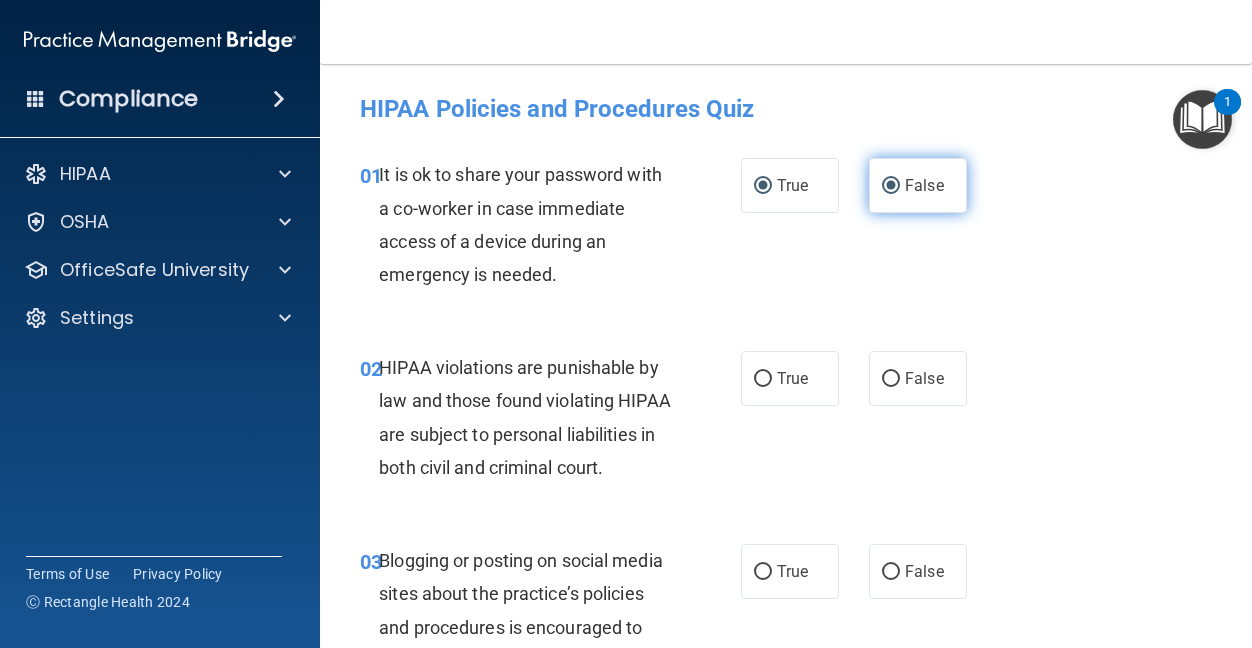 radio on "false" 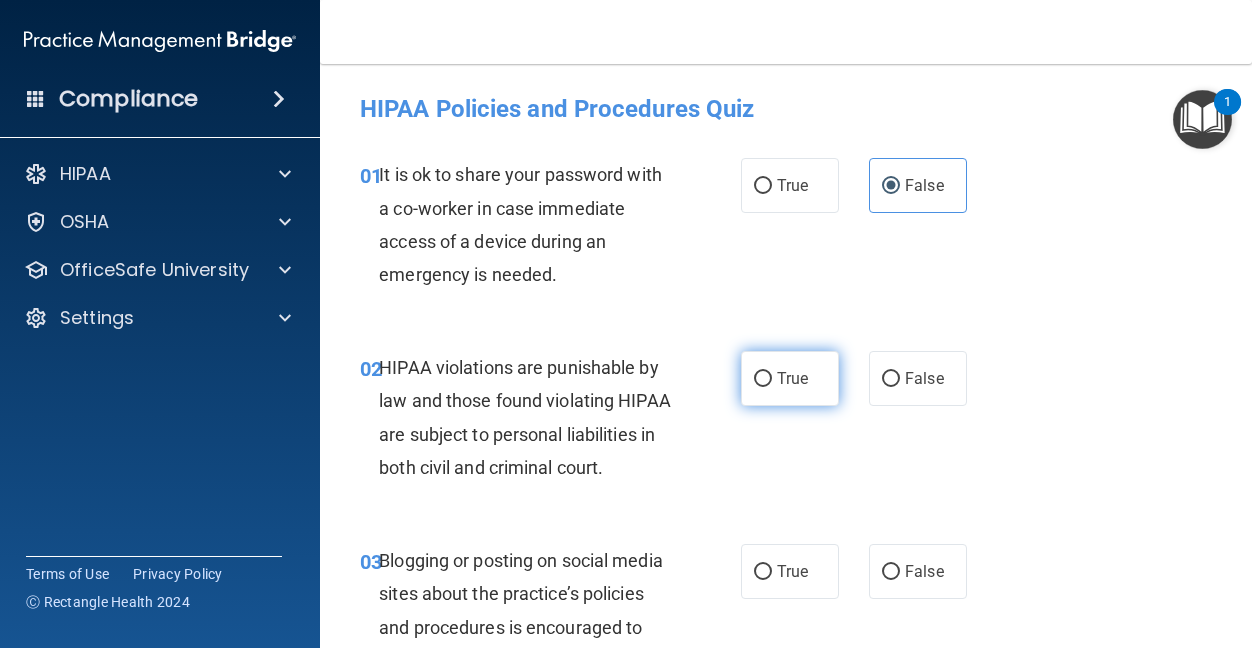 click on "True" at bounding box center [790, 378] 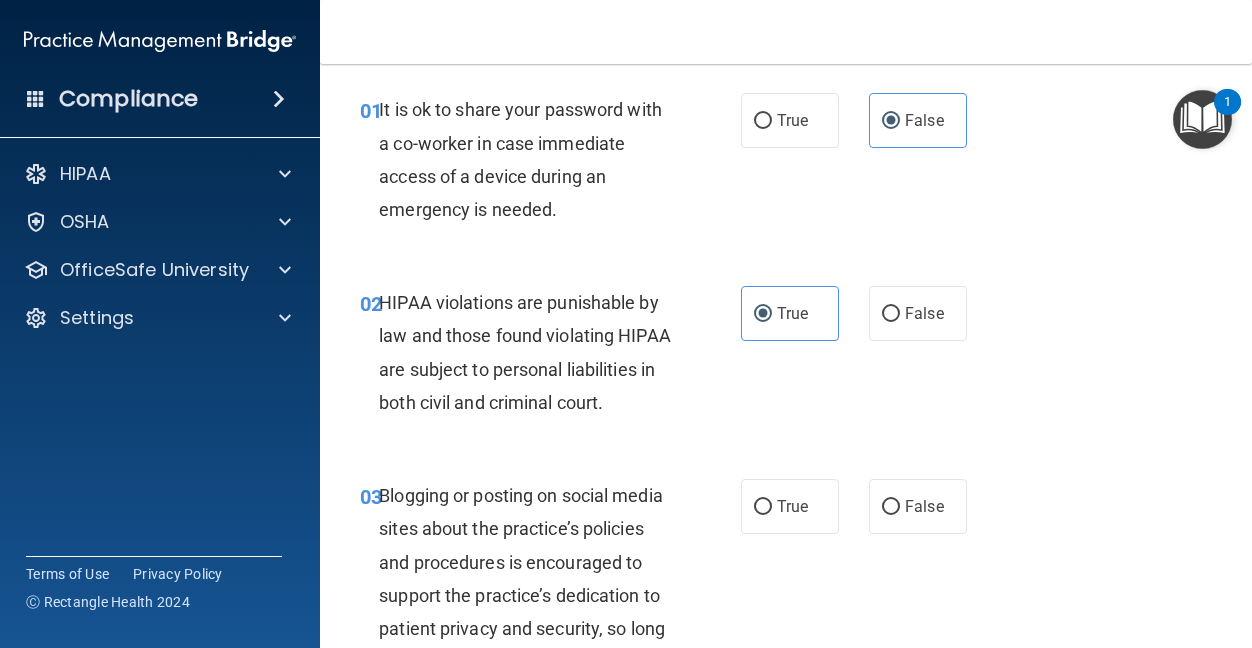 scroll, scrollTop: 100, scrollLeft: 0, axis: vertical 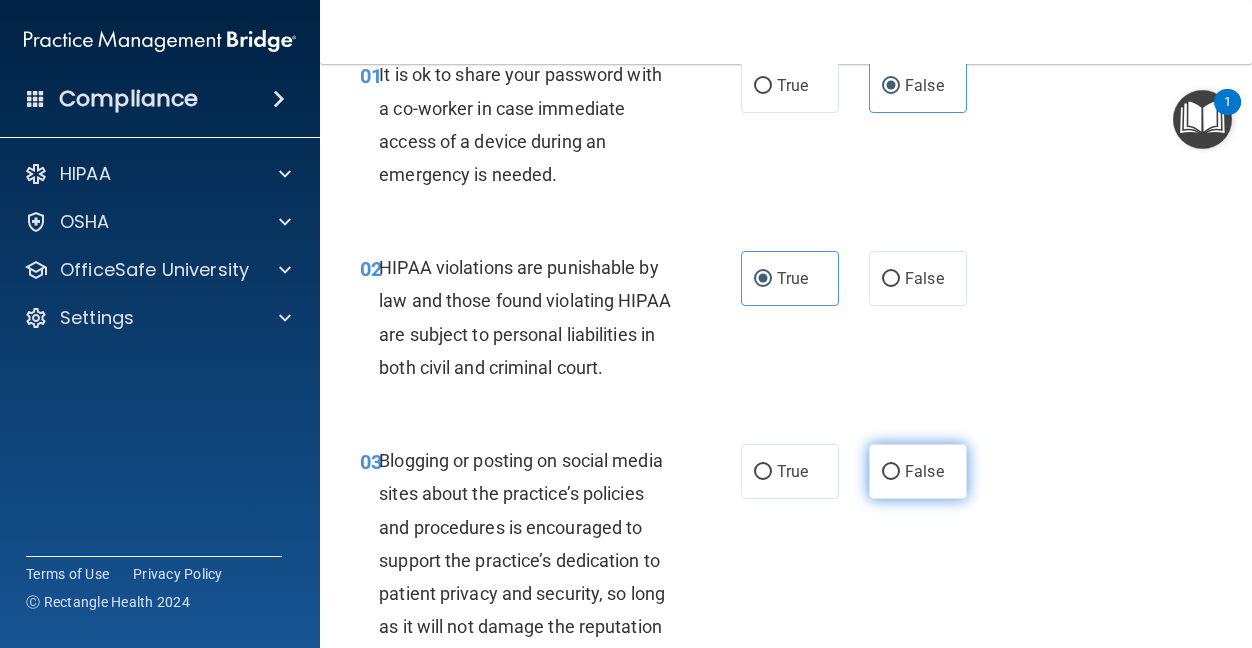click on "False" at bounding box center [891, 472] 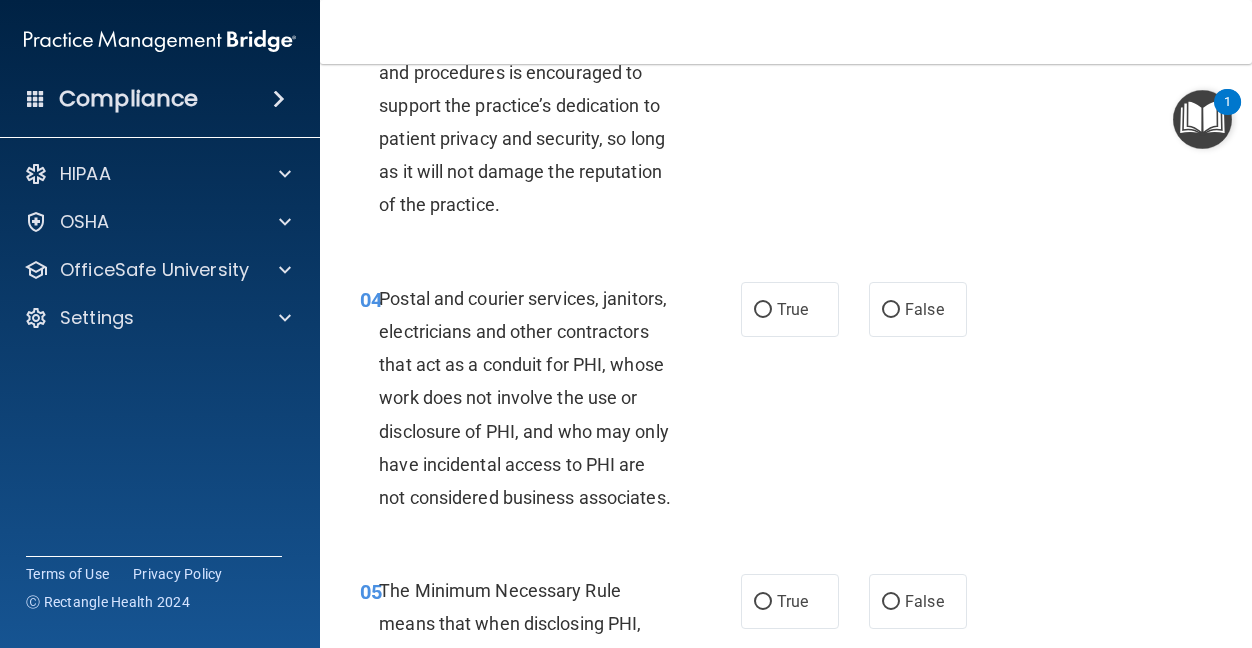 scroll, scrollTop: 600, scrollLeft: 0, axis: vertical 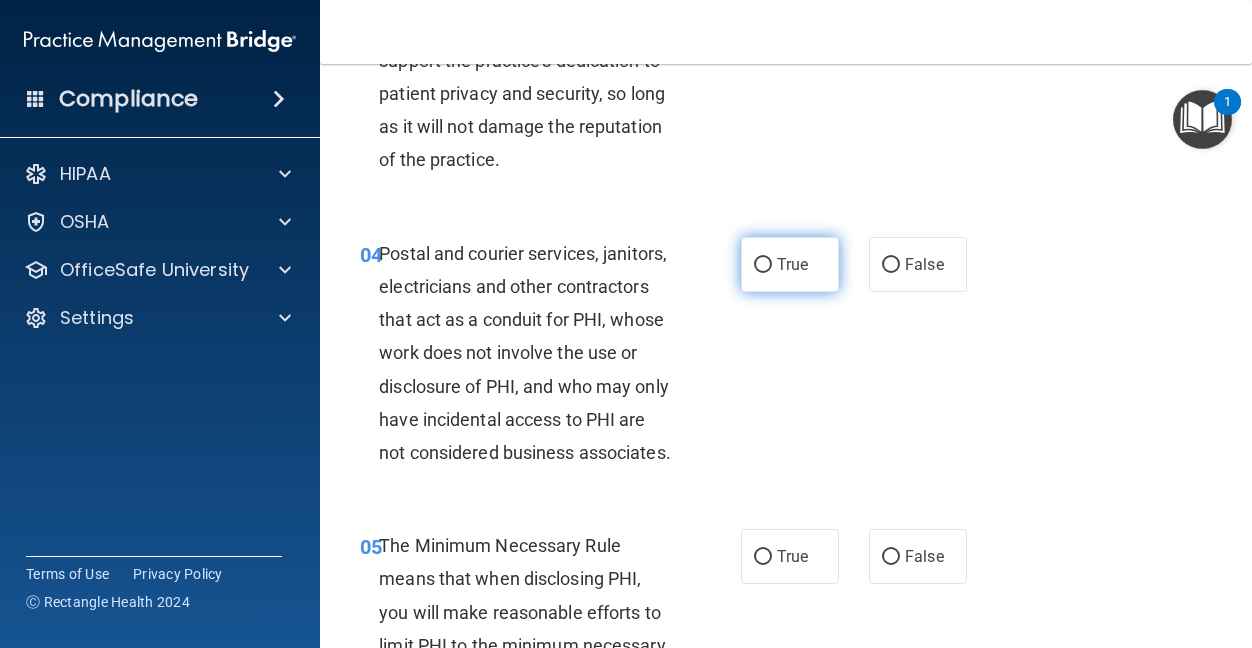 click on "True" at bounding box center (790, 264) 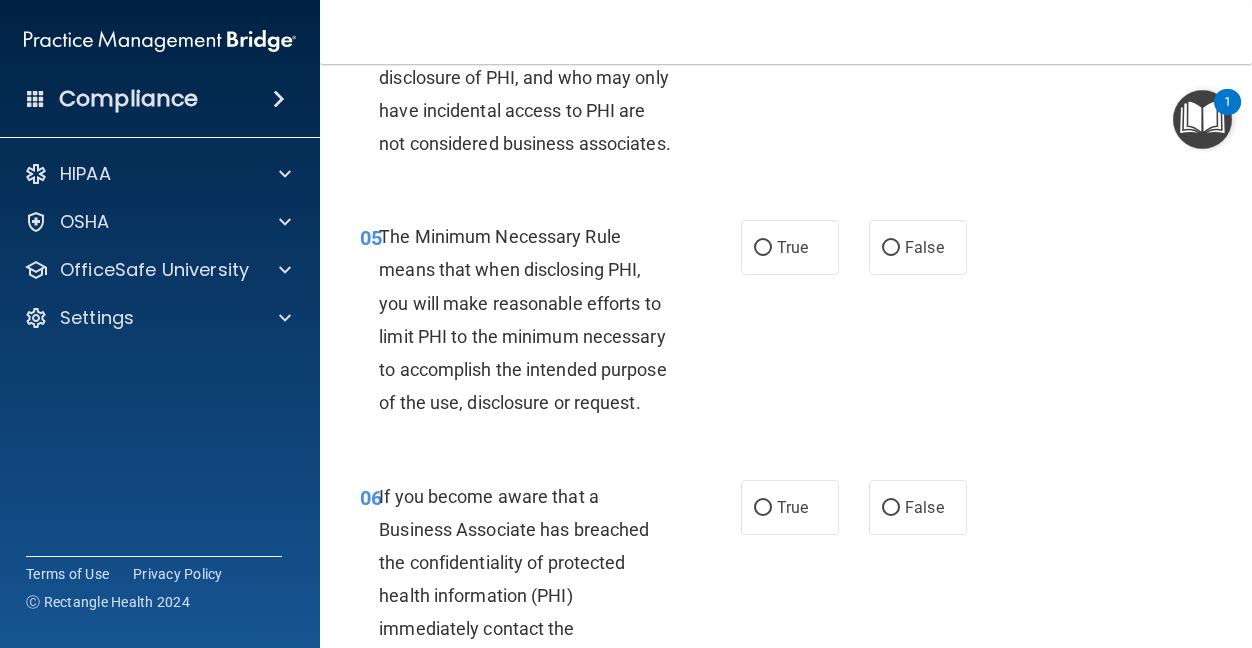 scroll, scrollTop: 900, scrollLeft: 0, axis: vertical 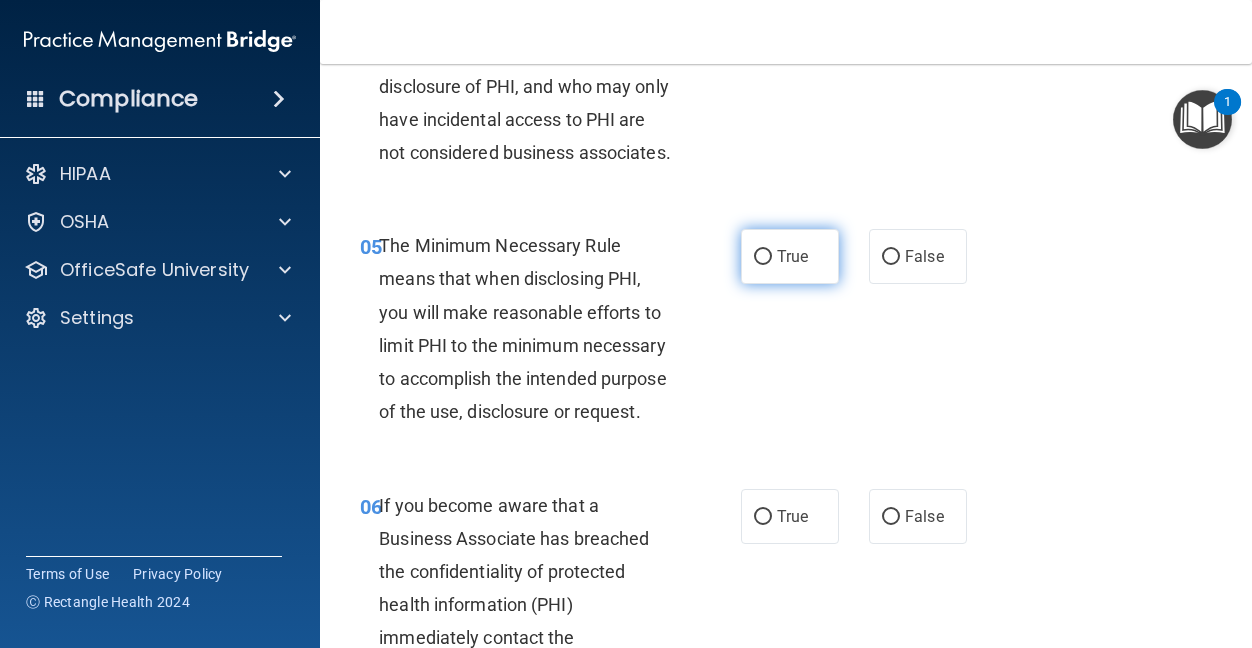 click on "True" at bounding box center (792, 256) 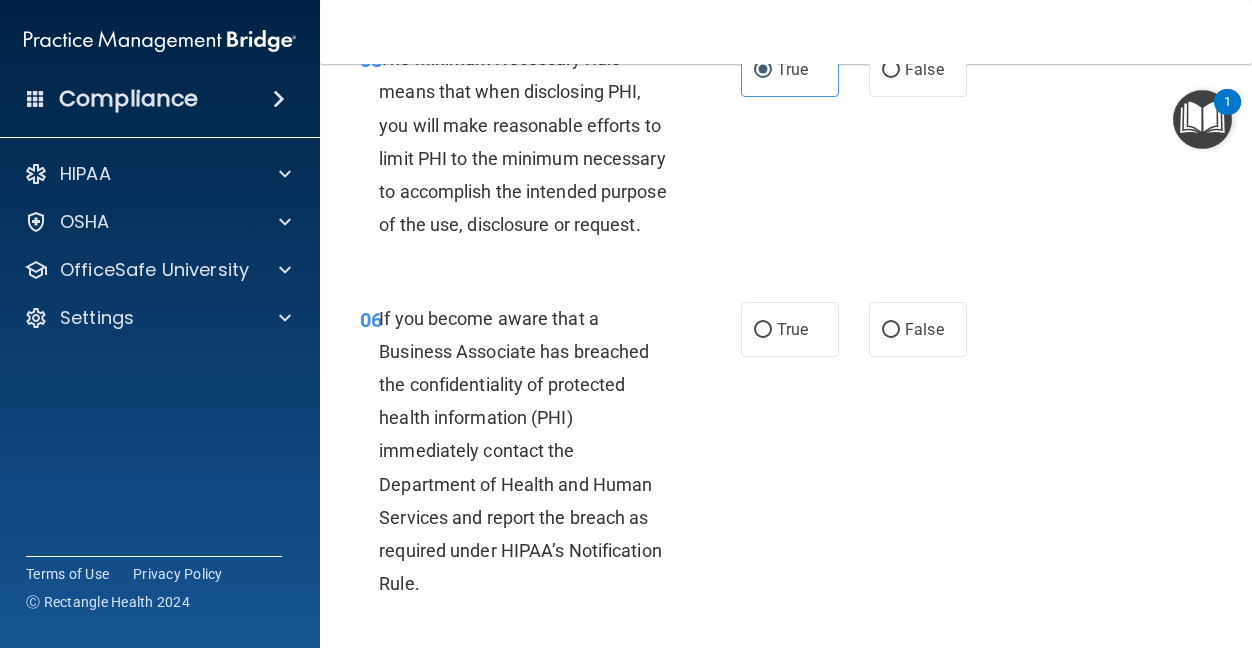 scroll, scrollTop: 1100, scrollLeft: 0, axis: vertical 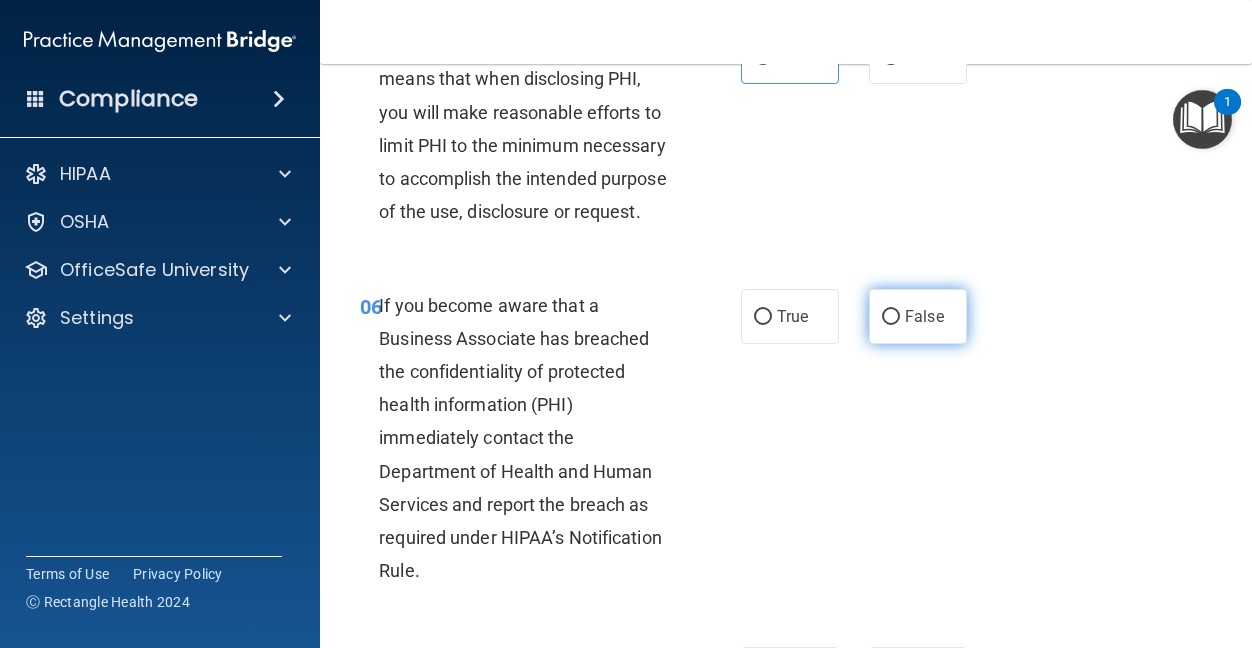 click on "False" at bounding box center [924, 316] 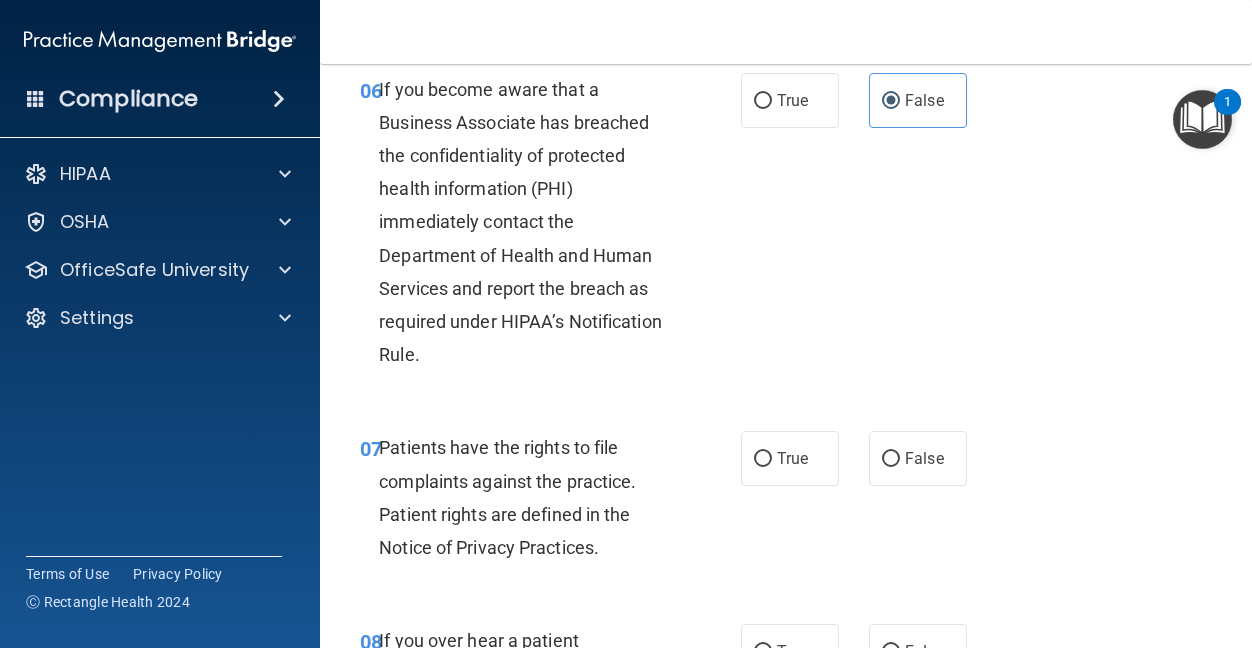scroll, scrollTop: 1400, scrollLeft: 0, axis: vertical 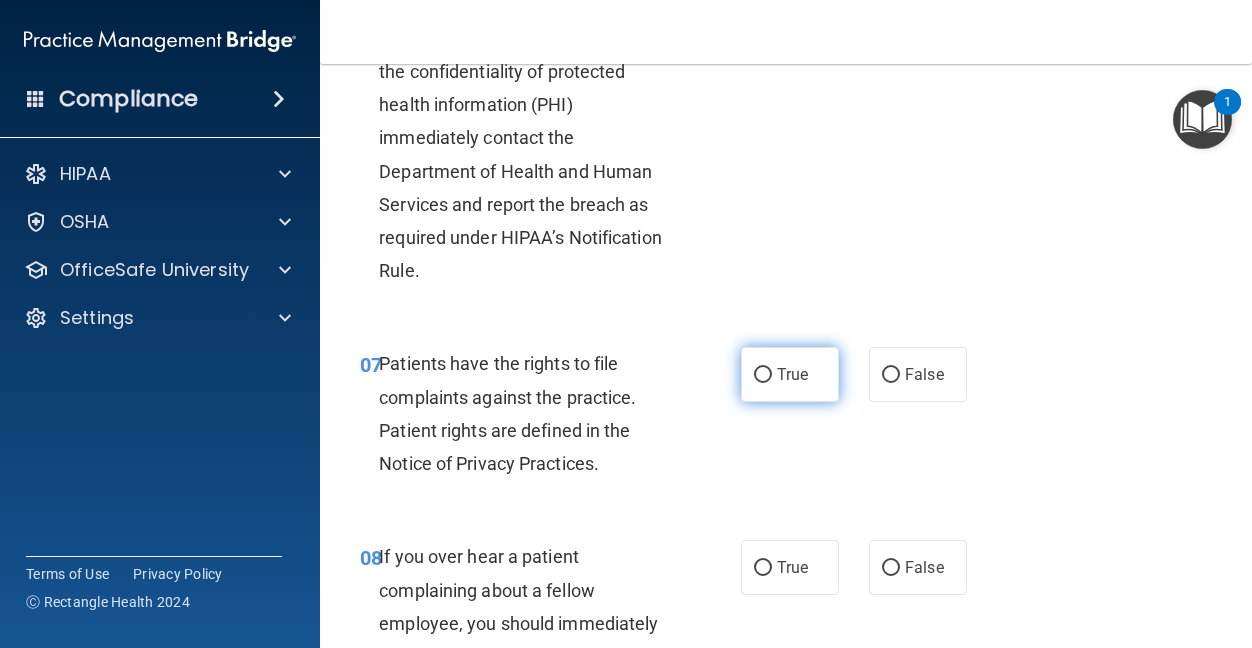 click on "True" at bounding box center (790, 374) 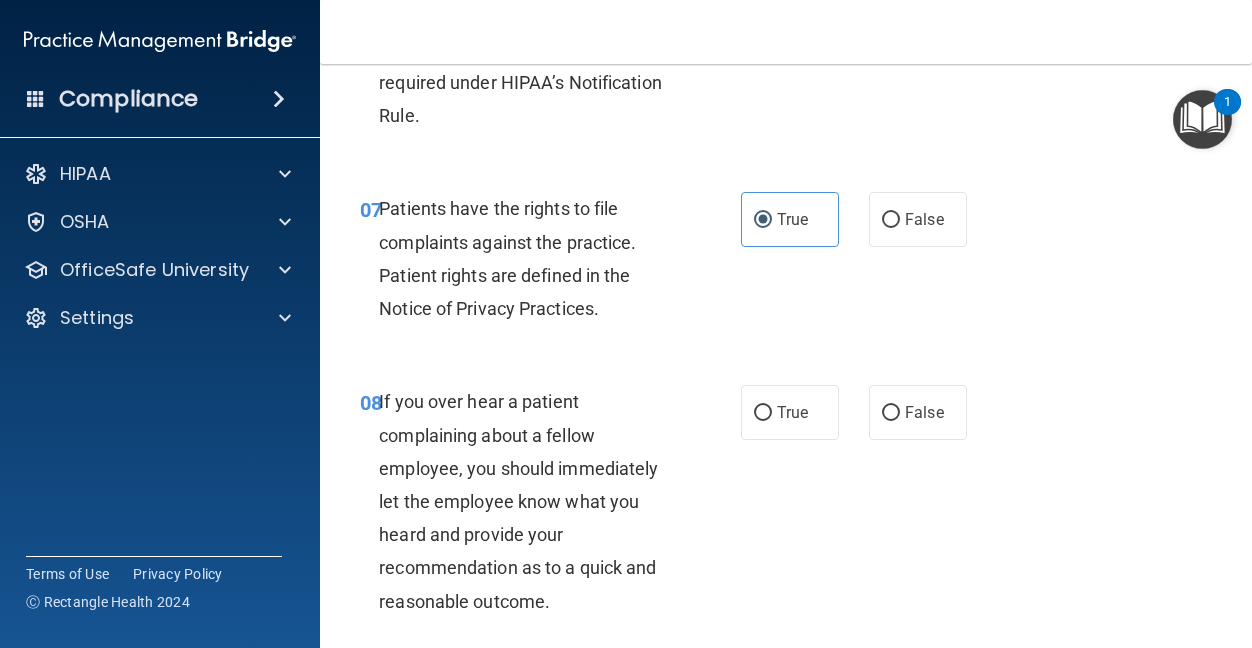 scroll, scrollTop: 1600, scrollLeft: 0, axis: vertical 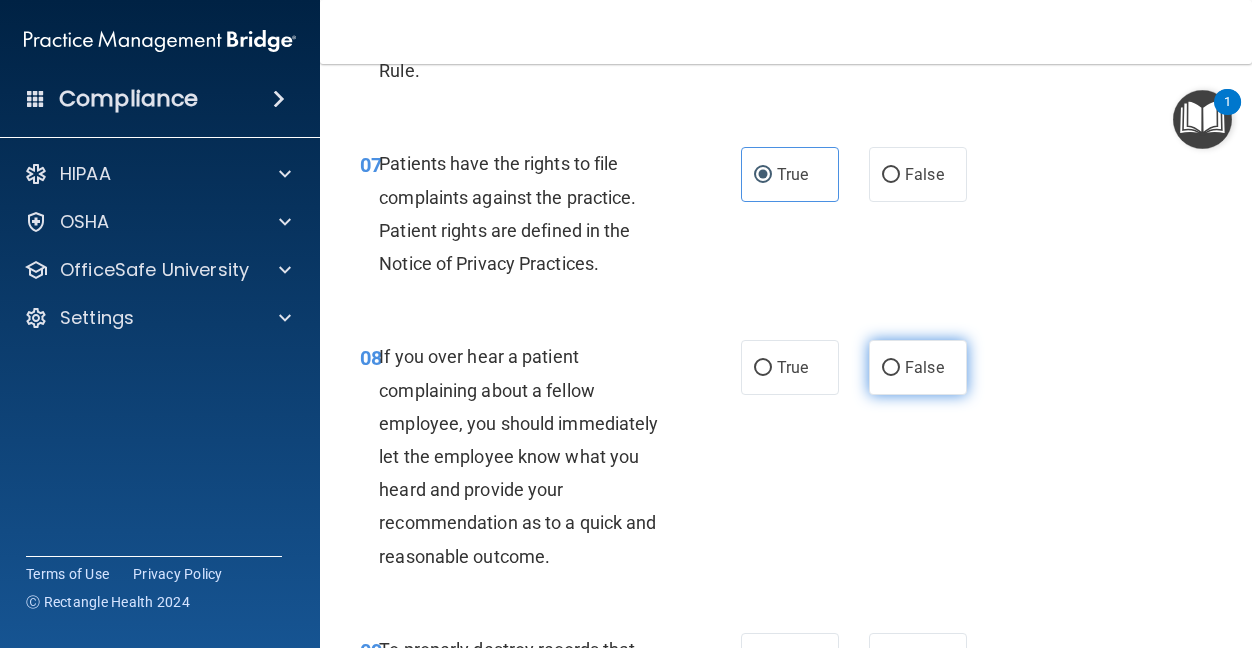 click on "False" at bounding box center [924, 367] 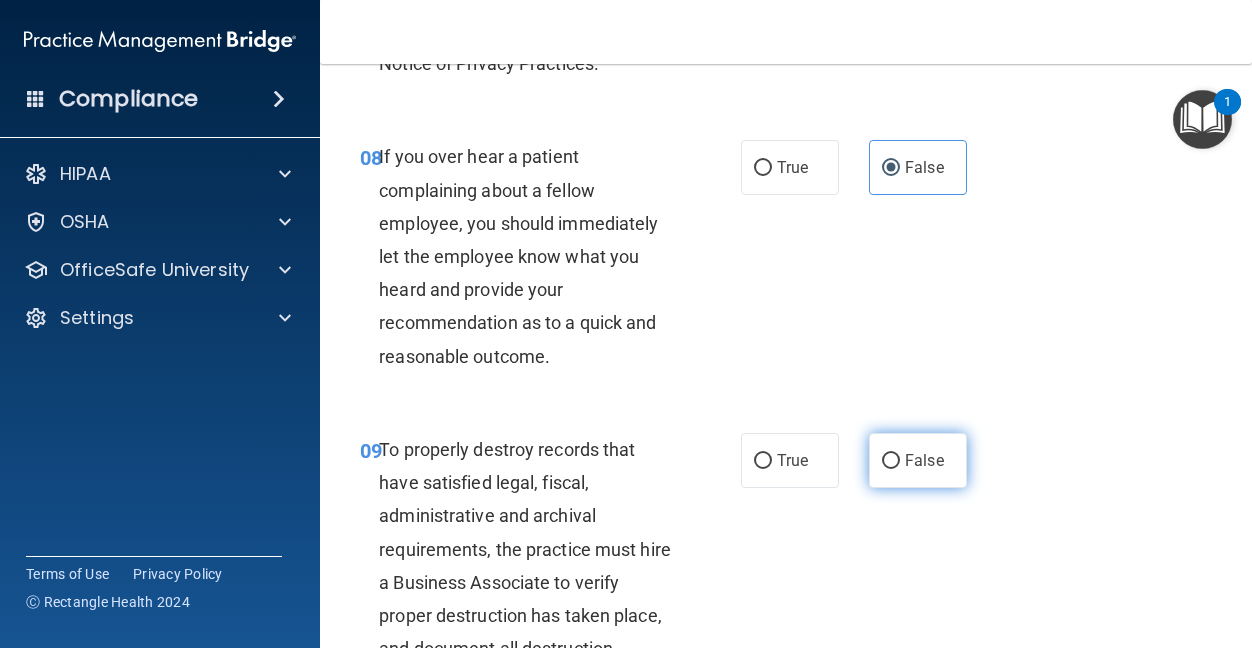 click on "False" at bounding box center (924, 460) 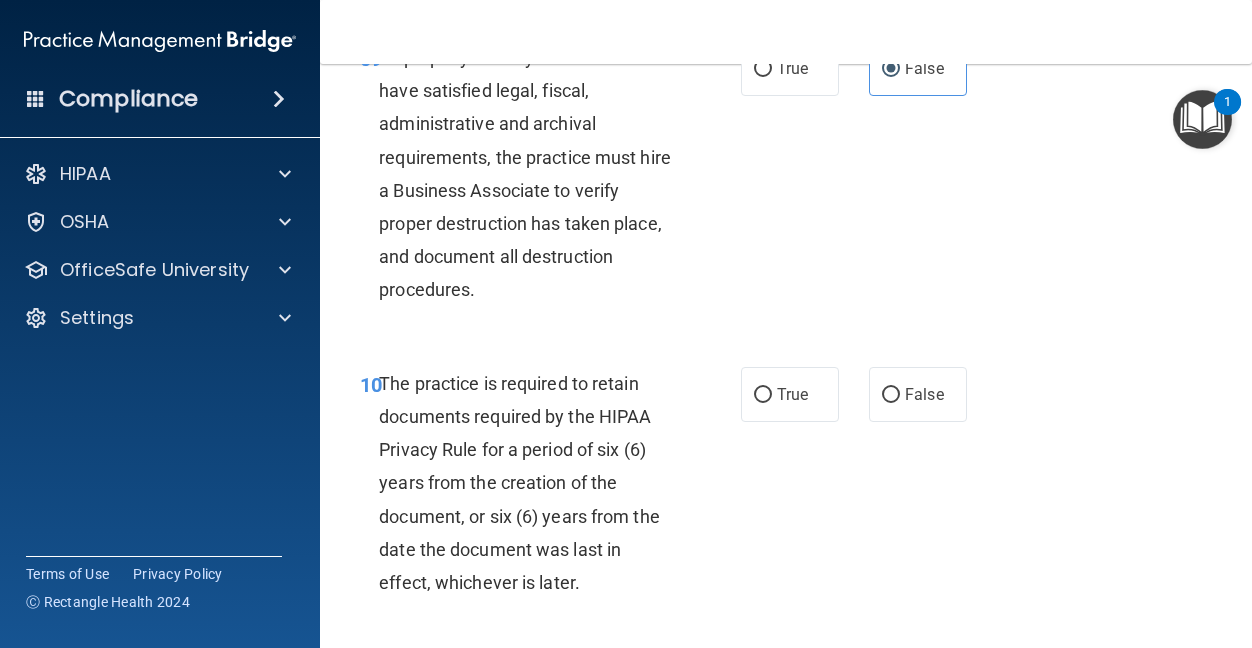 scroll, scrollTop: 2200, scrollLeft: 0, axis: vertical 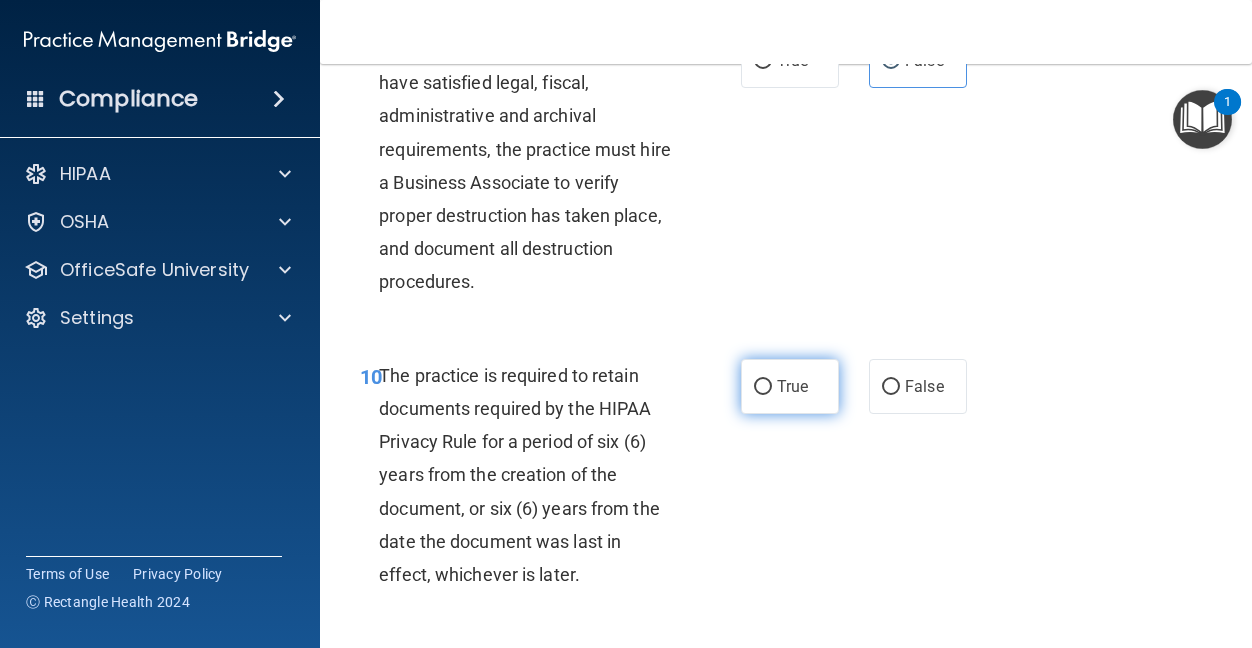click on "True" at bounding box center (792, 386) 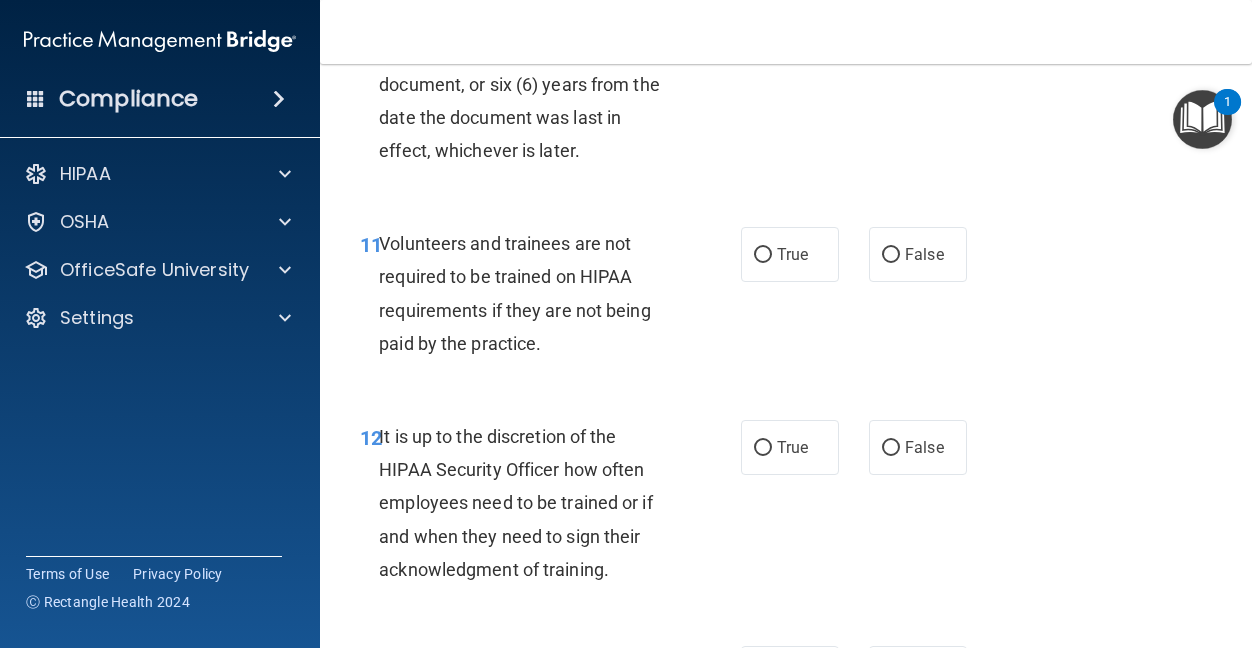 scroll, scrollTop: 2800, scrollLeft: 0, axis: vertical 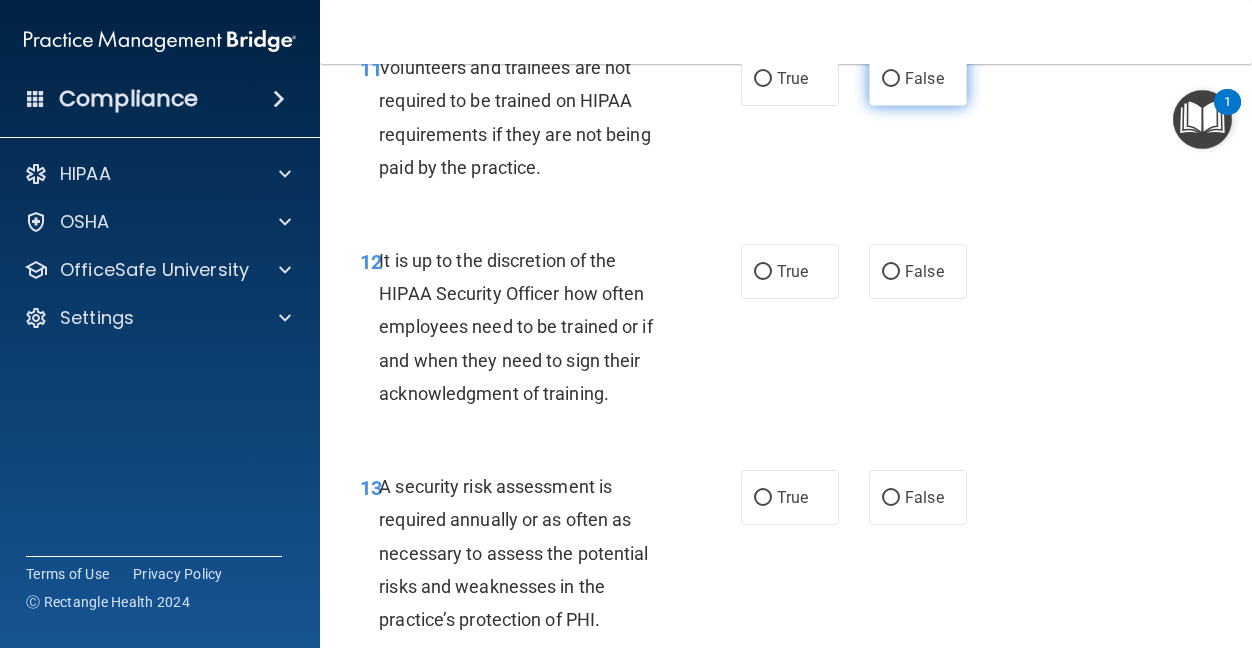 click on "False" at bounding box center [891, 79] 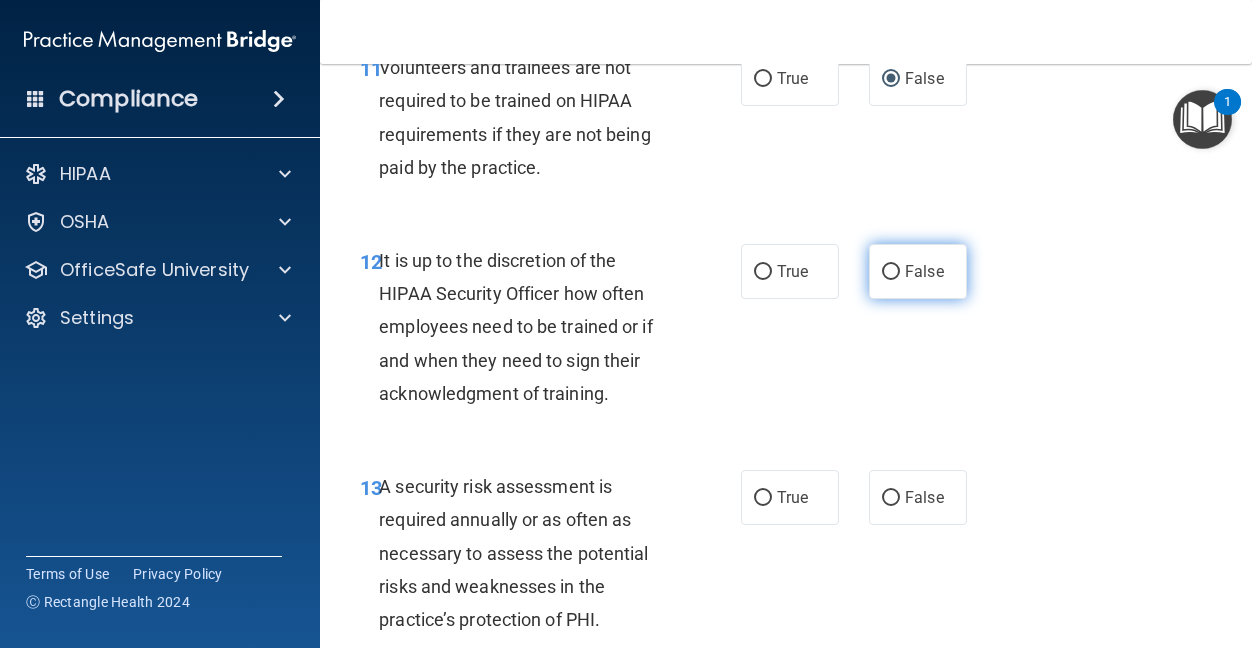 click on "False" at bounding box center (918, 271) 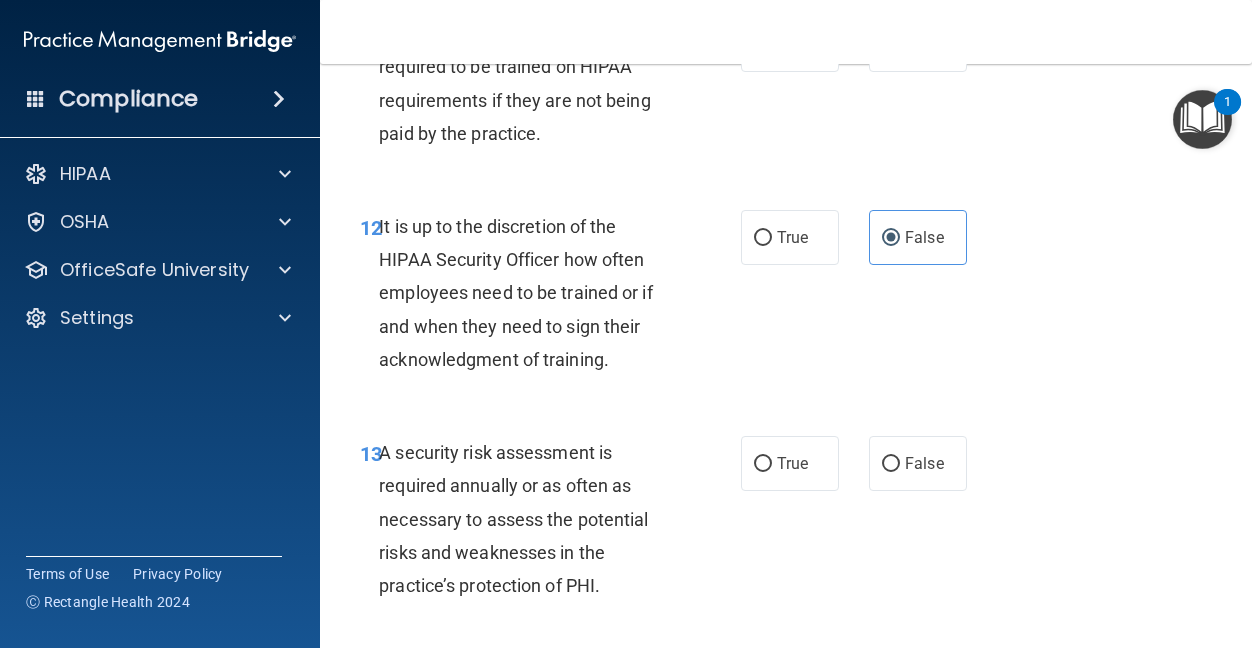 scroll, scrollTop: 2900, scrollLeft: 0, axis: vertical 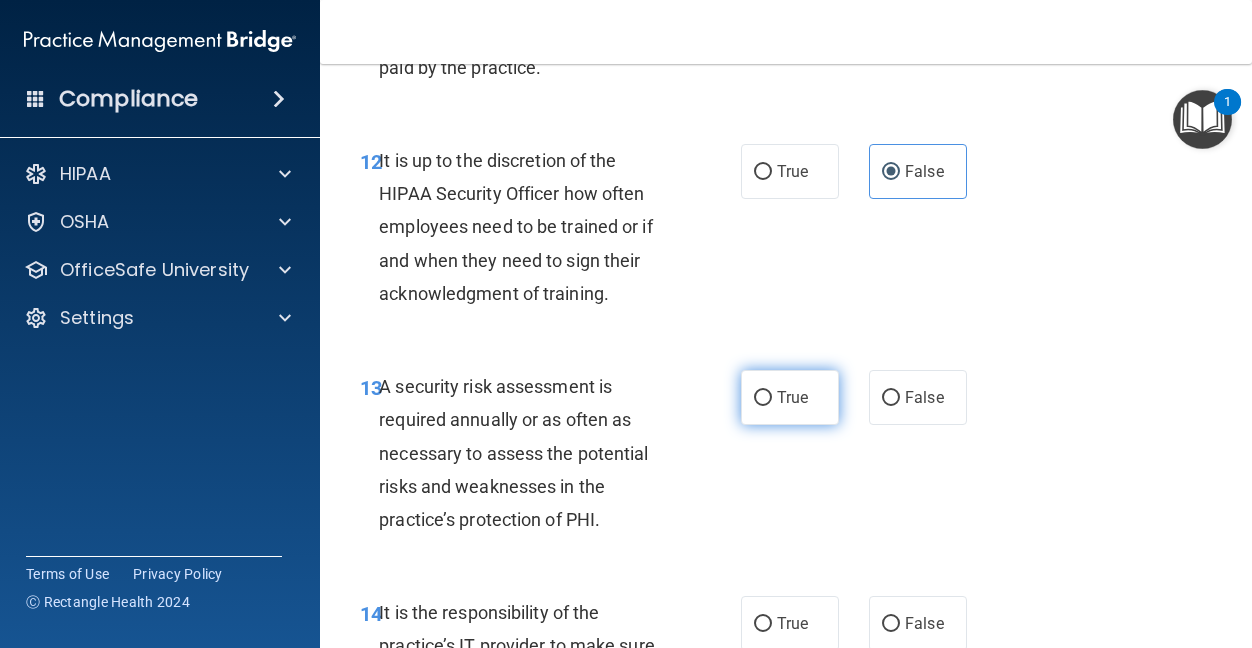 click on "True" at bounding box center (790, 397) 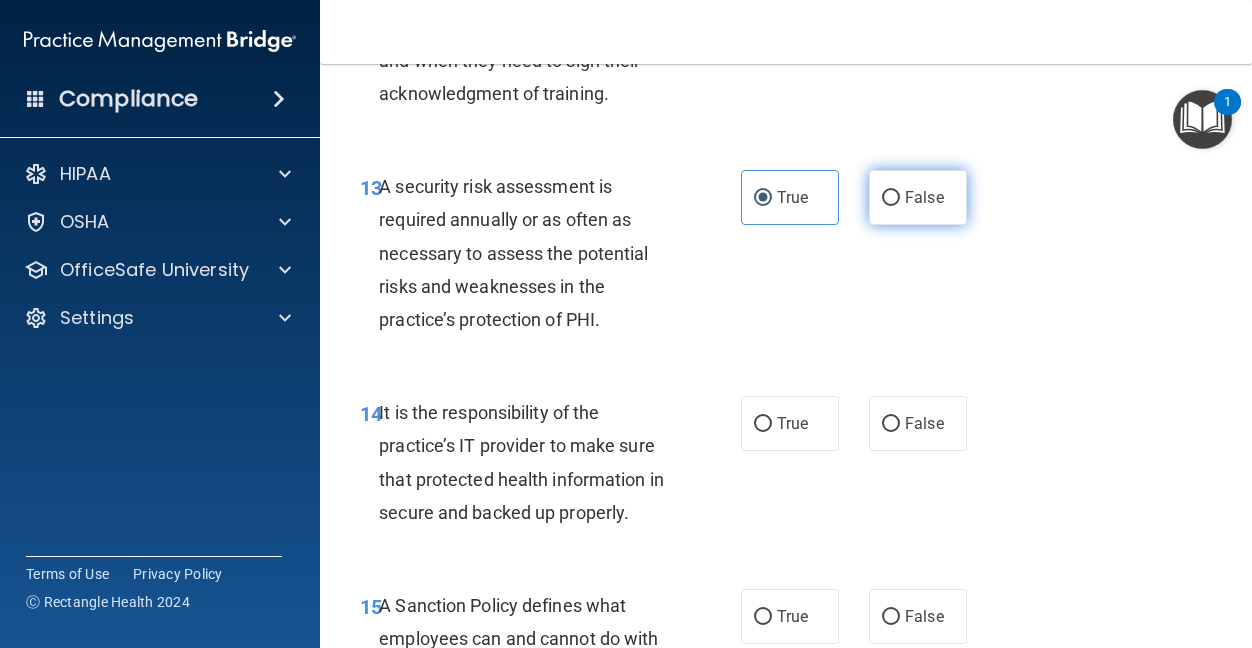 scroll, scrollTop: 3200, scrollLeft: 0, axis: vertical 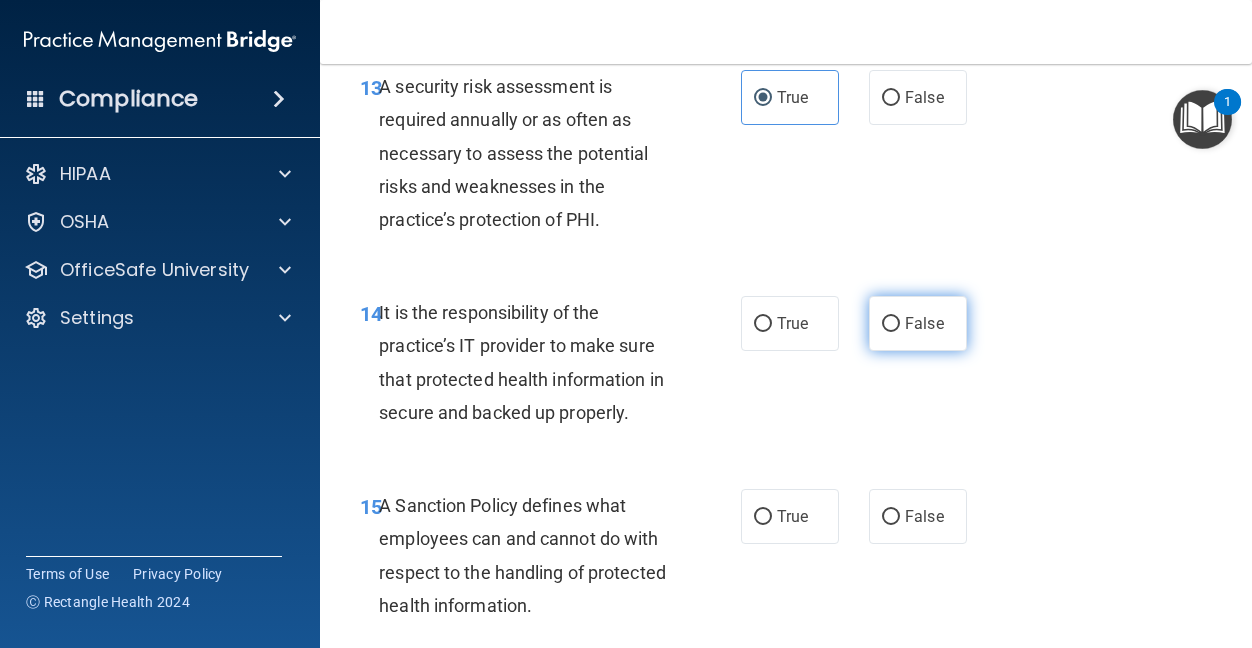 click on "False" at bounding box center (918, 323) 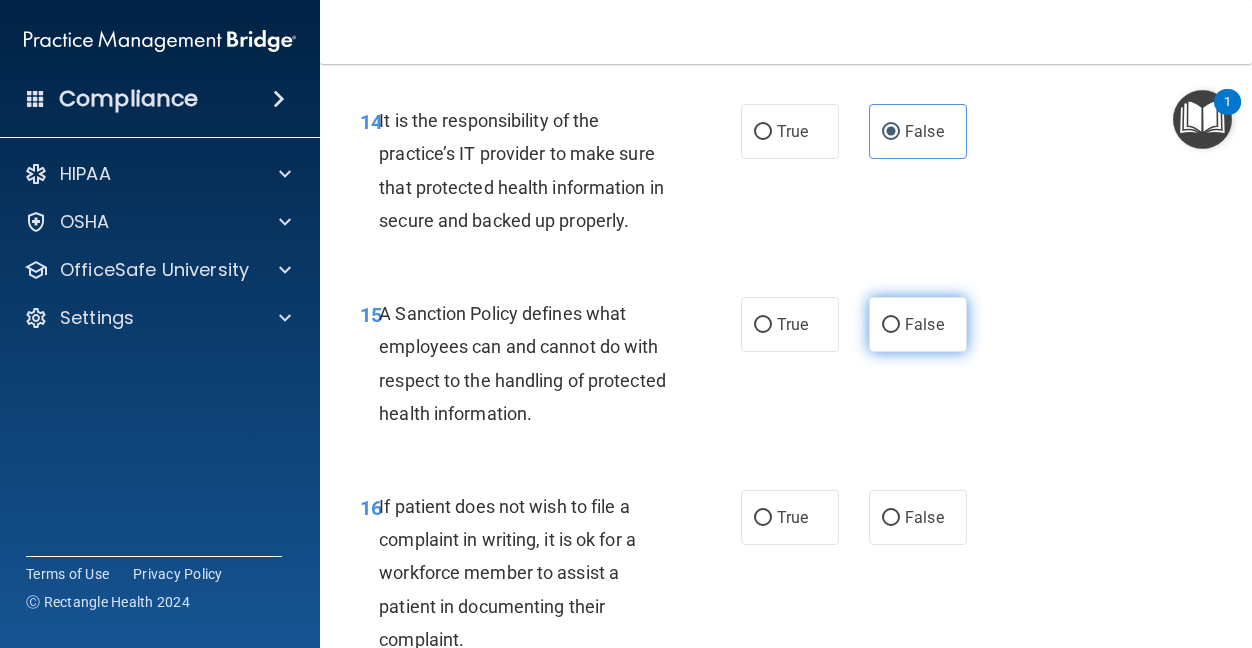 scroll, scrollTop: 3400, scrollLeft: 0, axis: vertical 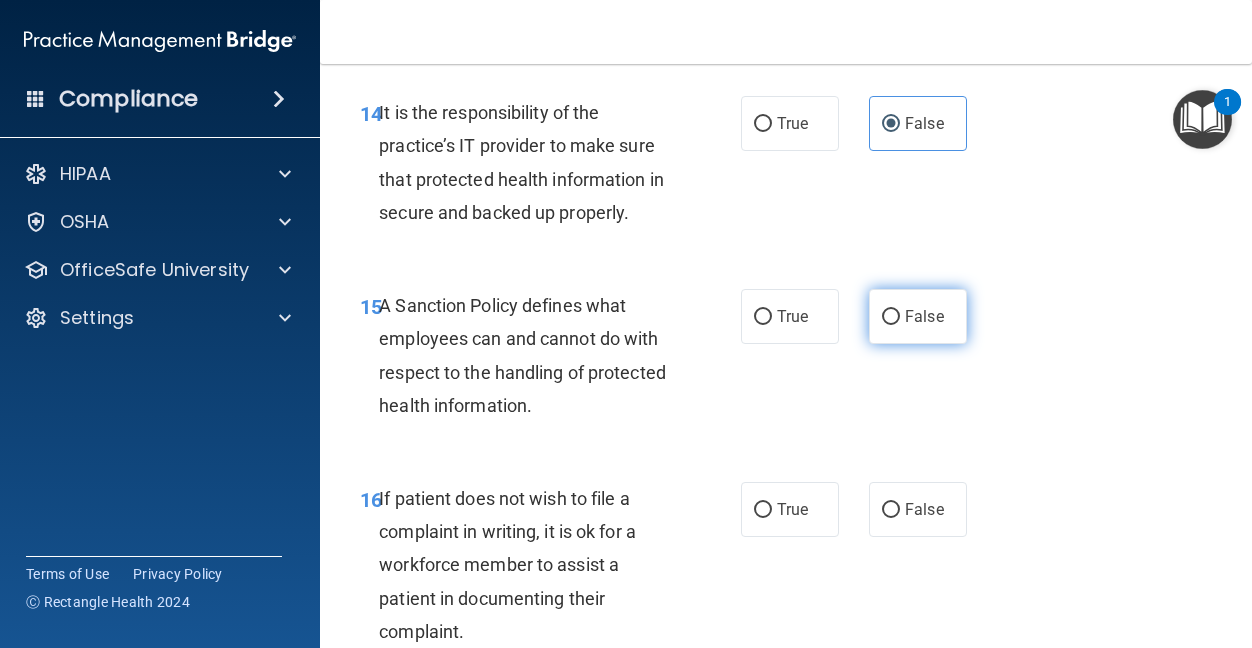 click on "False" at bounding box center [891, 317] 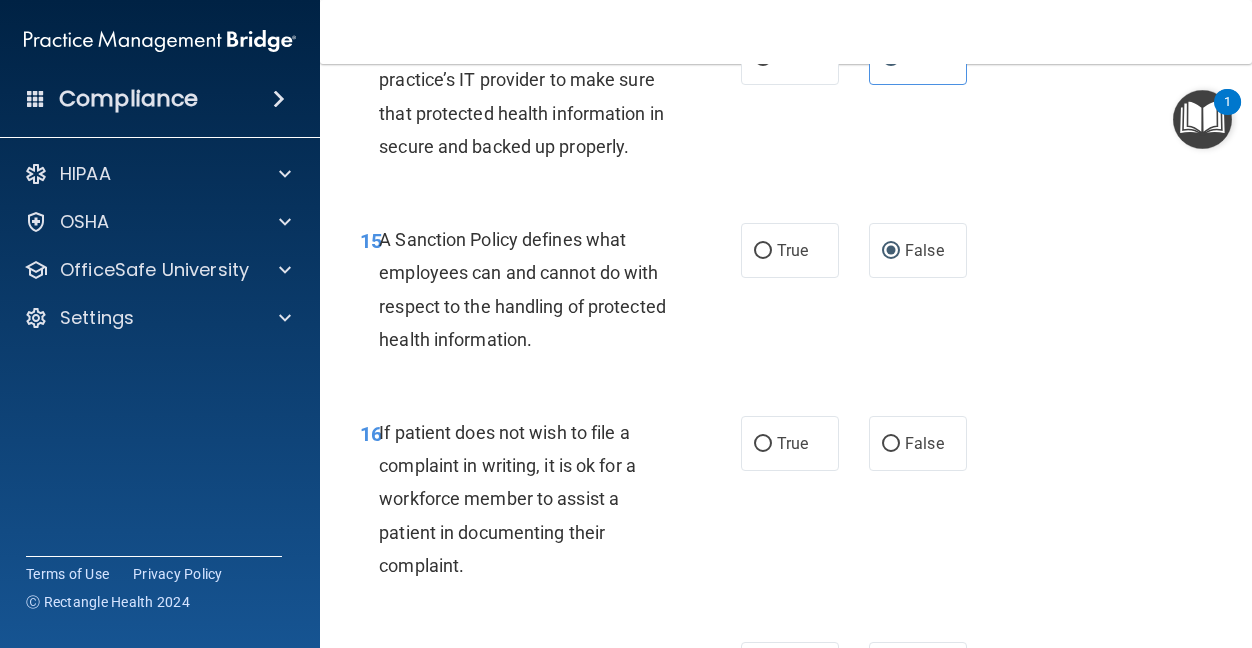 scroll, scrollTop: 3500, scrollLeft: 0, axis: vertical 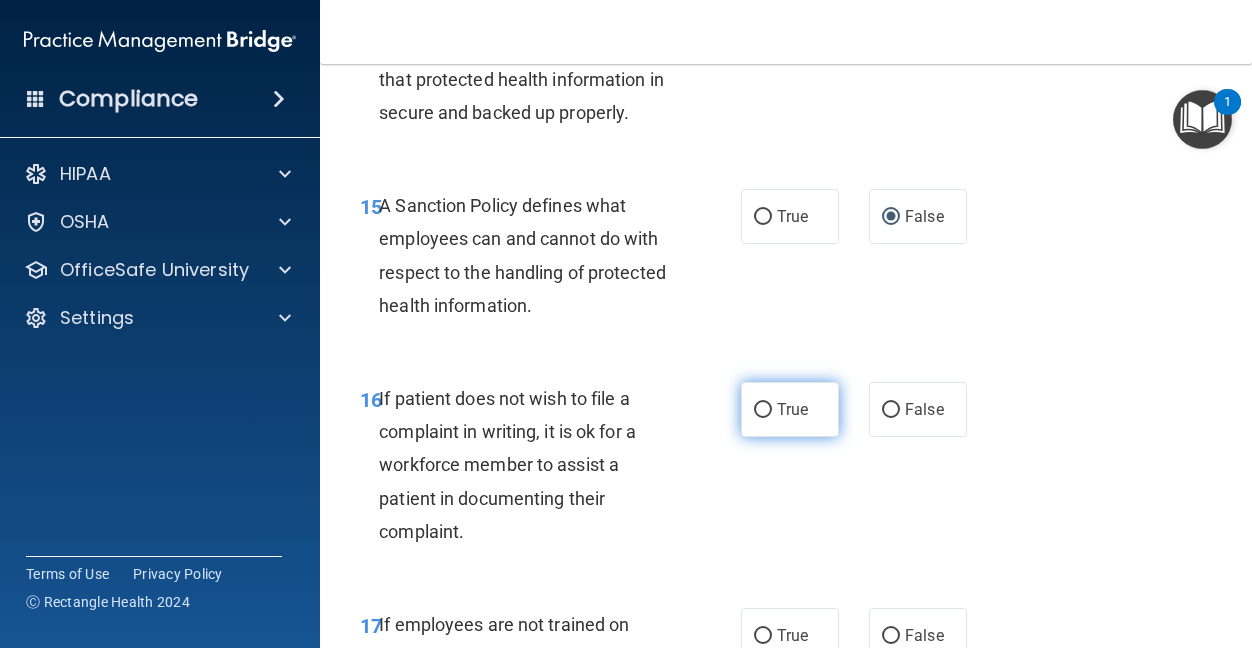 click on "True" at bounding box center [790, 409] 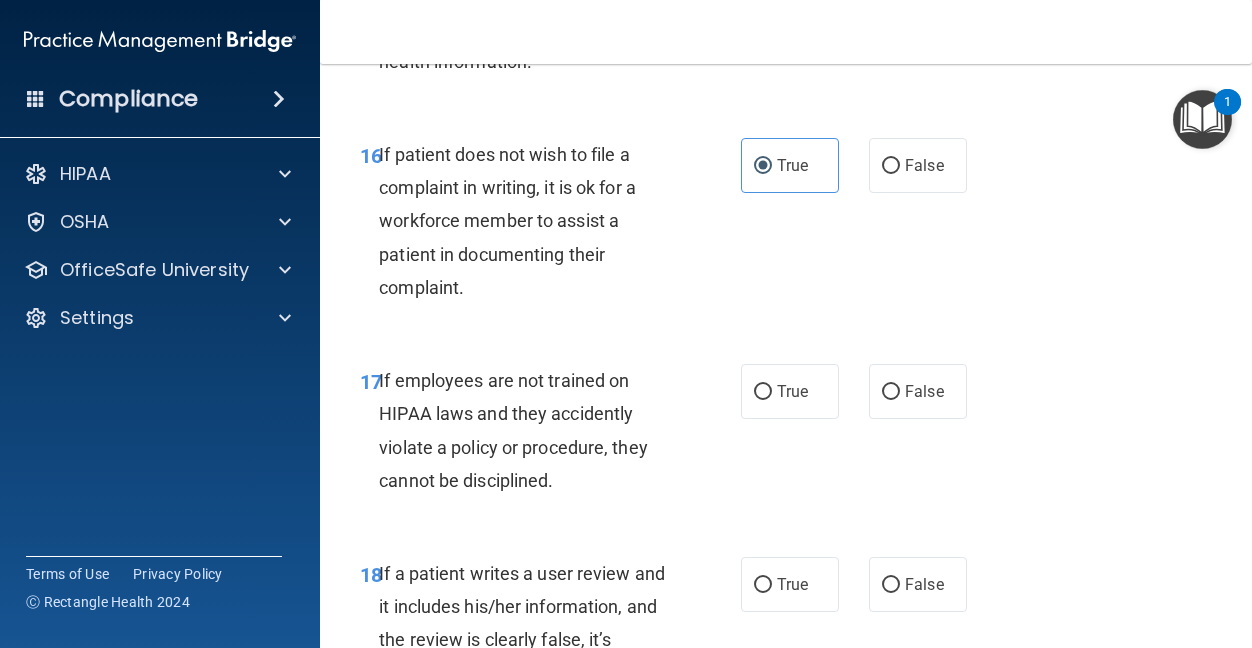 scroll, scrollTop: 3800, scrollLeft: 0, axis: vertical 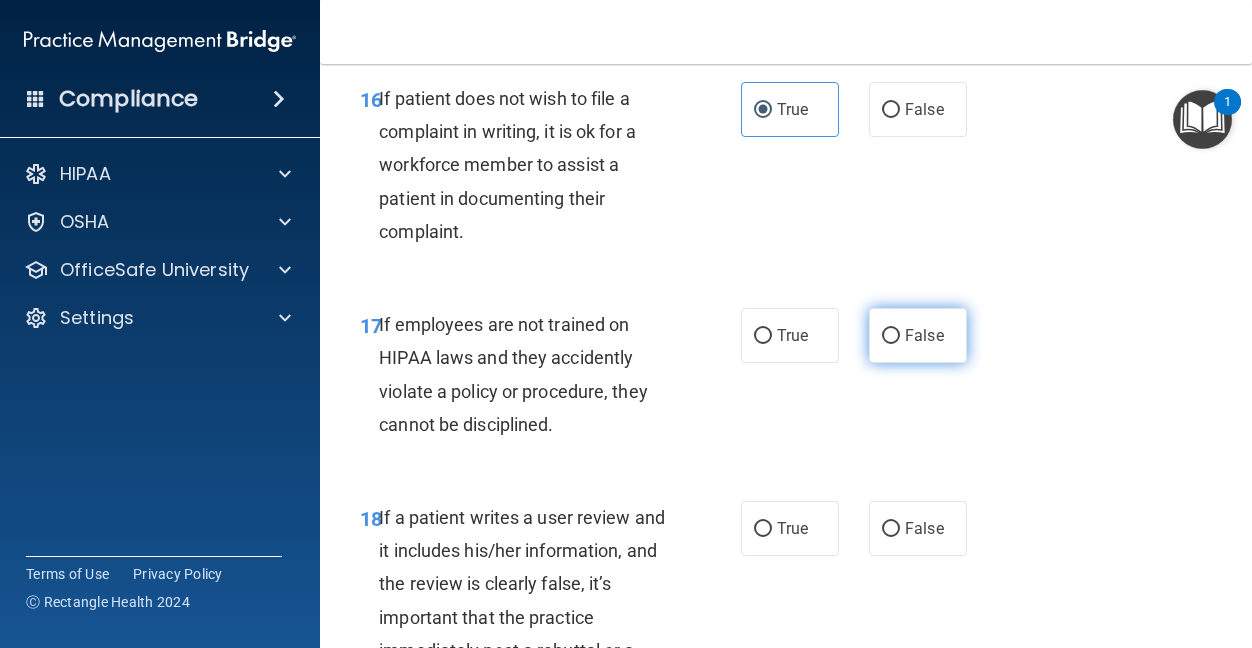 click on "False" at bounding box center [924, 335] 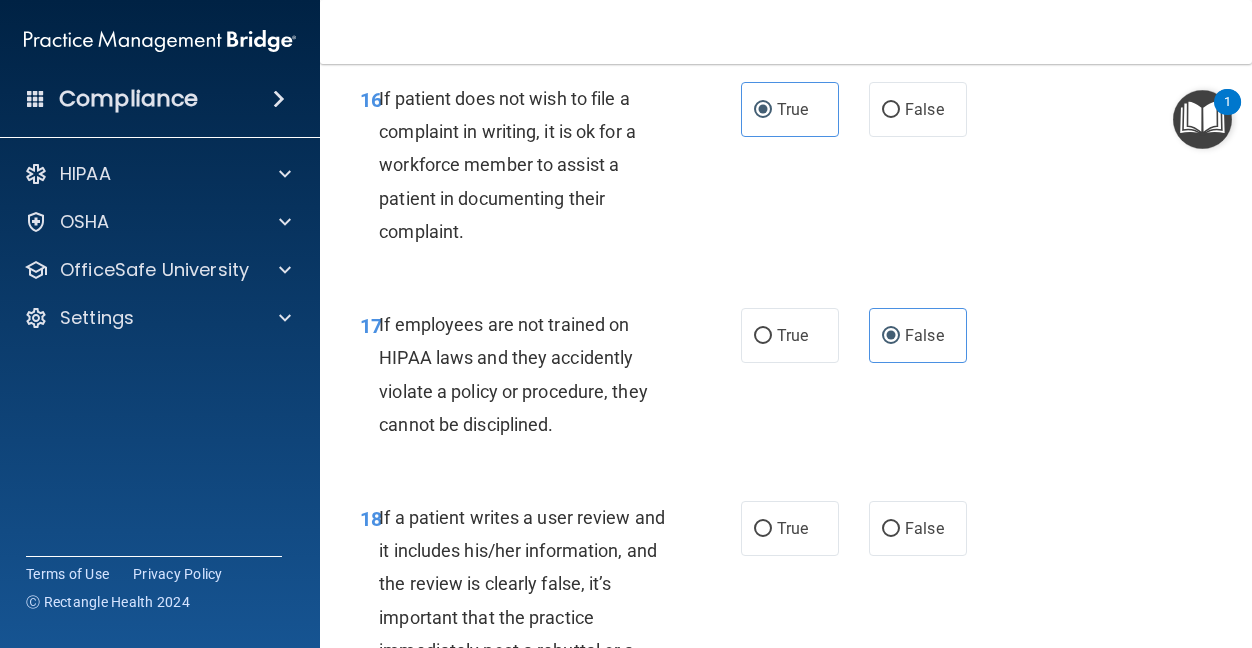 scroll, scrollTop: 3900, scrollLeft: 0, axis: vertical 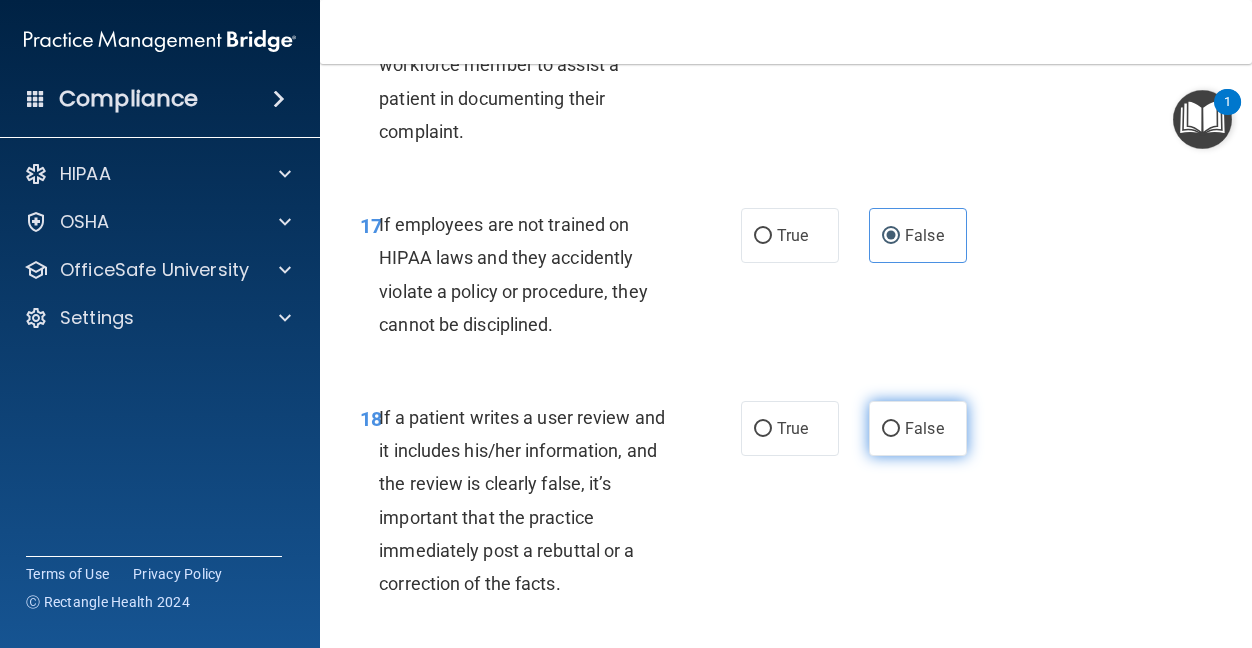 click on "False" at bounding box center [924, 428] 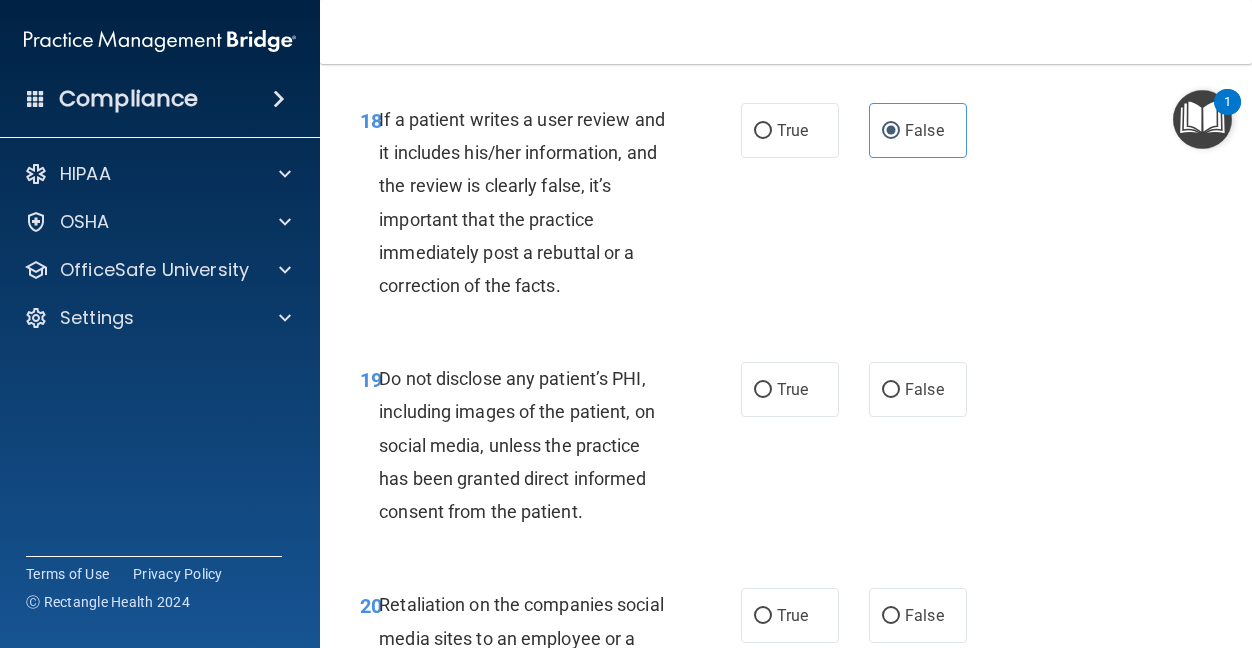 scroll, scrollTop: 4200, scrollLeft: 0, axis: vertical 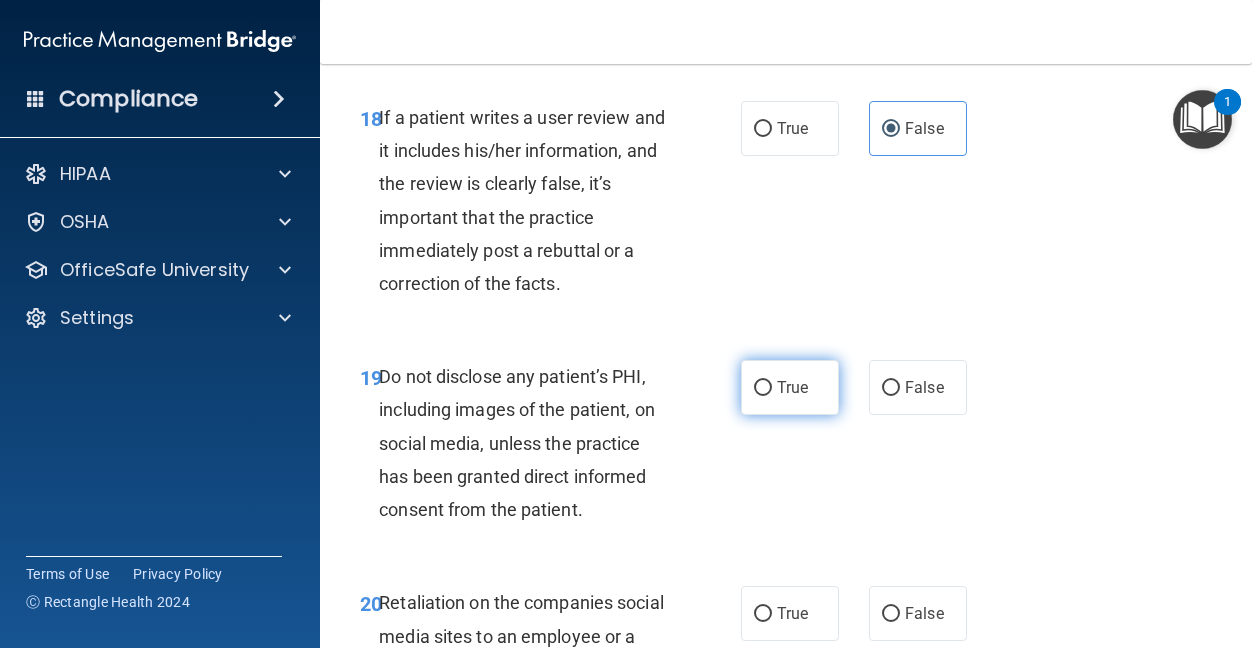 click on "True" at bounding box center (763, 388) 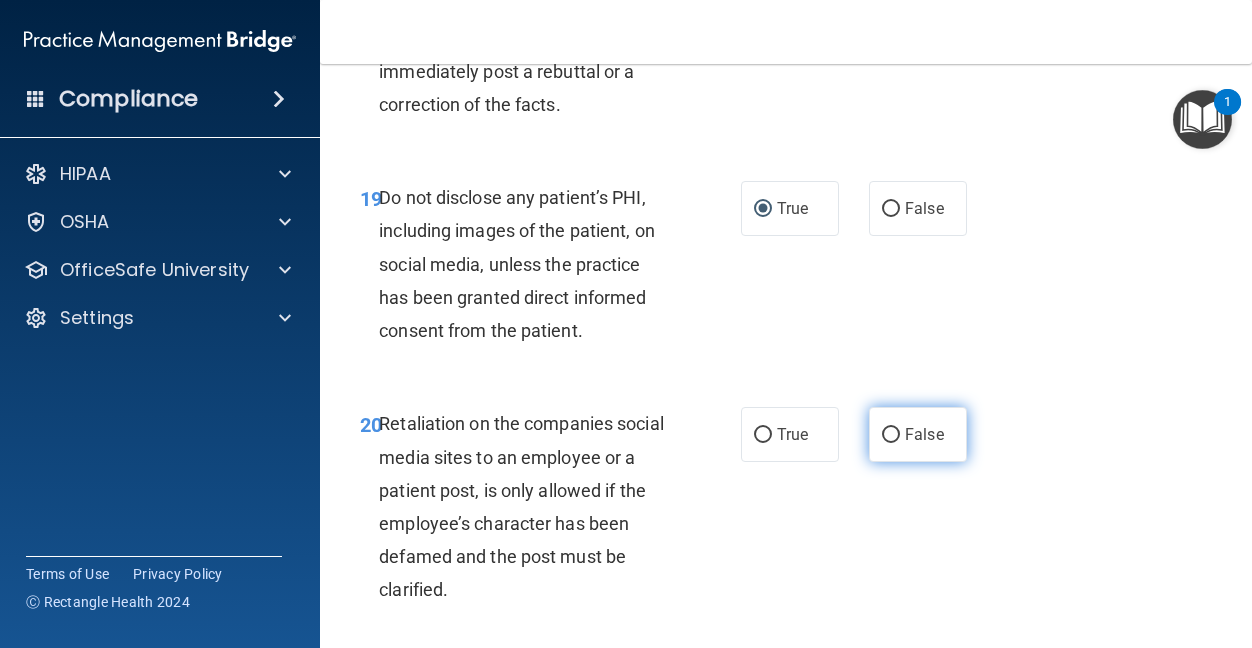 scroll, scrollTop: 4400, scrollLeft: 0, axis: vertical 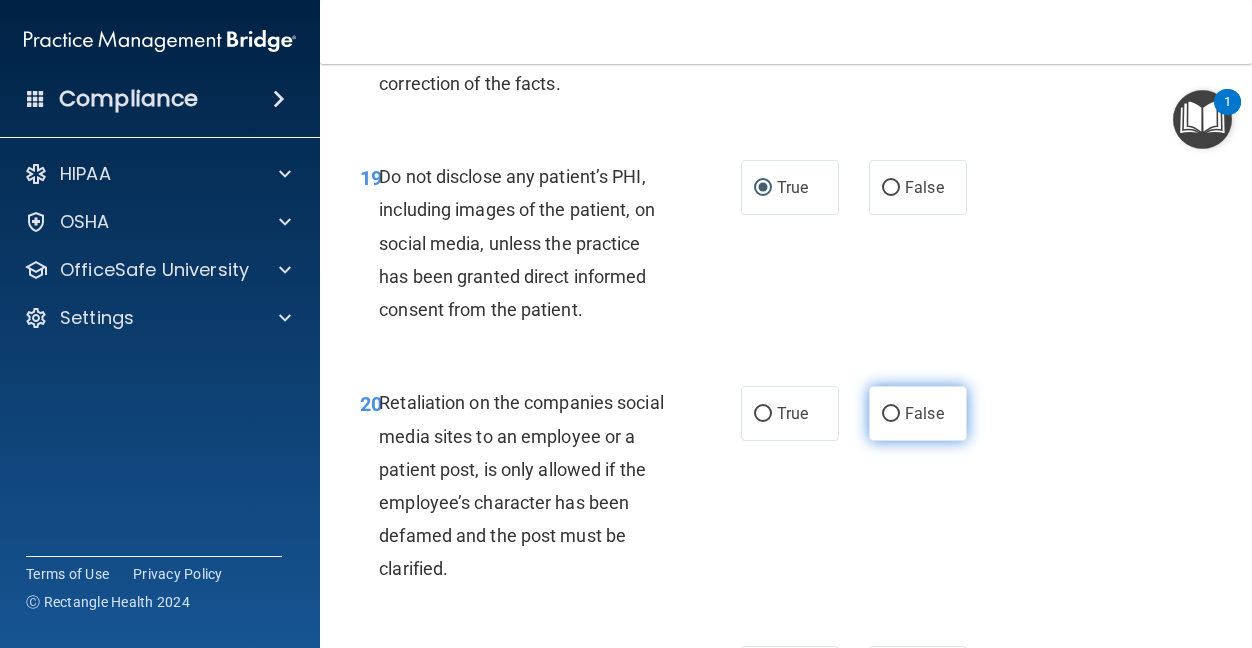 click on "False" at bounding box center (891, 414) 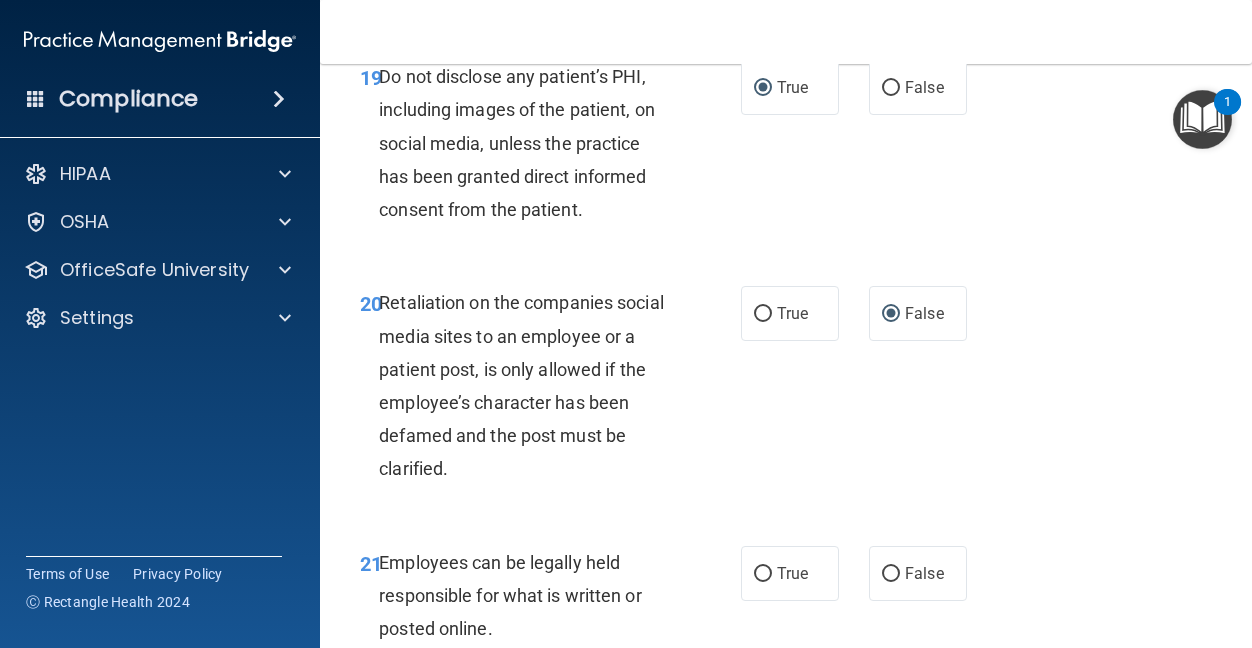 scroll, scrollTop: 4800, scrollLeft: 0, axis: vertical 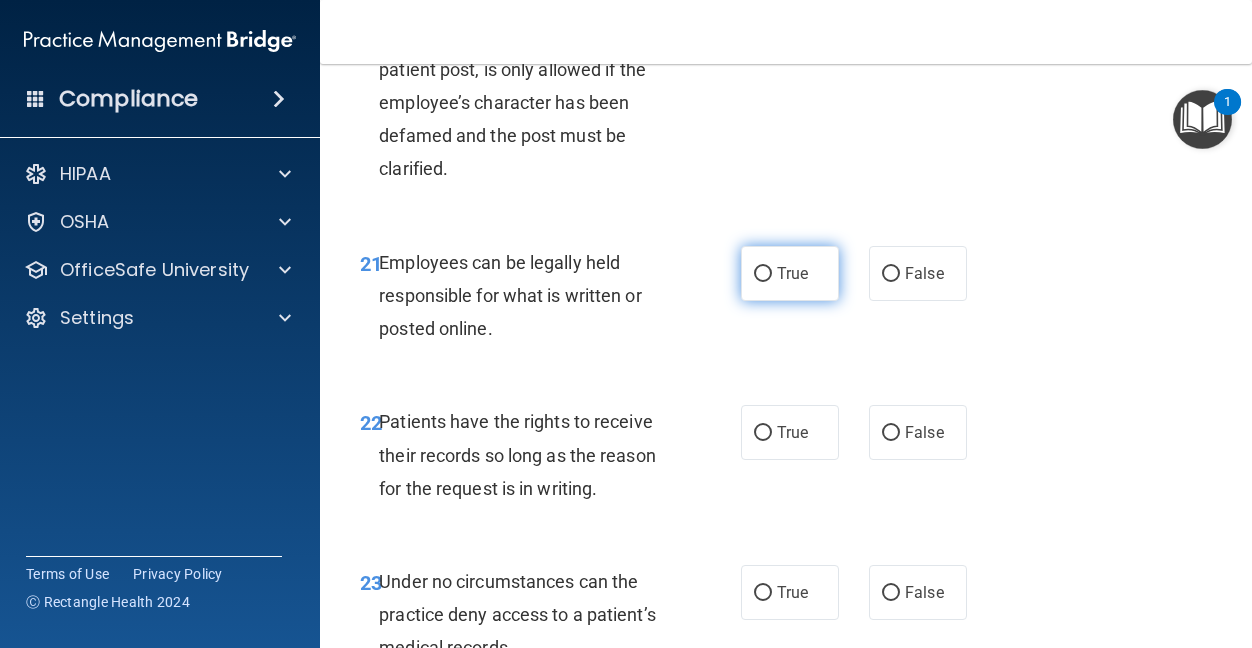 click on "True" at bounding box center (763, 274) 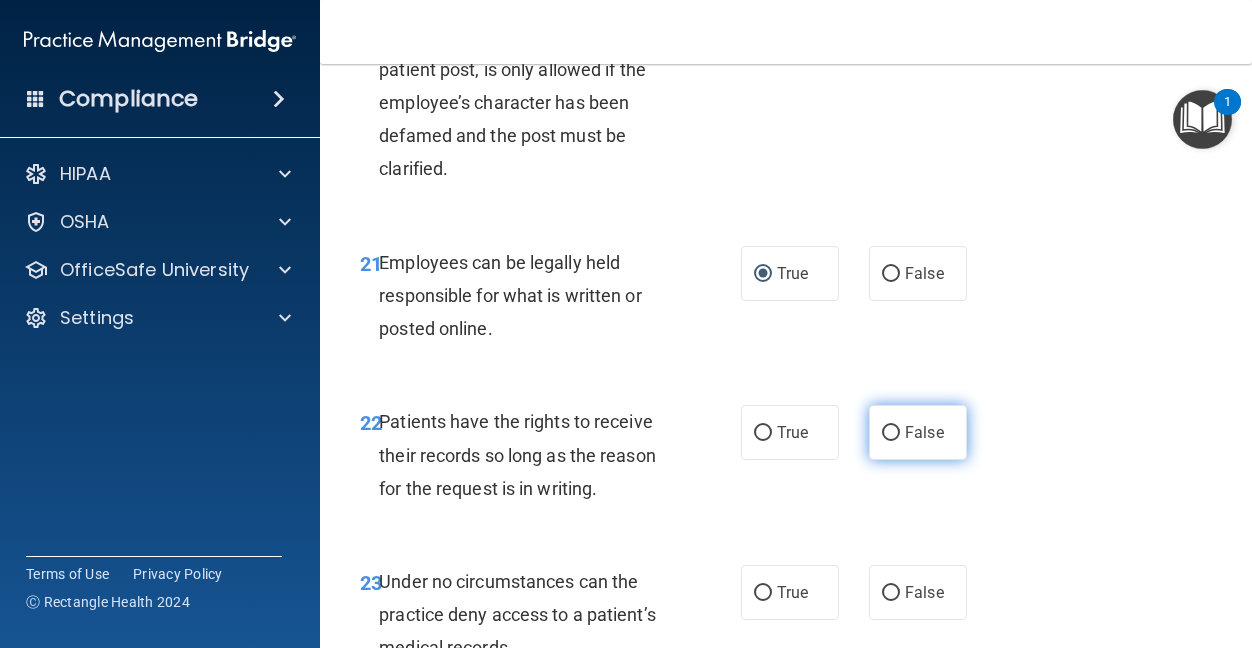 click on "False" at bounding box center [924, 432] 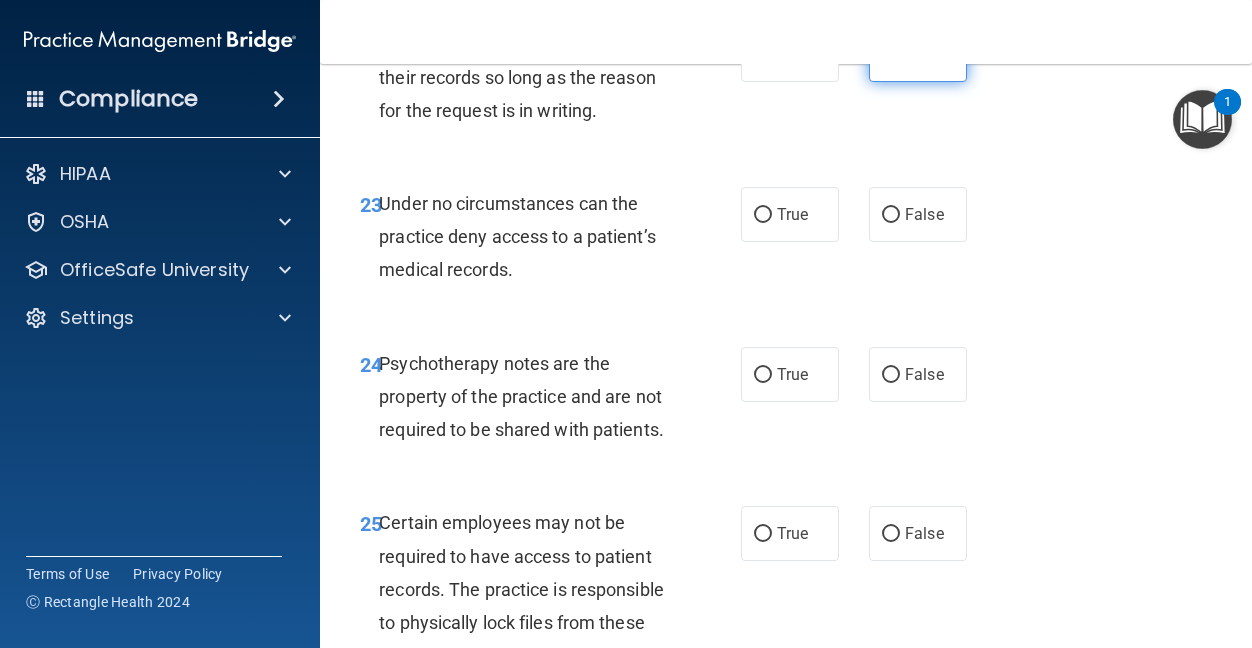 scroll, scrollTop: 5200, scrollLeft: 0, axis: vertical 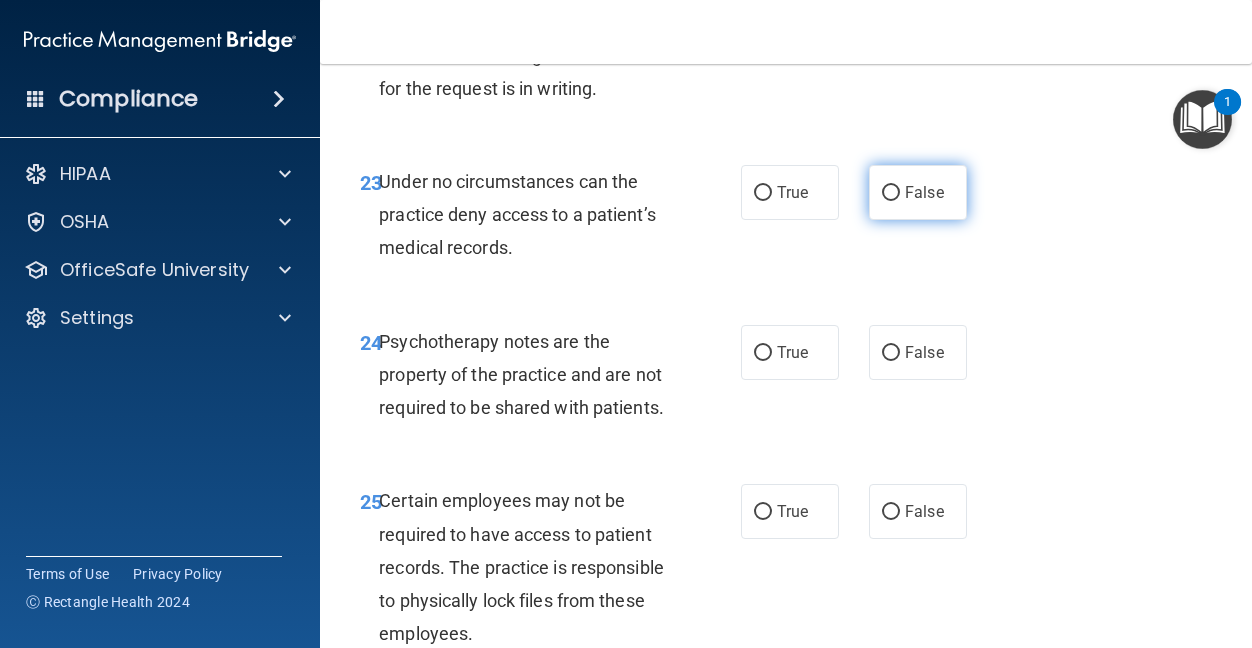 click on "False" at bounding box center (924, 192) 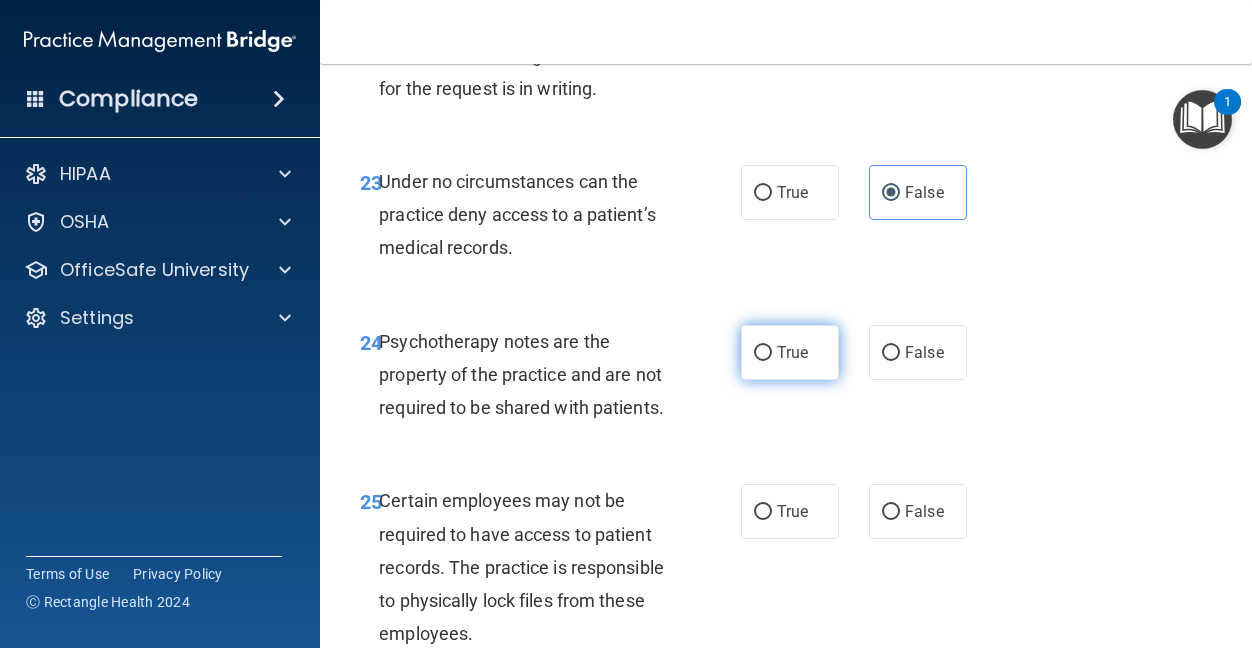 click on "True" at bounding box center (792, 352) 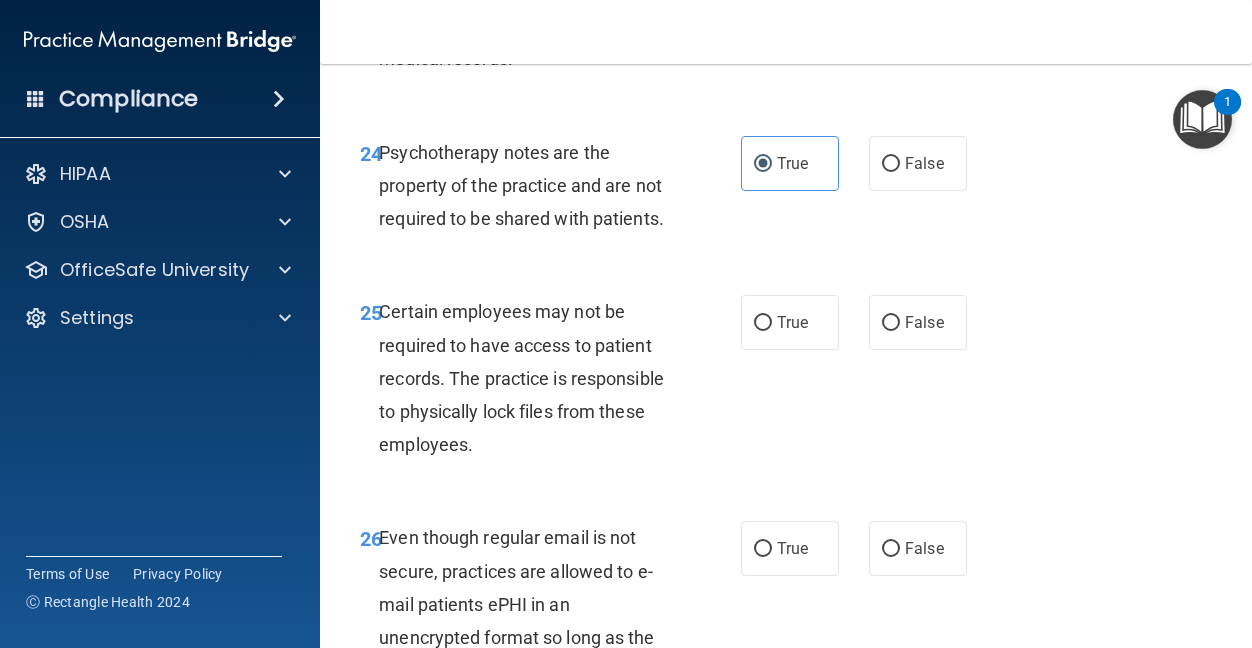 scroll, scrollTop: 5400, scrollLeft: 0, axis: vertical 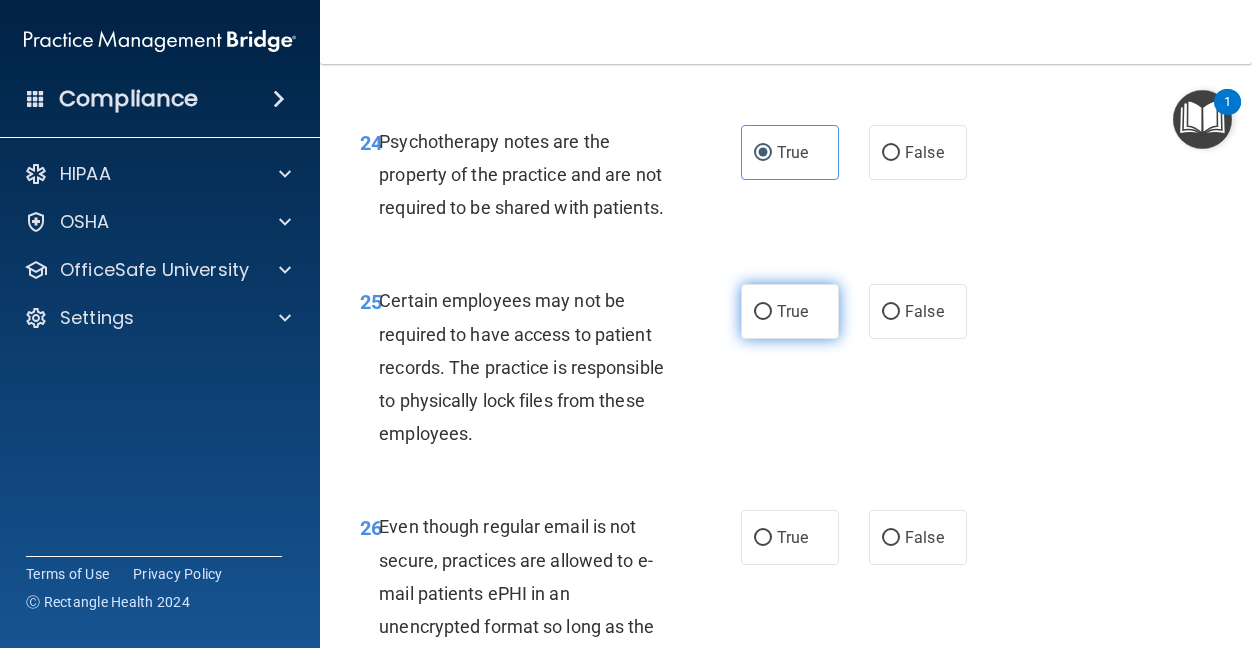 click on "True" at bounding box center (763, 312) 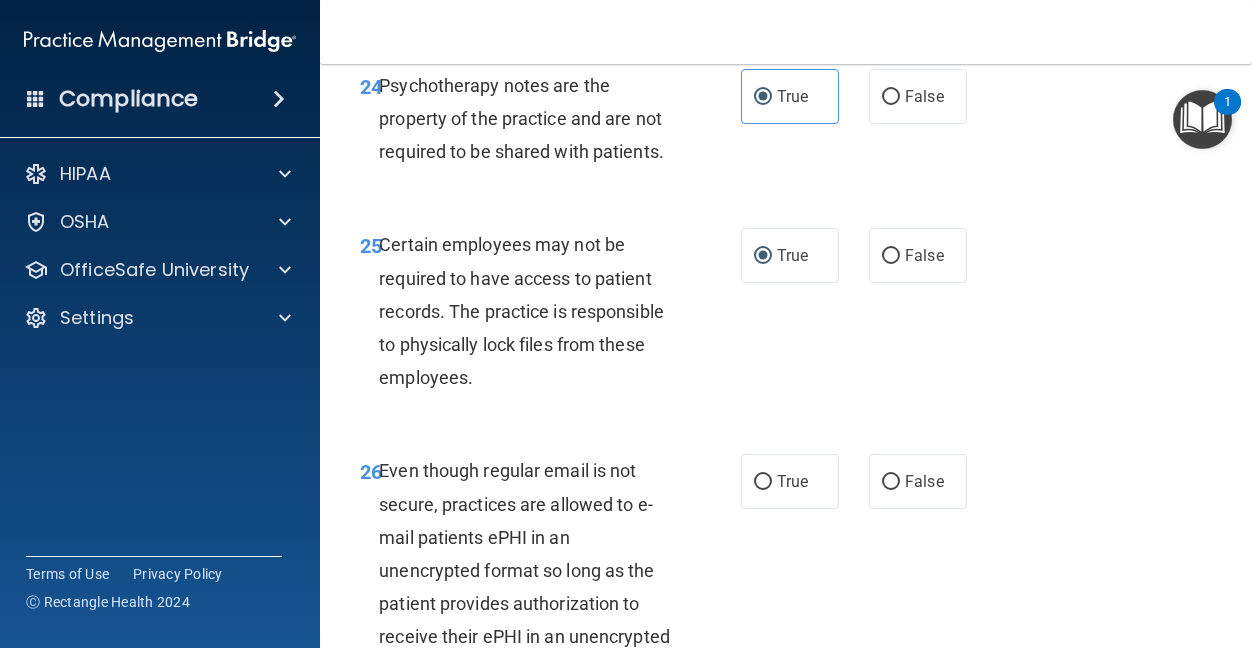scroll, scrollTop: 5500, scrollLeft: 0, axis: vertical 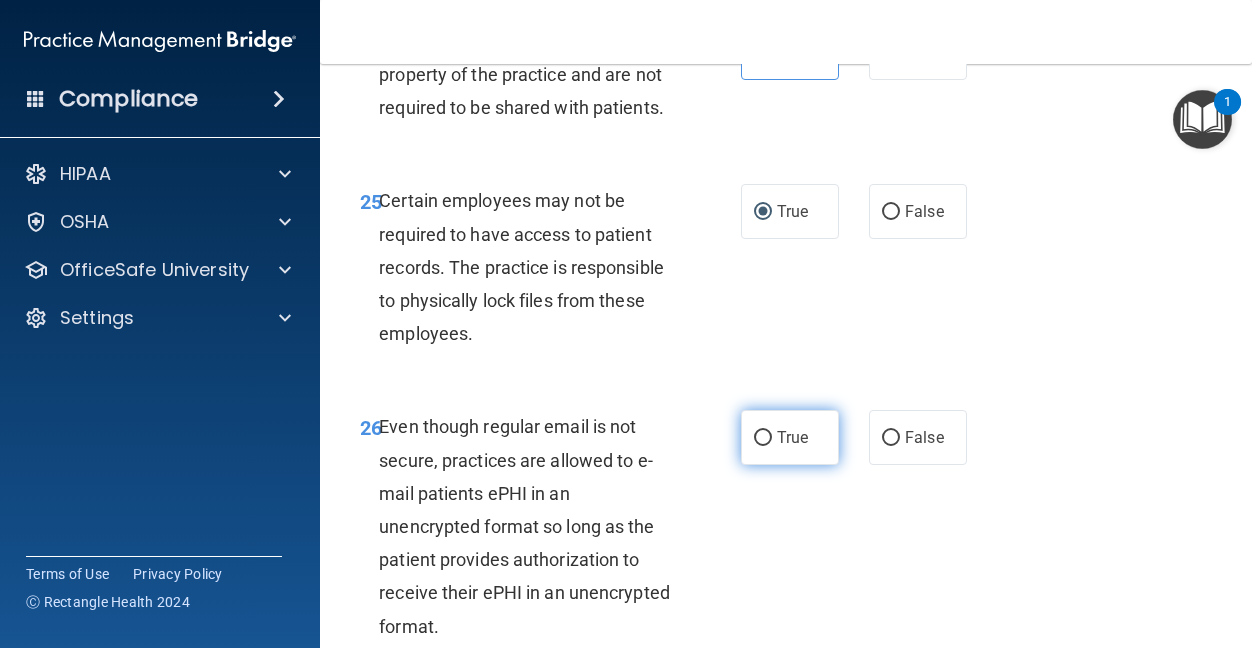 click on "True" at bounding box center (792, 437) 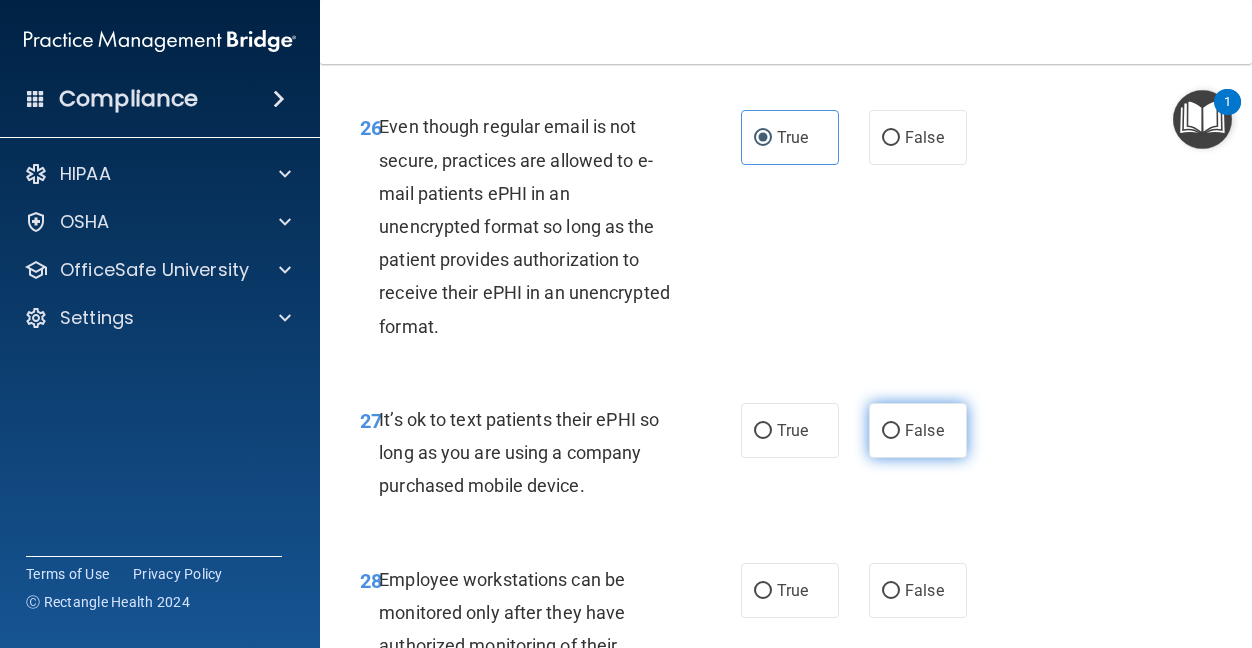click on "False" at bounding box center (891, 431) 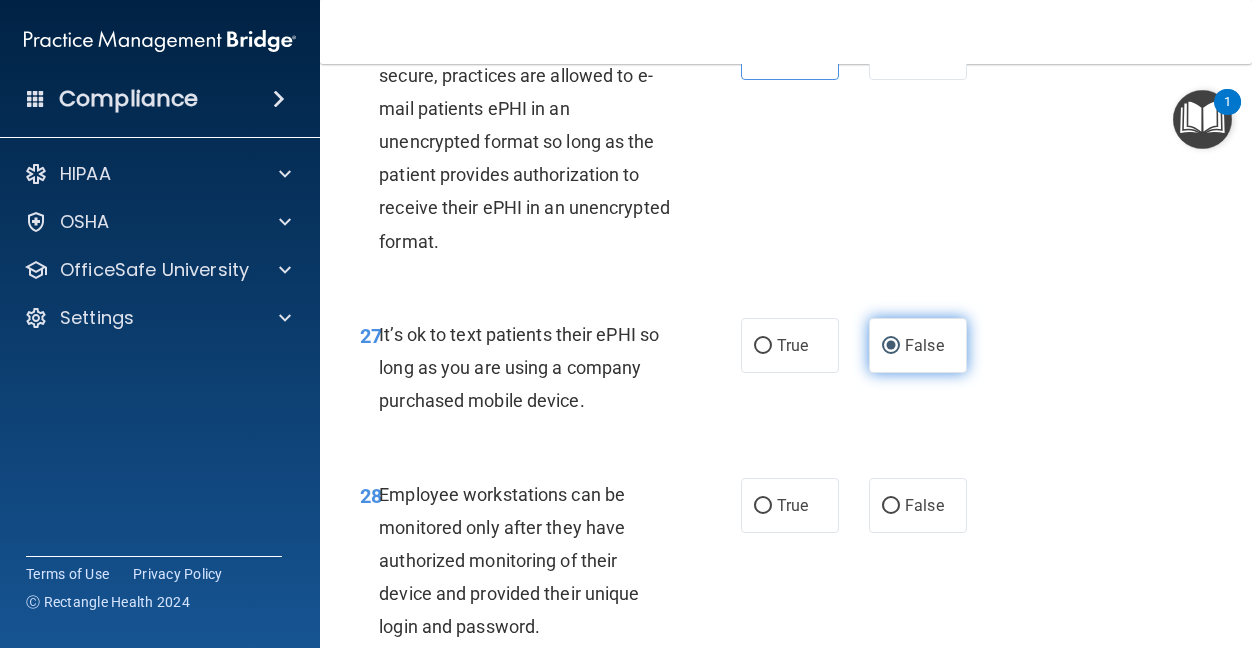 scroll, scrollTop: 6000, scrollLeft: 0, axis: vertical 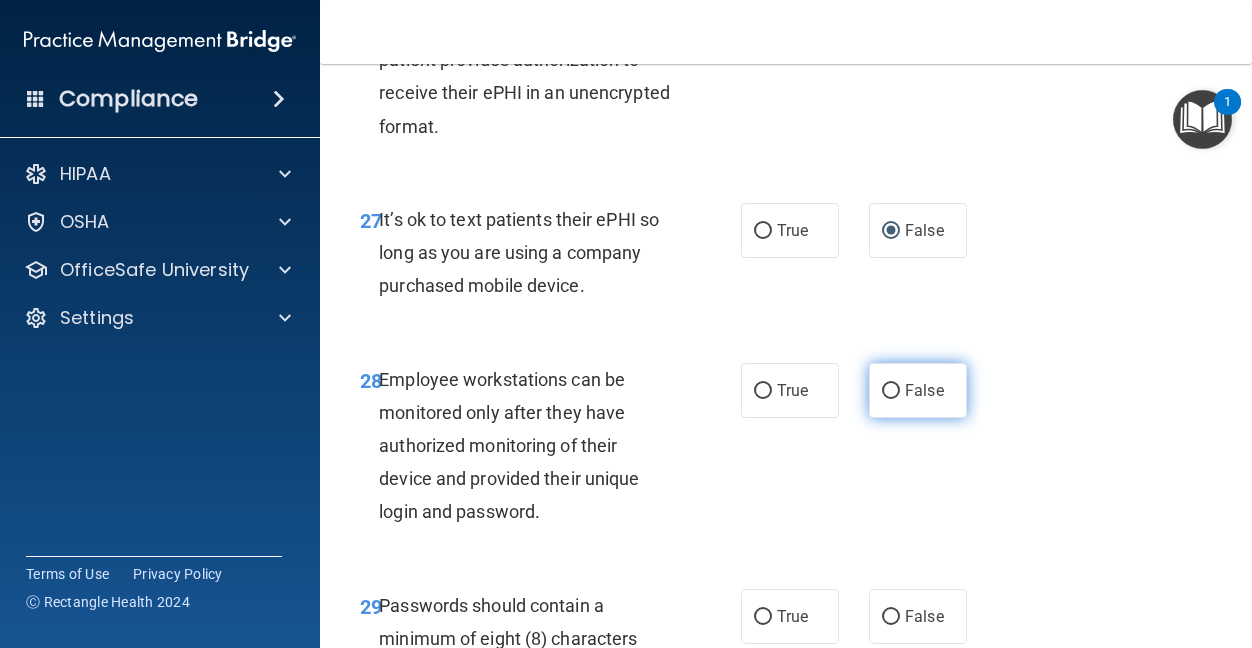 click on "False" at bounding box center (924, 390) 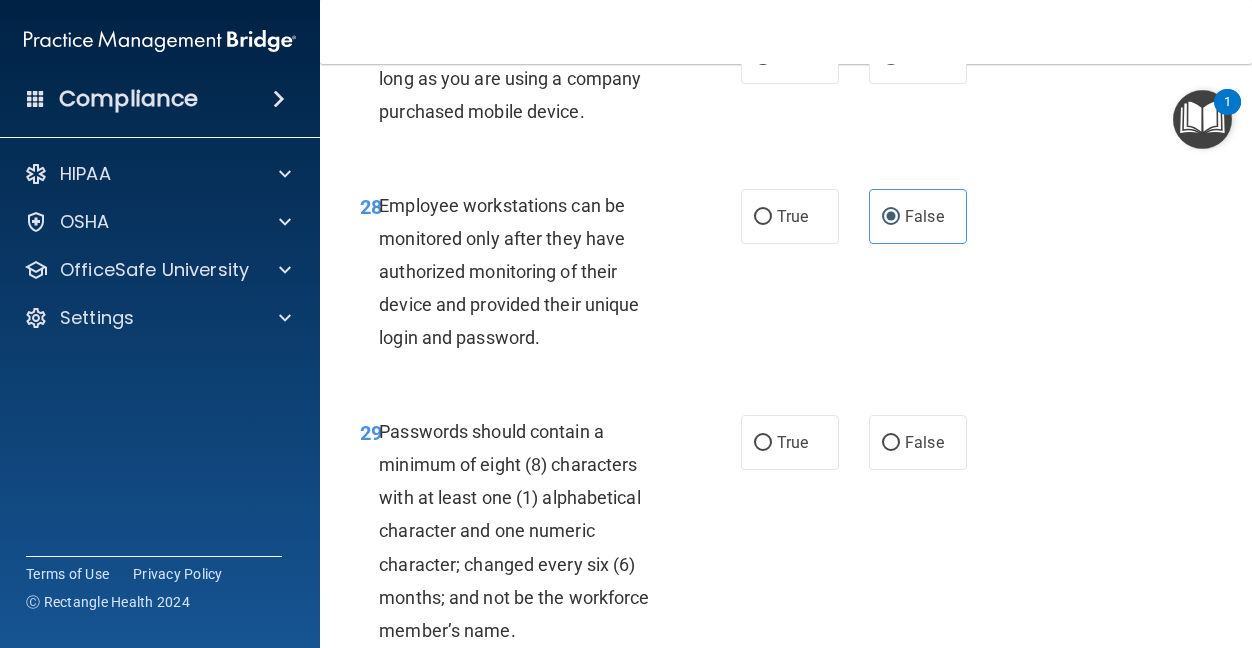 scroll, scrollTop: 6200, scrollLeft: 0, axis: vertical 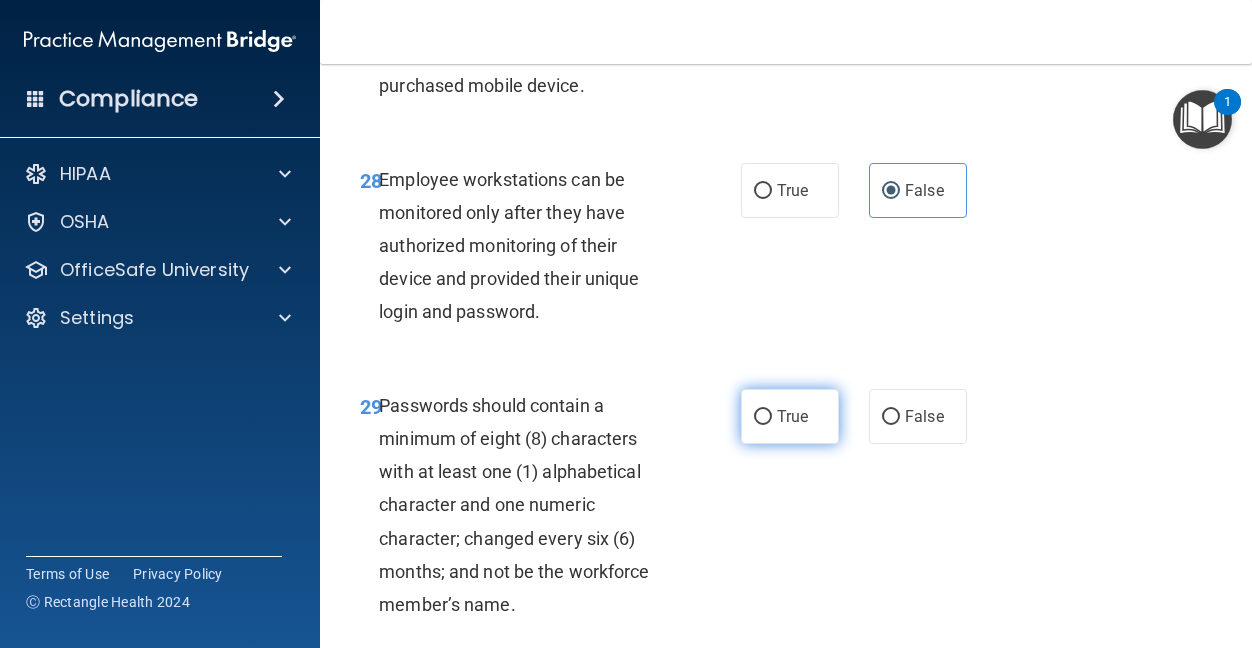 click on "True" at bounding box center [790, 416] 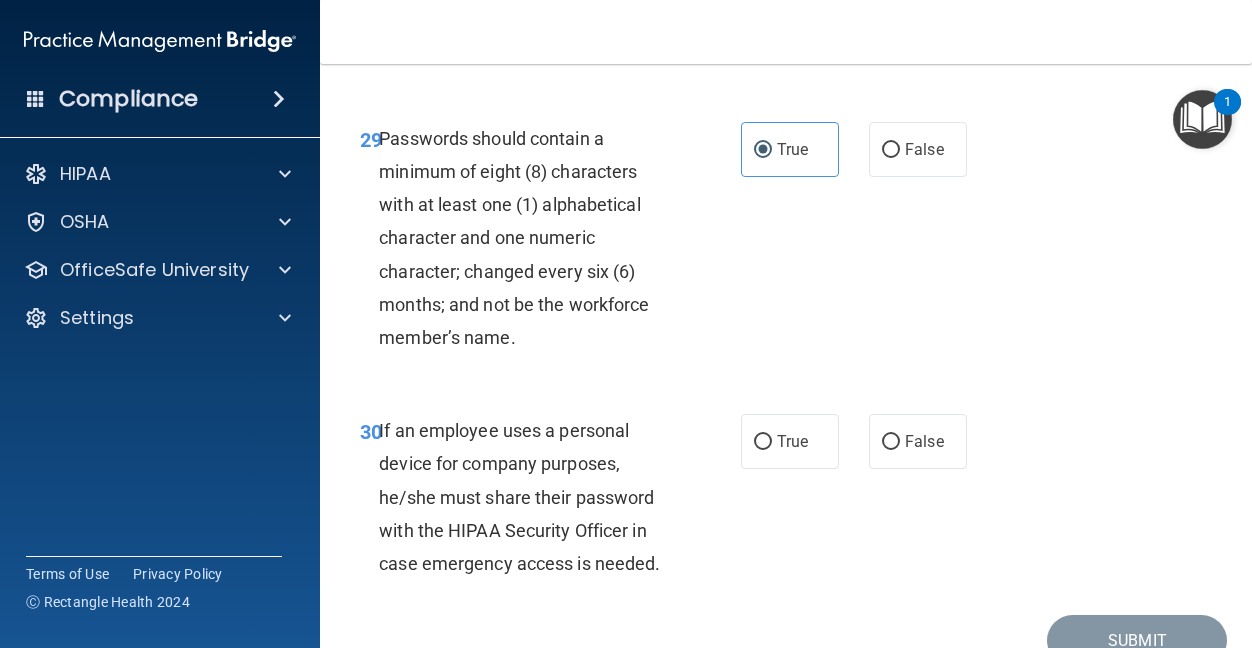 scroll, scrollTop: 6600, scrollLeft: 0, axis: vertical 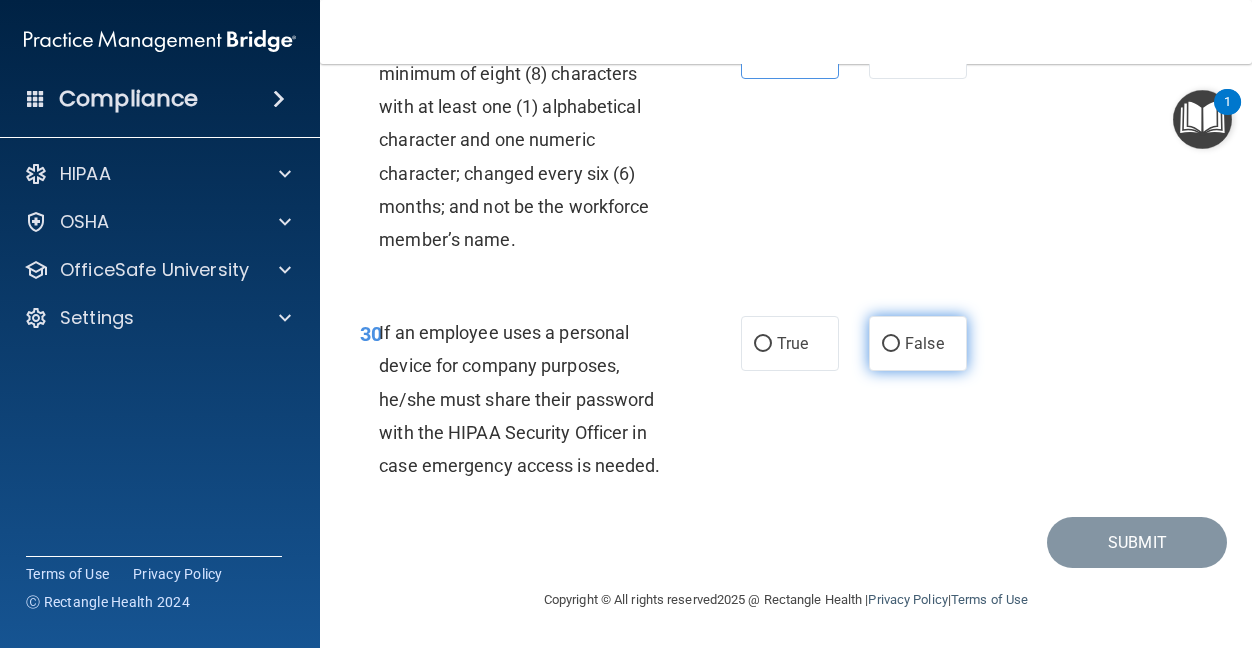 click on "False" at bounding box center [924, 343] 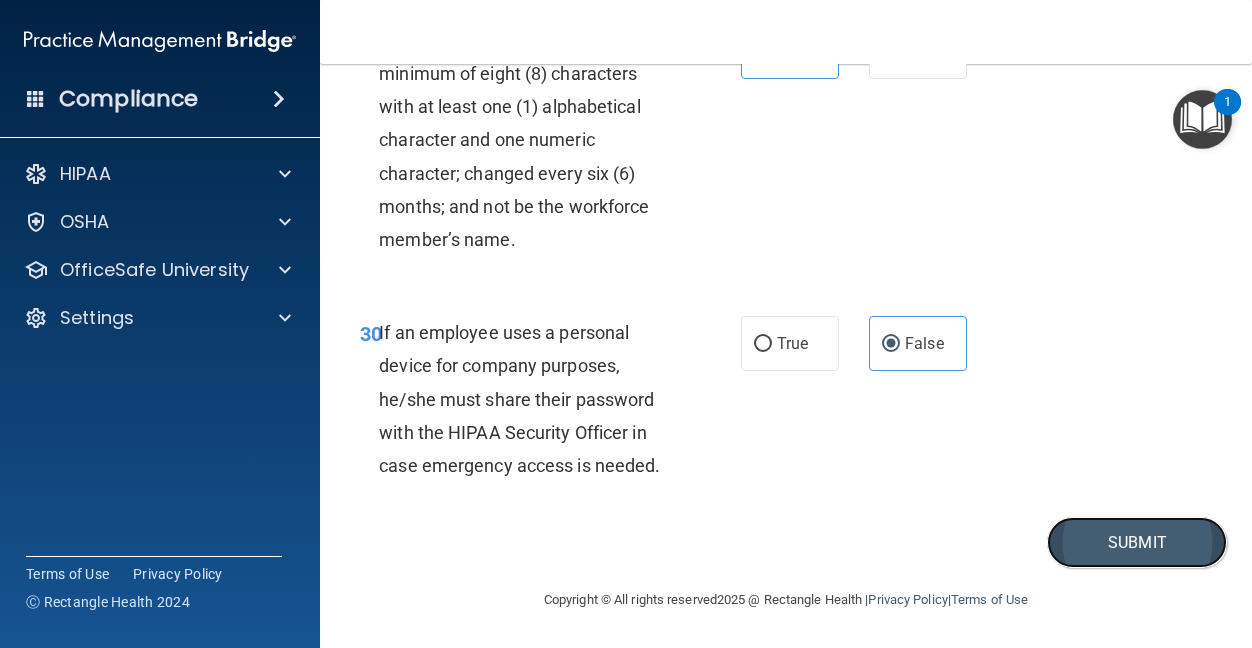 click on "Submit" at bounding box center [1137, 542] 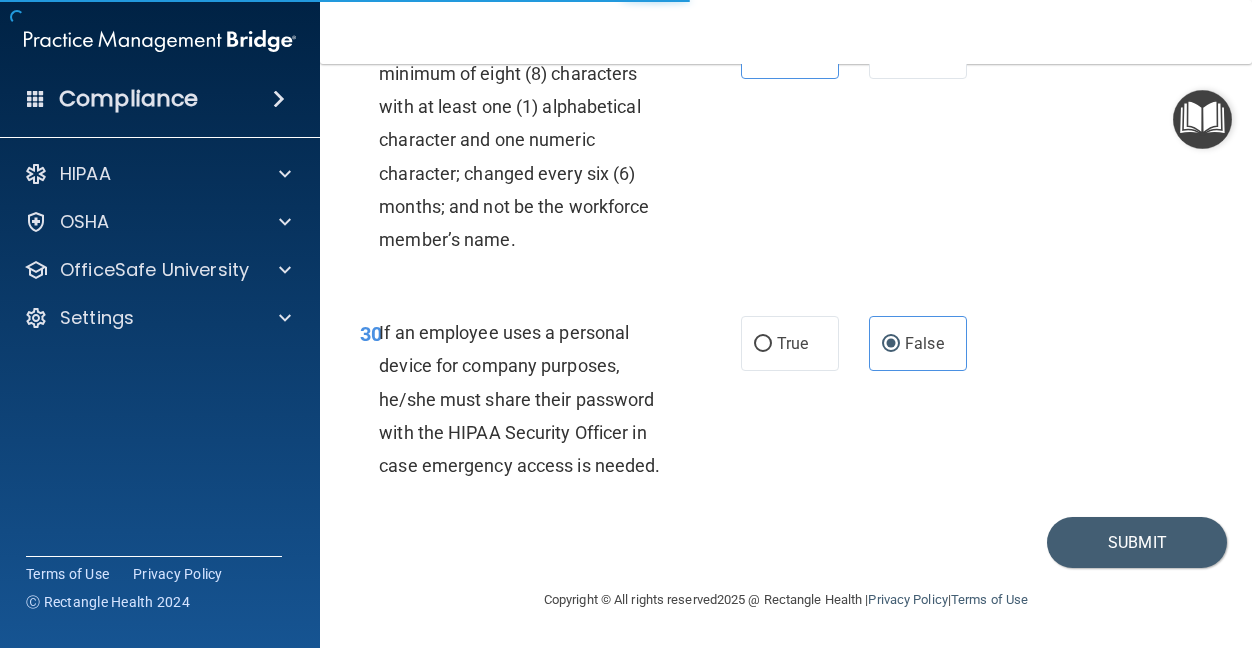 scroll, scrollTop: 0, scrollLeft: 0, axis: both 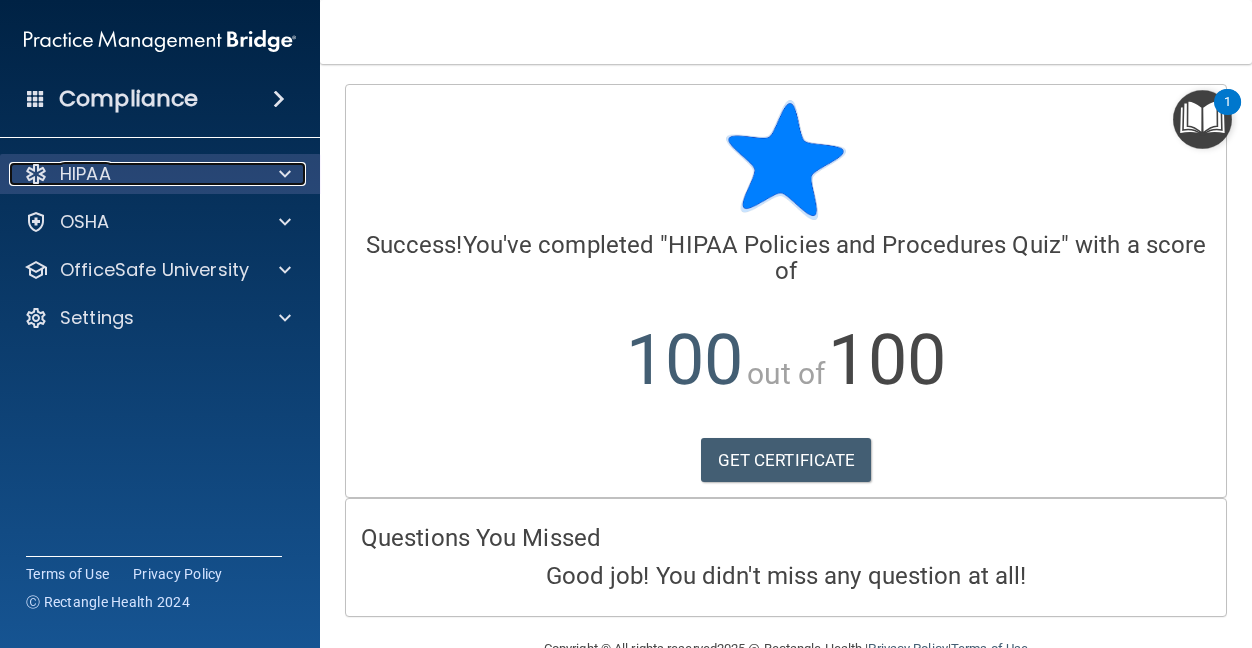 click at bounding box center [285, 174] 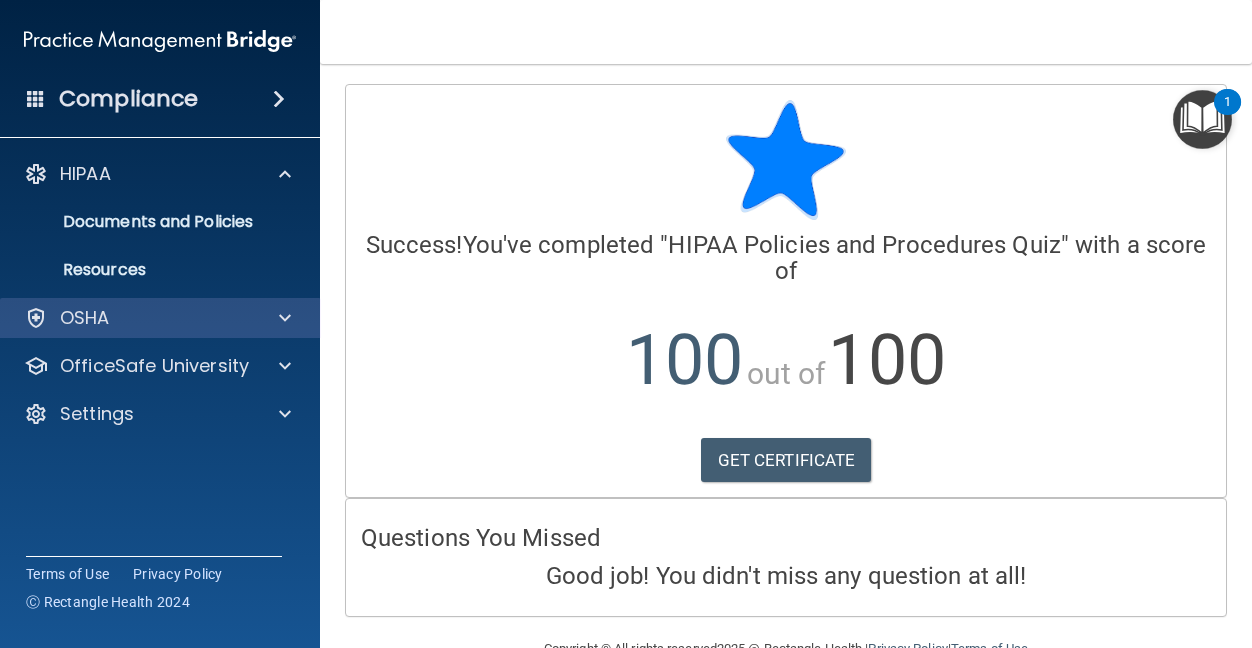 click on "OSHA" at bounding box center [160, 318] 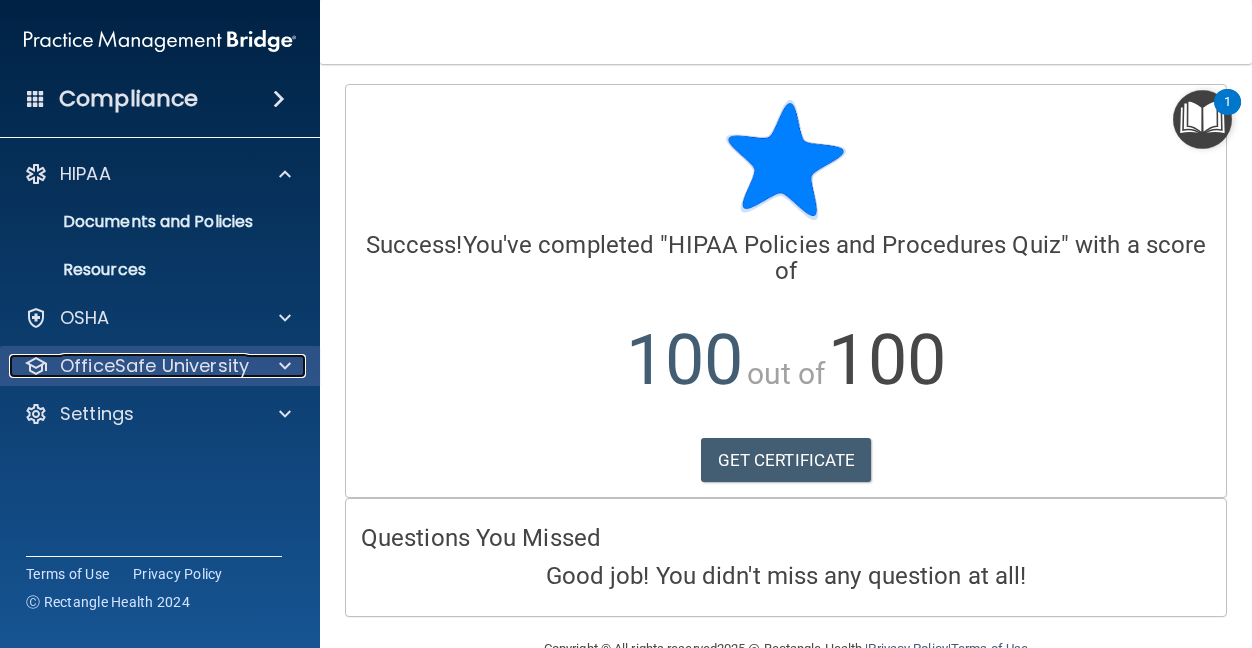 click at bounding box center [282, 366] 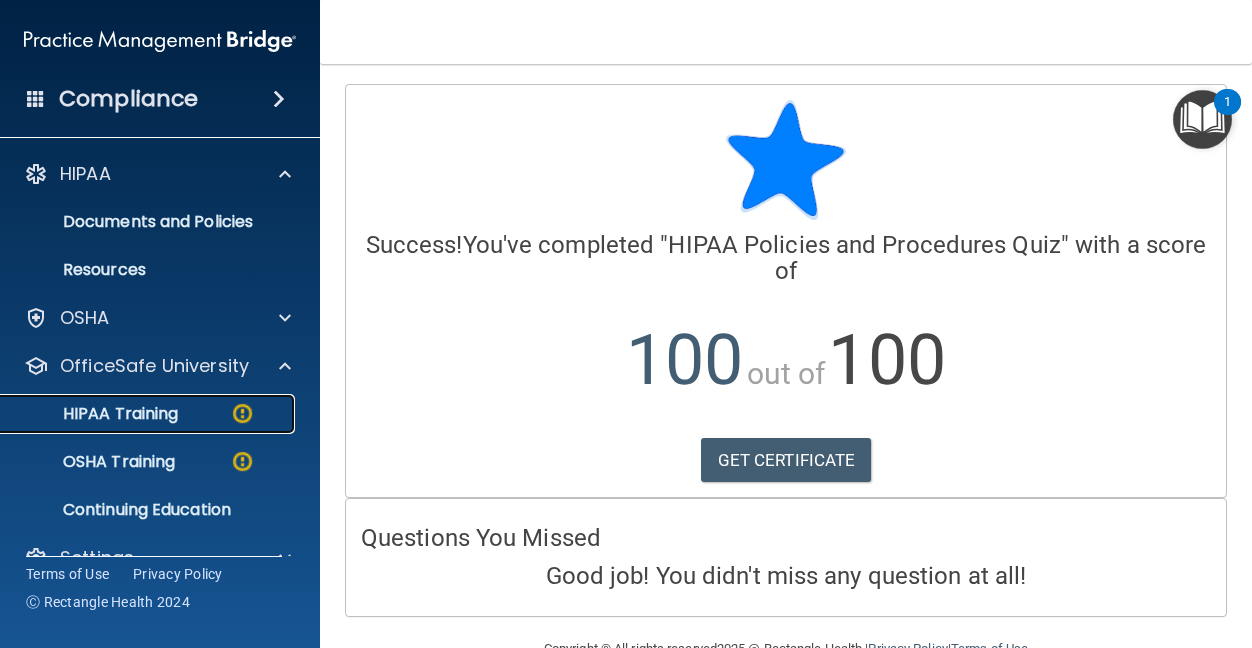 click on "HIPAA Training" at bounding box center [137, 414] 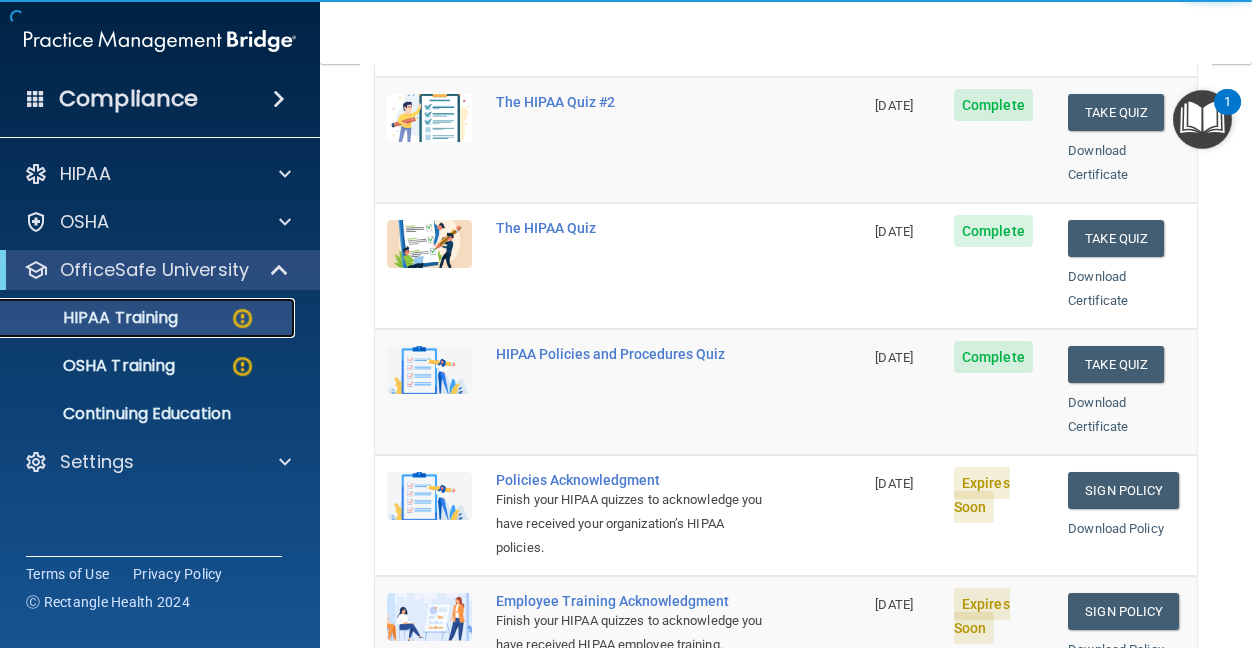 scroll, scrollTop: 300, scrollLeft: 0, axis: vertical 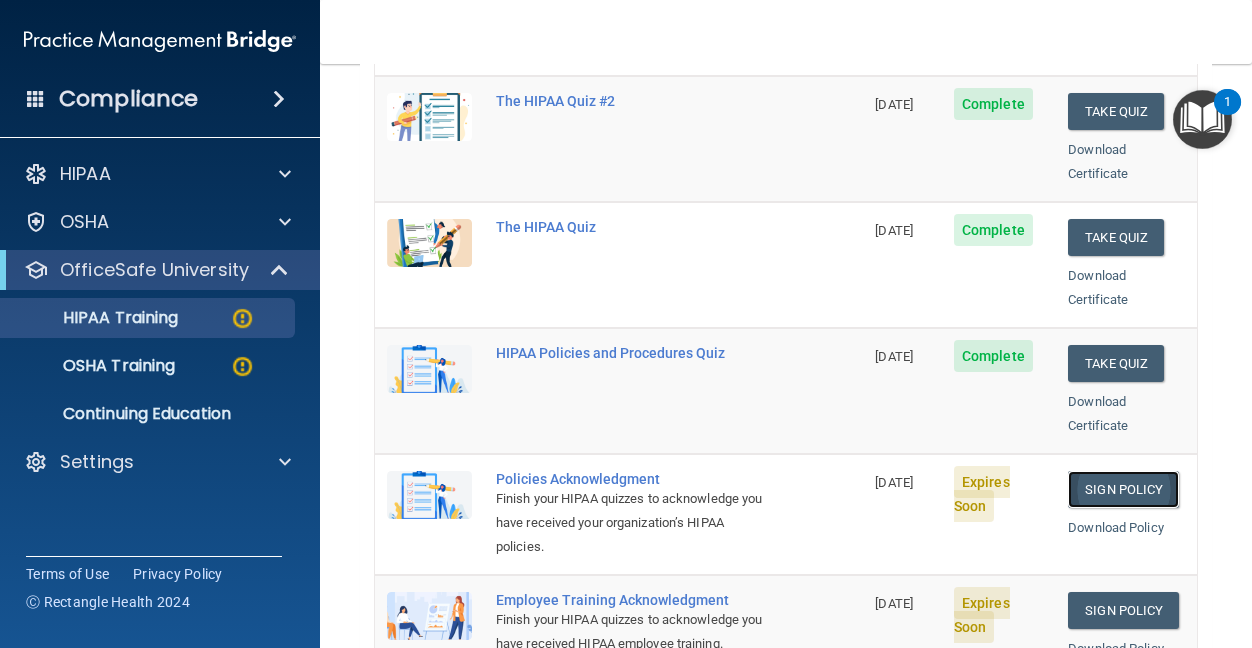 click on "Sign Policy" at bounding box center (1123, 489) 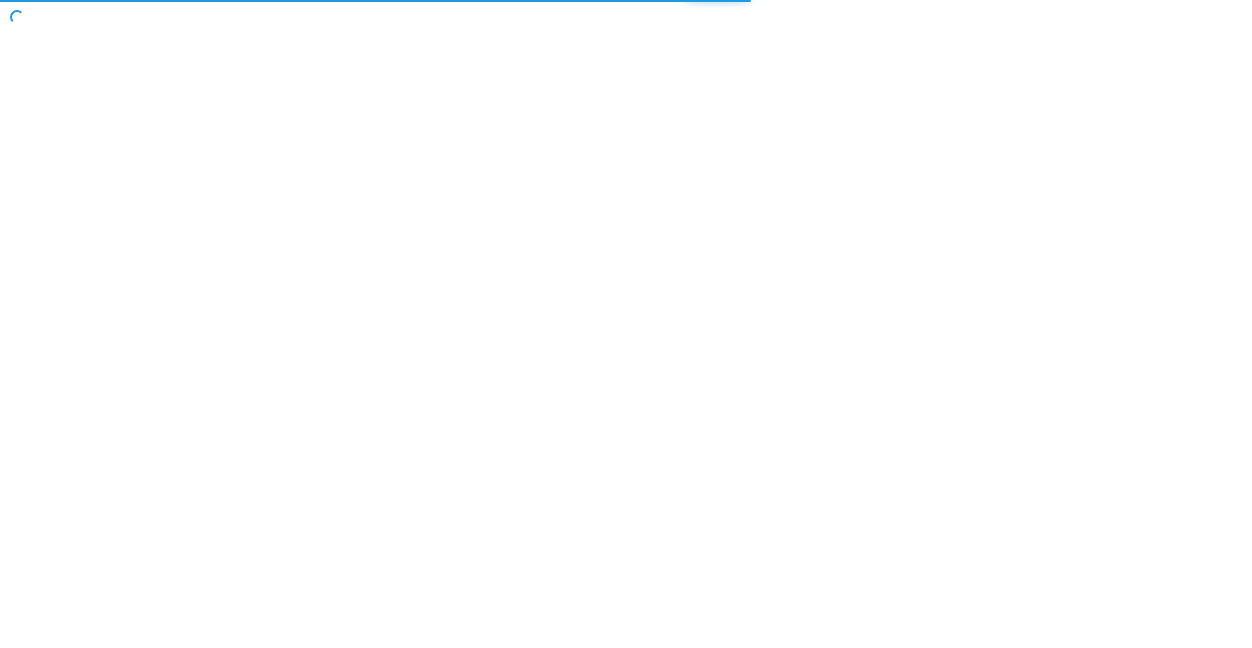 scroll, scrollTop: 0, scrollLeft: 0, axis: both 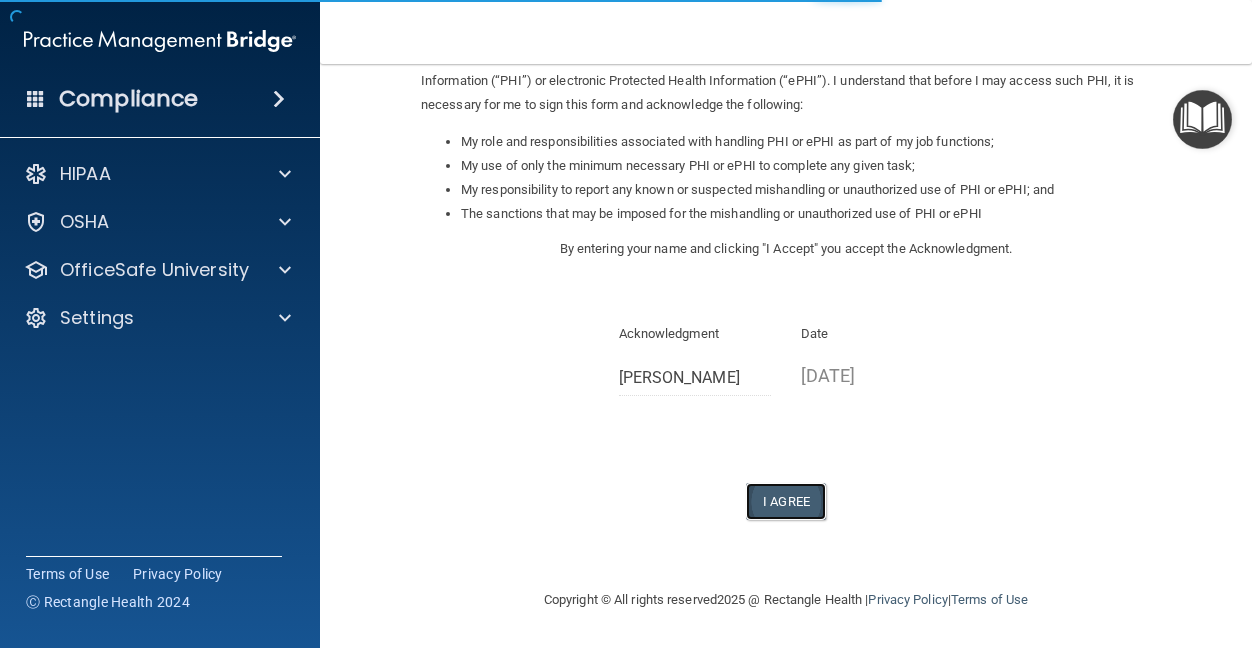 click on "I Agree" at bounding box center (786, 501) 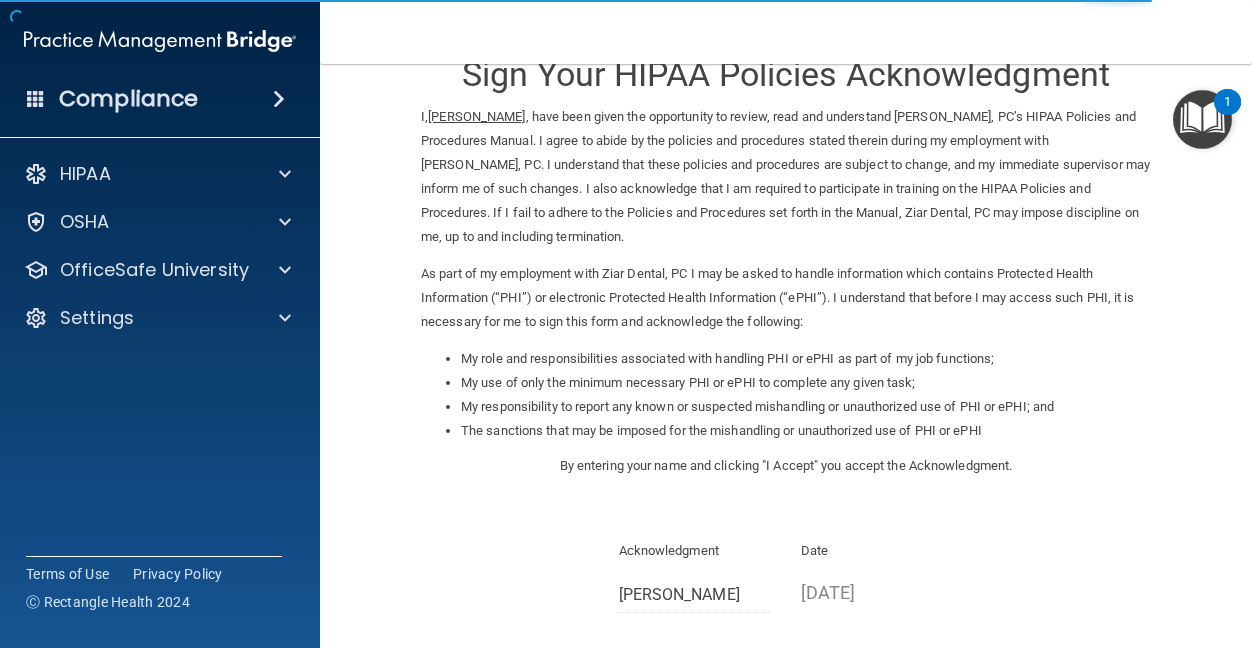 scroll, scrollTop: 46, scrollLeft: 0, axis: vertical 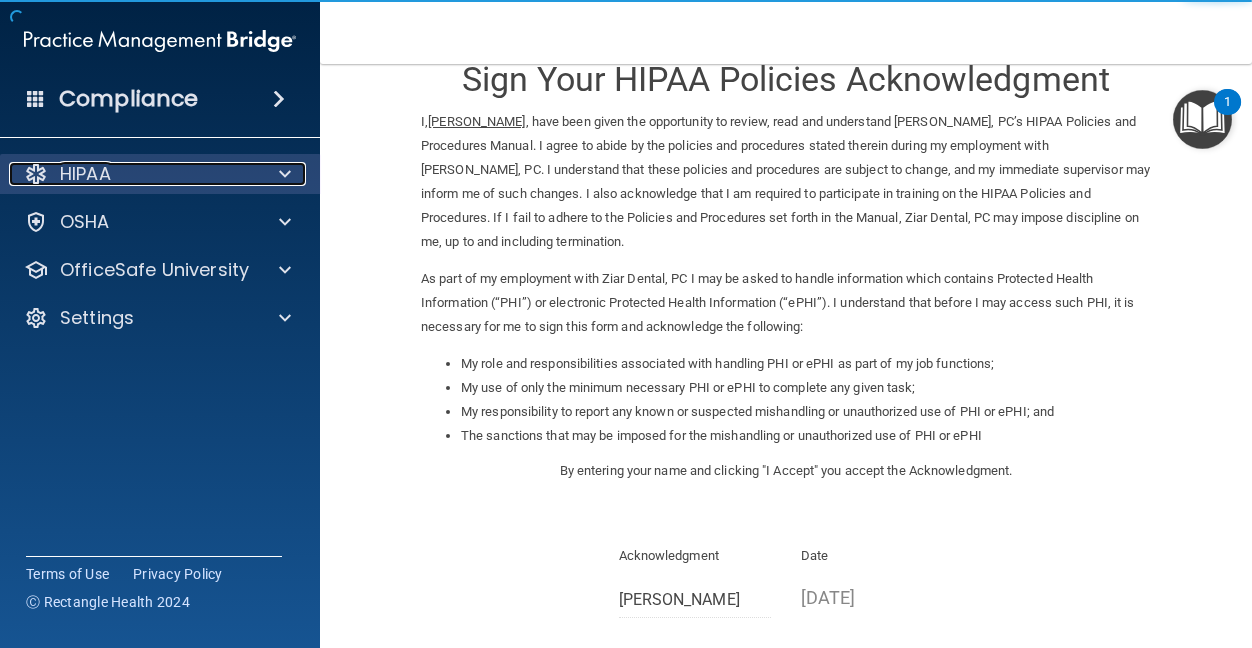 click at bounding box center (282, 174) 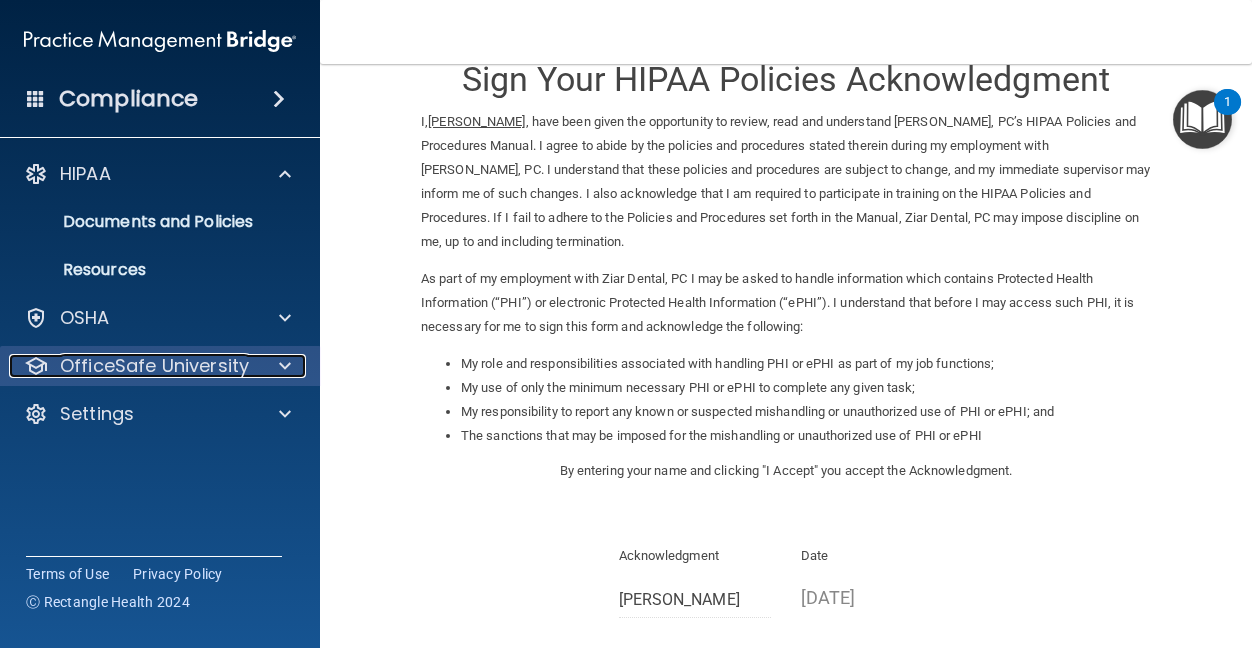 click at bounding box center [282, 366] 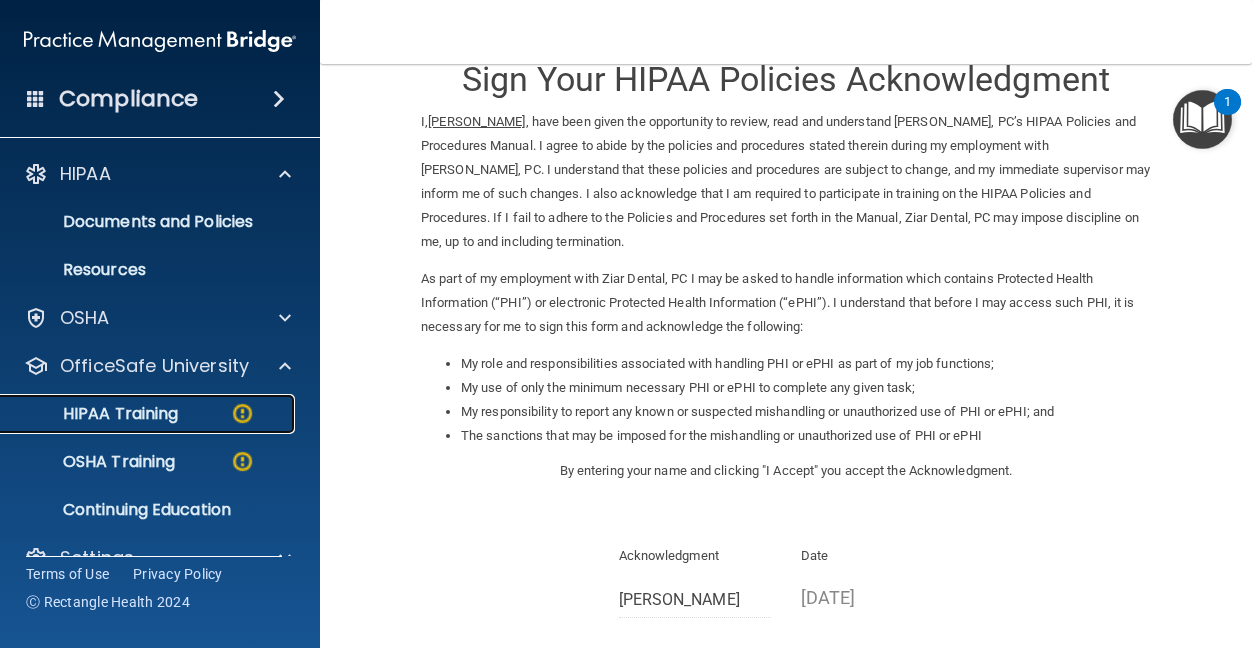 click on "HIPAA Training" at bounding box center (149, 414) 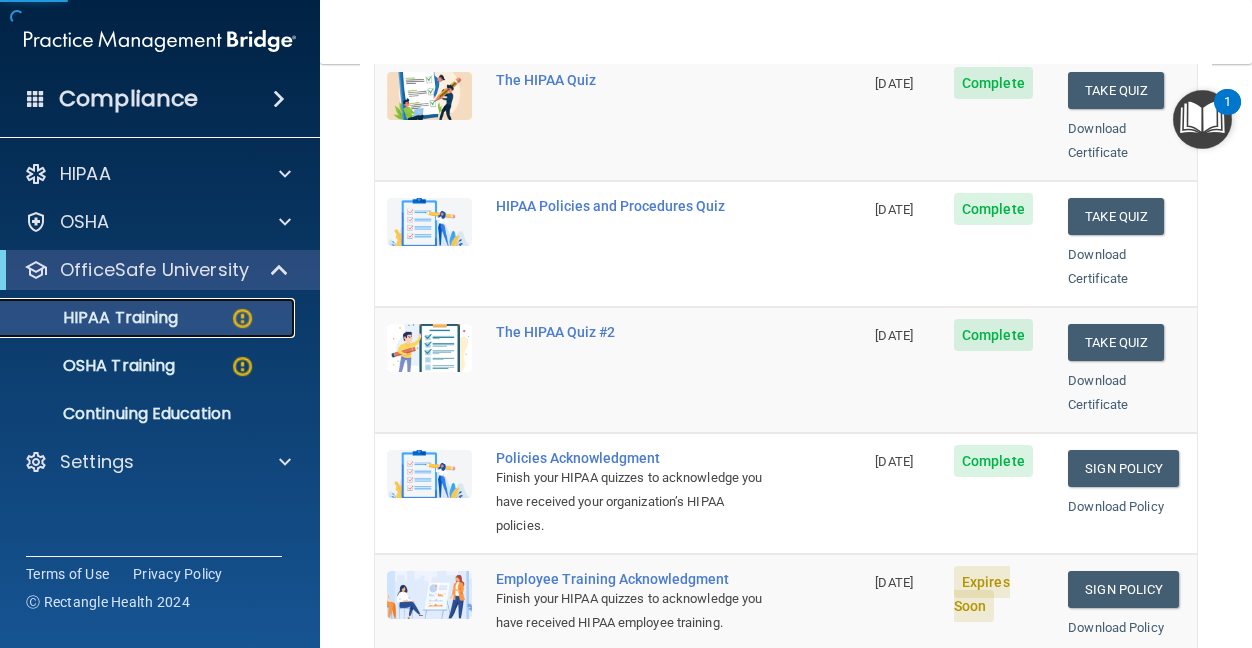 scroll, scrollTop: 446, scrollLeft: 0, axis: vertical 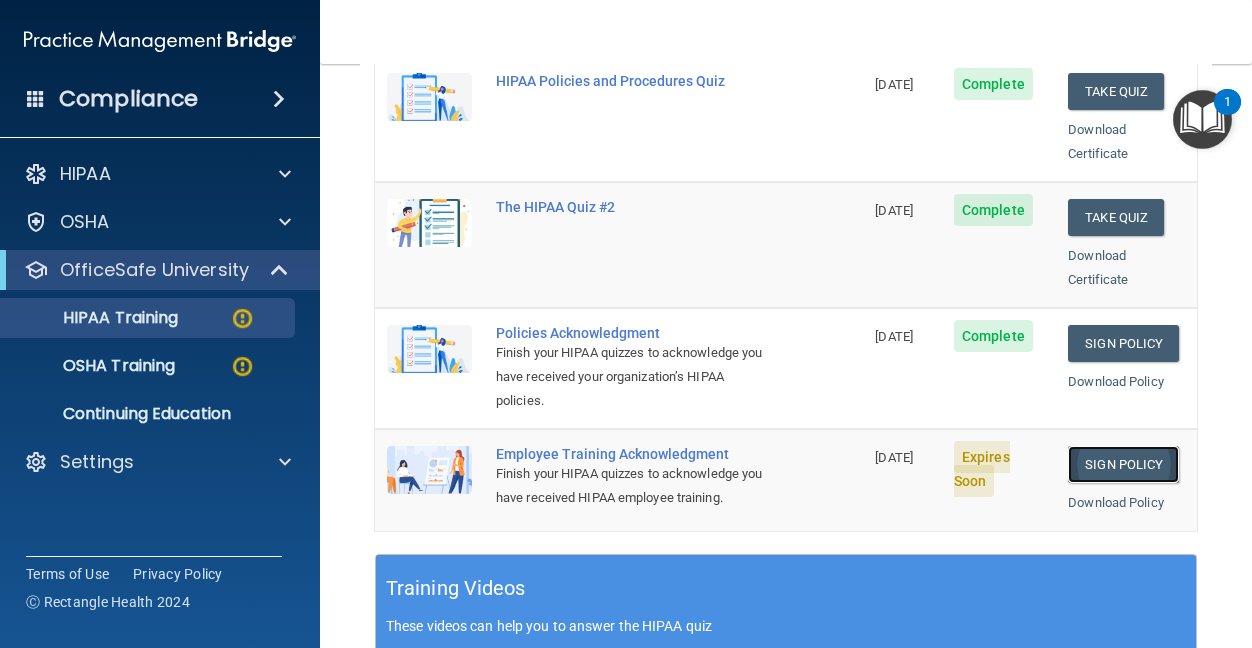 click on "Sign Policy" at bounding box center (1123, 464) 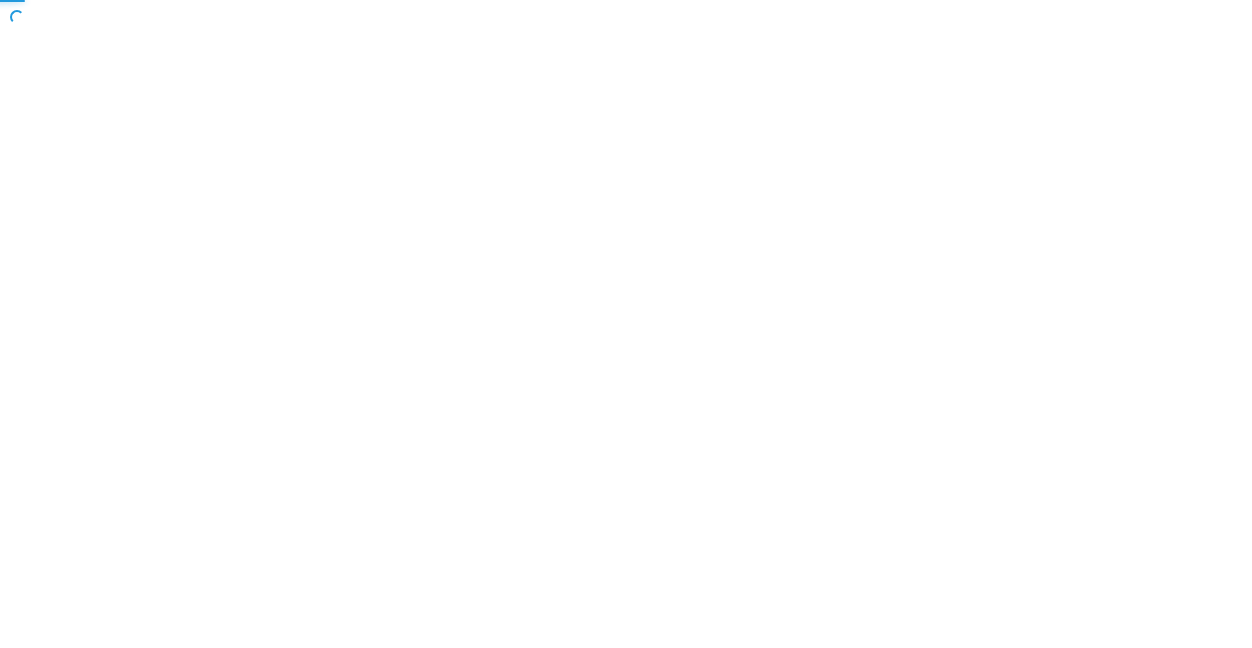 scroll, scrollTop: 0, scrollLeft: 0, axis: both 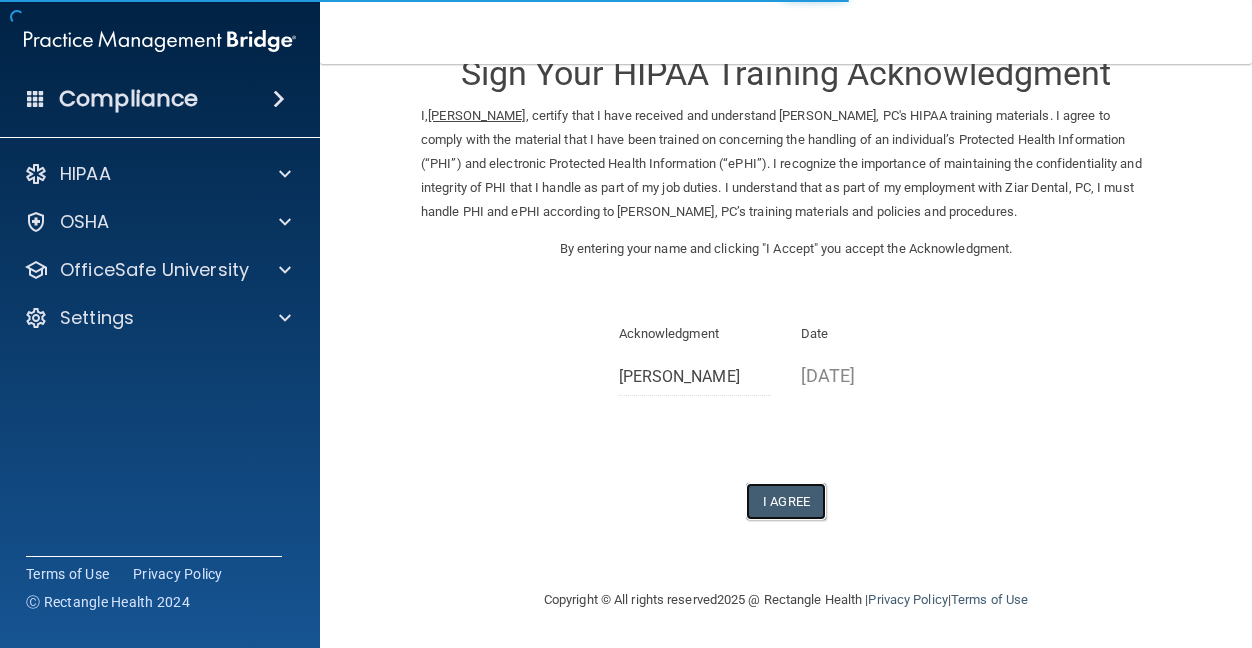 drag, startPoint x: 796, startPoint y: 504, endPoint x: 737, endPoint y: 474, distance: 66.189125 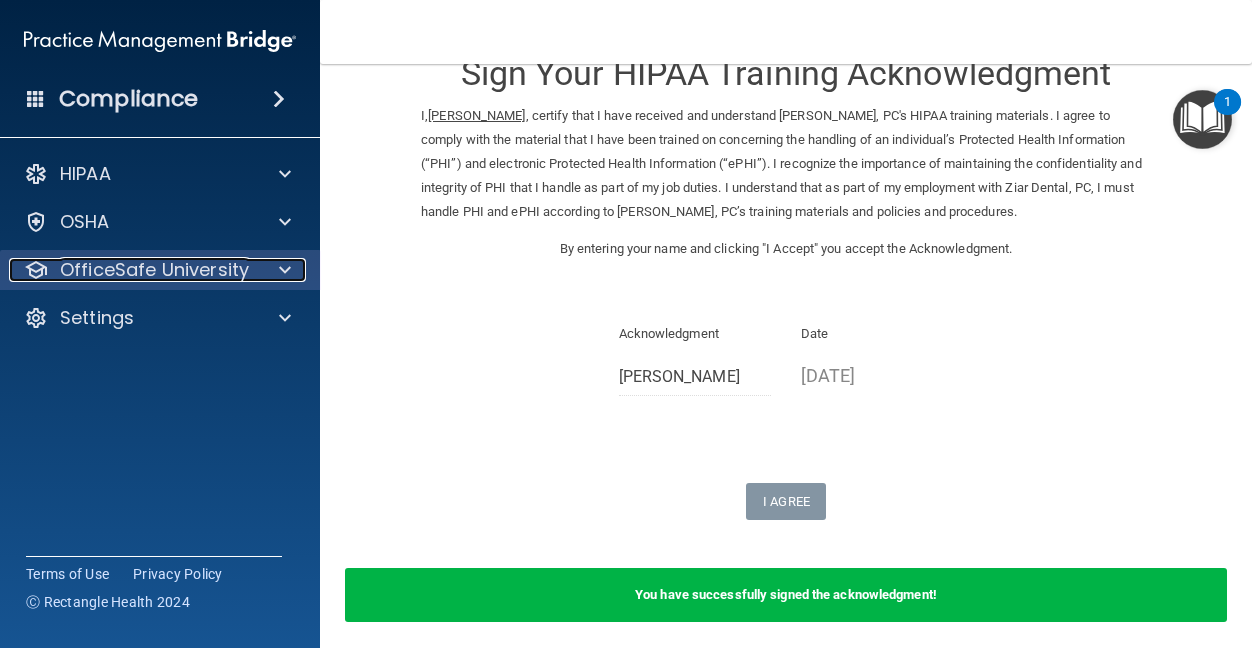 click at bounding box center [282, 270] 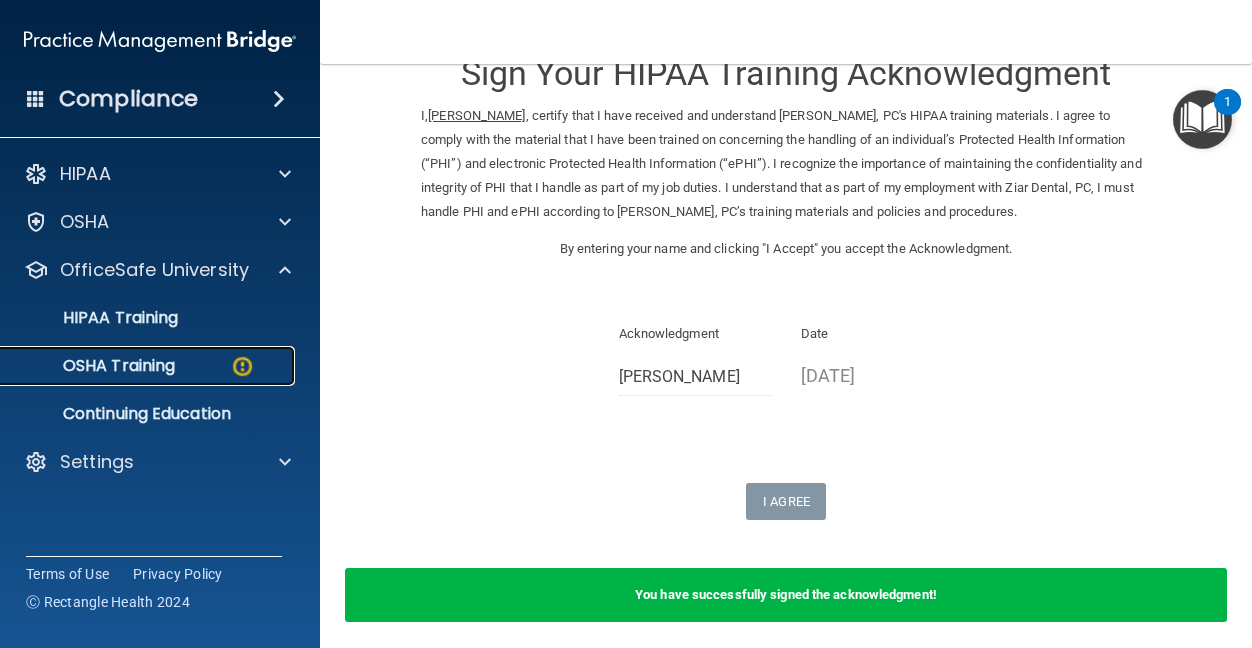 click on "OSHA Training" at bounding box center (94, 366) 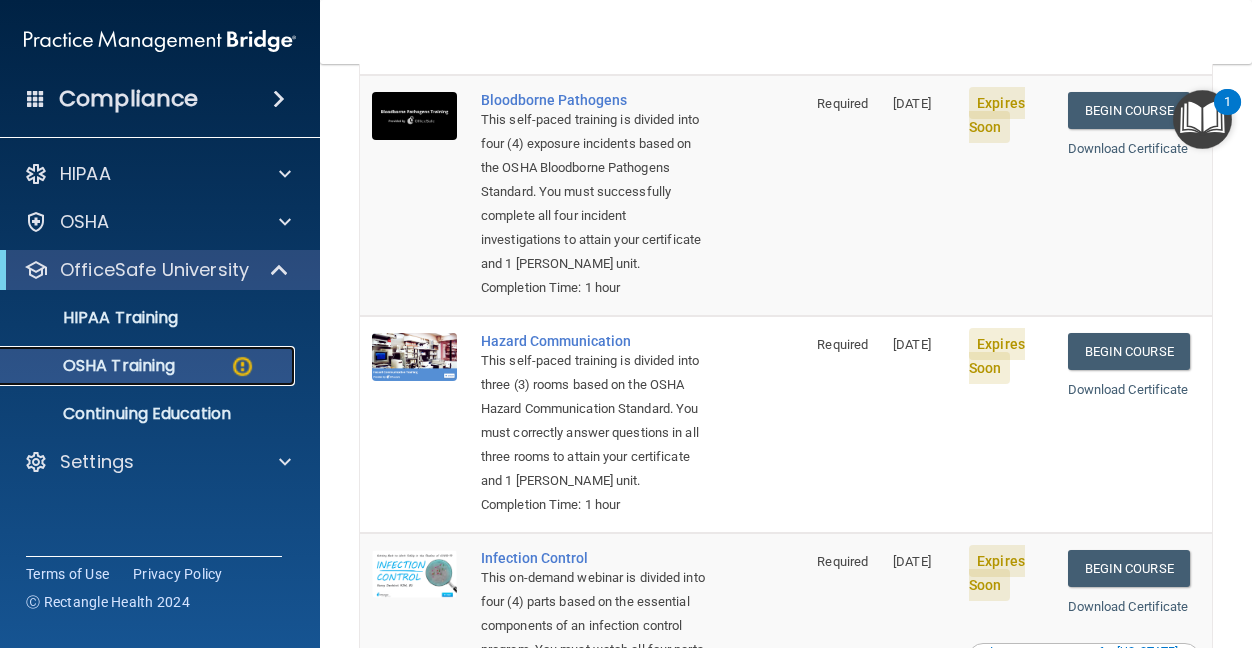 scroll, scrollTop: 0, scrollLeft: 0, axis: both 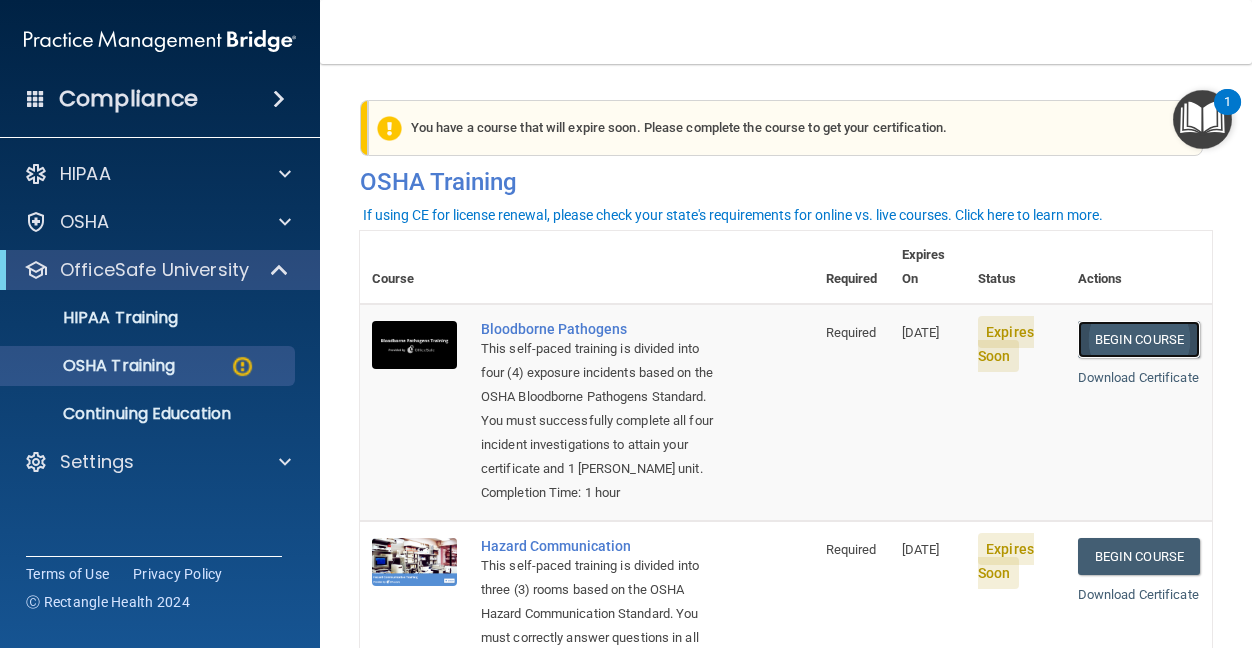 click on "Begin Course" at bounding box center [1139, 339] 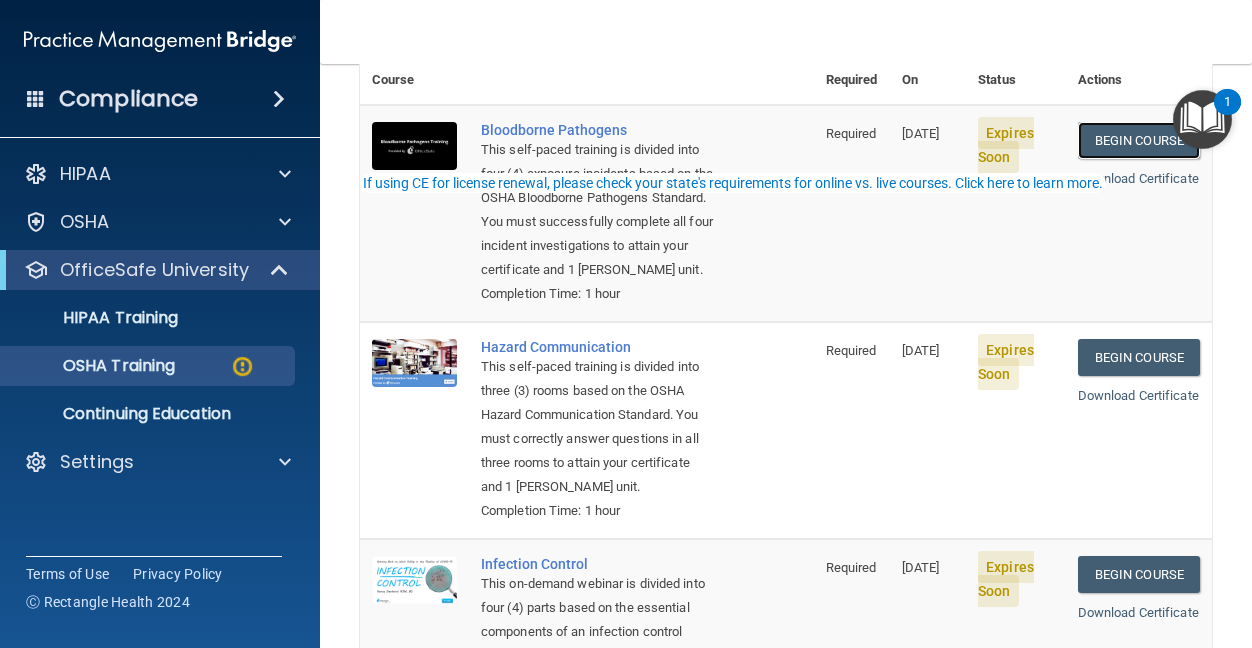 scroll, scrollTop: 200, scrollLeft: 0, axis: vertical 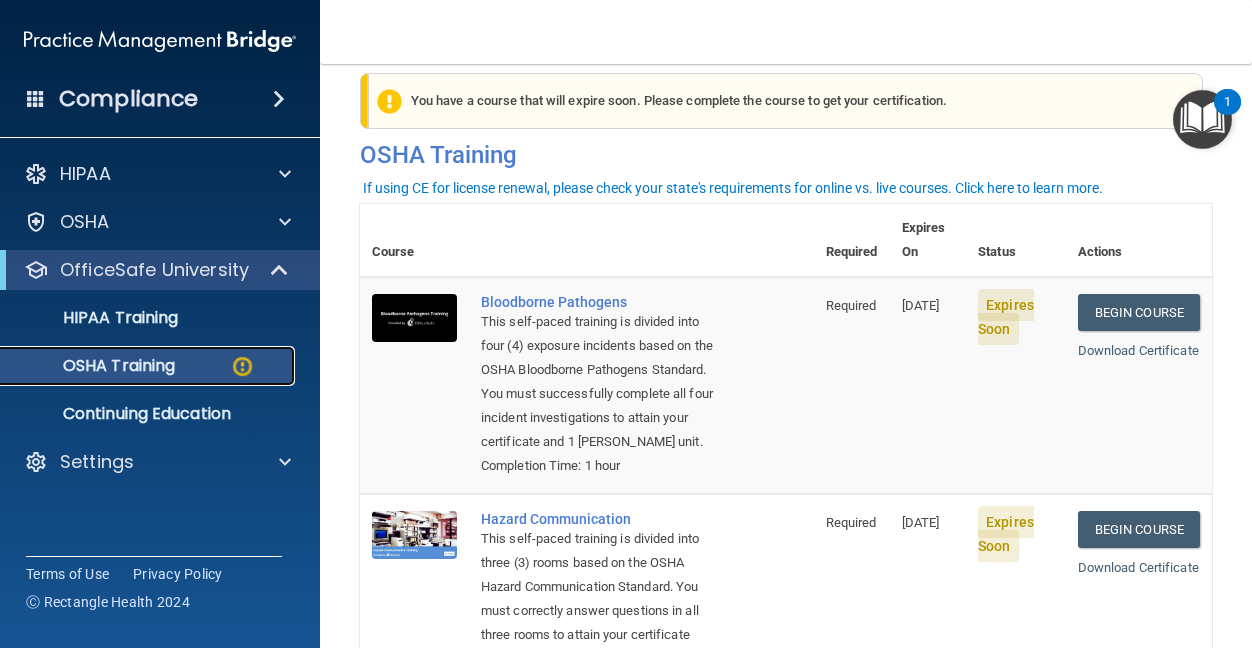 click on "OSHA Training" at bounding box center (137, 366) 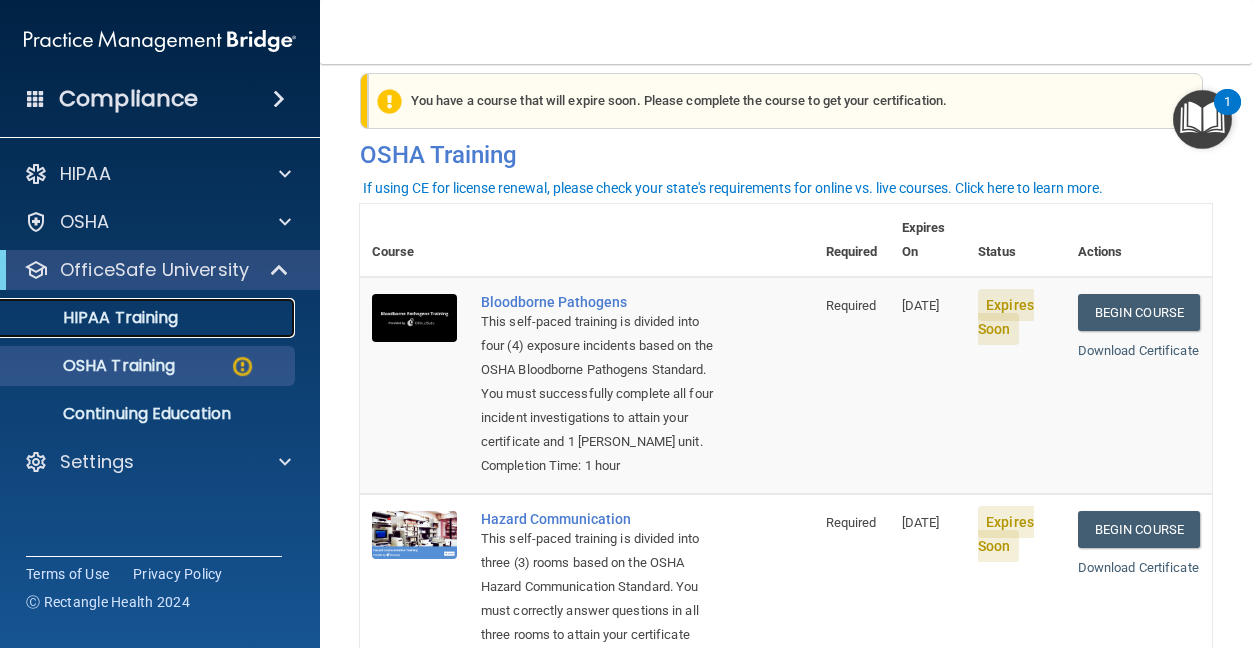 click on "HIPAA Training" at bounding box center (95, 318) 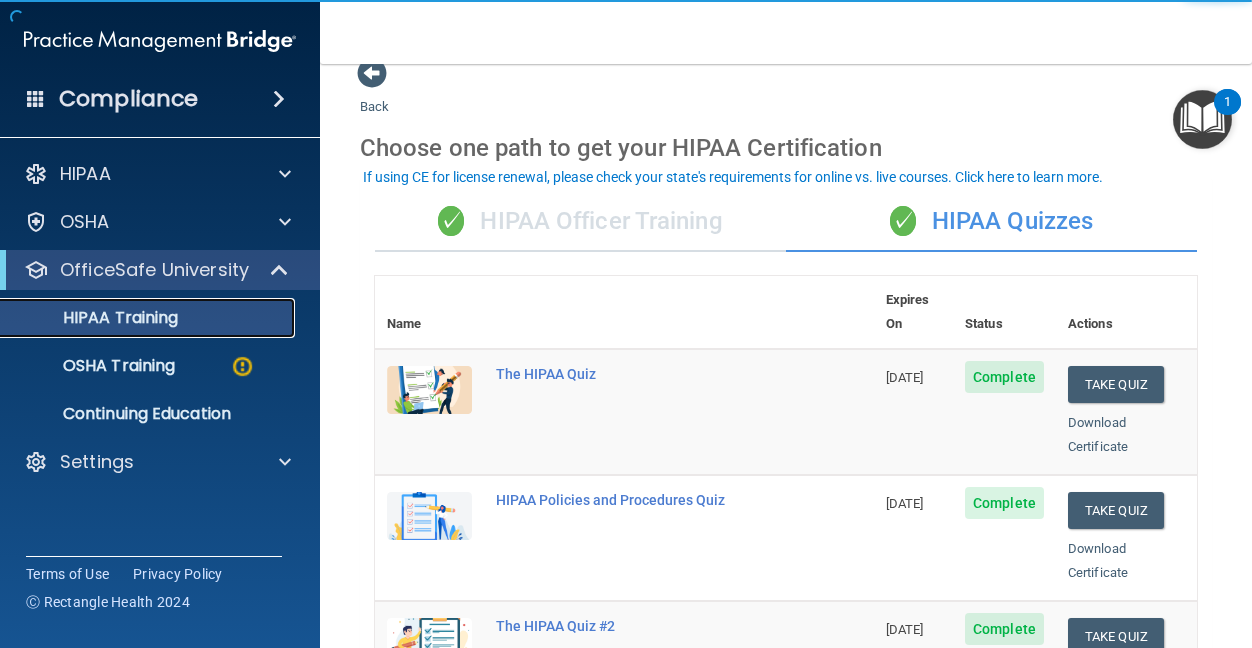 scroll, scrollTop: 427, scrollLeft: 0, axis: vertical 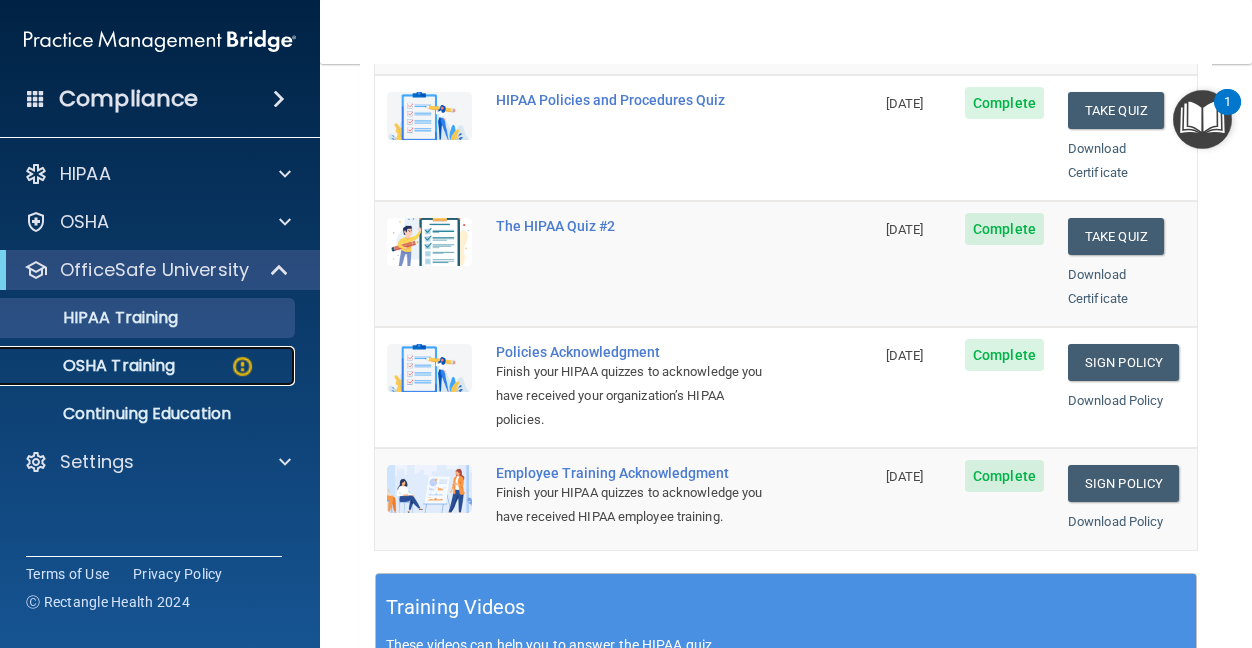 click on "OSHA Training" at bounding box center [94, 366] 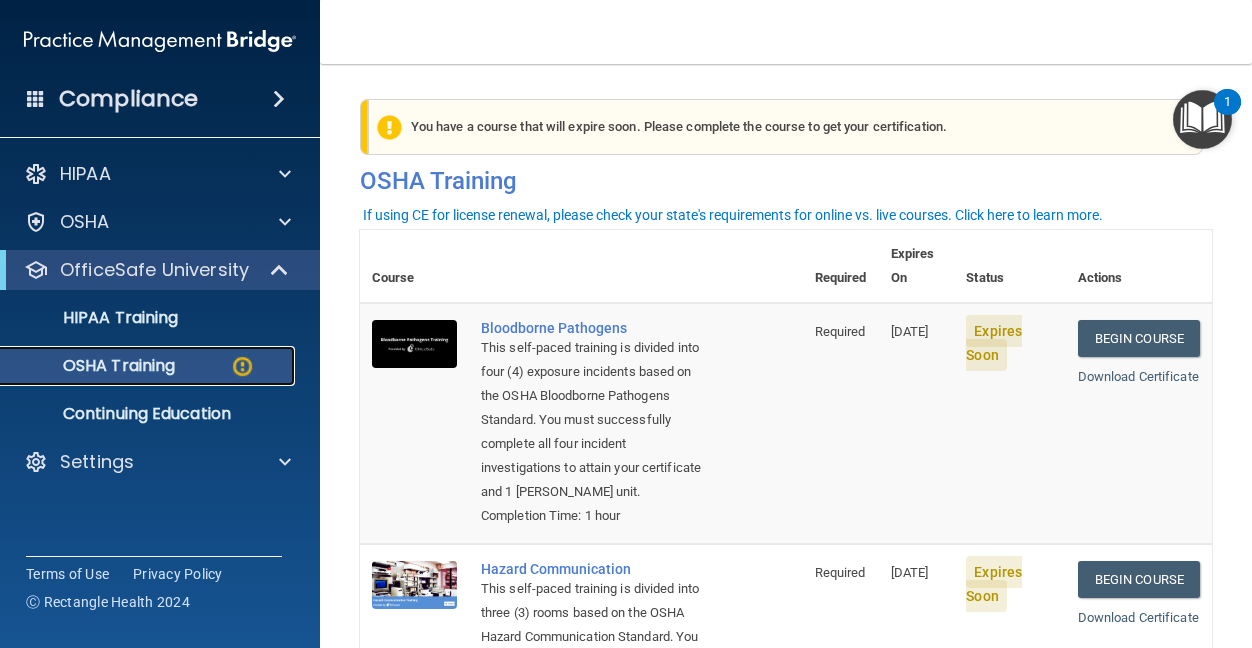 scroll, scrollTop: 0, scrollLeft: 0, axis: both 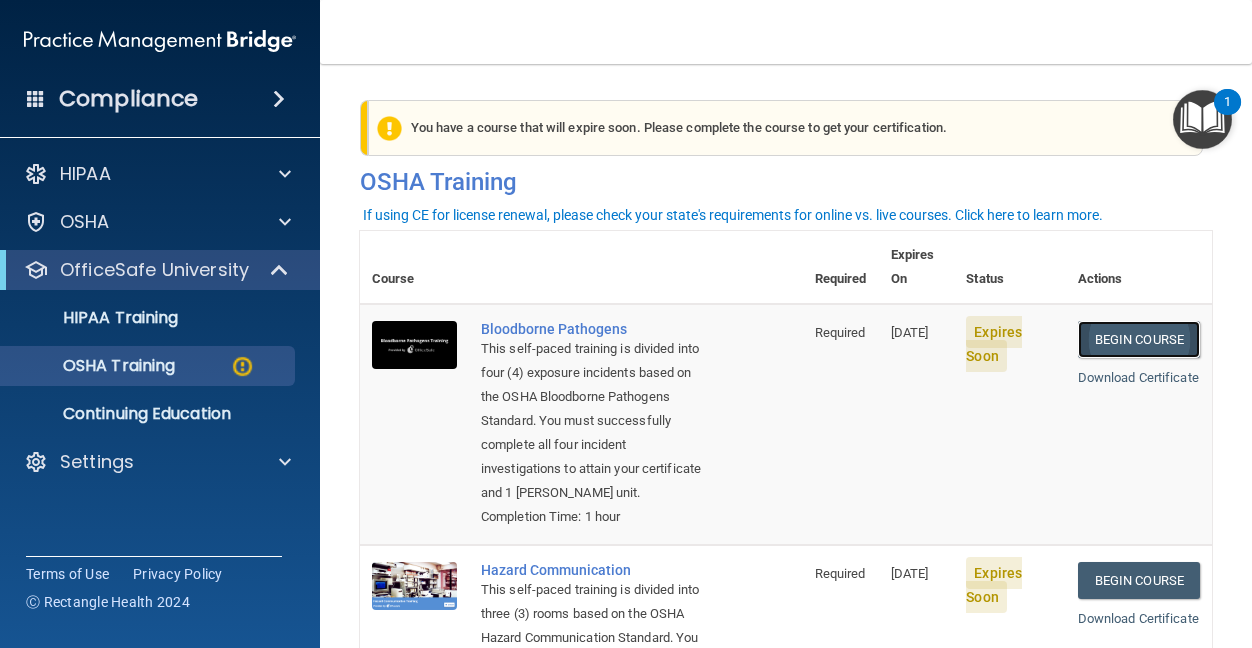 click on "Begin Course" at bounding box center [1139, 339] 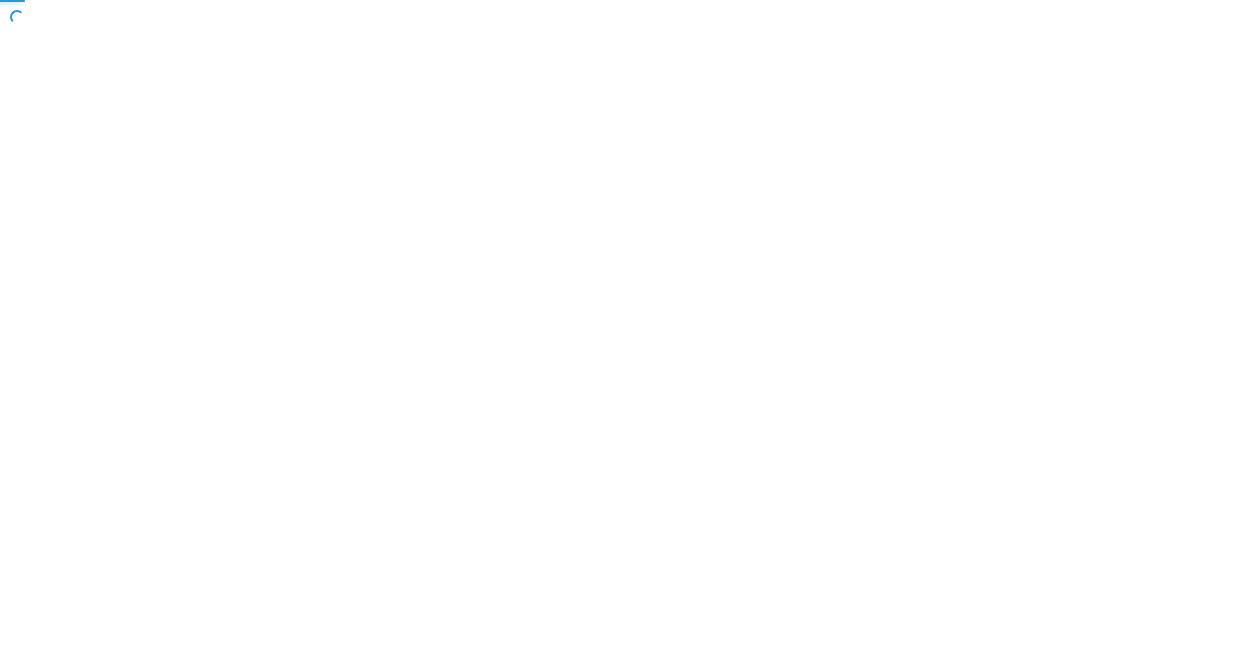 scroll, scrollTop: 0, scrollLeft: 0, axis: both 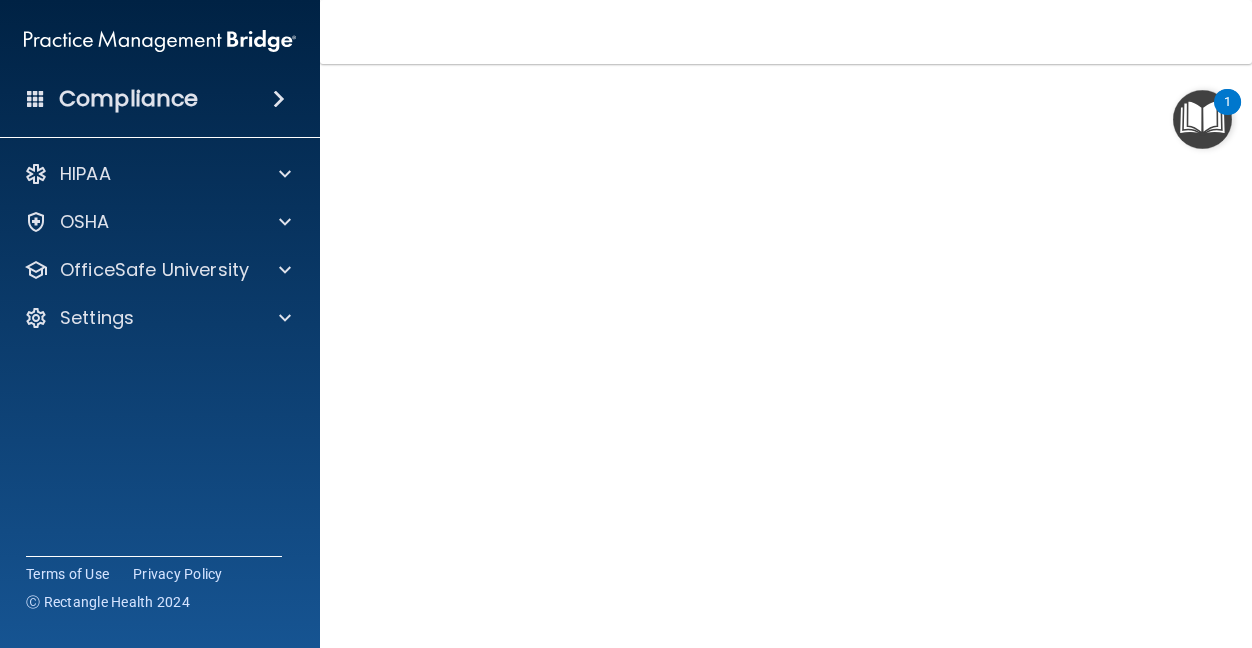 click on "Toggle navigation                                                                                                     Linda Chung   lchung84@gmail.com                            Manage My Enterprise              Ziar Dental, PC     Manage My Location" at bounding box center [786, 32] 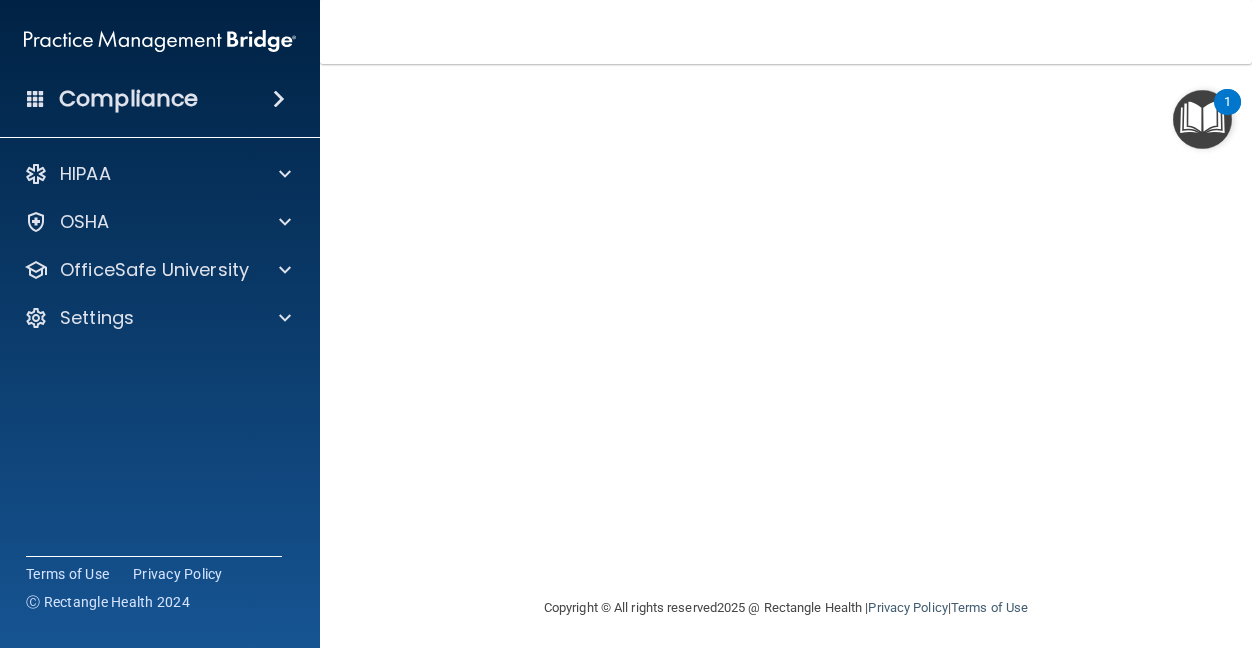 scroll, scrollTop: 208, scrollLeft: 0, axis: vertical 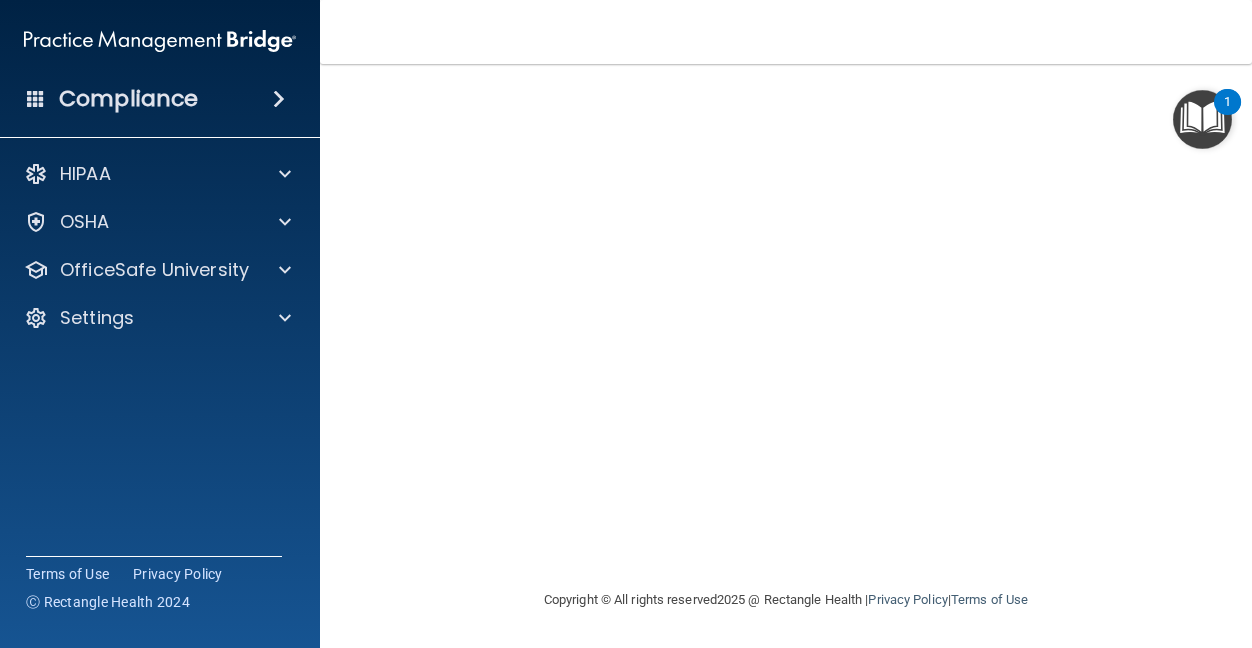 click on "Bloodborne Pathogens Training         This course doesn’t expire until 07/12/2025. Are you sure you want to take this course now?   Take the course anyway!            Copyright © All rights reserved  2025 @ Rectangle Health |  Privacy Policy  |  Terms of Use" at bounding box center (786, 356) 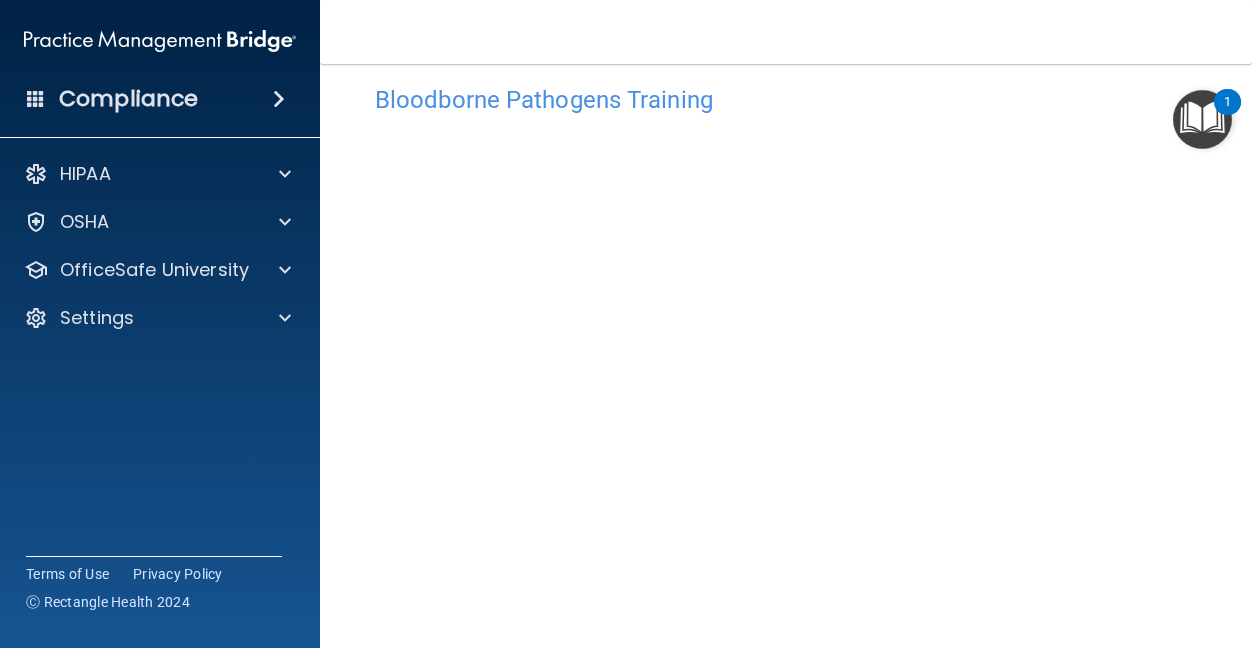 click on "Bloodborne Pathogens Training         This course doesn’t expire until 07/12/2025. Are you sure you want to take this course now?   Take the course anyway!" at bounding box center [786, 421] 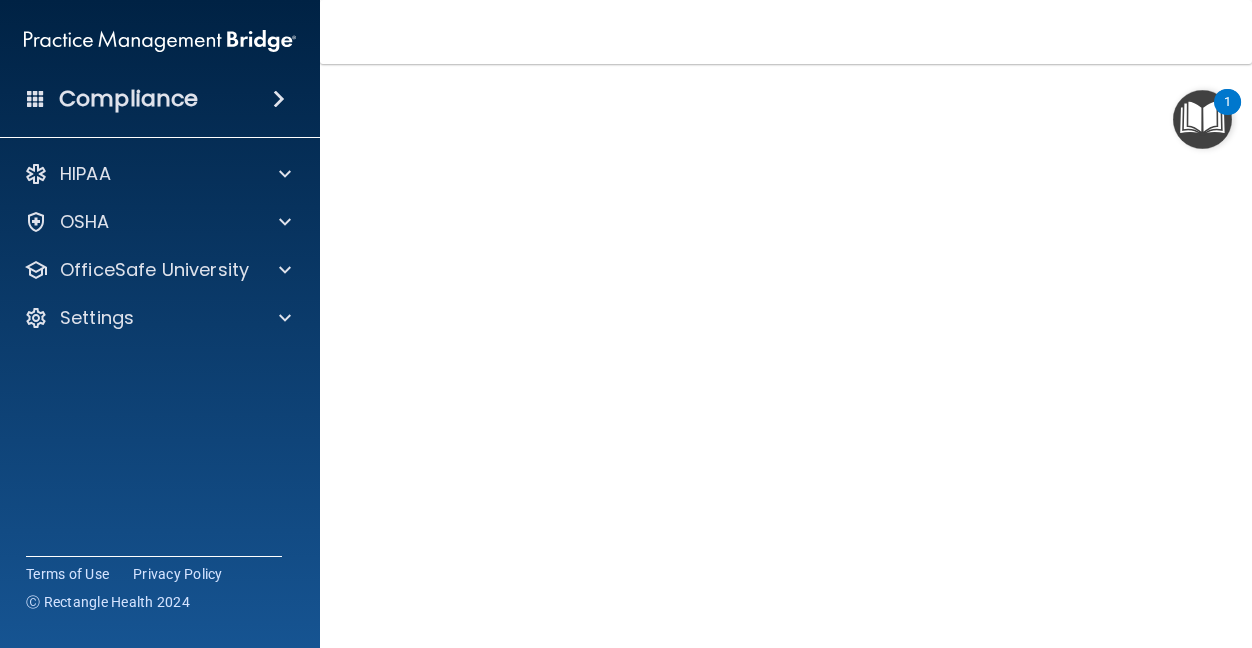scroll, scrollTop: 0, scrollLeft: 0, axis: both 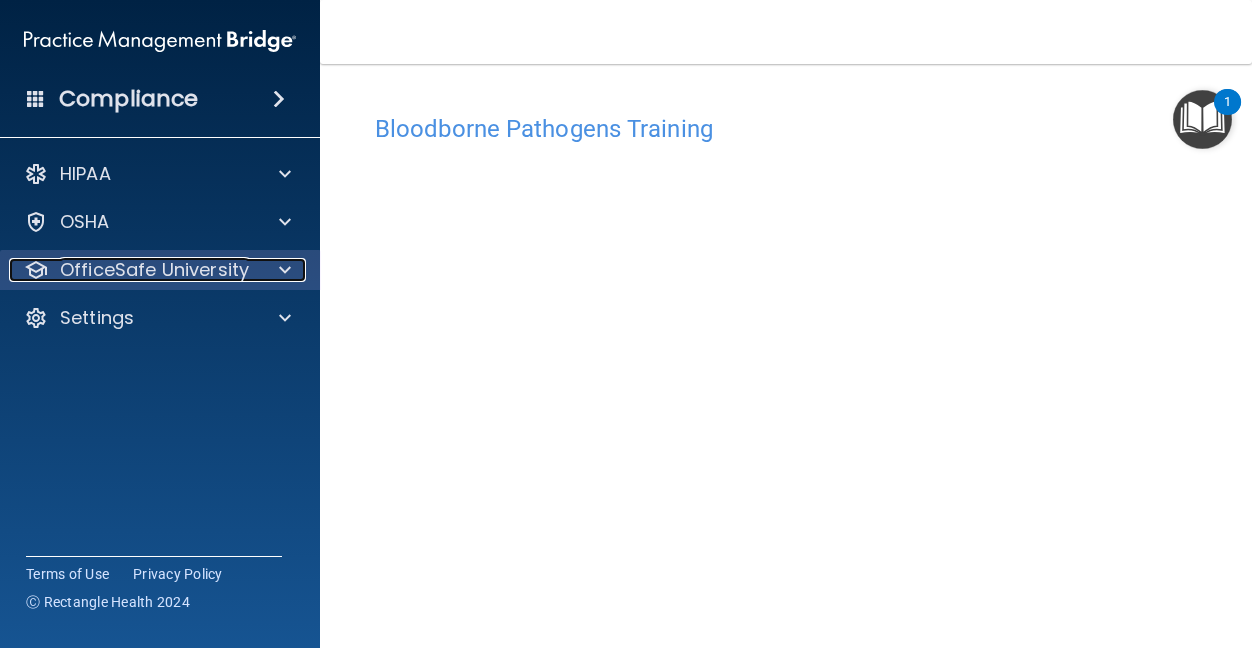 click at bounding box center (285, 270) 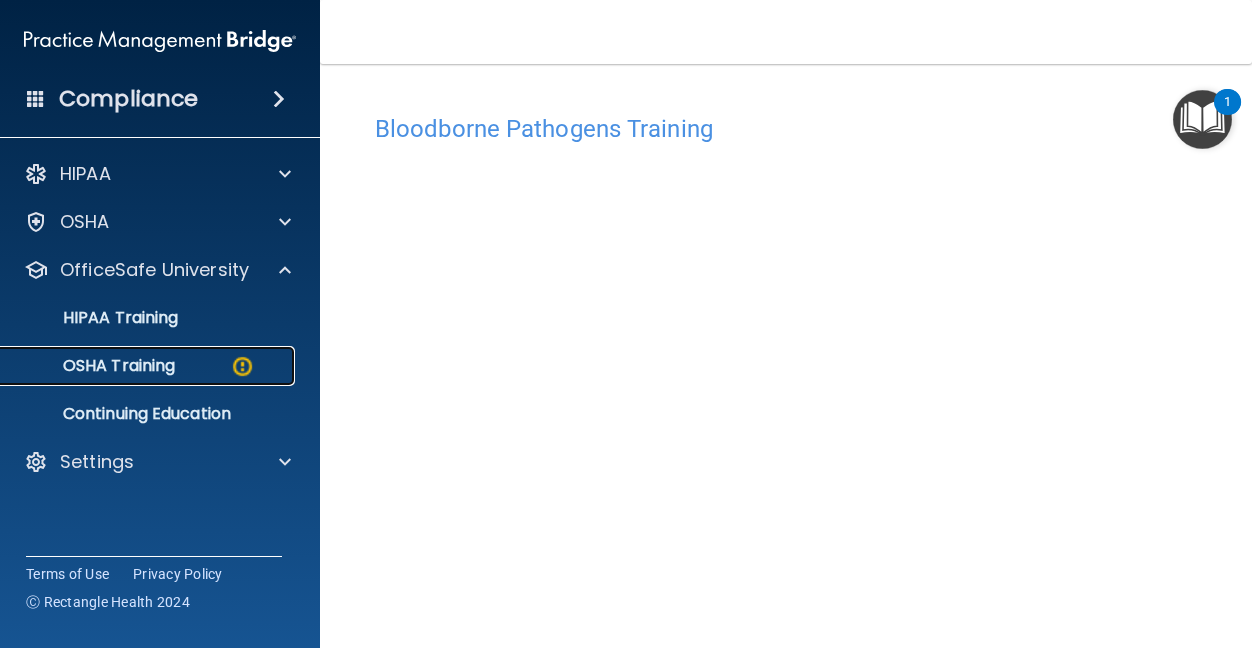 click on "OSHA Training" at bounding box center [94, 366] 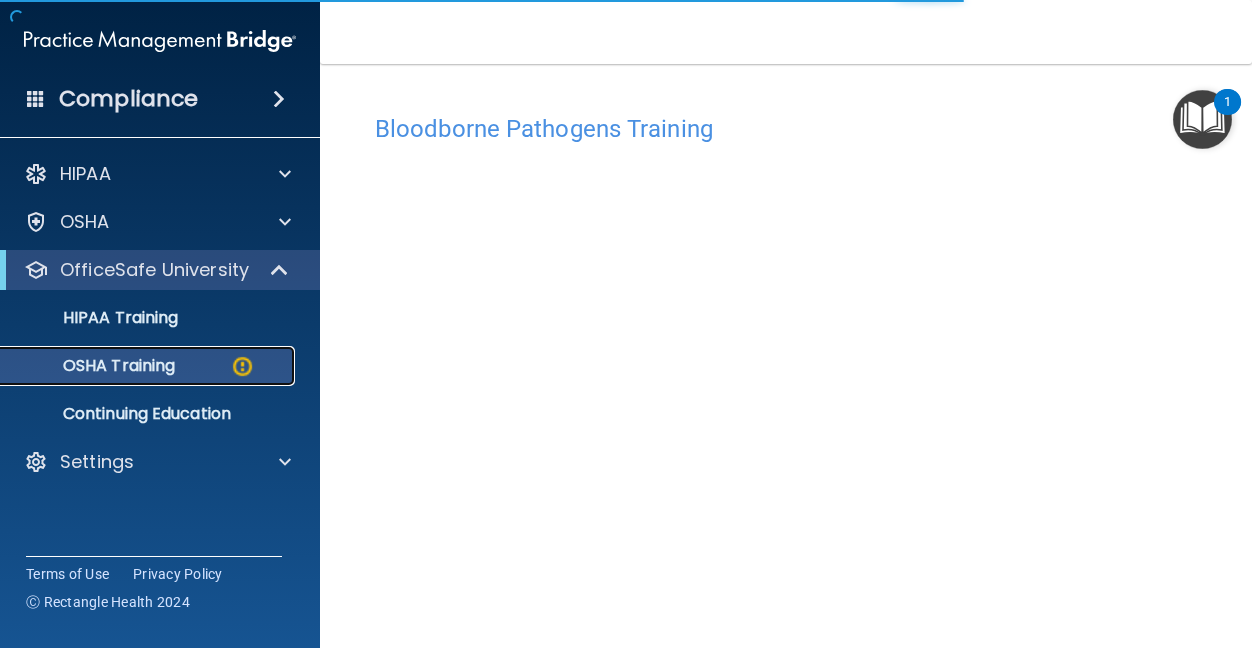 click on "OSHA Training" at bounding box center [94, 366] 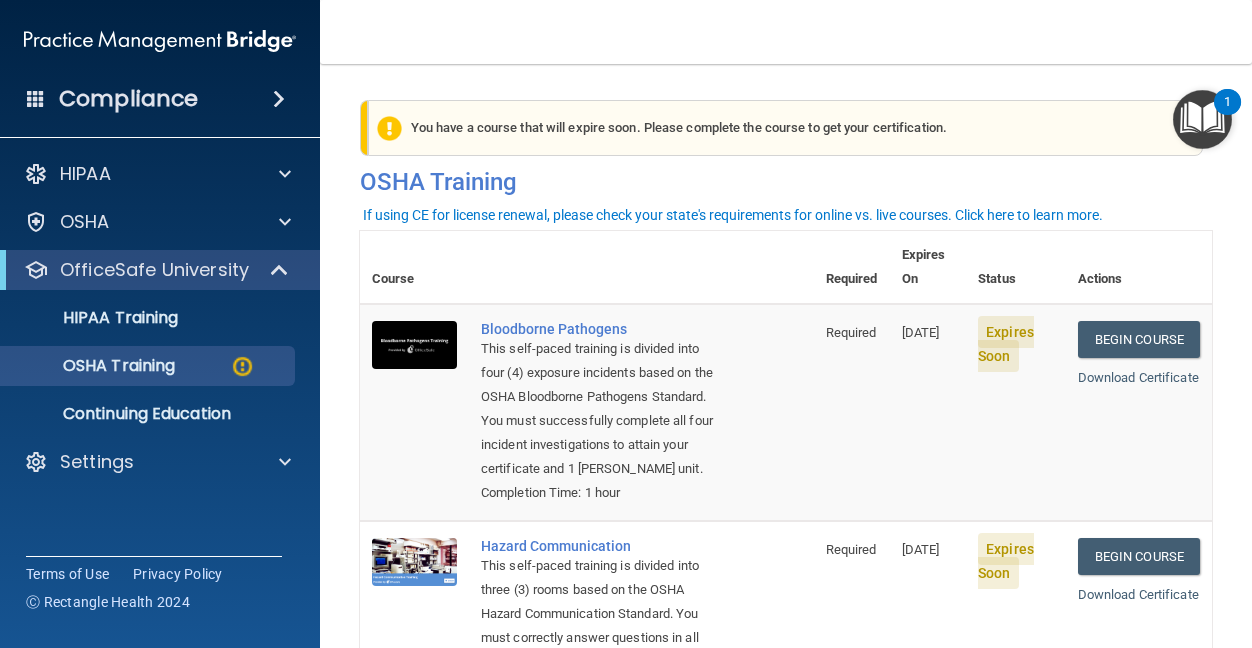 click on "Compliance" at bounding box center (128, 99) 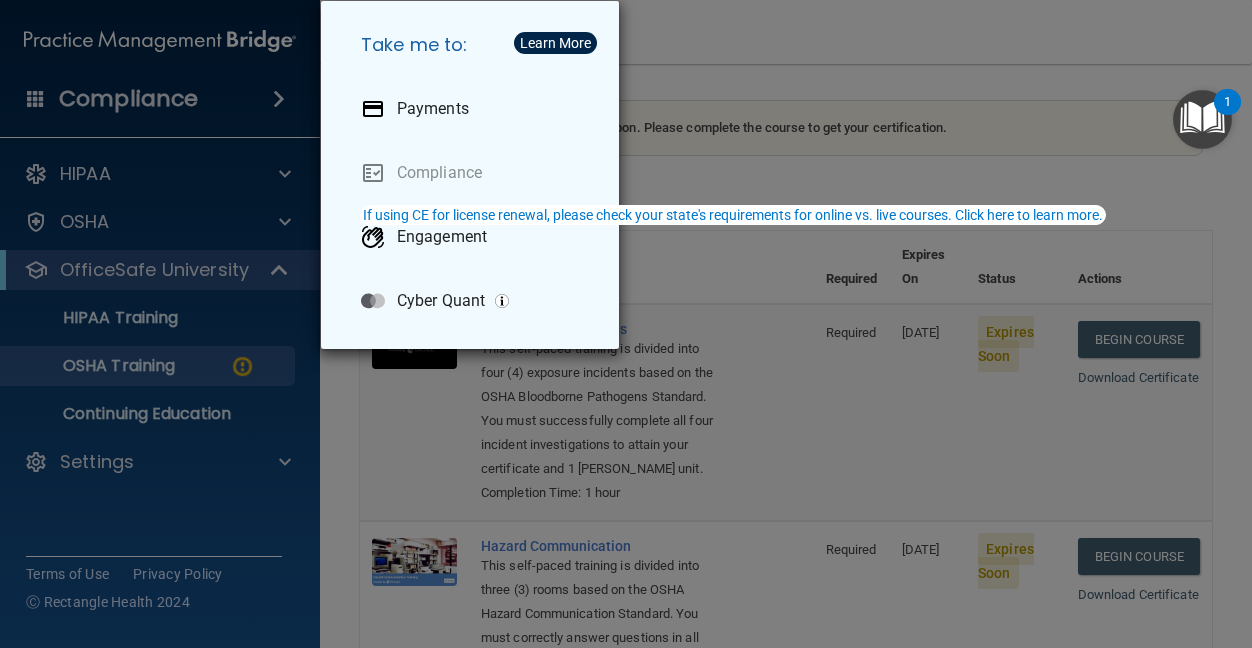click on "Take me to:             Payments                   Compliance                     Engagement                     Cyber Quant" at bounding box center (626, 324) 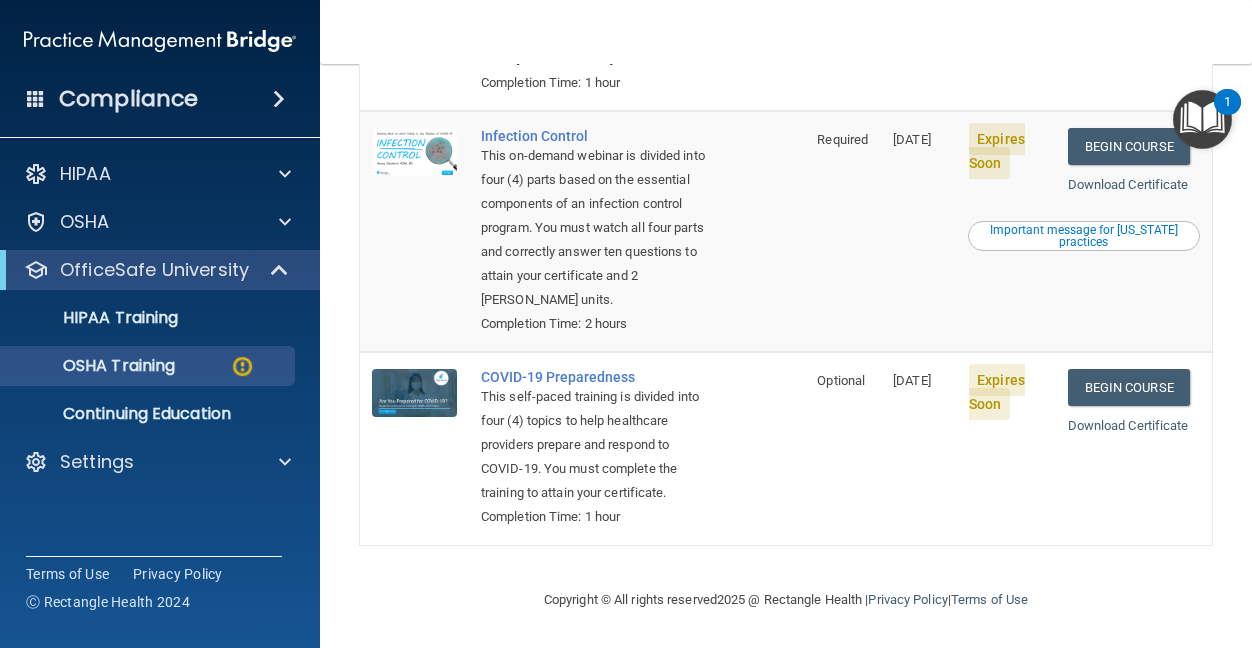 scroll, scrollTop: 727, scrollLeft: 0, axis: vertical 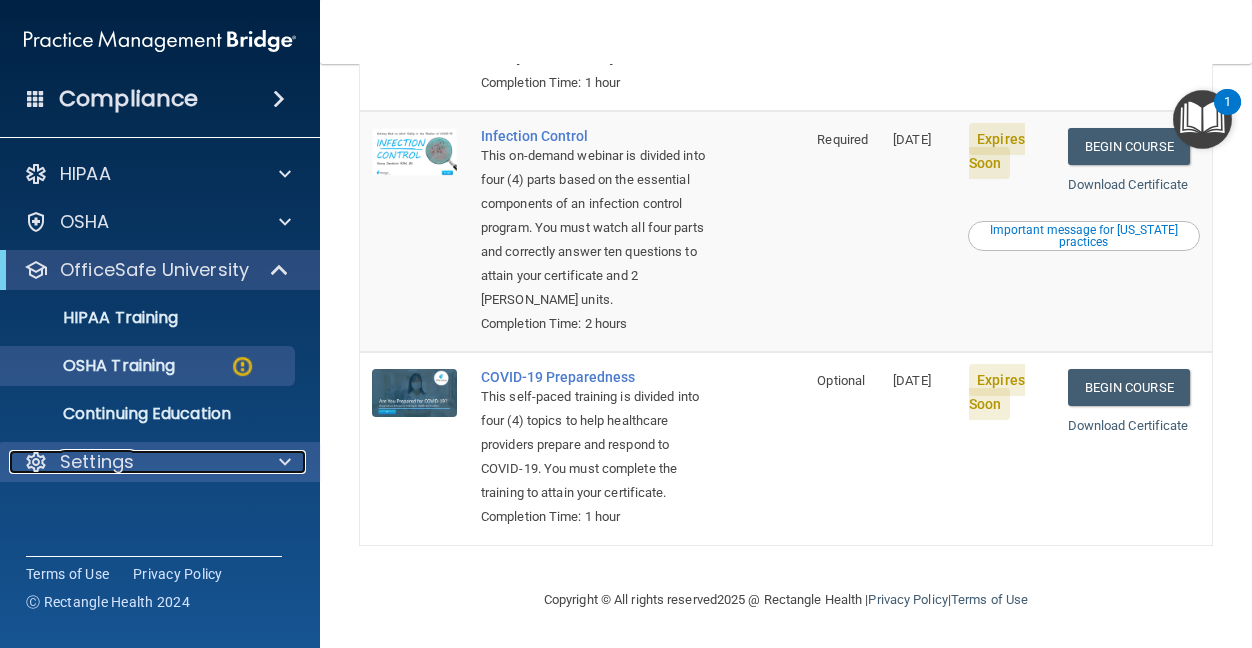 click at bounding box center (285, 462) 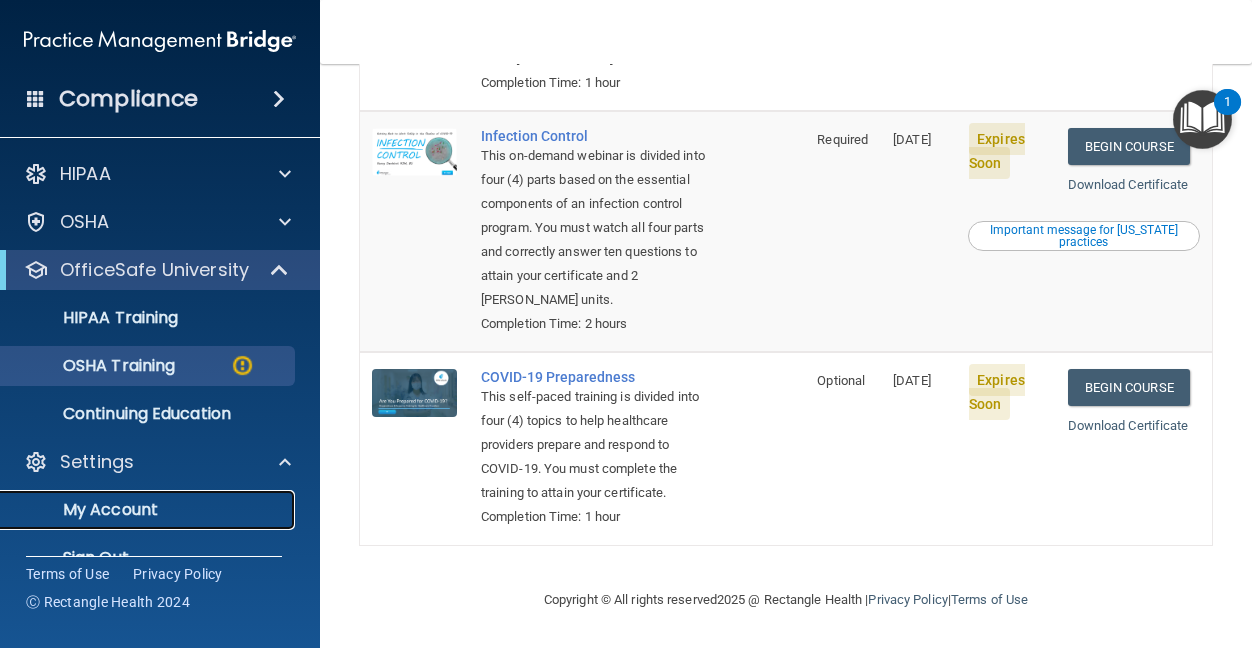 click on "My Account" at bounding box center [149, 510] 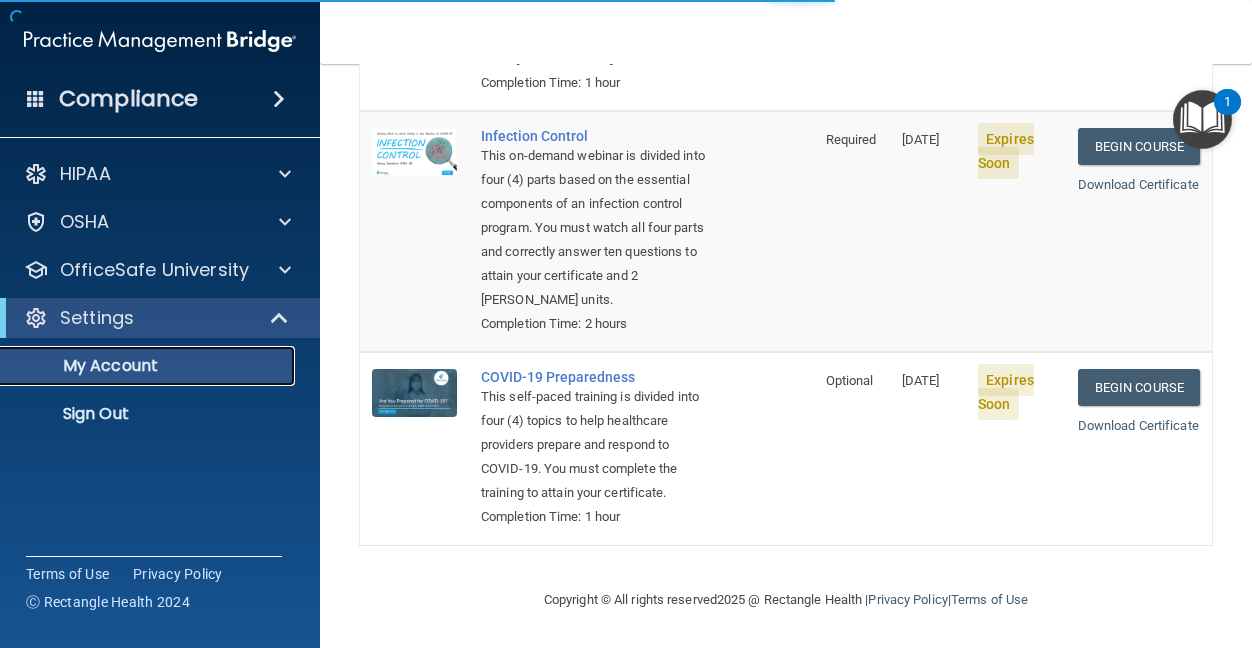 scroll, scrollTop: 0, scrollLeft: 0, axis: both 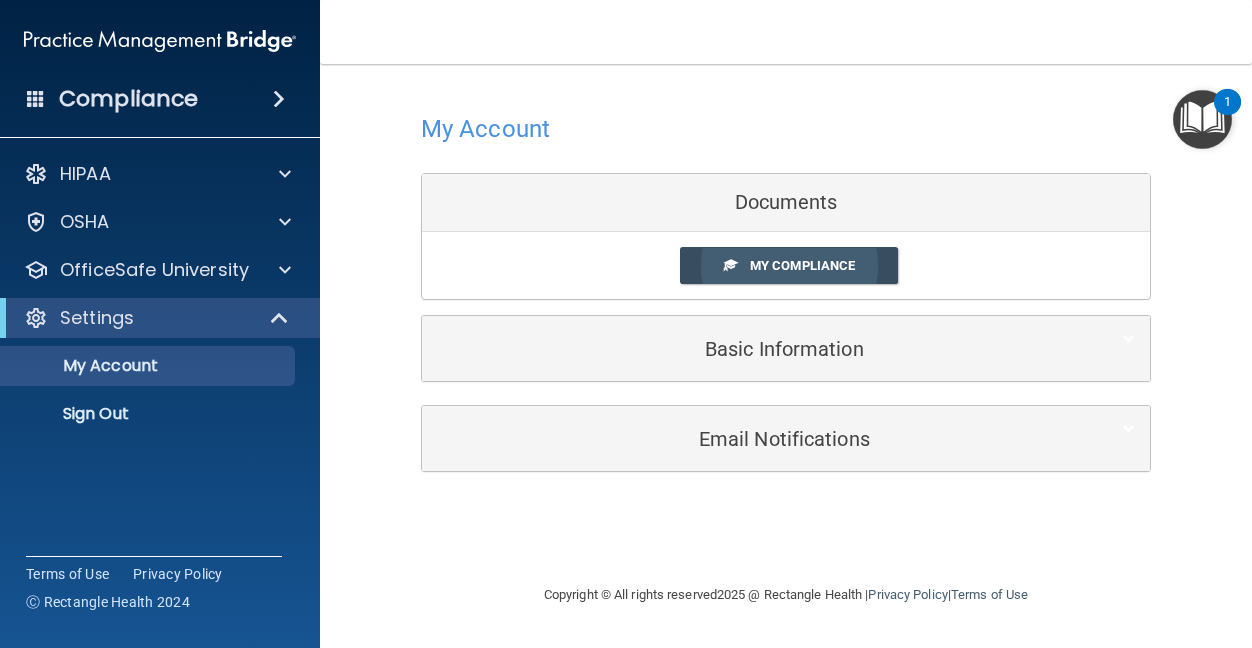 click on "My Compliance" at bounding box center (802, 265) 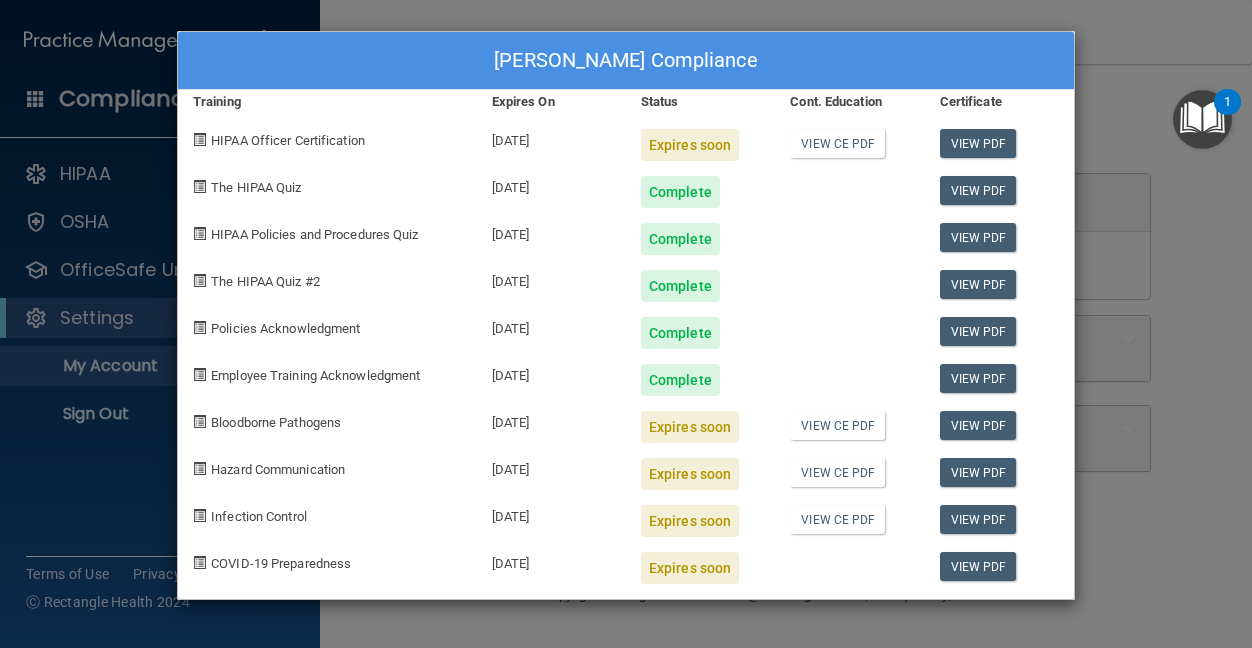 click on "07/12/2025" at bounding box center (551, 560) 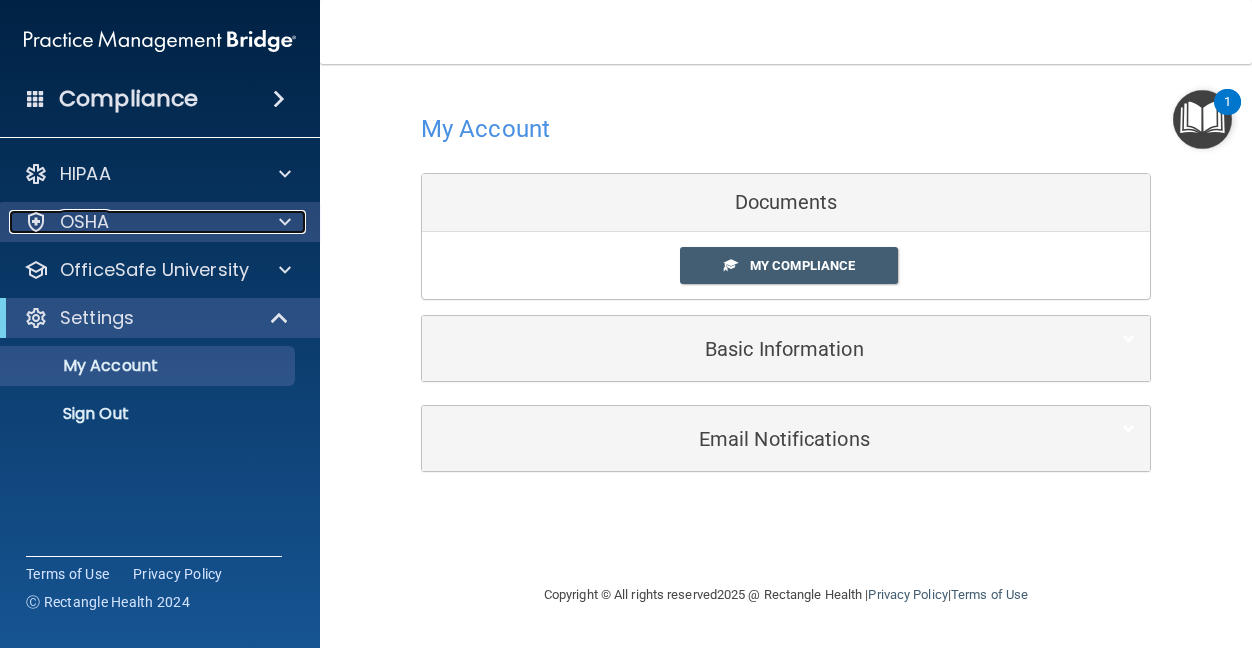 click at bounding box center (282, 222) 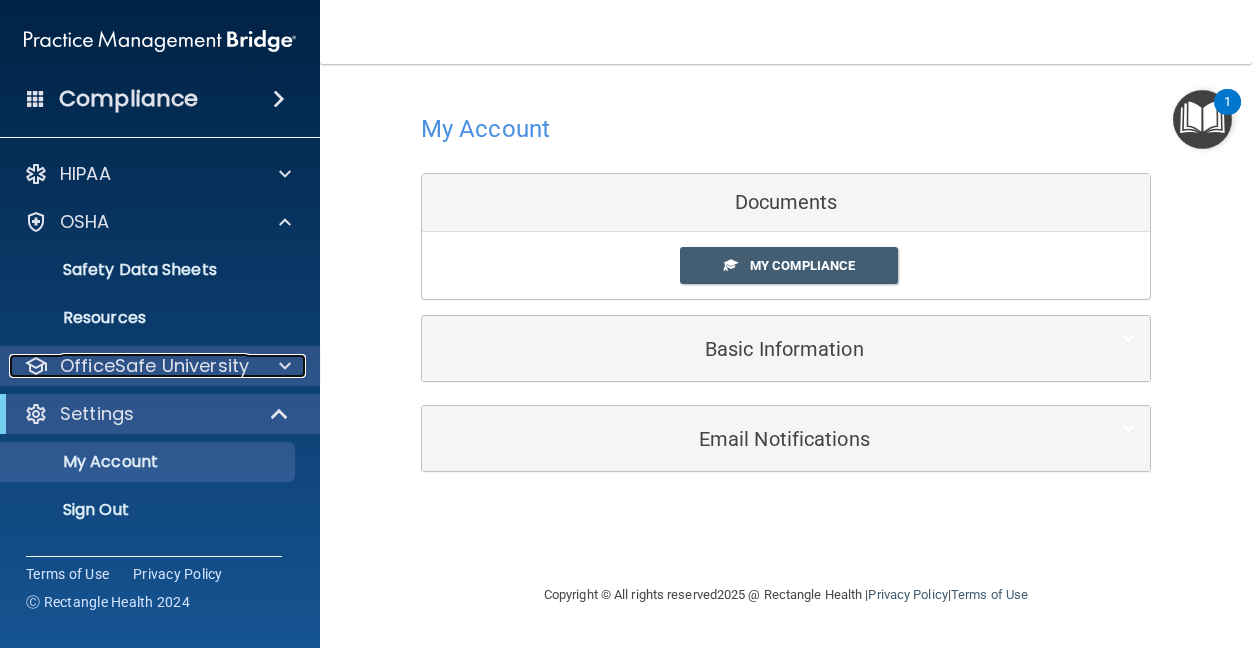 click at bounding box center [282, 366] 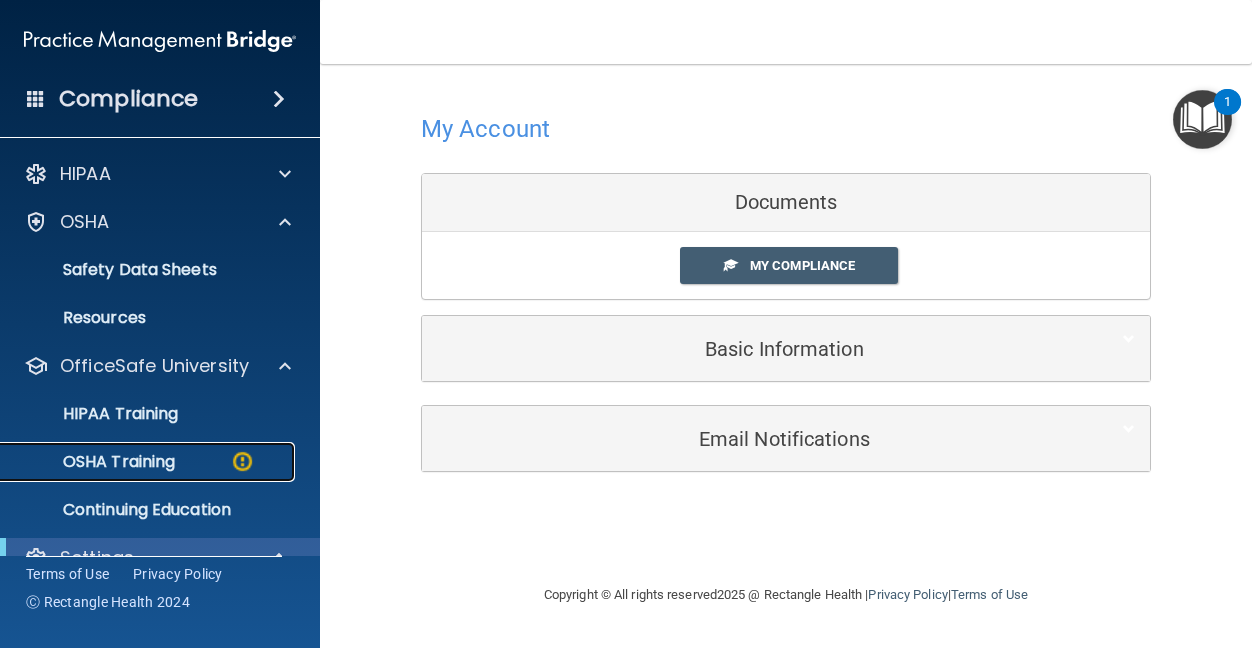click on "OSHA Training" at bounding box center [94, 462] 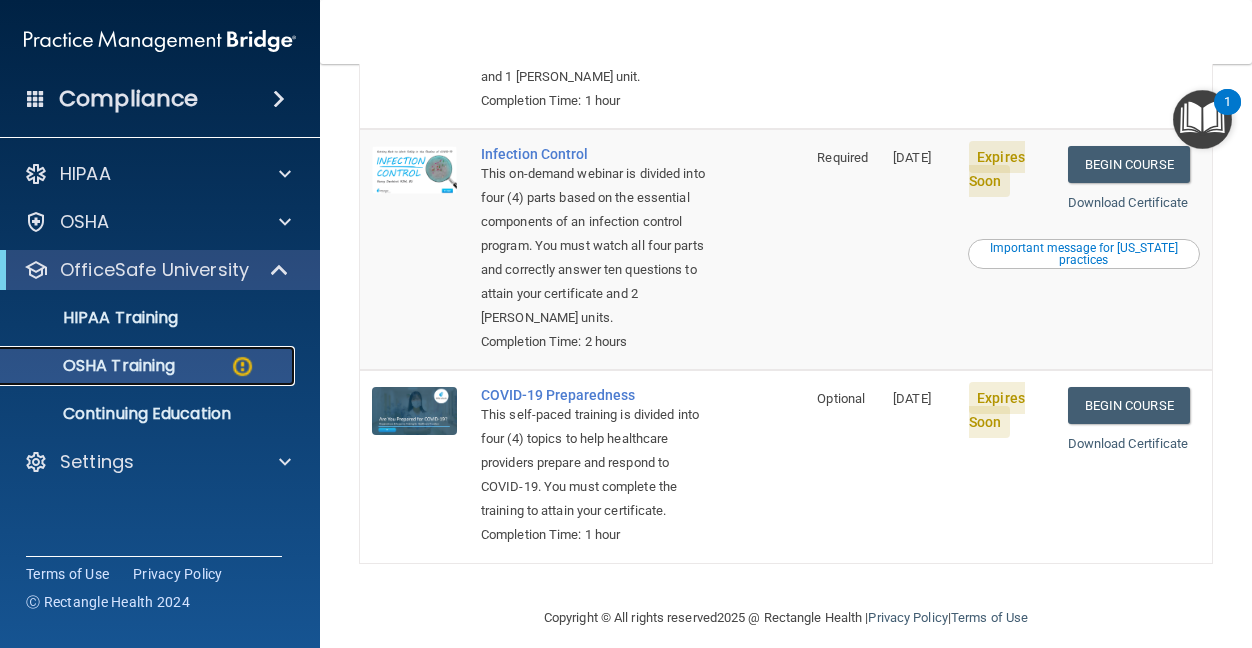 scroll, scrollTop: 700, scrollLeft: 0, axis: vertical 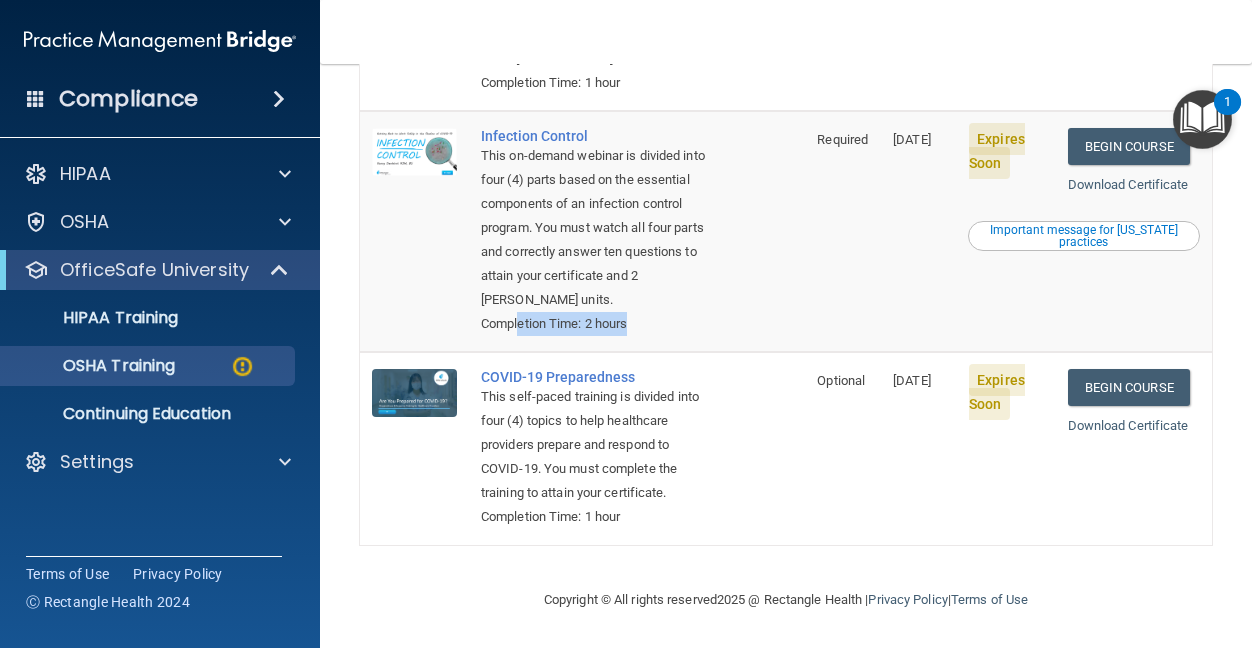drag, startPoint x: 520, startPoint y: 327, endPoint x: 743, endPoint y: 328, distance: 223.00224 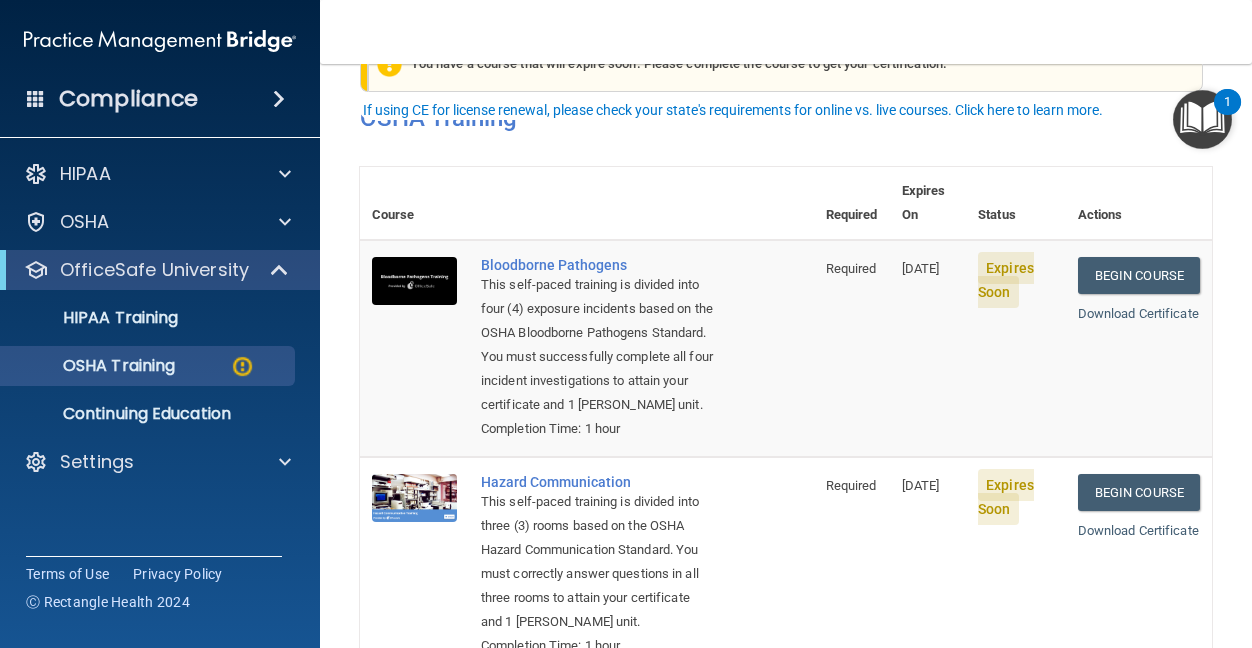 scroll, scrollTop: 0, scrollLeft: 0, axis: both 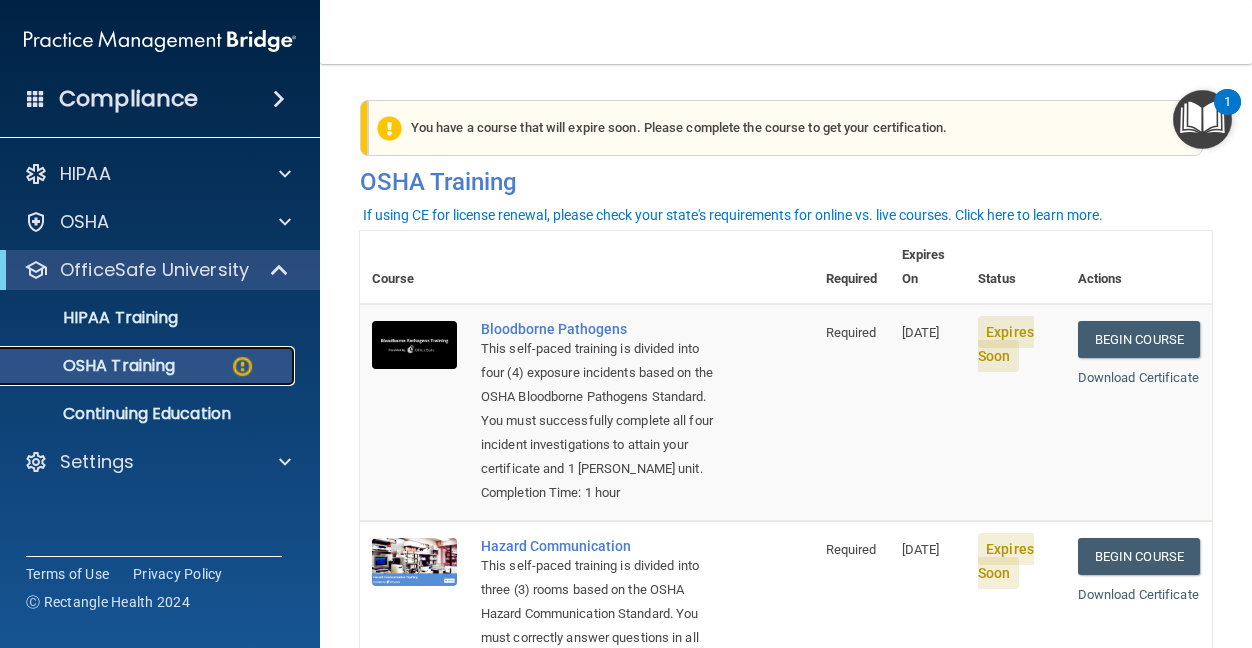 click at bounding box center (242, 366) 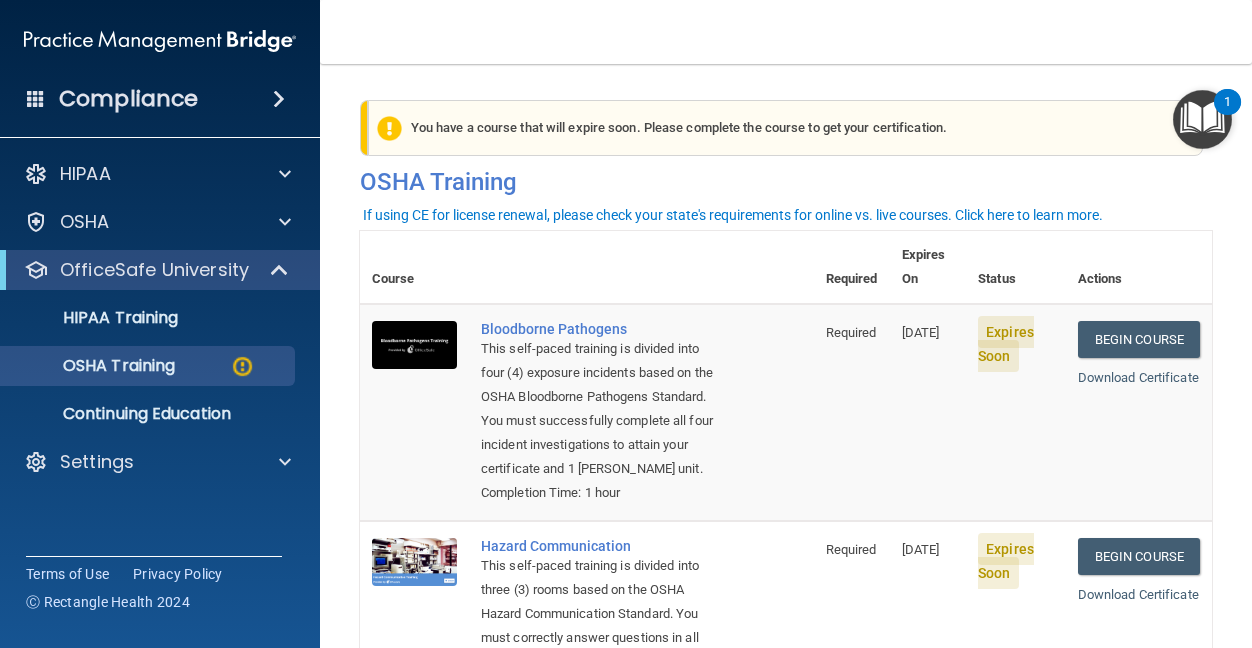 click on "You have a course that will expire soon. Please complete the course to get your certification." at bounding box center [785, 128] 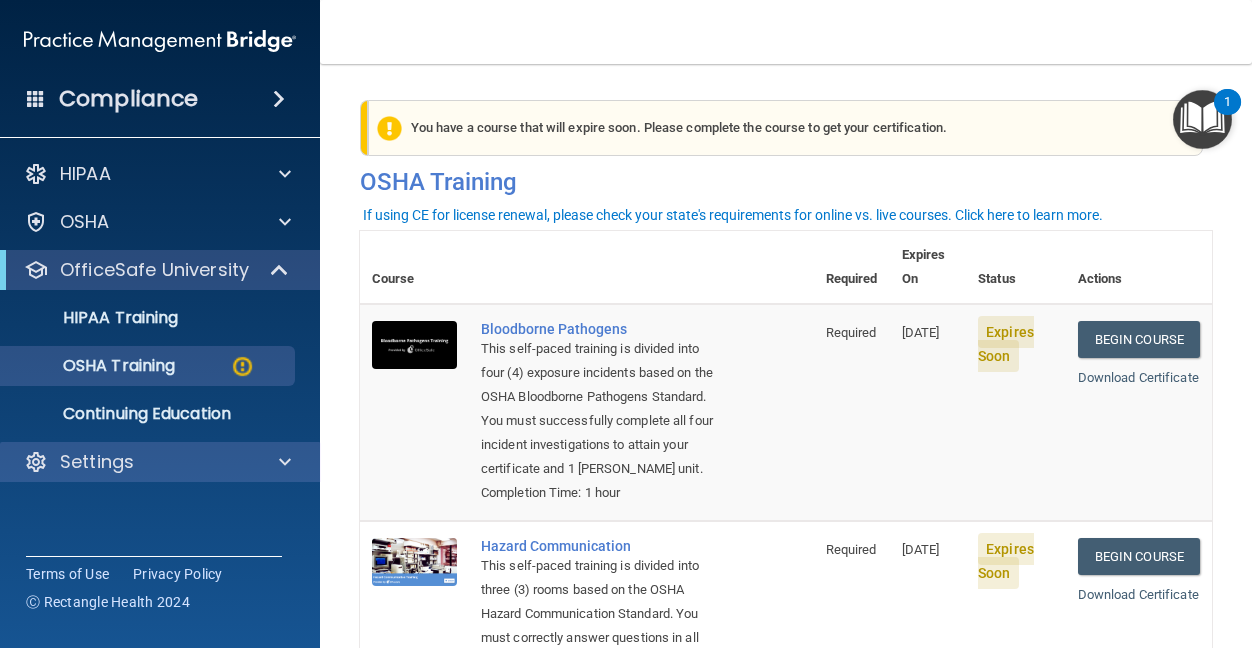 click on "Settings" at bounding box center [160, 462] 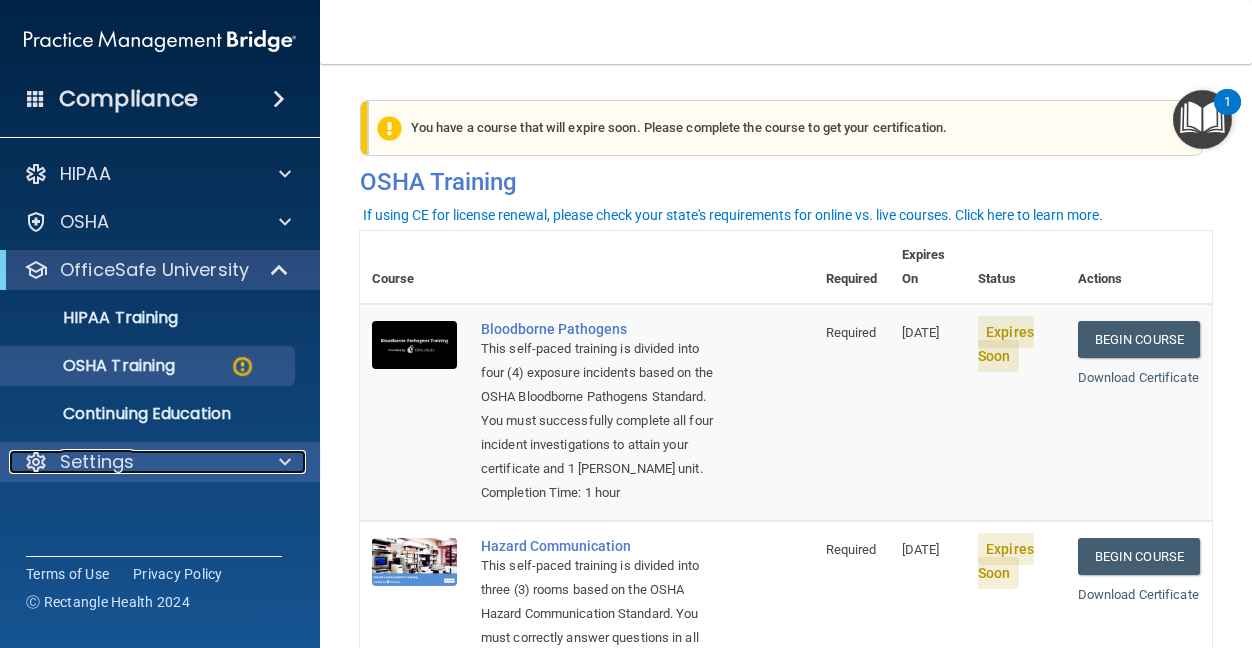 click at bounding box center [285, 462] 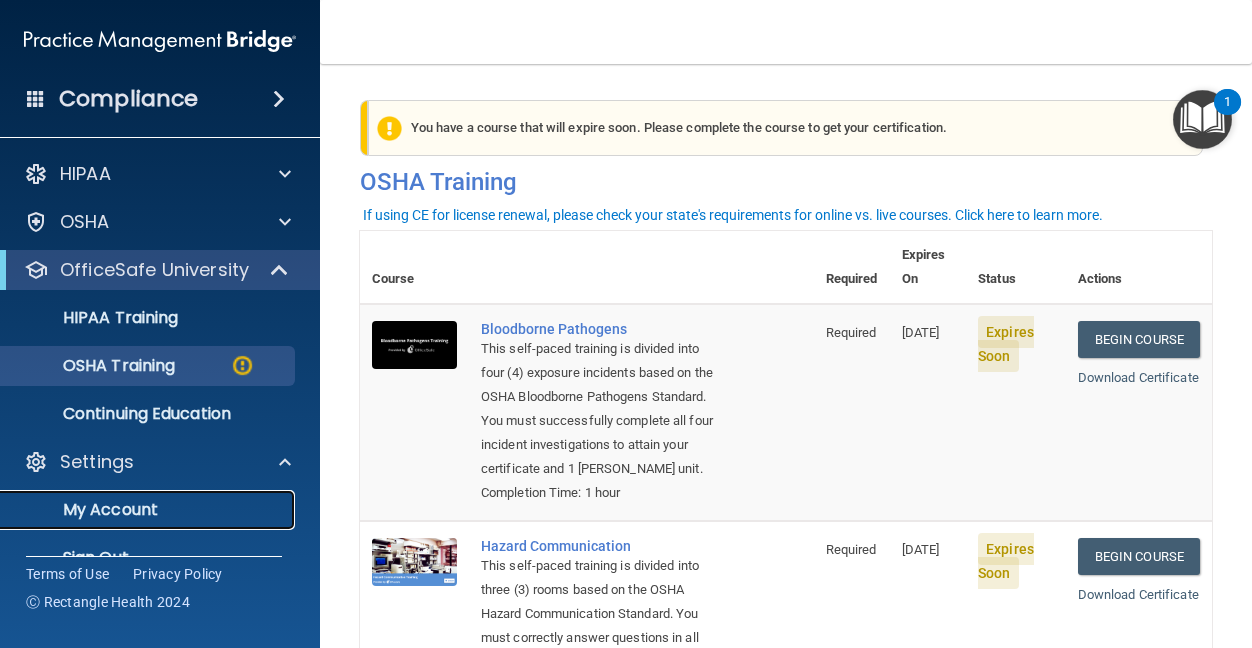 click on "My Account" at bounding box center [149, 510] 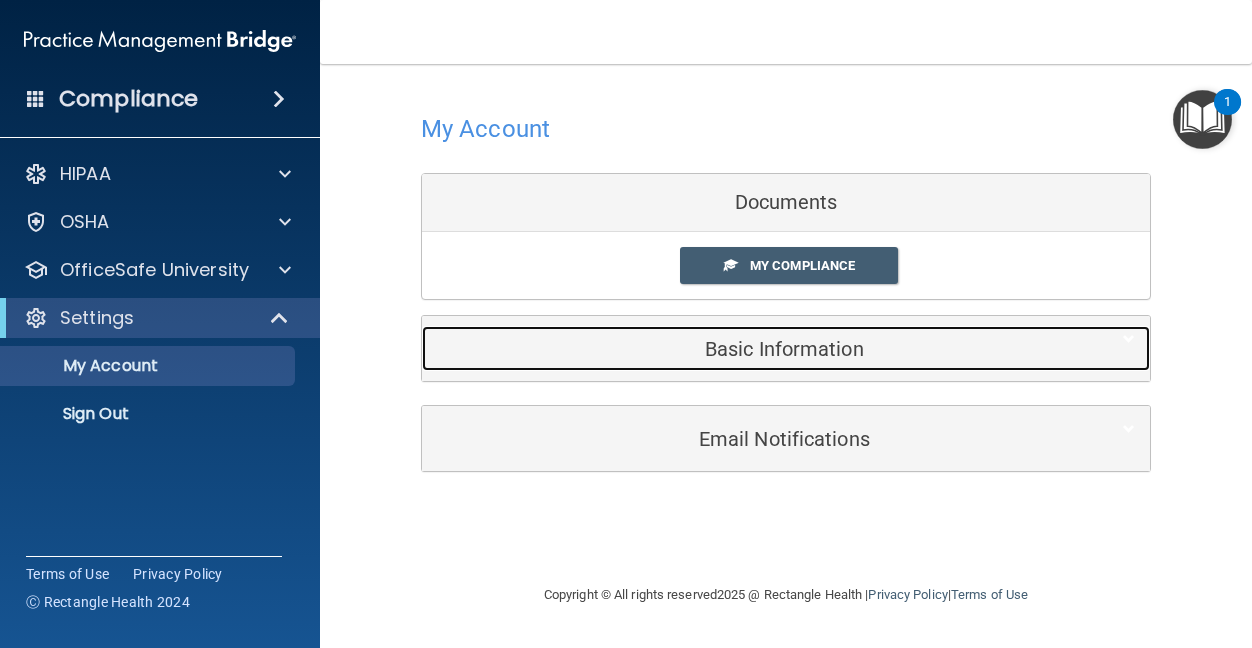 click on "Basic Information" at bounding box center [755, 349] 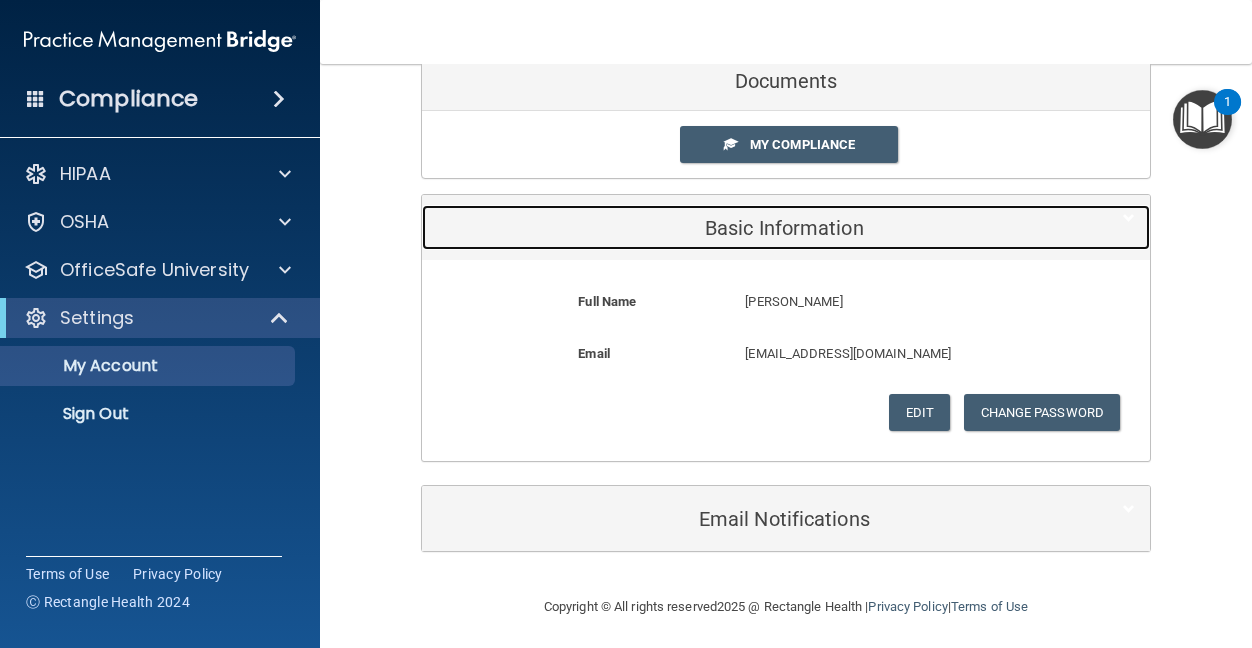scroll, scrollTop: 128, scrollLeft: 0, axis: vertical 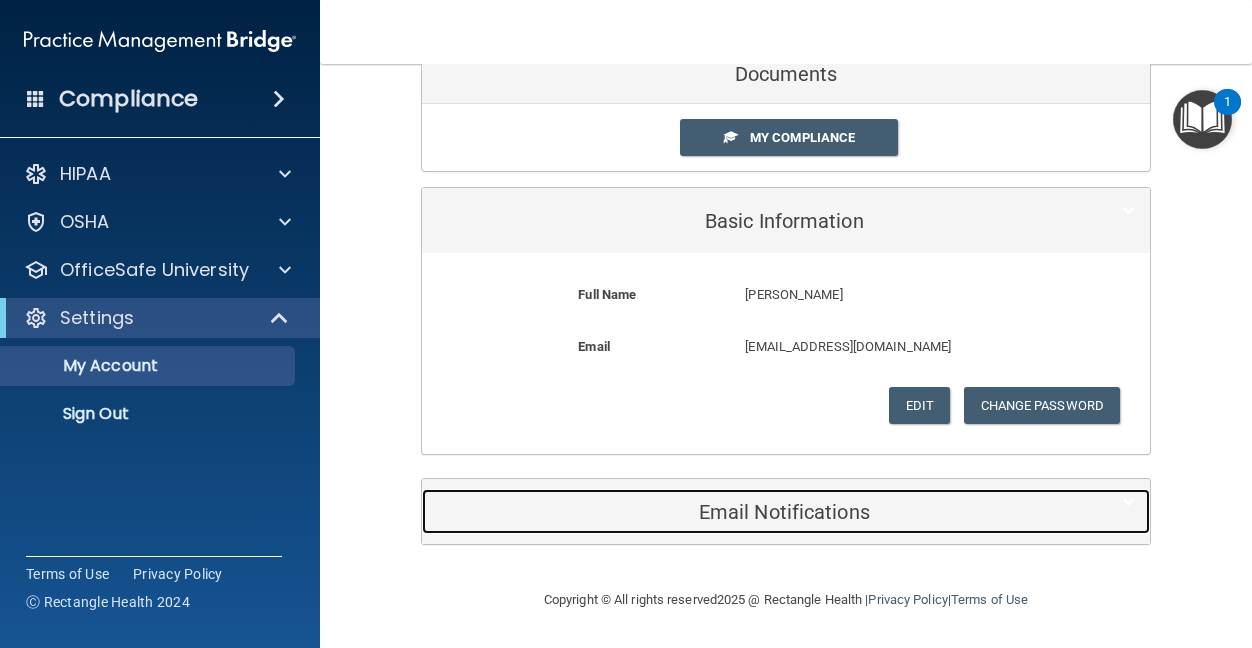 click on "Email Notifications" at bounding box center [755, 511] 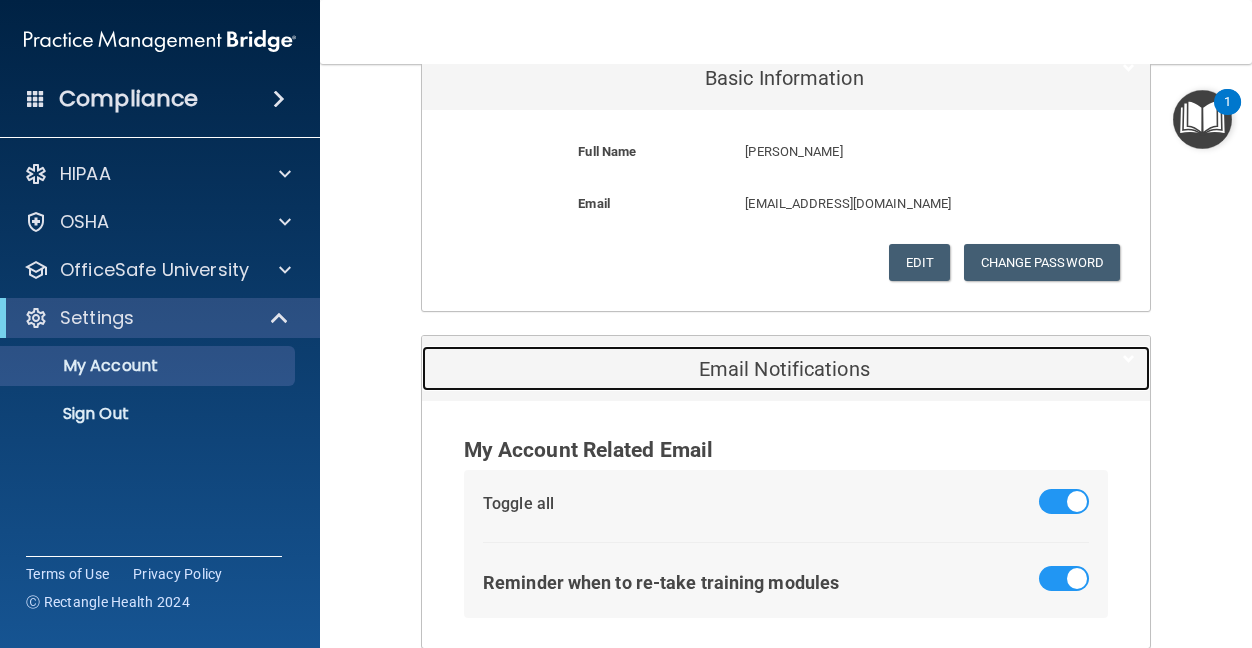 scroll, scrollTop: 0, scrollLeft: 0, axis: both 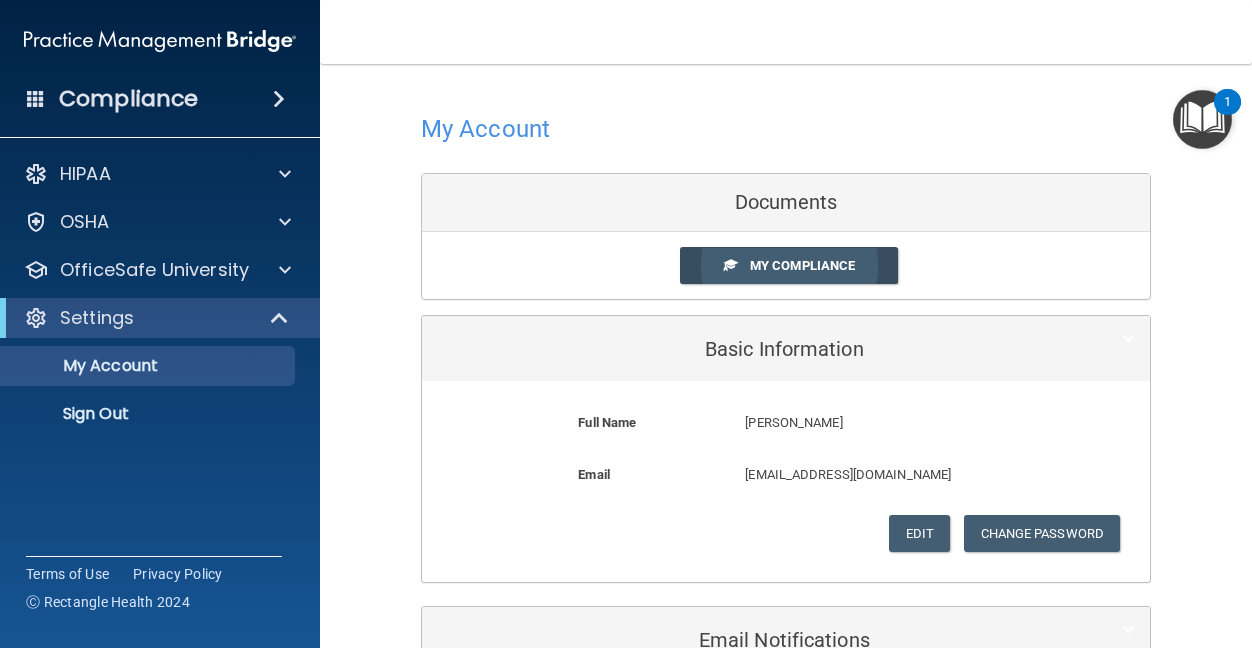 click on "My Compliance" at bounding box center (789, 265) 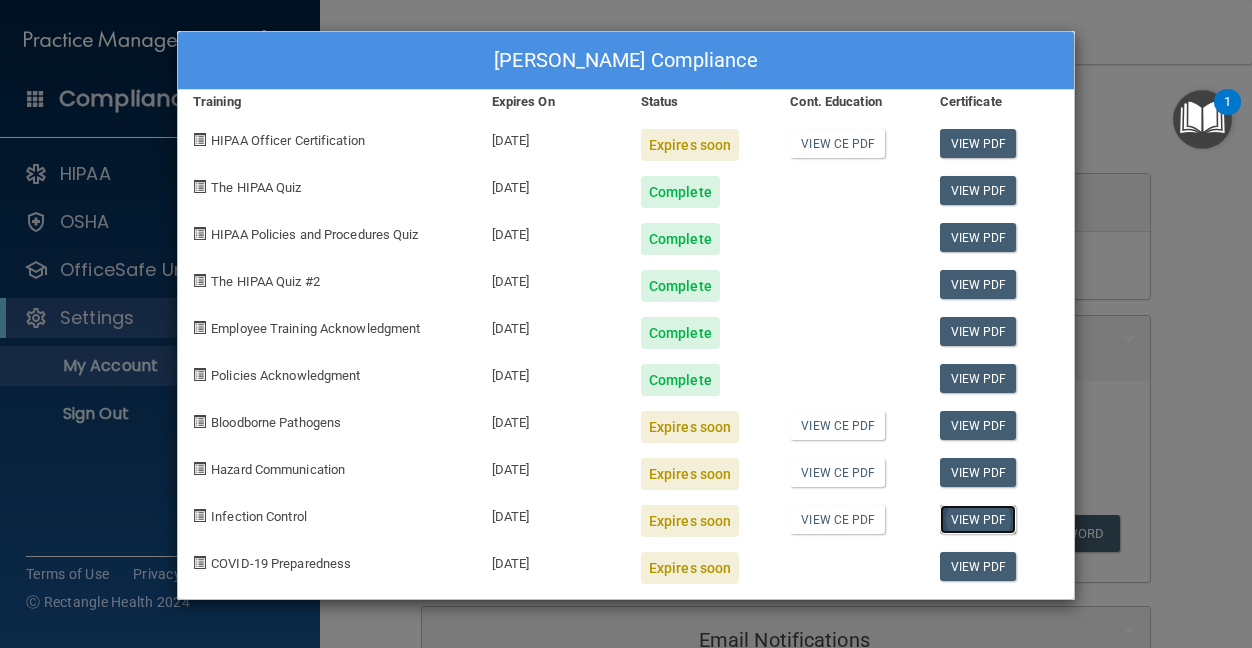 click on "View PDF" at bounding box center (978, 519) 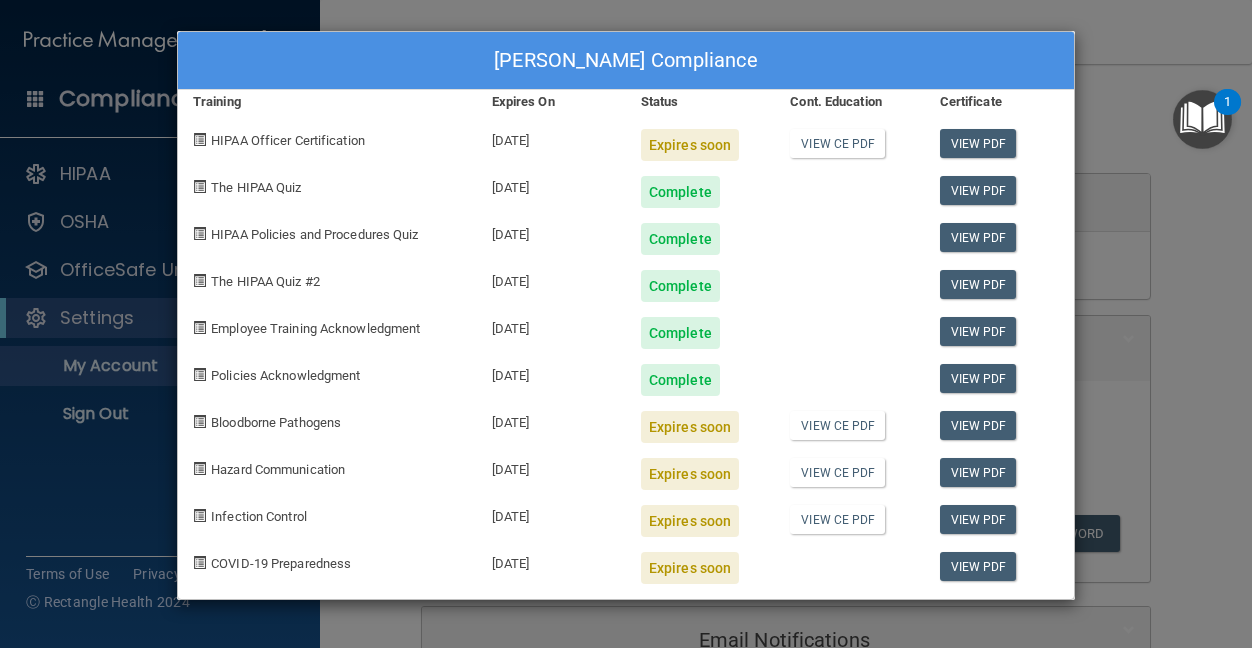 click on "HIPAA Officer Certification" at bounding box center (288, 140) 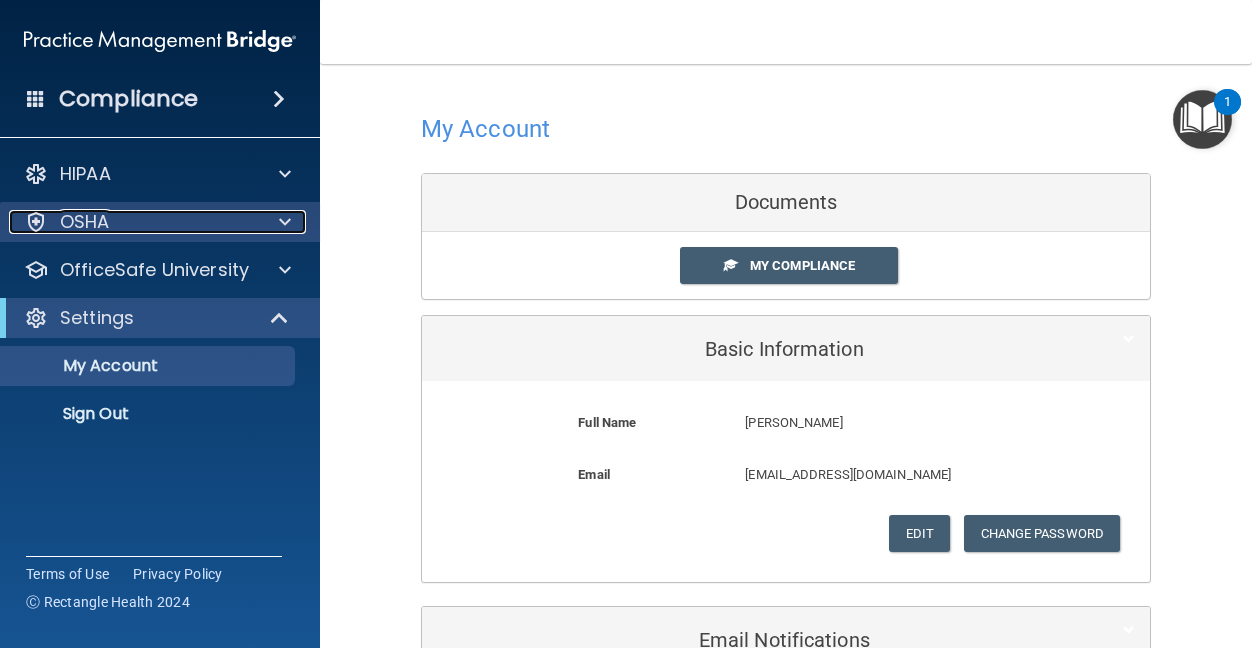 click at bounding box center (285, 222) 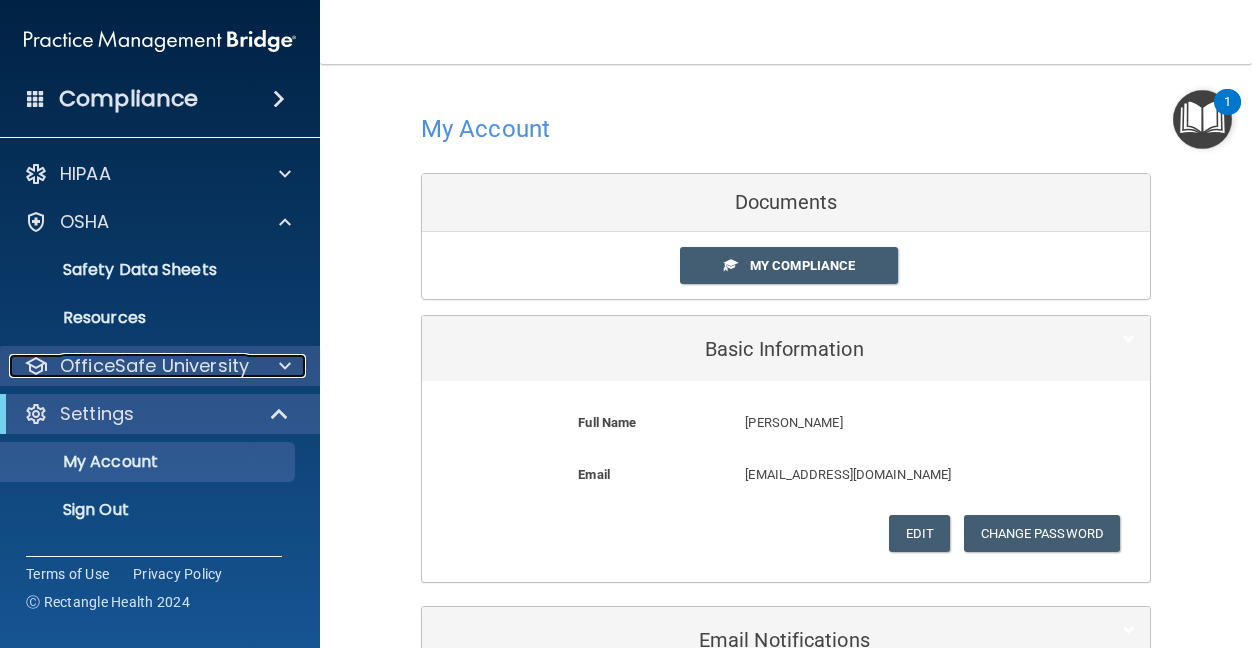 click at bounding box center [282, 366] 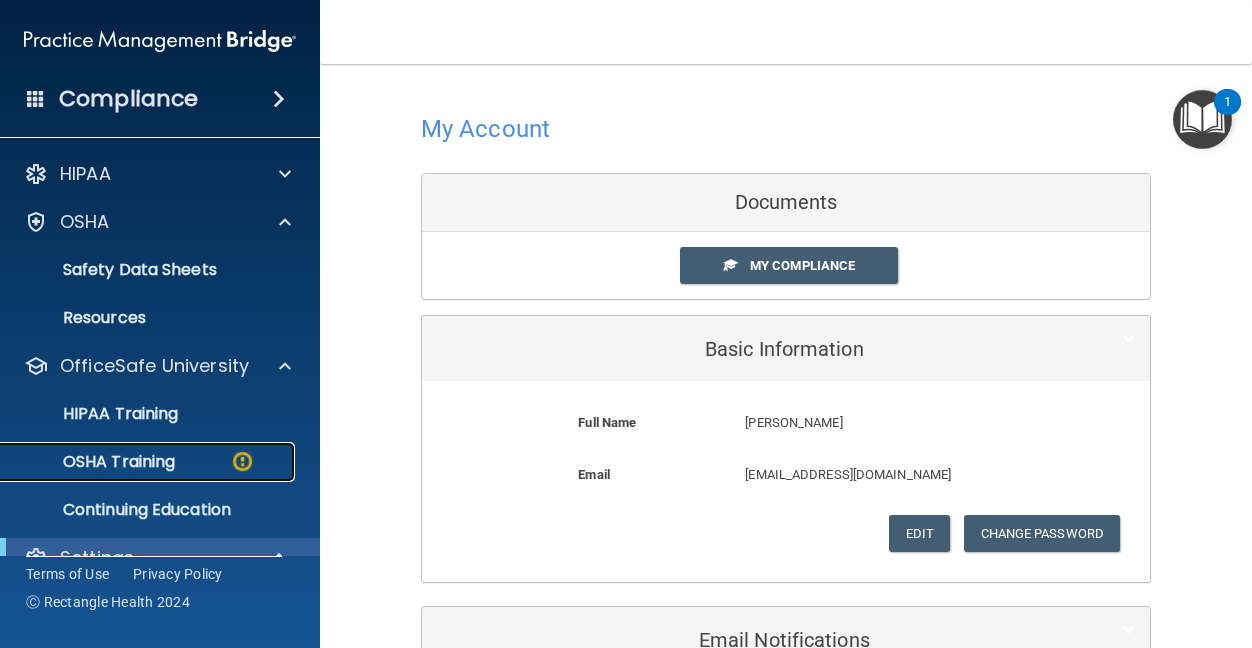 click on "OSHA Training" at bounding box center [94, 462] 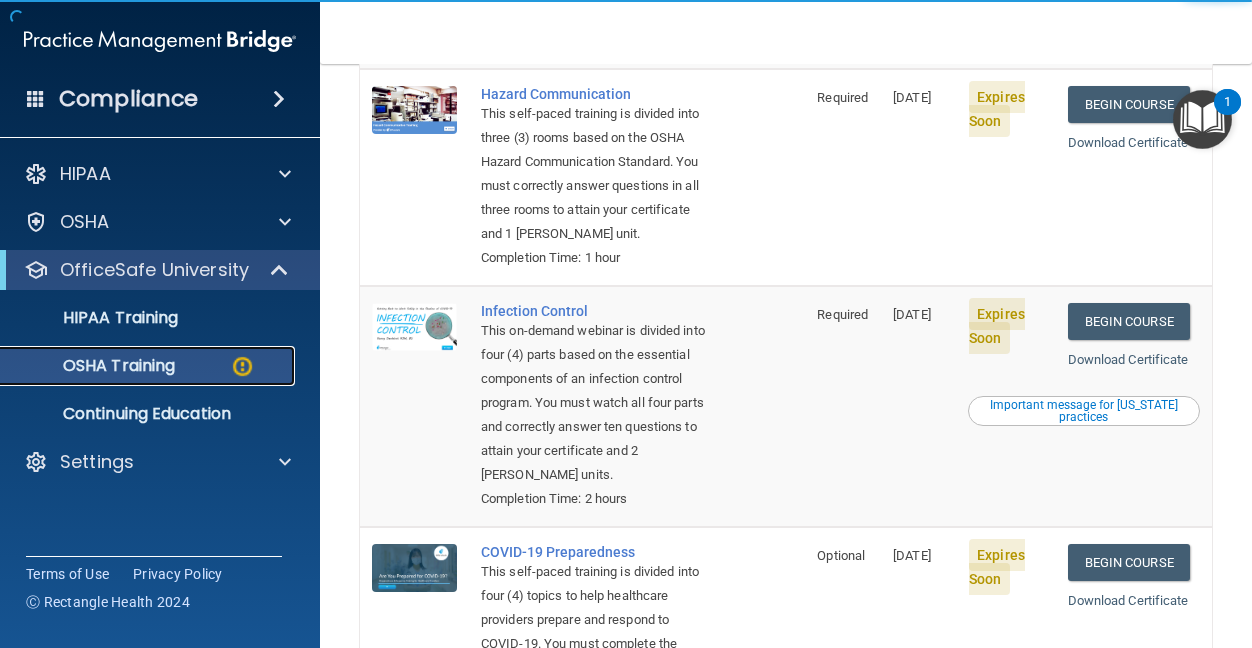scroll, scrollTop: 600, scrollLeft: 0, axis: vertical 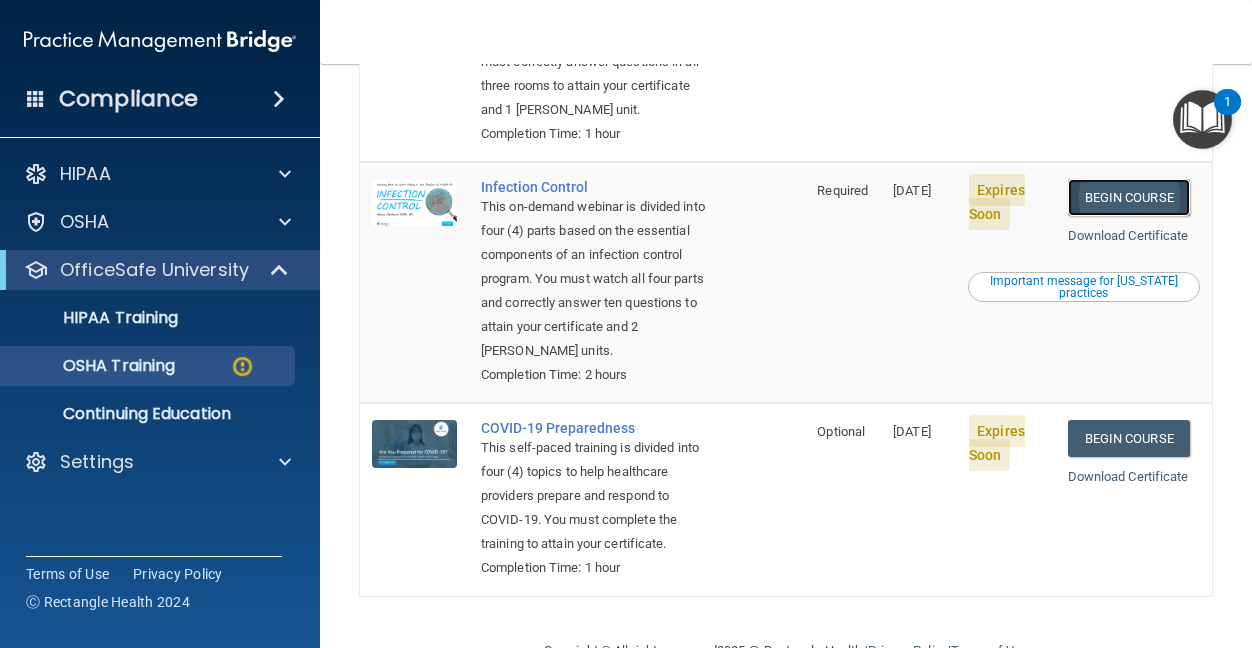 click on "Begin Course" at bounding box center (1129, 197) 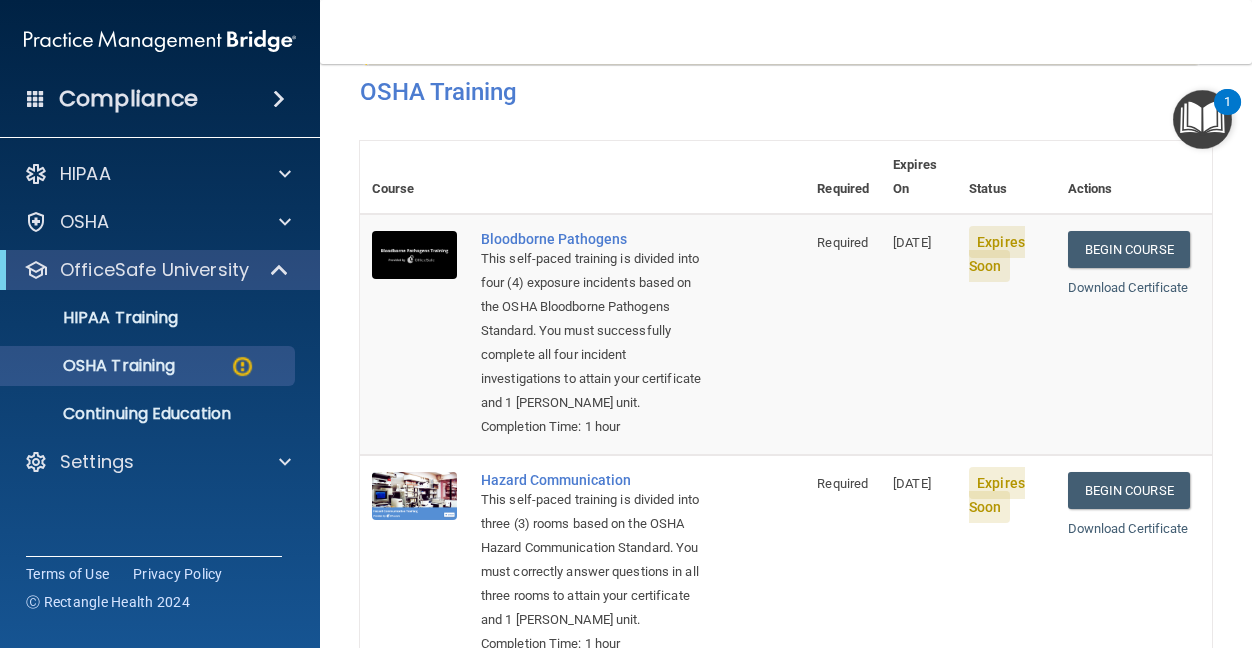 scroll, scrollTop: 0, scrollLeft: 0, axis: both 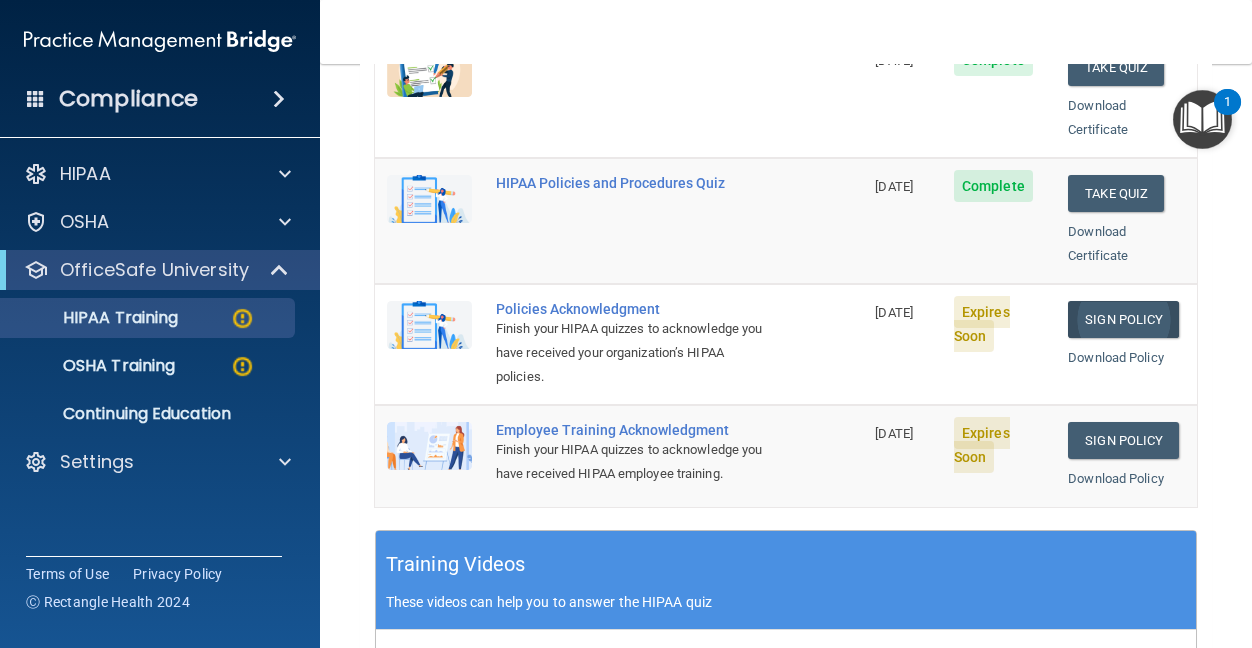 click on "Sign Policy" at bounding box center [1123, 319] 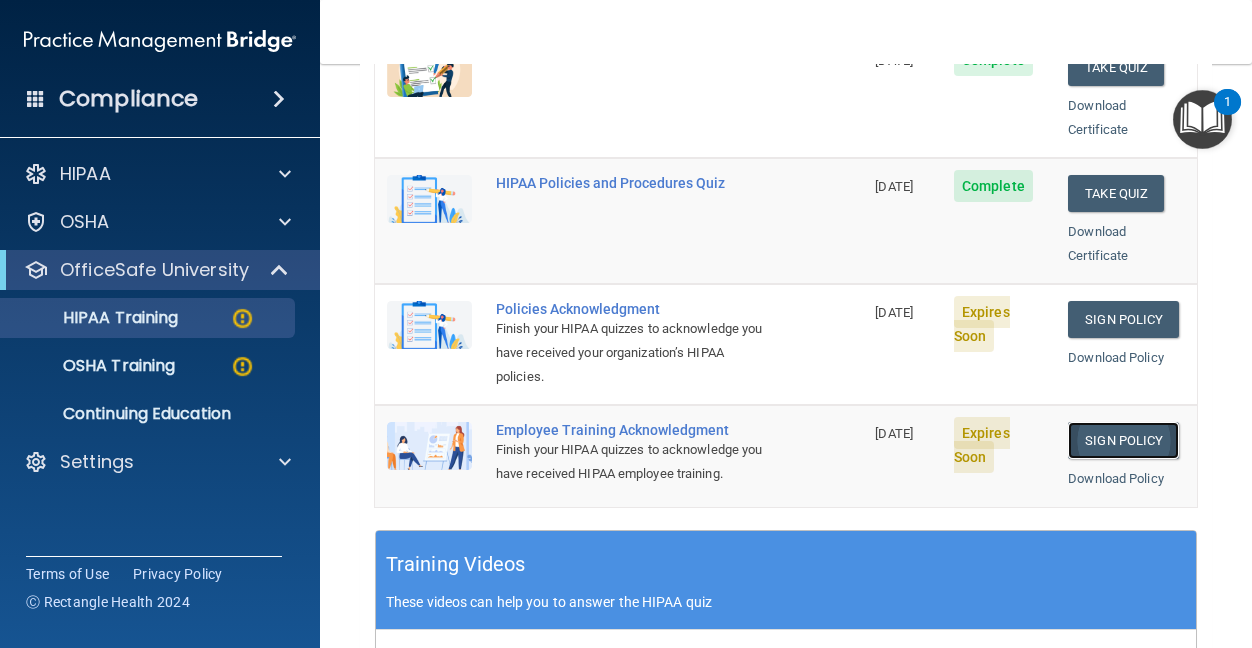 click on "Sign Policy" at bounding box center [1123, 440] 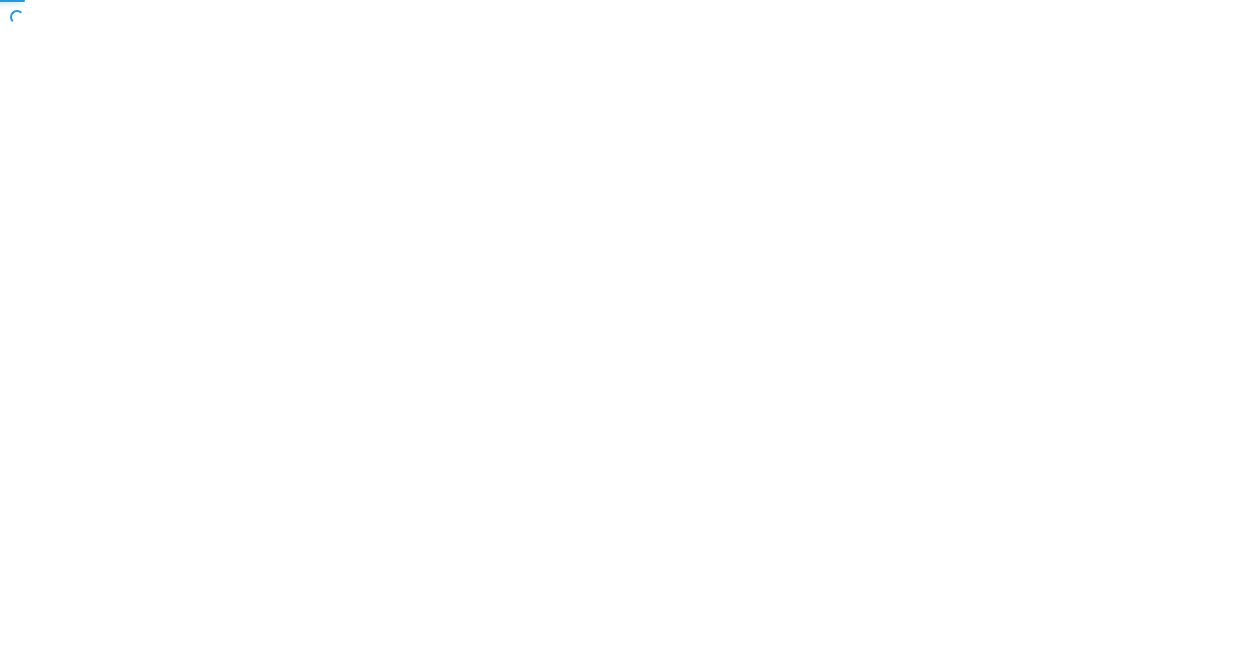 scroll, scrollTop: 0, scrollLeft: 0, axis: both 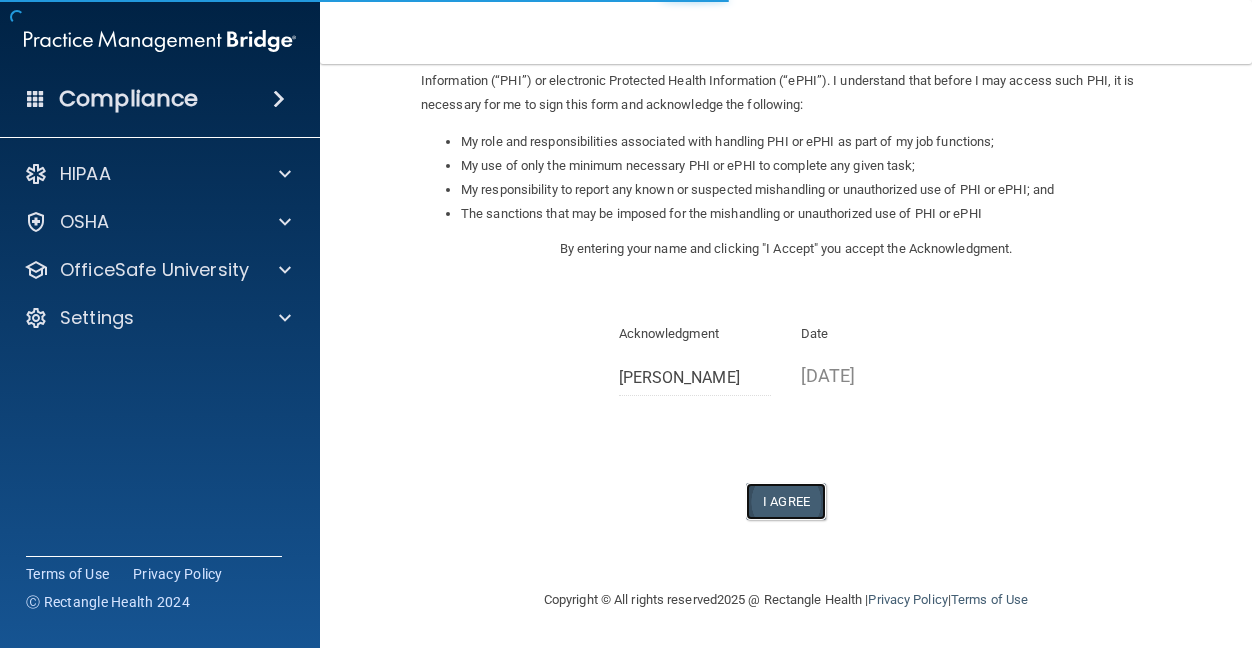 click on "I Agree" at bounding box center (786, 501) 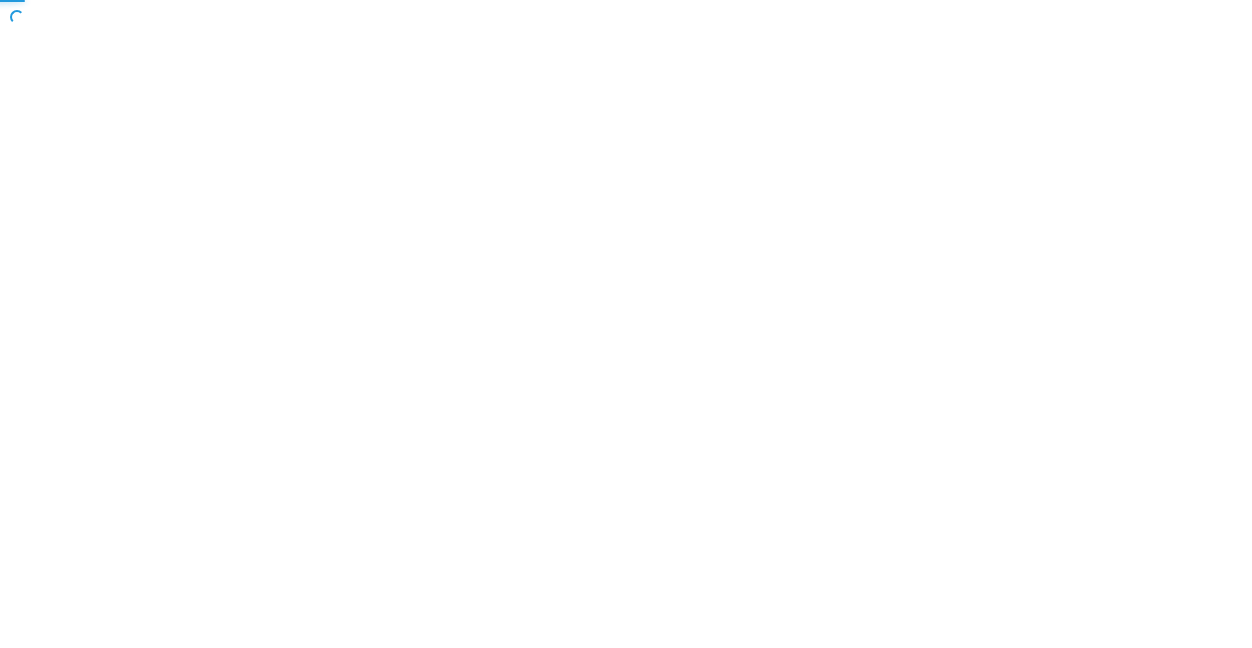 scroll, scrollTop: 0, scrollLeft: 0, axis: both 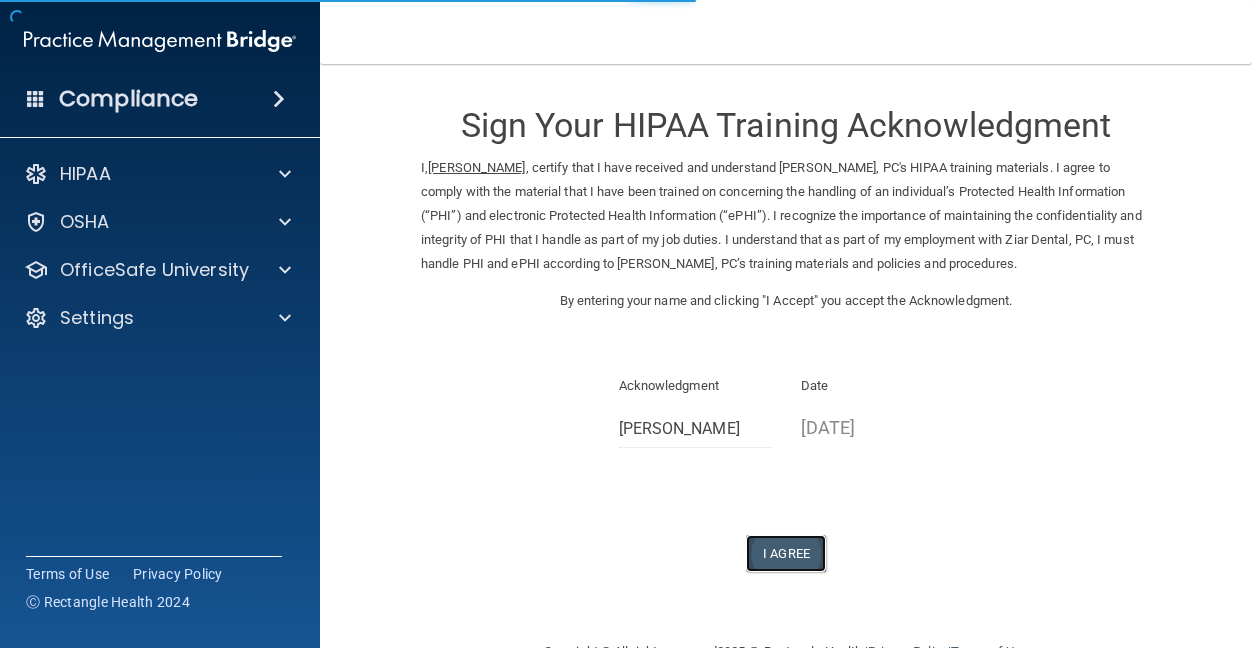 click on "I Agree" at bounding box center [786, 553] 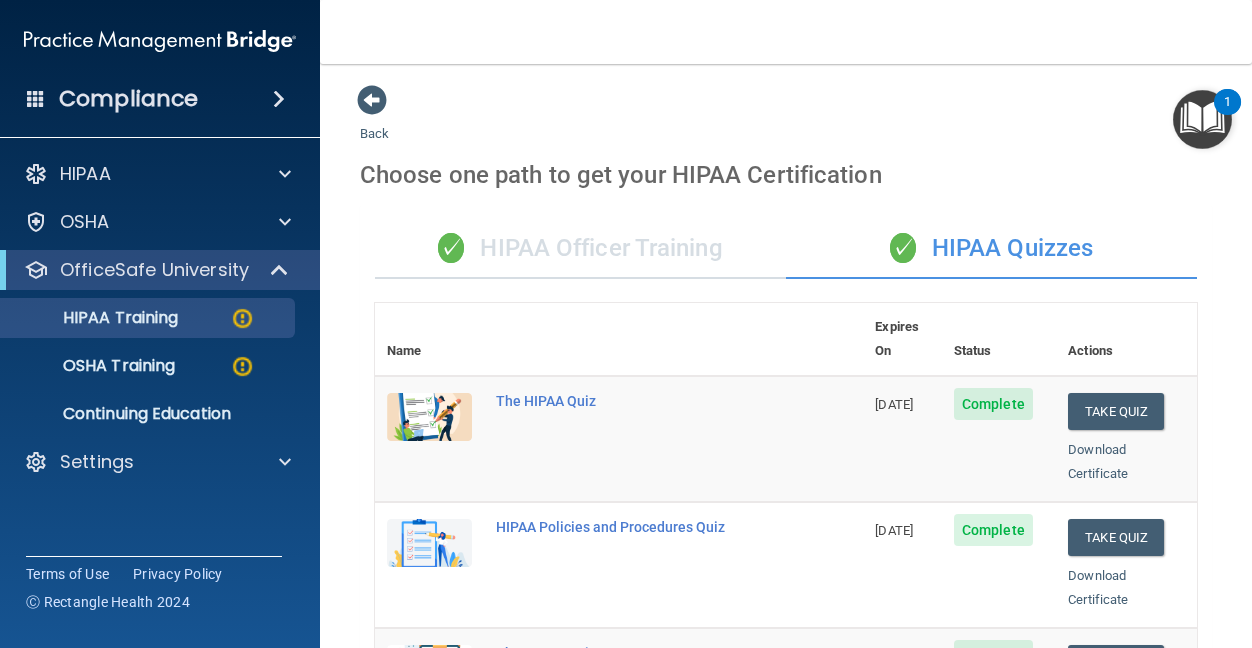 scroll, scrollTop: 0, scrollLeft: 0, axis: both 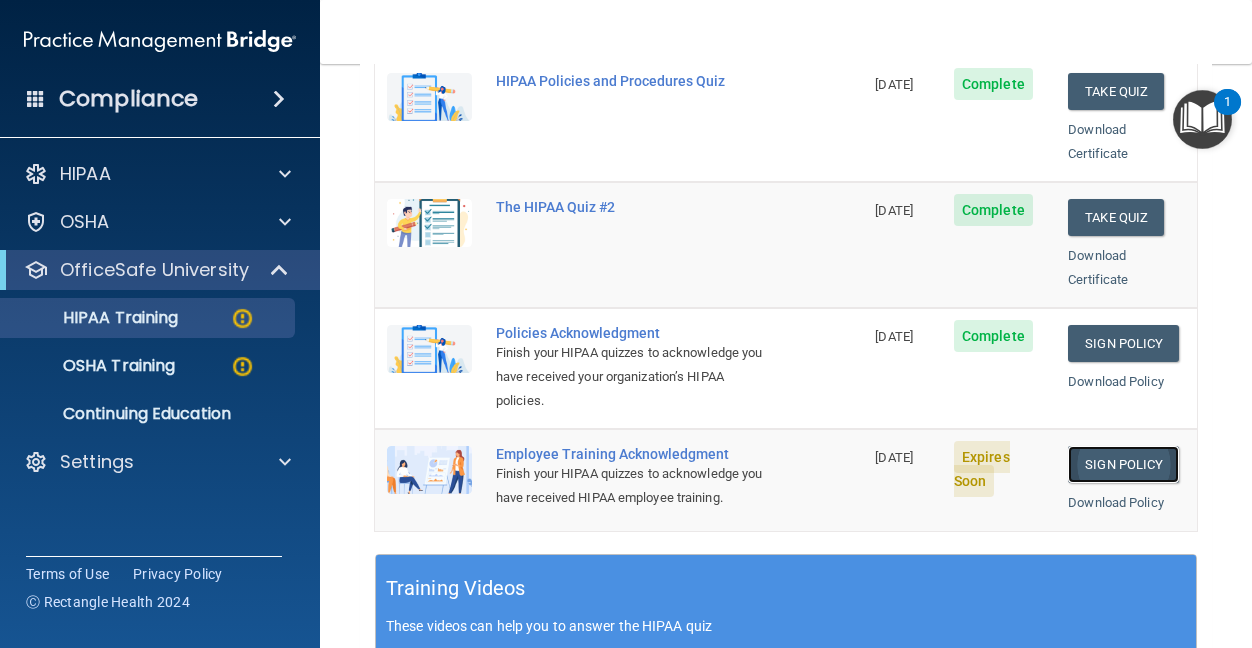 click on "Sign Policy" at bounding box center [1123, 464] 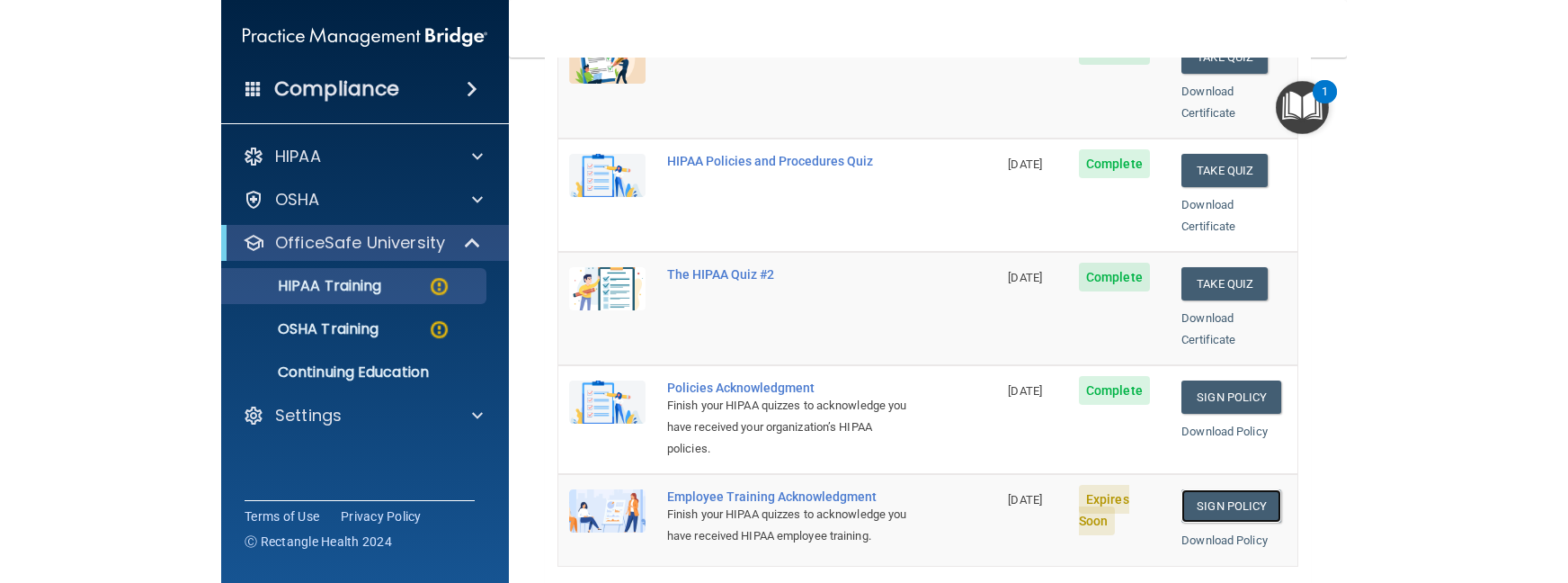 scroll, scrollTop: 311, scrollLeft: 0, axis: vertical 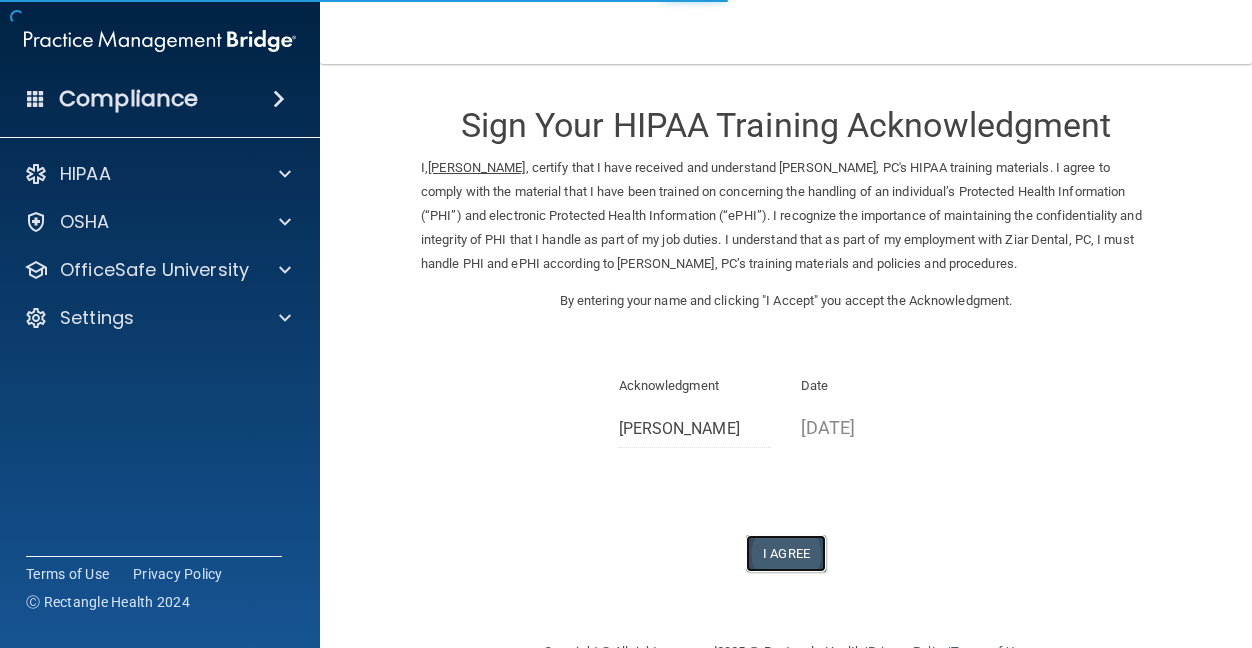 click on "I Agree" at bounding box center [786, 553] 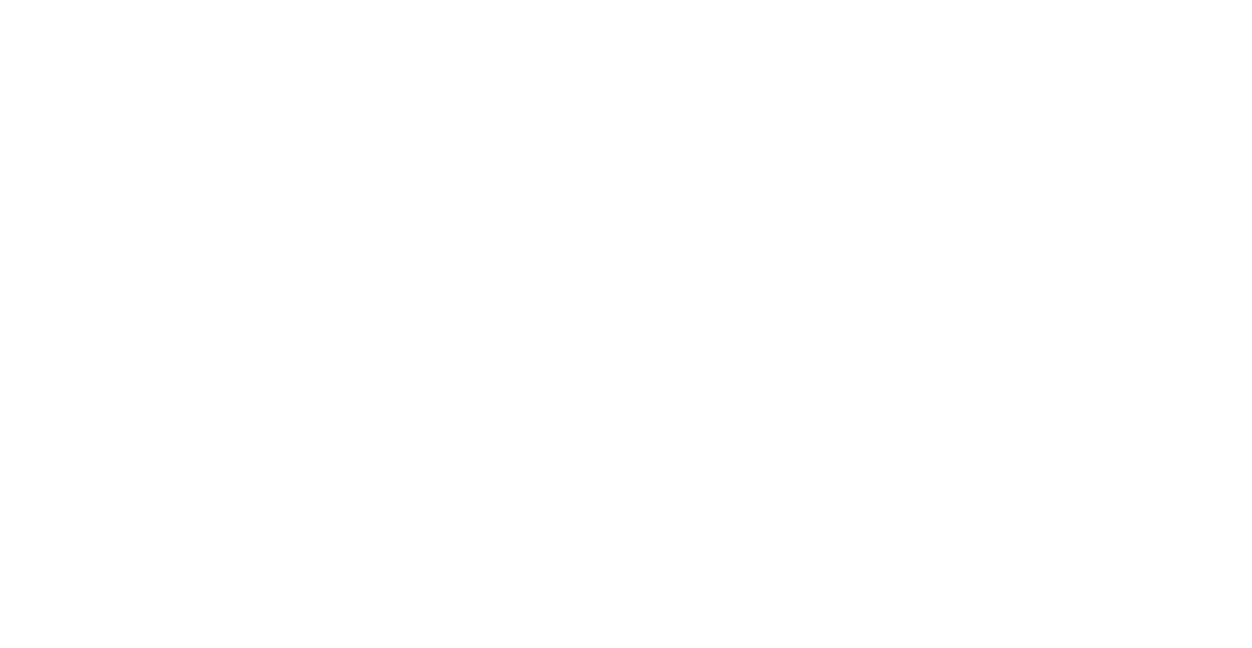 scroll, scrollTop: 0, scrollLeft: 0, axis: both 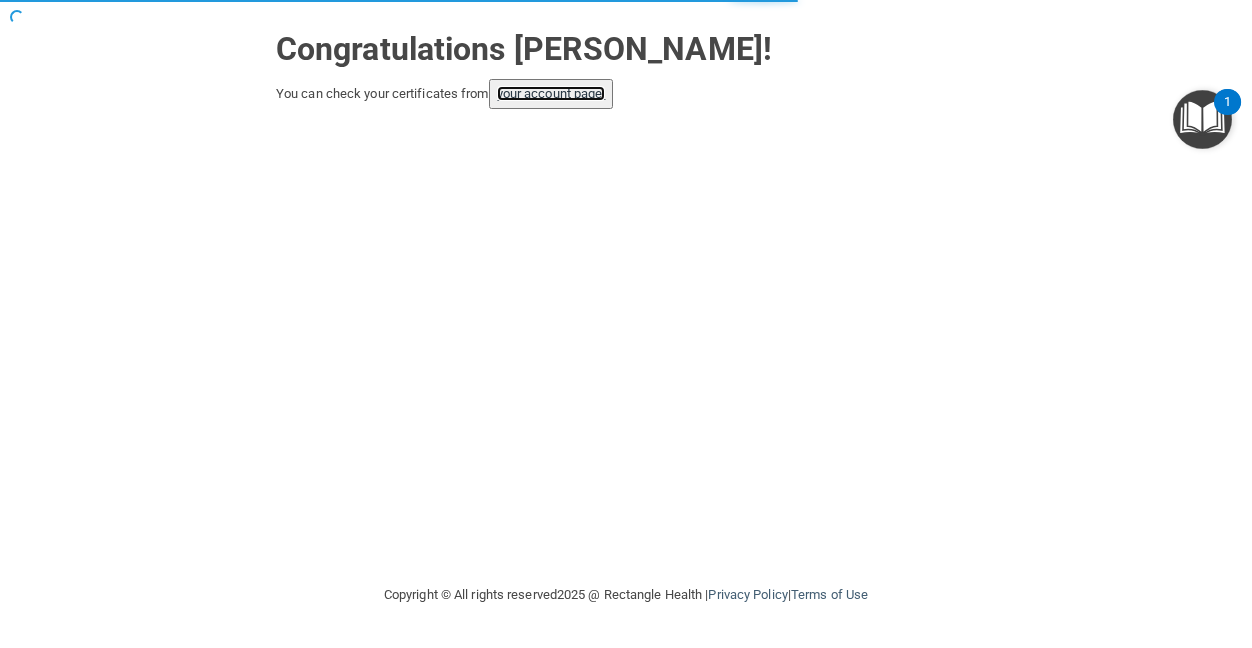 click on "your account page!" at bounding box center [551, 93] 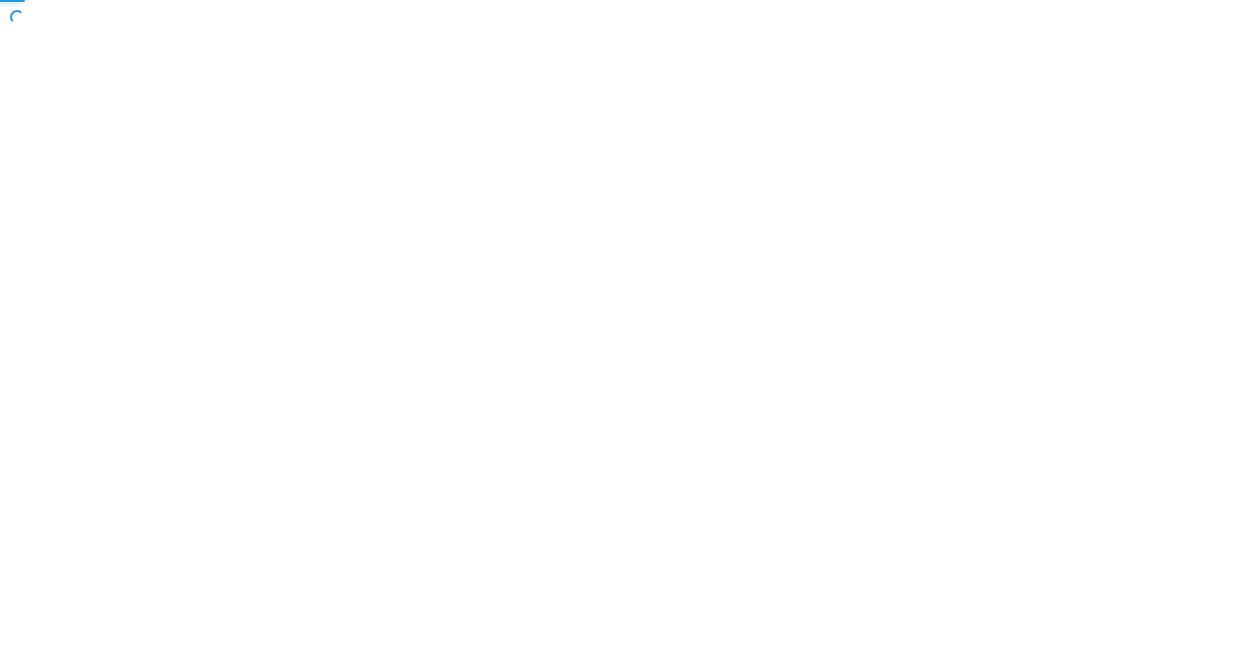 scroll, scrollTop: 0, scrollLeft: 0, axis: both 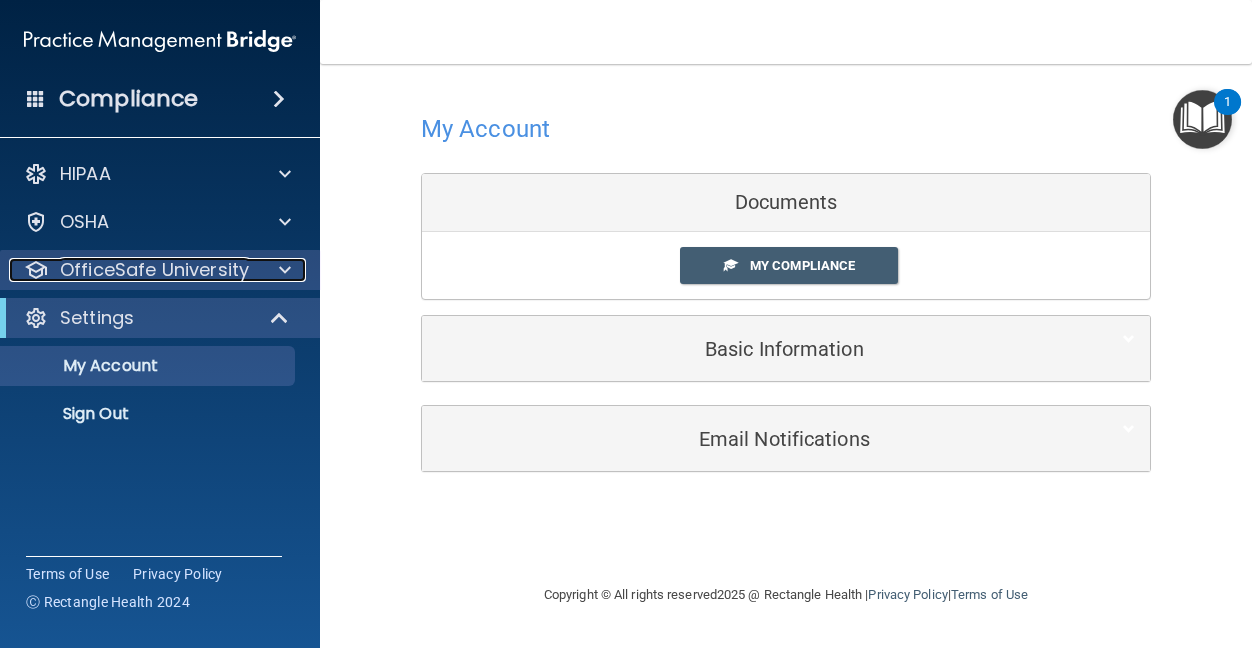 click at bounding box center (282, 270) 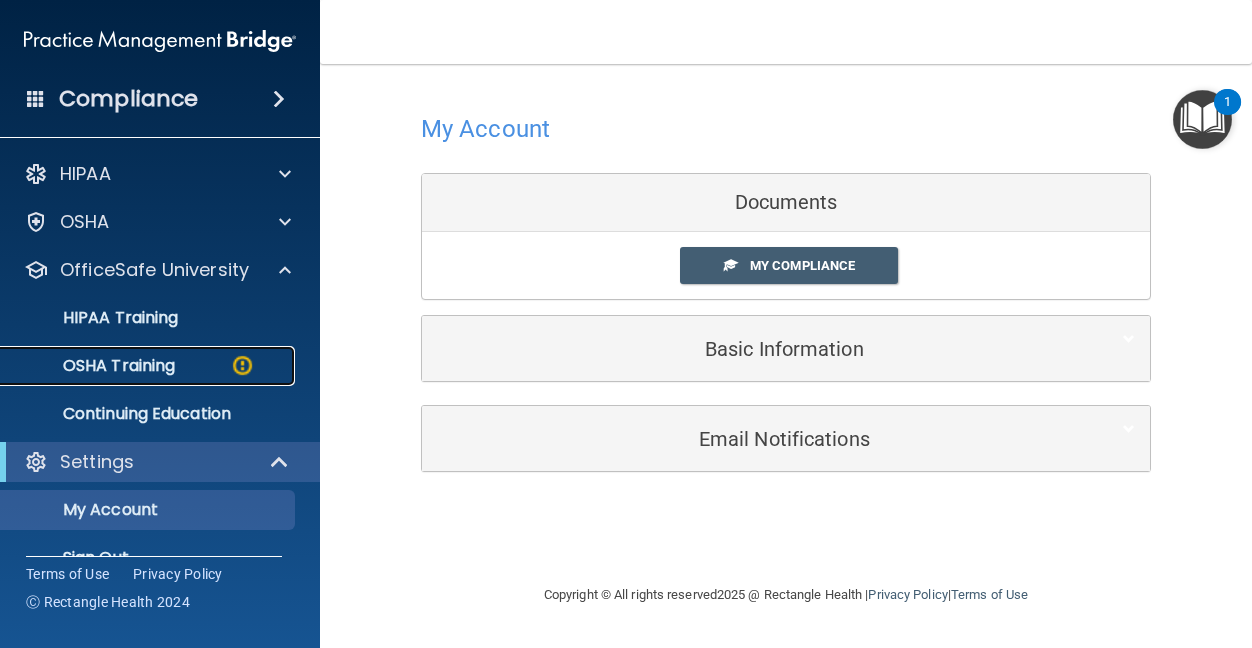 click on "OSHA Training" at bounding box center (149, 366) 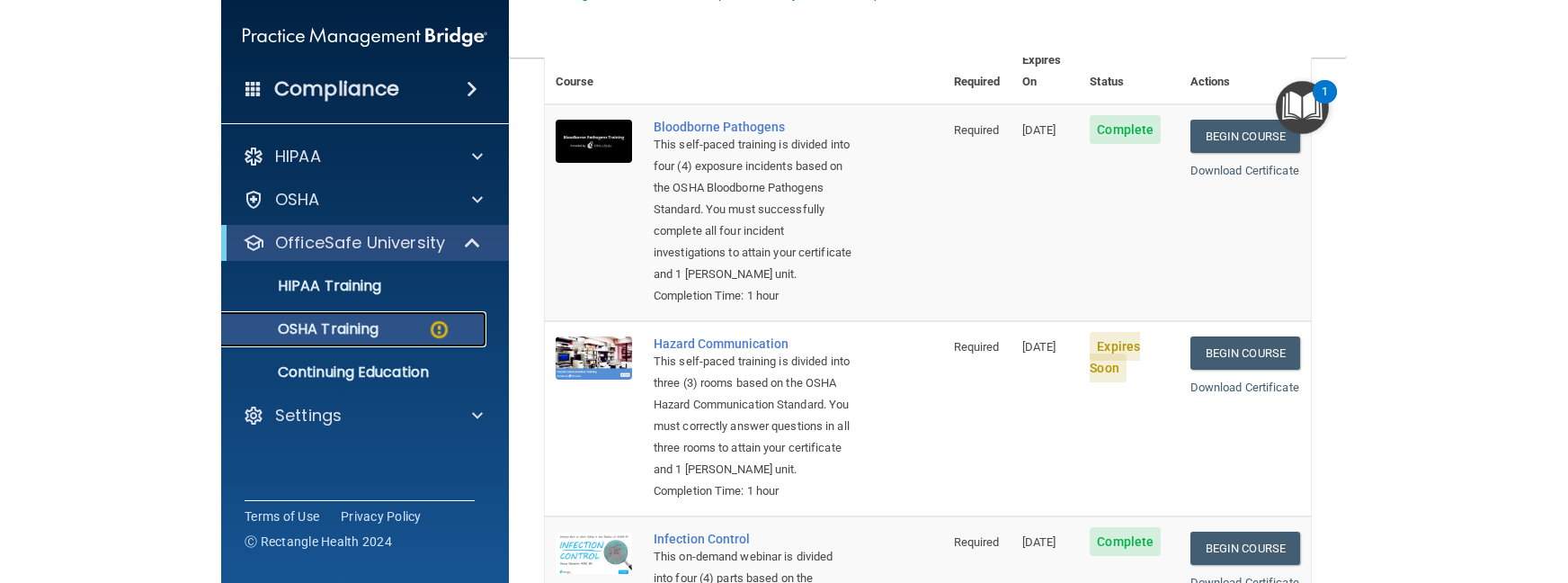 scroll, scrollTop: 201, scrollLeft: 0, axis: vertical 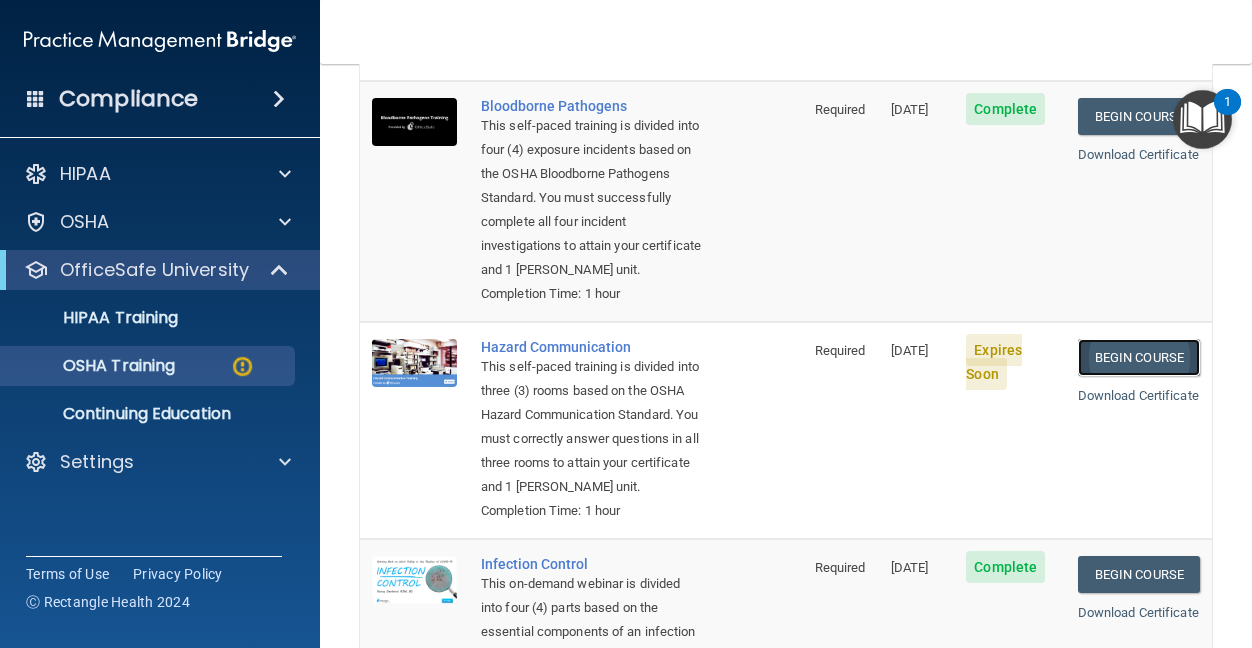 click on "Begin Course" at bounding box center (1139, 357) 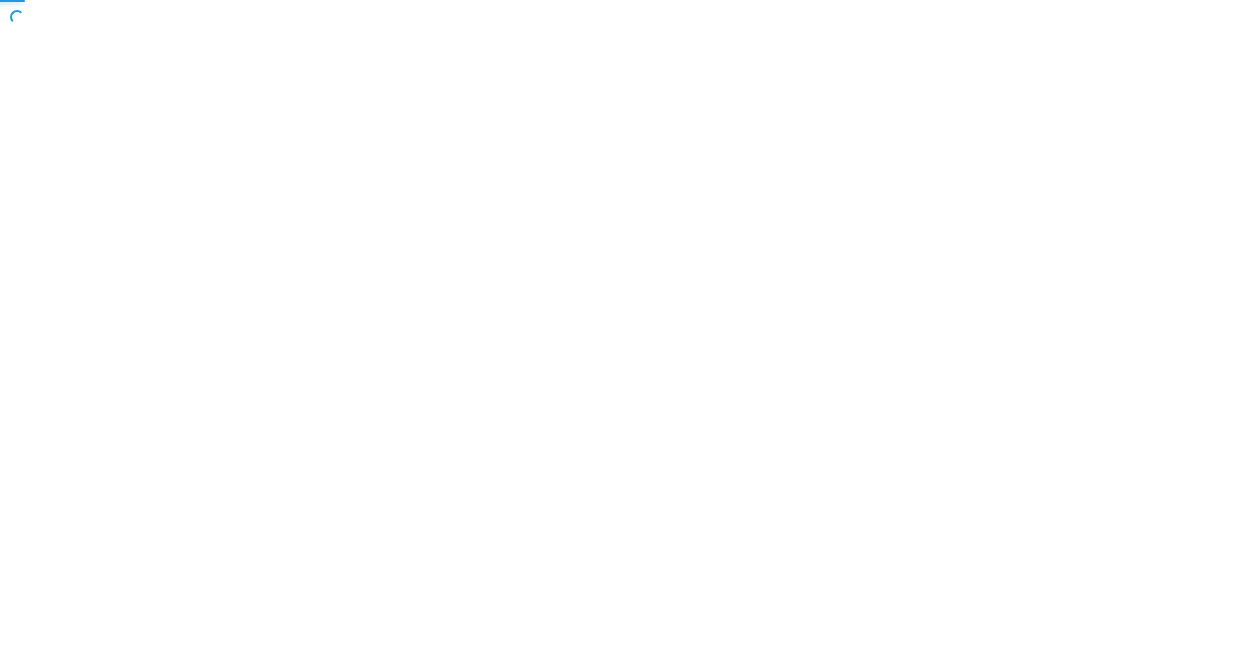 scroll, scrollTop: 0, scrollLeft: 0, axis: both 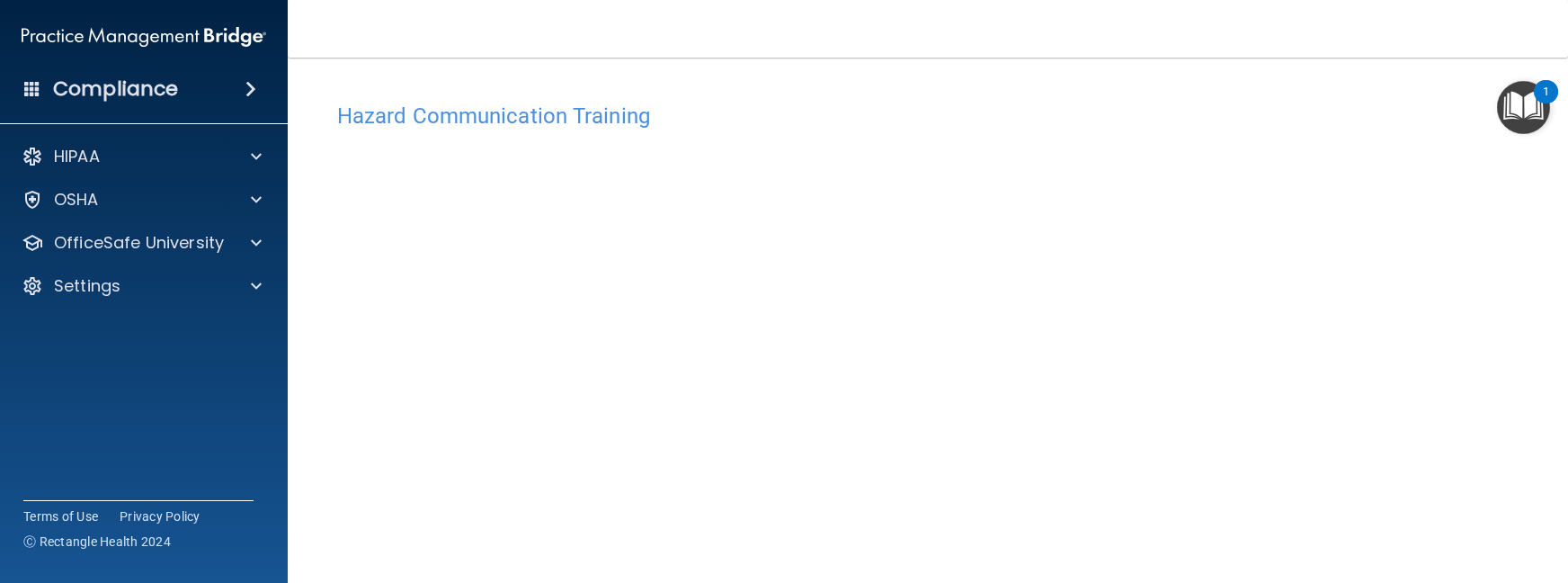 click on "Hazard Communication Training         This course doesn’t expire until 07/12/2025. Are you sure you want to take this course now?   Take the course anyway!" at bounding box center (928, 425) 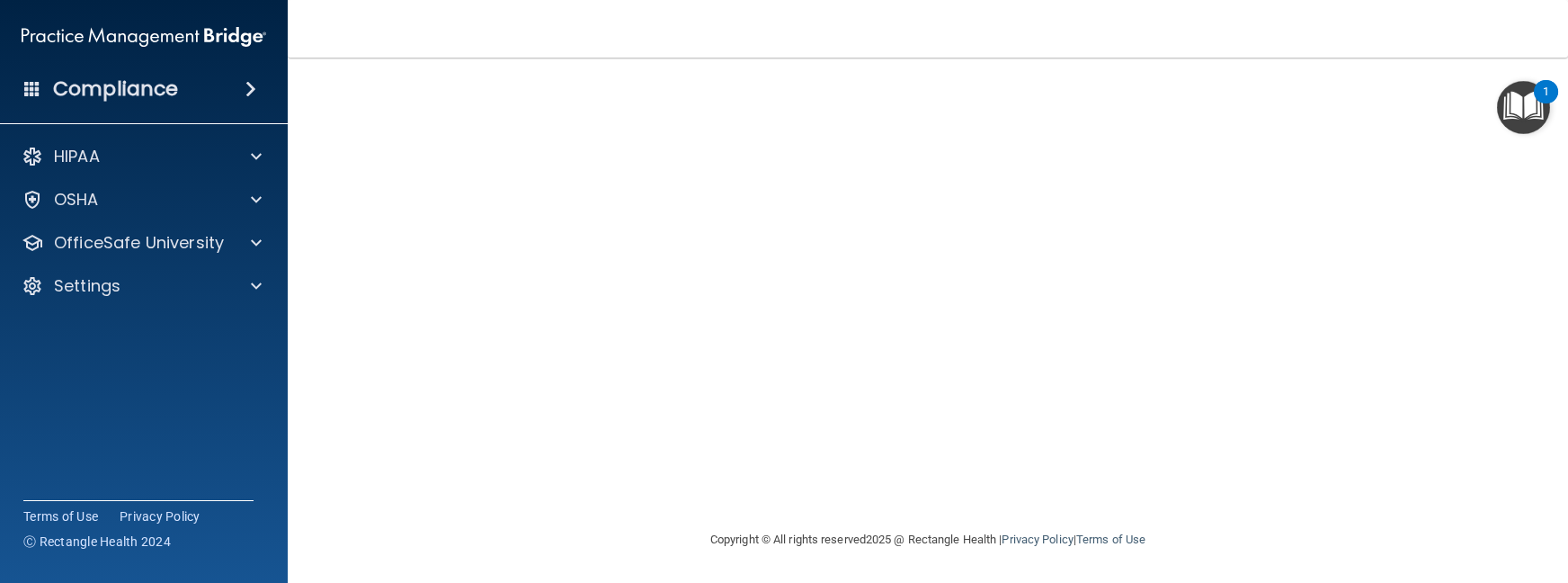 click at bounding box center [1523, 107] 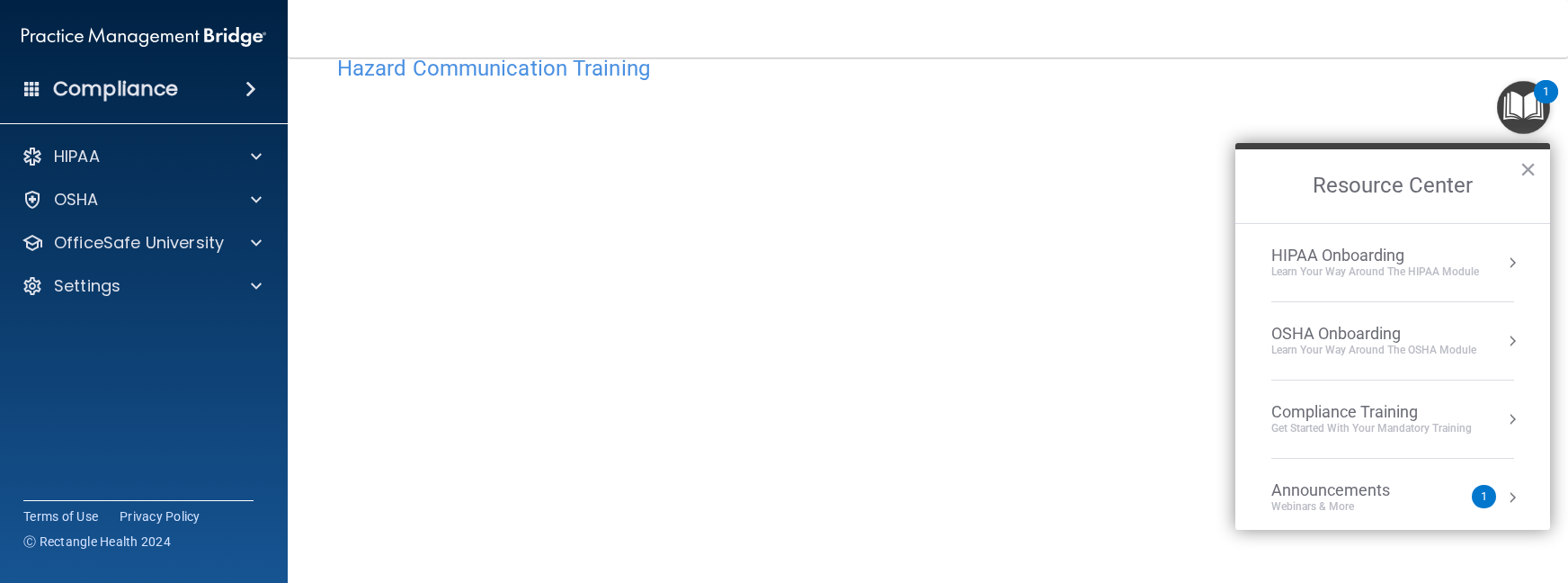 scroll, scrollTop: 94, scrollLeft: 0, axis: vertical 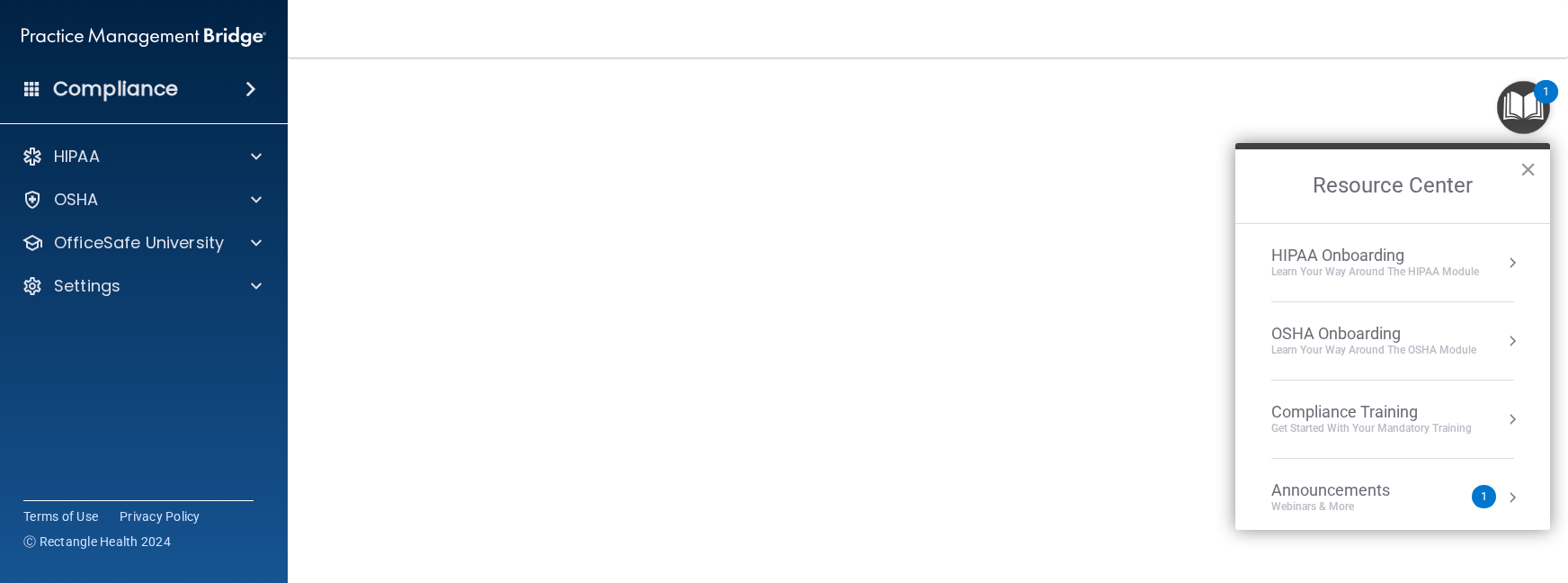 click on "×" at bounding box center (1528, 169) 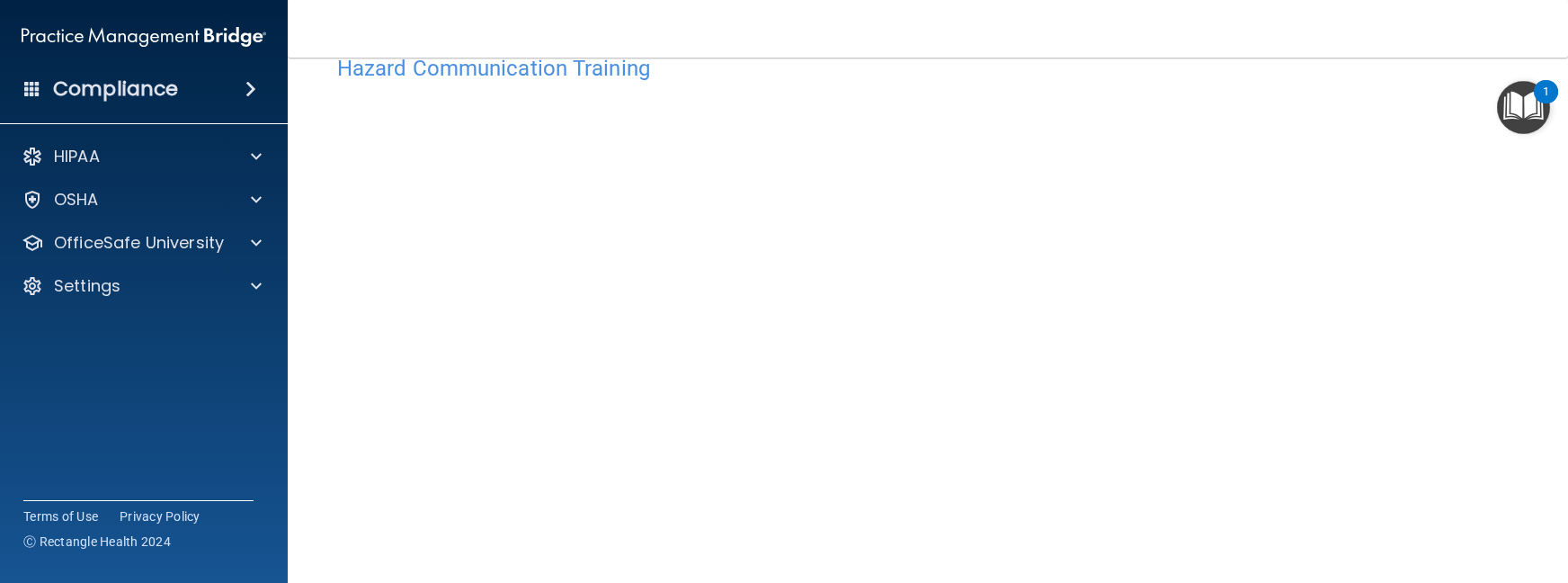 scroll, scrollTop: 94, scrollLeft: 0, axis: vertical 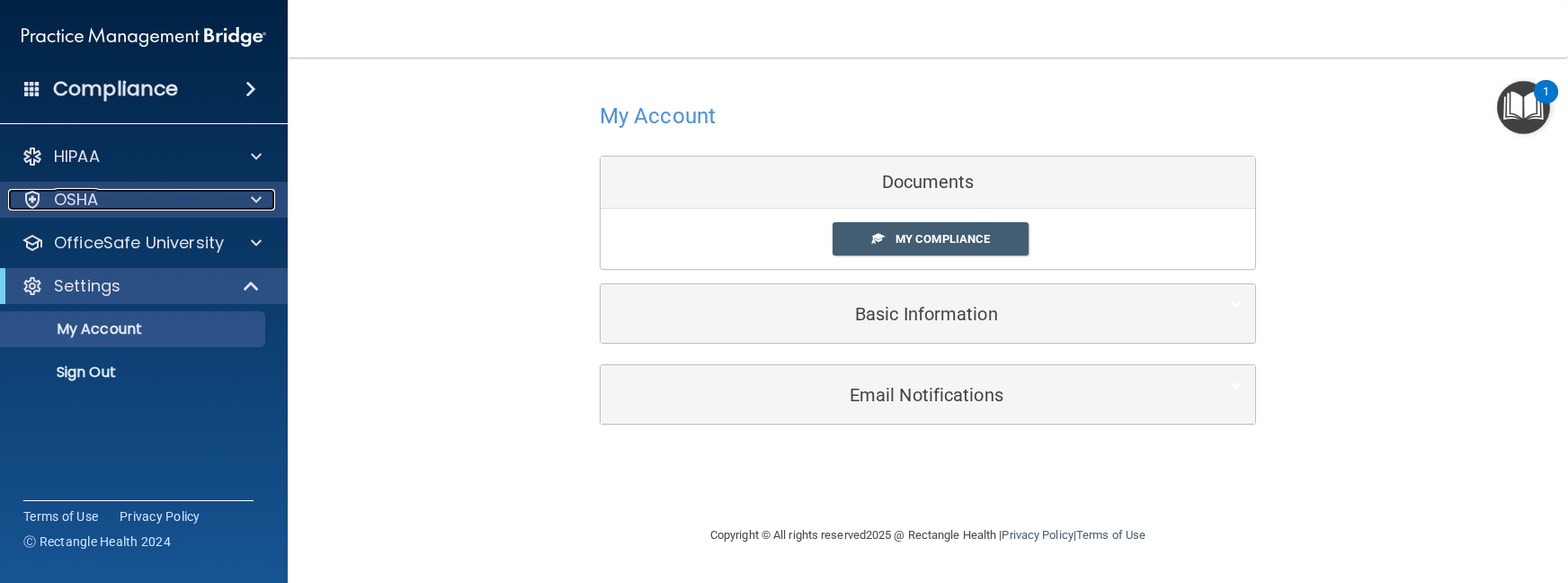 click at bounding box center (256, 200) 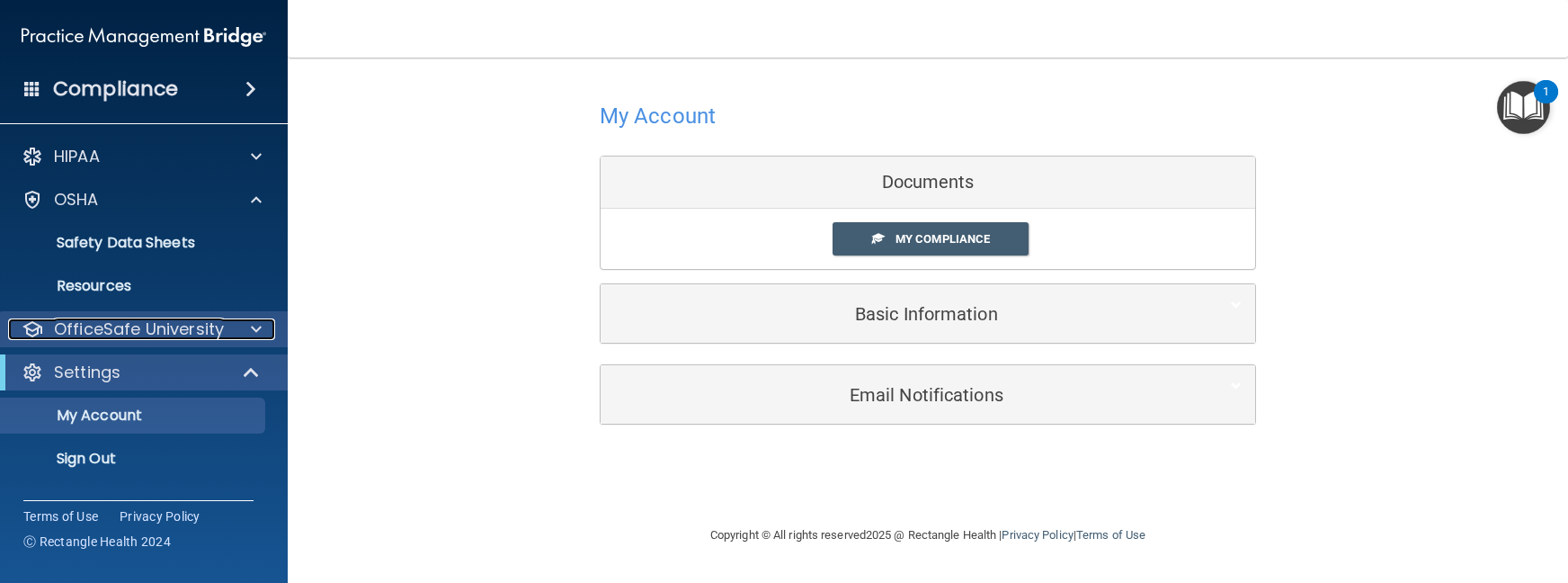 click at bounding box center [256, 329] 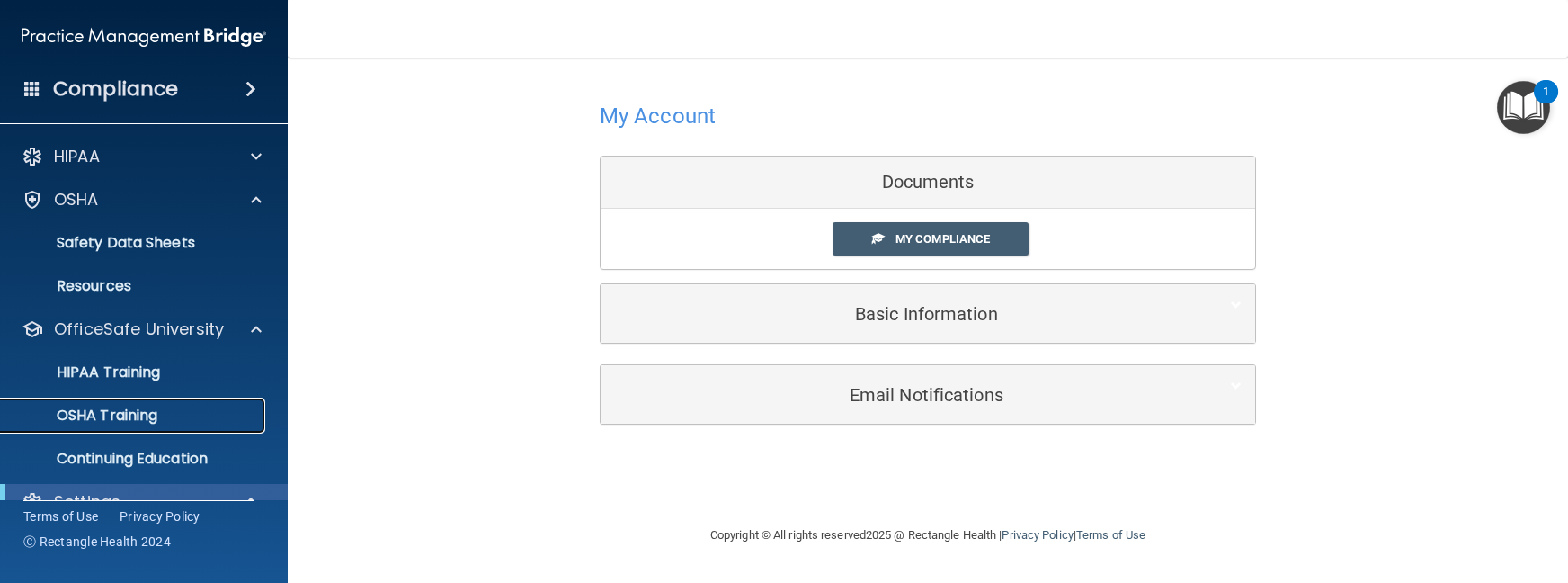 click on "OSHA Training" at bounding box center (85, 416) 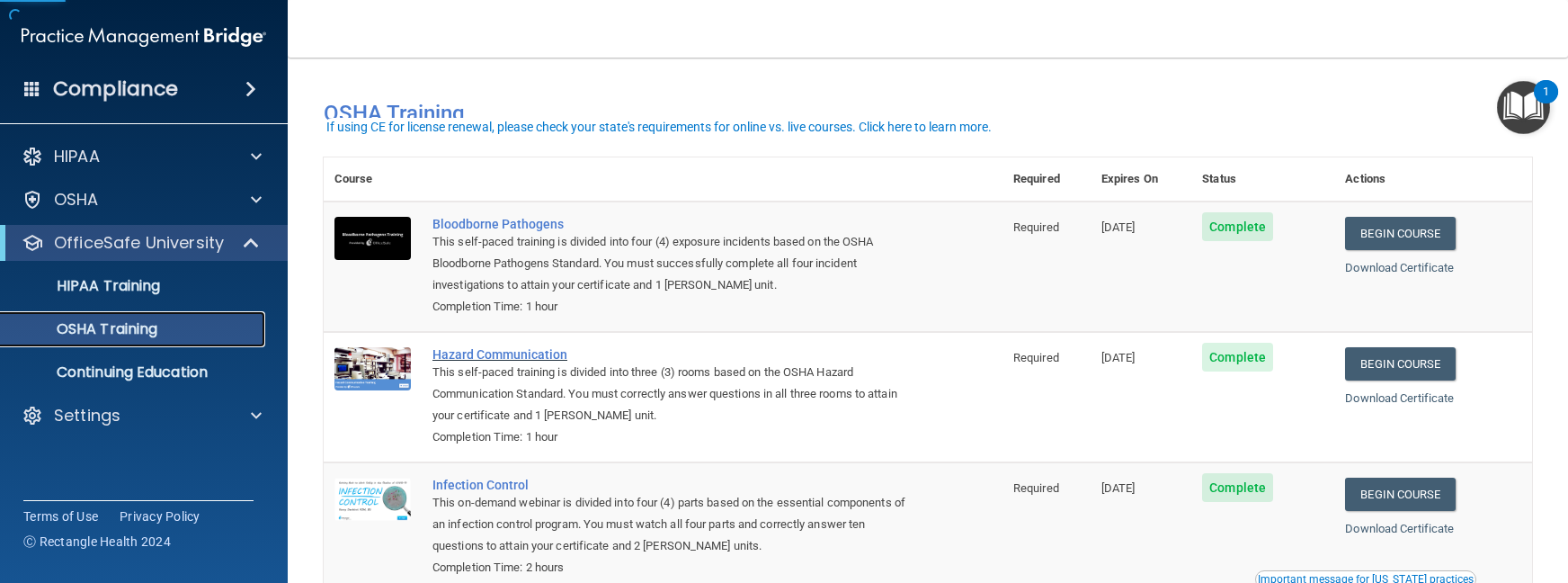 scroll, scrollTop: 216, scrollLeft: 0, axis: vertical 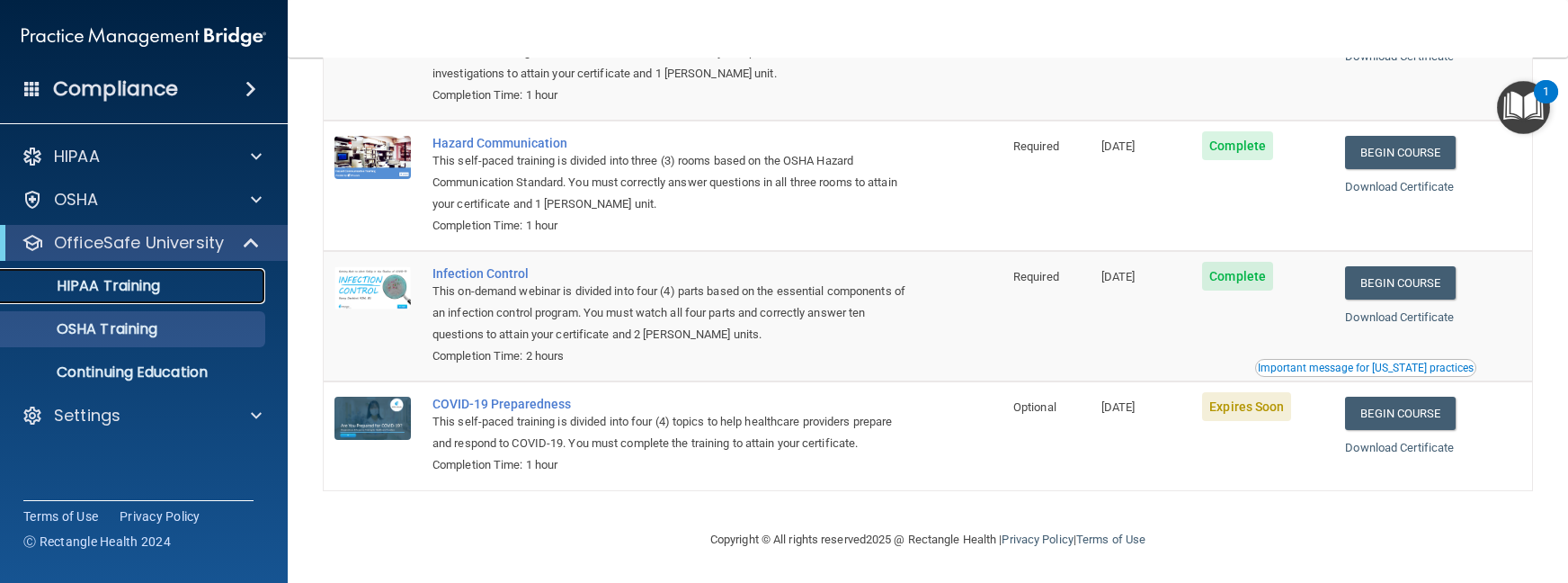 click on "HIPAA Training" at bounding box center [134, 286] 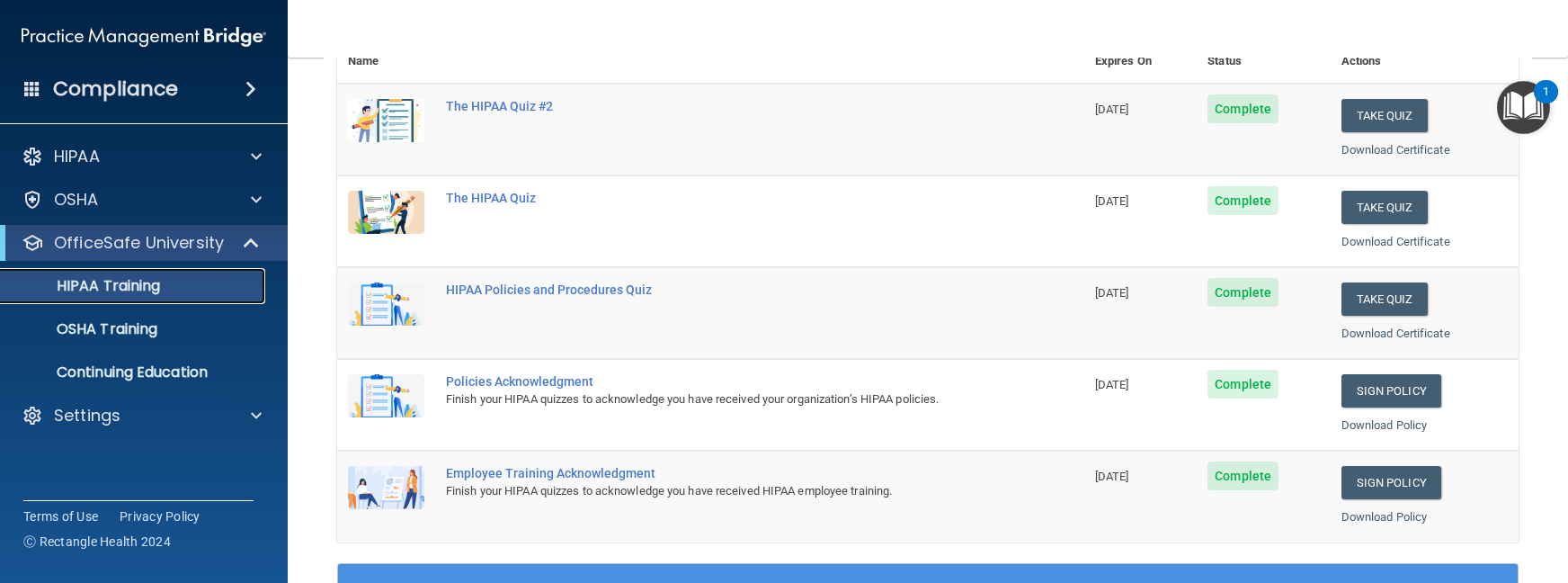 scroll, scrollTop: 232, scrollLeft: 0, axis: vertical 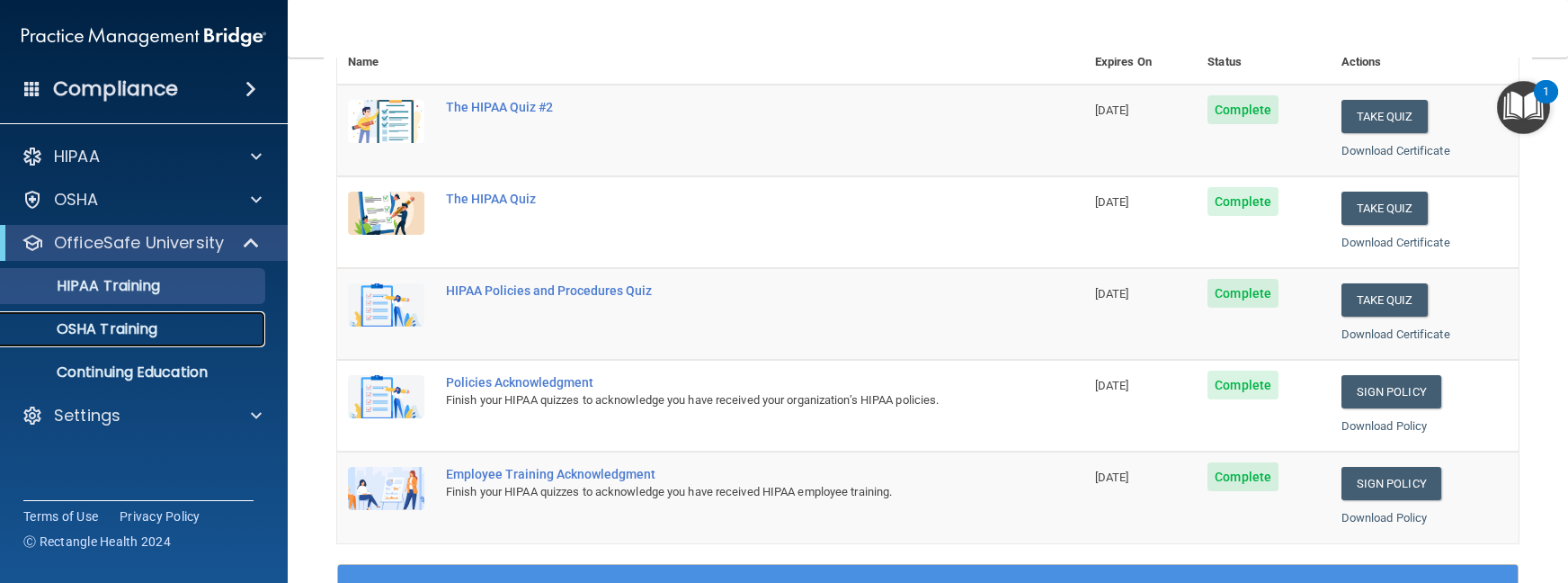 click on "OSHA Training" at bounding box center [123, 329] 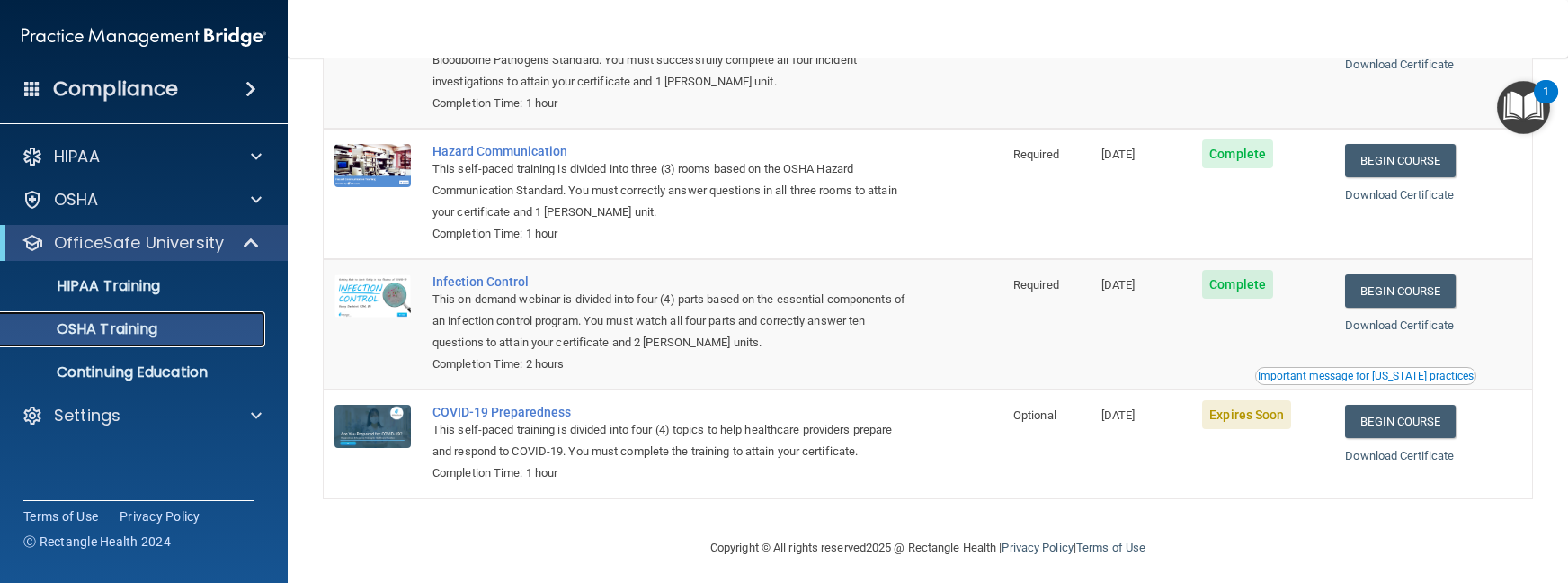 scroll, scrollTop: 216, scrollLeft: 0, axis: vertical 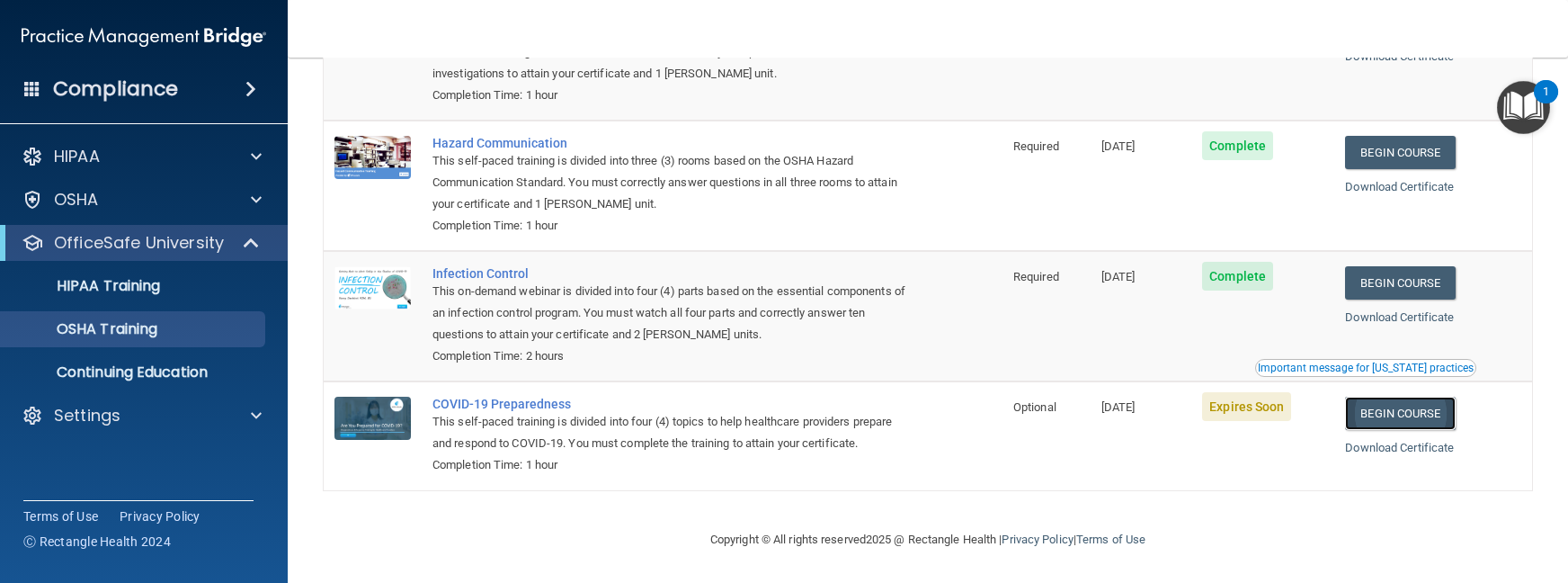 click on "Begin Course" at bounding box center [1400, 413] 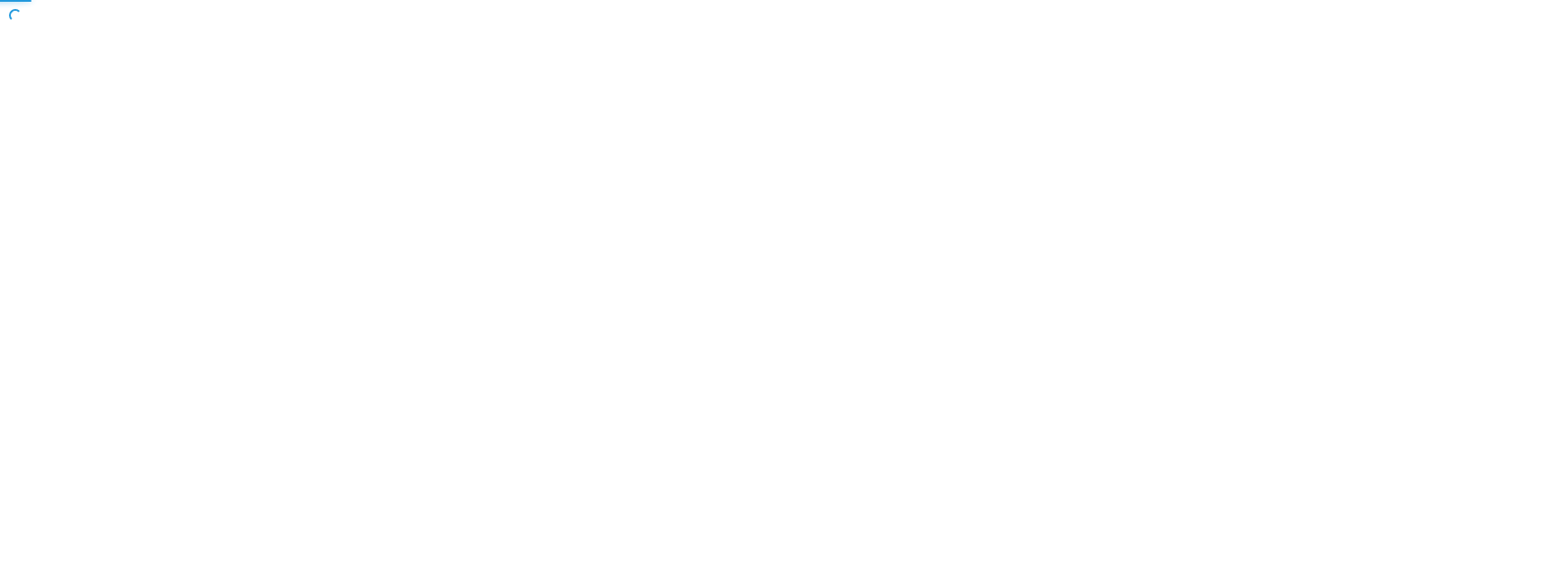 scroll, scrollTop: 0, scrollLeft: 0, axis: both 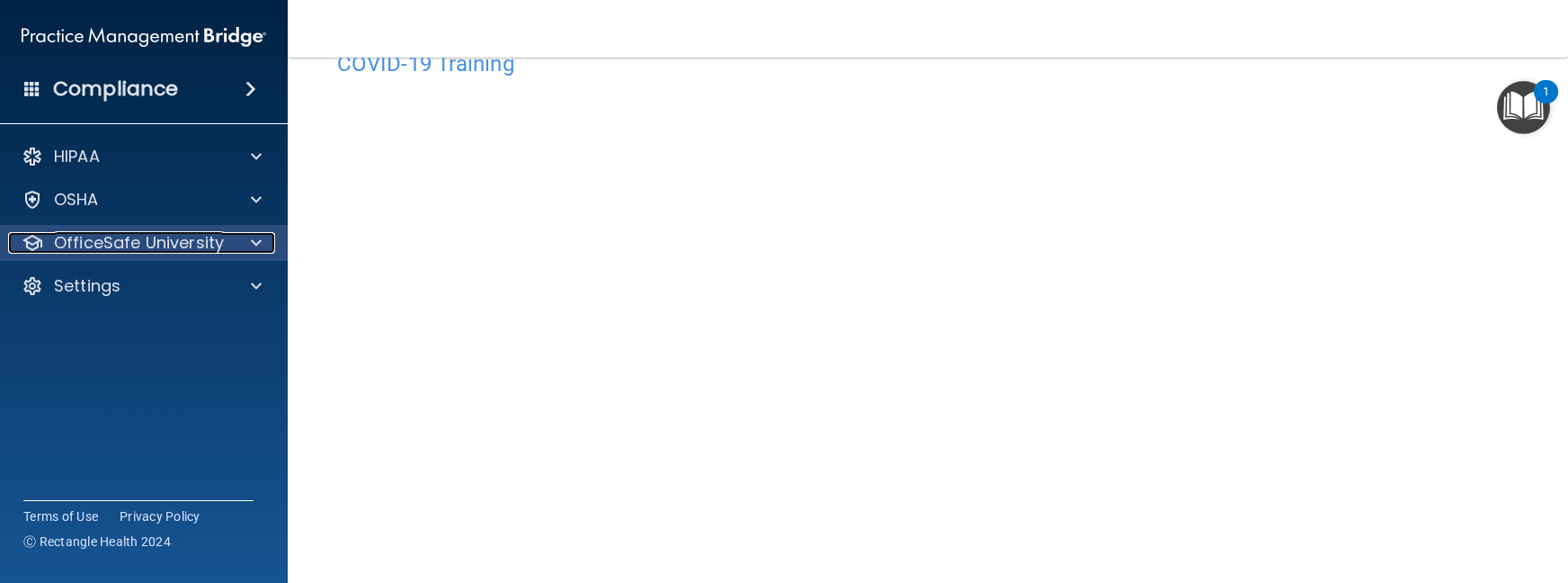 click at bounding box center [256, 243] 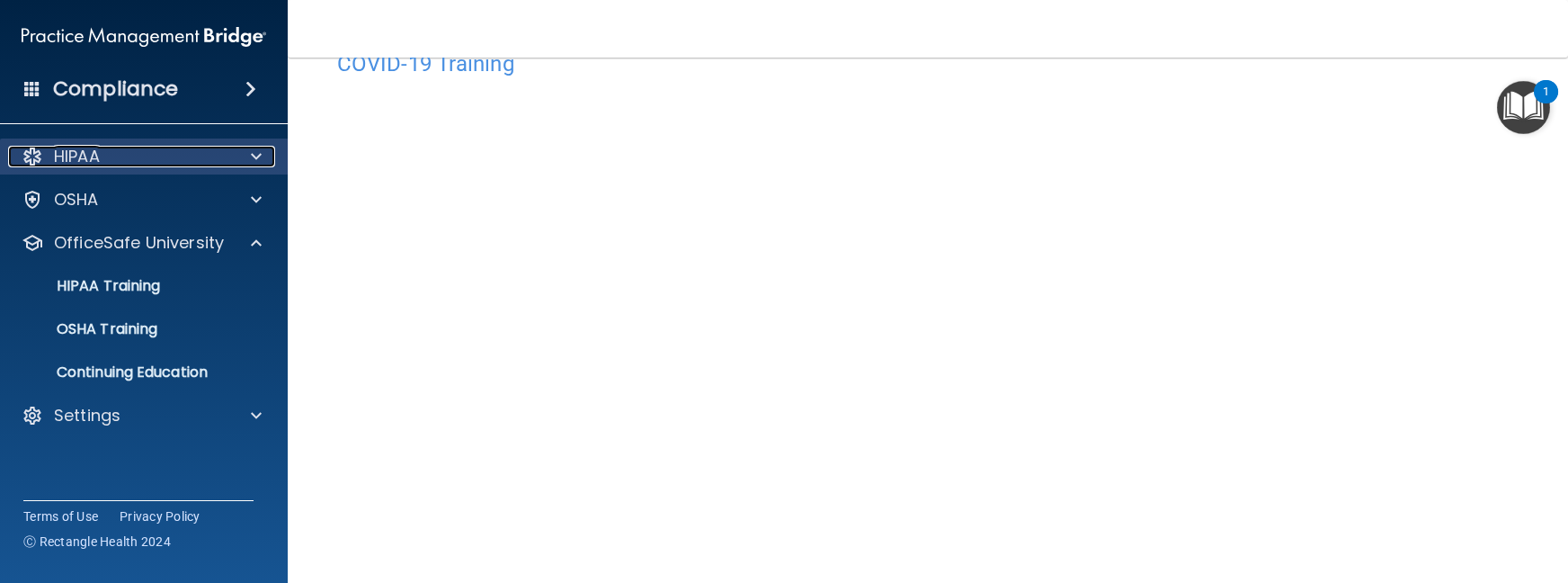 click at bounding box center [256, 157] 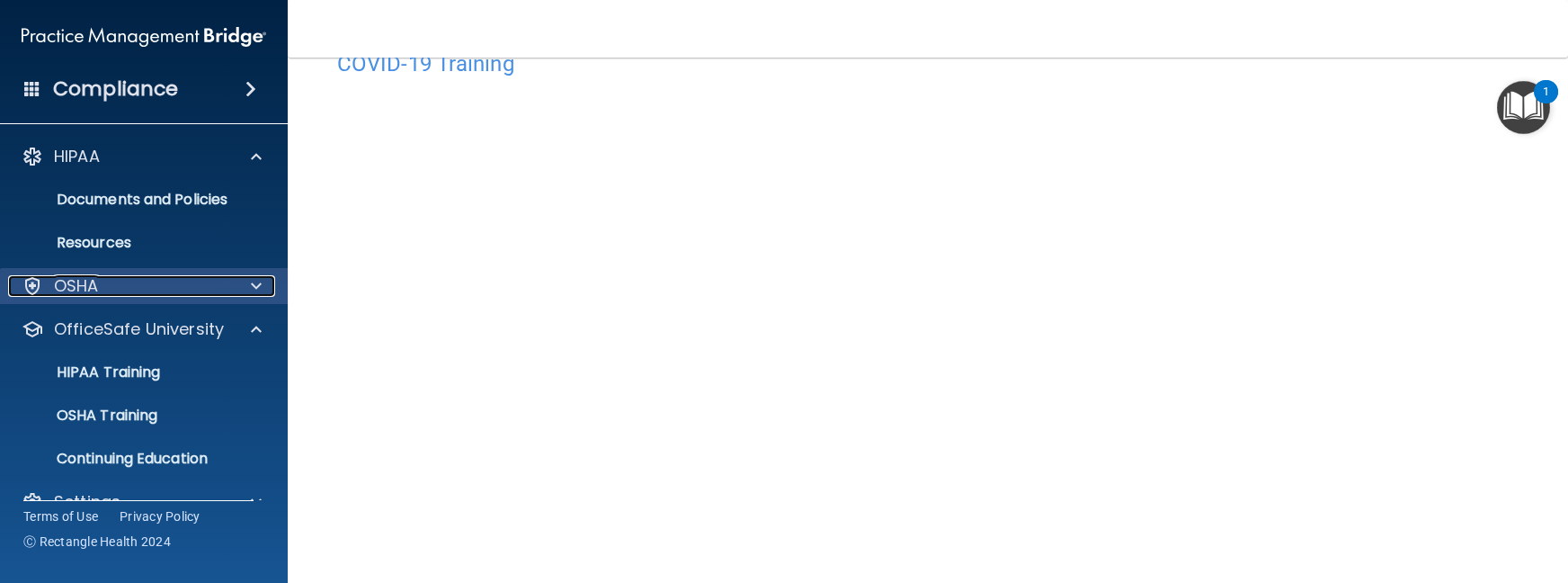 click at bounding box center [256, 286] 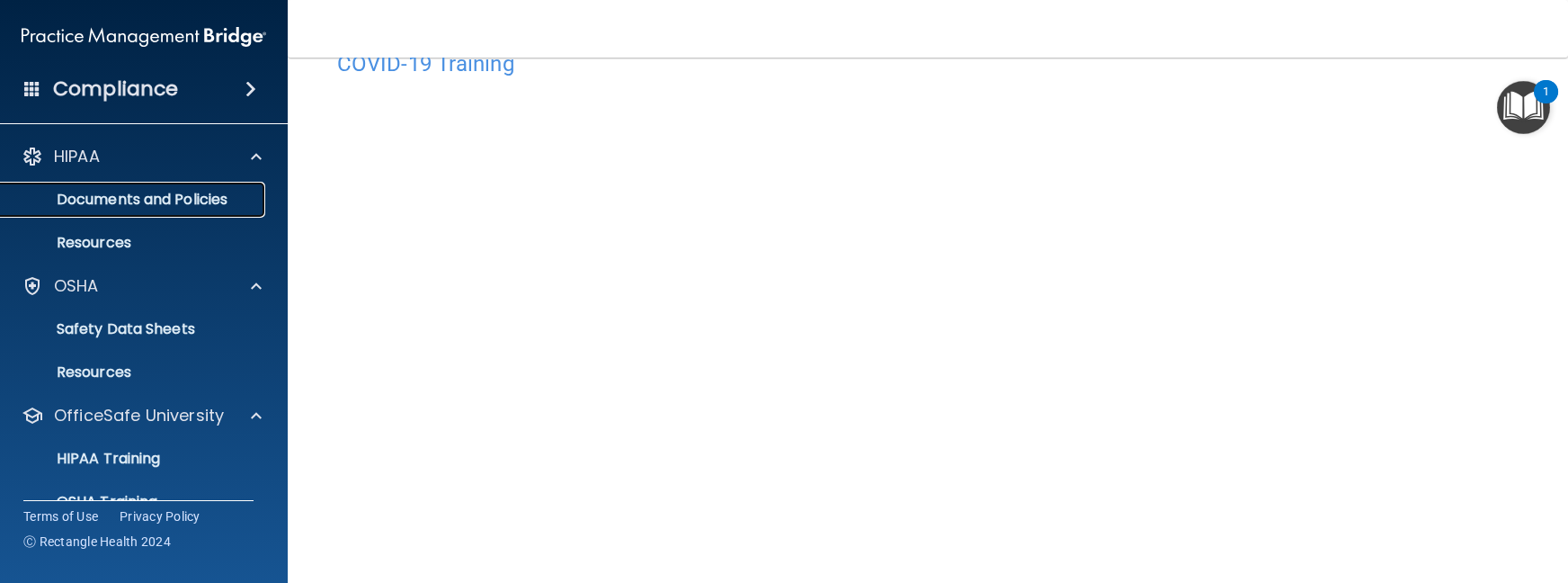 click on "Documents and Policies" at bounding box center (134, 200) 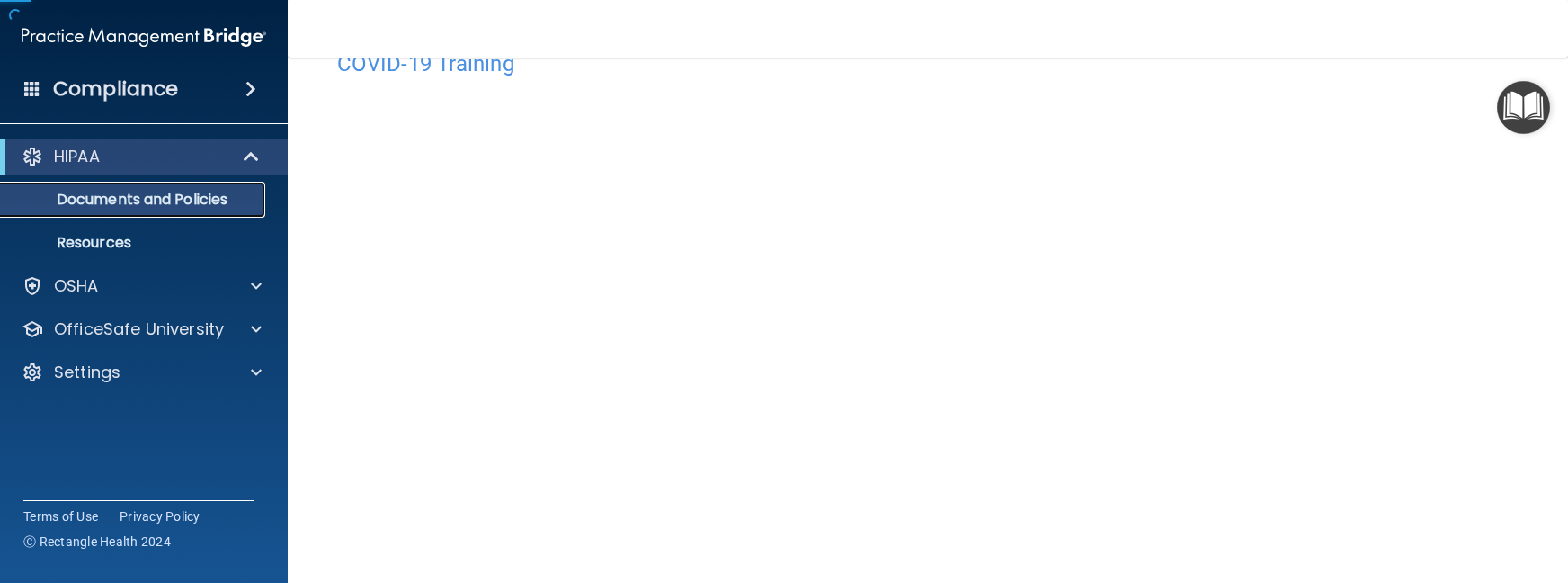 scroll, scrollTop: 0, scrollLeft: 0, axis: both 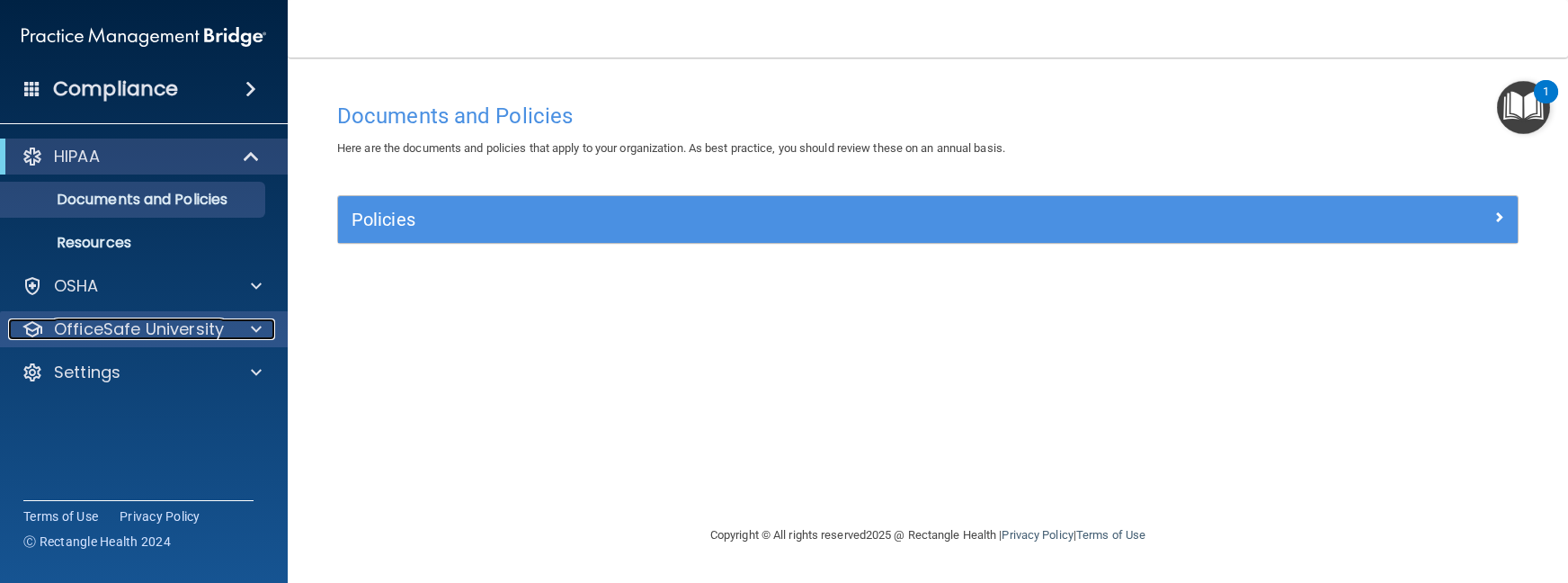 click at bounding box center (254, 329) 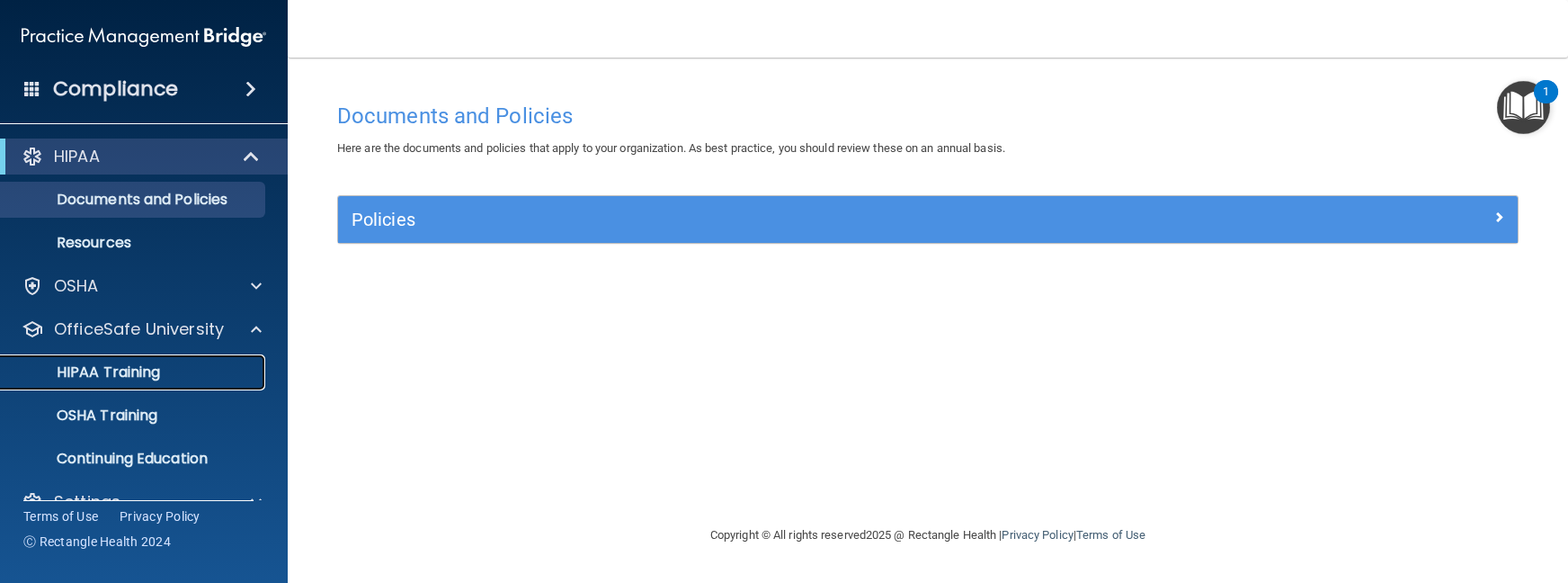 click on "HIPAA Training" at bounding box center (85, 372) 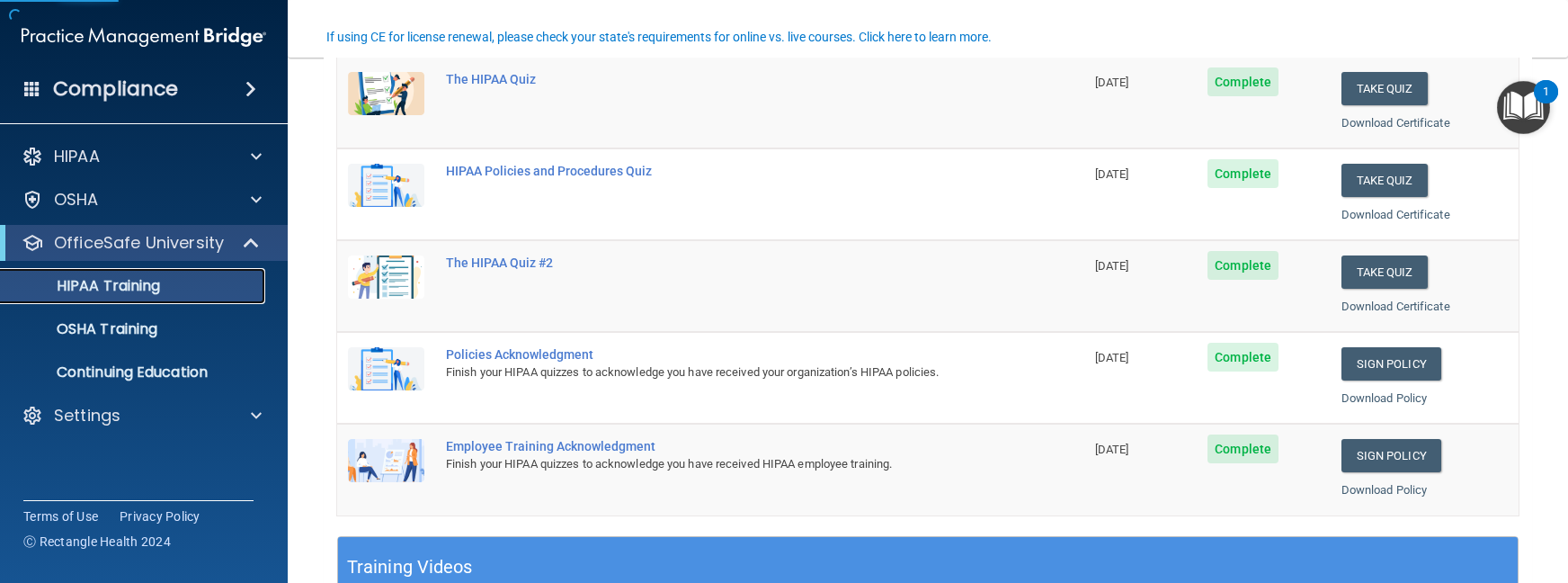 scroll, scrollTop: 360, scrollLeft: 0, axis: vertical 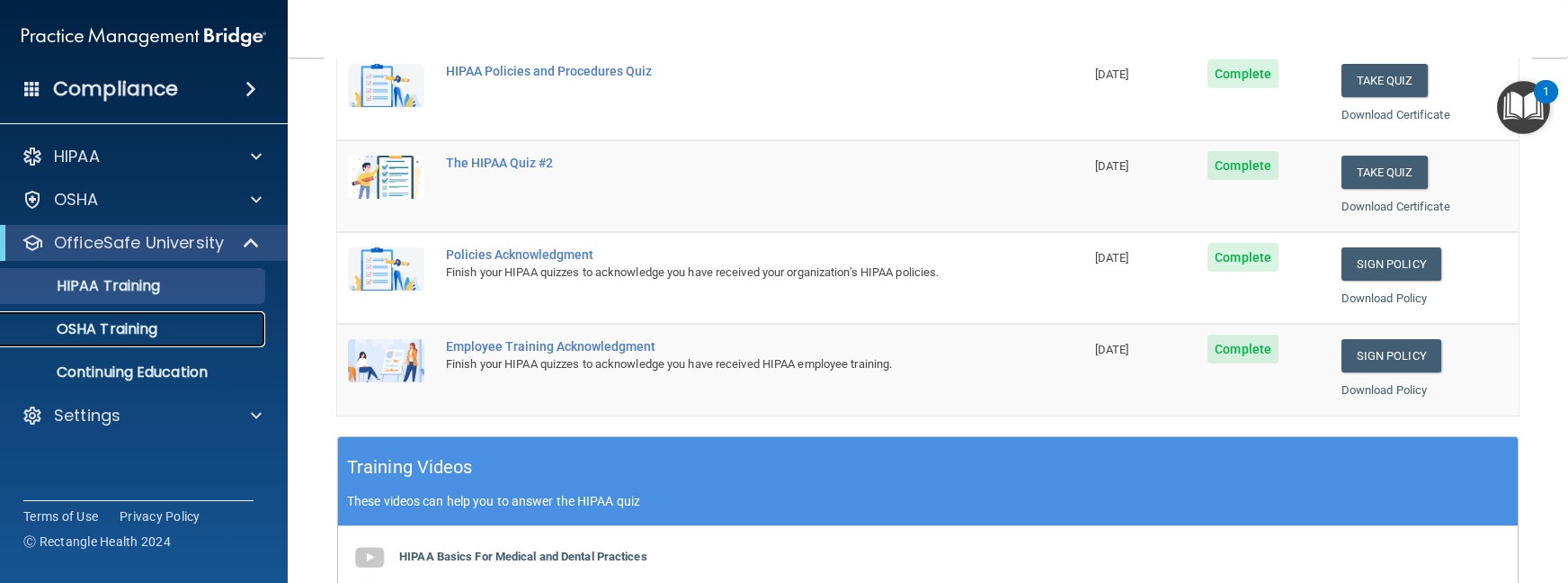 click on "OSHA Training" at bounding box center (85, 329) 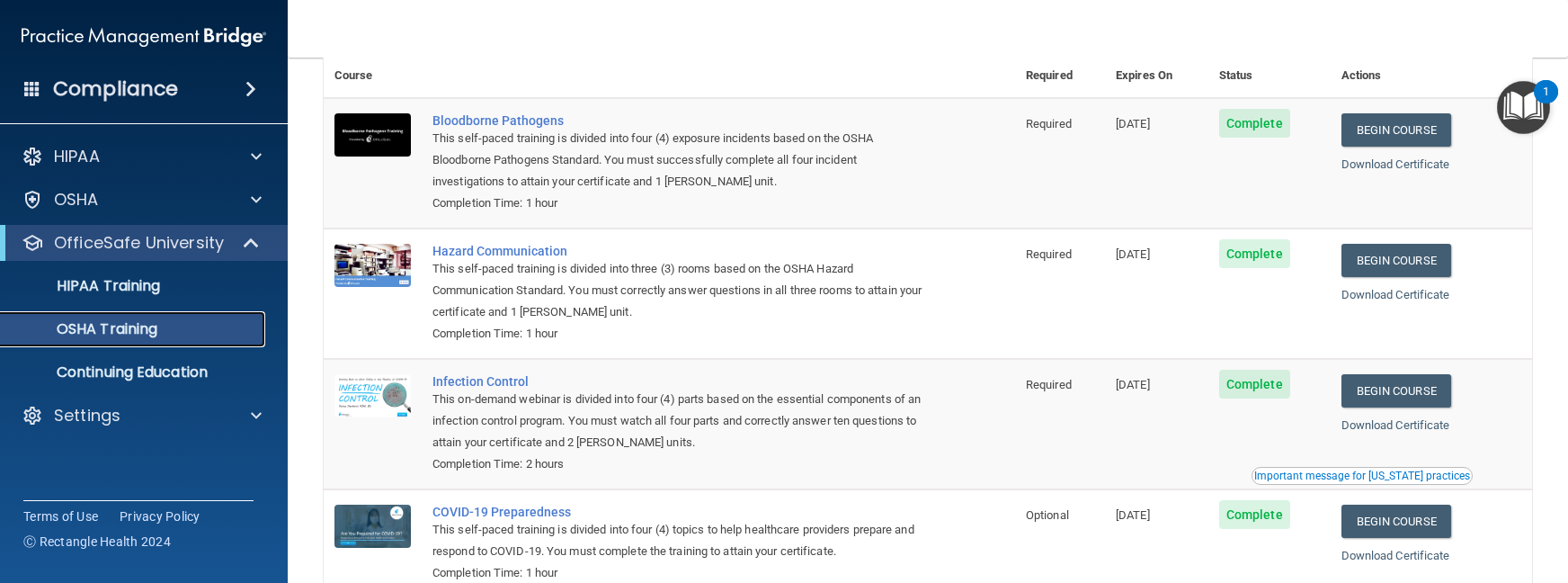 scroll, scrollTop: 0, scrollLeft: 0, axis: both 